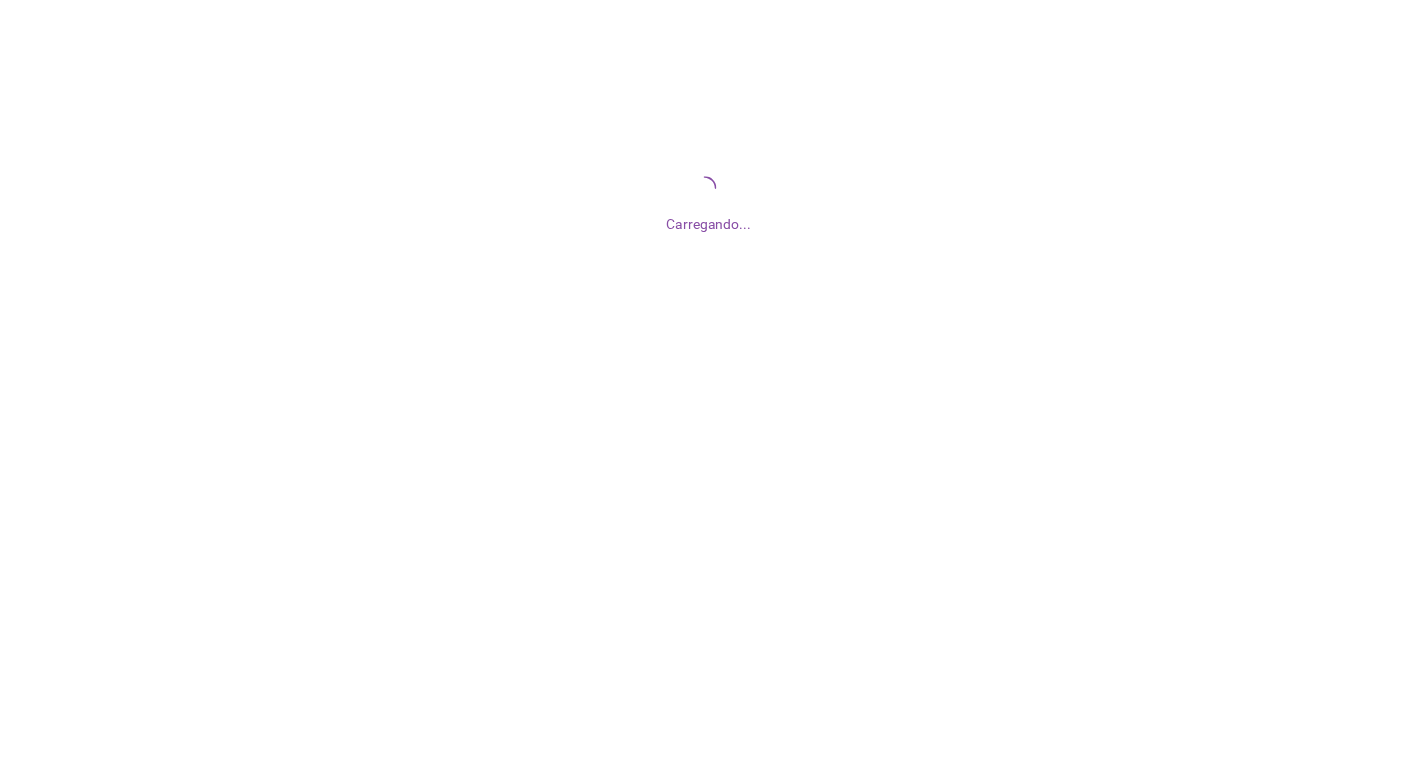 scroll, scrollTop: 0, scrollLeft: 0, axis: both 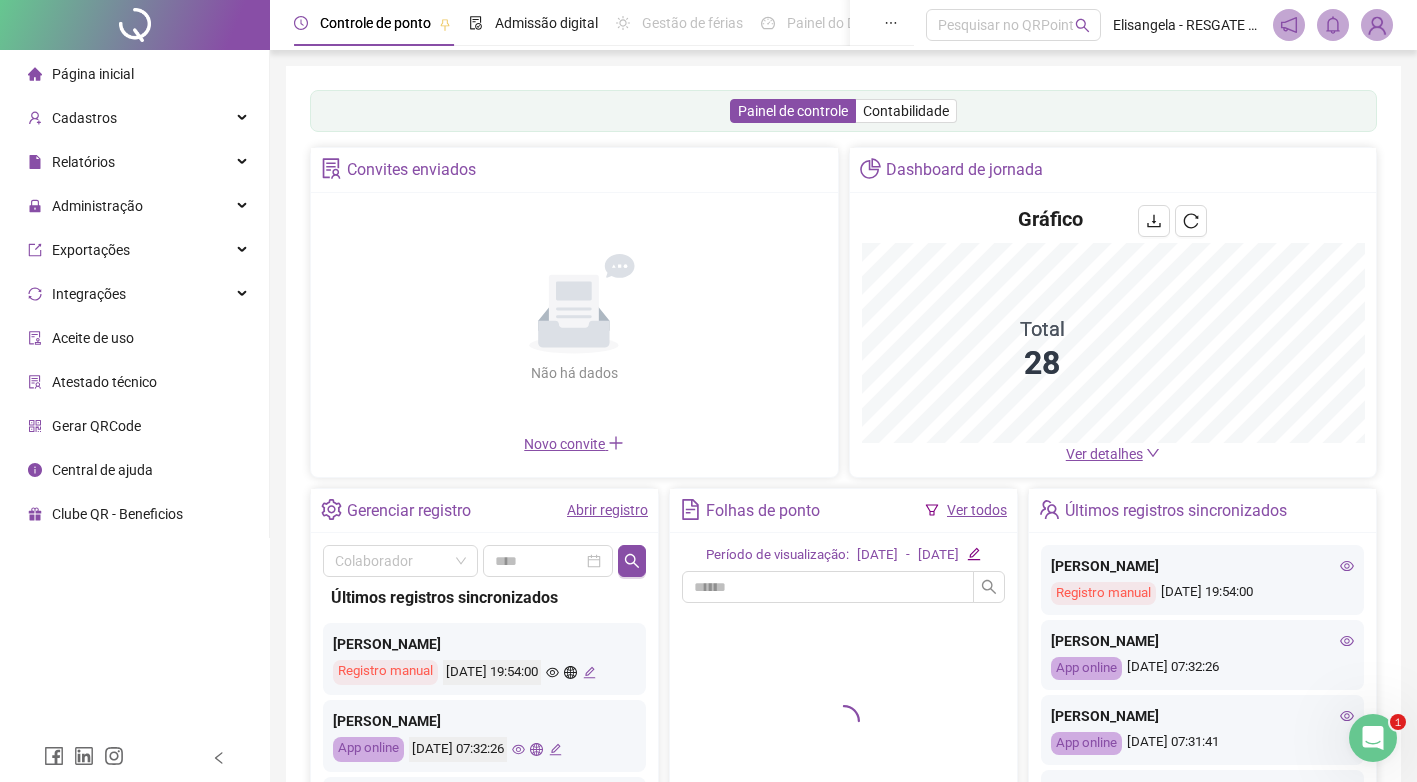 click on "Central de ajuda" at bounding box center (102, 470) 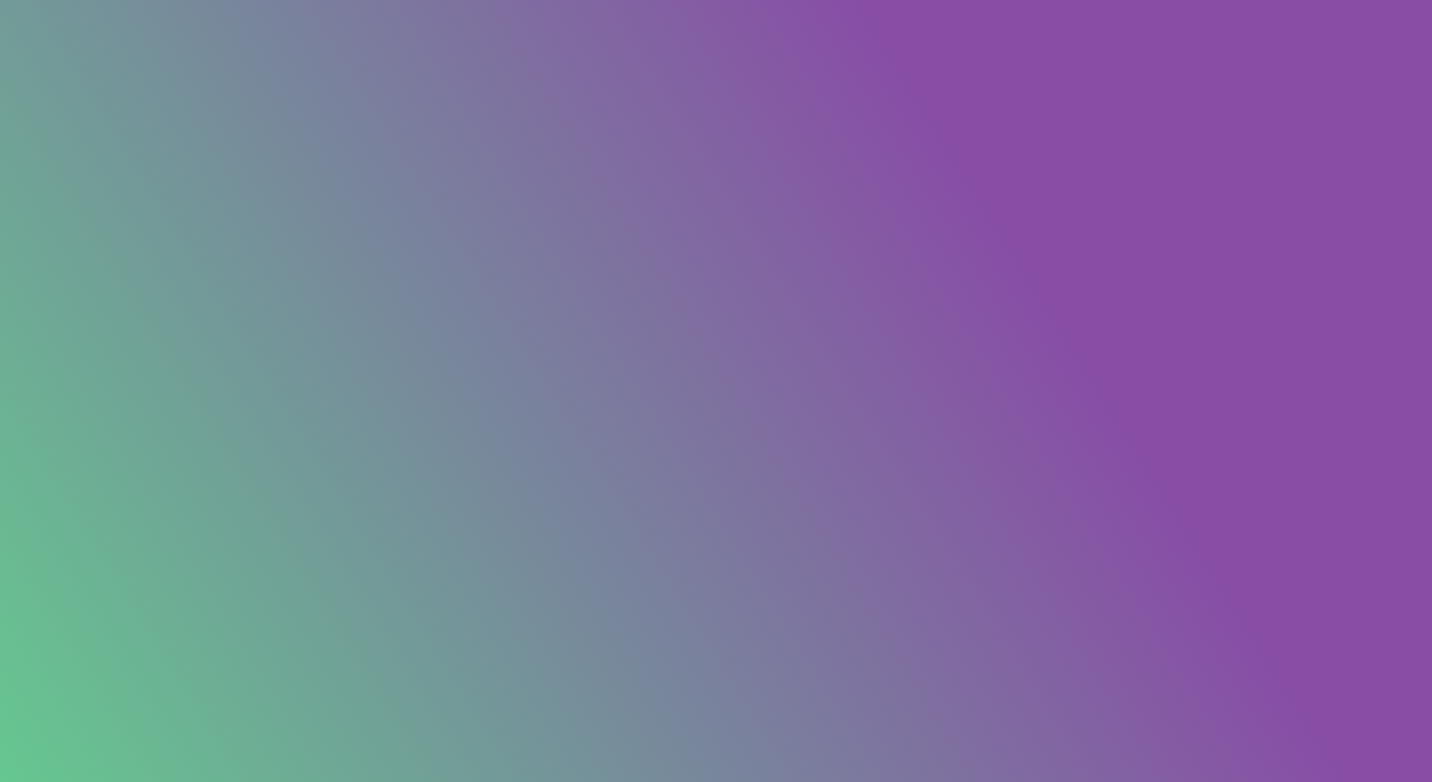scroll, scrollTop: 0, scrollLeft: 0, axis: both 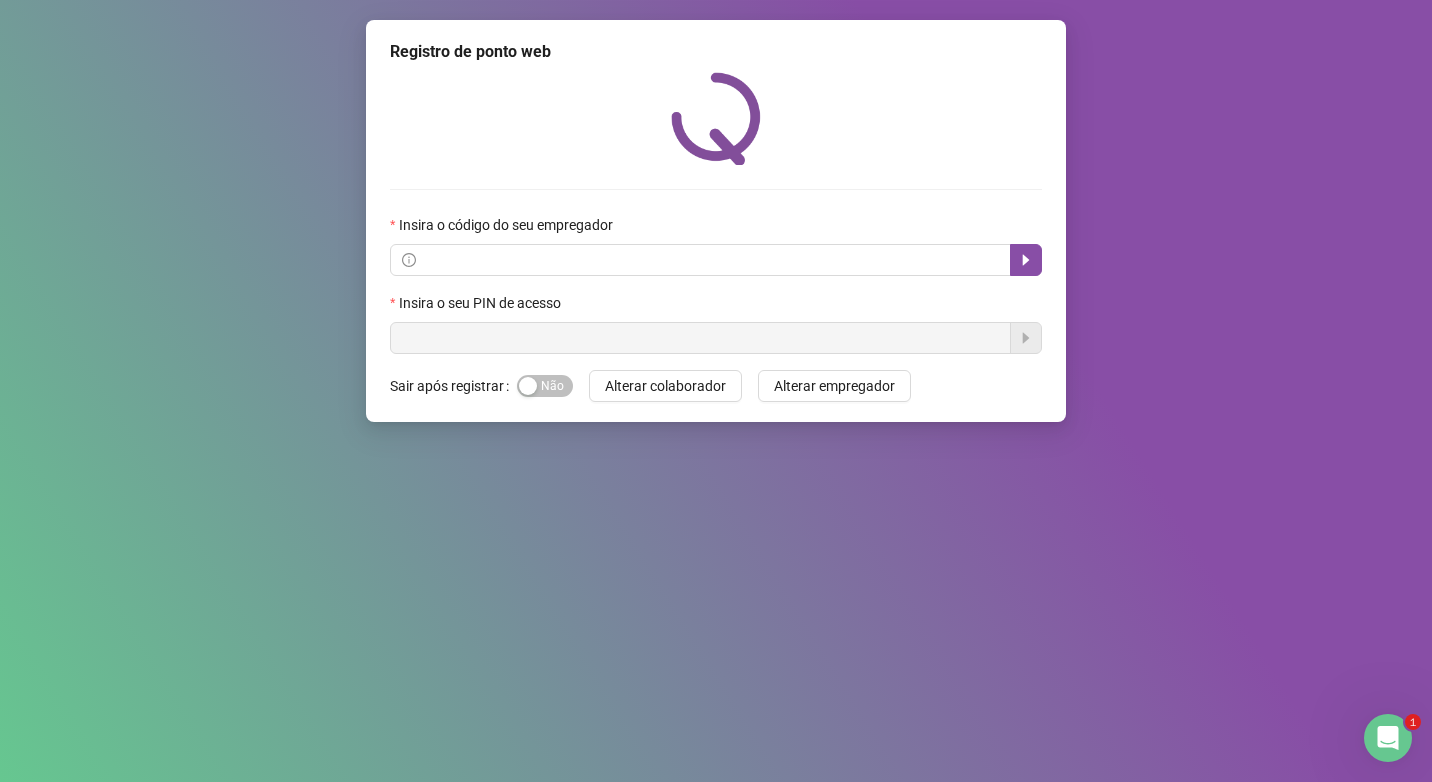 click on "Registro de ponto web Insira o código do seu empregador Insira o seu PIN de acesso Sair após registrar Sim Não Alterar colaborador Alterar empregador" at bounding box center (716, 391) 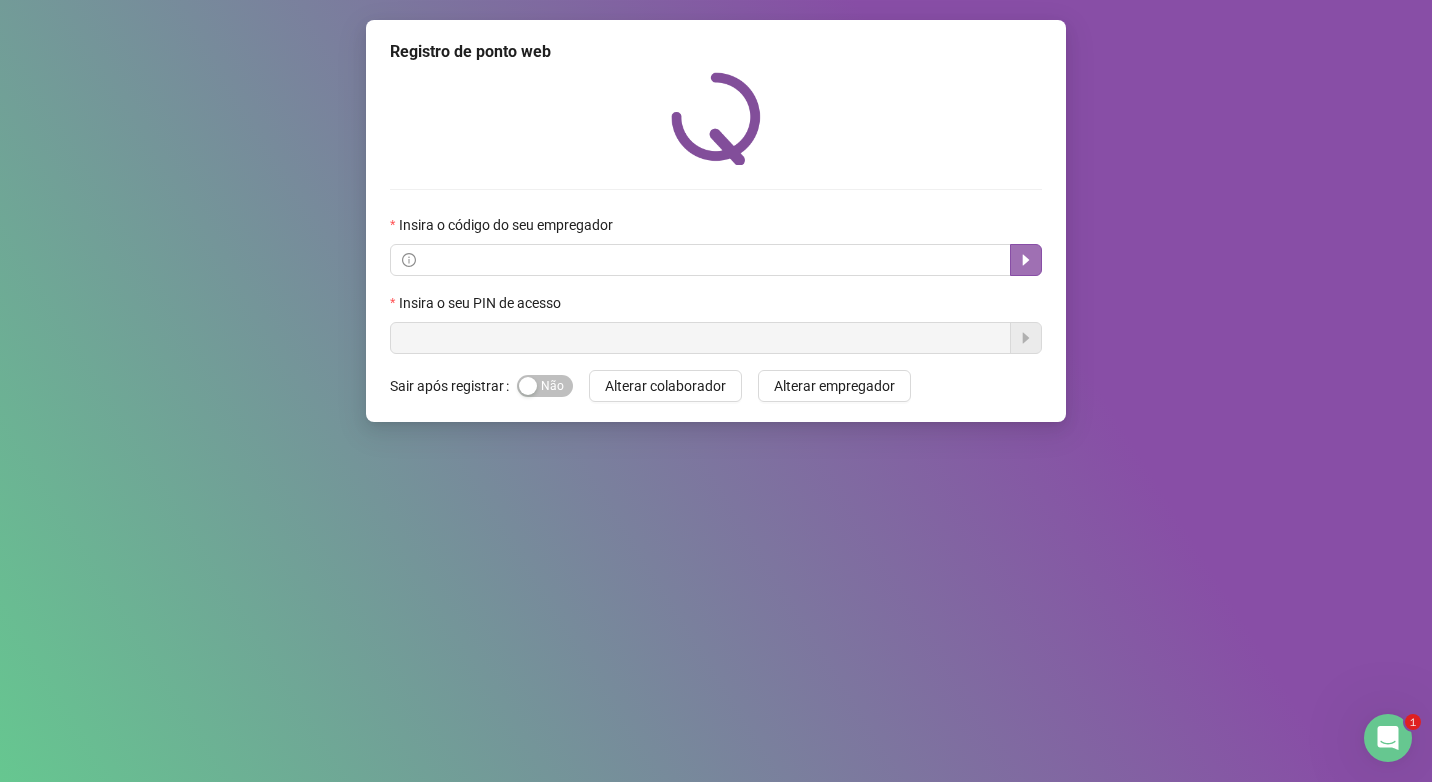 drag, startPoint x: 518, startPoint y: 582, endPoint x: 1026, endPoint y: 272, distance: 595.1168 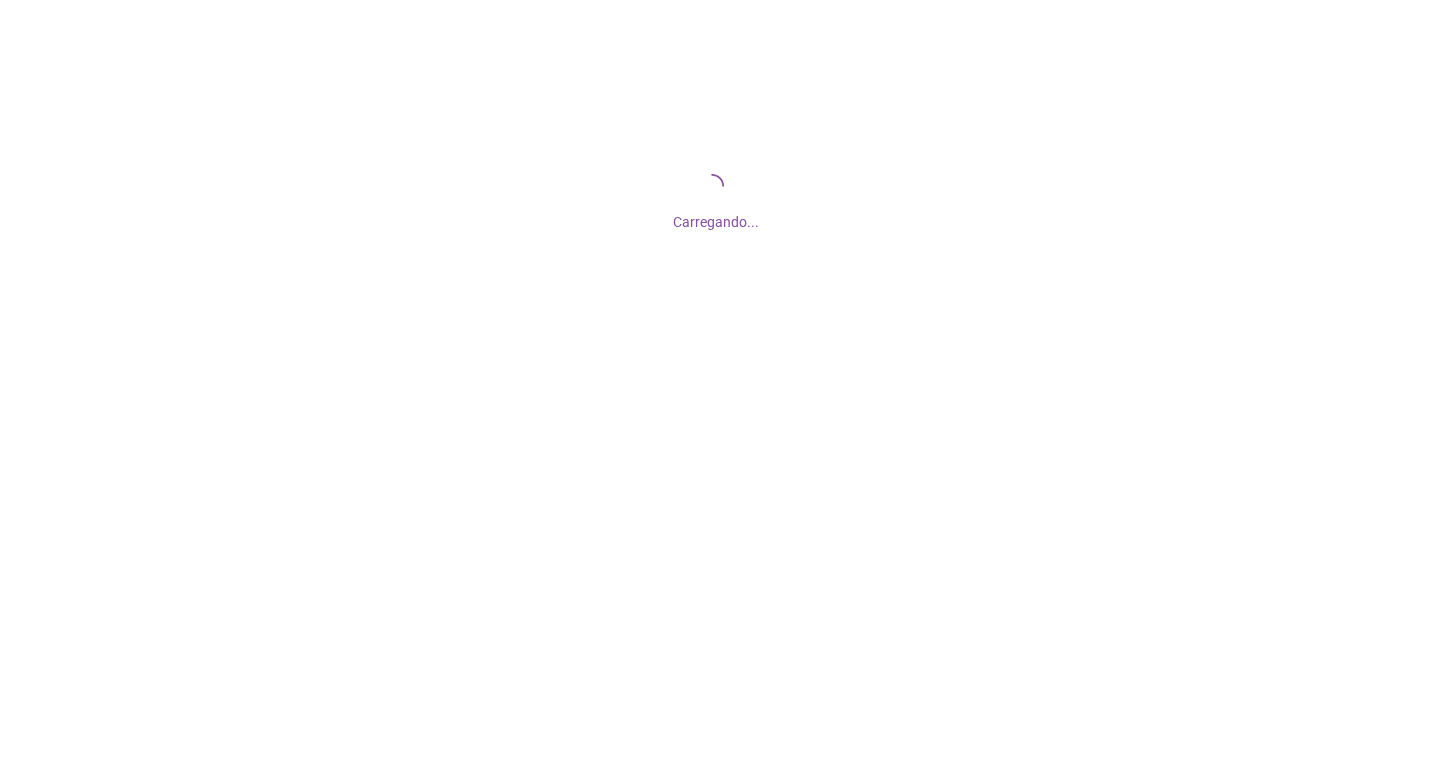 scroll, scrollTop: 0, scrollLeft: 0, axis: both 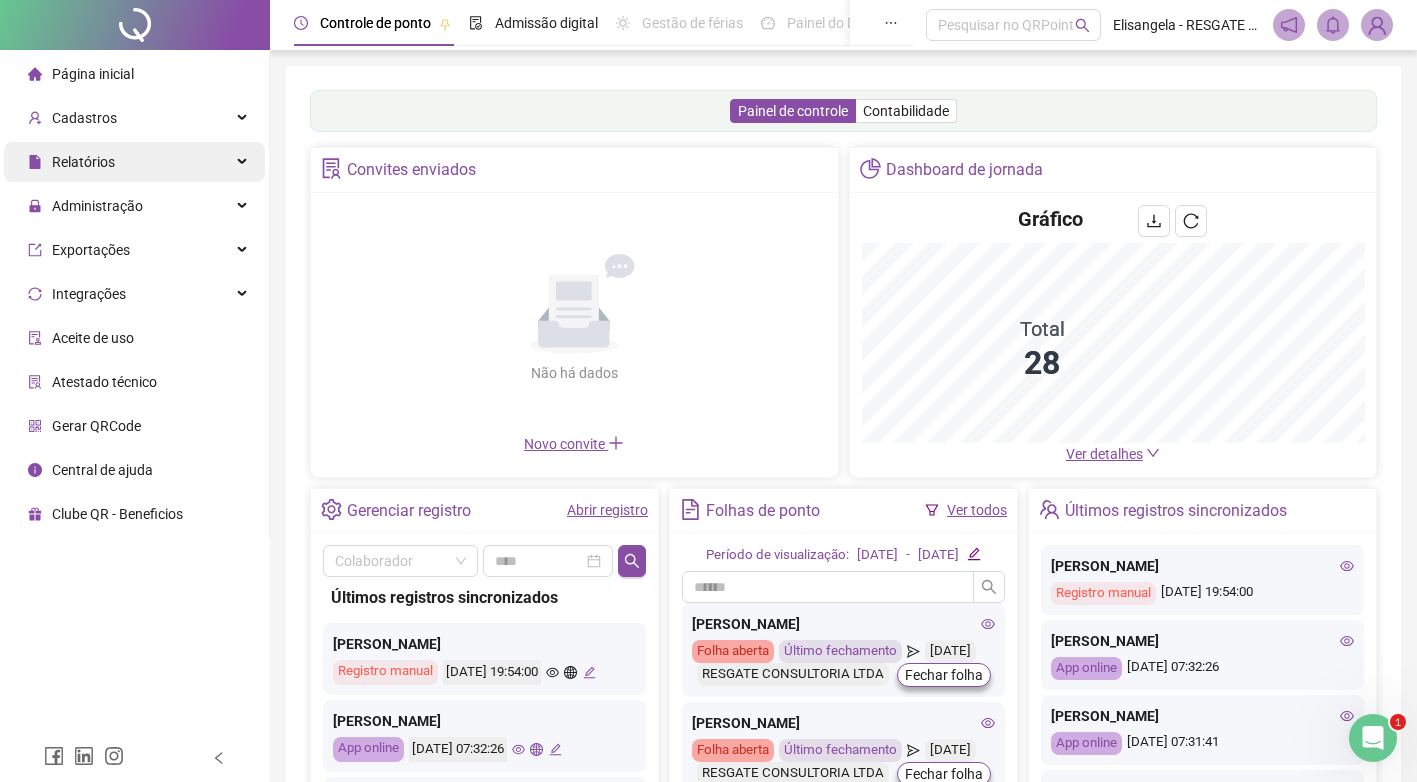 click on "Relatórios" at bounding box center [134, 162] 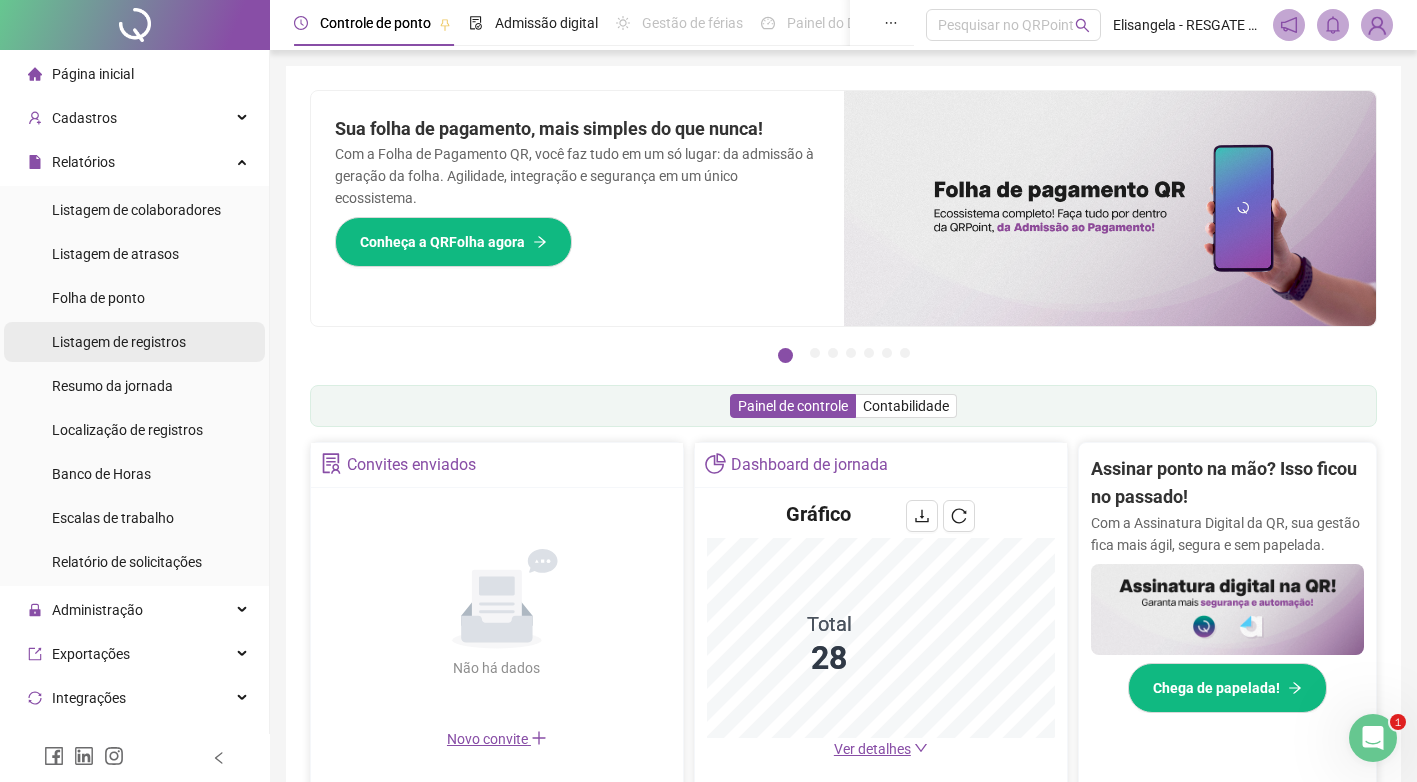 click on "Listagem de registros" at bounding box center (119, 342) 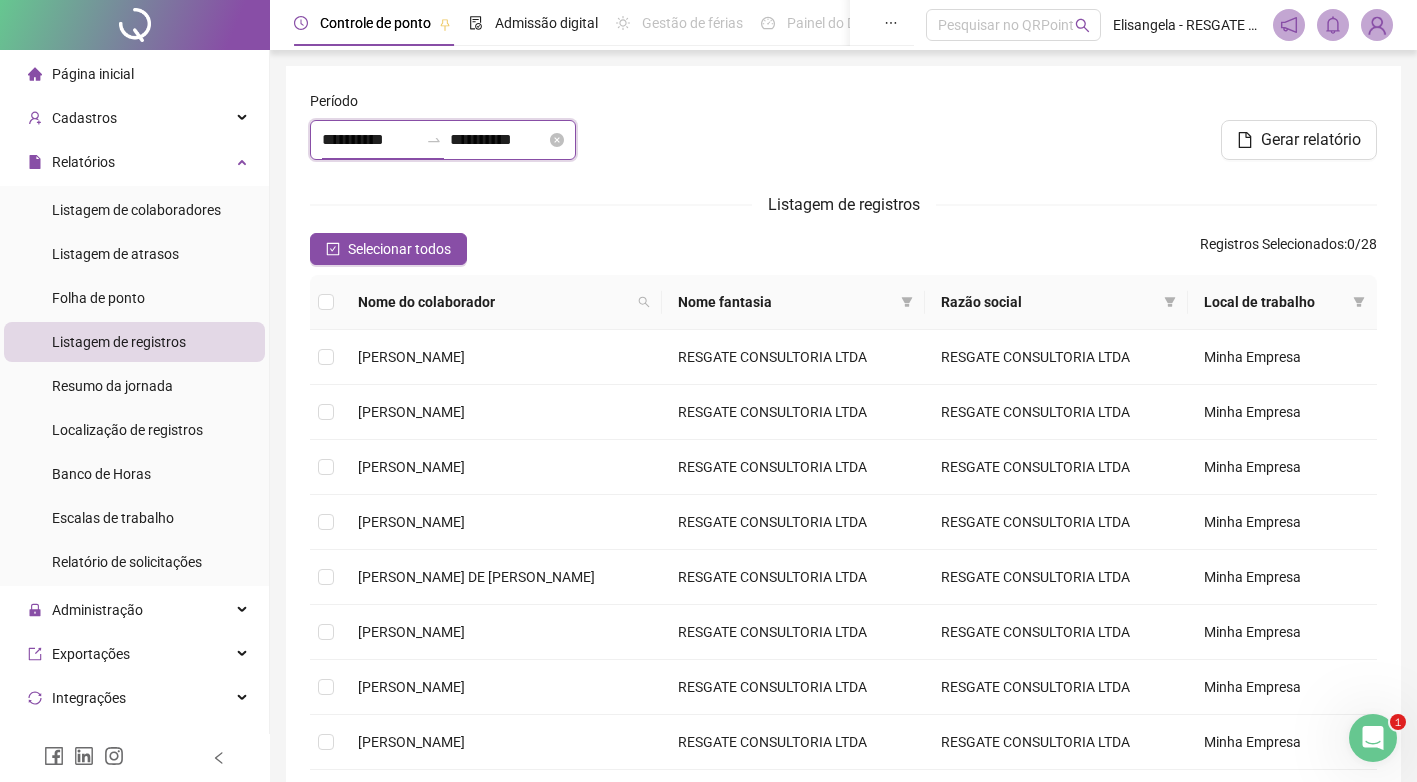click on "**********" at bounding box center [370, 140] 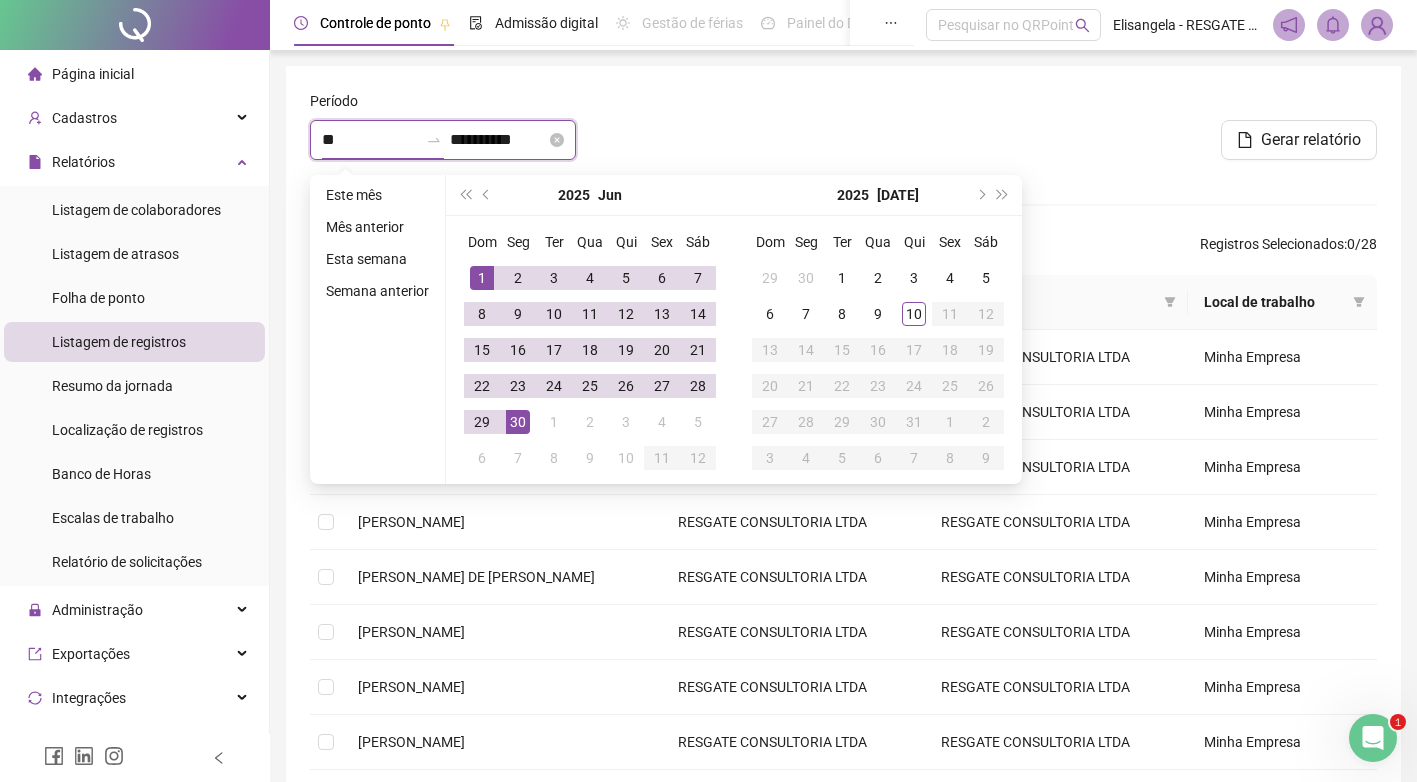 type on "*" 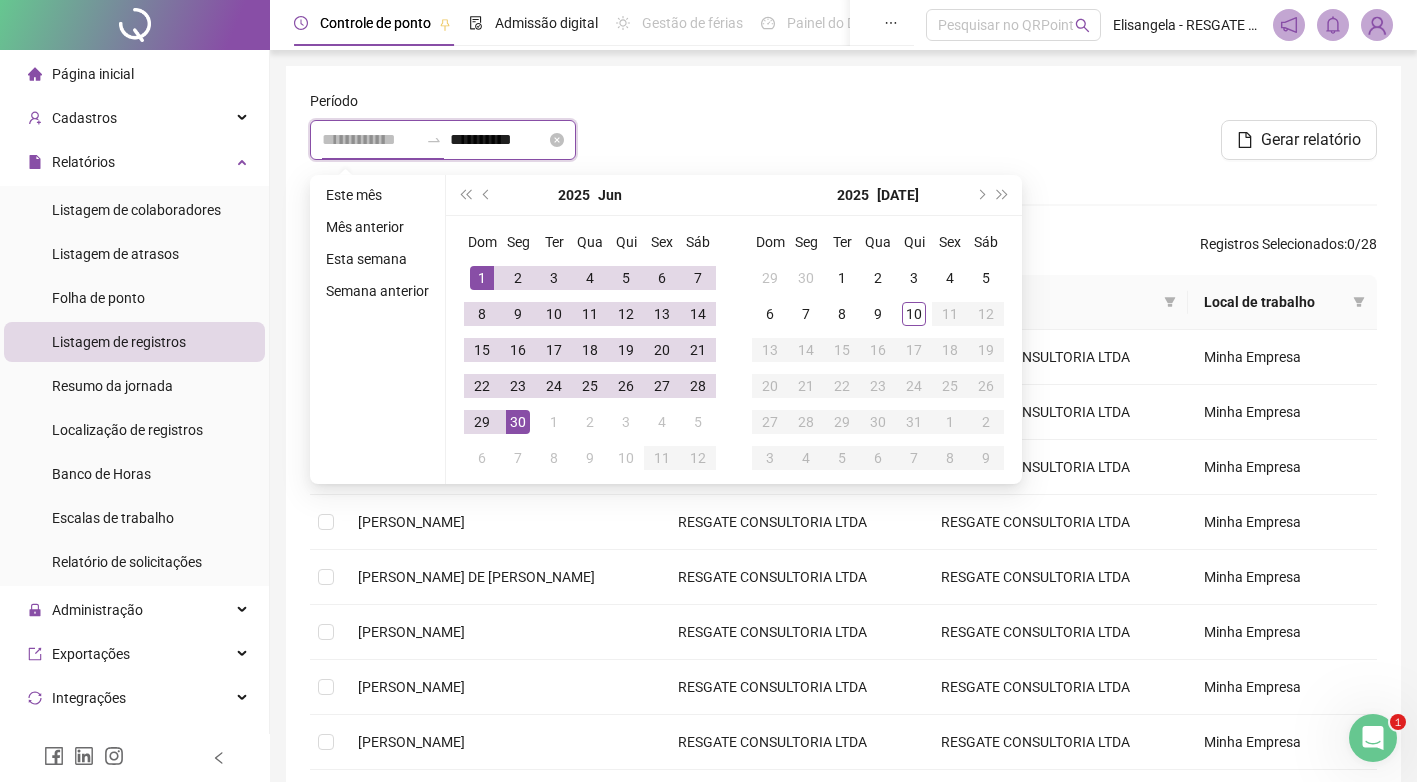 click at bounding box center [370, 140] 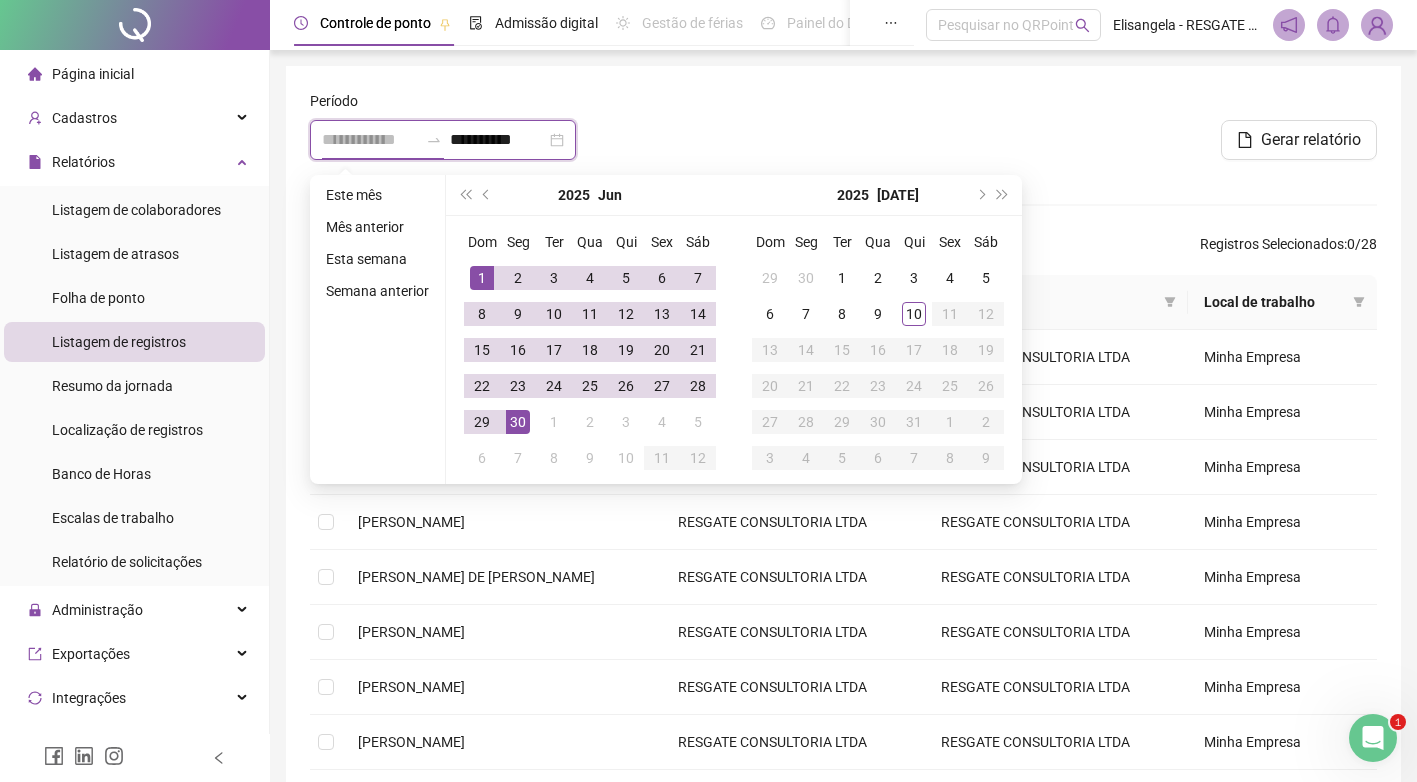 type on "**********" 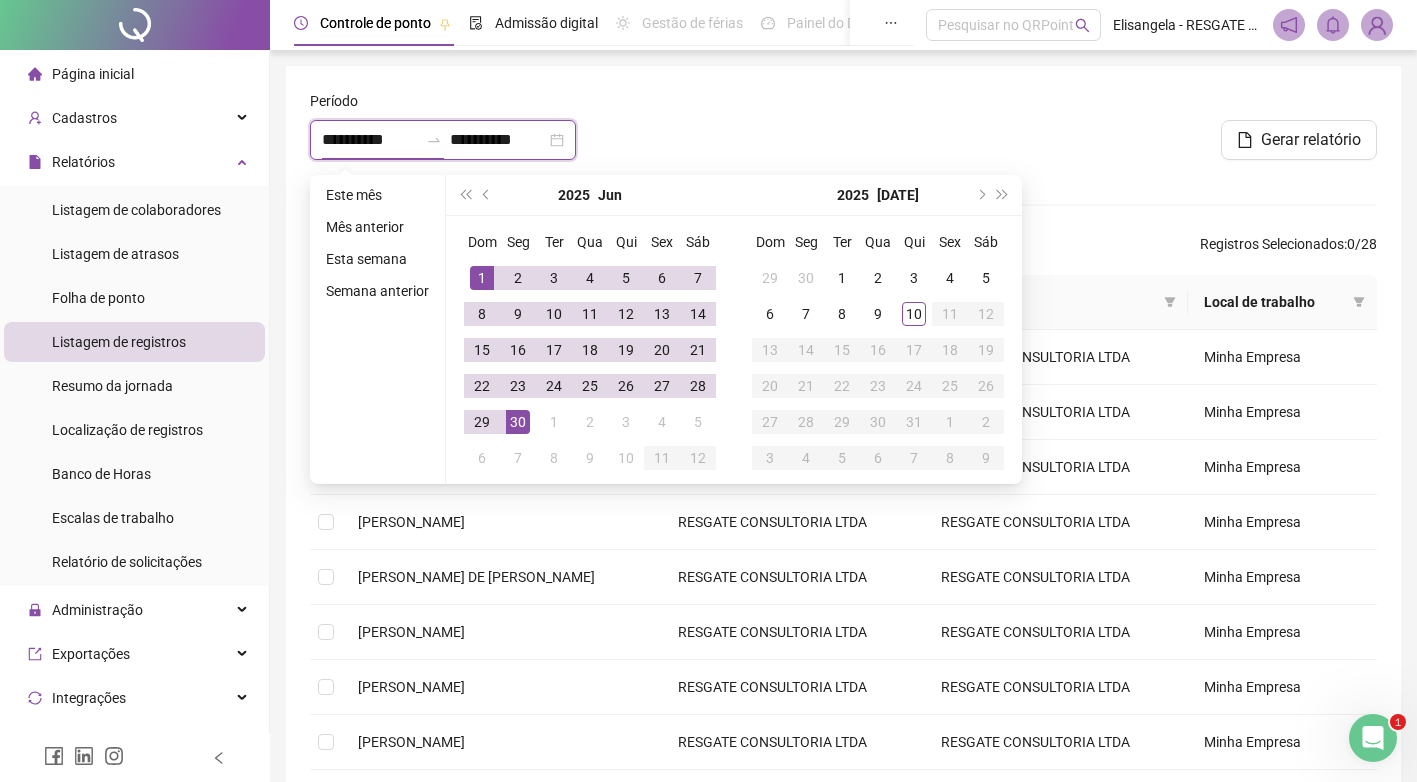 type on "**********" 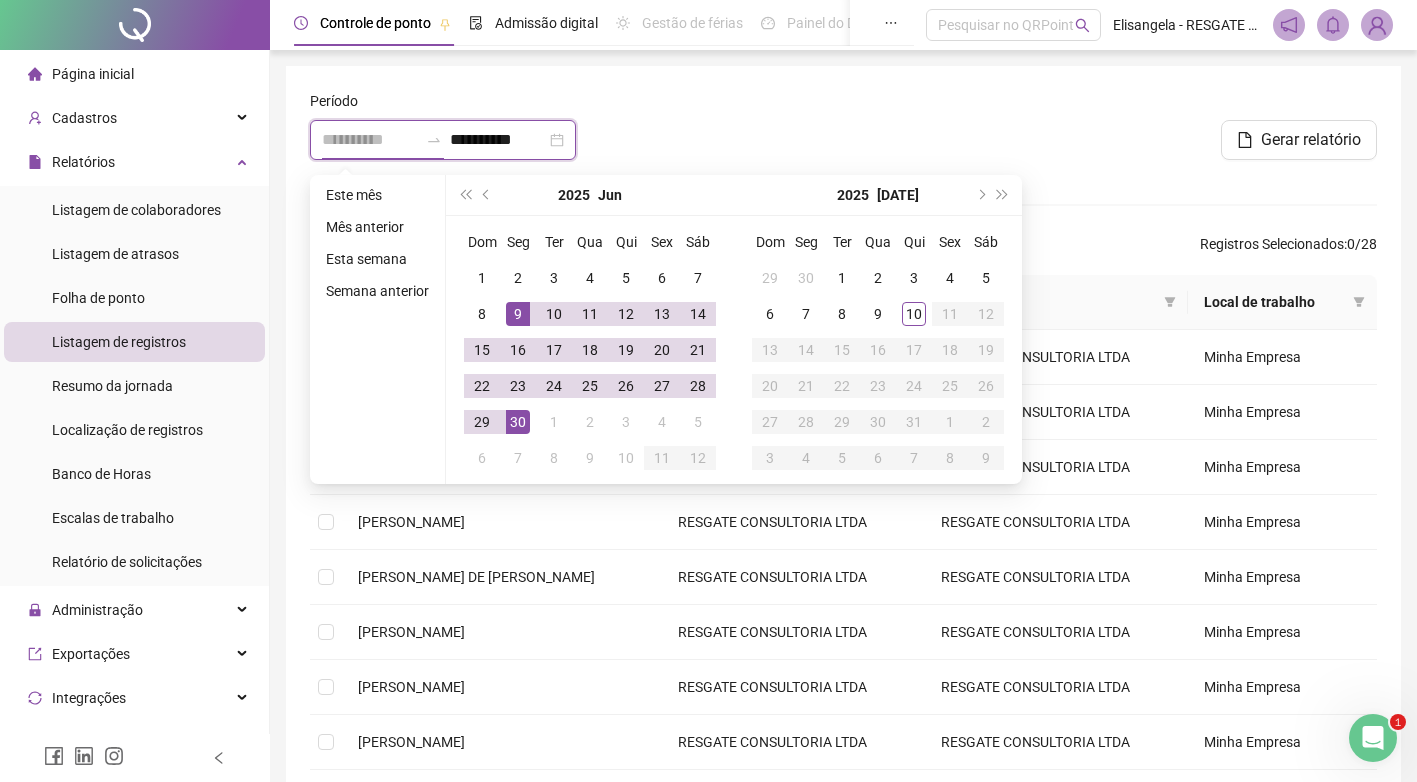 type on "**********" 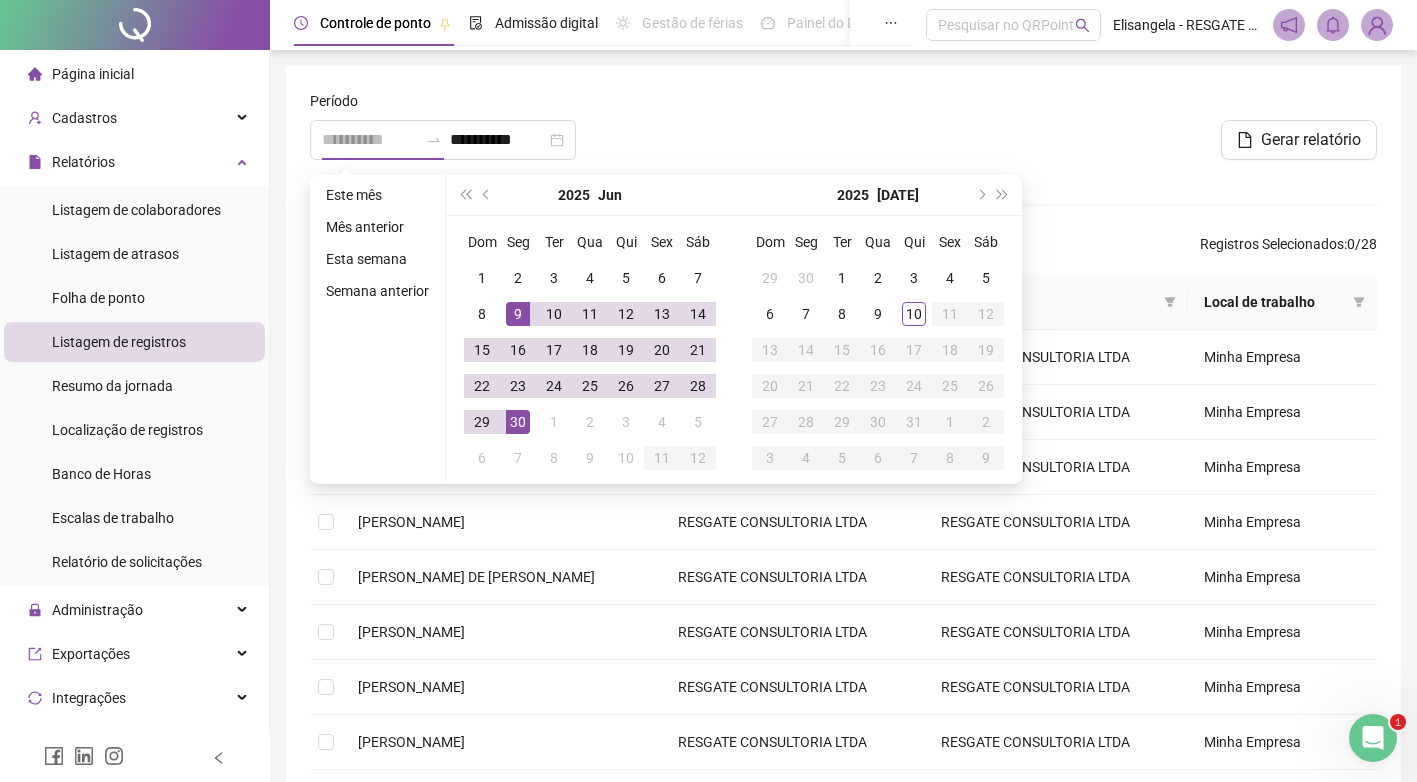 click on "9" at bounding box center [518, 314] 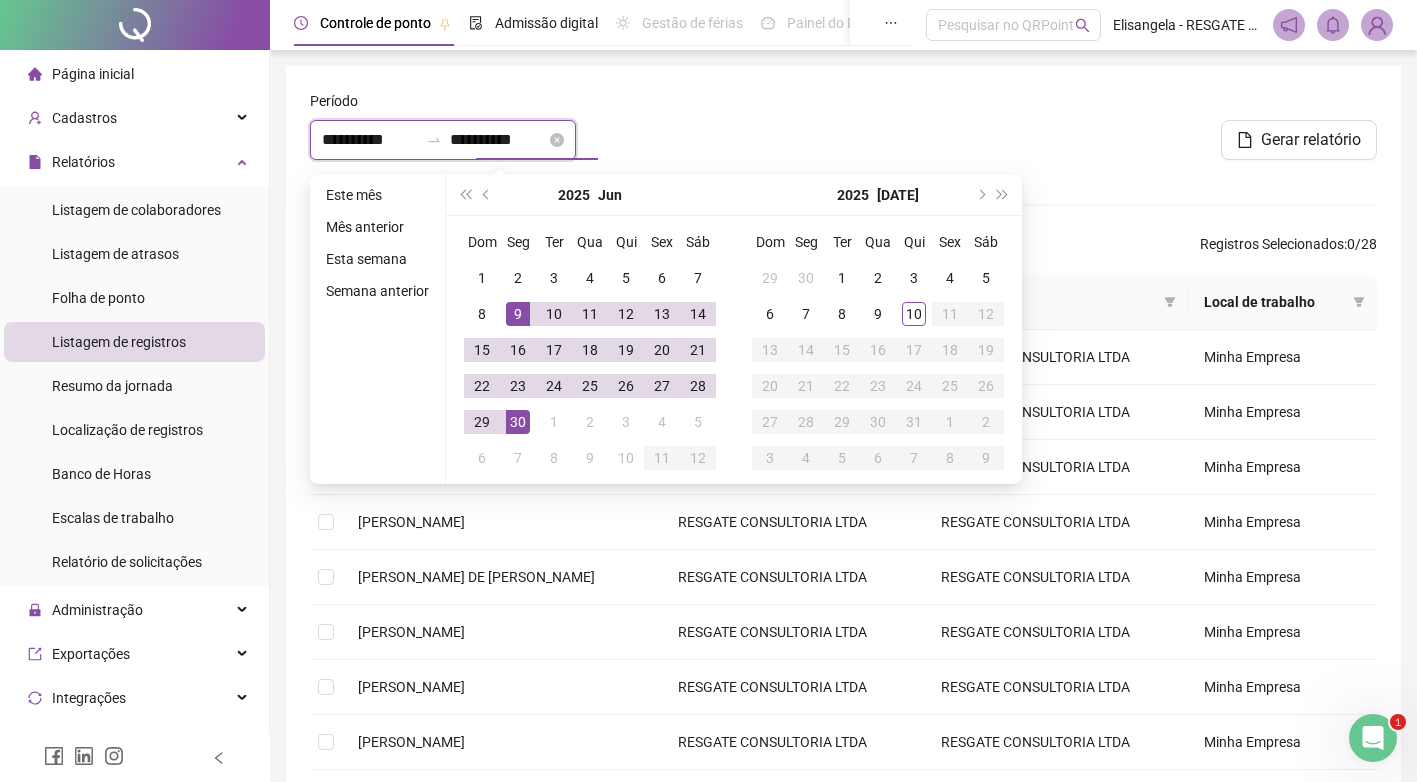 click on "**********" at bounding box center [498, 140] 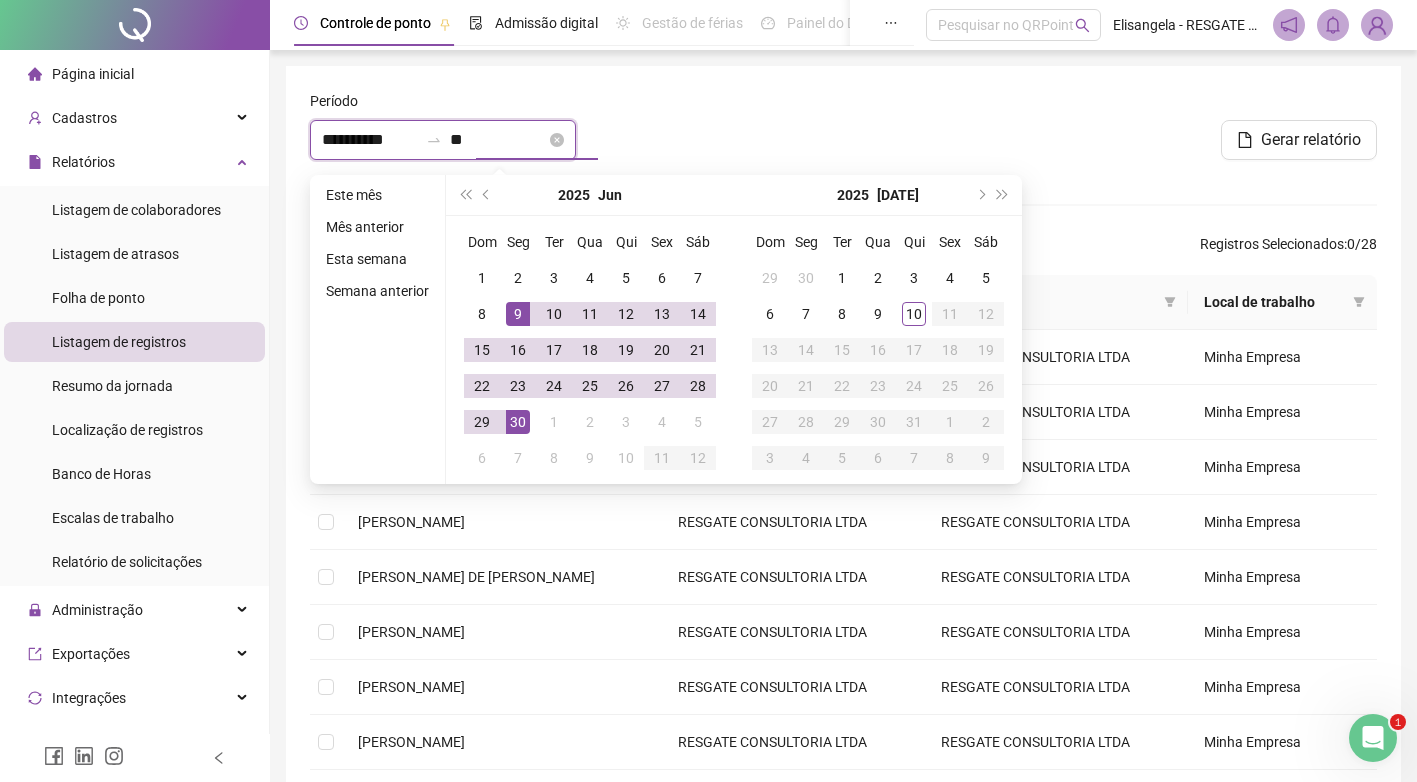 type on "*" 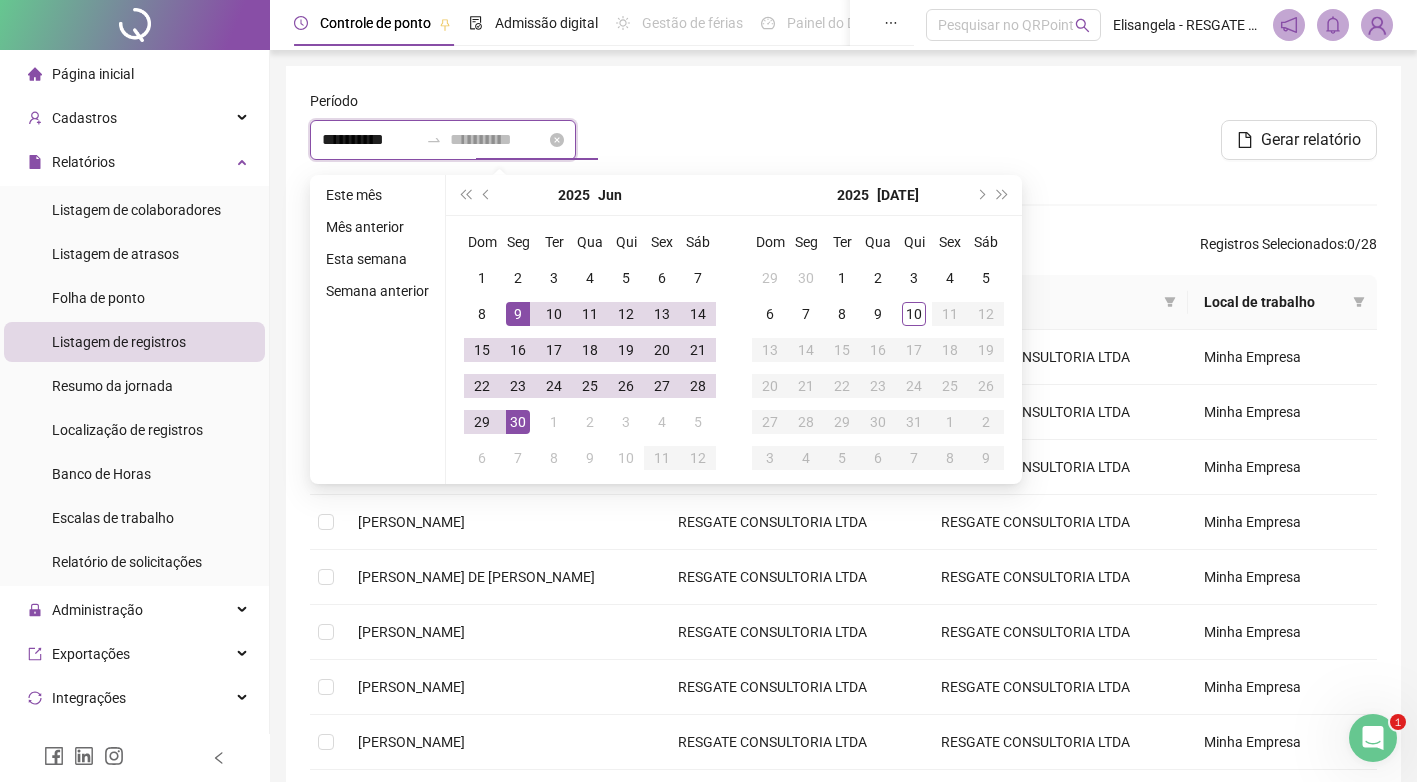 click at bounding box center [498, 140] 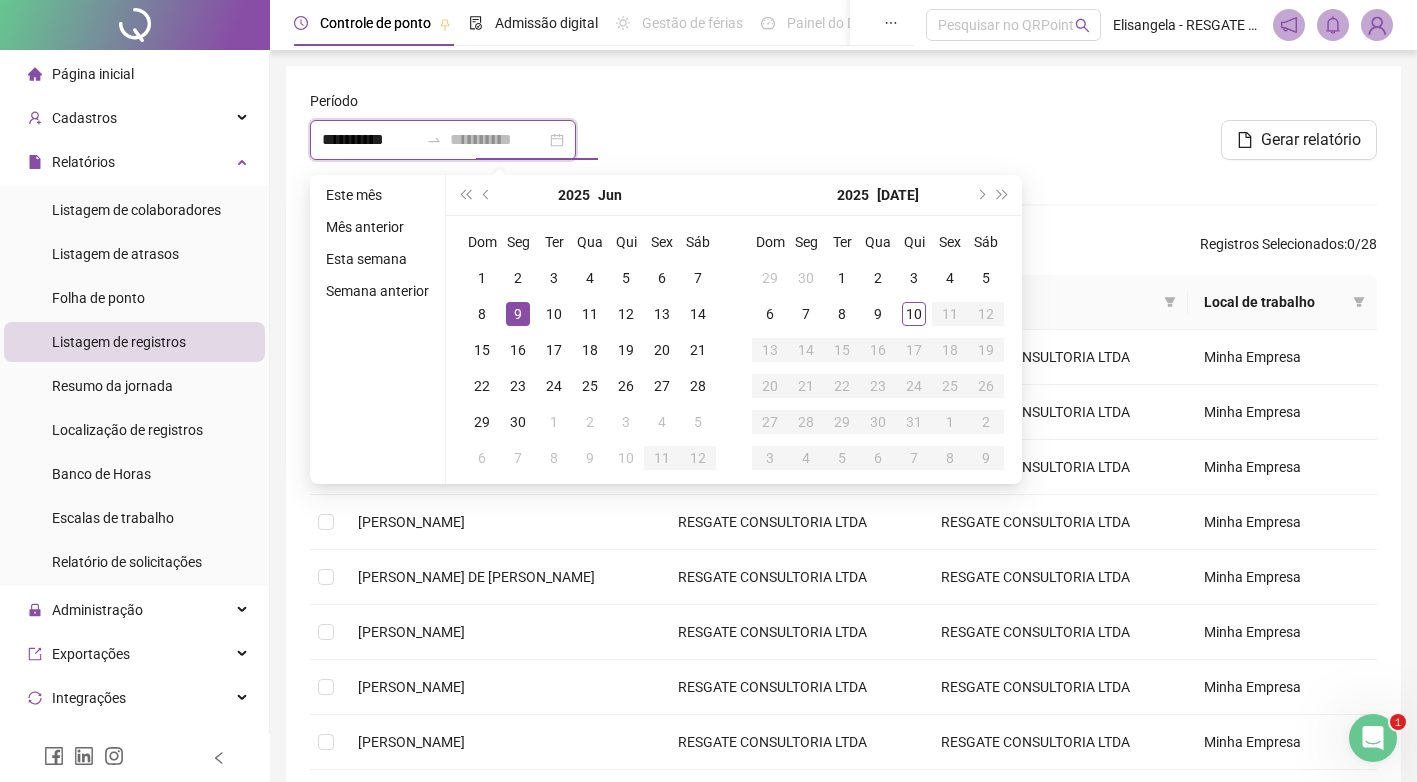 type on "**********" 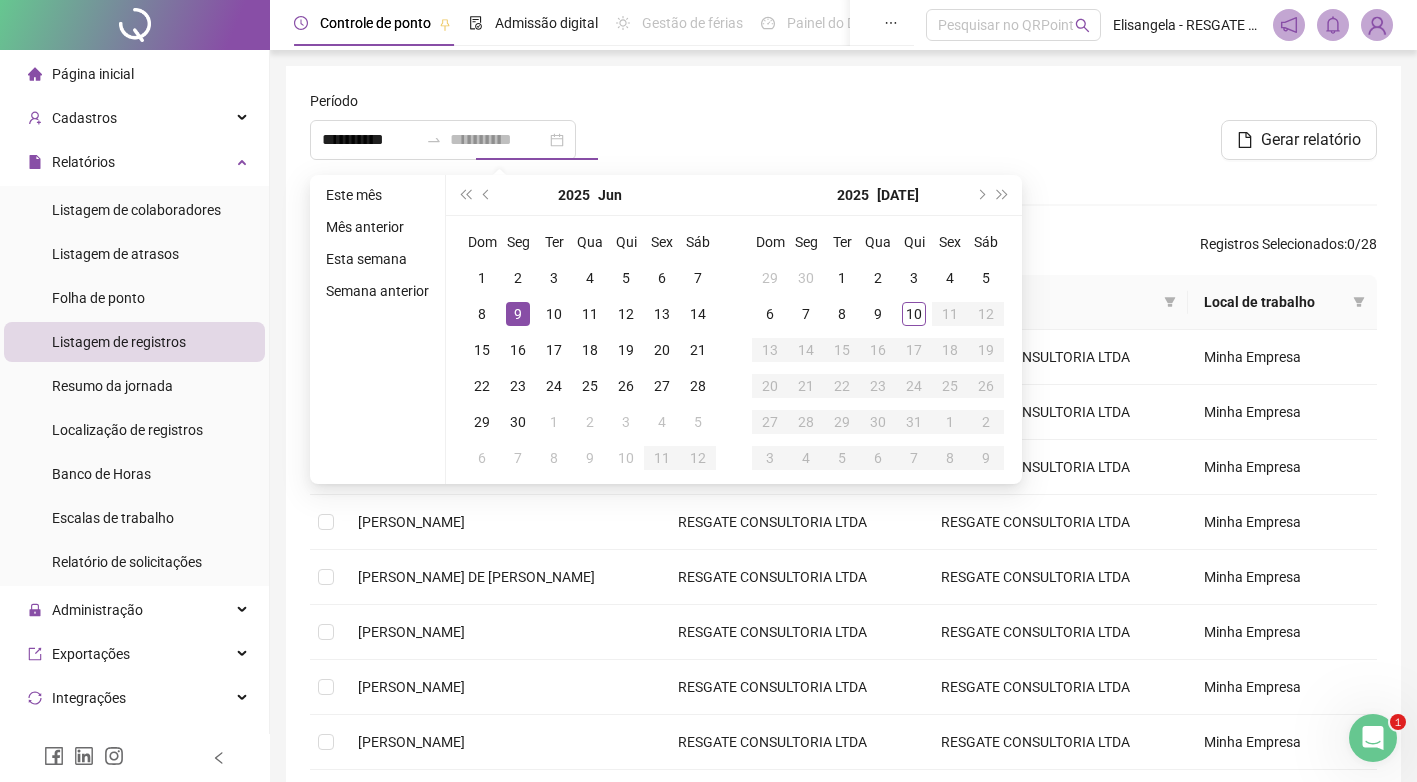 click on "9" at bounding box center (518, 314) 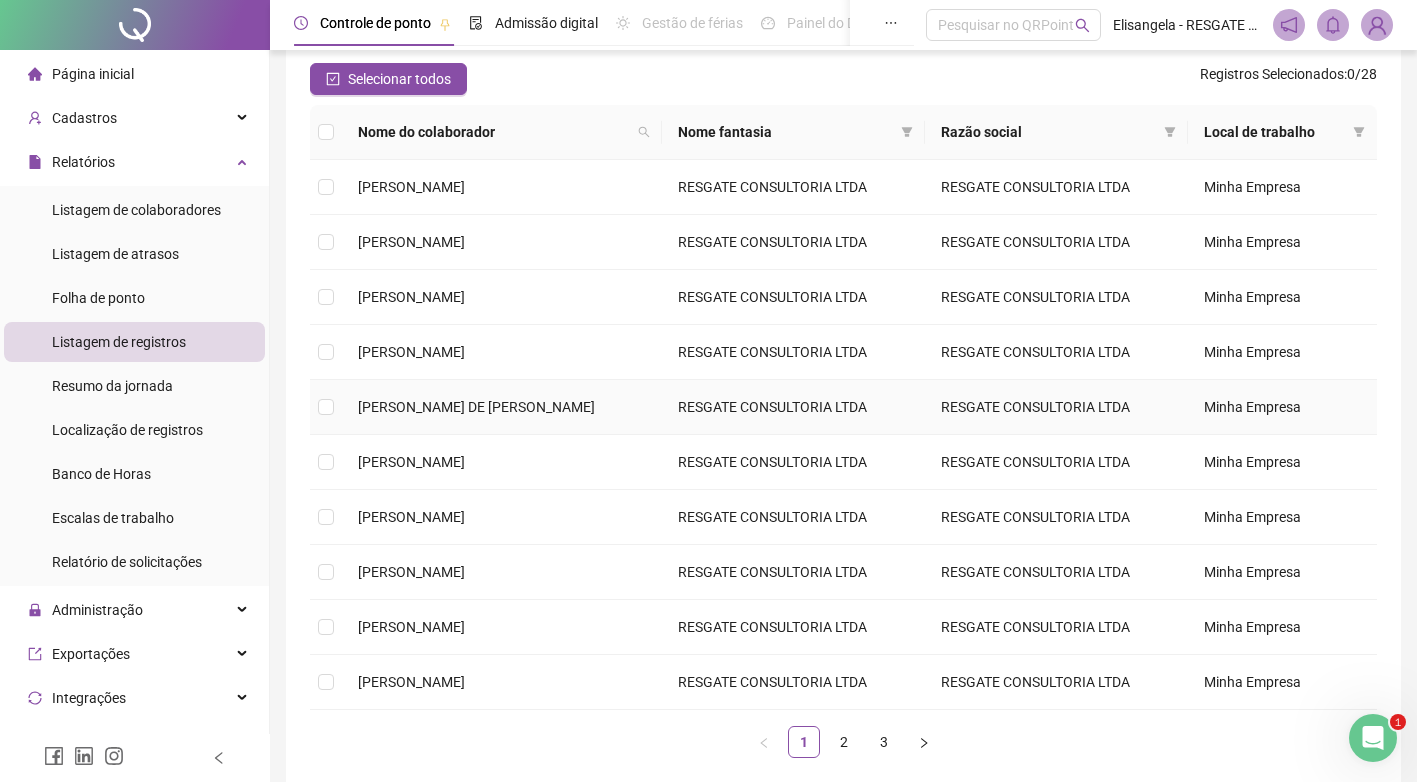 scroll, scrollTop: 272, scrollLeft: 0, axis: vertical 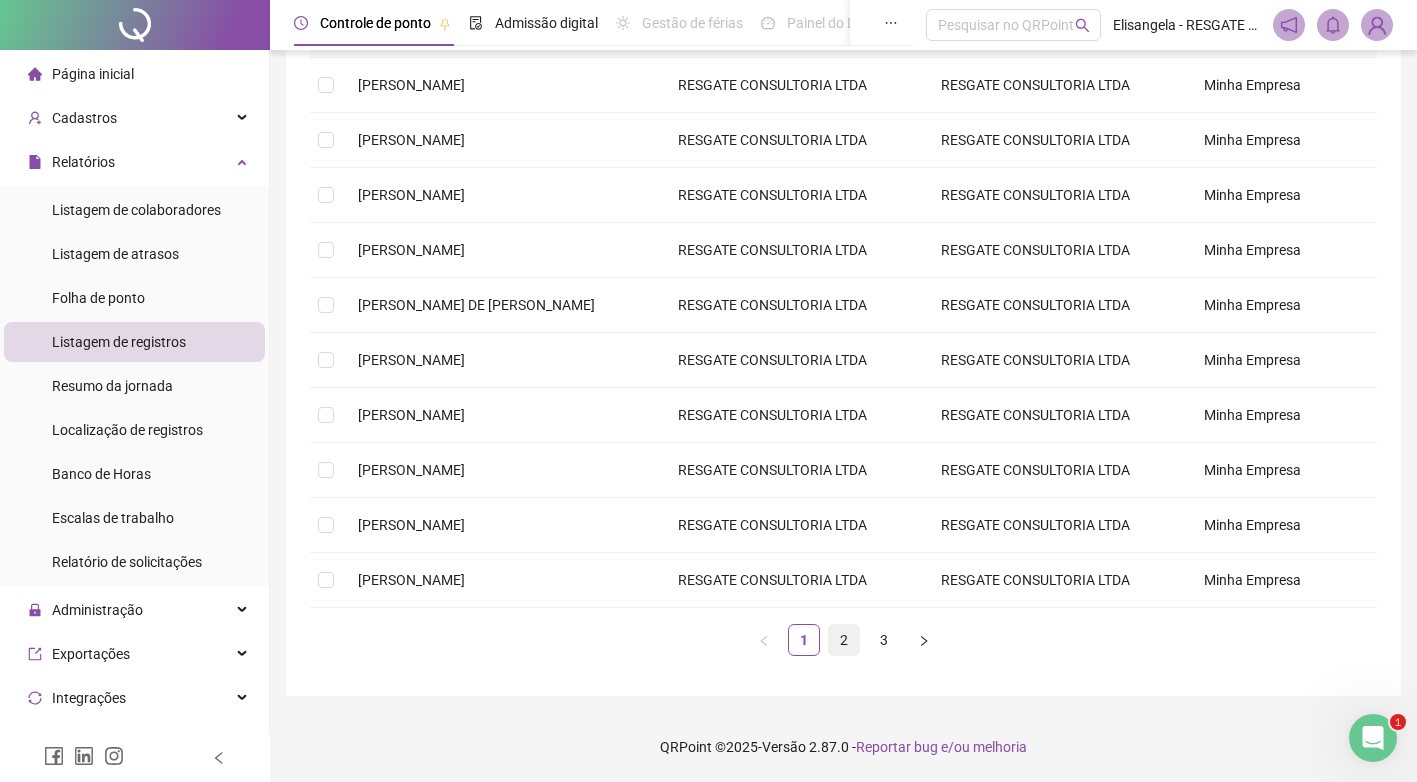 click on "2" at bounding box center [844, 640] 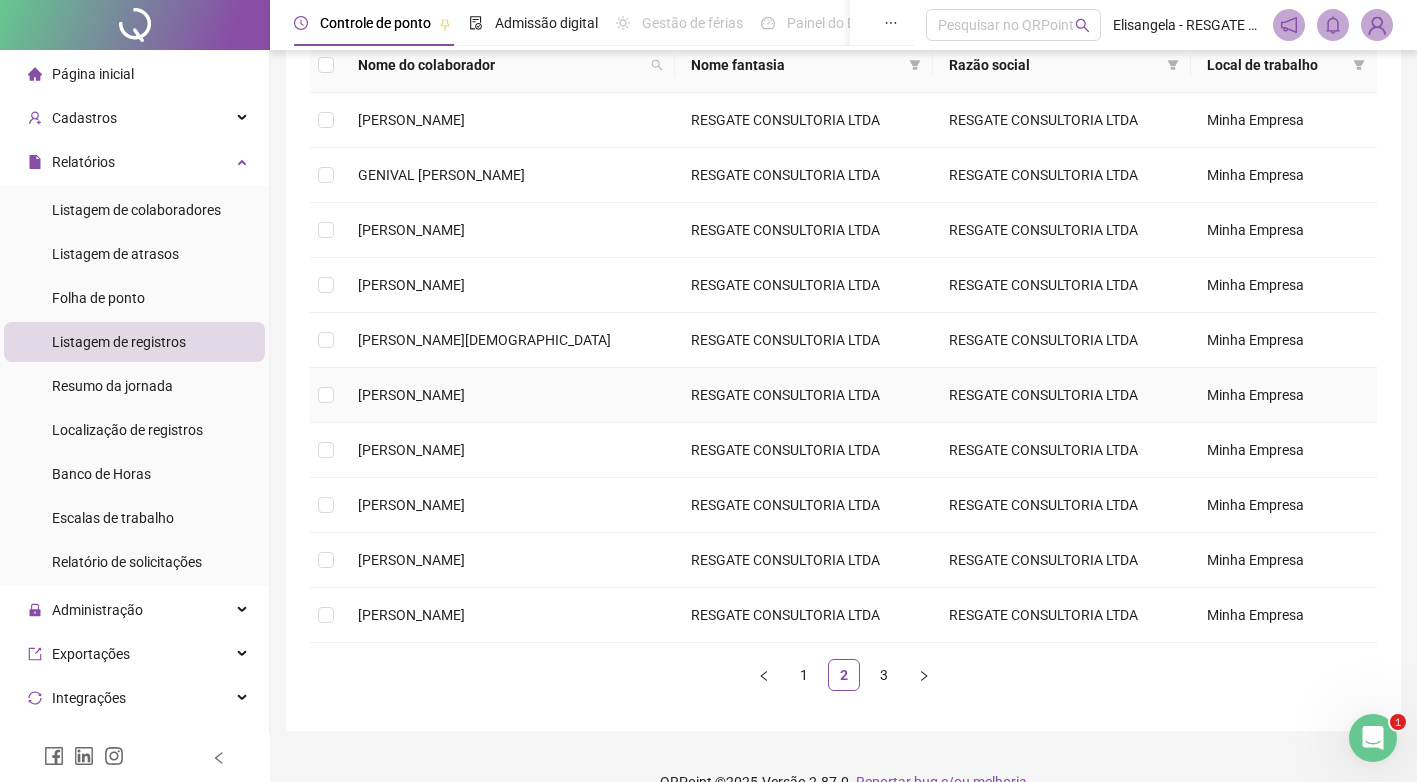 scroll, scrollTop: 272, scrollLeft: 0, axis: vertical 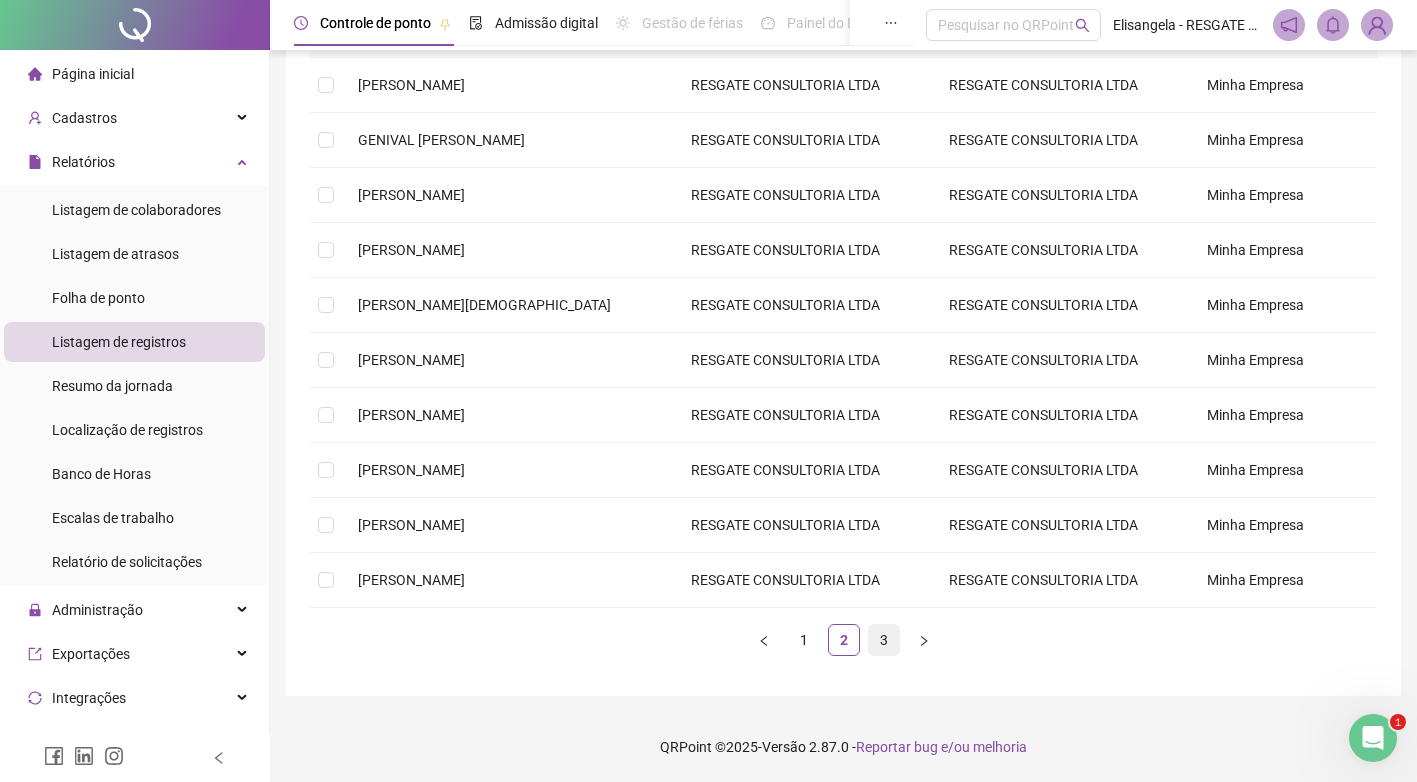click on "3" at bounding box center (884, 640) 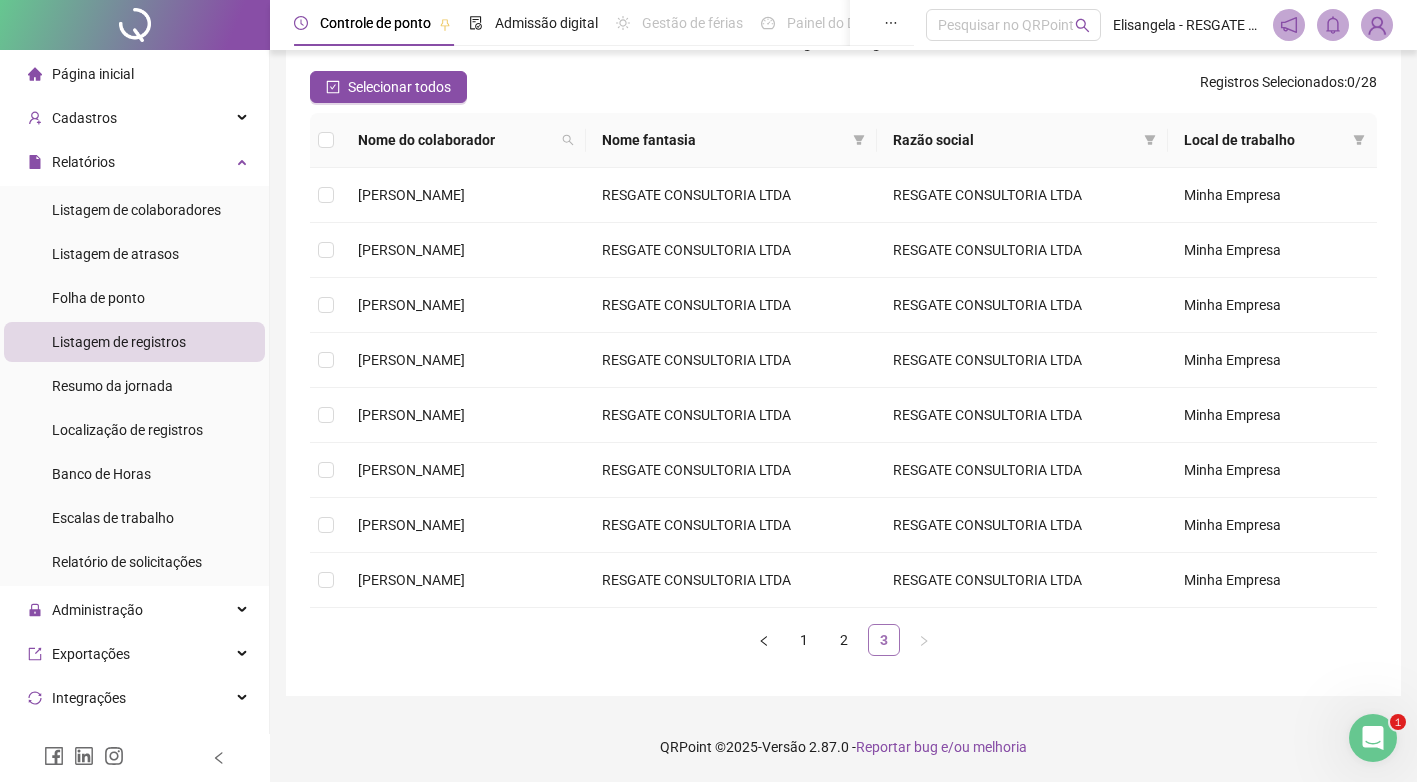 scroll, scrollTop: 162, scrollLeft: 0, axis: vertical 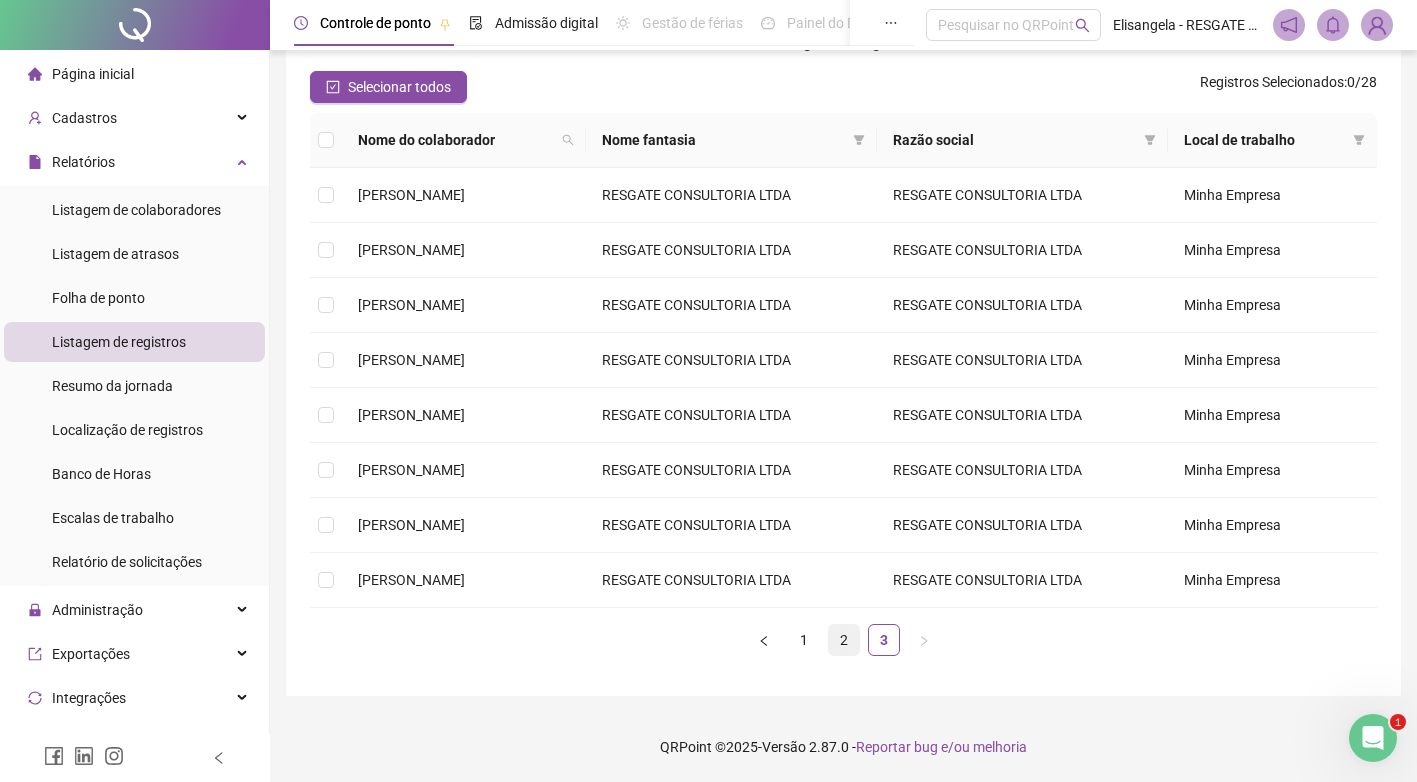 click on "2" at bounding box center [844, 640] 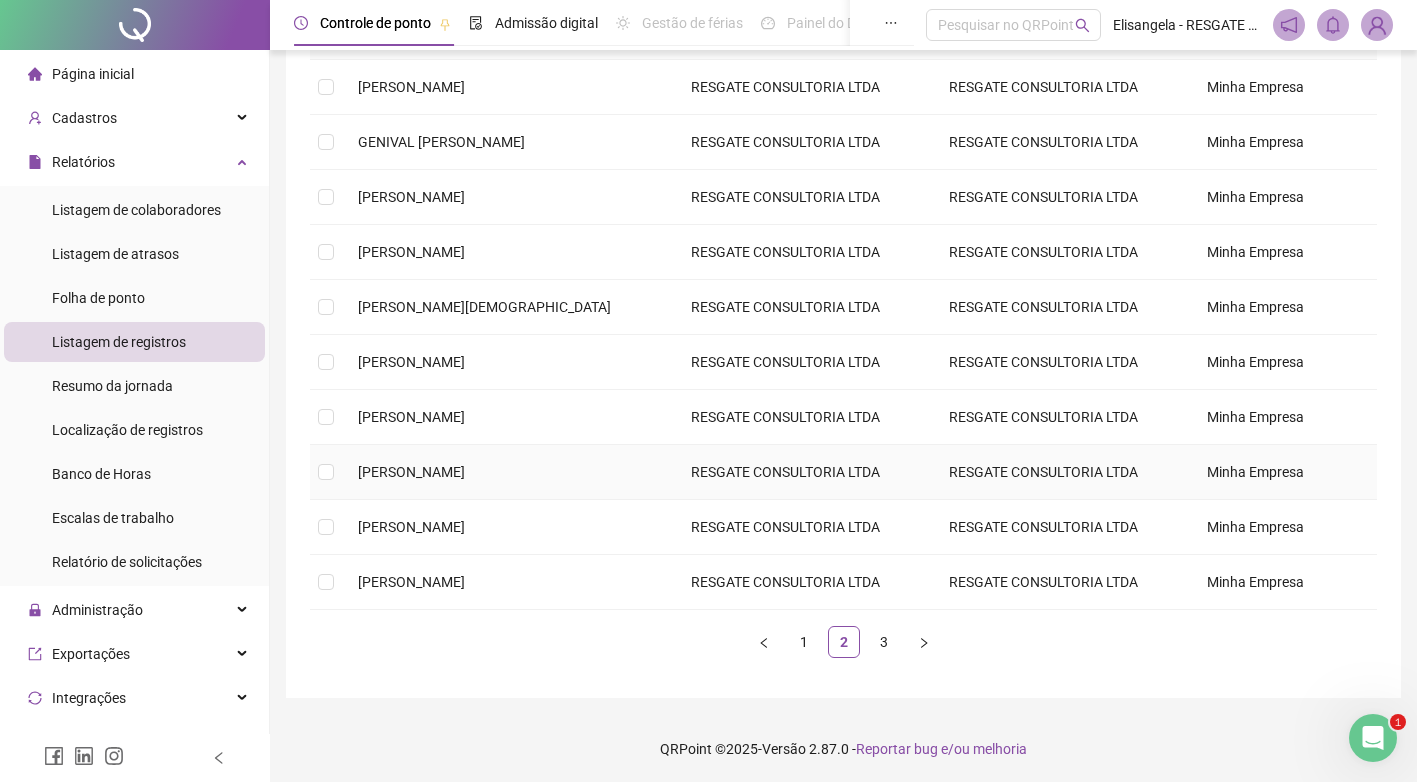 scroll, scrollTop: 272, scrollLeft: 0, axis: vertical 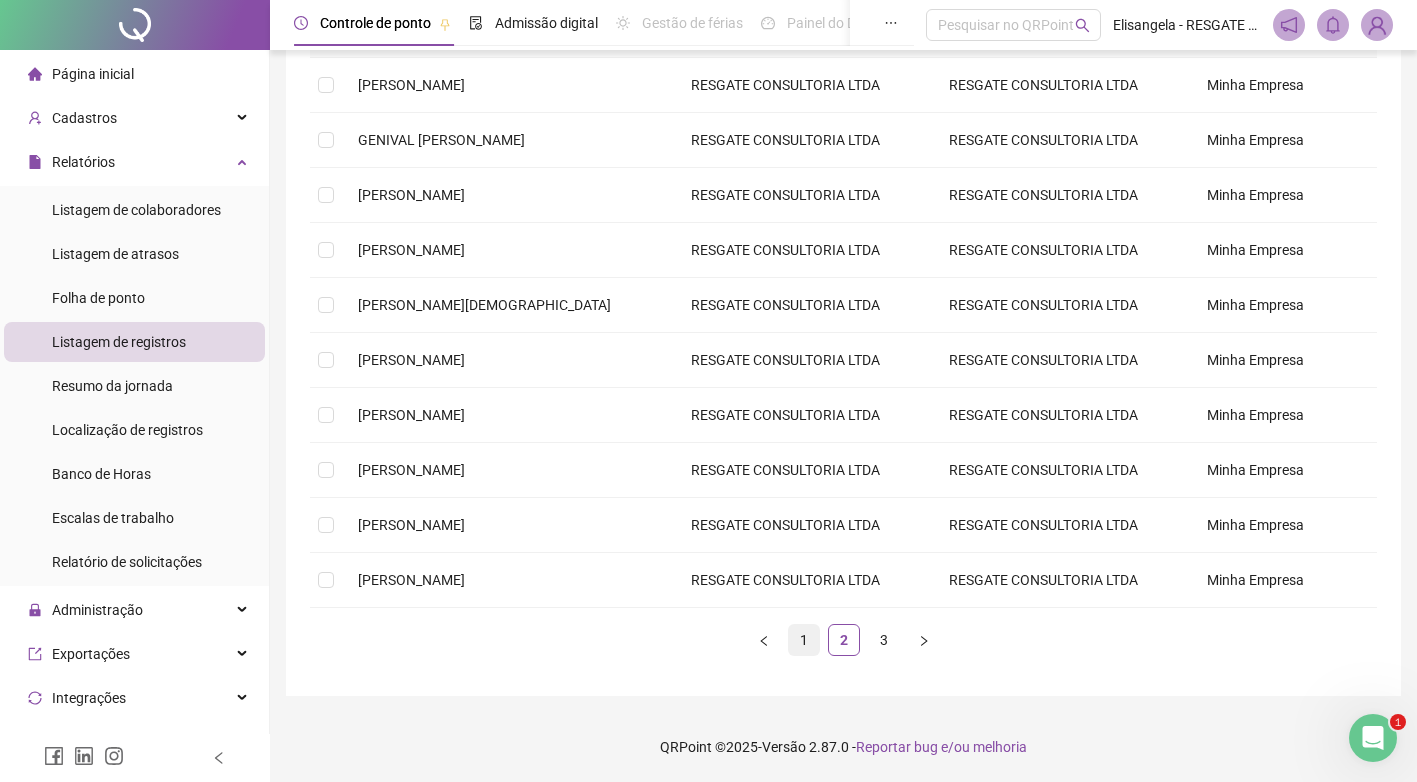 click on "1" at bounding box center [804, 640] 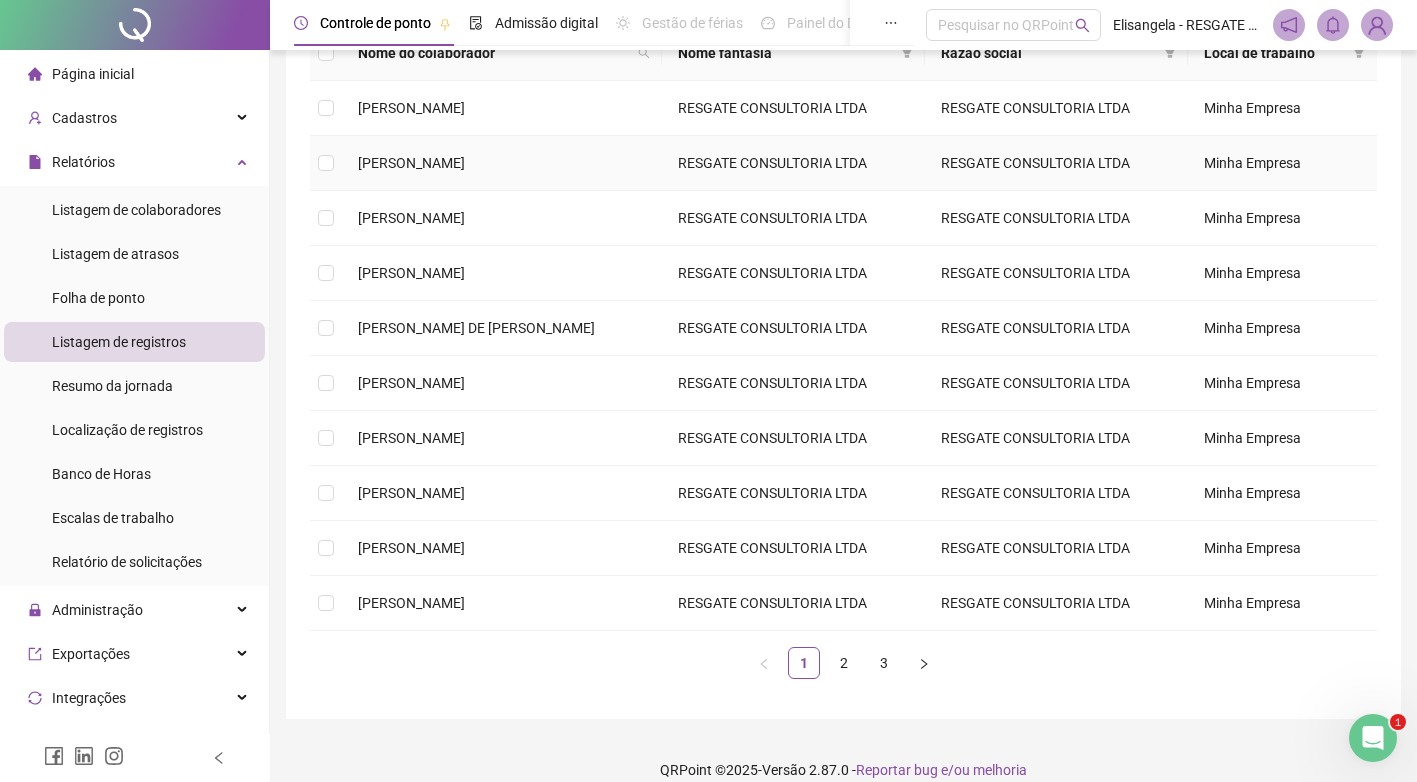 scroll, scrollTop: 272, scrollLeft: 0, axis: vertical 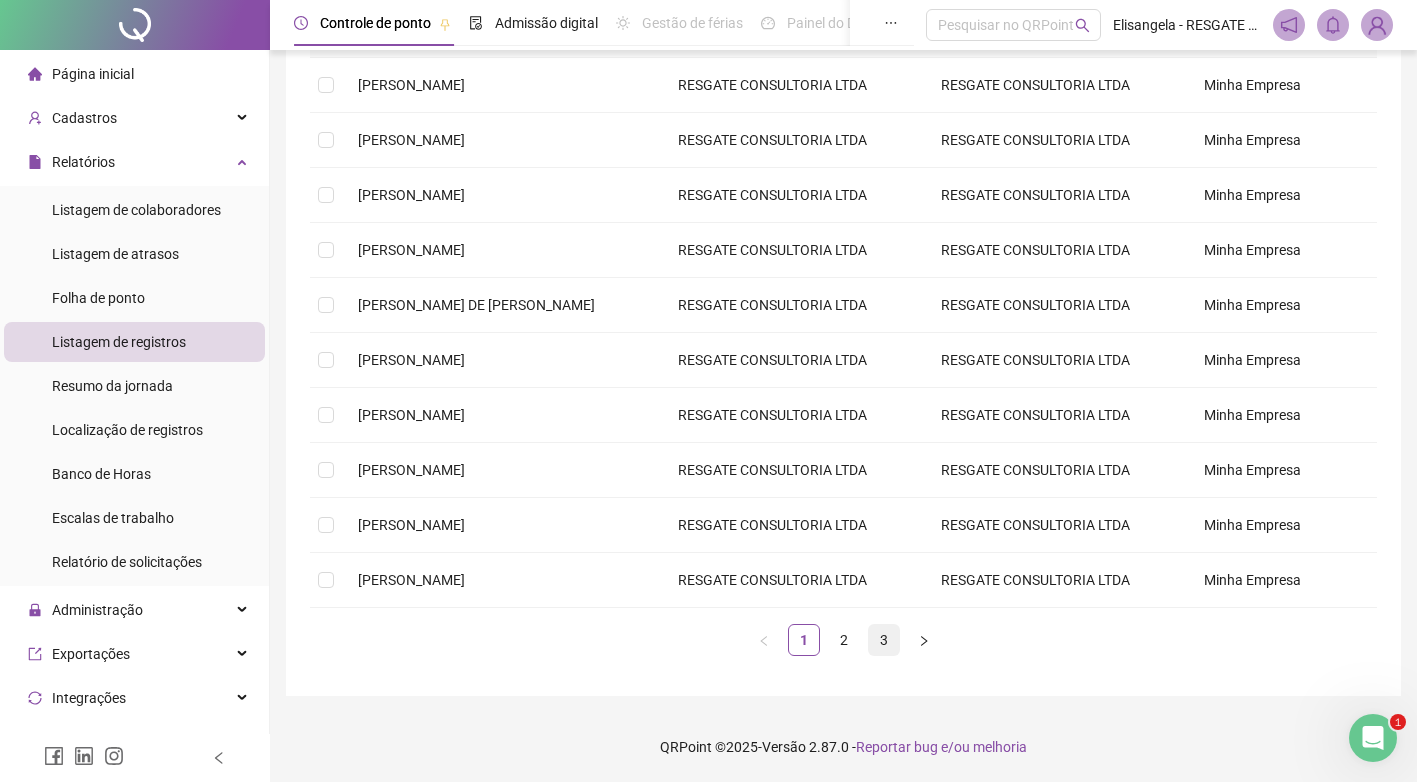 click on "3" at bounding box center (884, 640) 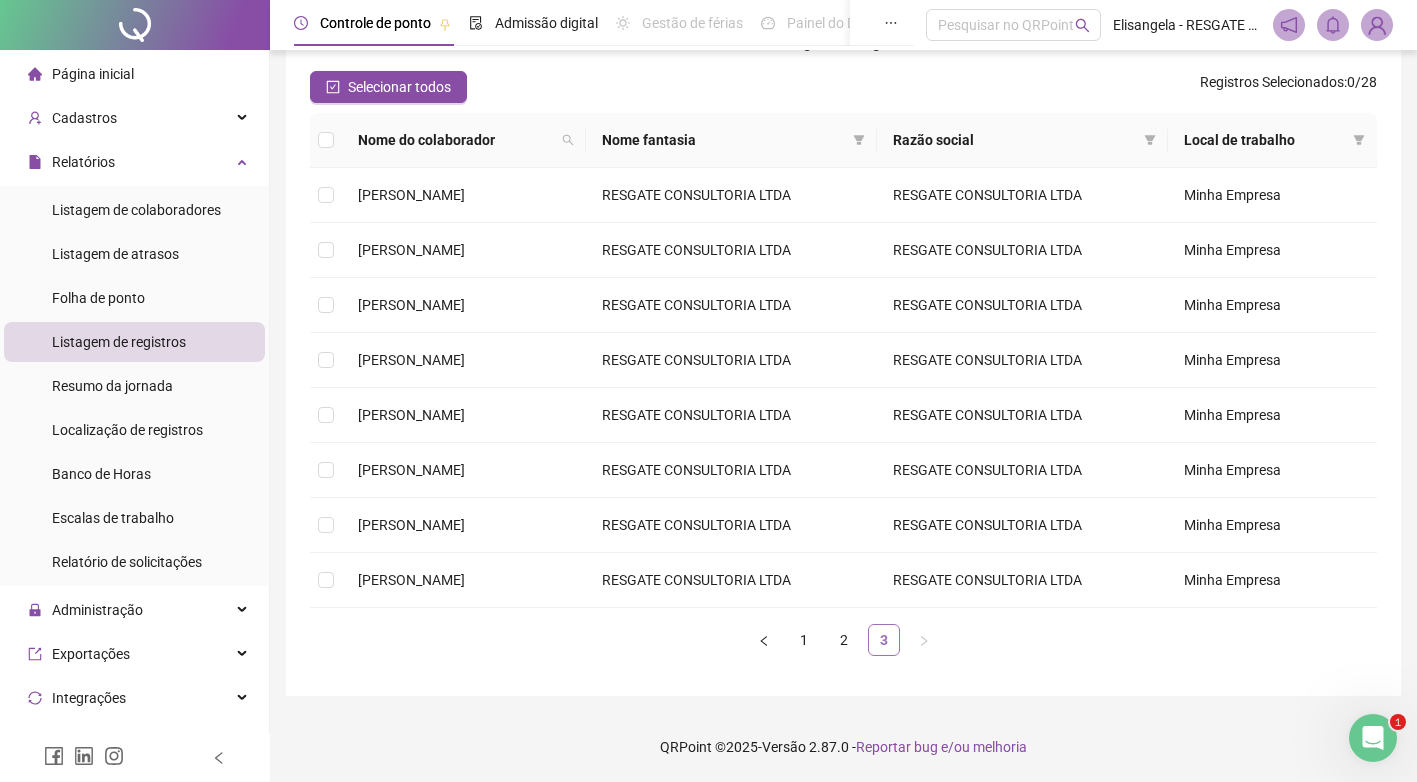 scroll, scrollTop: 162, scrollLeft: 0, axis: vertical 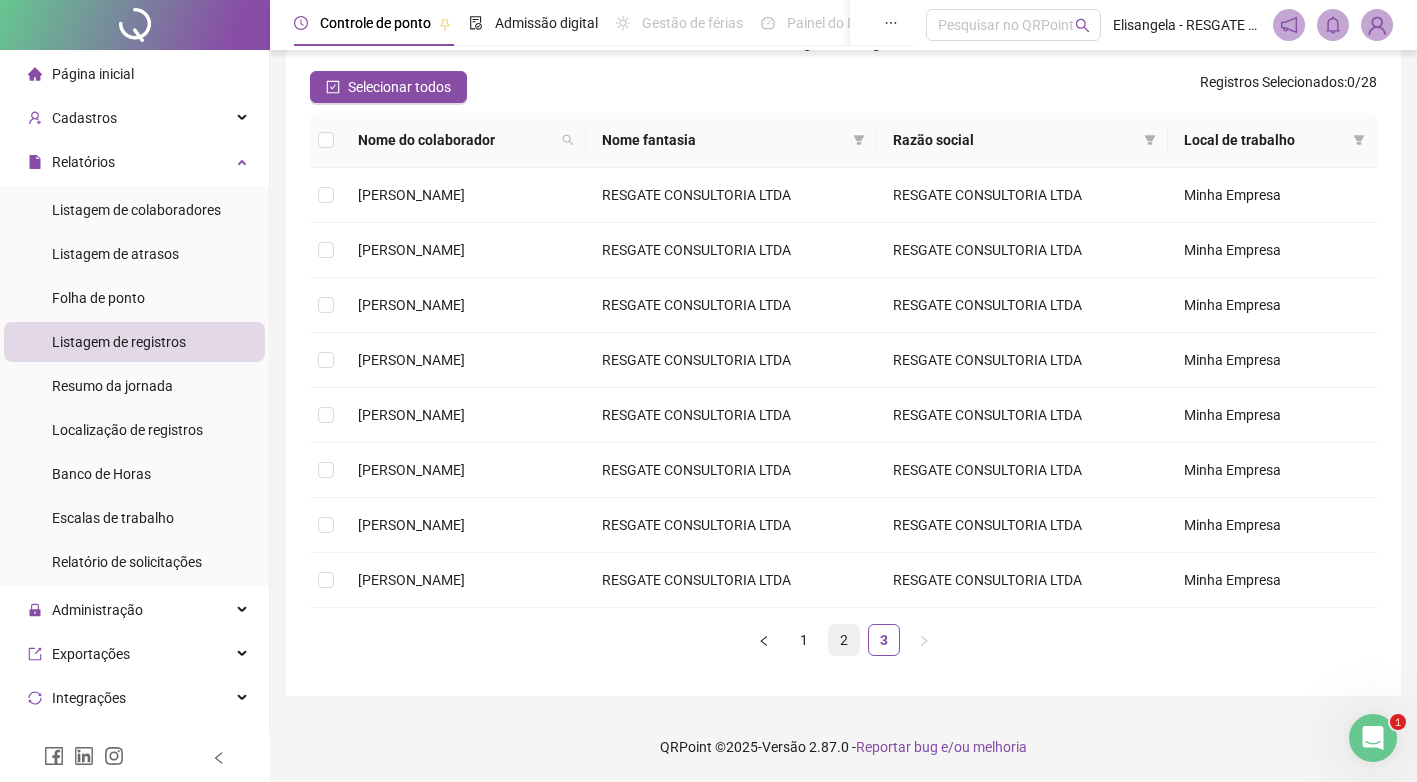 click on "2" at bounding box center [844, 640] 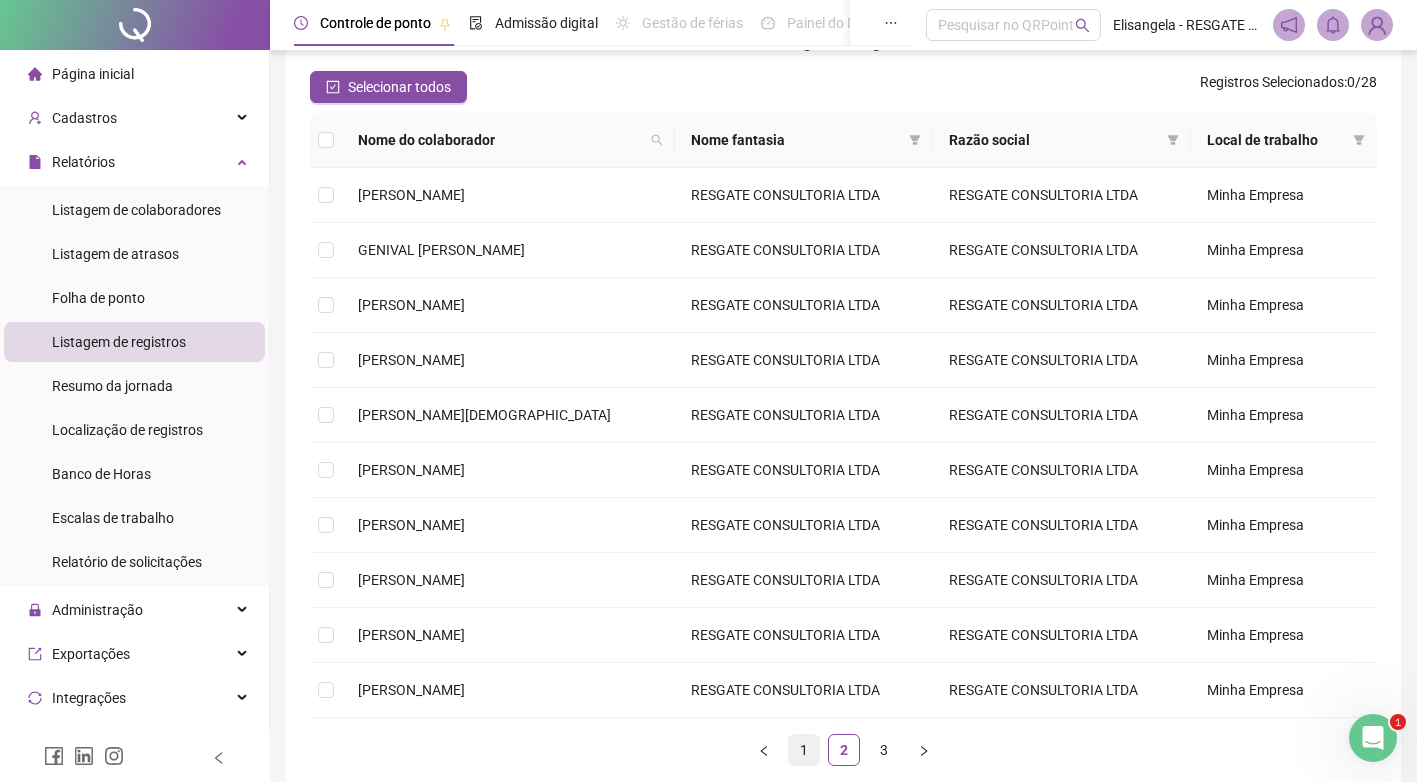 click on "1" at bounding box center [804, 750] 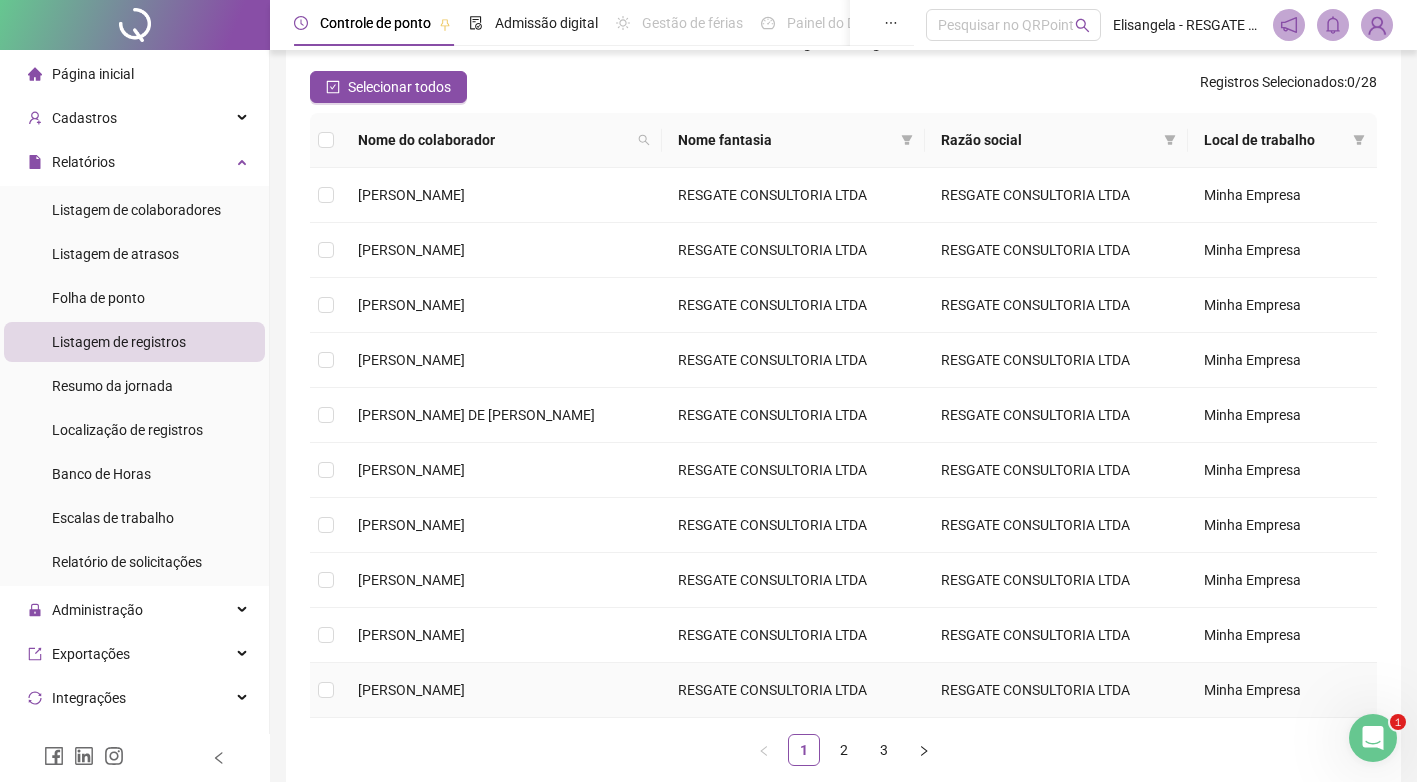 click at bounding box center (326, 690) 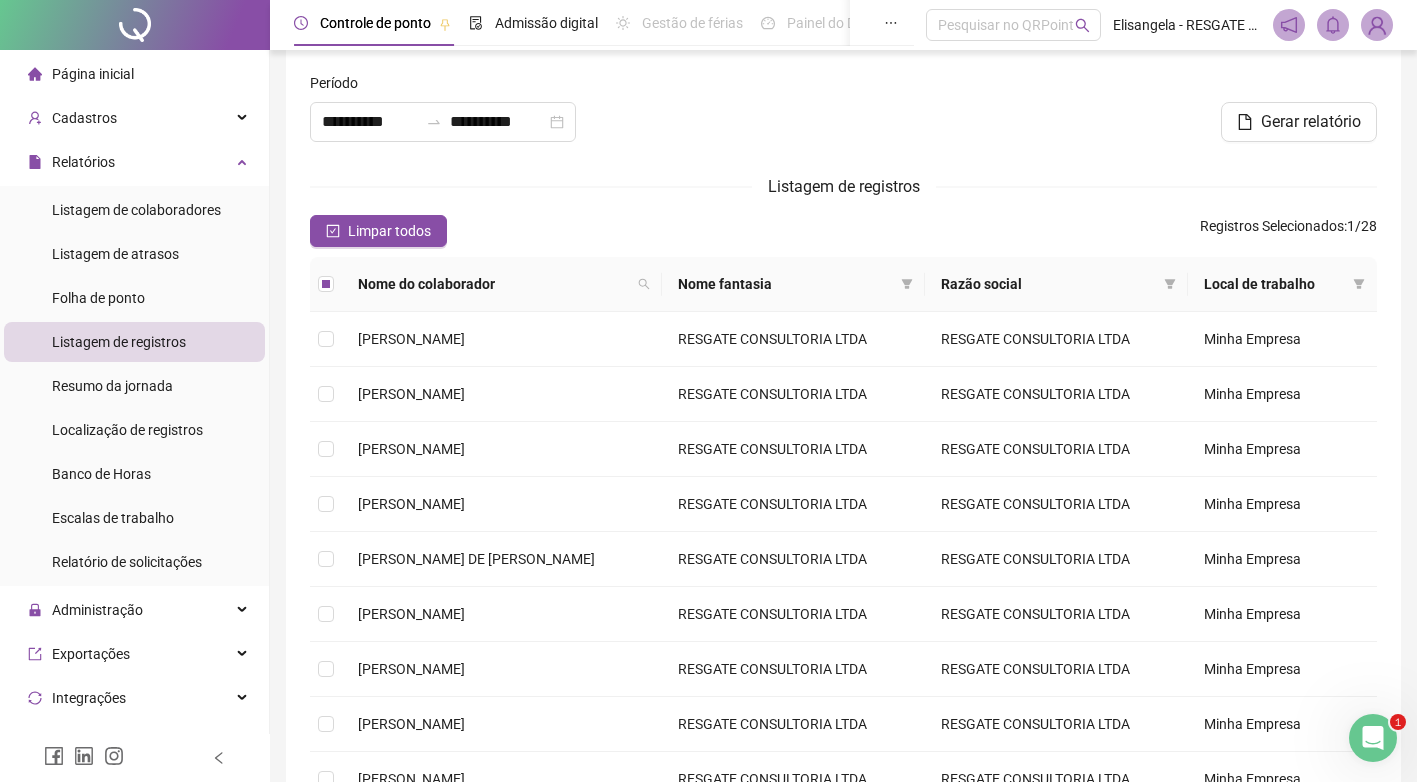 scroll, scrollTop: 0, scrollLeft: 0, axis: both 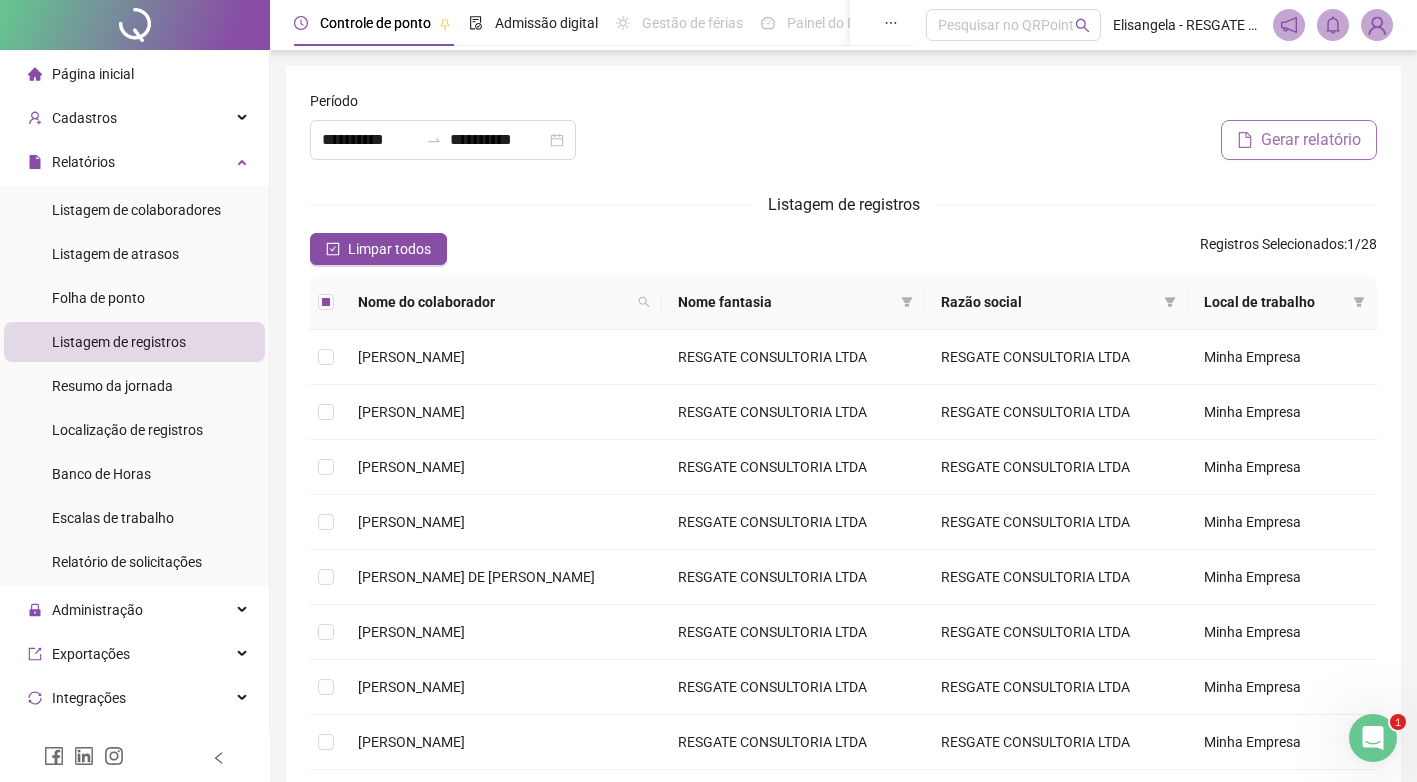 click on "Gerar relatório" at bounding box center [1311, 140] 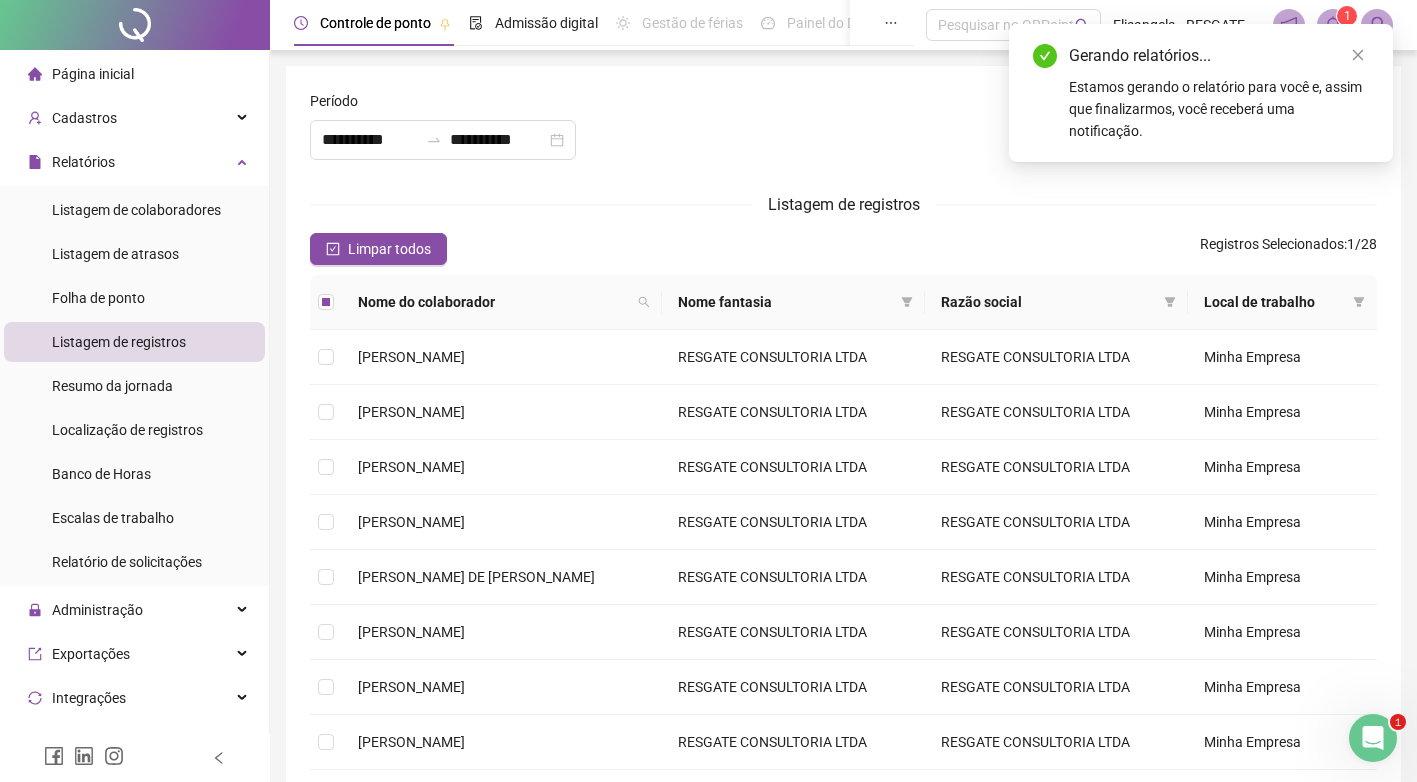 click on "Estamos gerando o relatório para você e, assim que finalizarmos, você receberá uma notificação." at bounding box center [1219, 109] 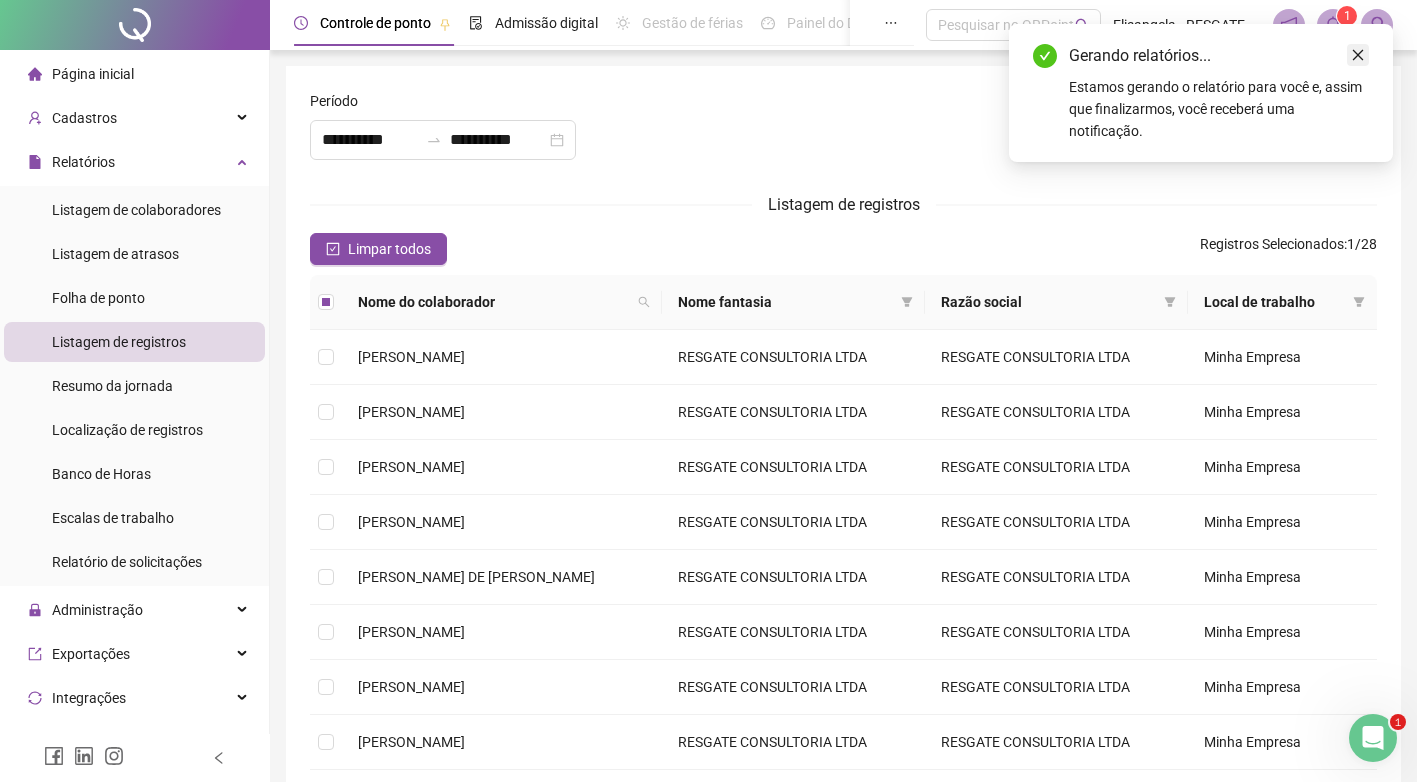 click 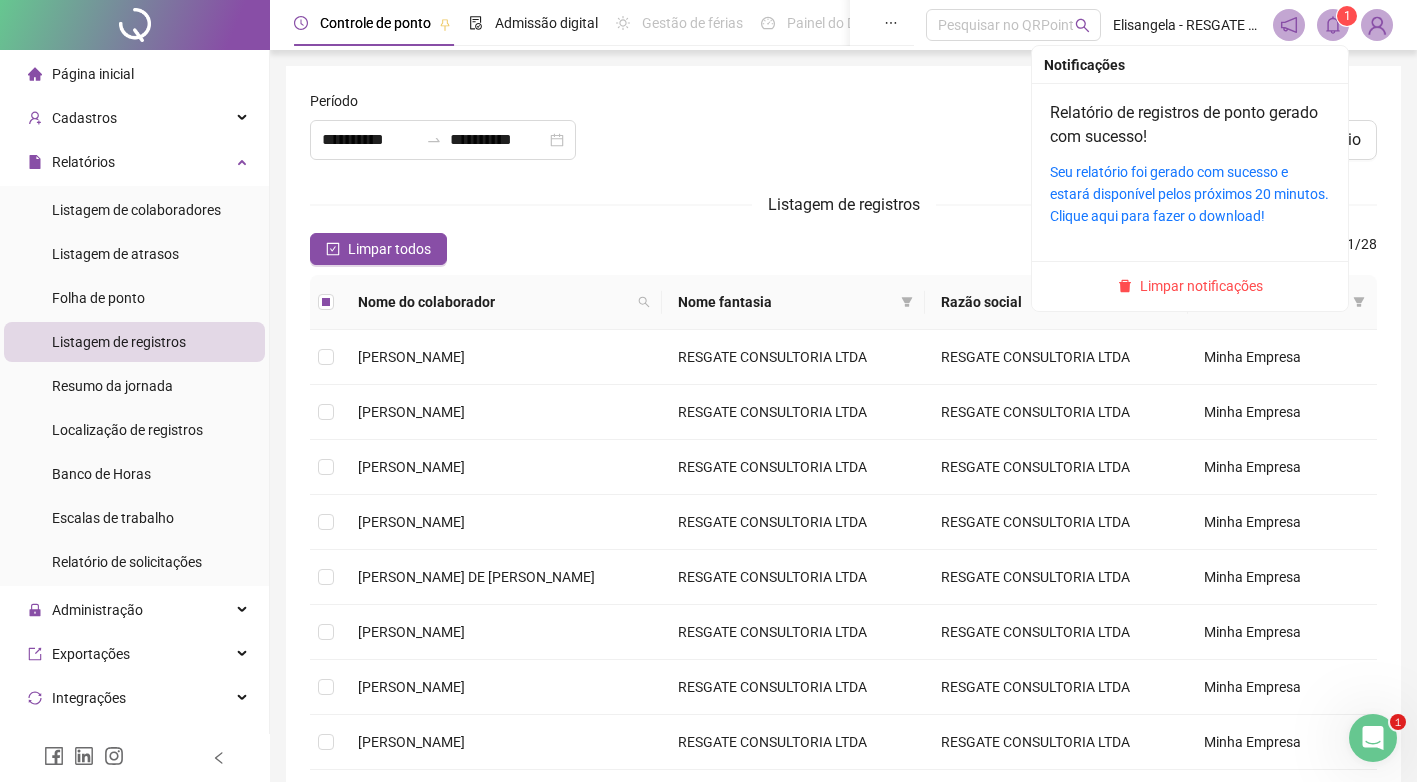 click 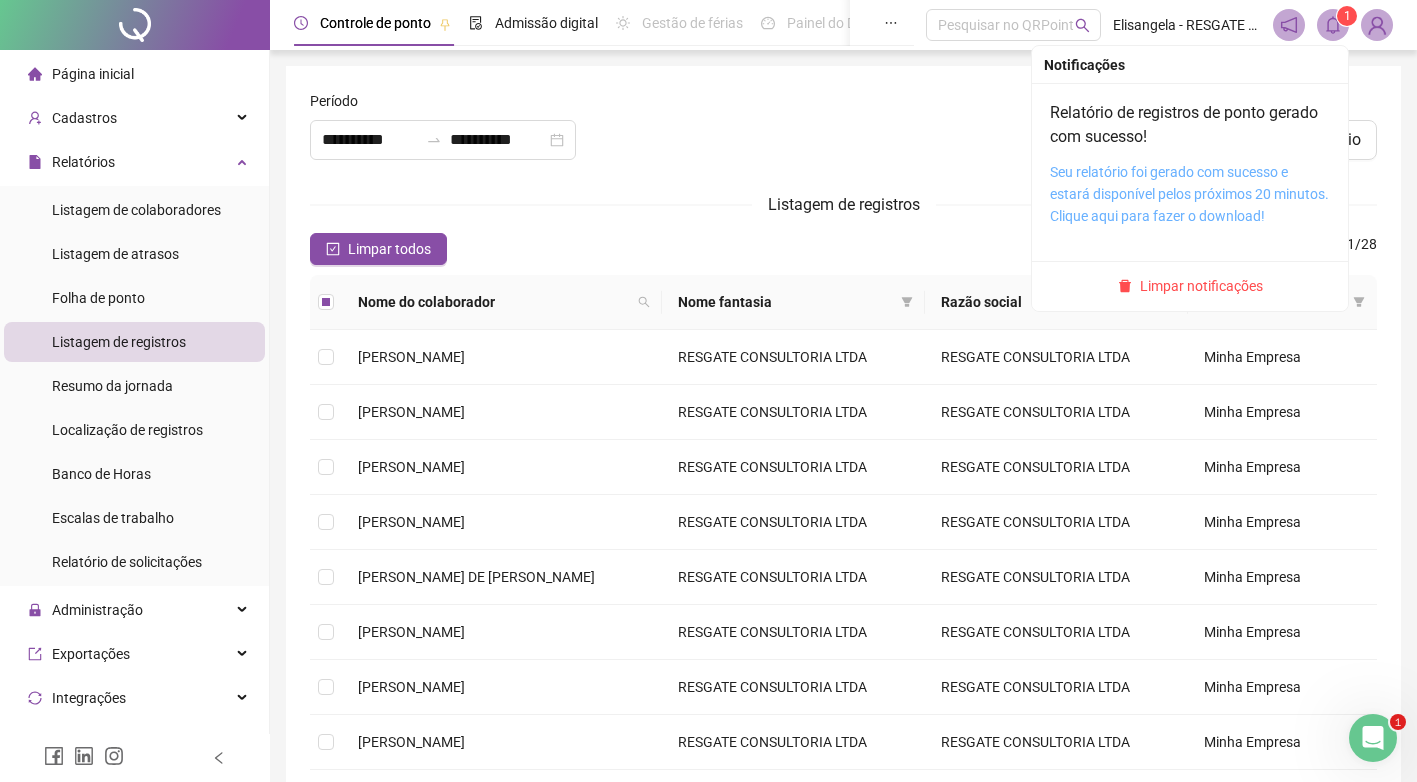 click on "Seu relatório foi gerado com sucesso e estará disponível pelos próximos 20 minutos.
Clique aqui para fazer o download!" at bounding box center [1189, 194] 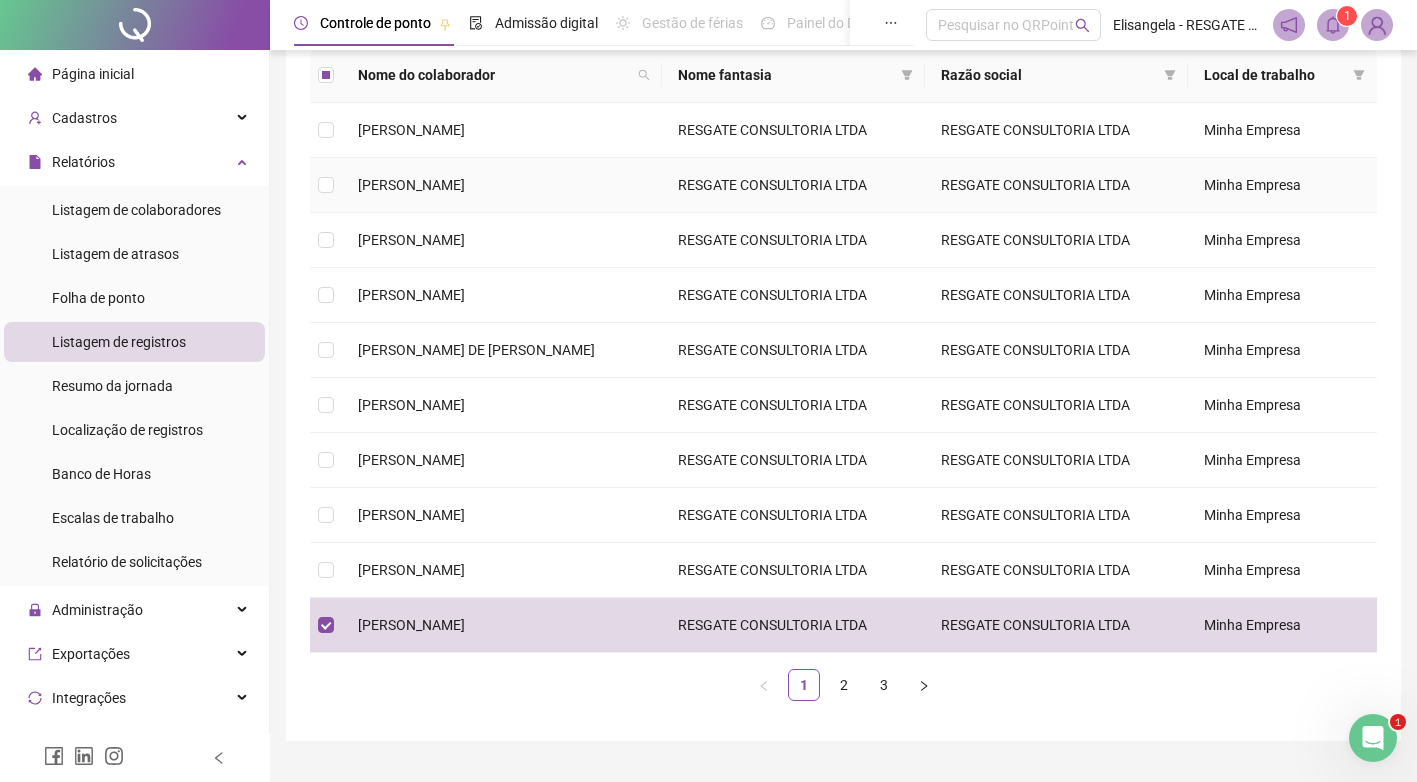 scroll, scrollTop: 272, scrollLeft: 0, axis: vertical 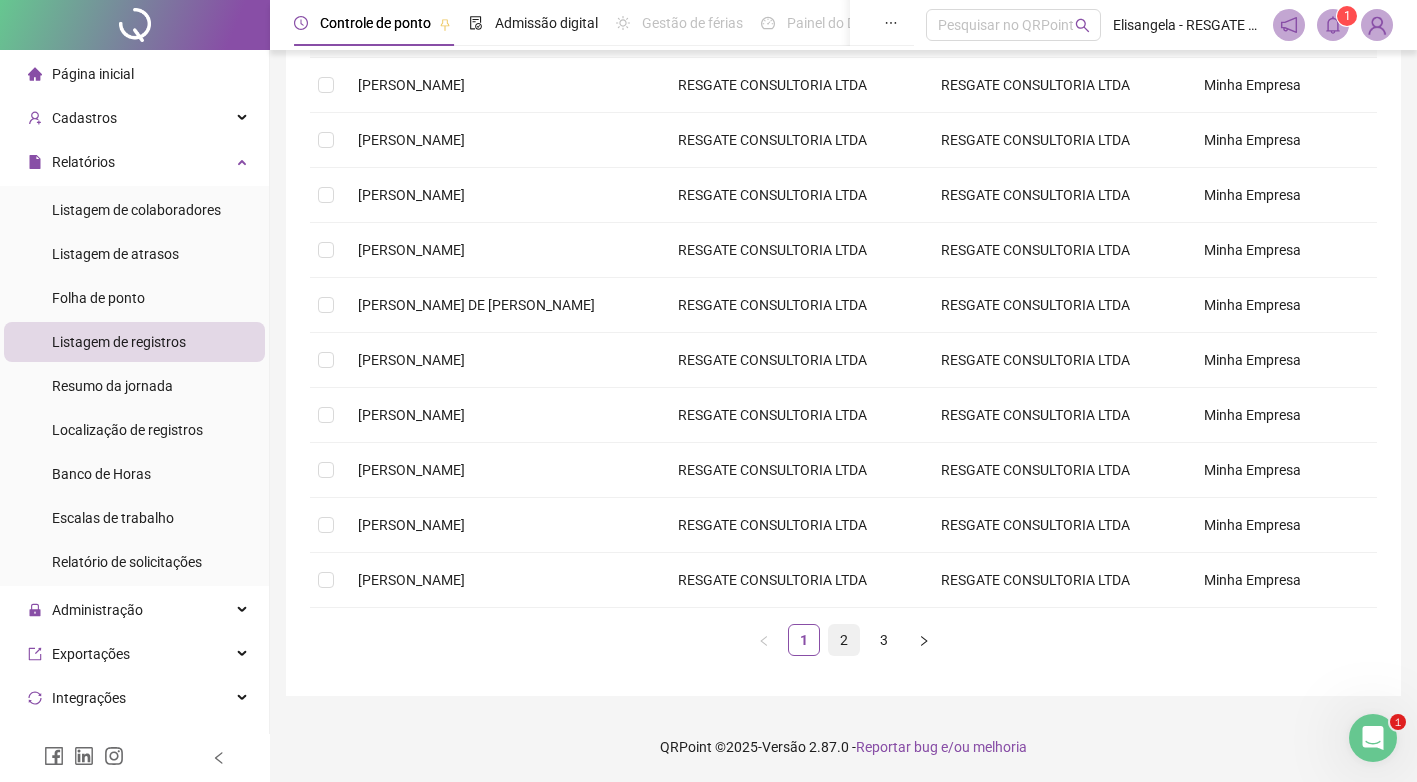 click on "2" at bounding box center [844, 640] 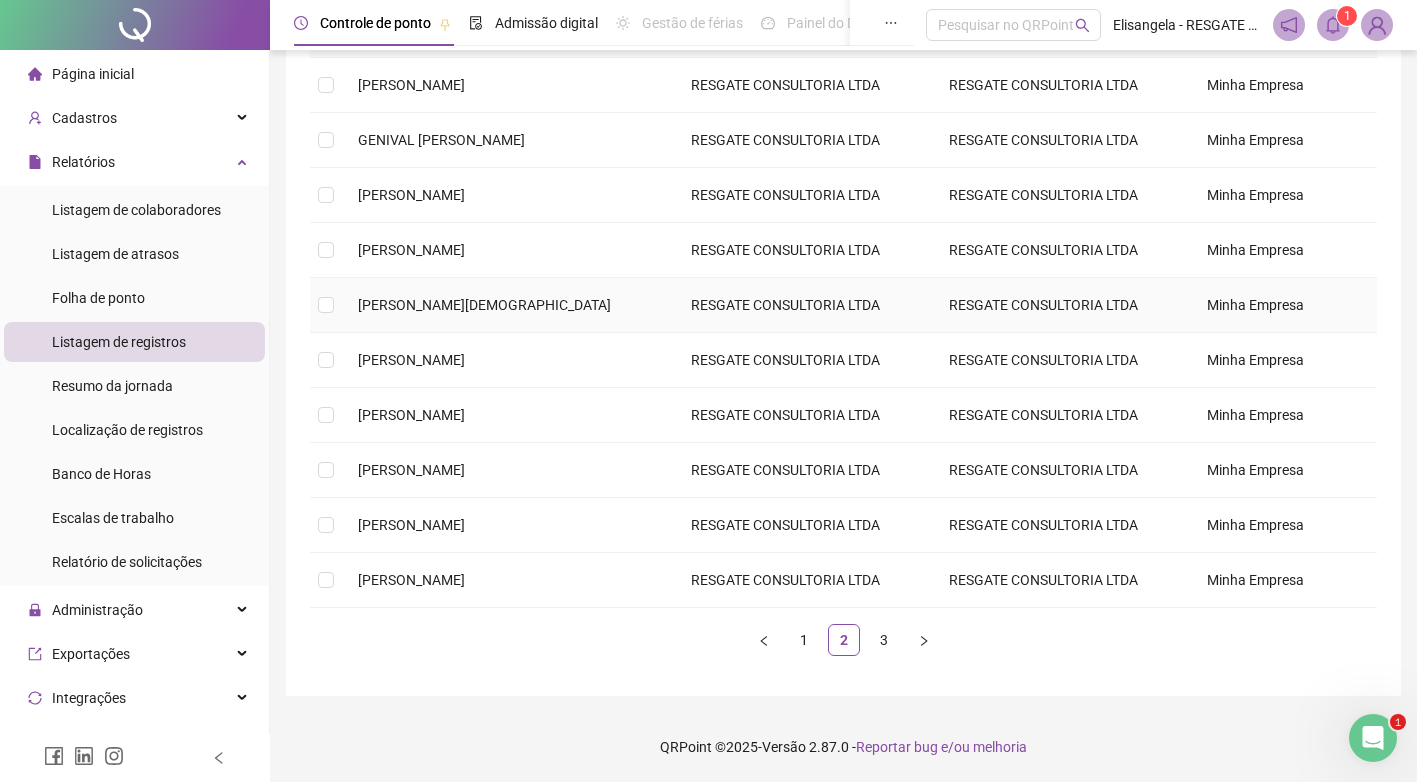 scroll, scrollTop: 172, scrollLeft: 0, axis: vertical 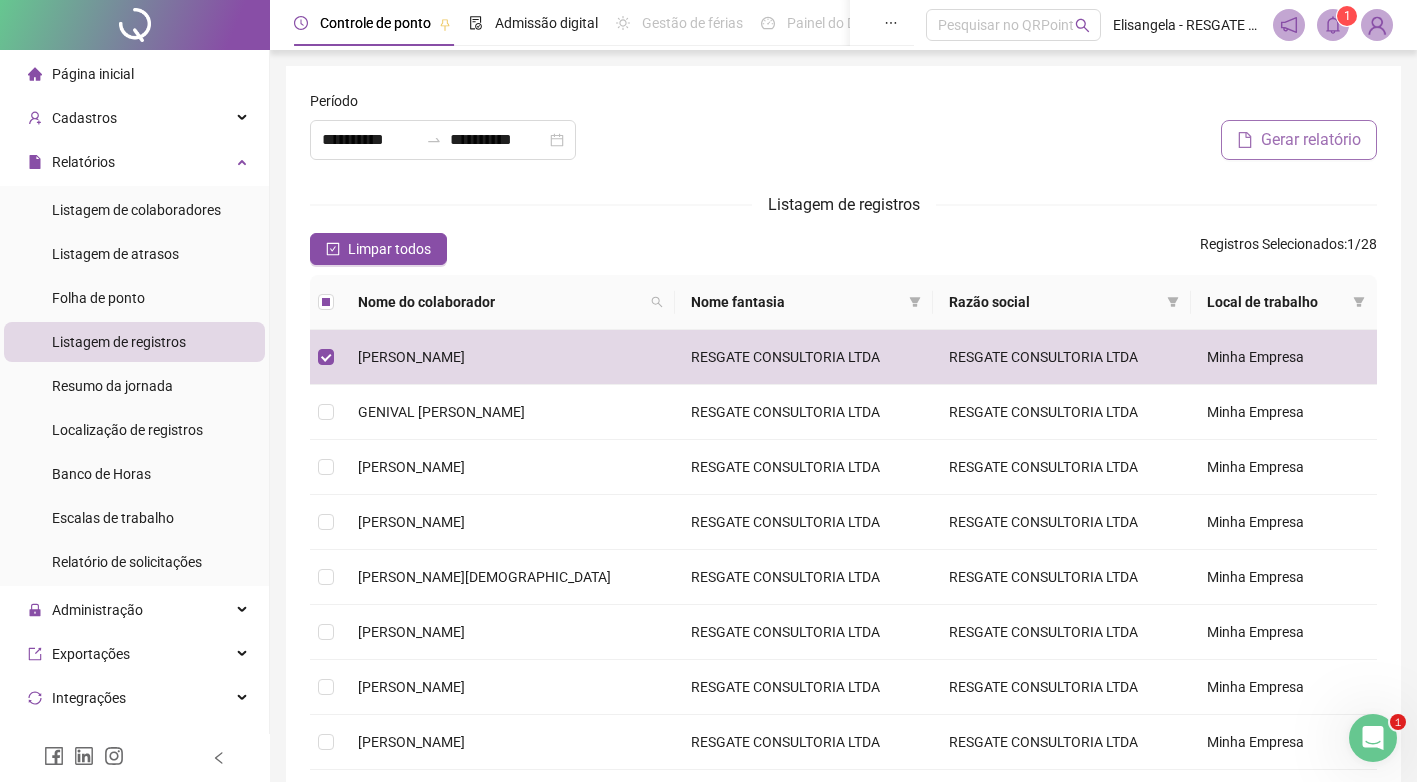click on "Gerar relatório" at bounding box center [1311, 140] 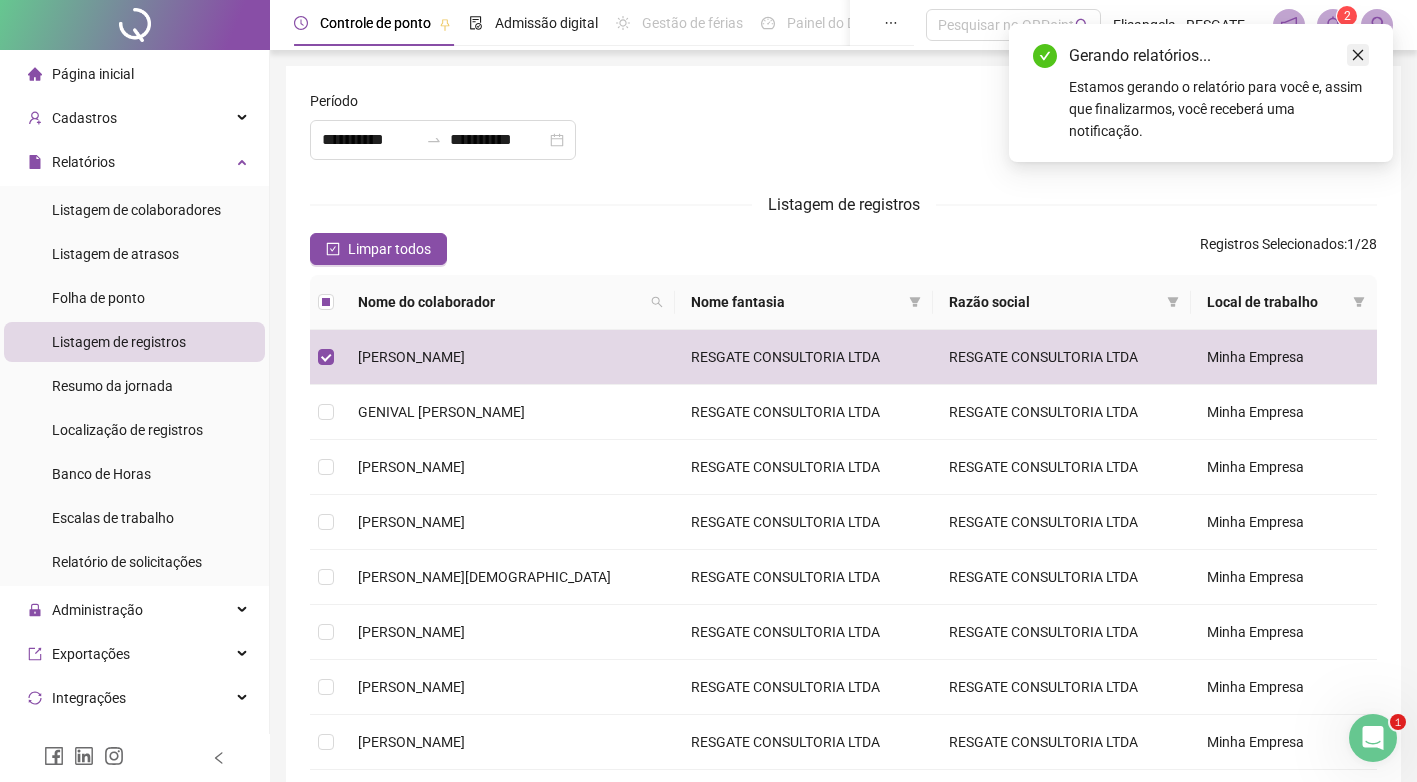 click 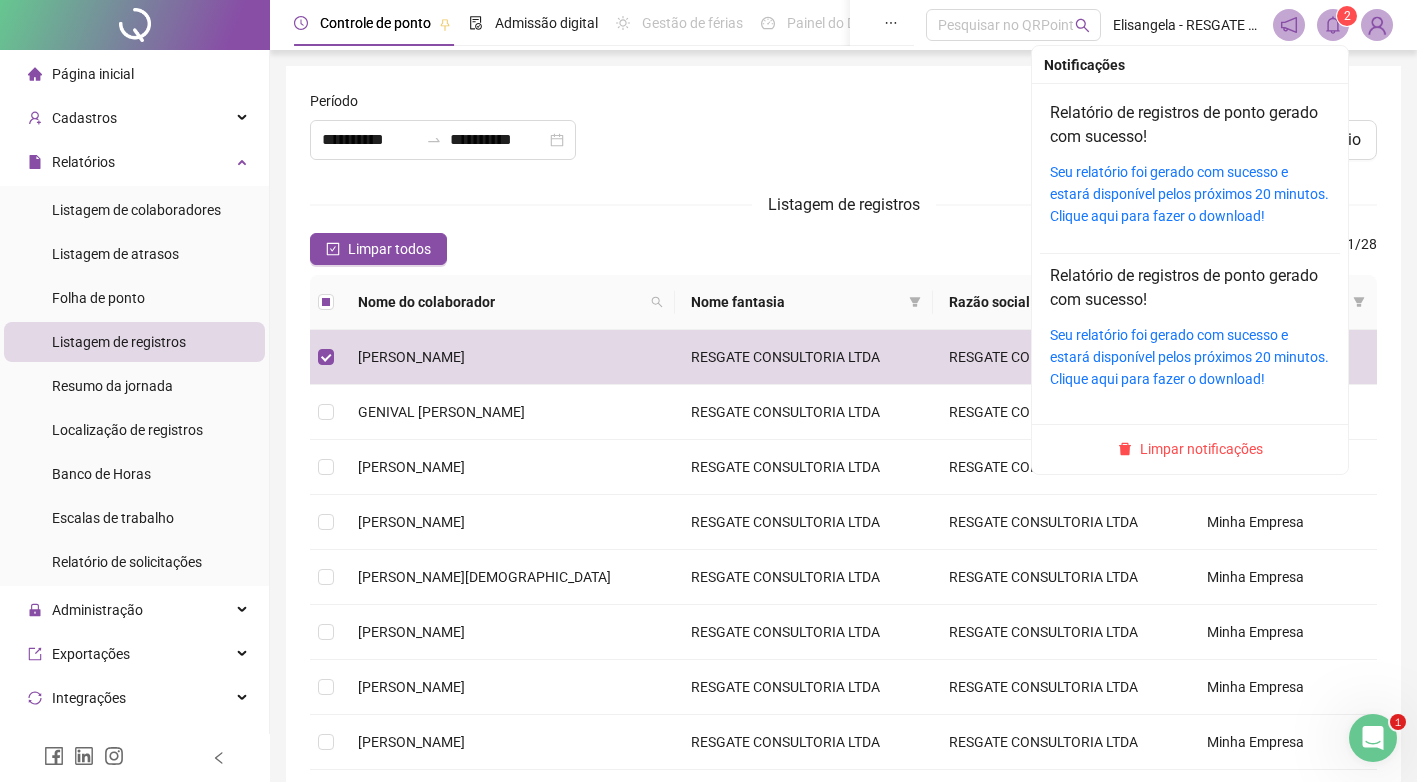 click 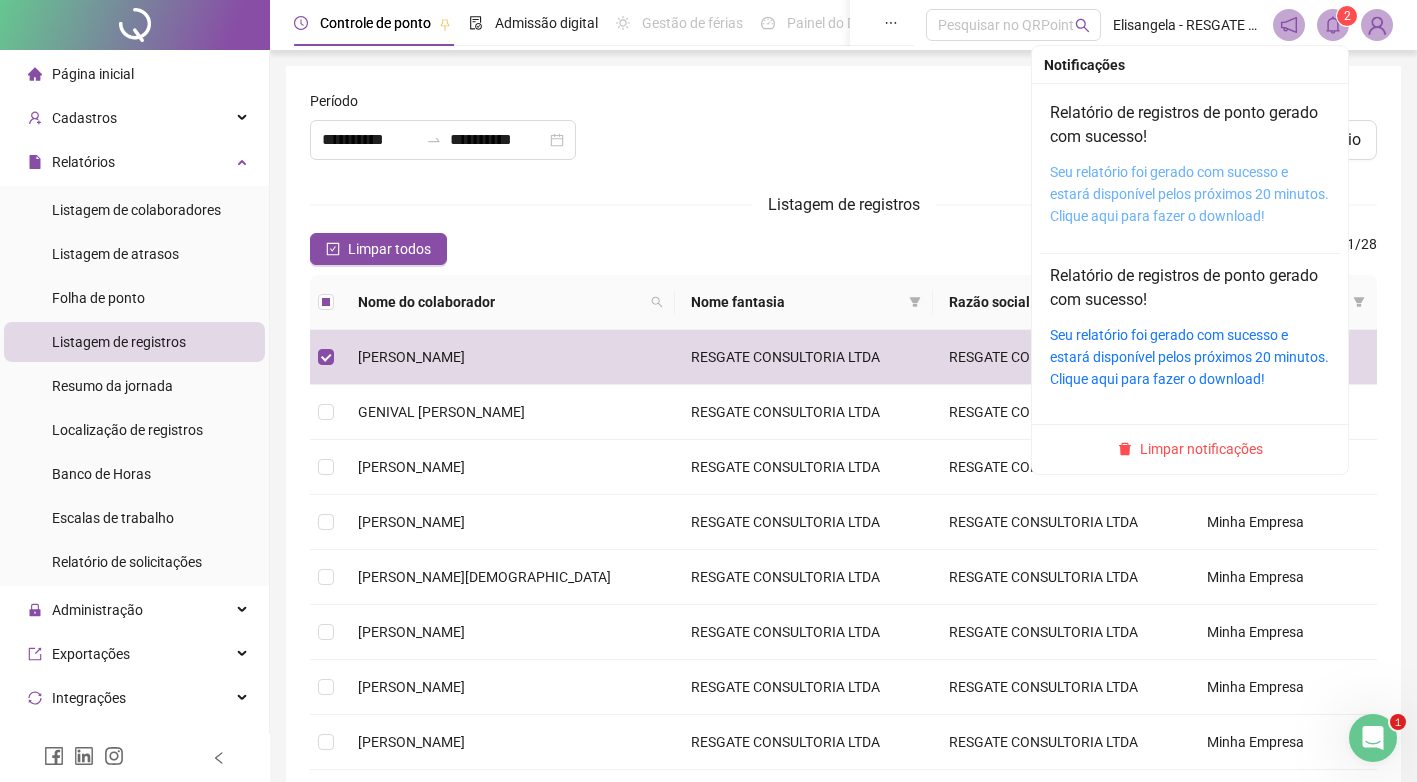 click on "Seu relatório foi gerado com sucesso e estará disponível pelos próximos 20 minutos.
Clique aqui para fazer o download!" at bounding box center [1189, 194] 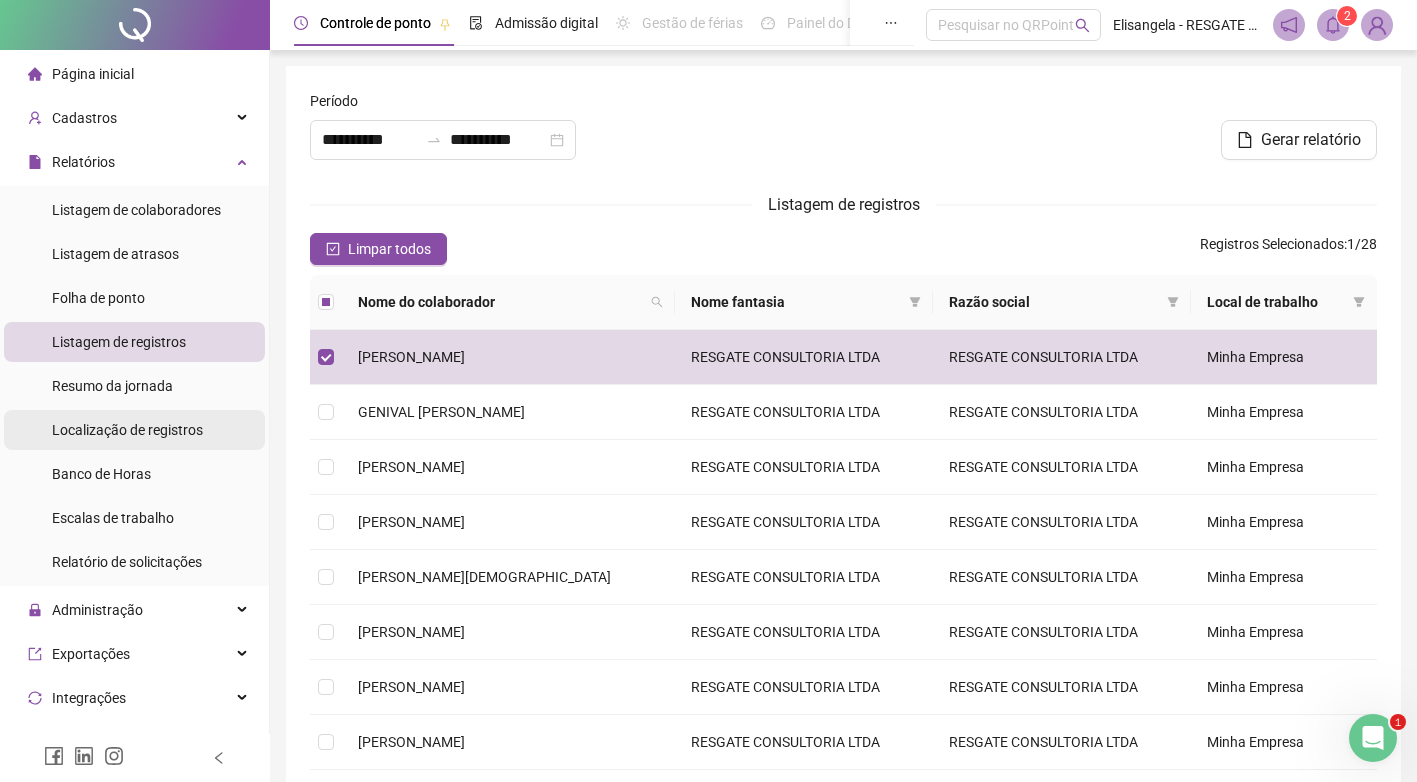 click on "Localização de registros" at bounding box center [127, 430] 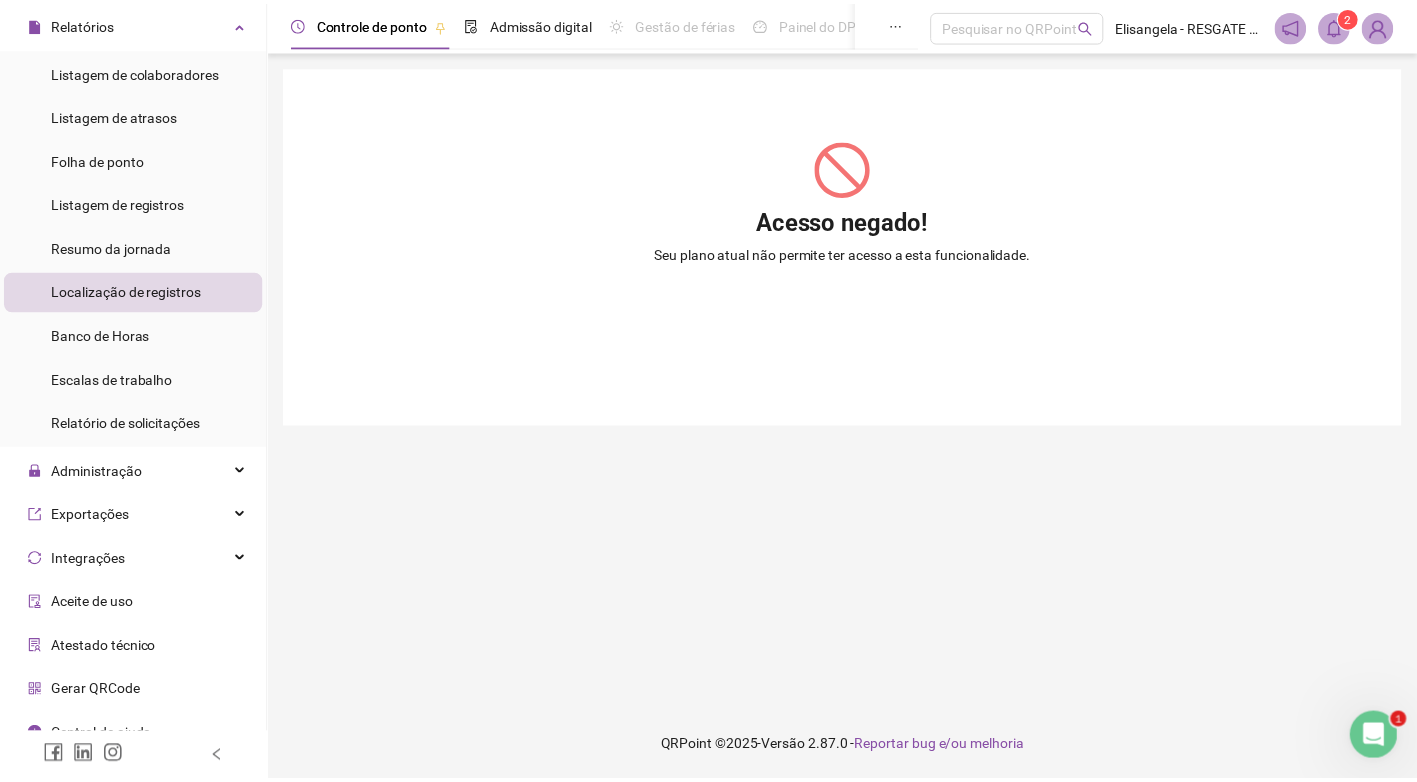 scroll, scrollTop: 160, scrollLeft: 0, axis: vertical 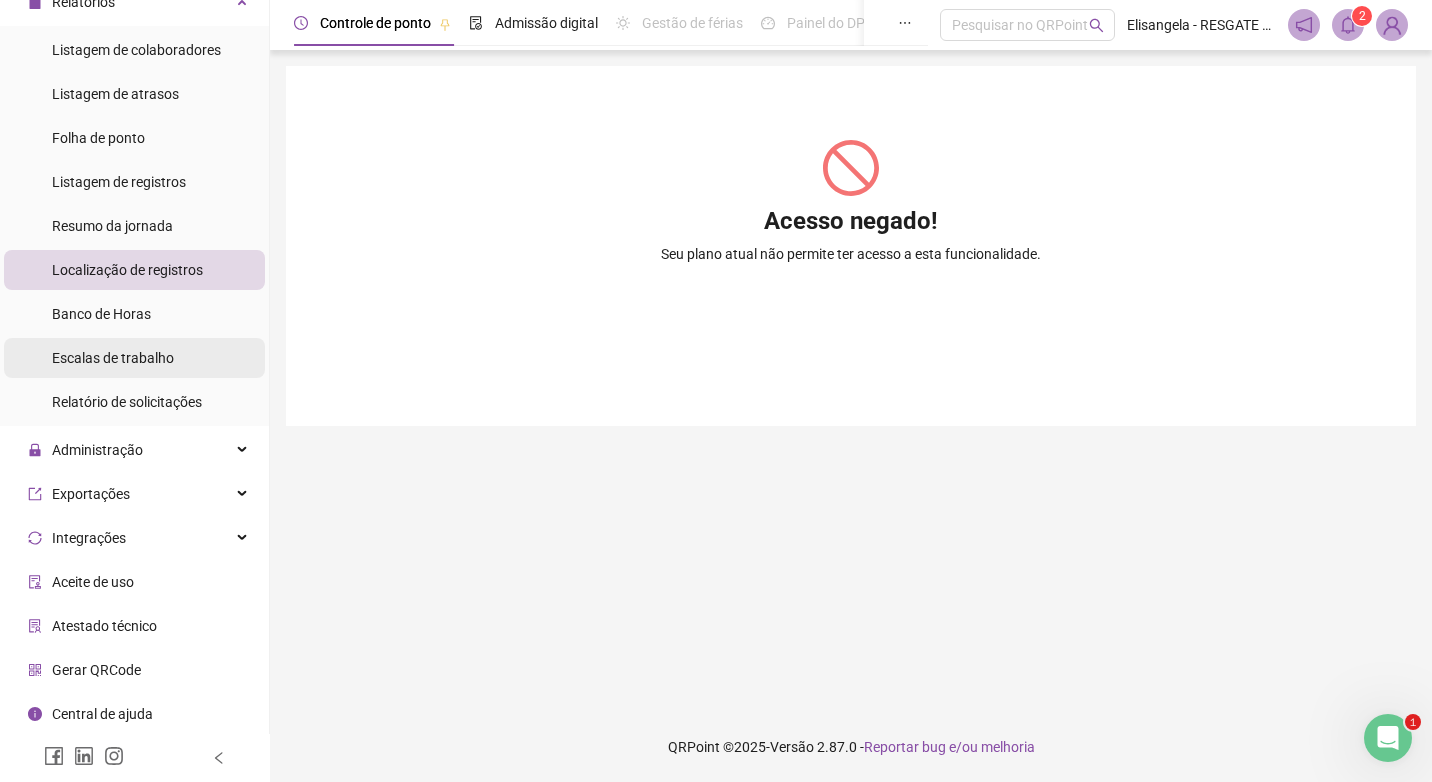 click on "Escalas de trabalho" at bounding box center [113, 358] 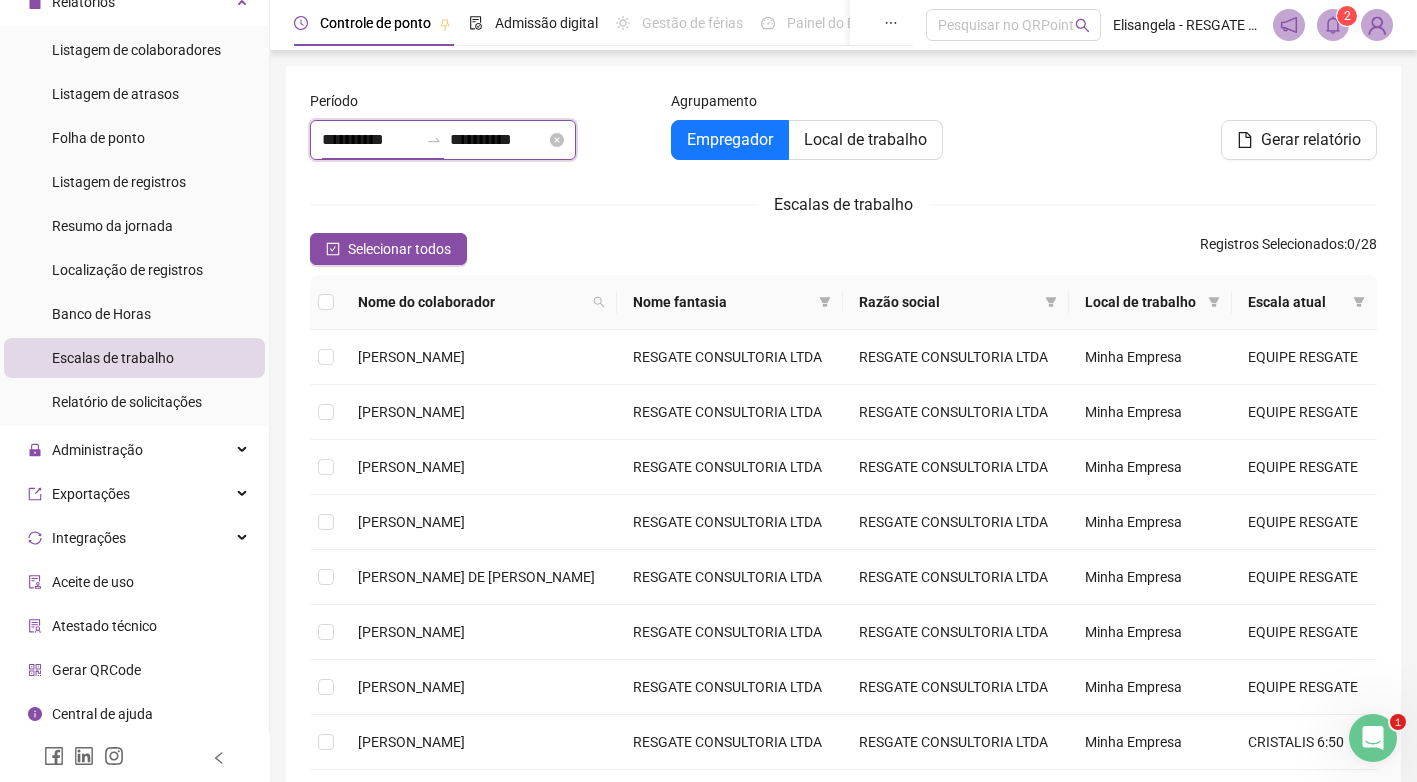 click on "**********" at bounding box center (370, 140) 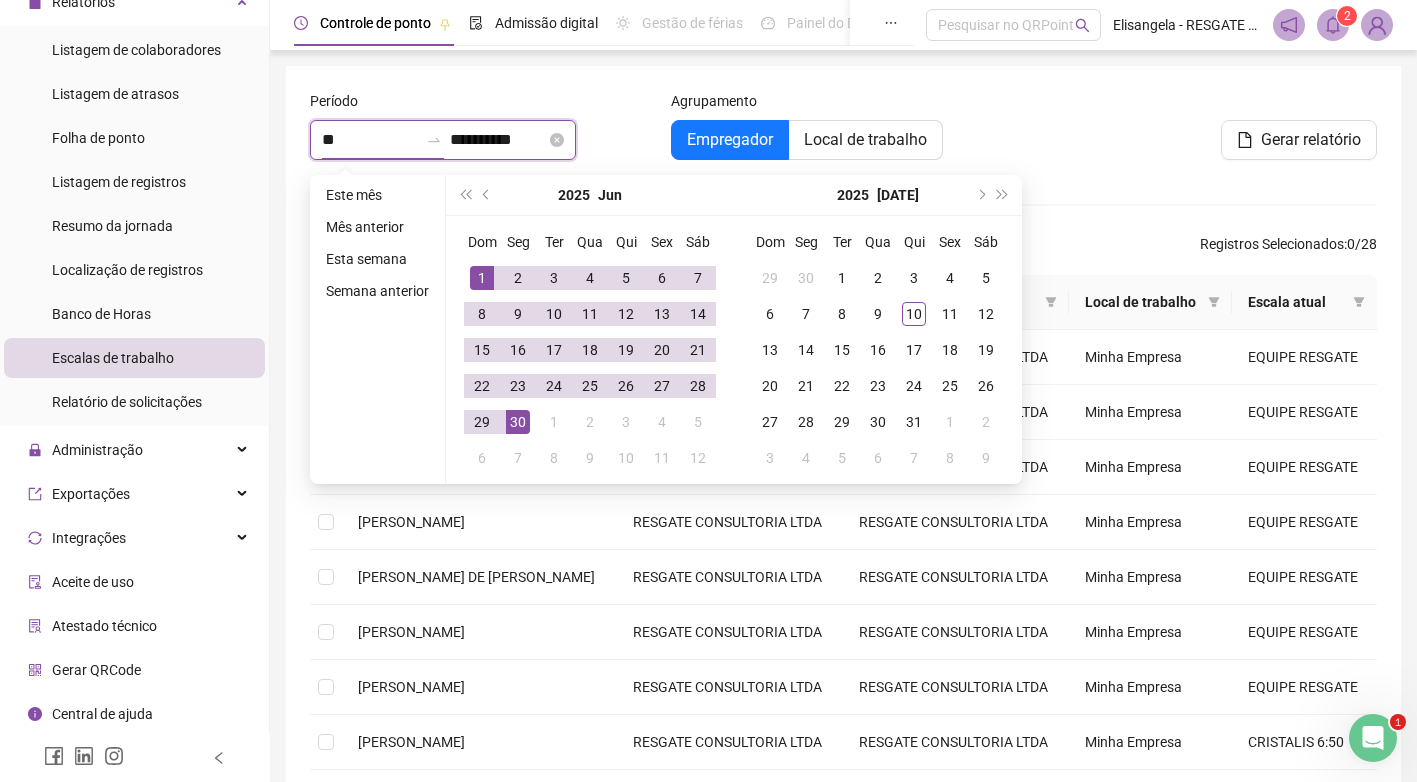 type on "*" 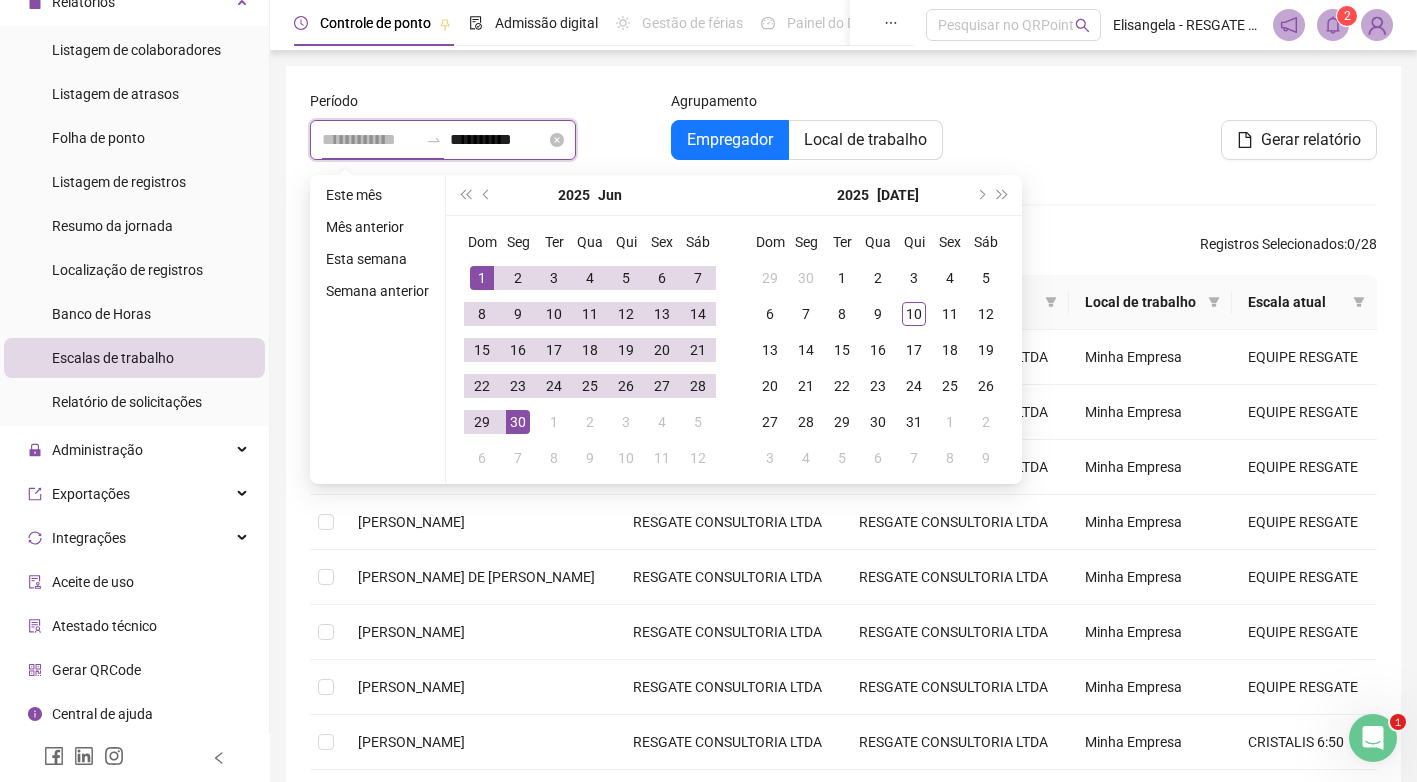 type on "**********" 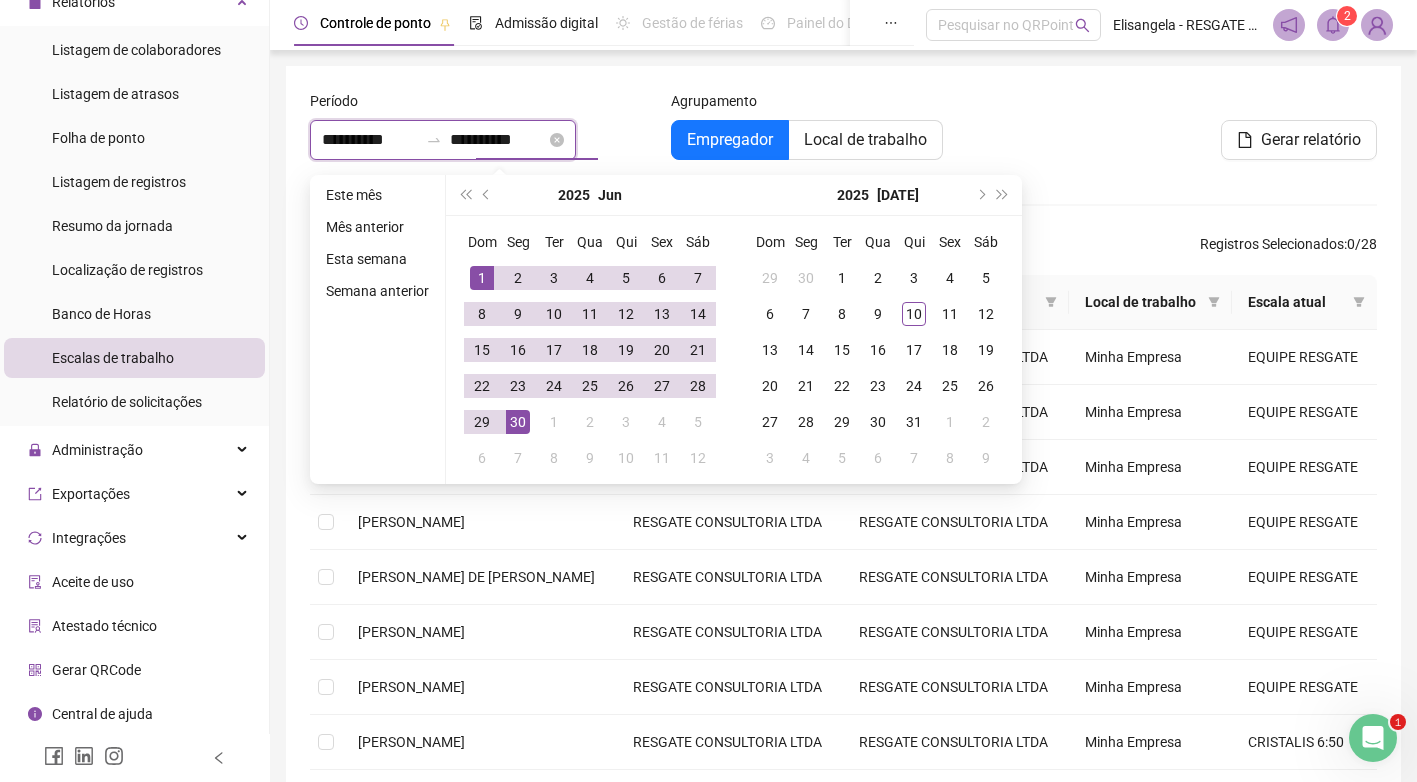 click on "**********" at bounding box center (498, 140) 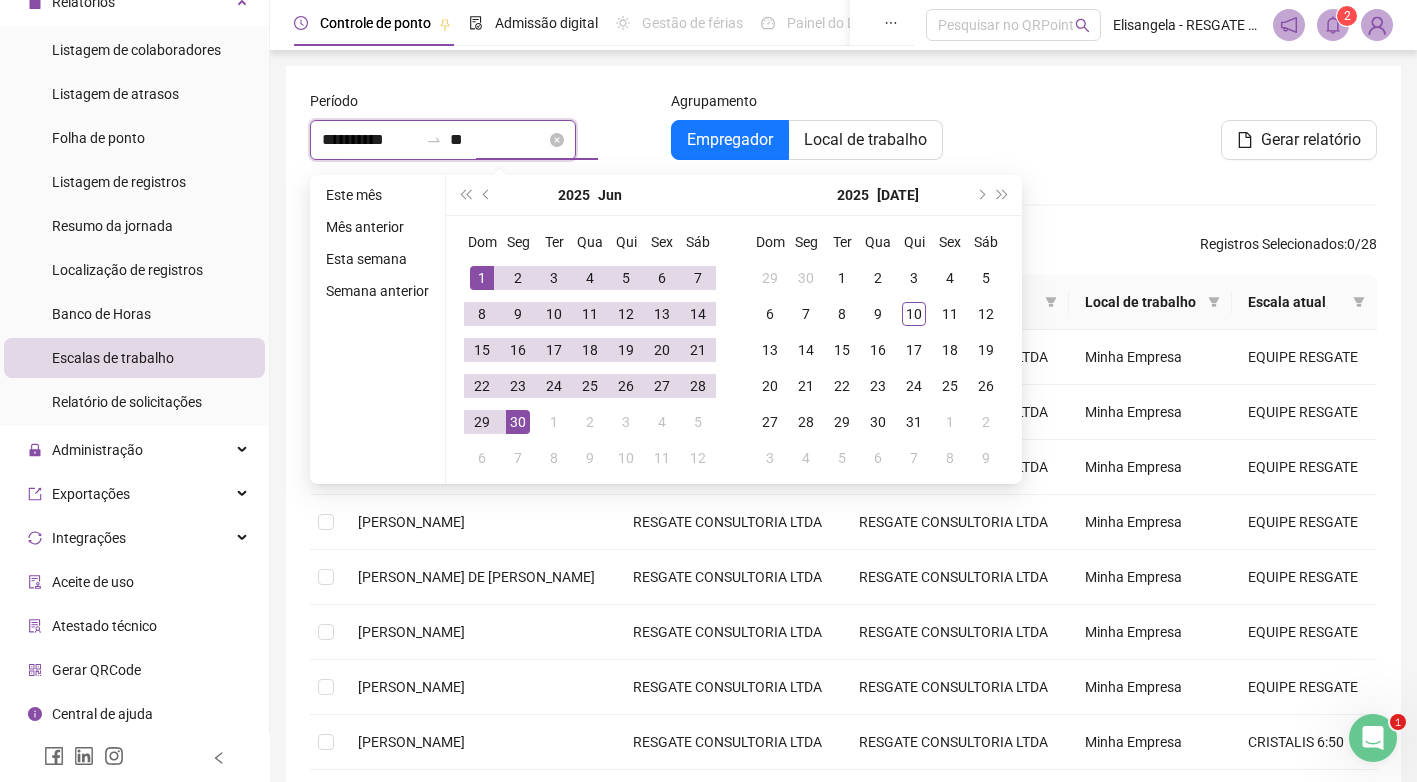 type on "*" 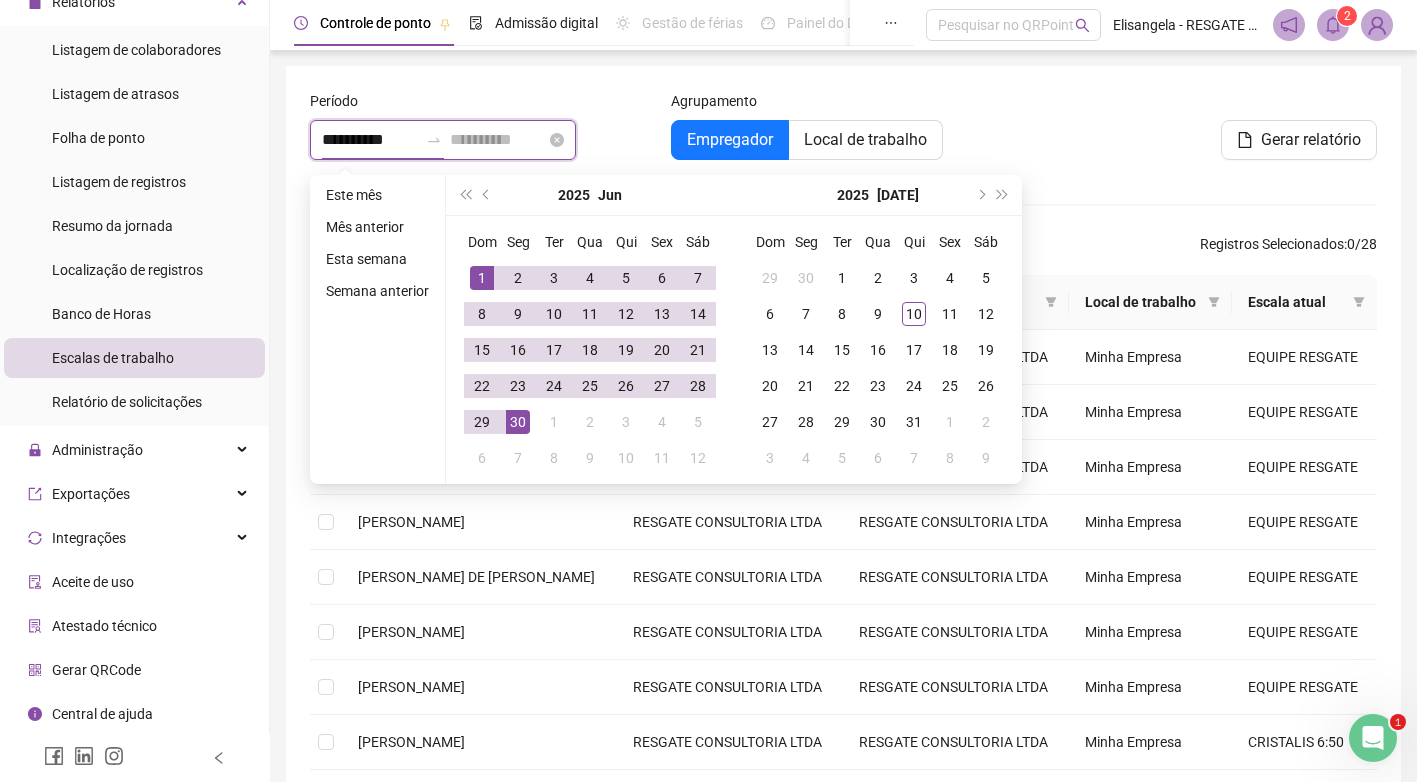 type on "**********" 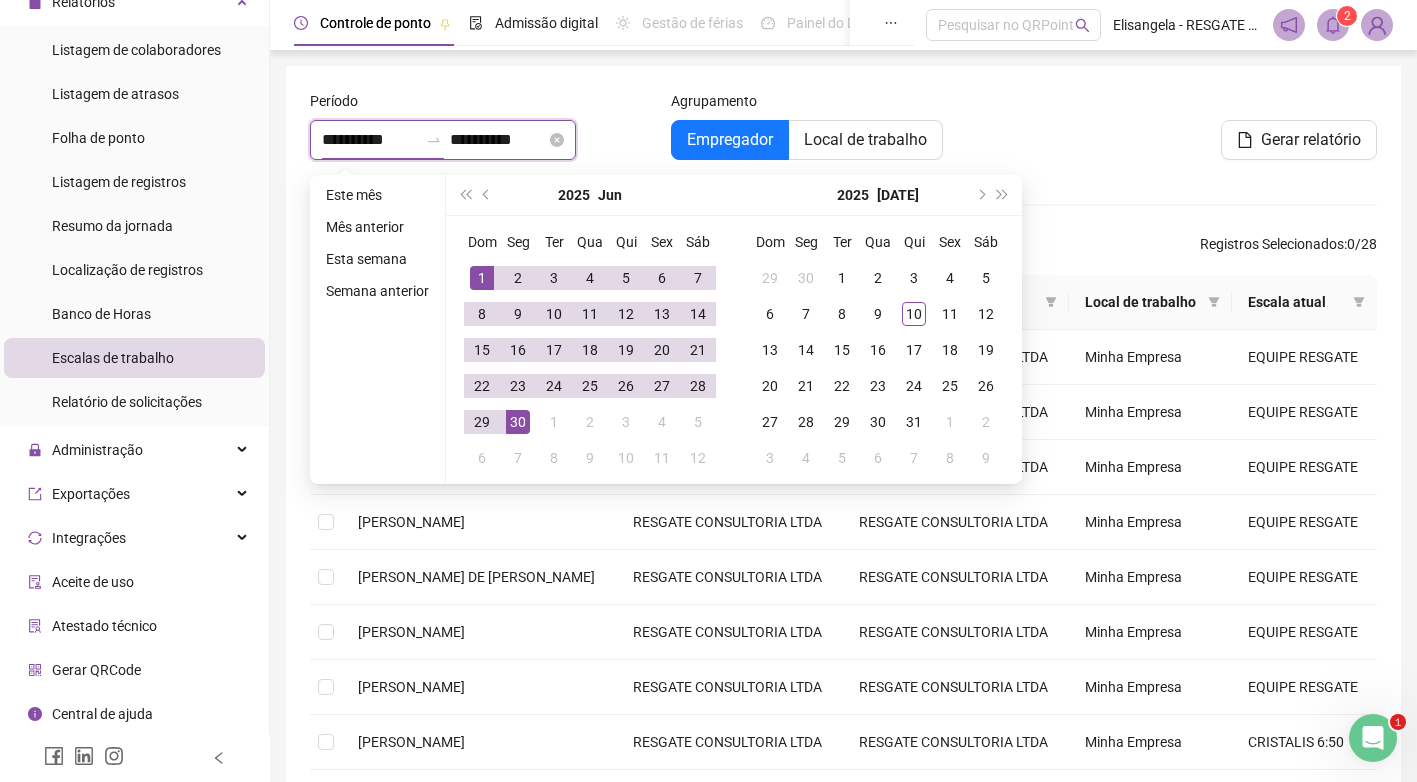 click on "**********" at bounding box center [370, 140] 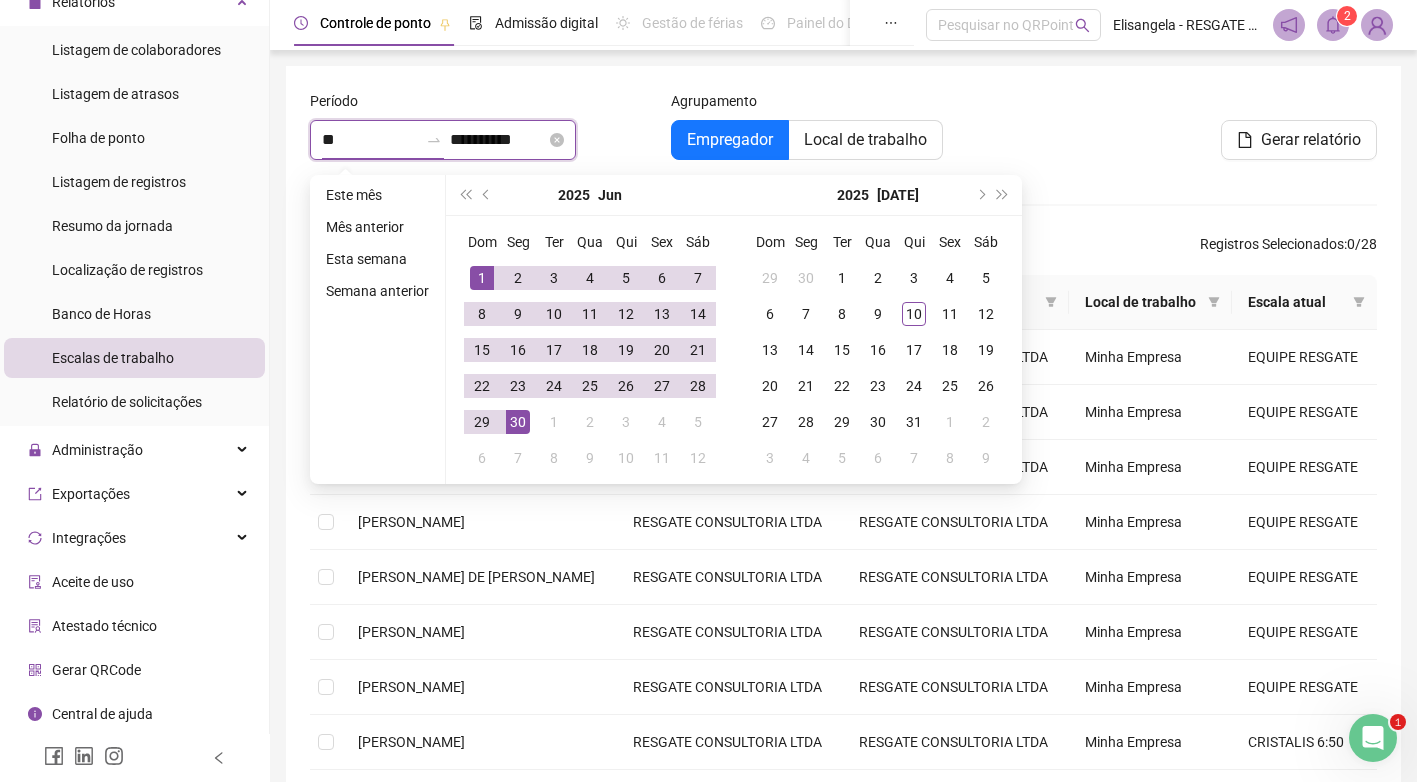 type on "*" 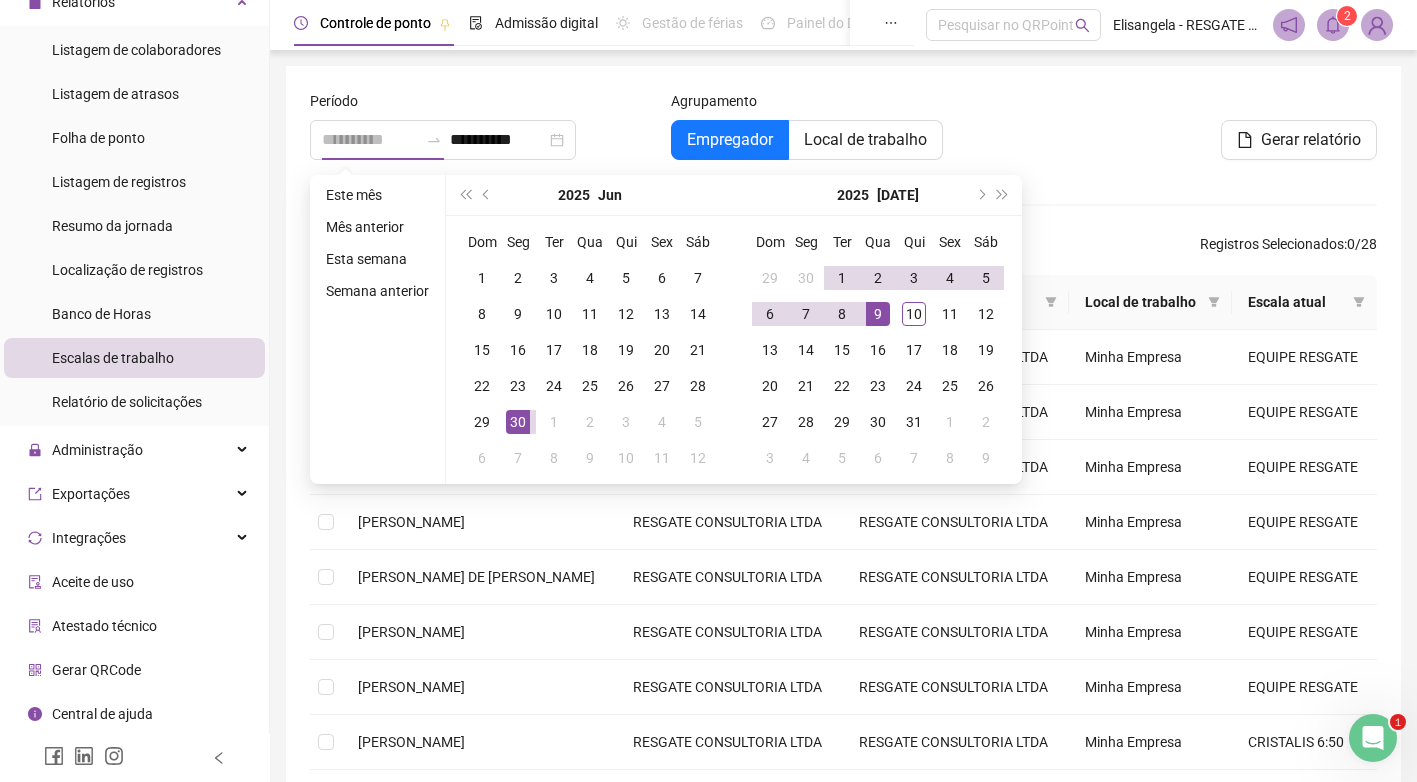click on "9" at bounding box center (878, 314) 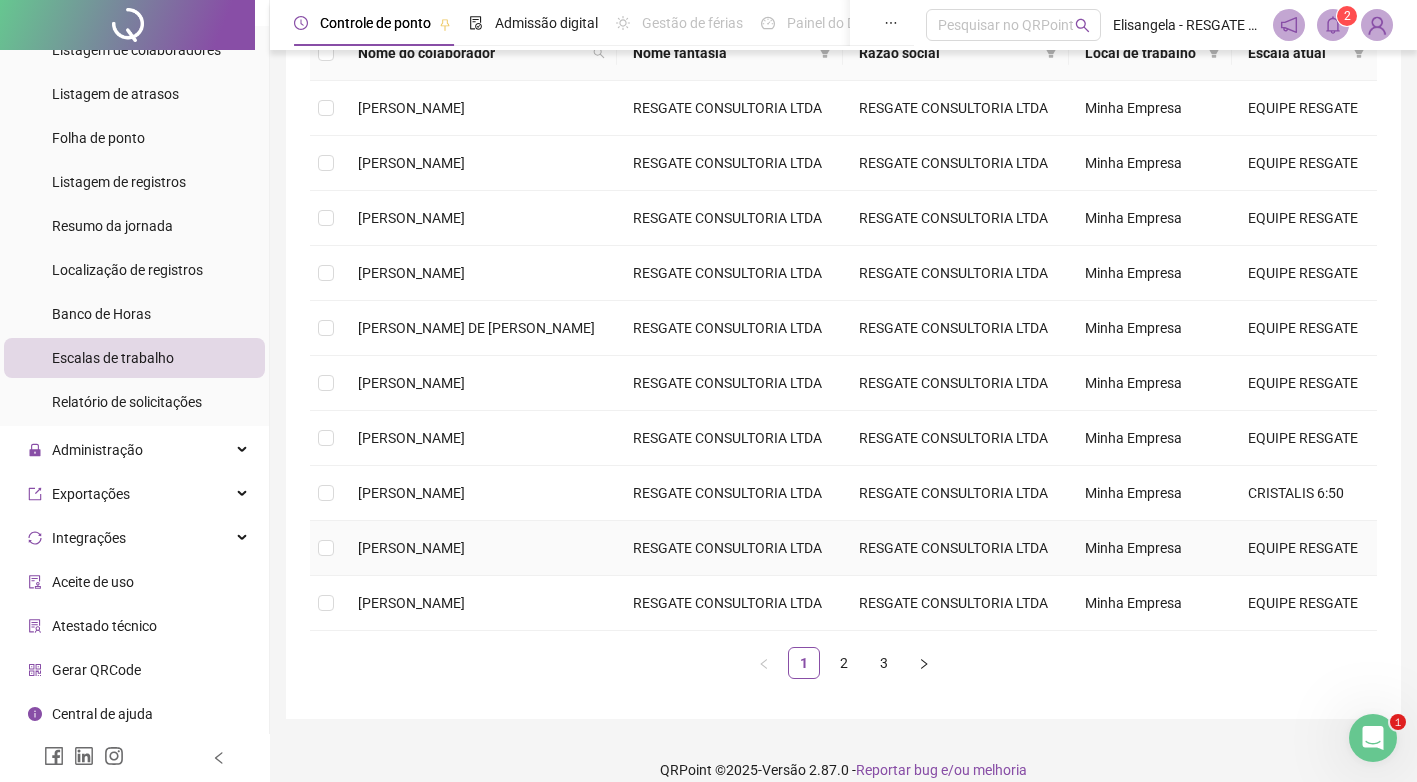 scroll, scrollTop: 272, scrollLeft: 0, axis: vertical 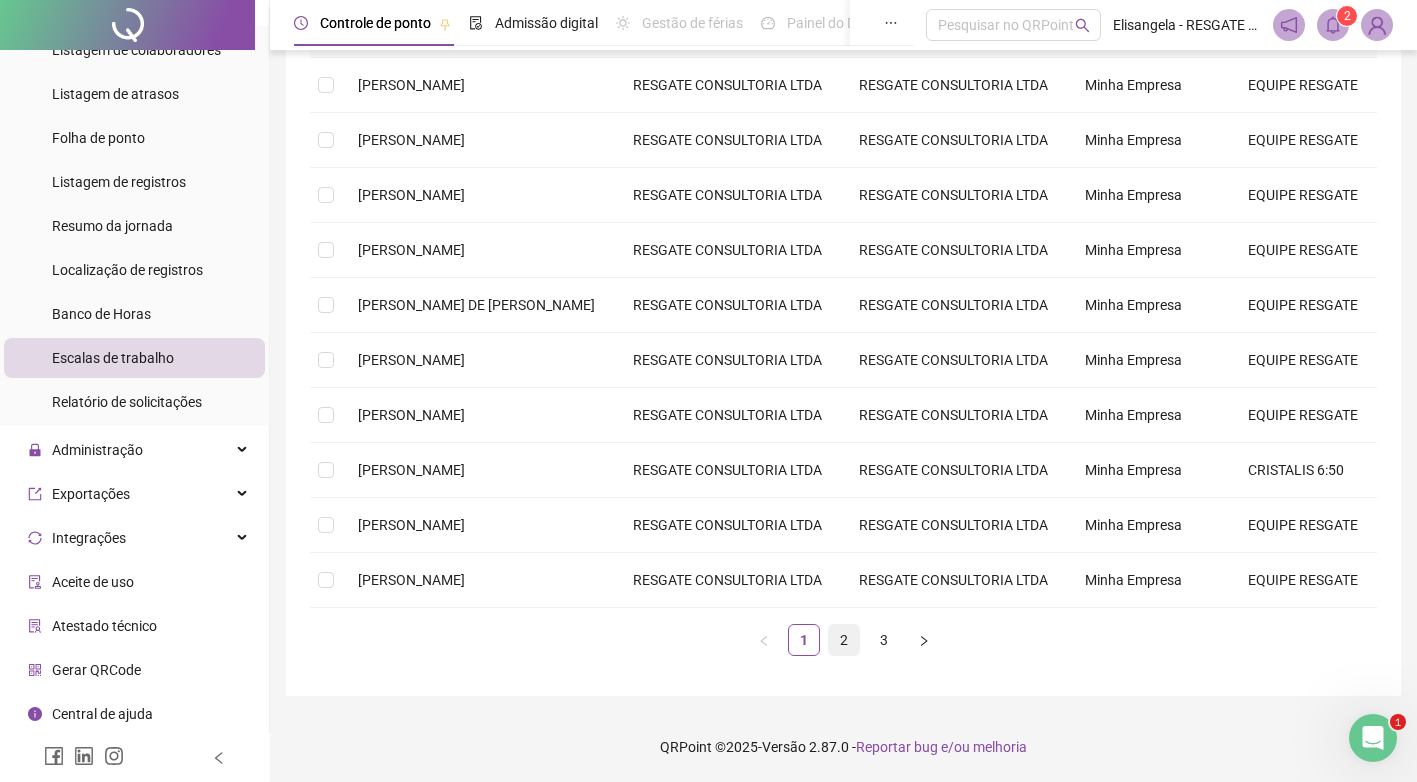 click on "2" at bounding box center [844, 640] 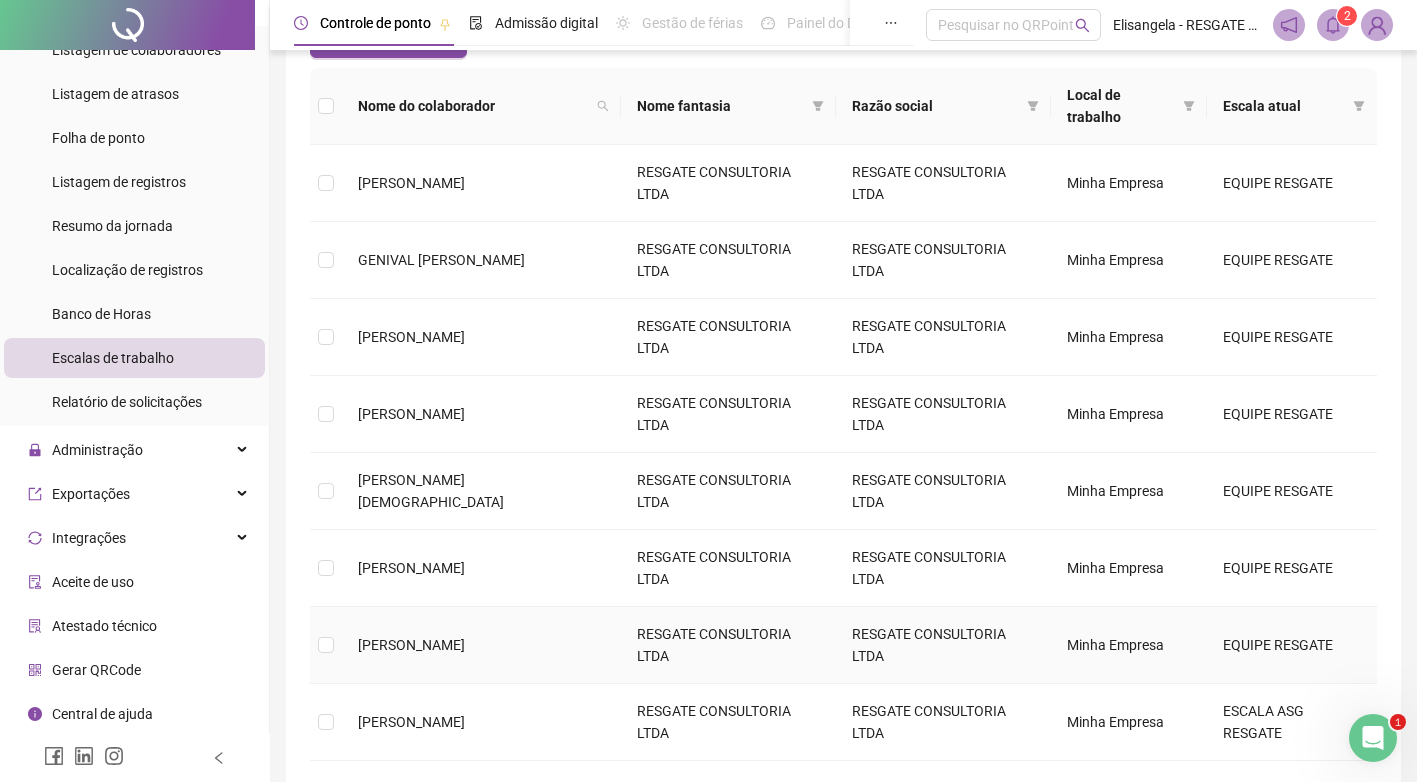 scroll, scrollTop: 172, scrollLeft: 0, axis: vertical 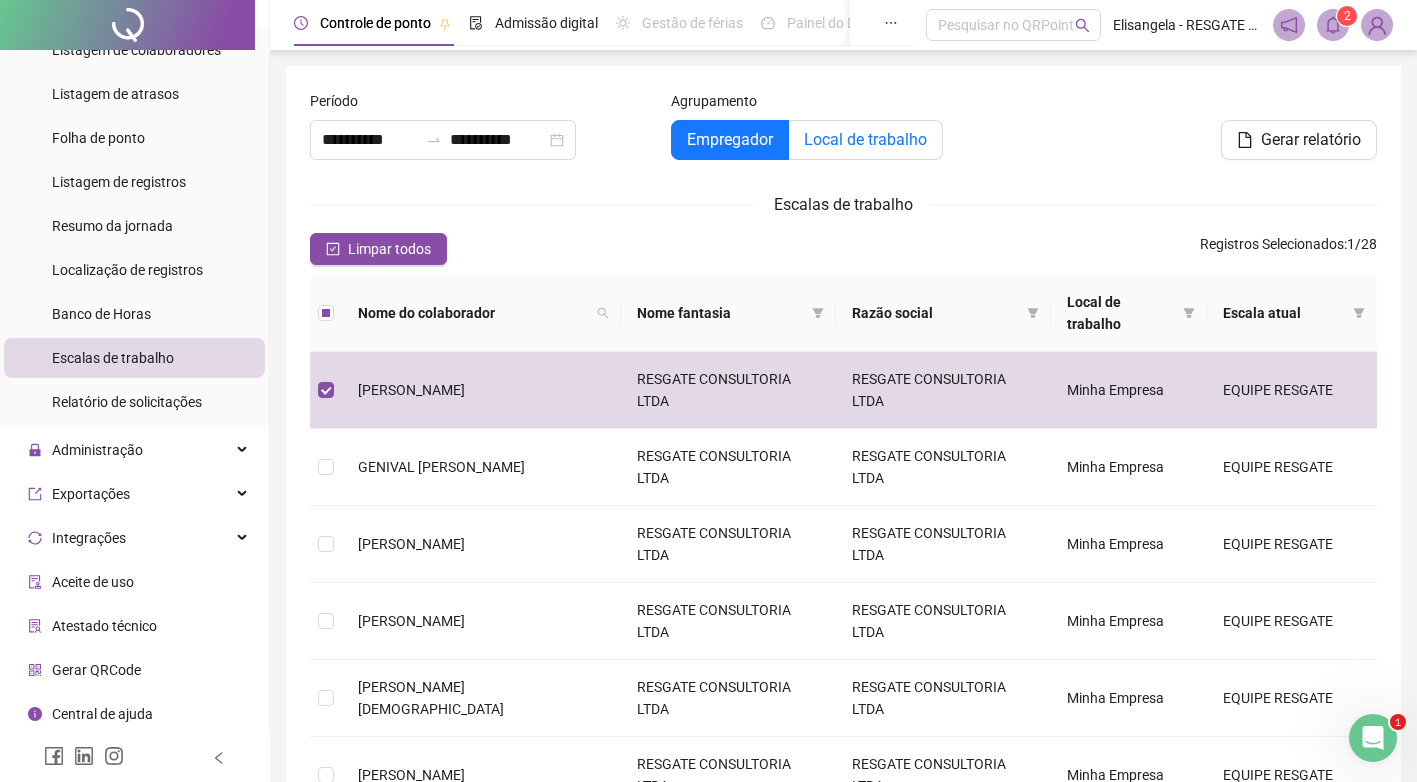 click on "Local de trabalho" at bounding box center (865, 139) 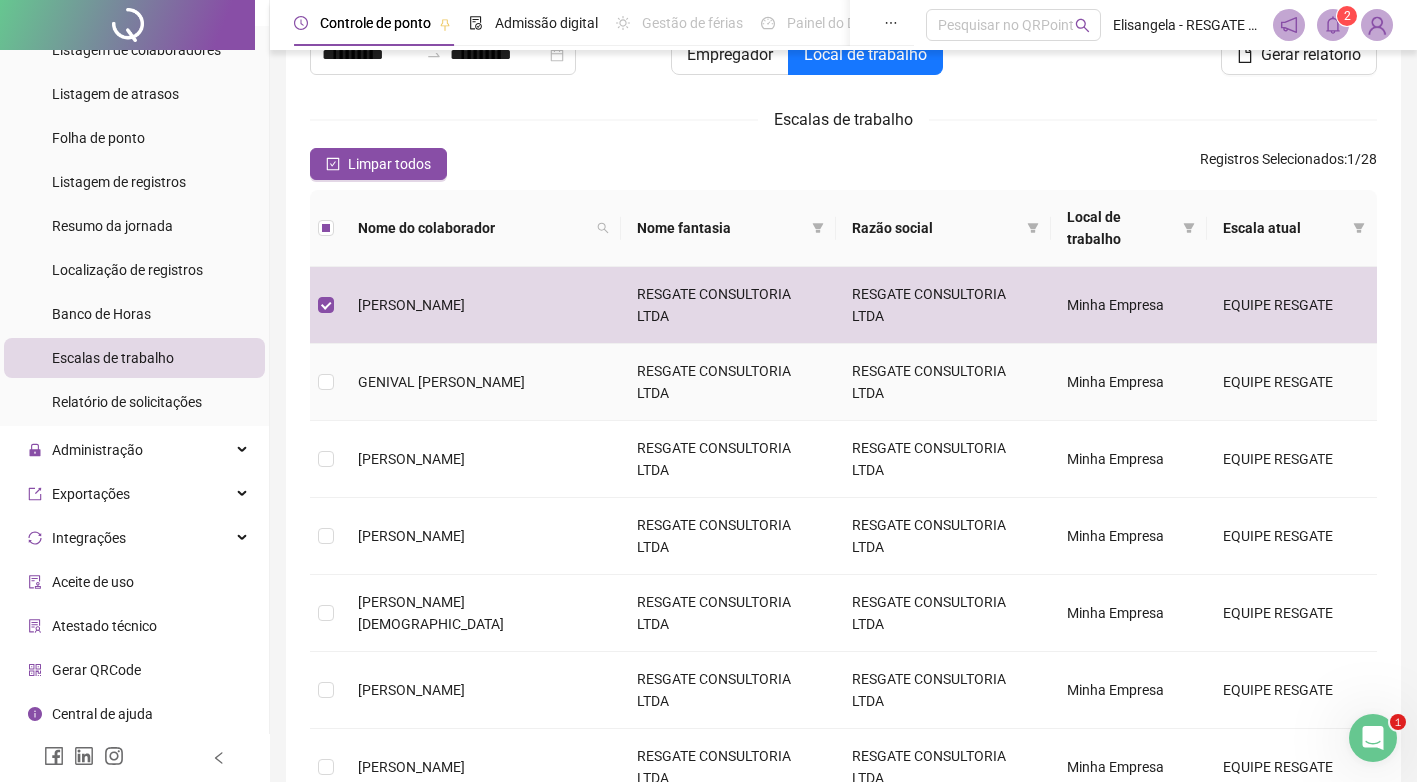 scroll, scrollTop: 72, scrollLeft: 0, axis: vertical 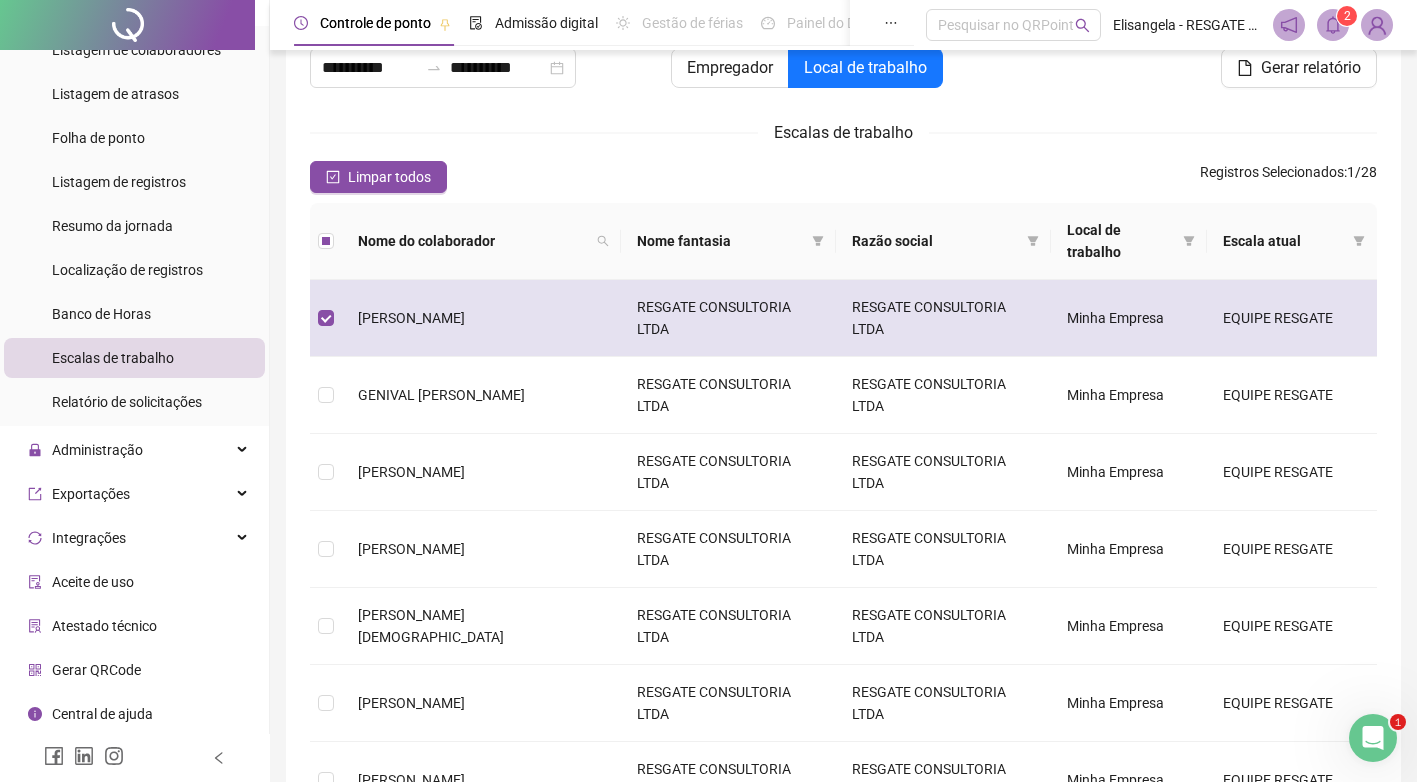 click on "RESGATE CONSULTORIA LTDA" at bounding box center (728, 318) 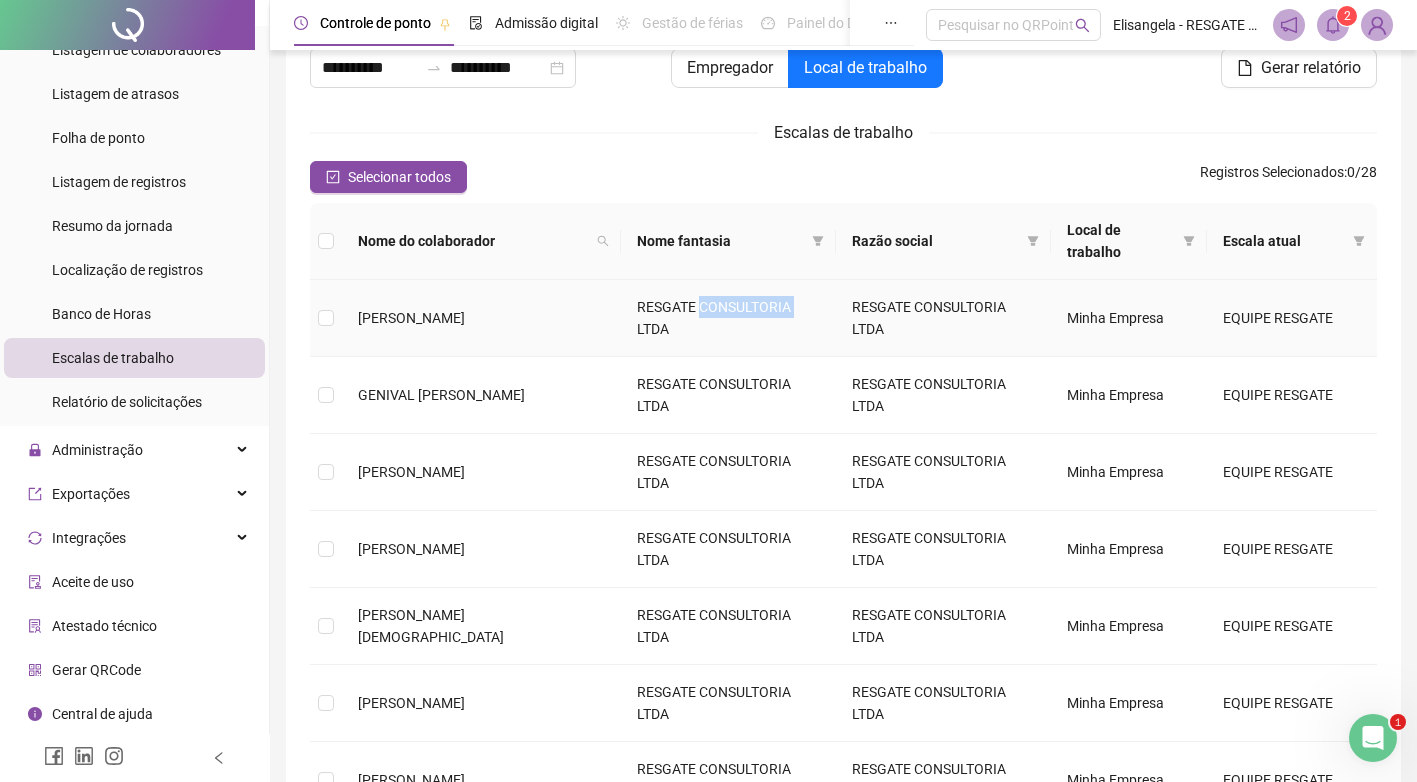 click on "RESGATE CONSULTORIA LTDA" at bounding box center [728, 318] 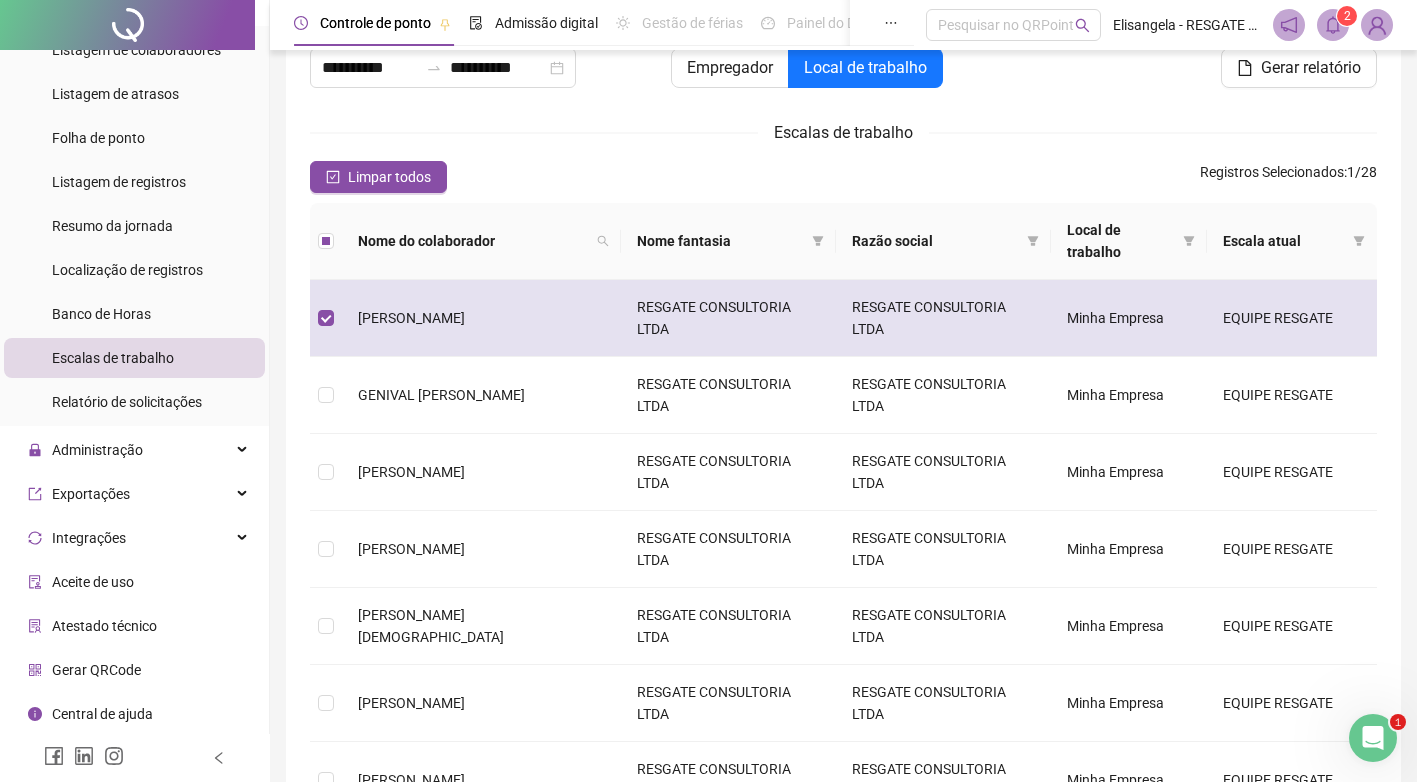 drag, startPoint x: 679, startPoint y: 293, endPoint x: 545, endPoint y: 298, distance: 134.09325 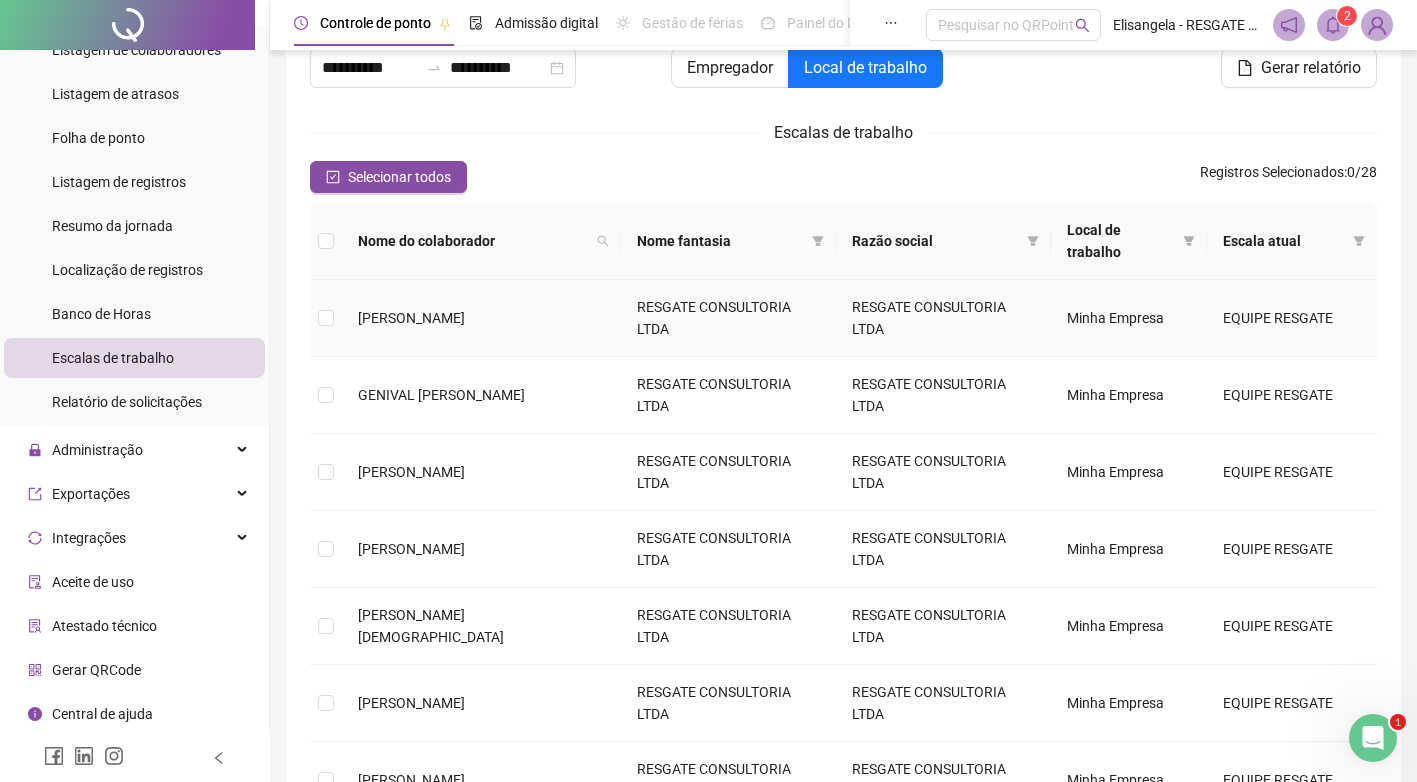 click on "[PERSON_NAME]" at bounding box center [481, 318] 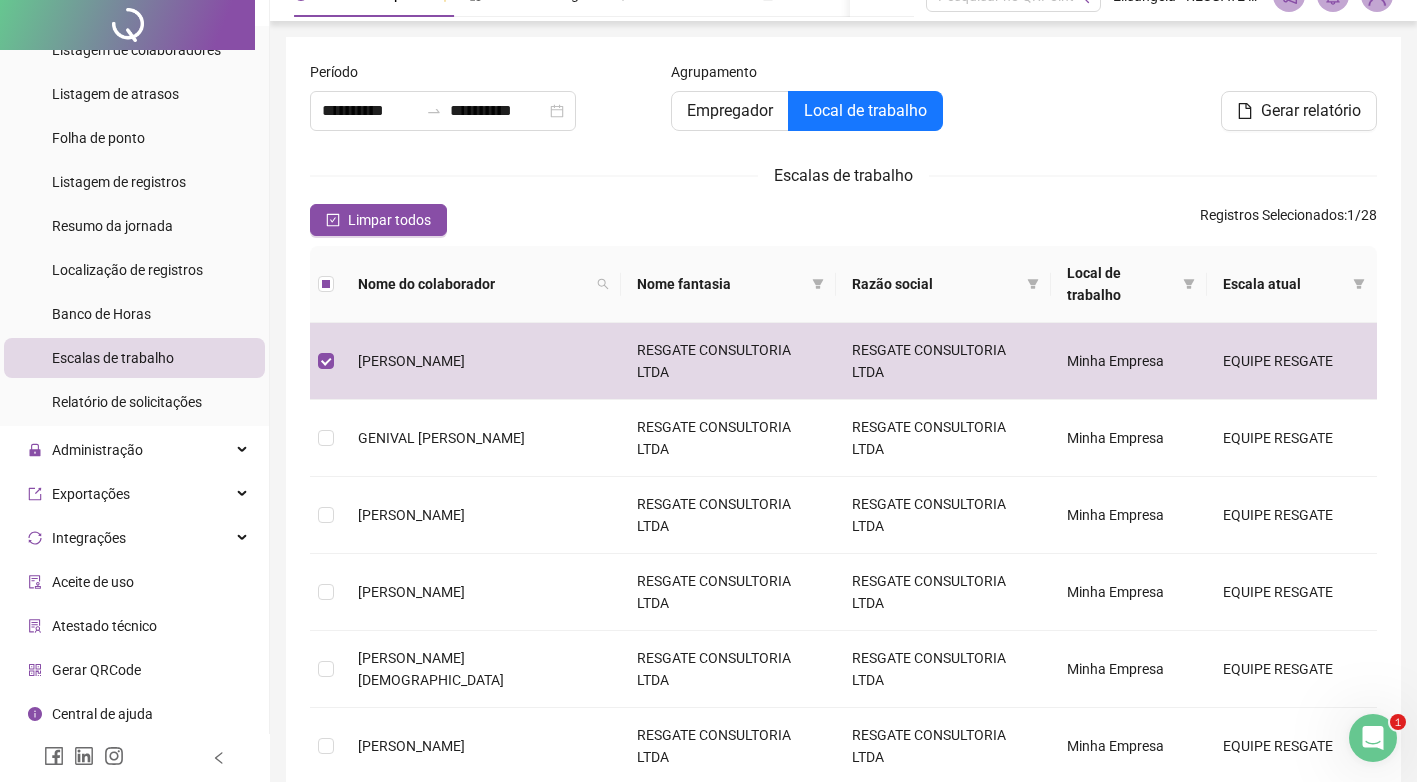 scroll, scrollTop: 0, scrollLeft: 0, axis: both 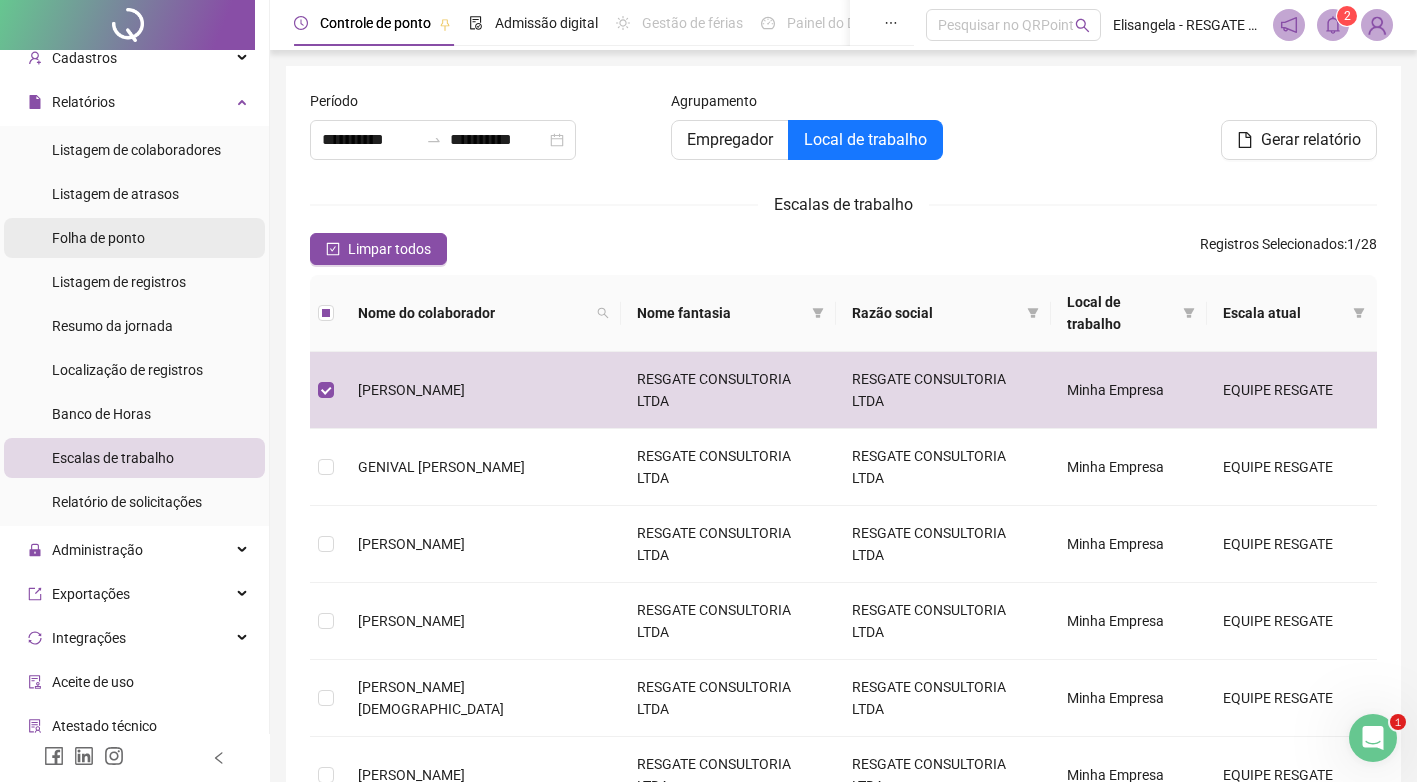 click on "Folha de ponto" at bounding box center (98, 238) 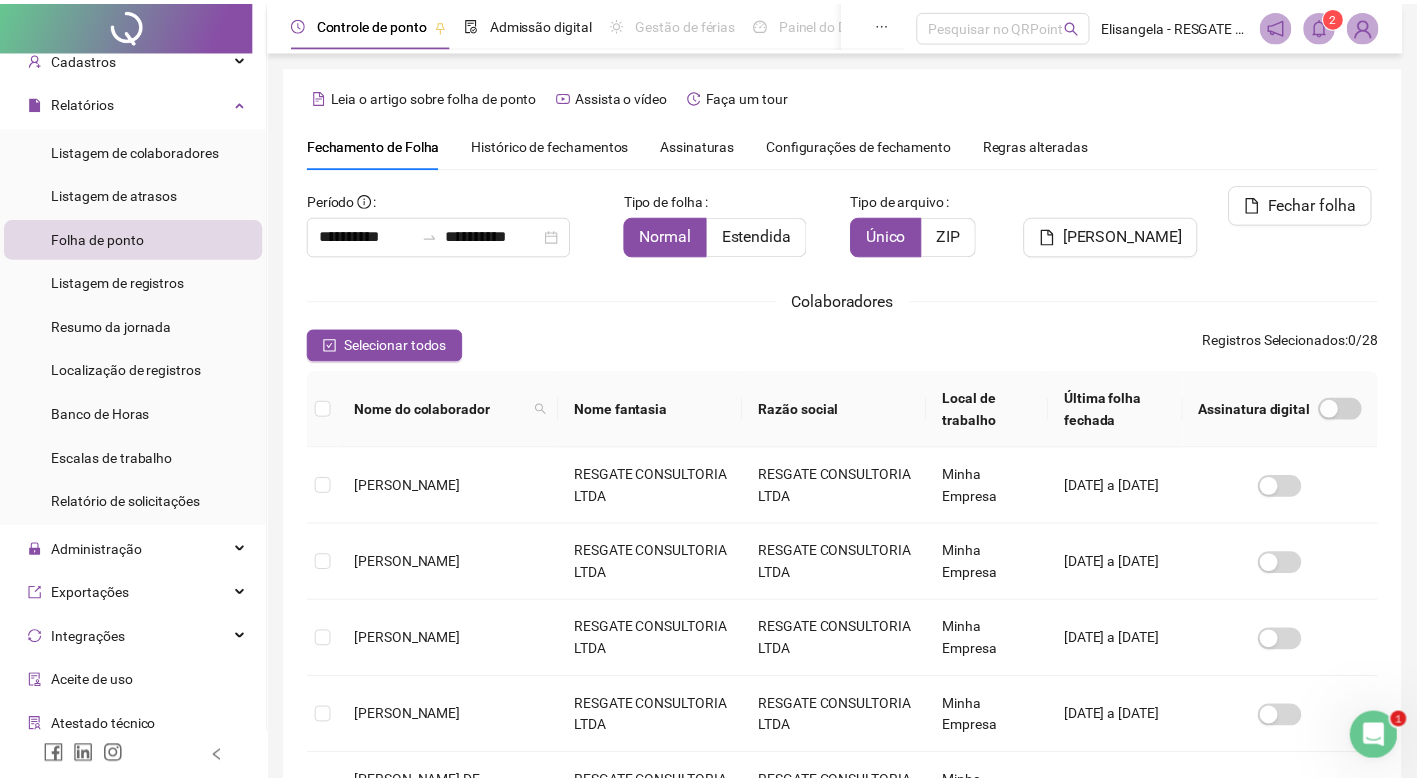 scroll, scrollTop: 19, scrollLeft: 0, axis: vertical 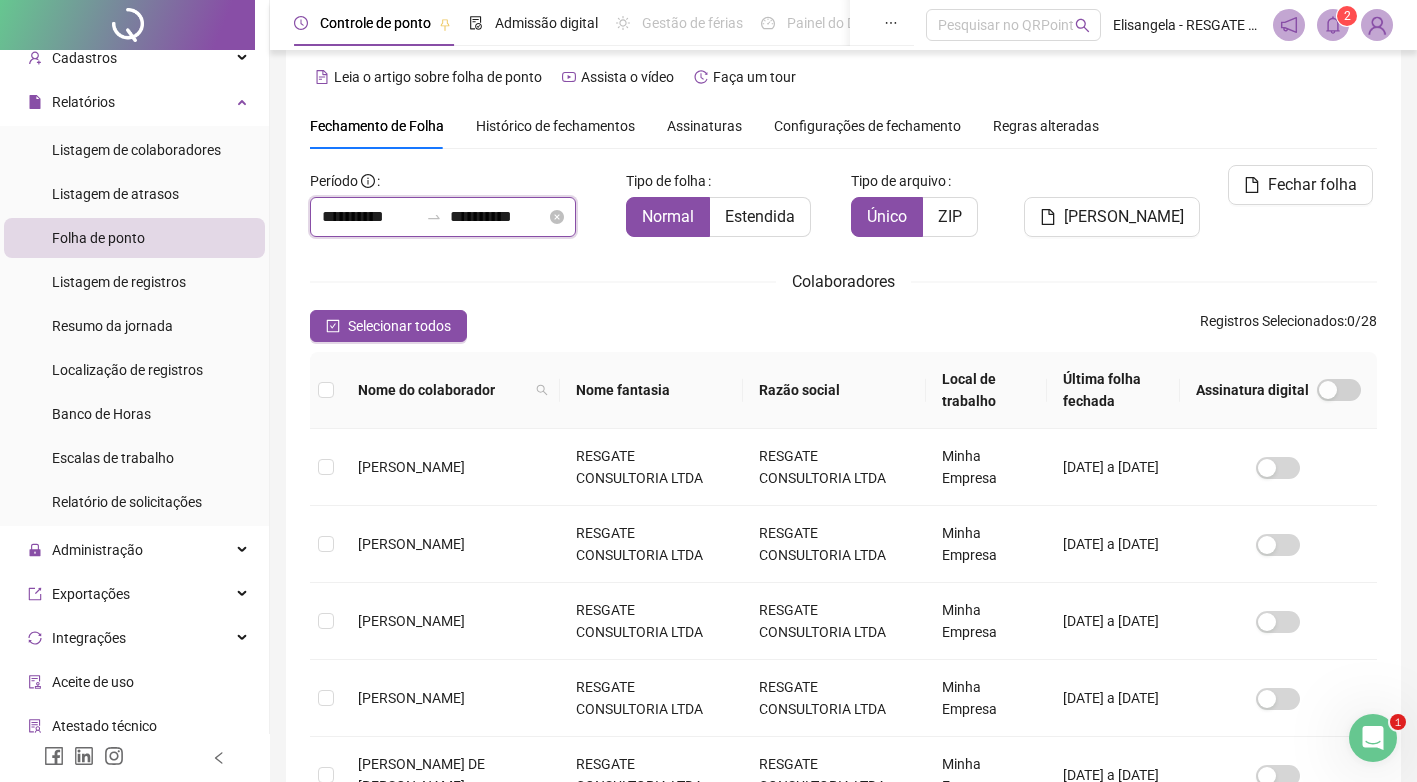 click on "**********" at bounding box center [370, 217] 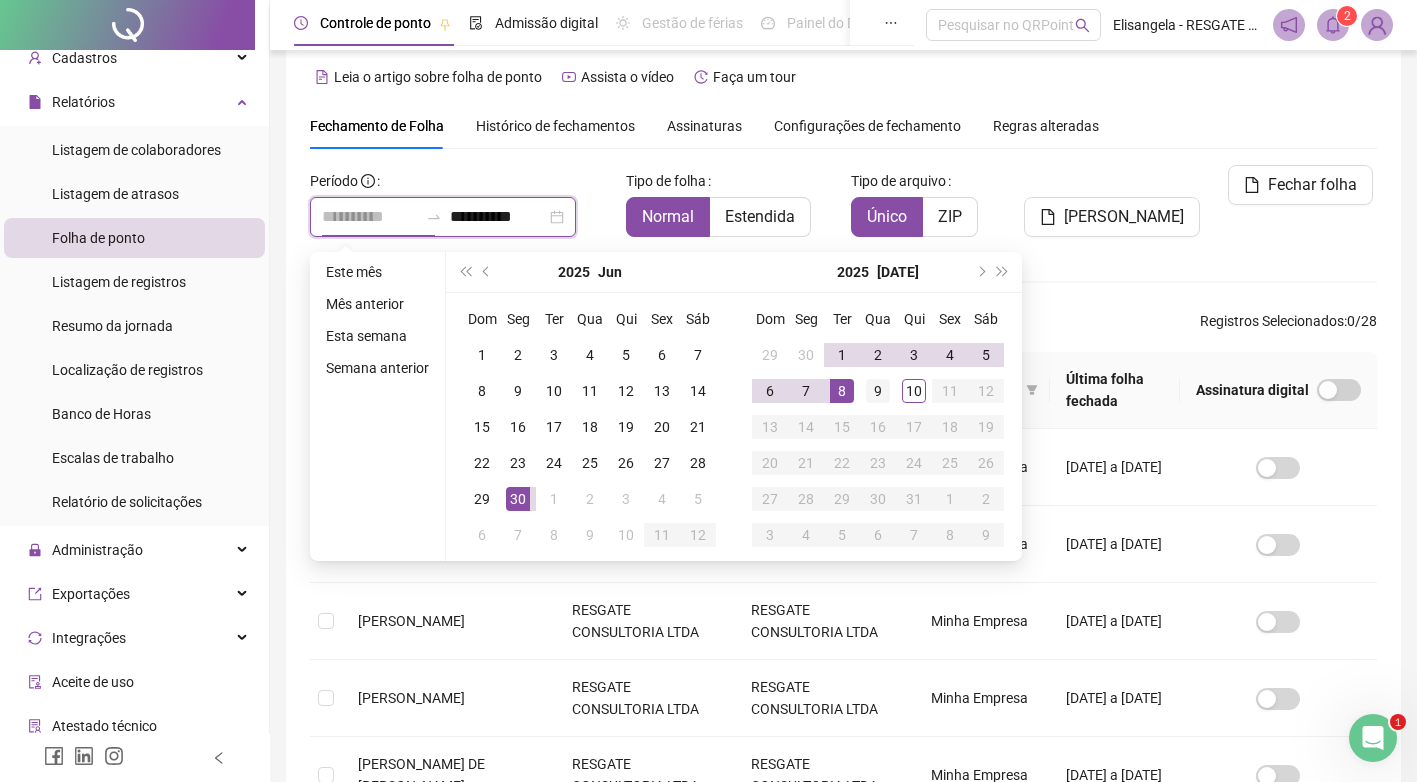 type on "**********" 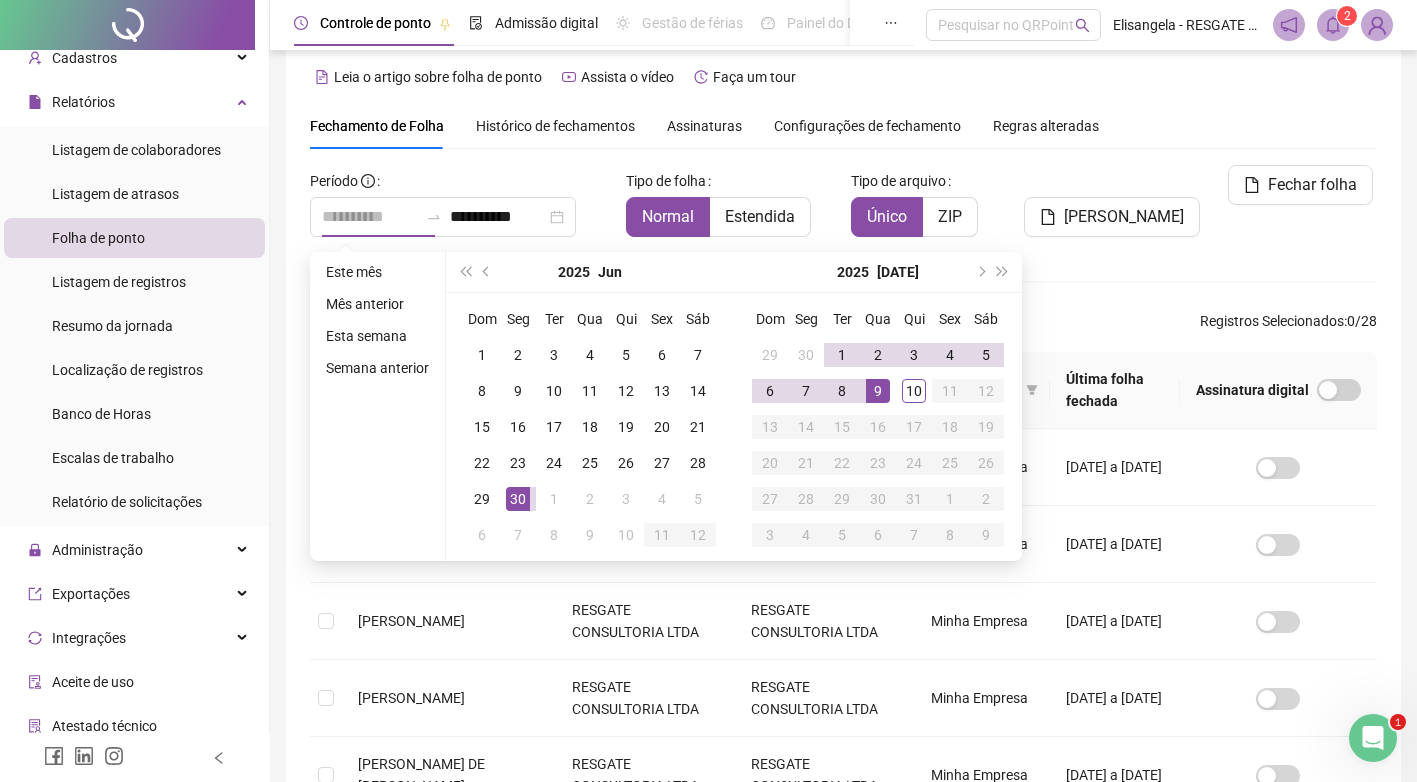 click on "9" at bounding box center [878, 391] 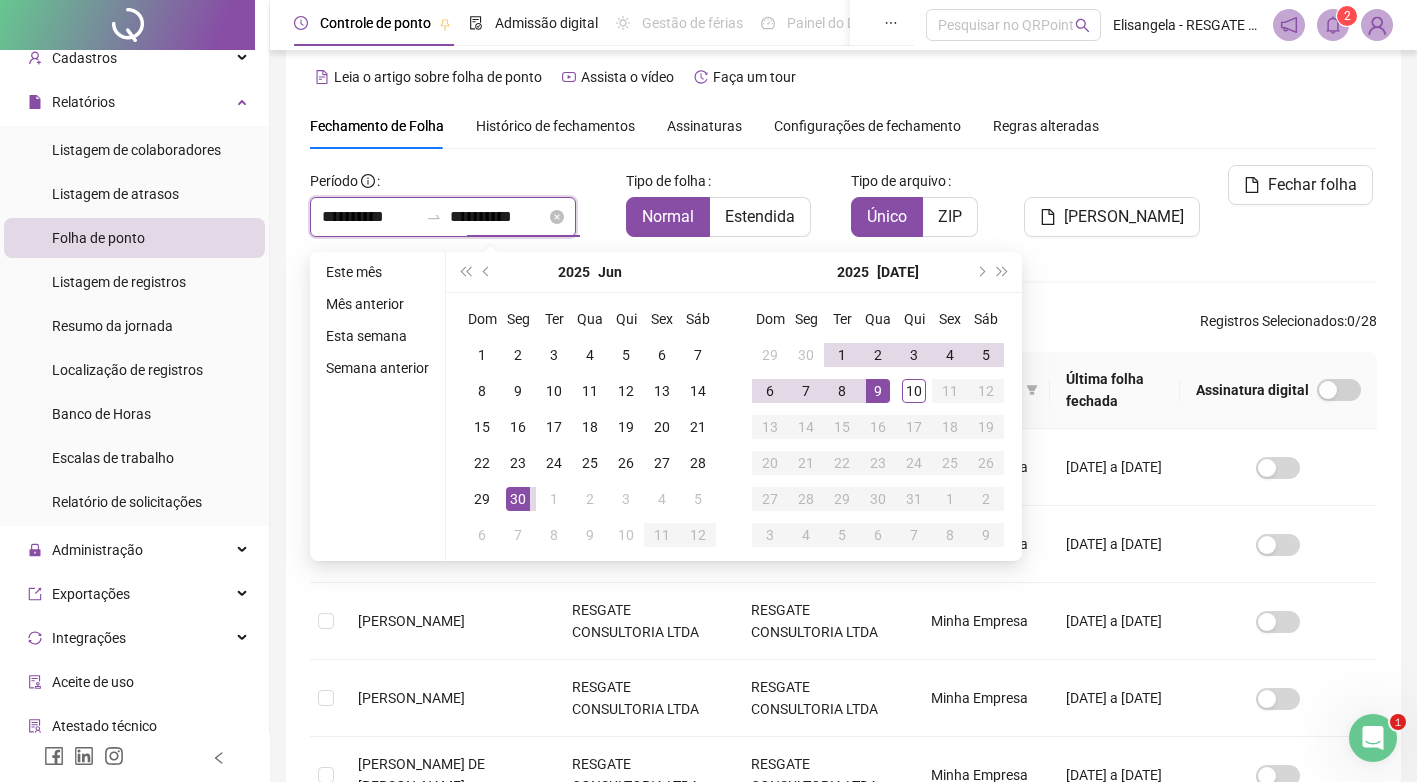 click on "**********" at bounding box center (498, 217) 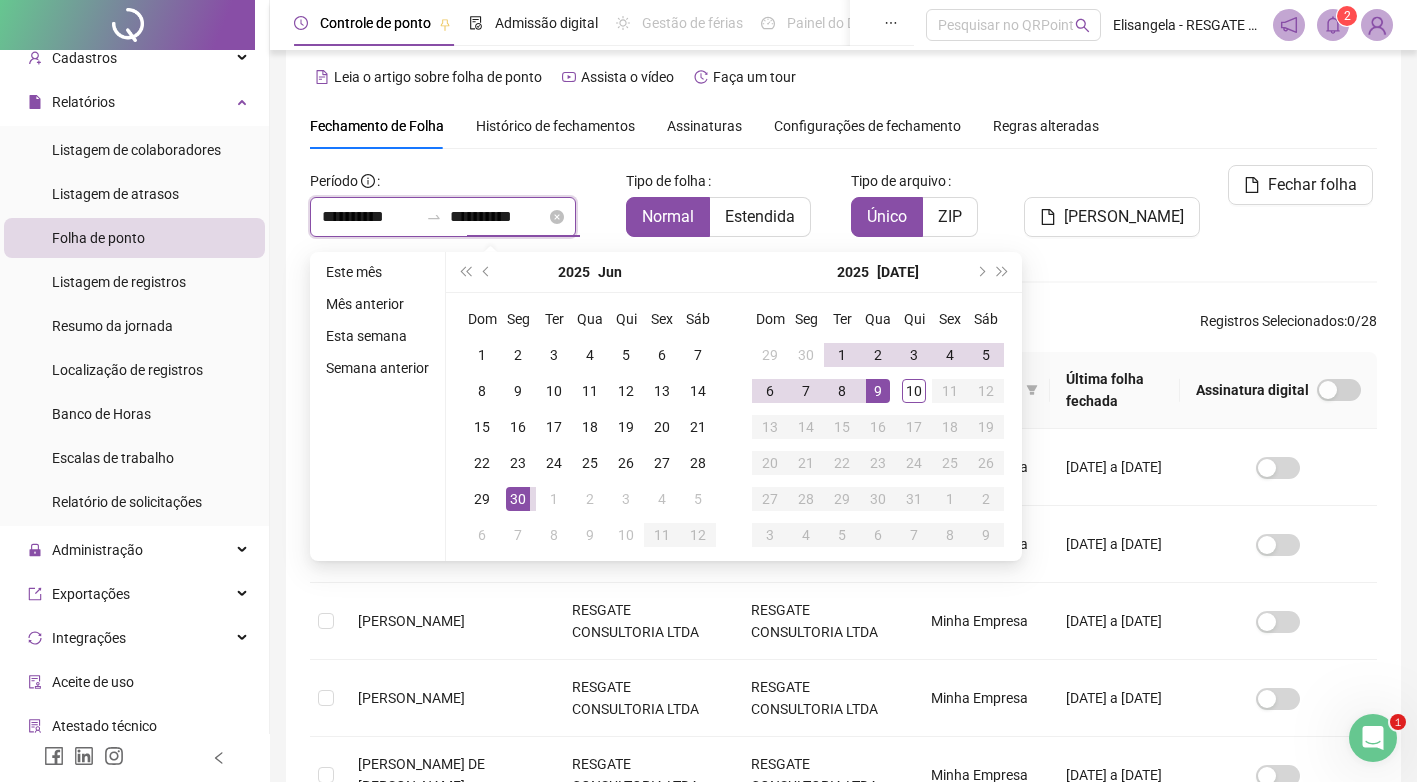 click on "**********" at bounding box center (498, 217) 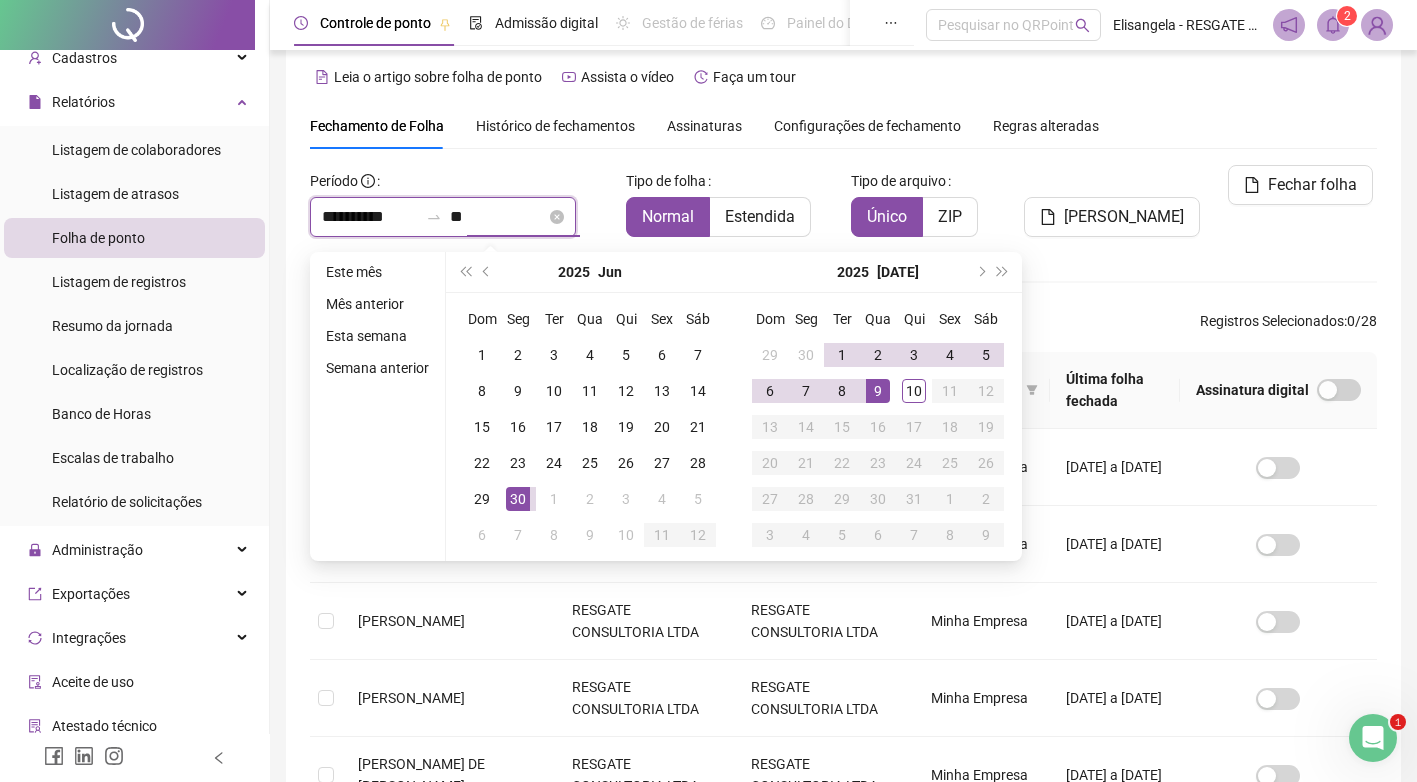 type on "*" 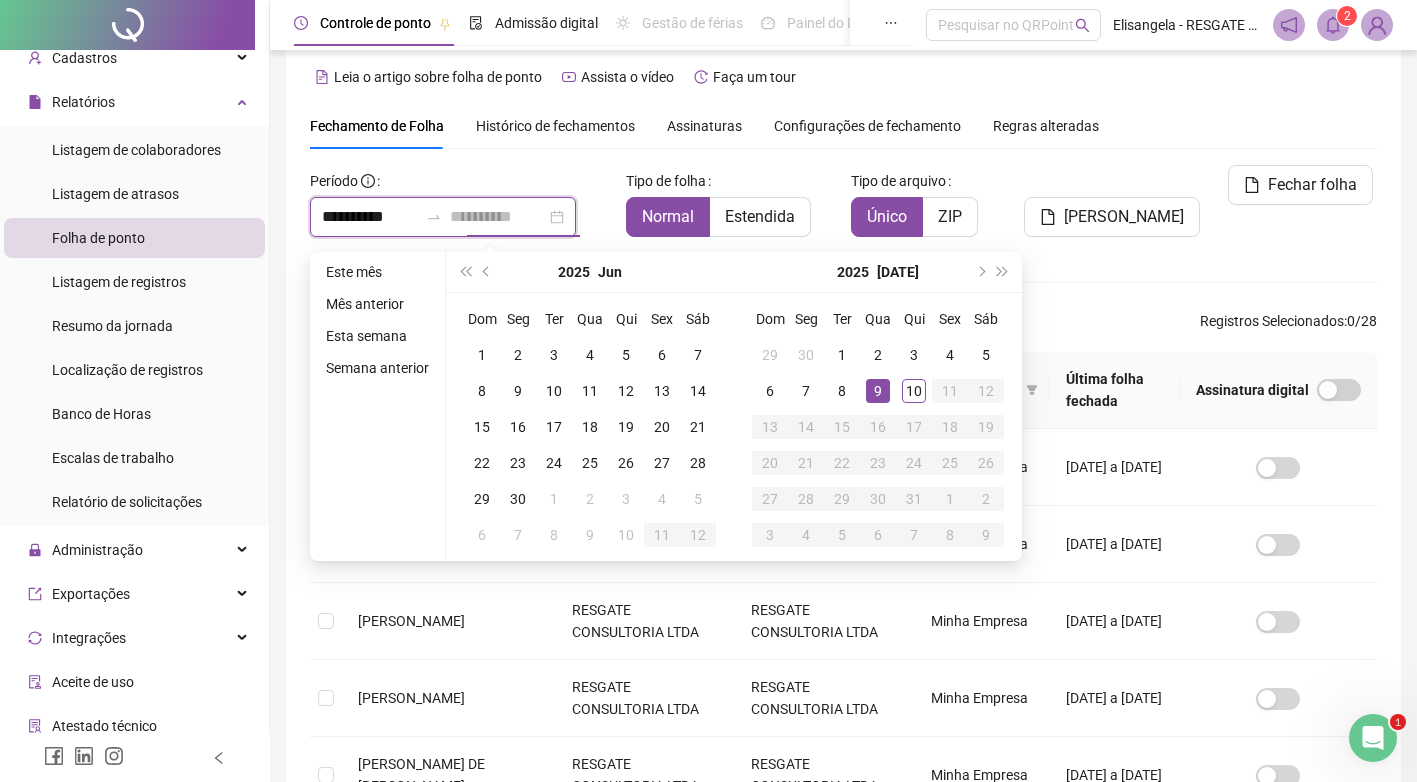 type on "**********" 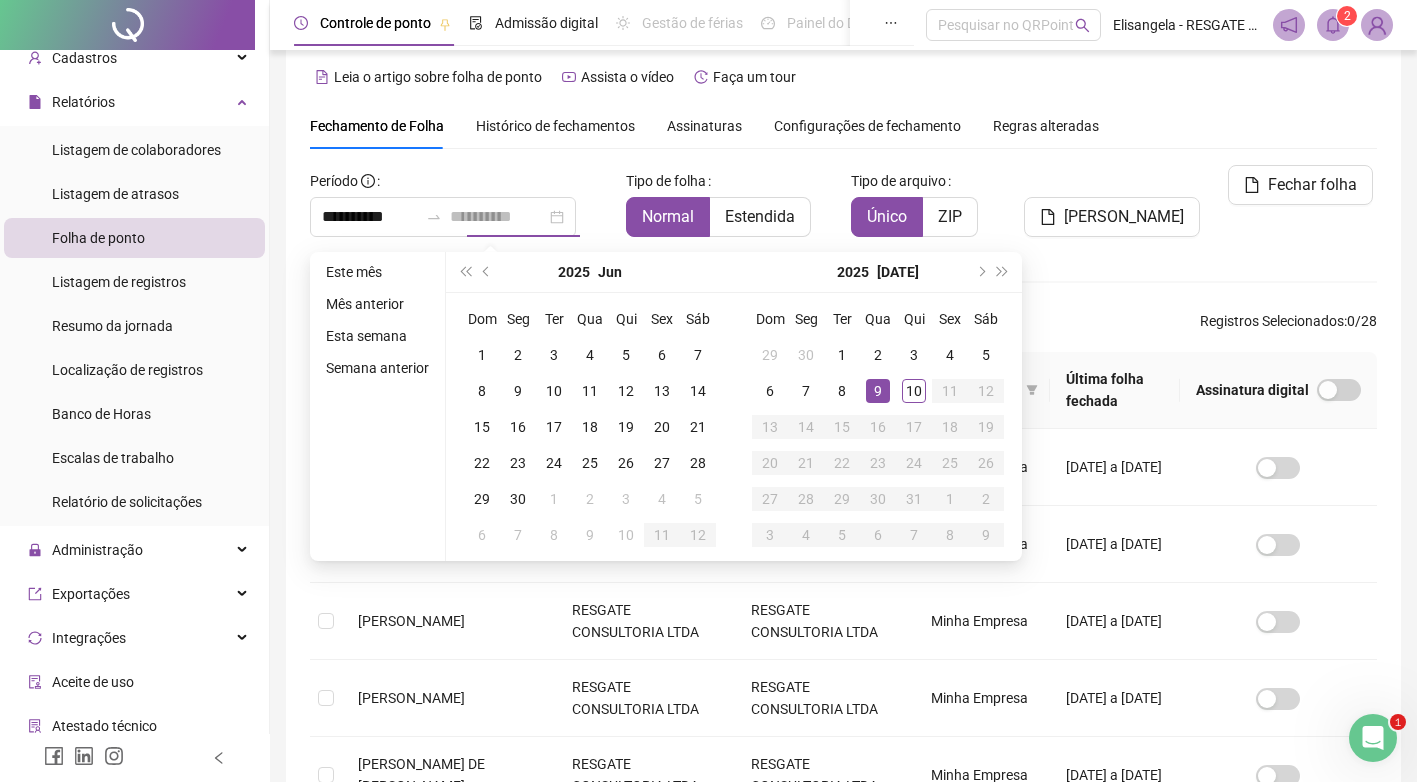 click on "9" at bounding box center (878, 391) 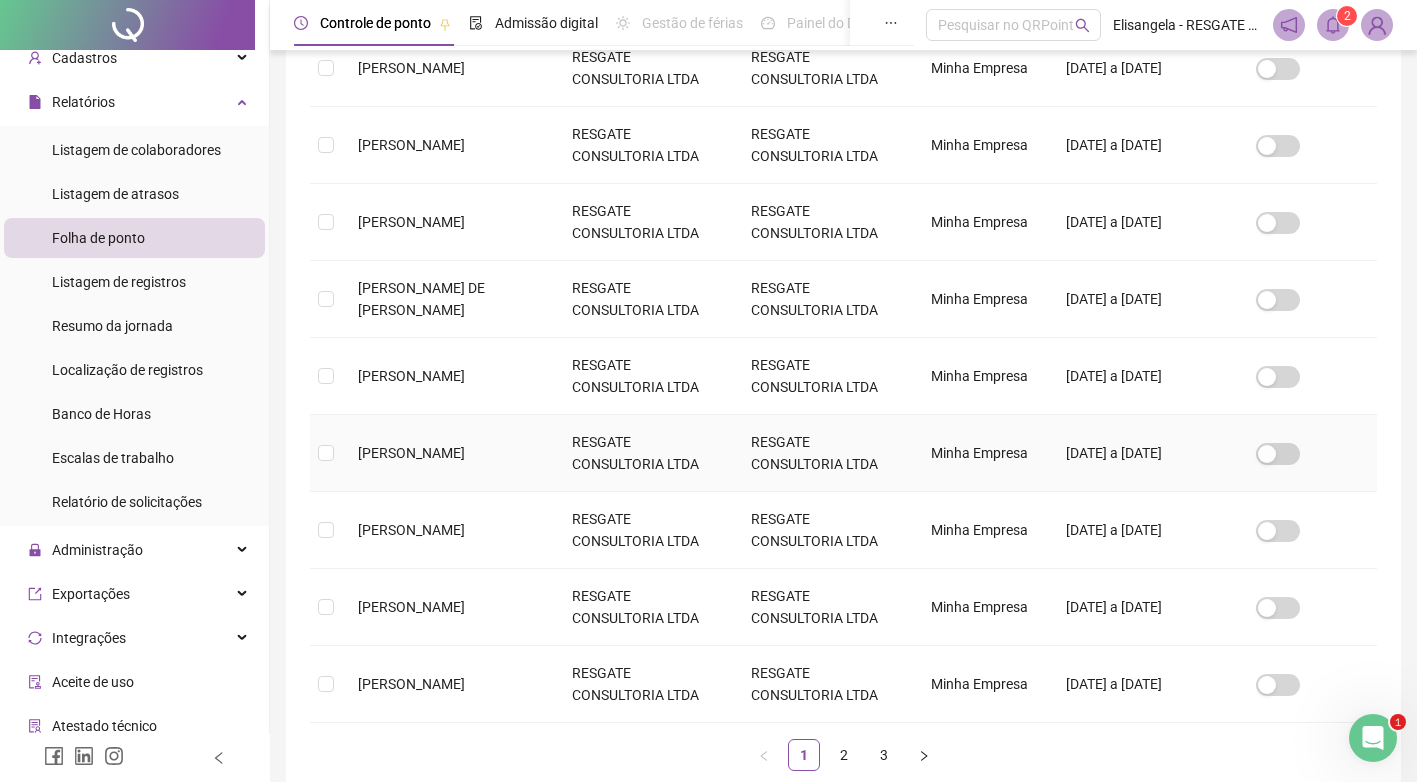 scroll, scrollTop: 610, scrollLeft: 0, axis: vertical 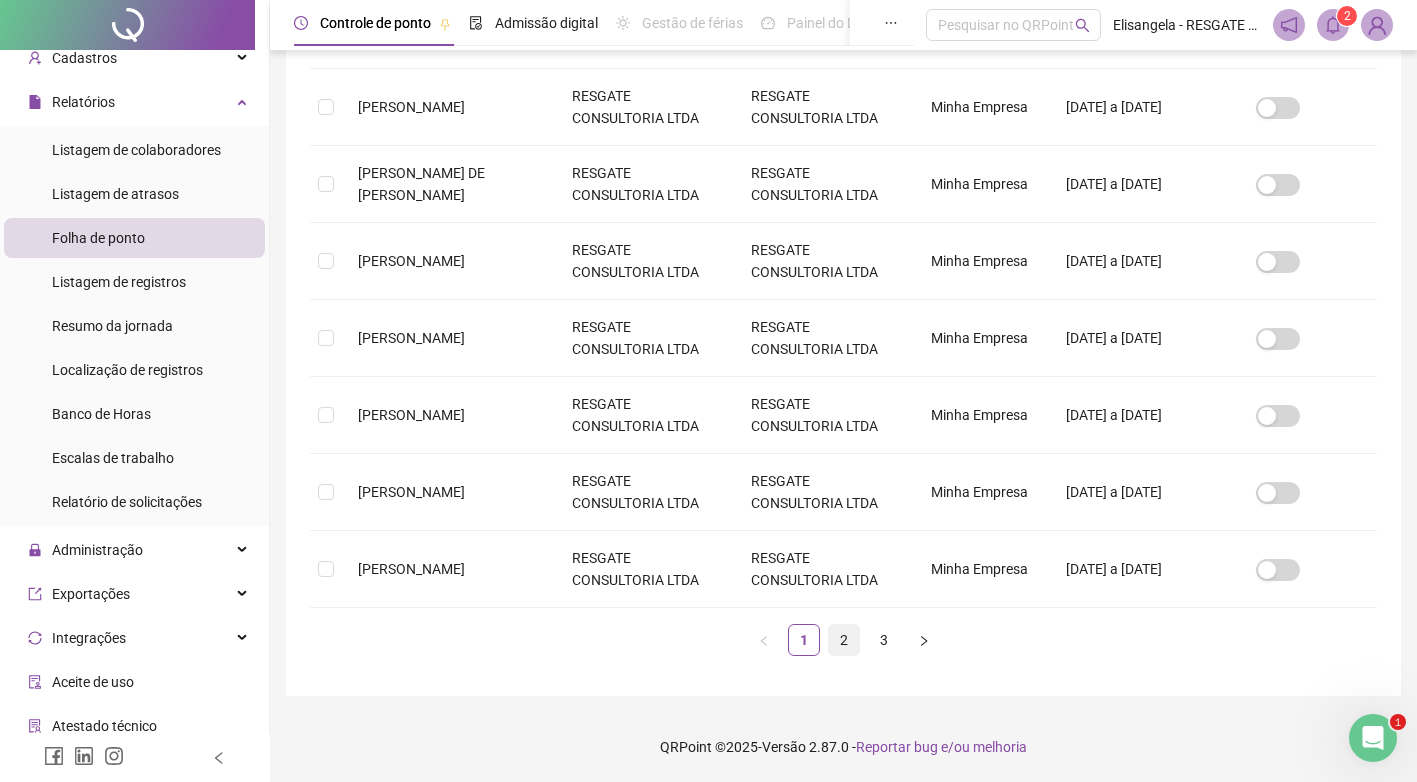 click on "2" at bounding box center [844, 640] 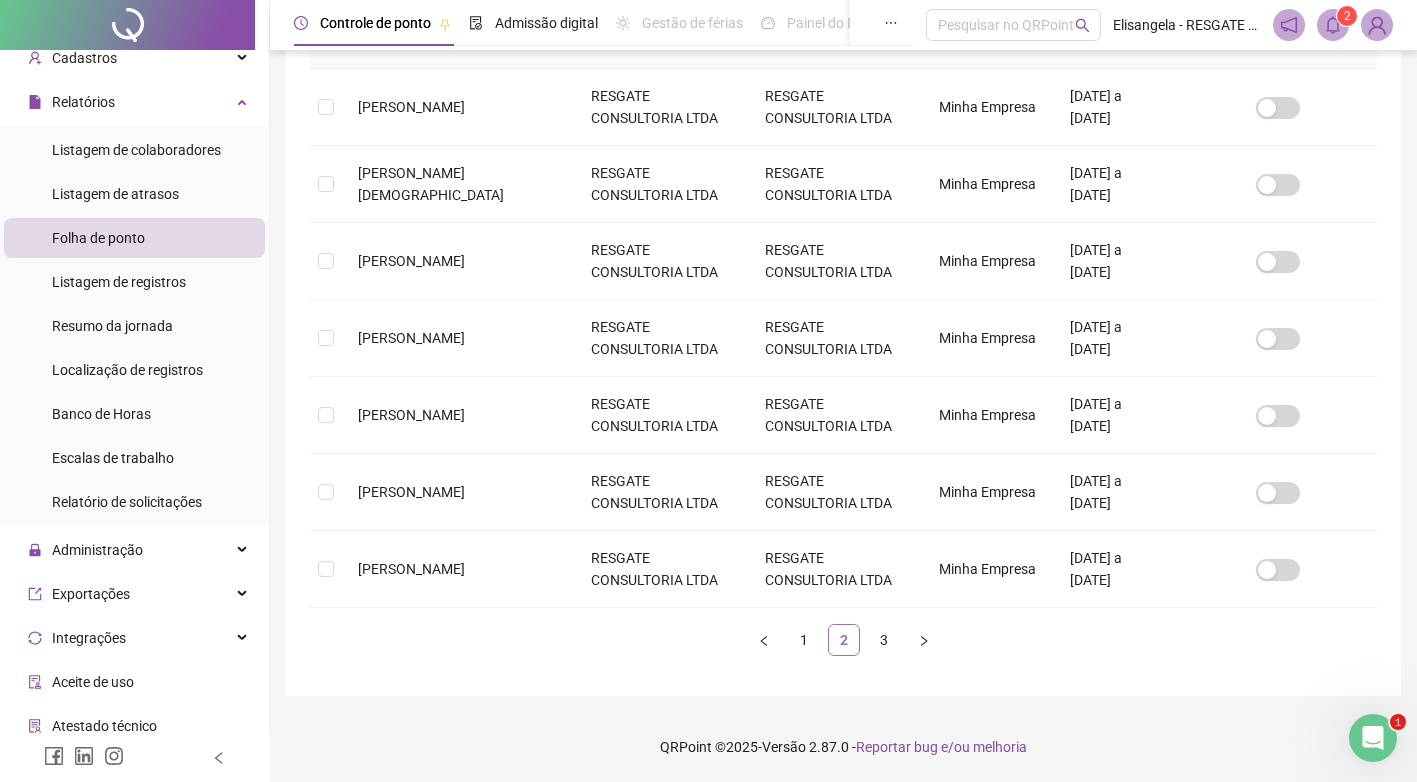 scroll, scrollTop: 19, scrollLeft: 0, axis: vertical 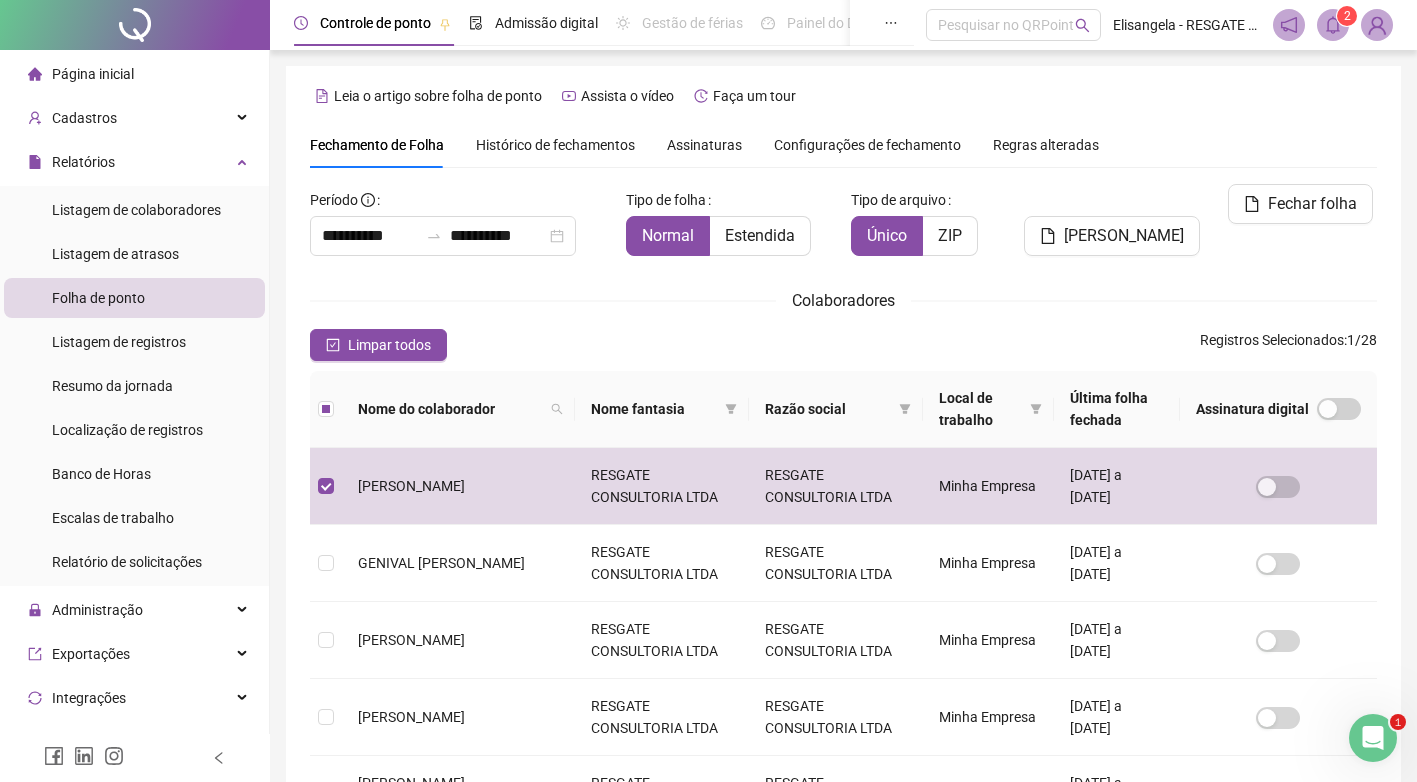 click on "Página inicial" at bounding box center [93, 74] 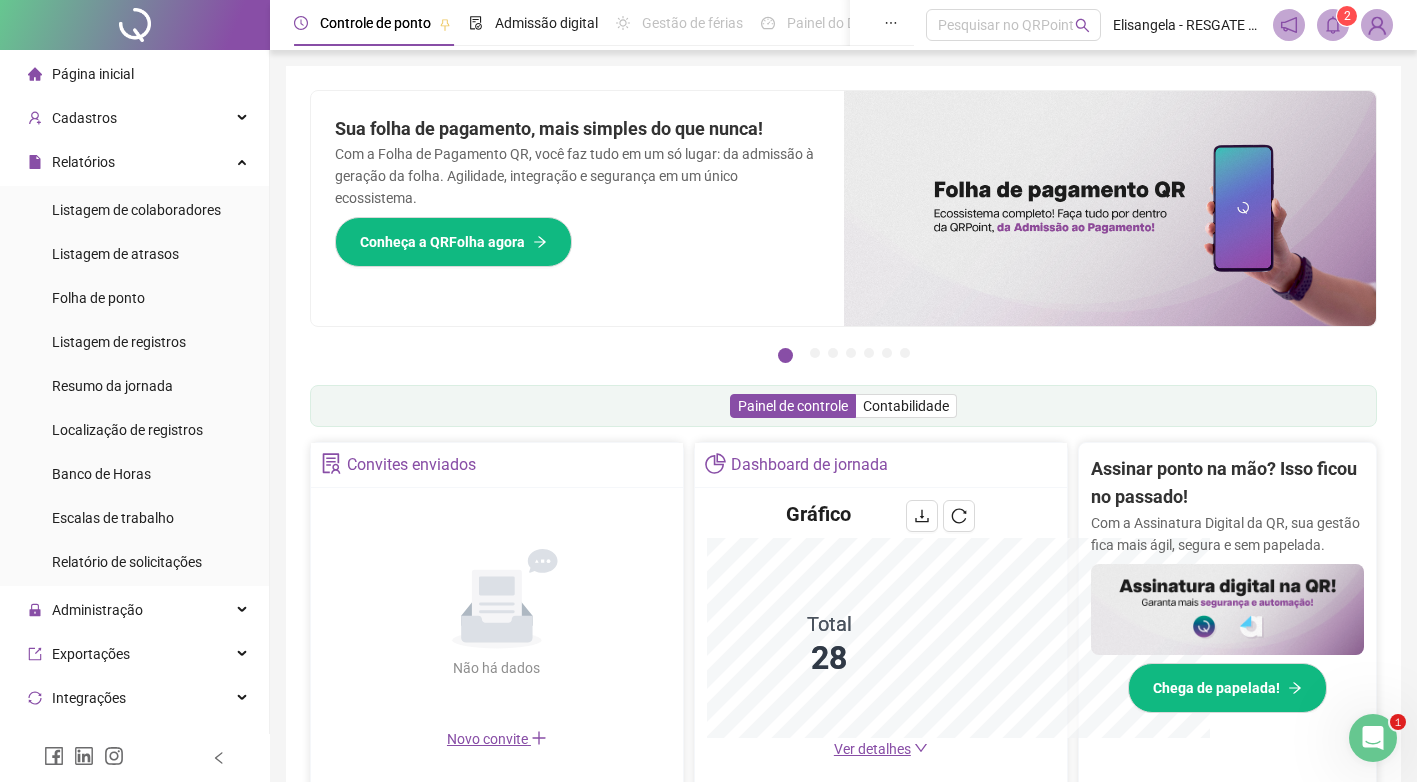scroll, scrollTop: 242, scrollLeft: 0, axis: vertical 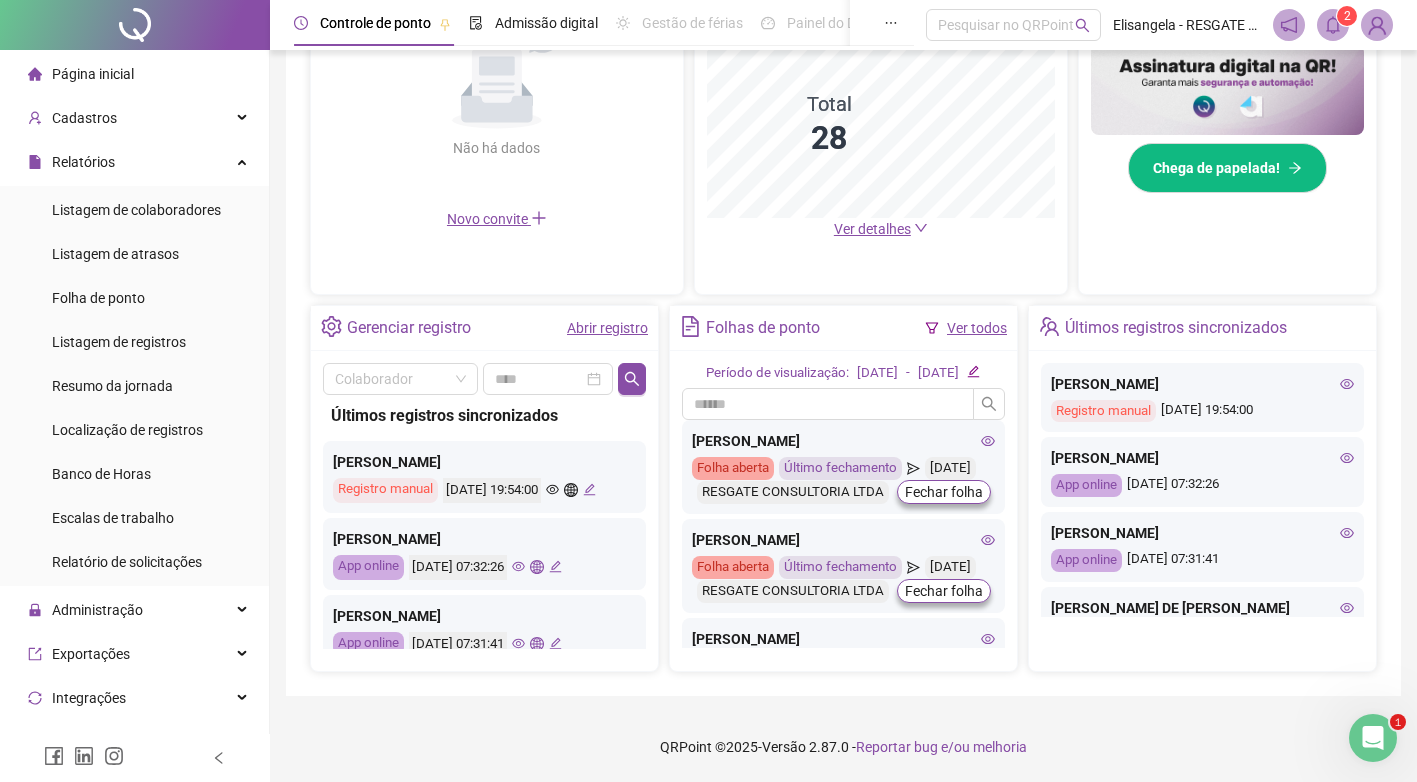 click on "App online 10/07/2025 07:32:26" at bounding box center [1202, 485] 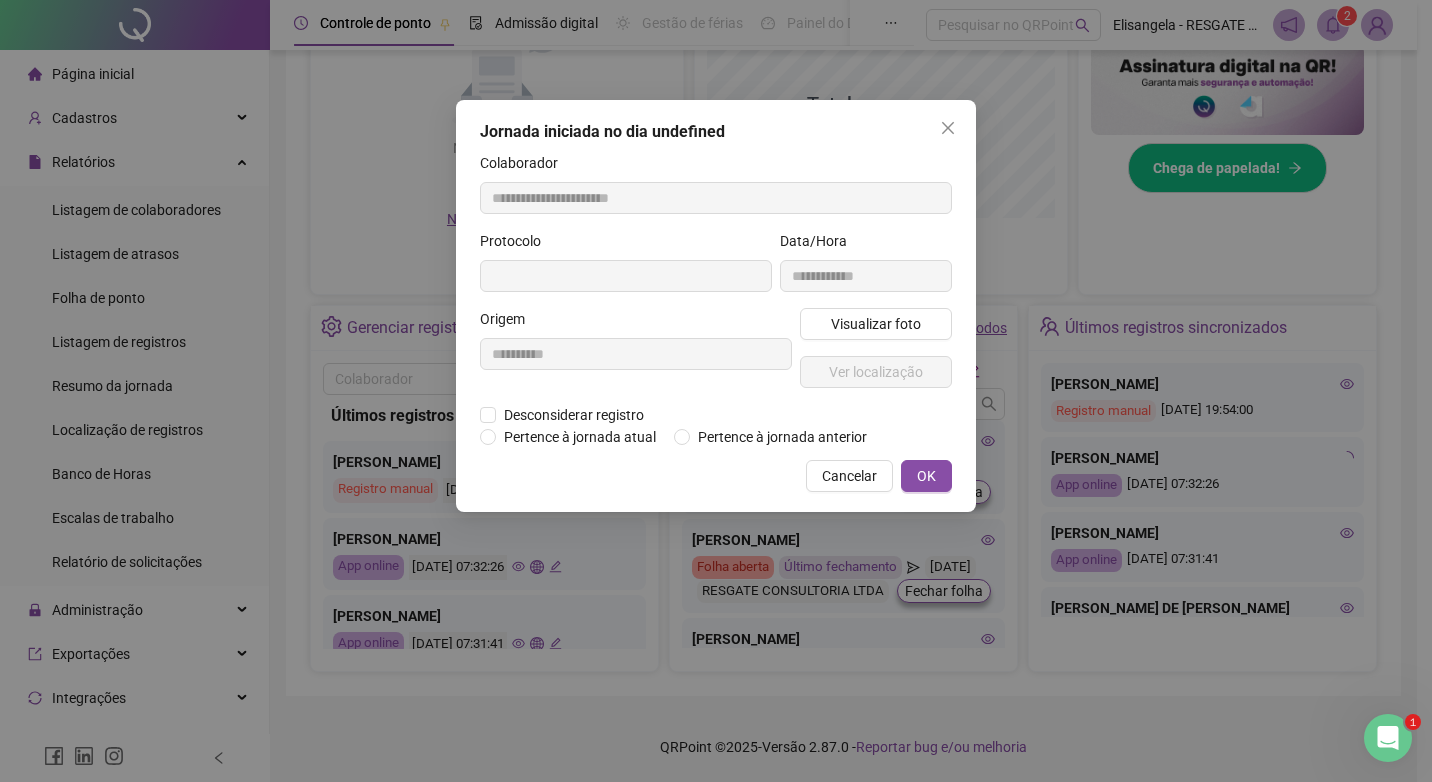 type on "**********" 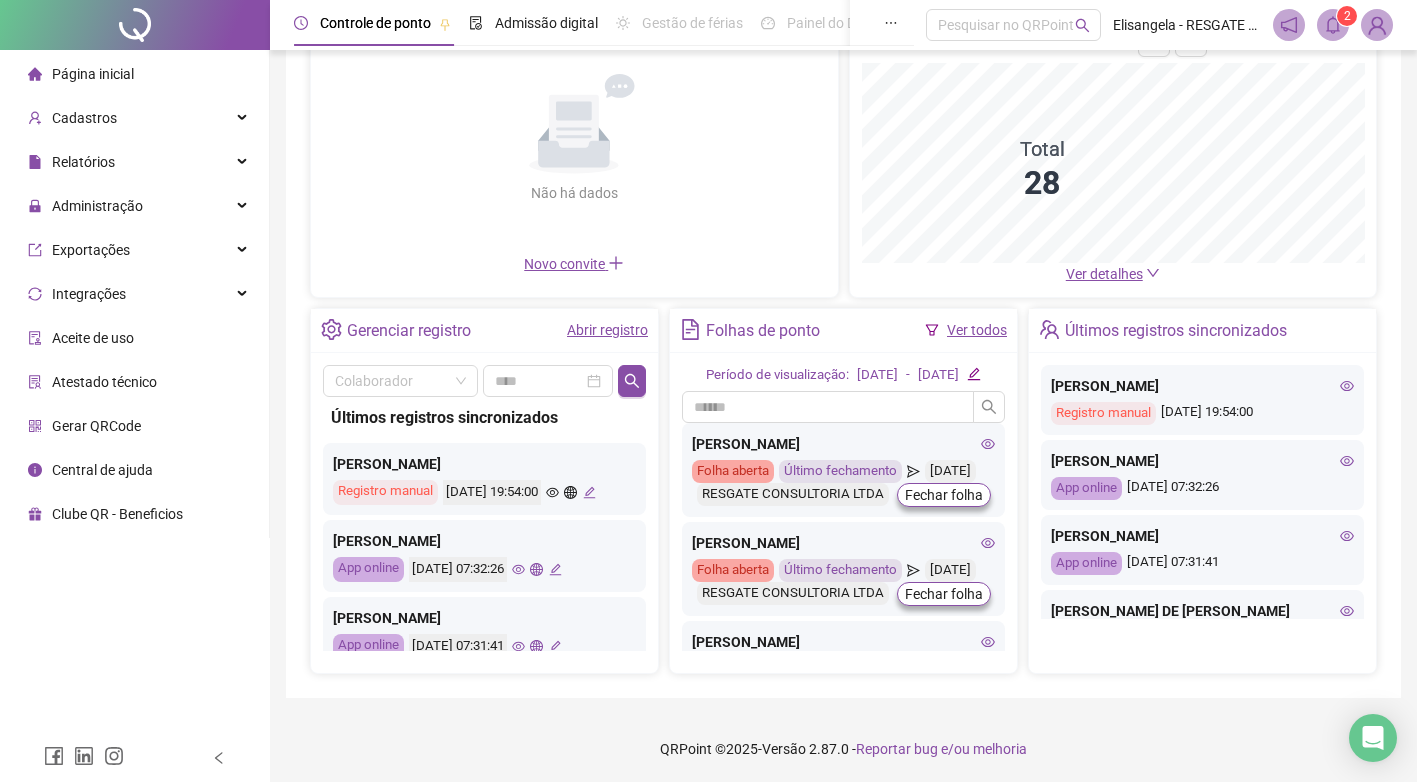 scroll, scrollTop: 200, scrollLeft: 0, axis: vertical 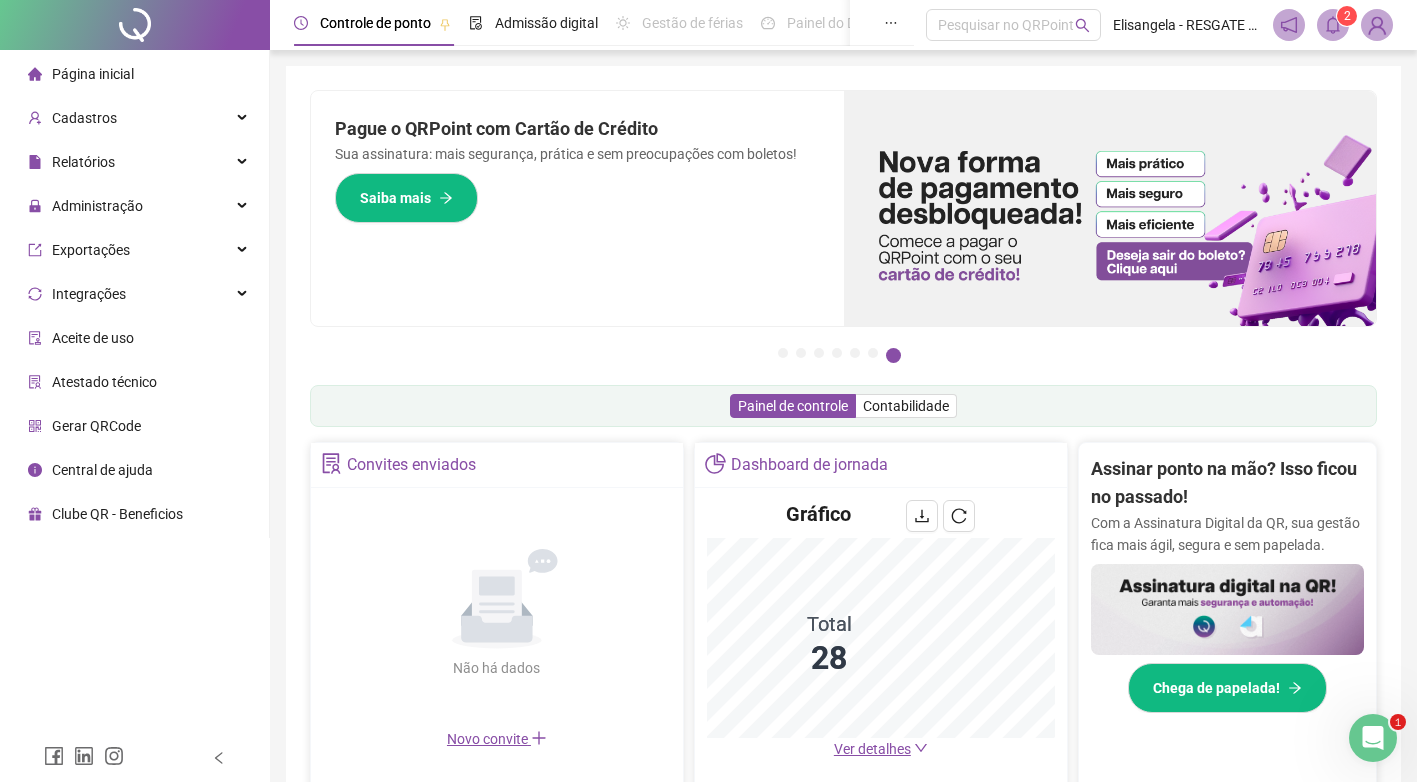 click on "Página inicial" at bounding box center (93, 74) 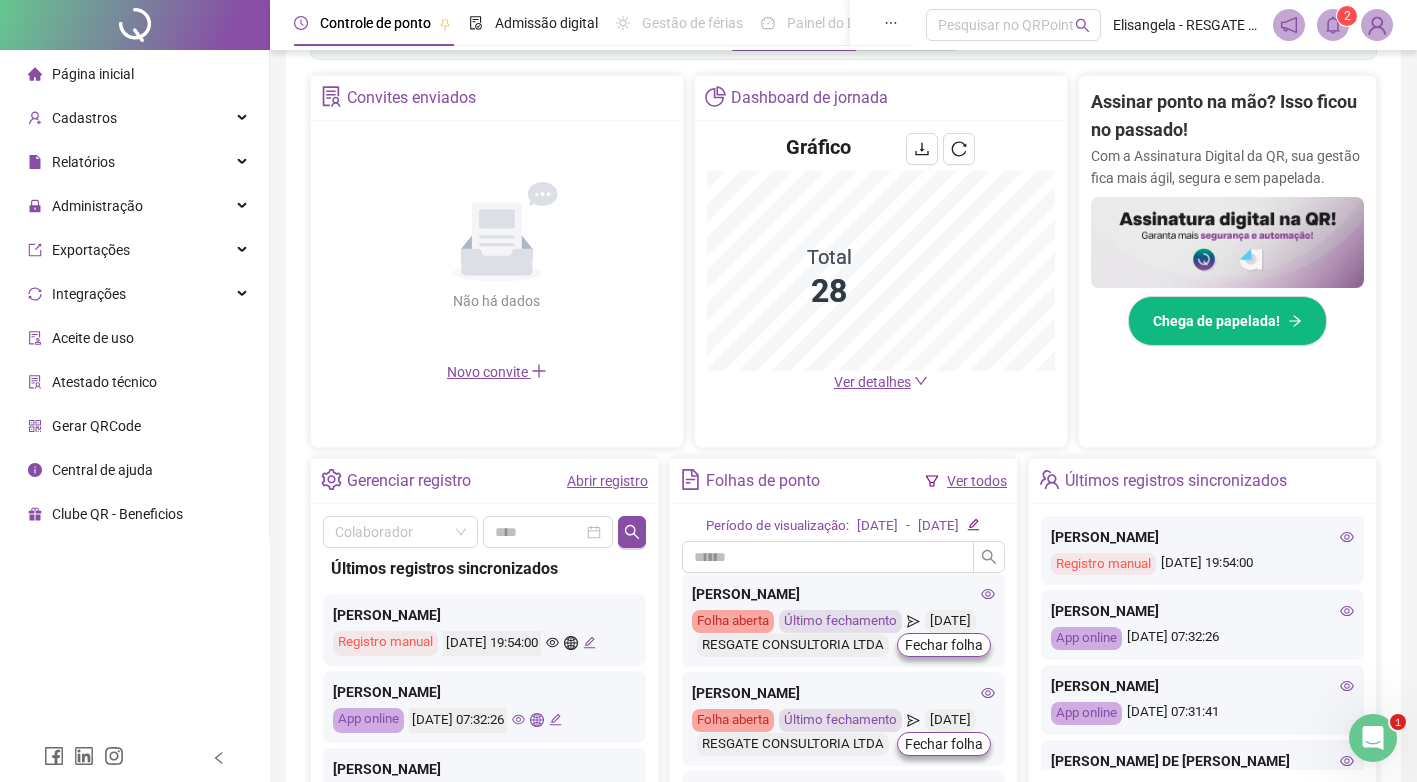 scroll, scrollTop: 400, scrollLeft: 0, axis: vertical 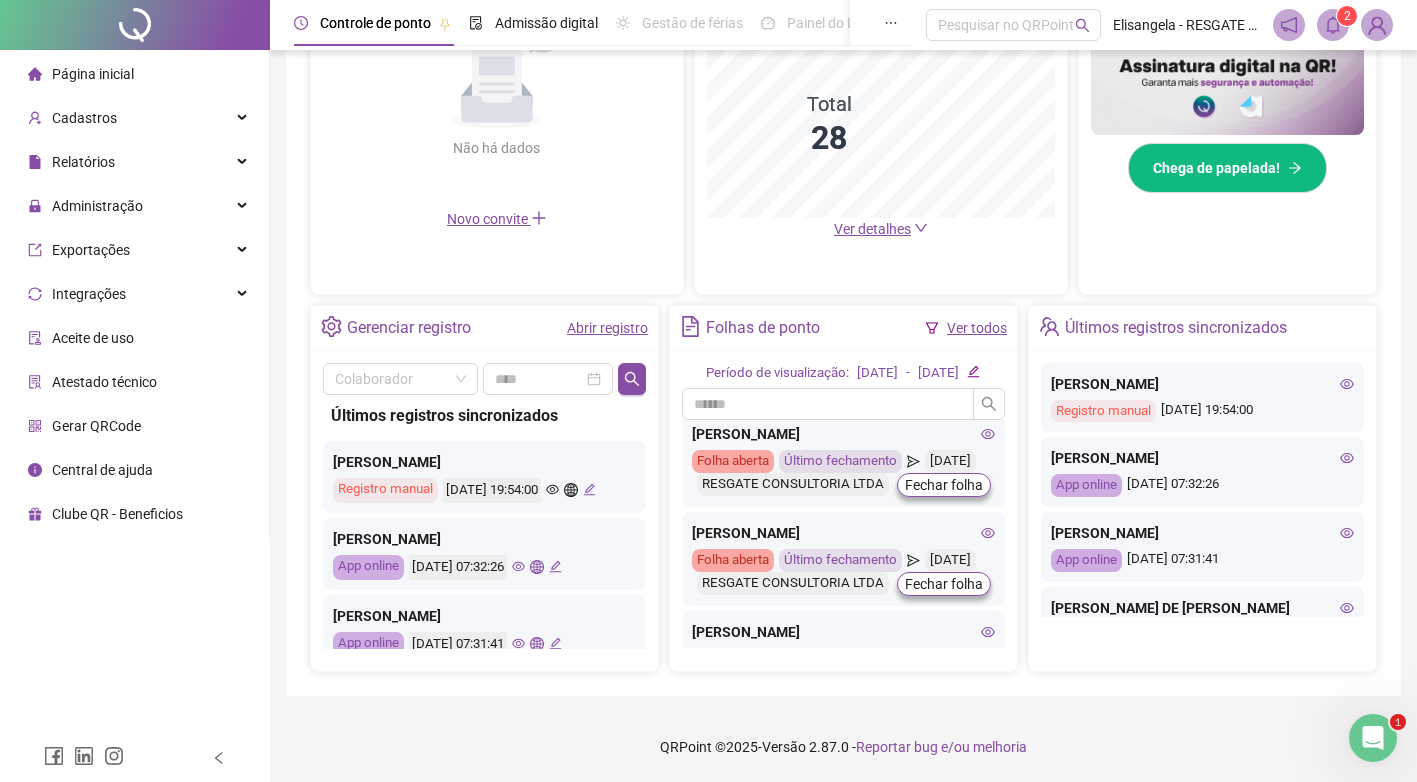 click 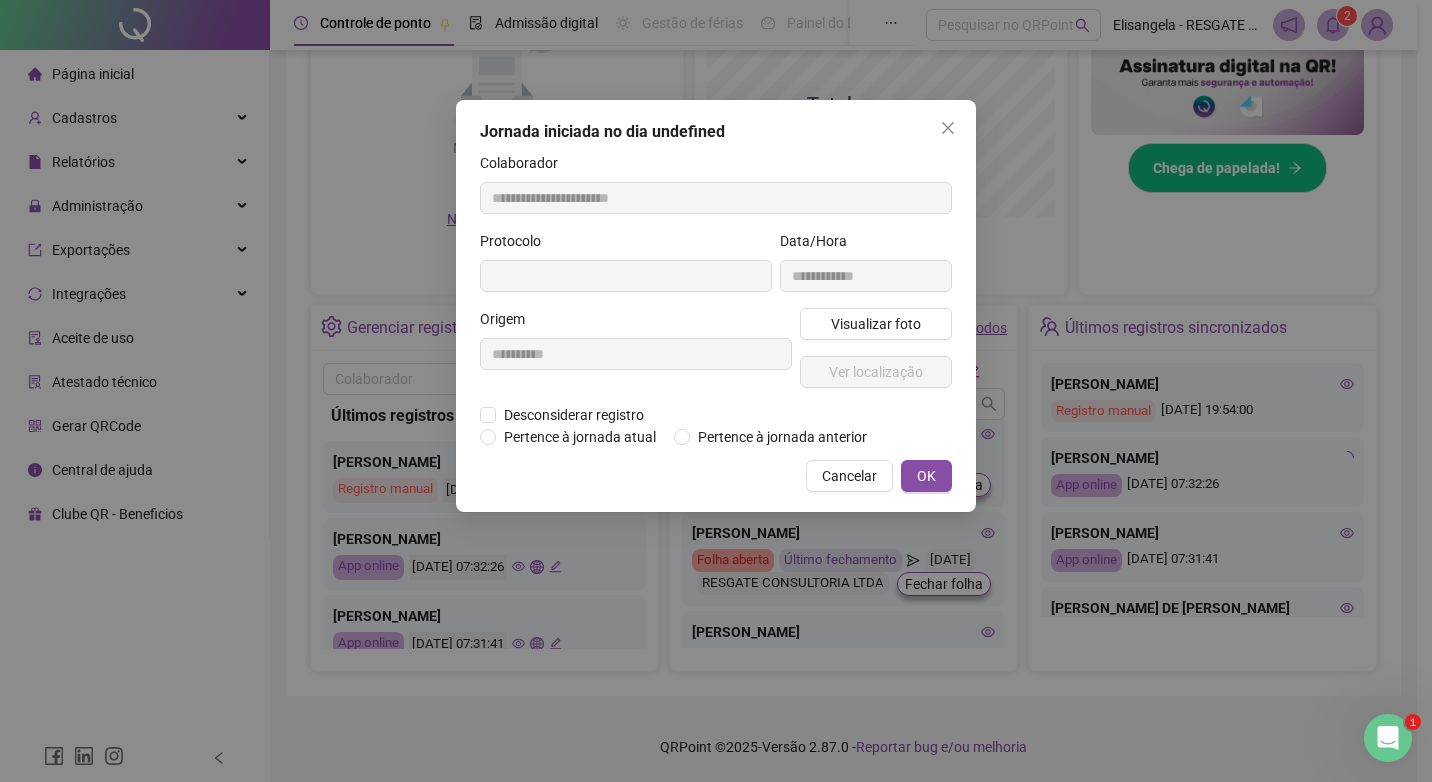 type on "**********" 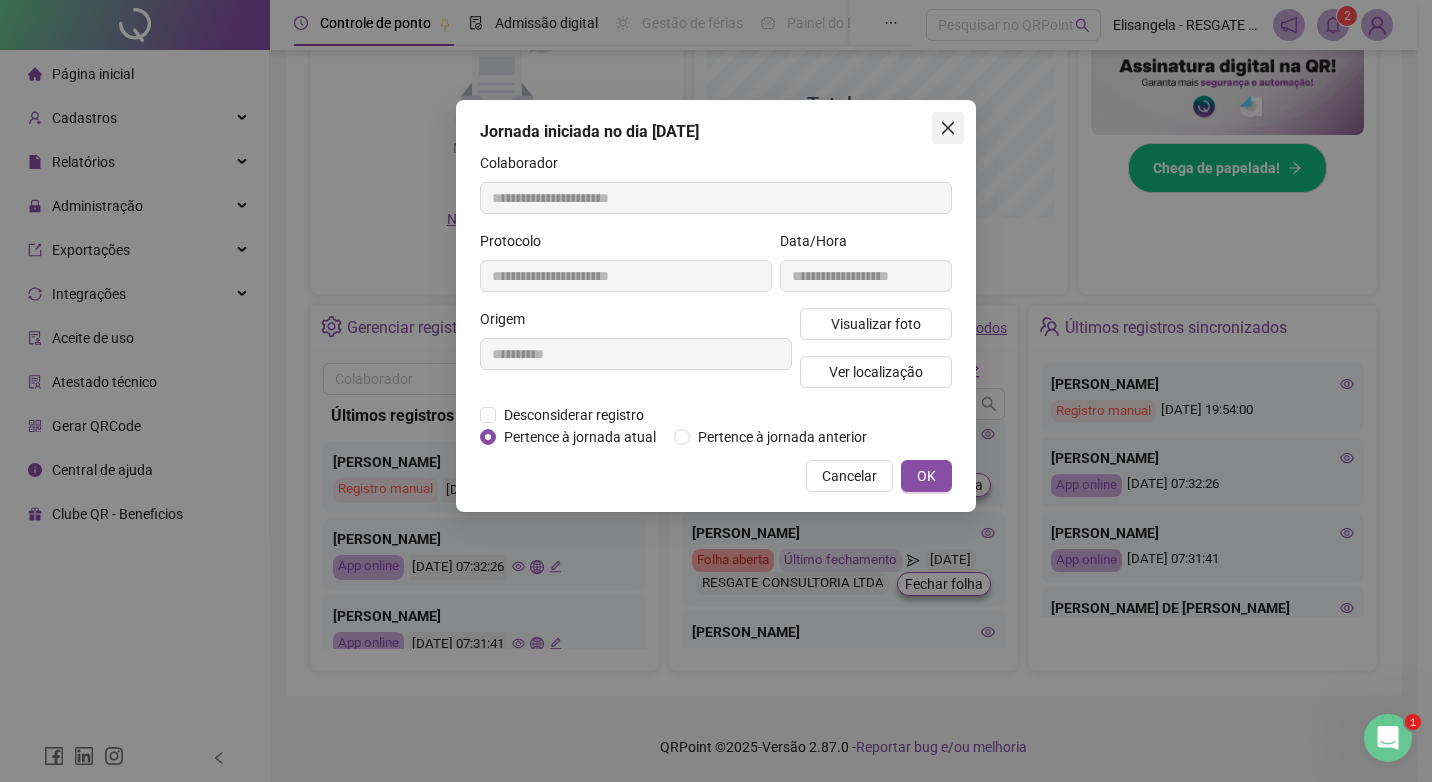 click 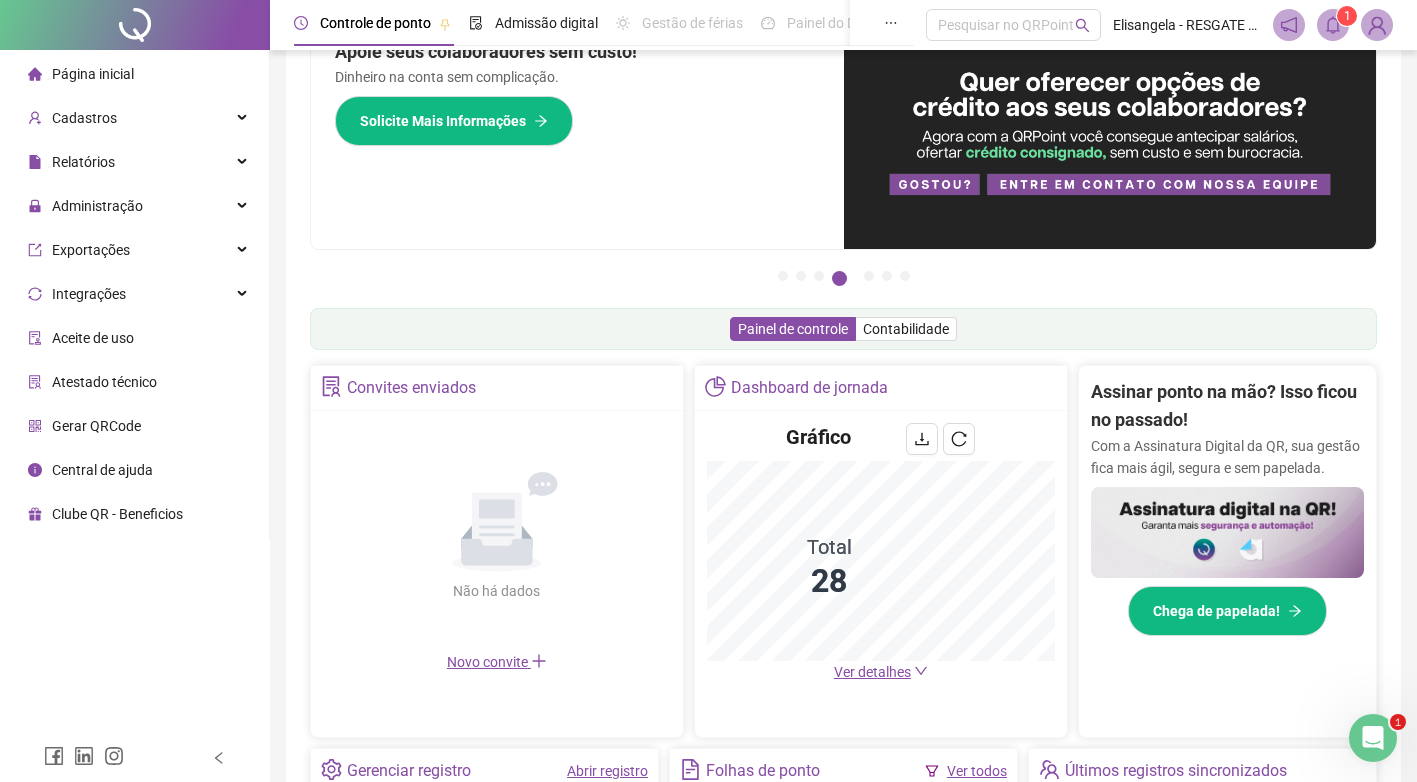 scroll, scrollTop: 0, scrollLeft: 0, axis: both 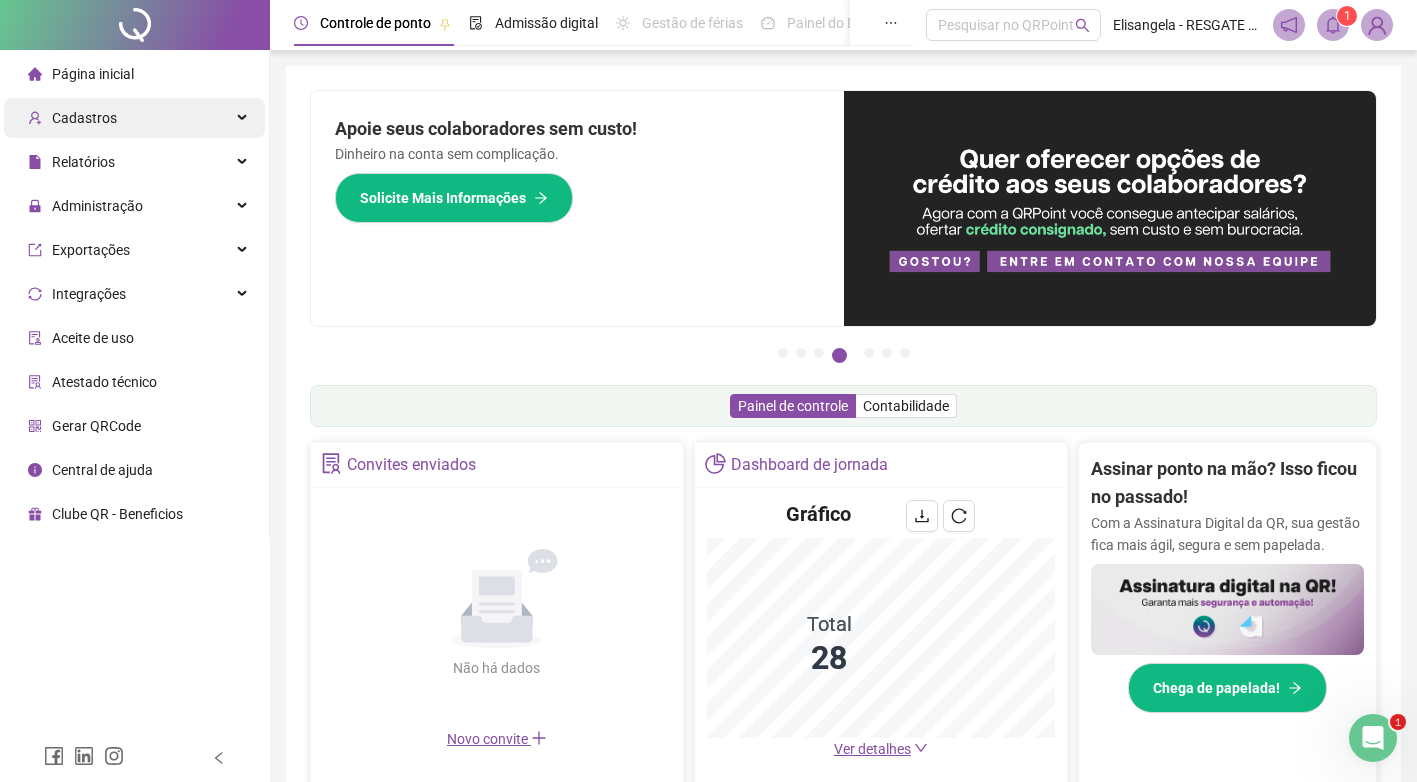 click on "Cadastros" at bounding box center [134, 118] 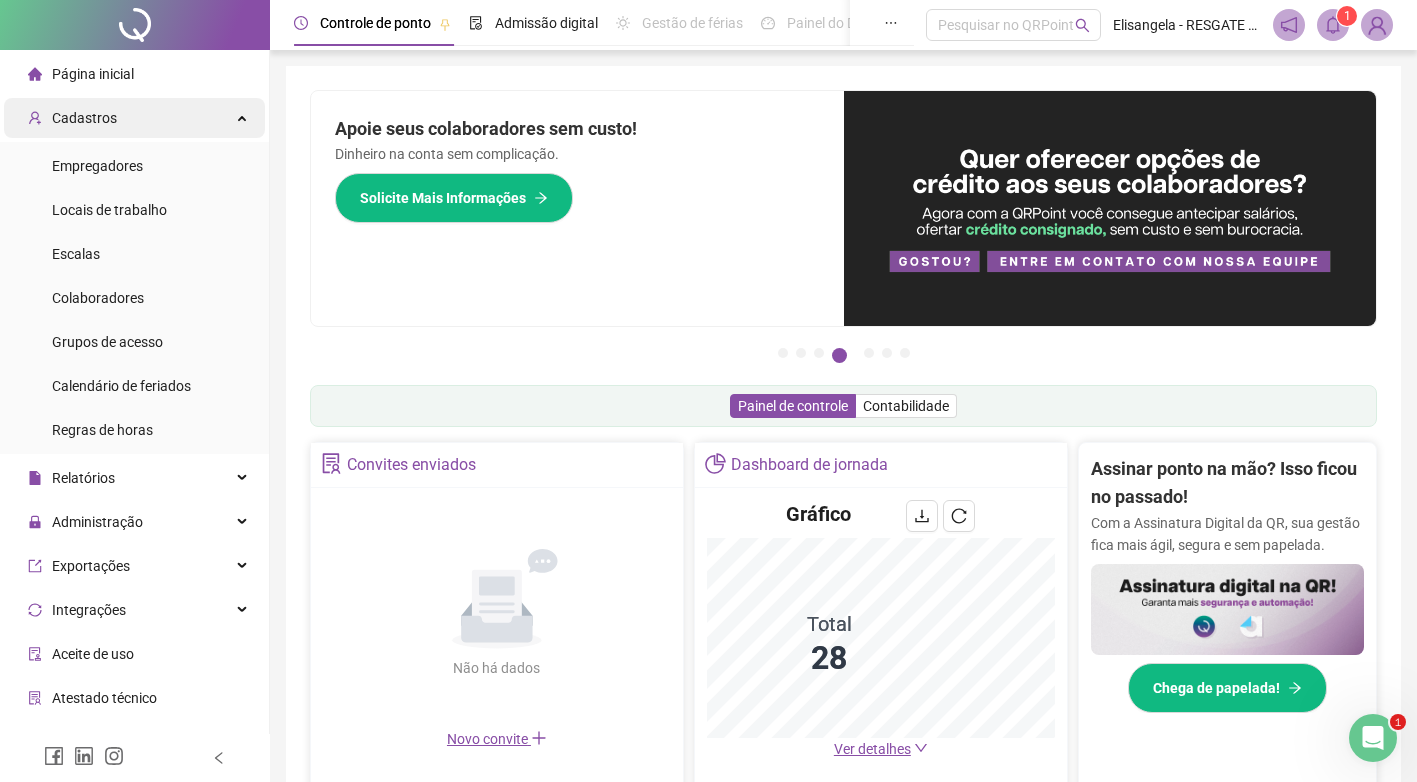click on "Cadastros" at bounding box center [134, 118] 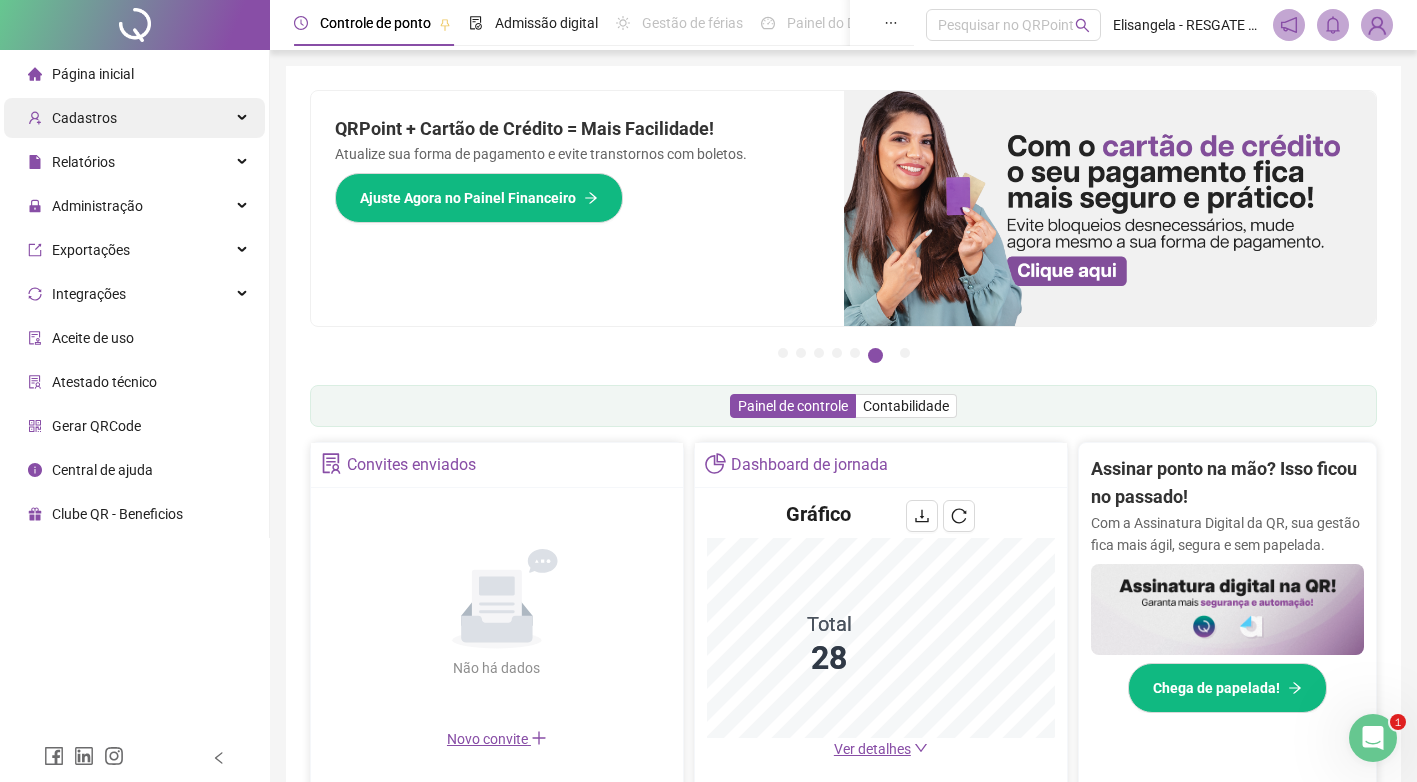 click on "Cadastros" at bounding box center [134, 118] 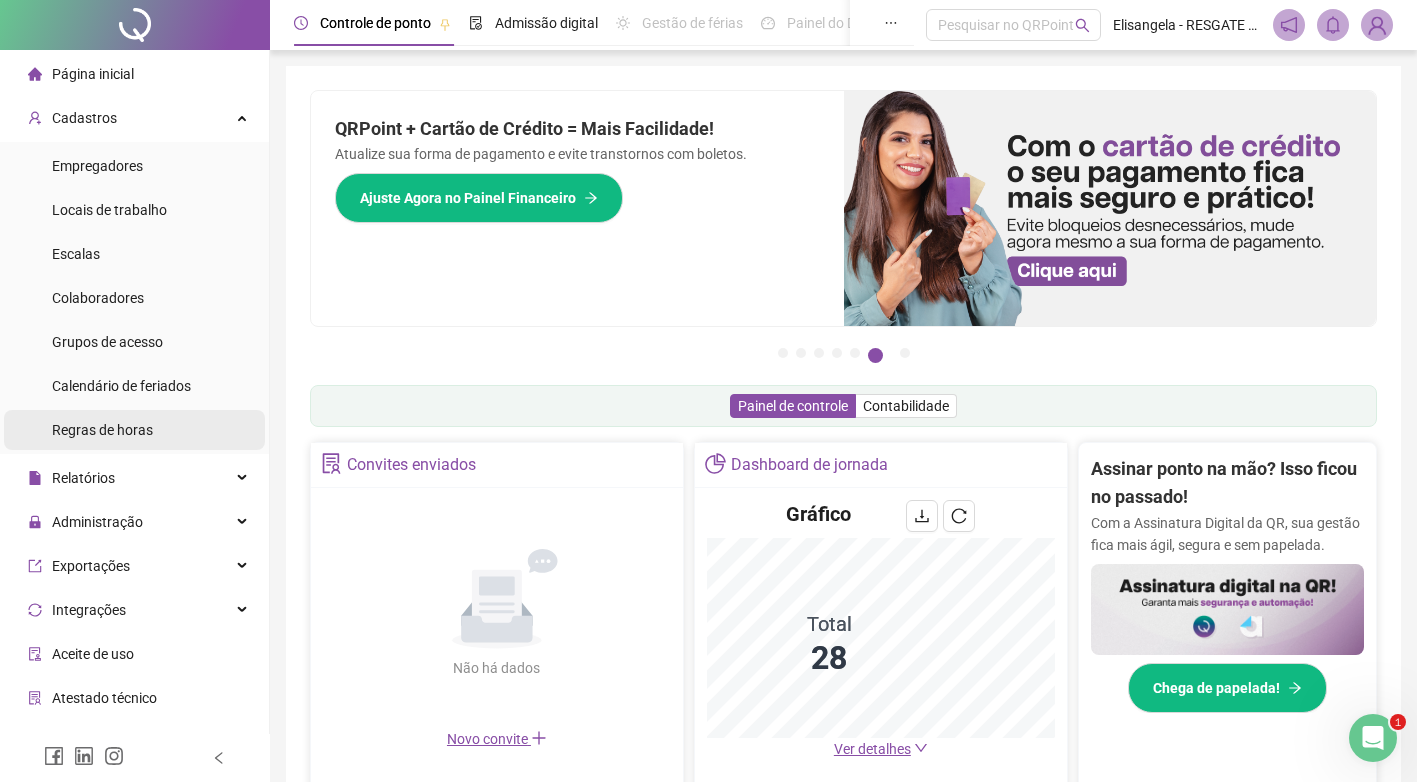 click on "Regras de horas" at bounding box center (102, 430) 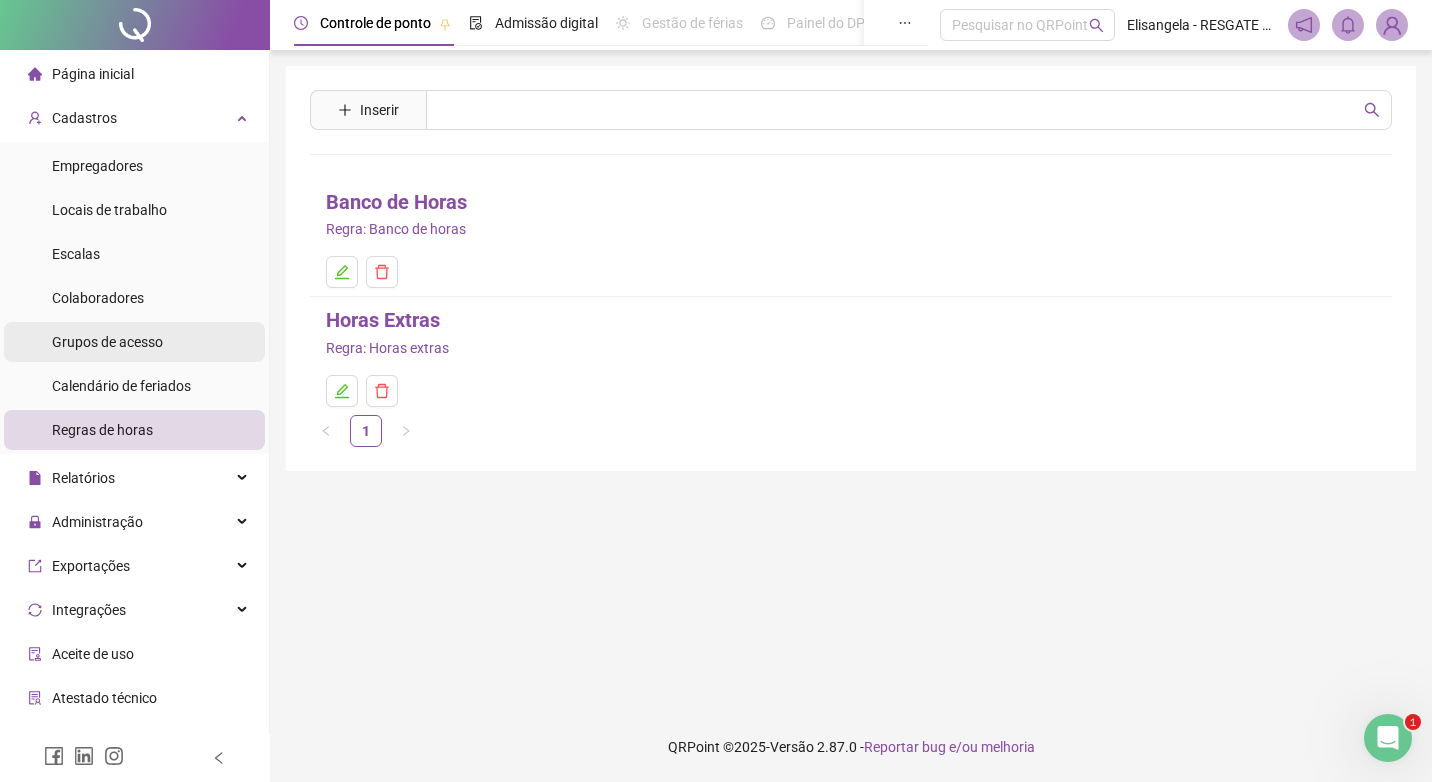click on "Grupos de acesso" at bounding box center (107, 342) 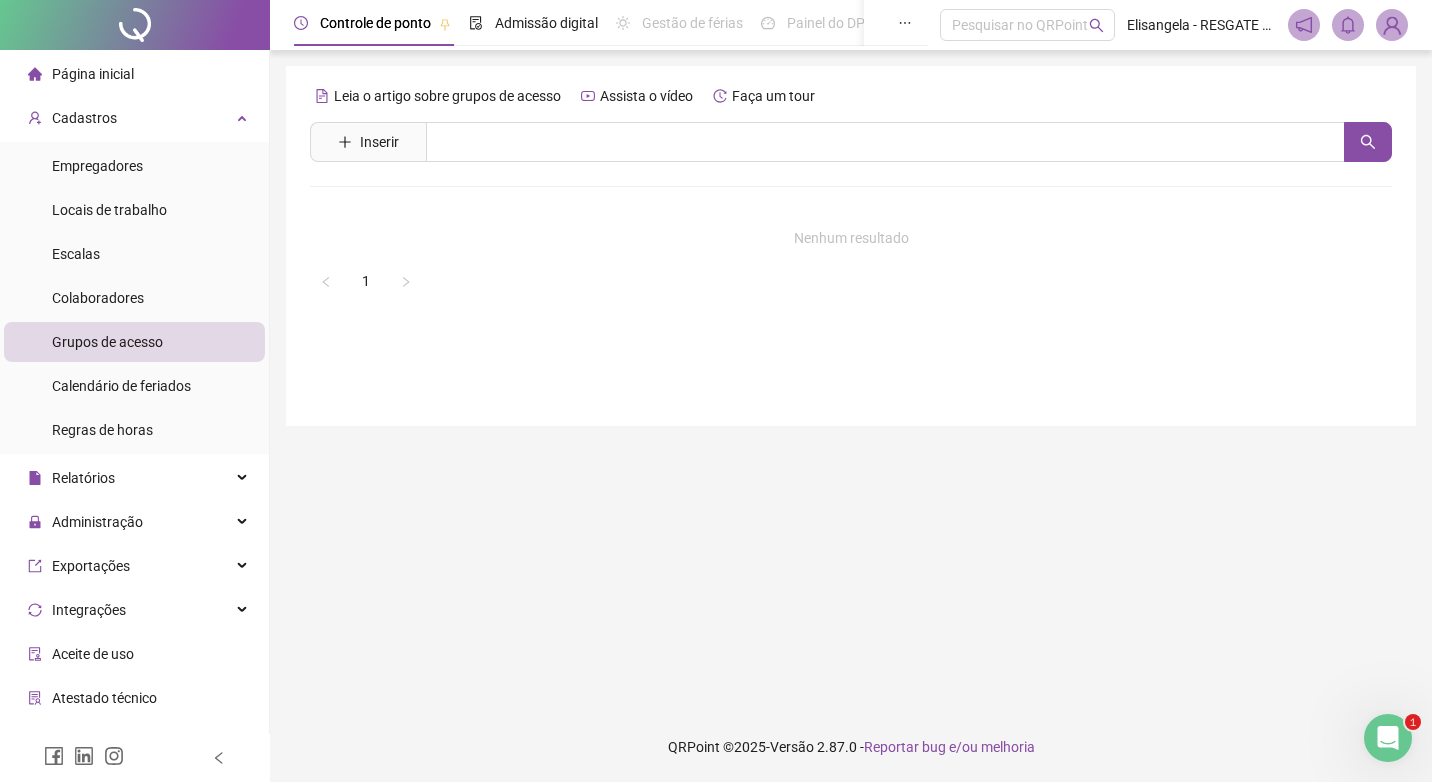 click on "Página inicial" at bounding box center [134, 74] 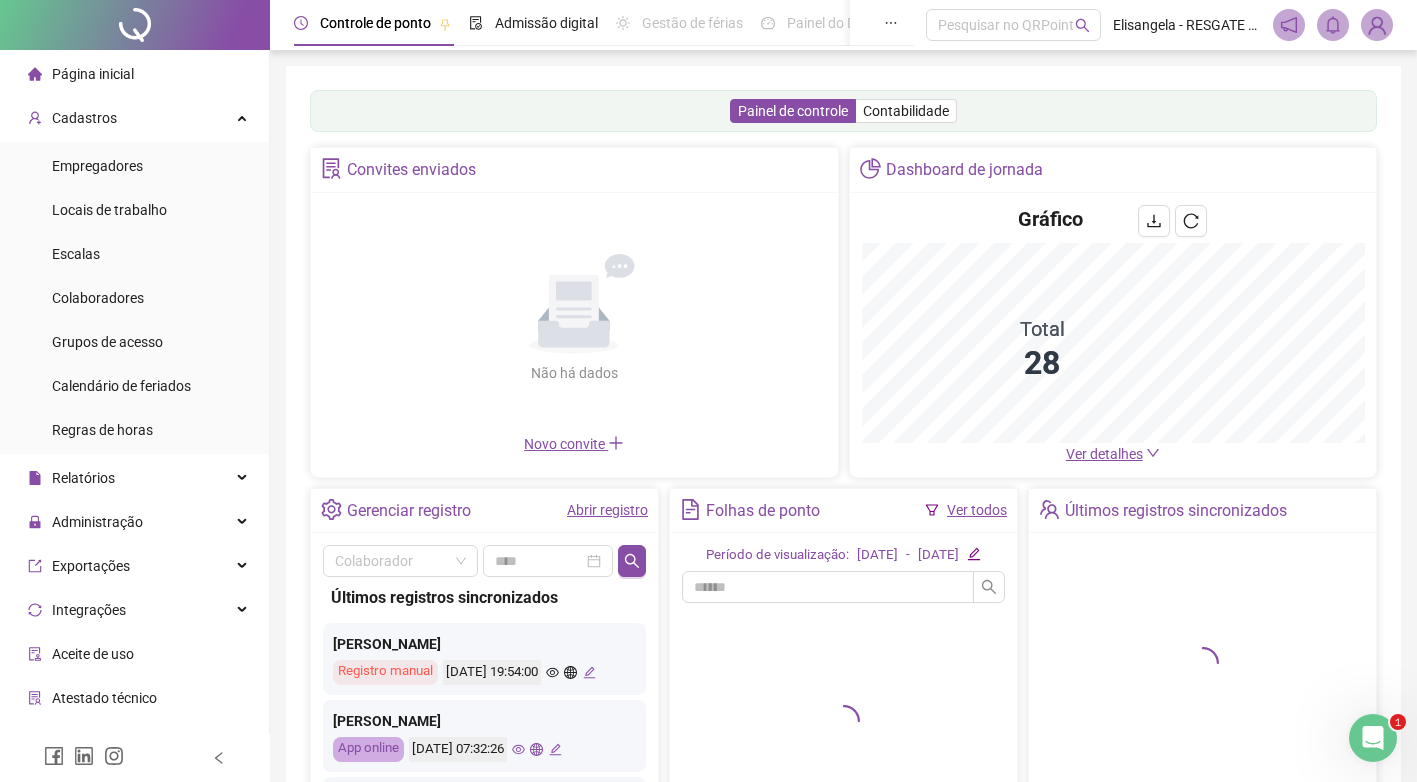 click on "Ver detalhes" at bounding box center [1104, 454] 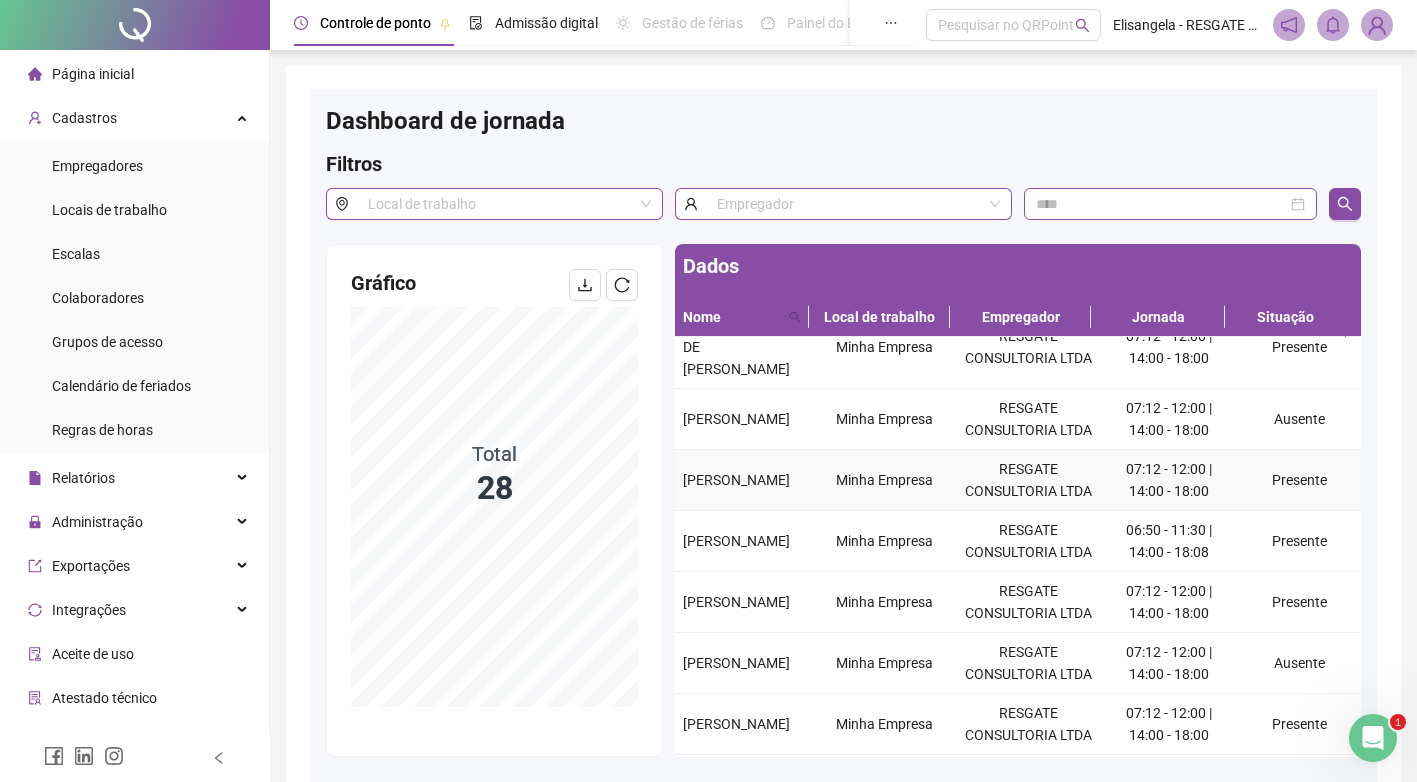 scroll, scrollTop: 200, scrollLeft: 0, axis: vertical 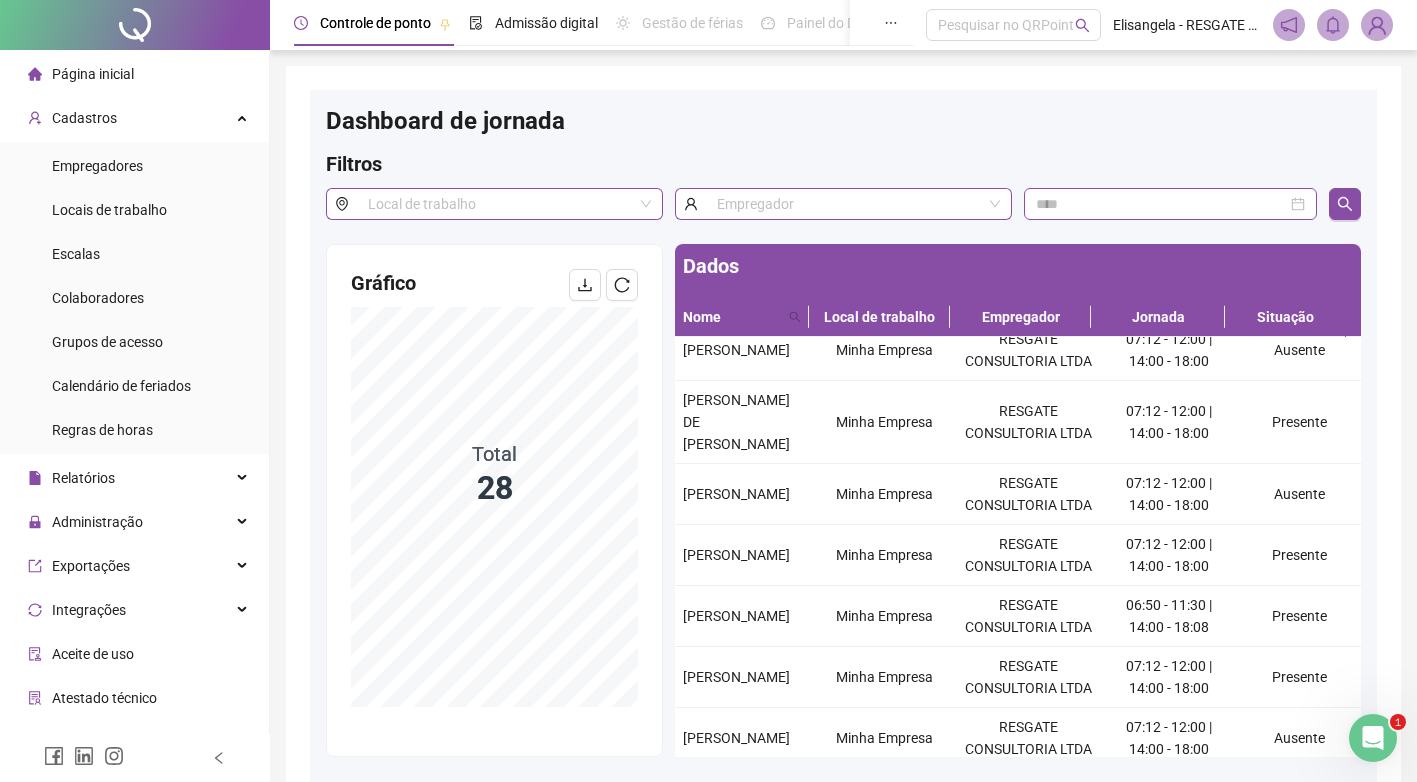 drag, startPoint x: 157, startPoint y: 62, endPoint x: 165, endPoint y: 70, distance: 11.313708 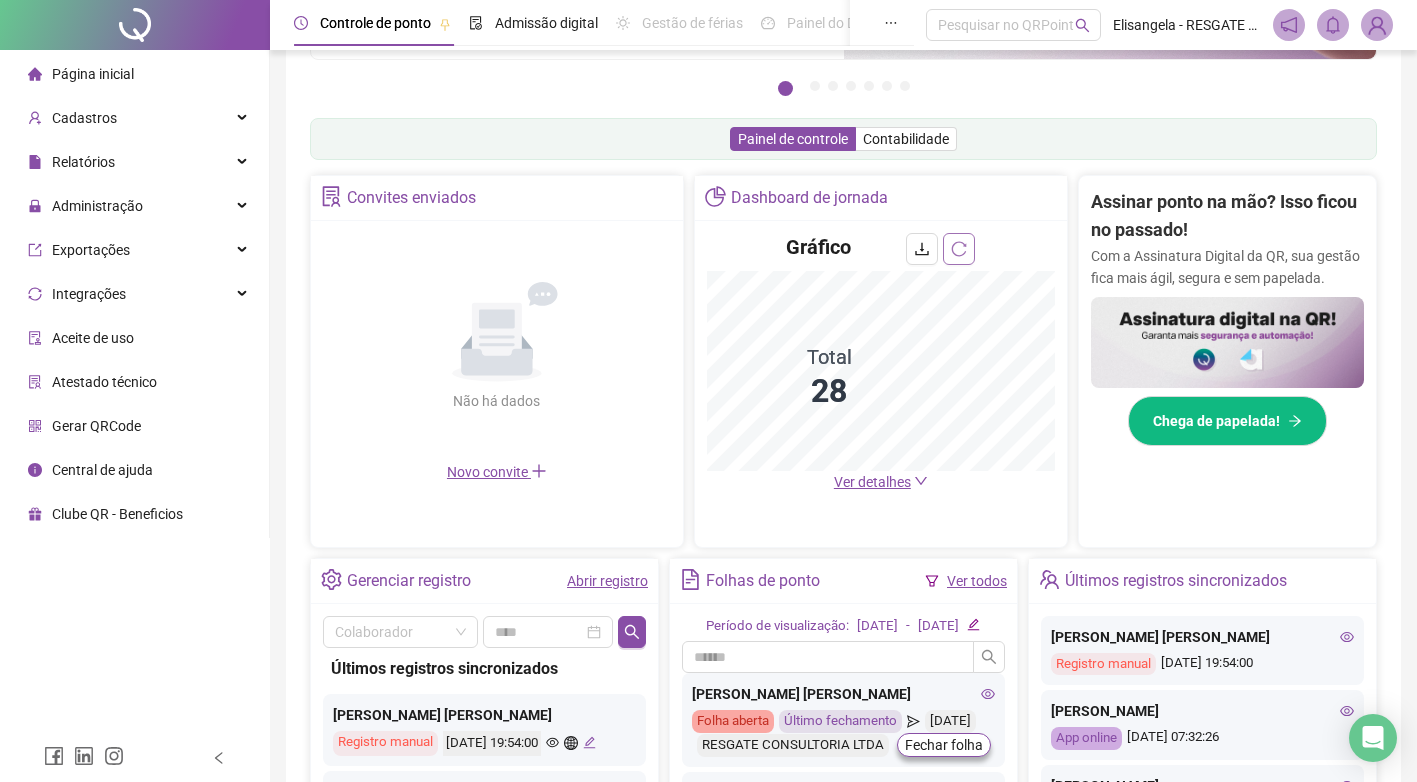scroll, scrollTop: 300, scrollLeft: 0, axis: vertical 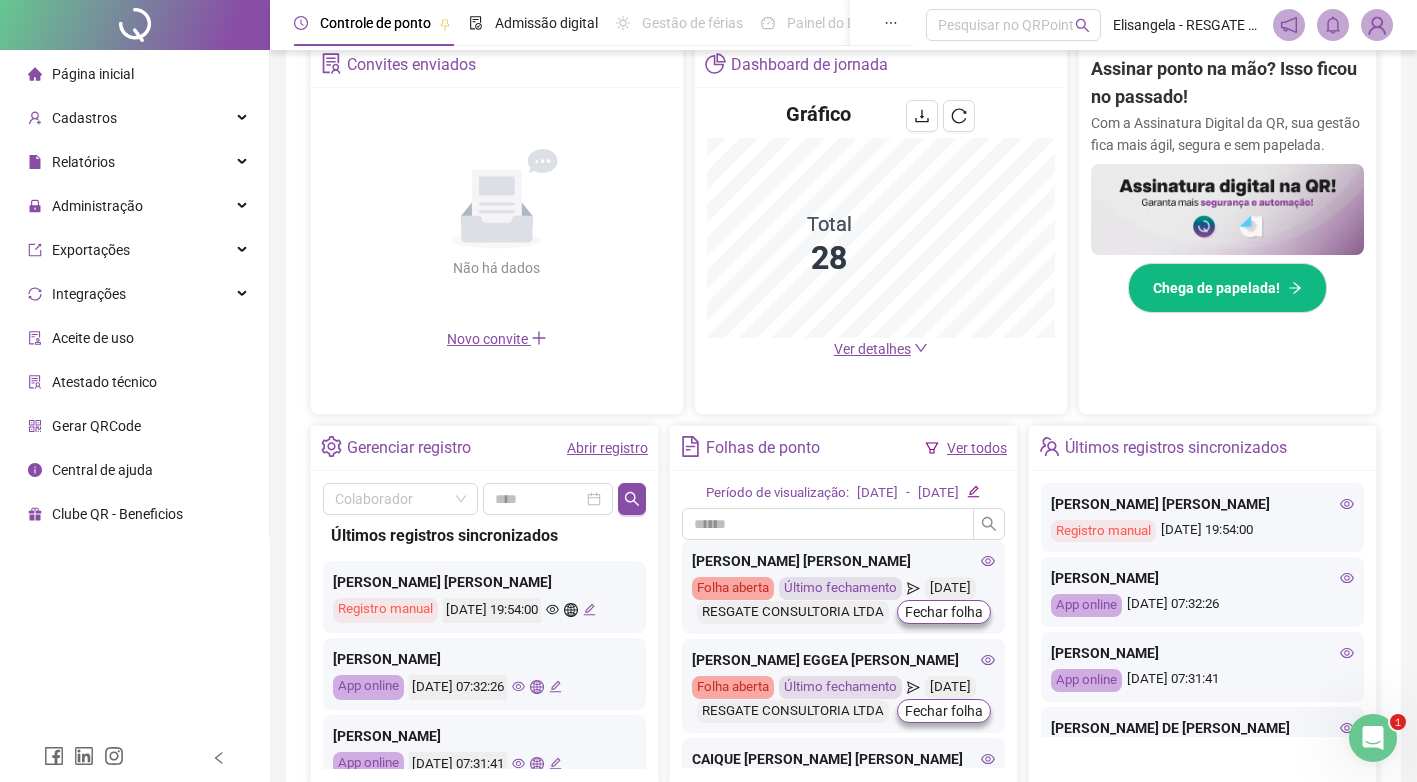 click on "Ver todos" at bounding box center [977, 448] 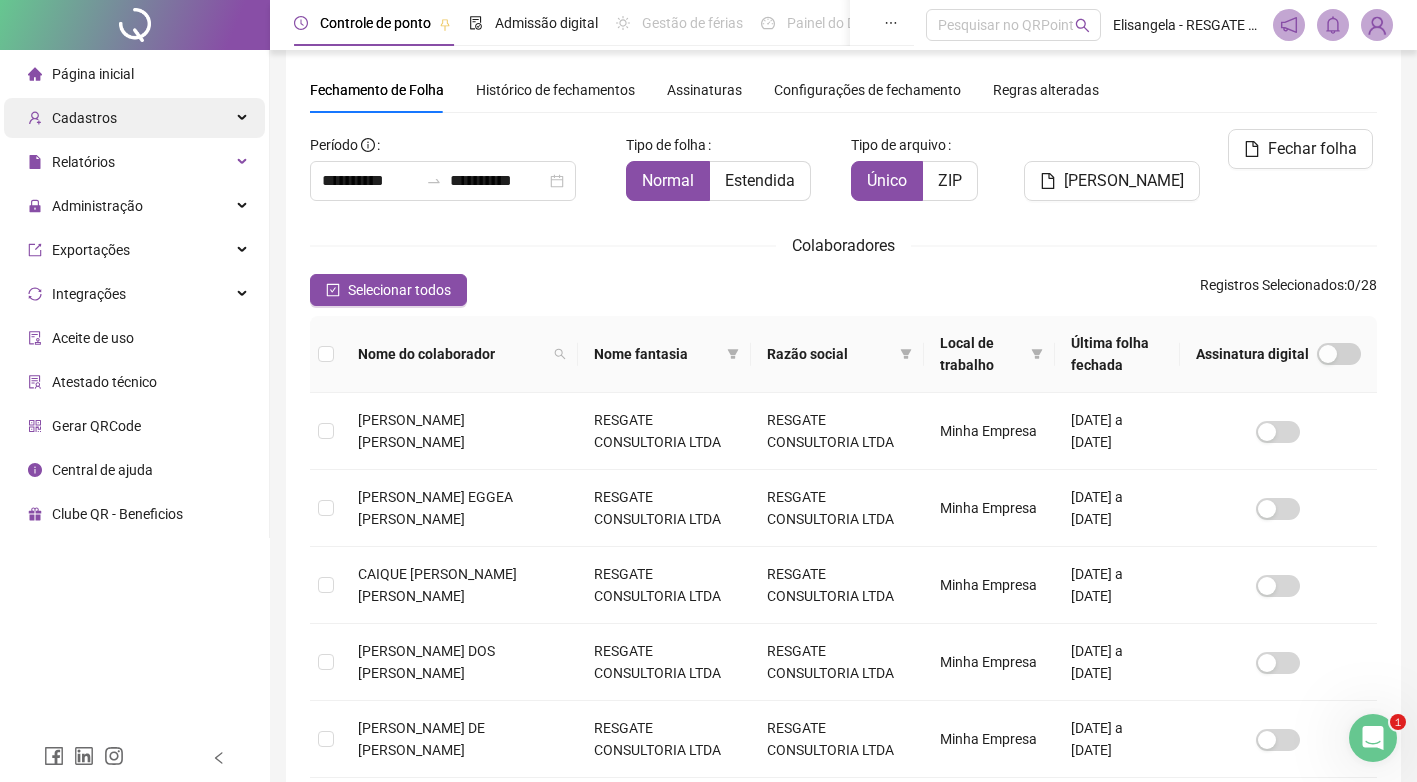 scroll, scrollTop: 0, scrollLeft: 0, axis: both 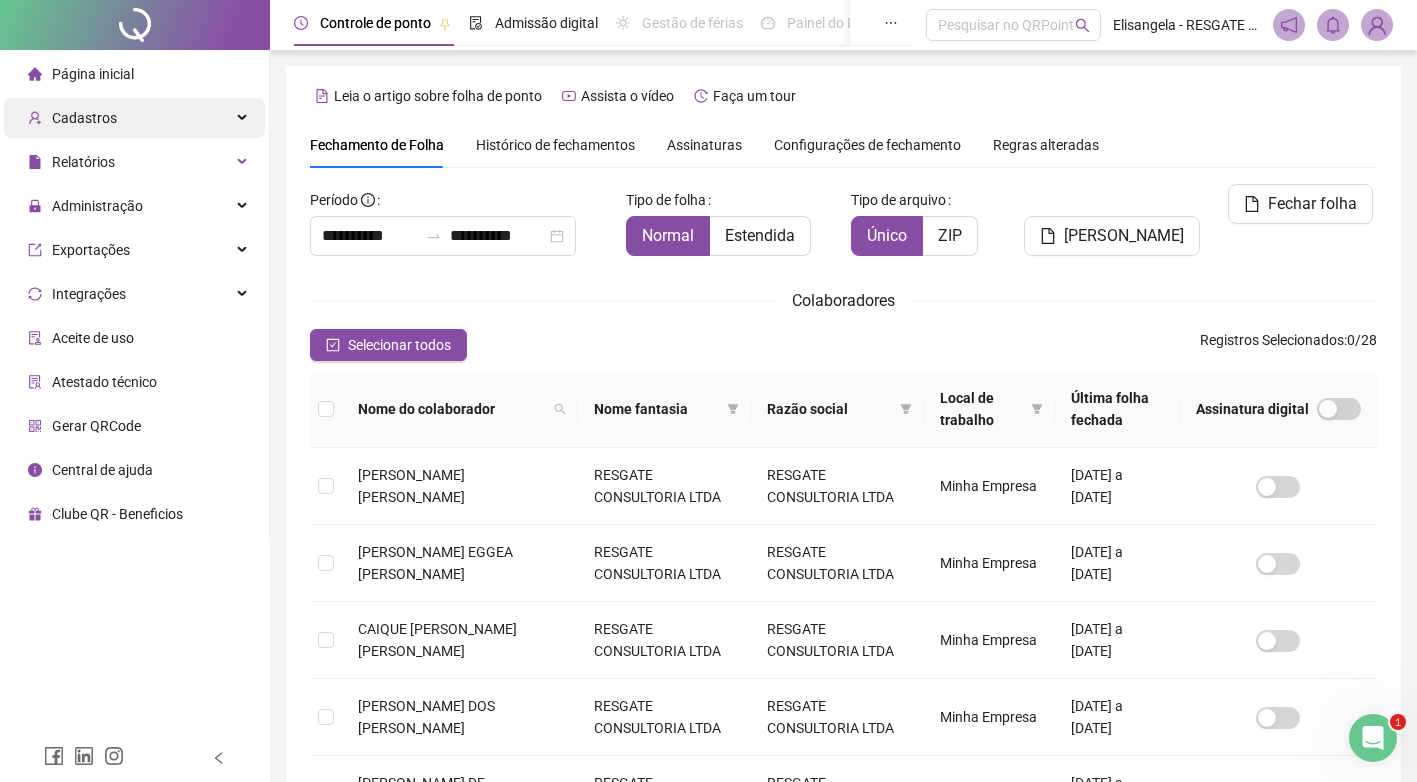 click on "Cadastros" at bounding box center (134, 118) 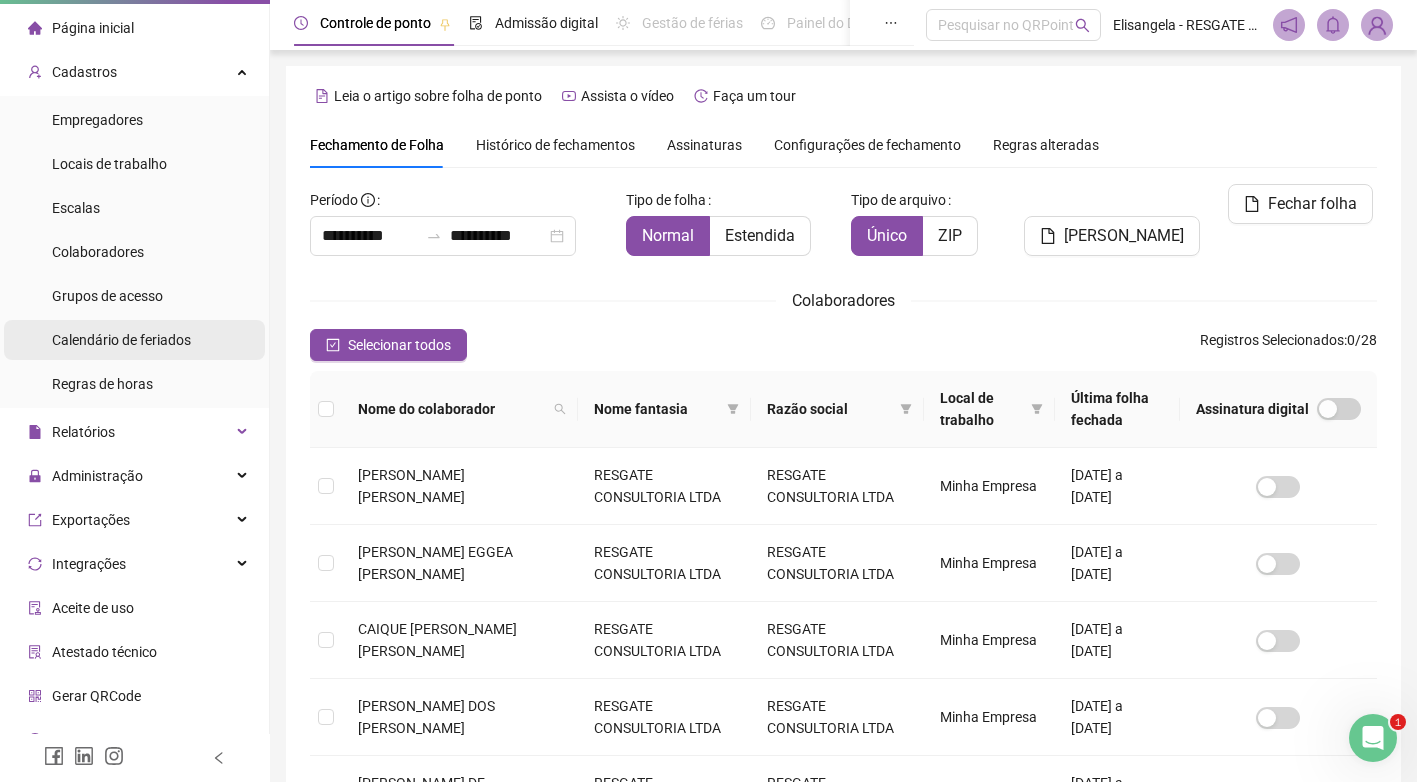scroll, scrollTop: 72, scrollLeft: 0, axis: vertical 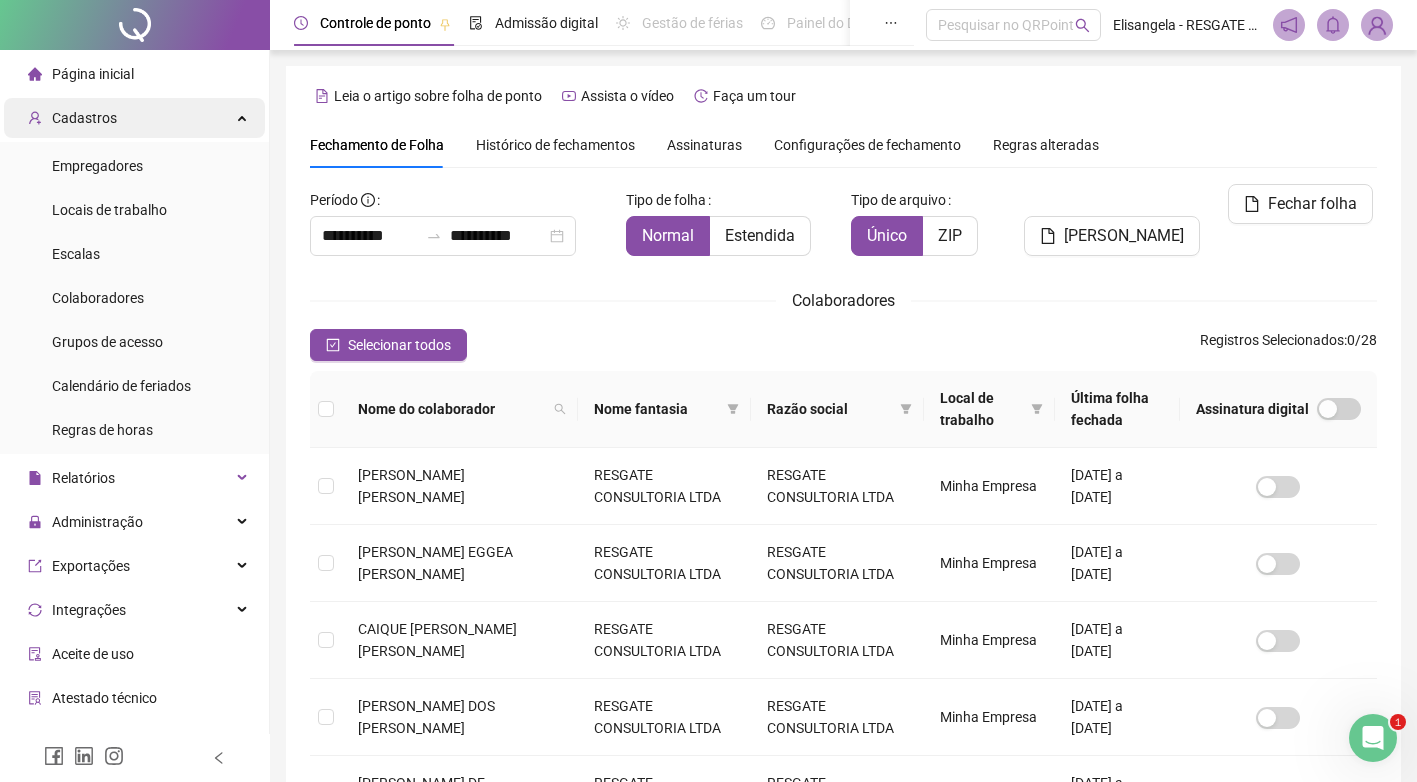 click on "Cadastros" at bounding box center [134, 118] 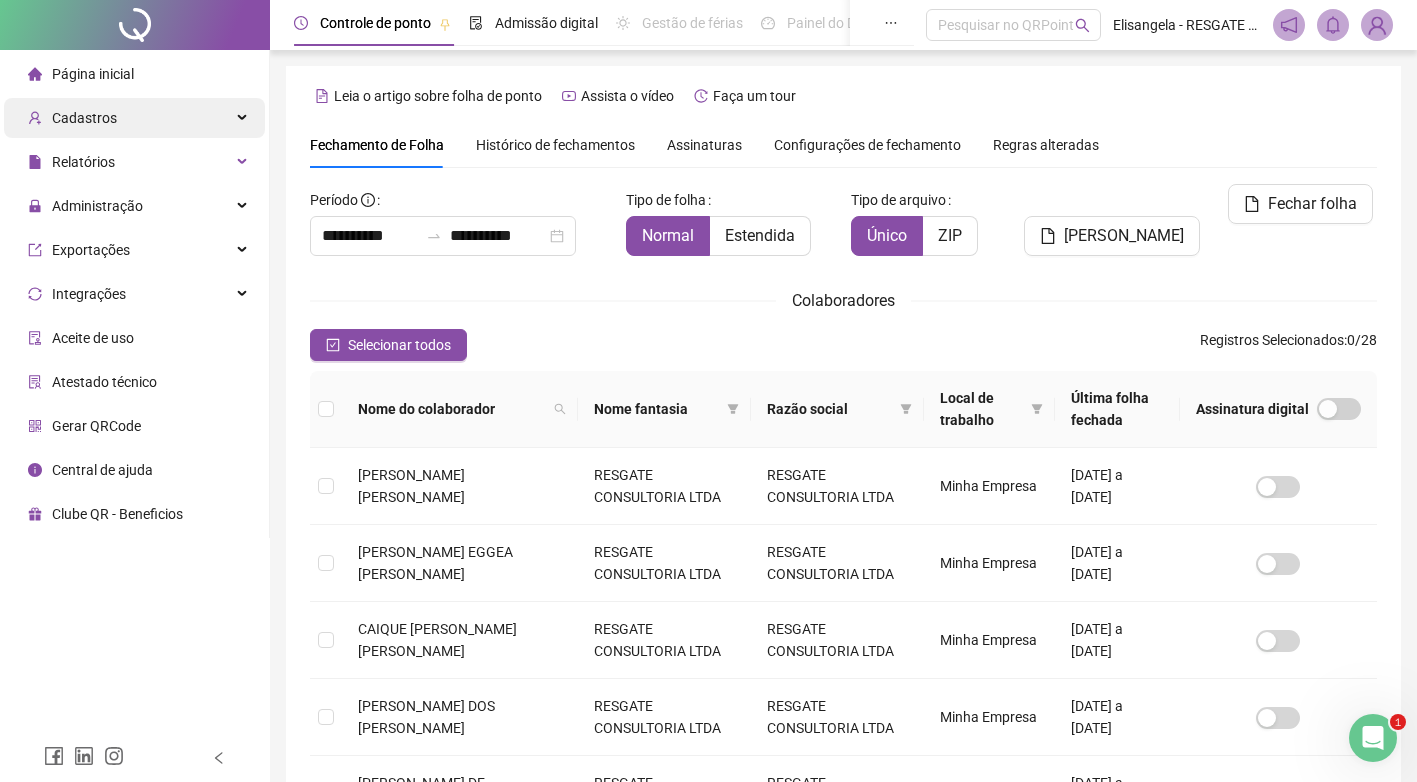 click on "Cadastros" at bounding box center [134, 118] 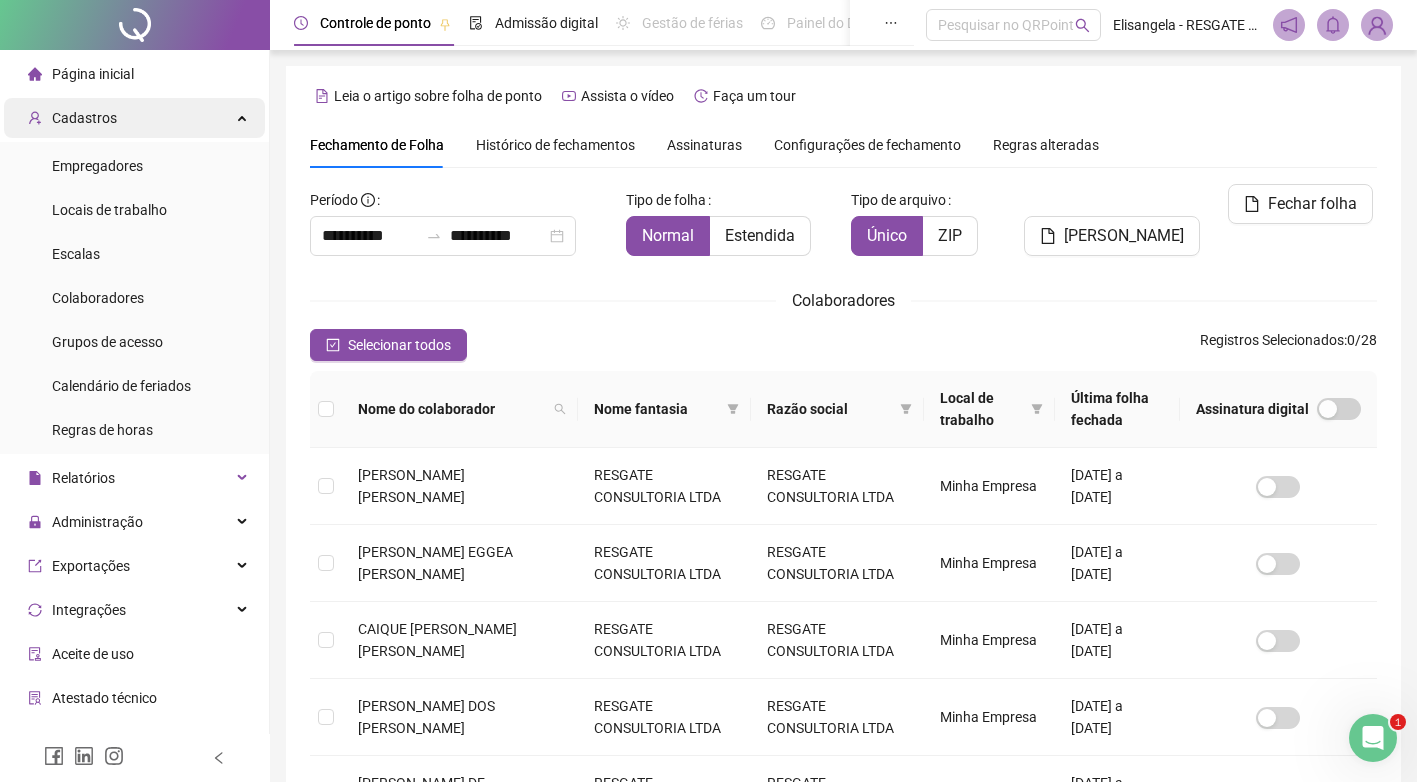 click on "Cadastros" at bounding box center [134, 118] 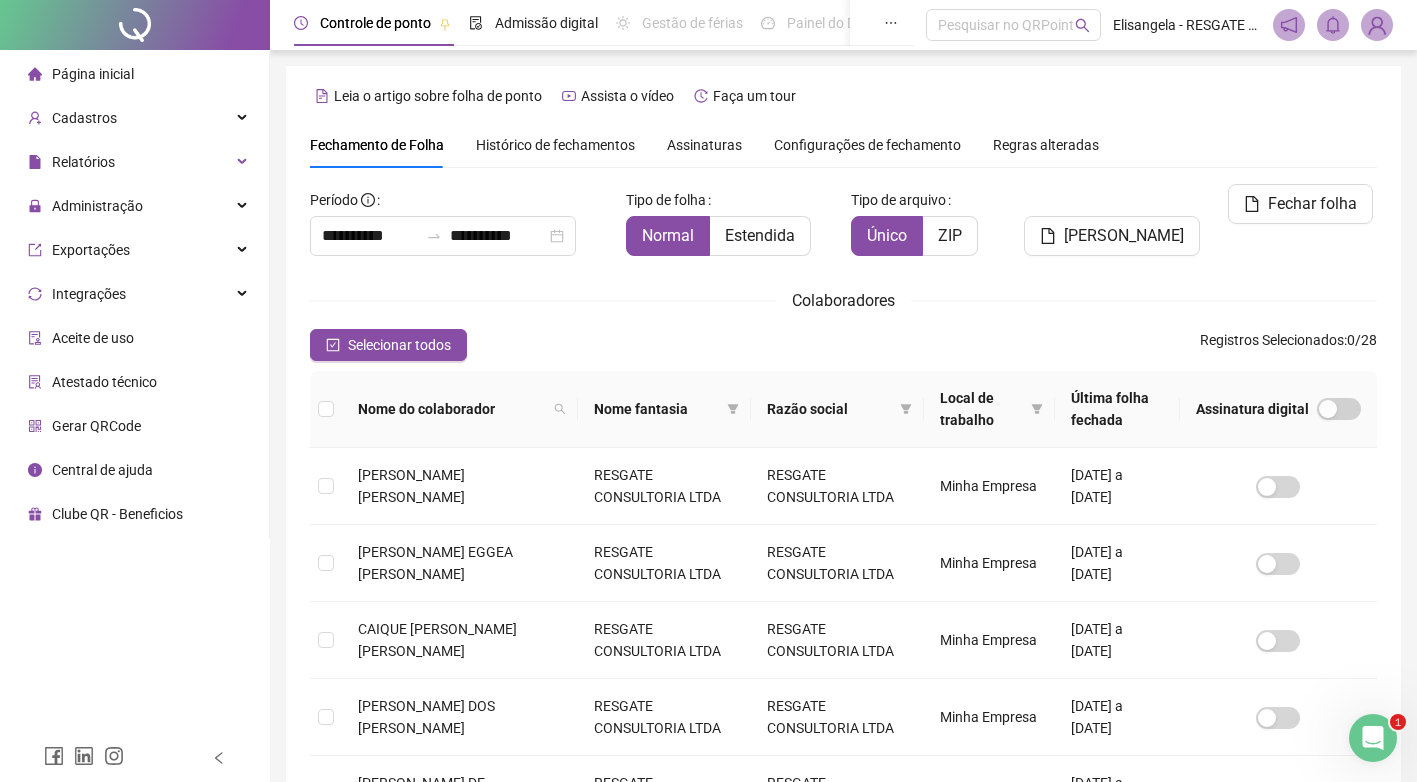 click on "Histórico de fechamentos" at bounding box center [555, 145] 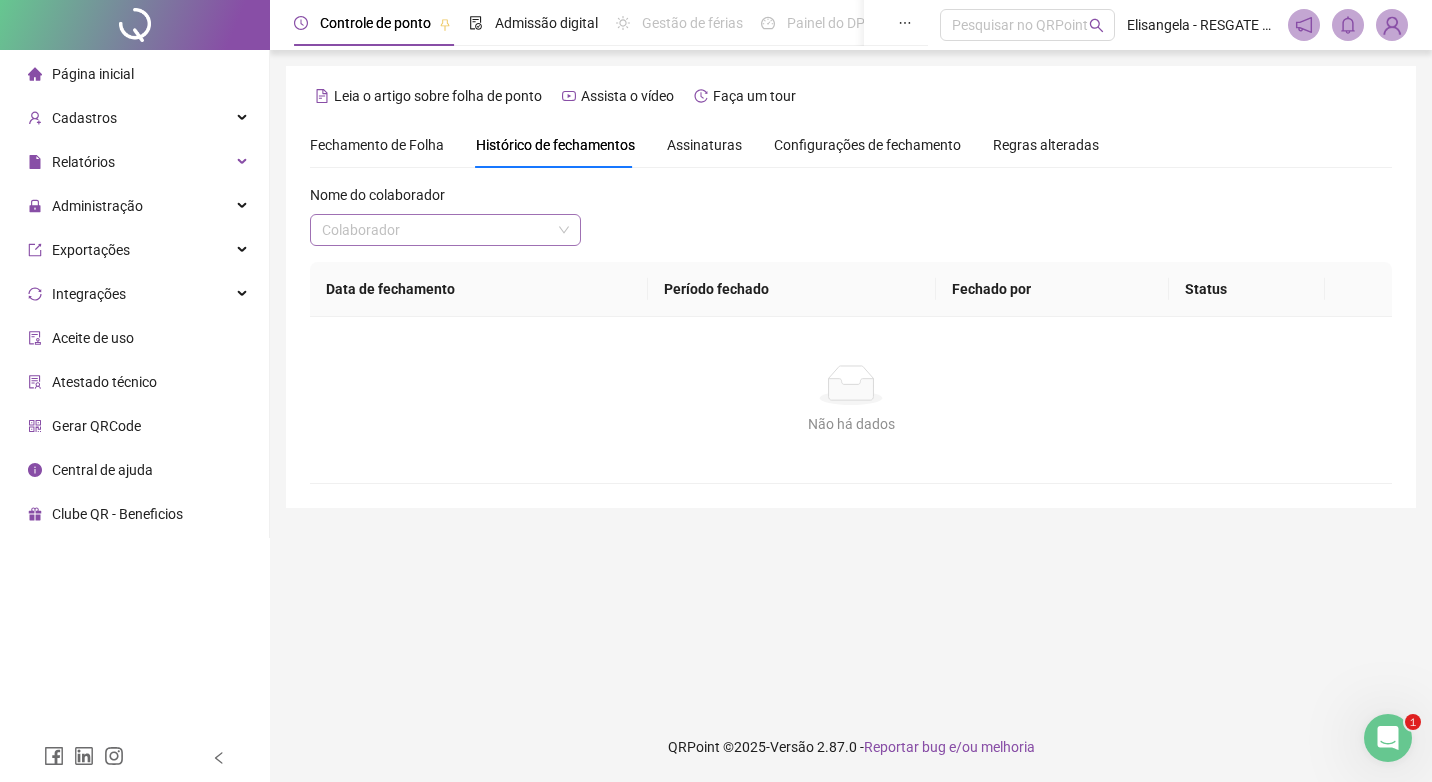 click at bounding box center [439, 230] 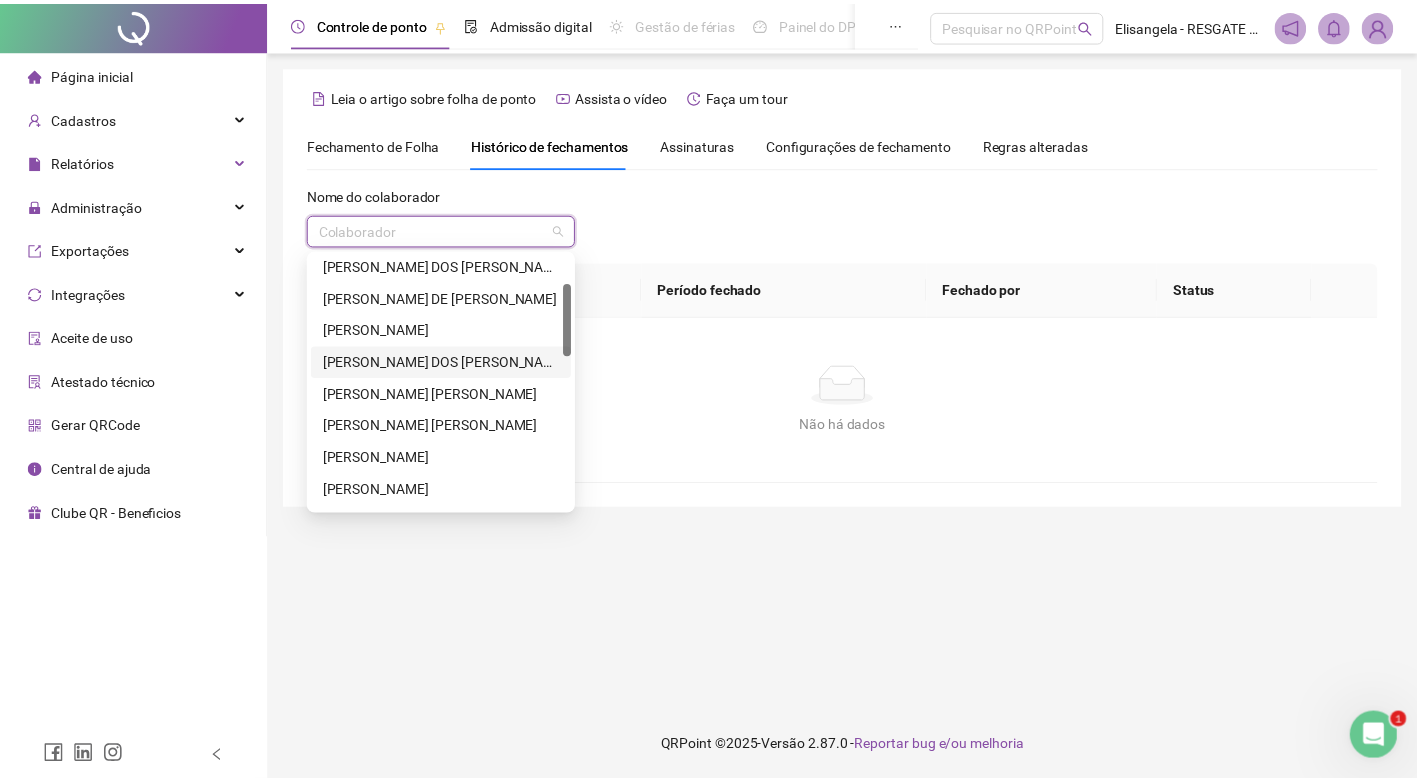 scroll, scrollTop: 200, scrollLeft: 0, axis: vertical 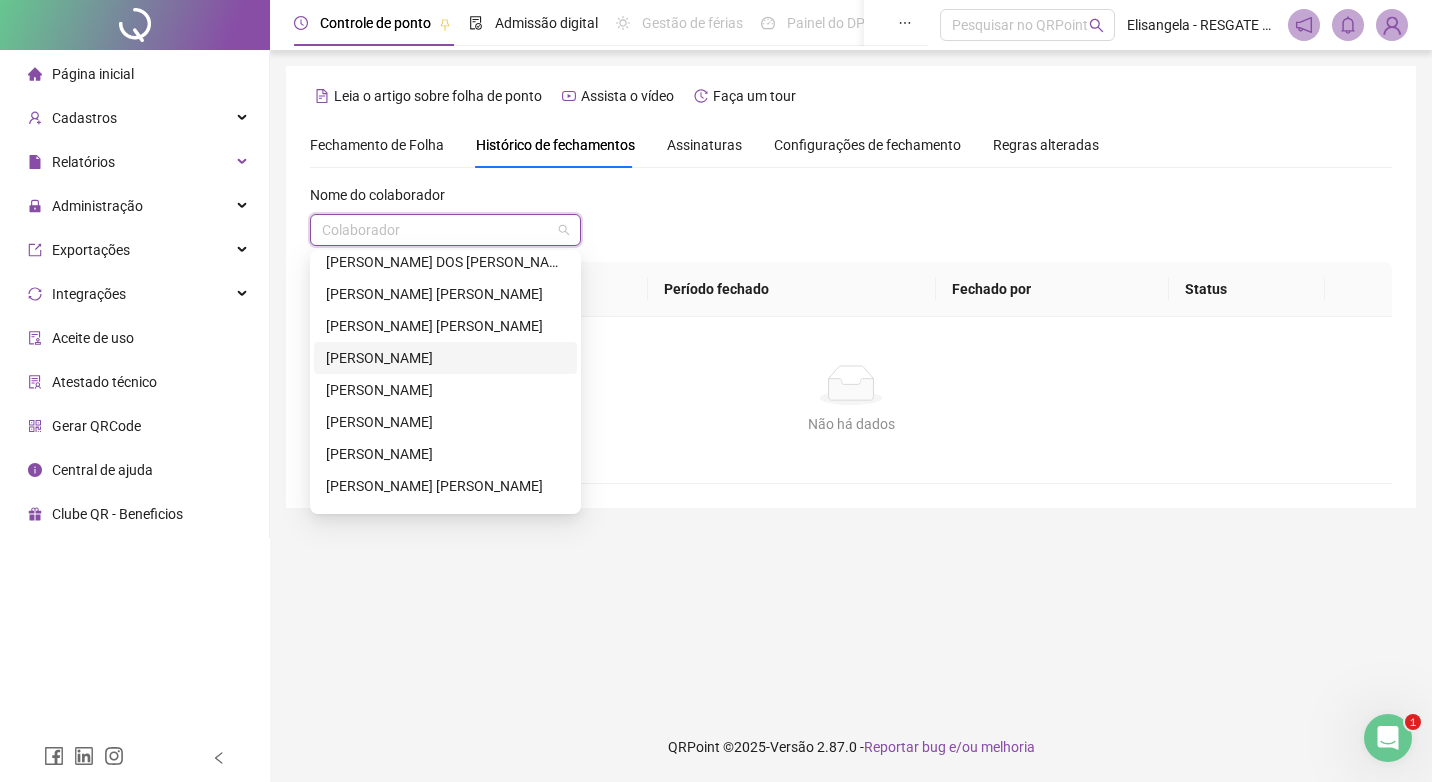 click on "[PERSON_NAME]" at bounding box center [445, 358] 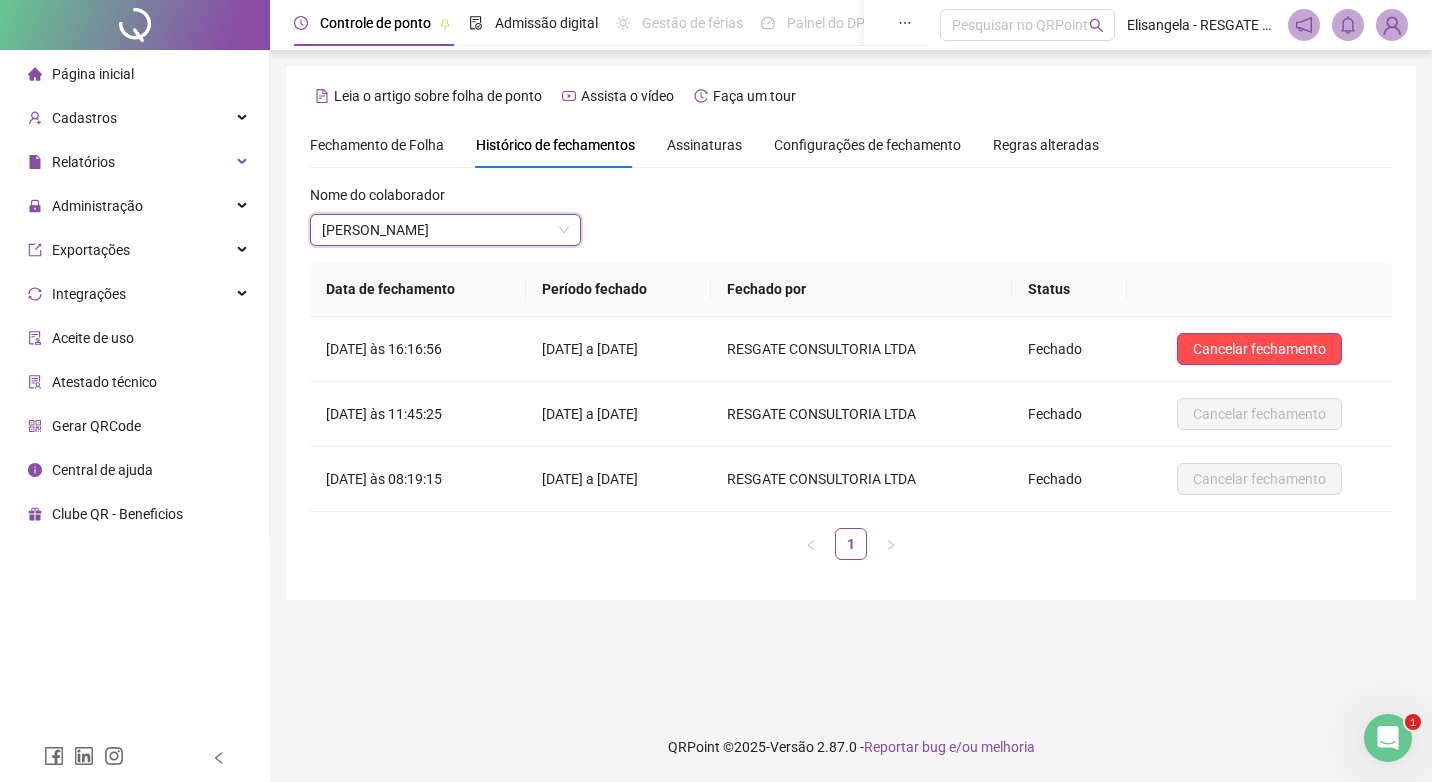 click on "Página inicial" at bounding box center [93, 74] 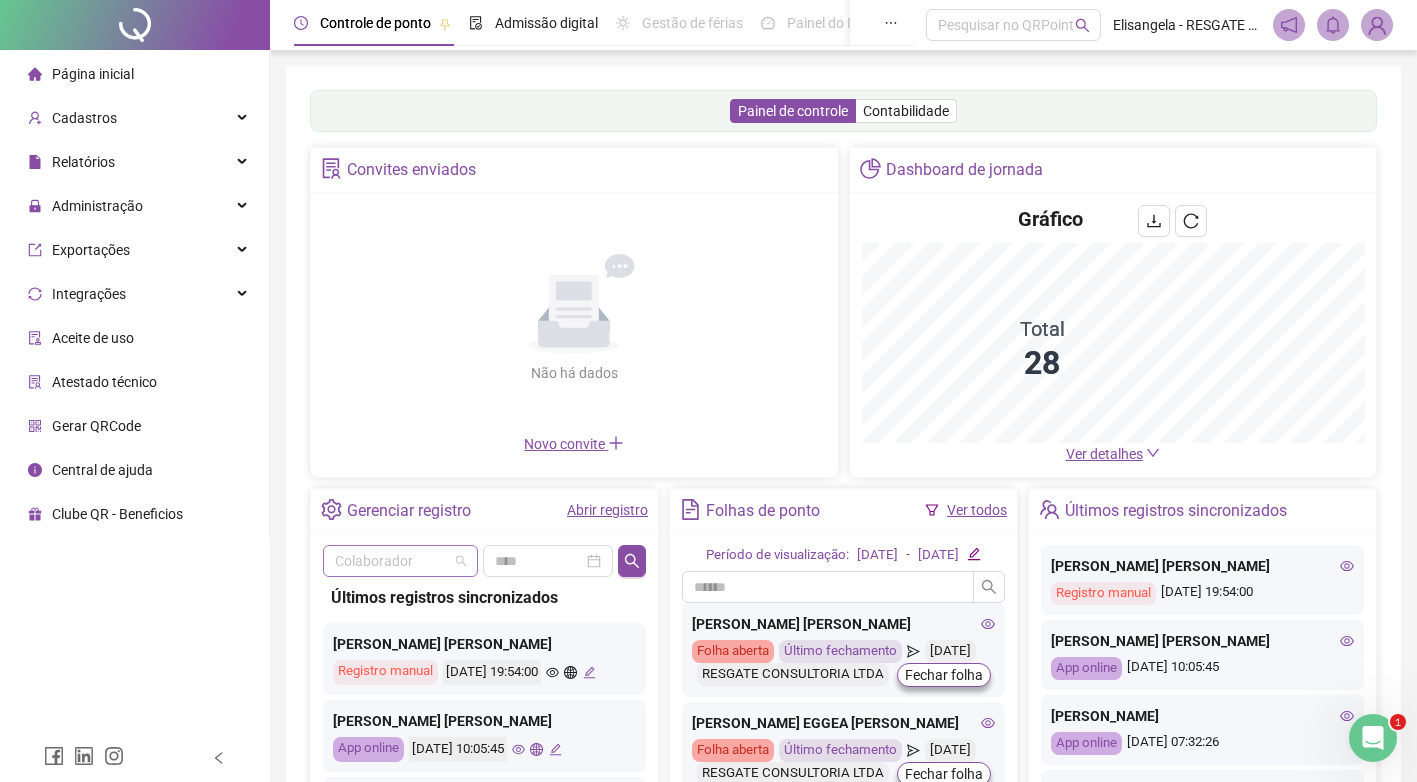 click on "Colaborador" at bounding box center (400, 561) 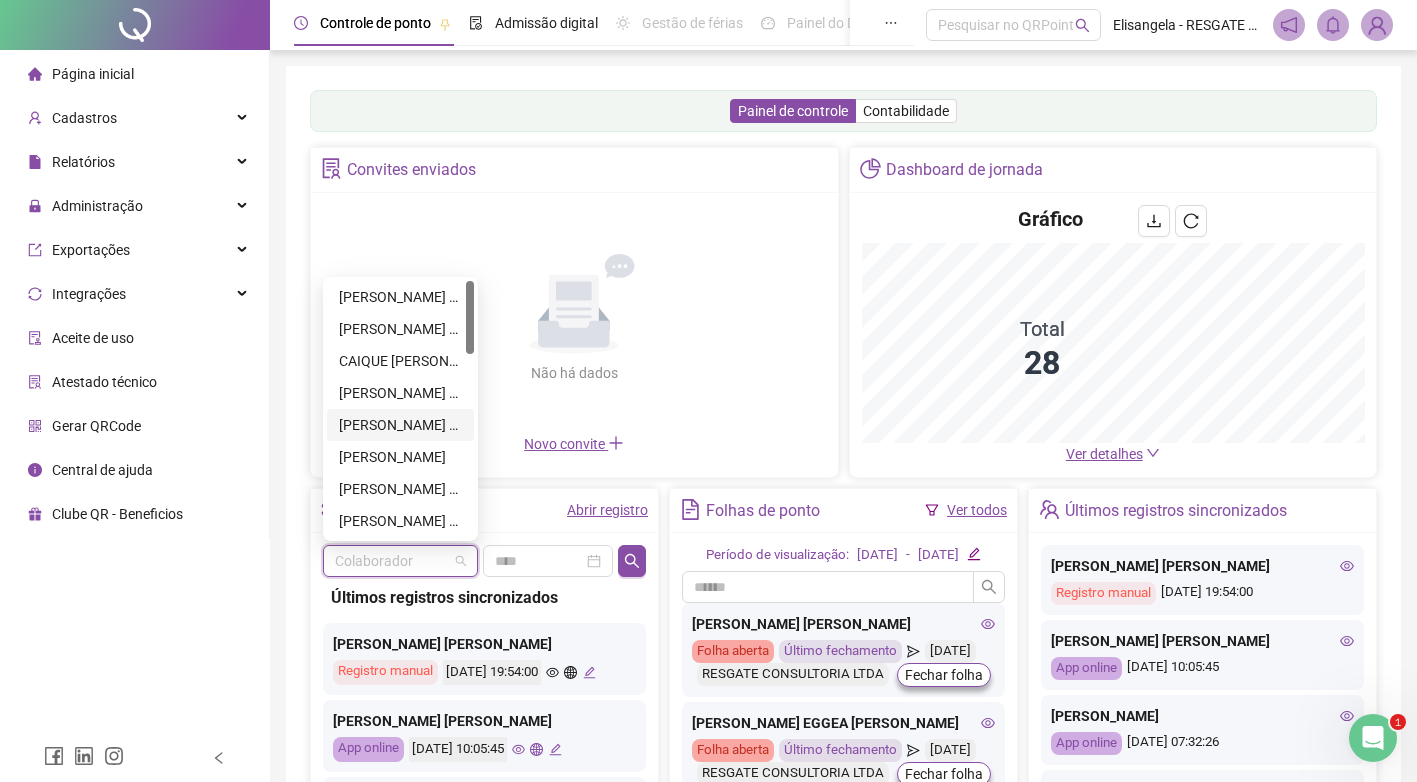 scroll, scrollTop: 200, scrollLeft: 0, axis: vertical 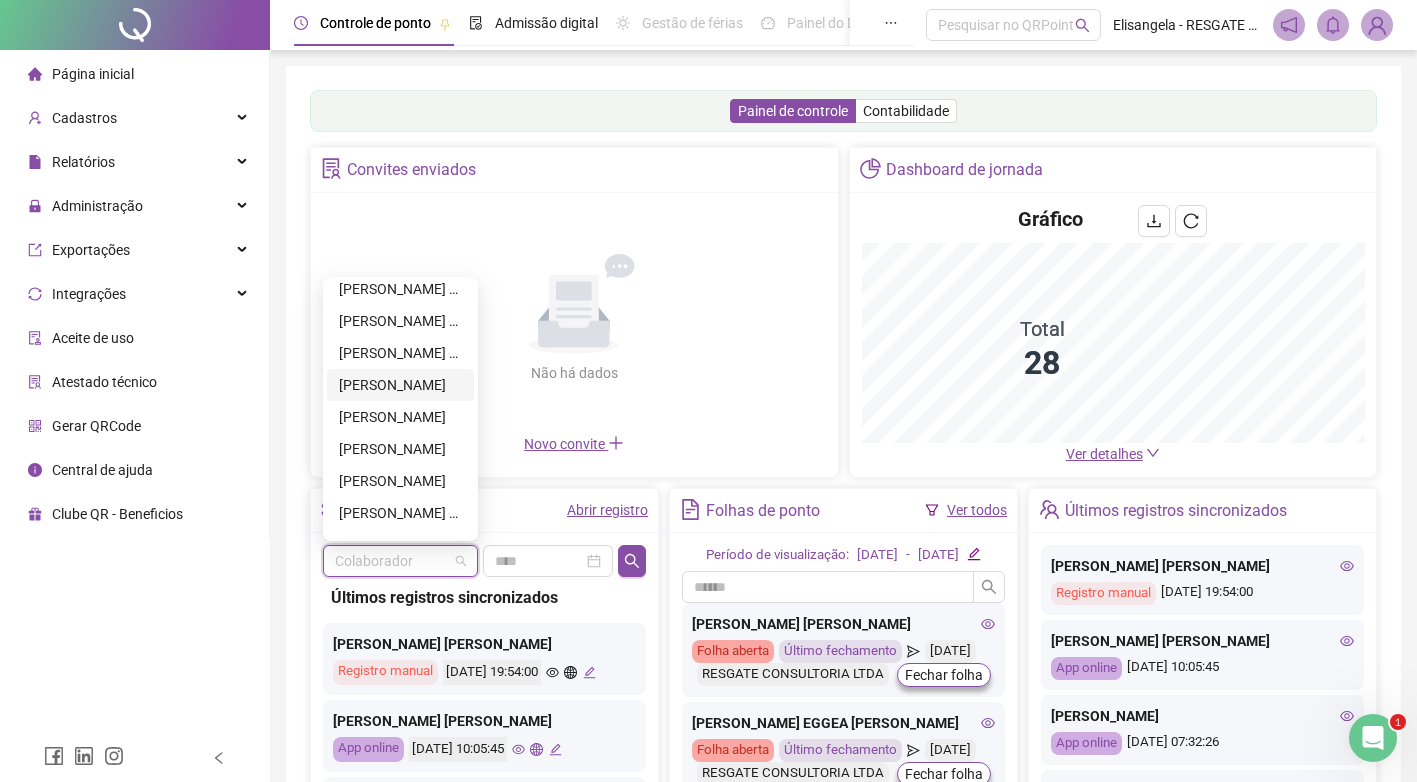 click on "[PERSON_NAME]" at bounding box center (400, 385) 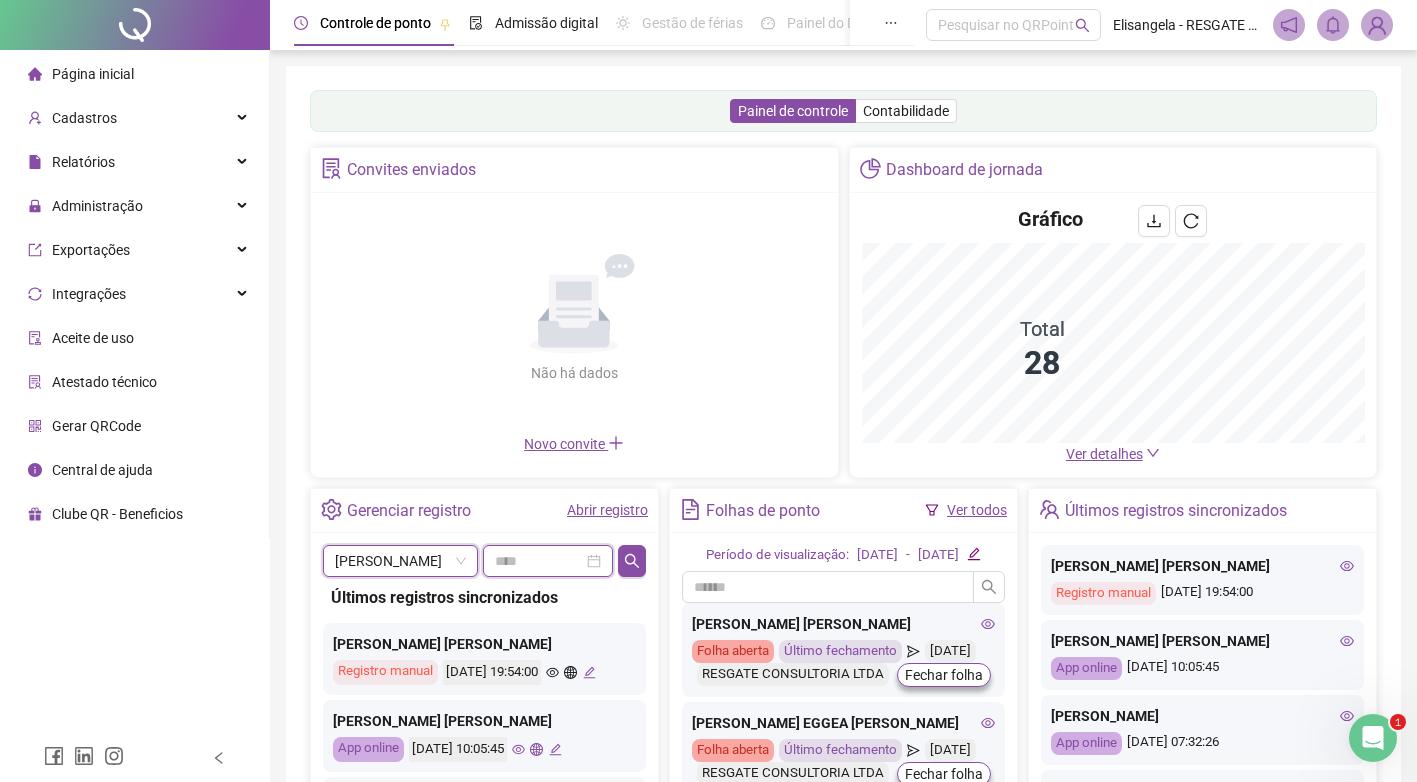click at bounding box center [539, 561] 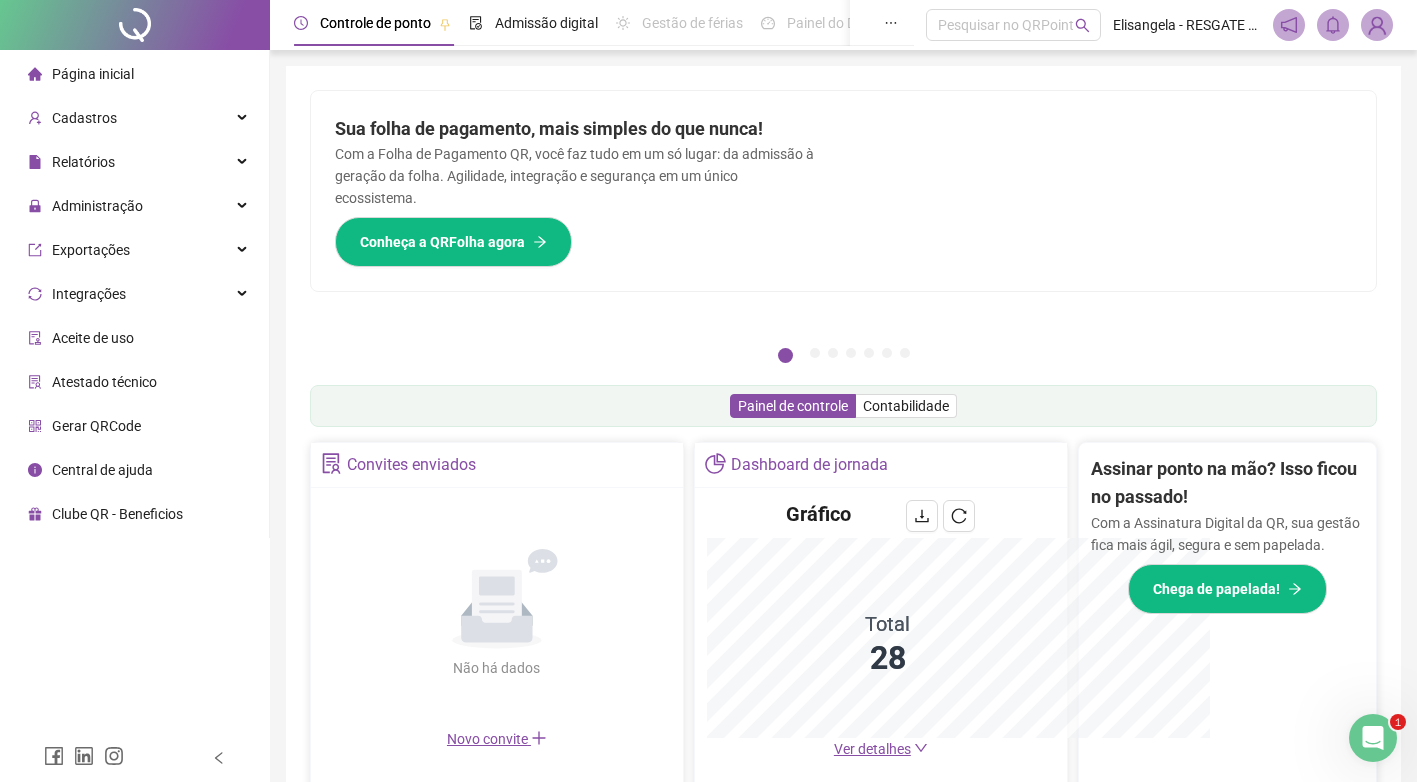 click on "Não há dados Não há dados" at bounding box center [497, 614] 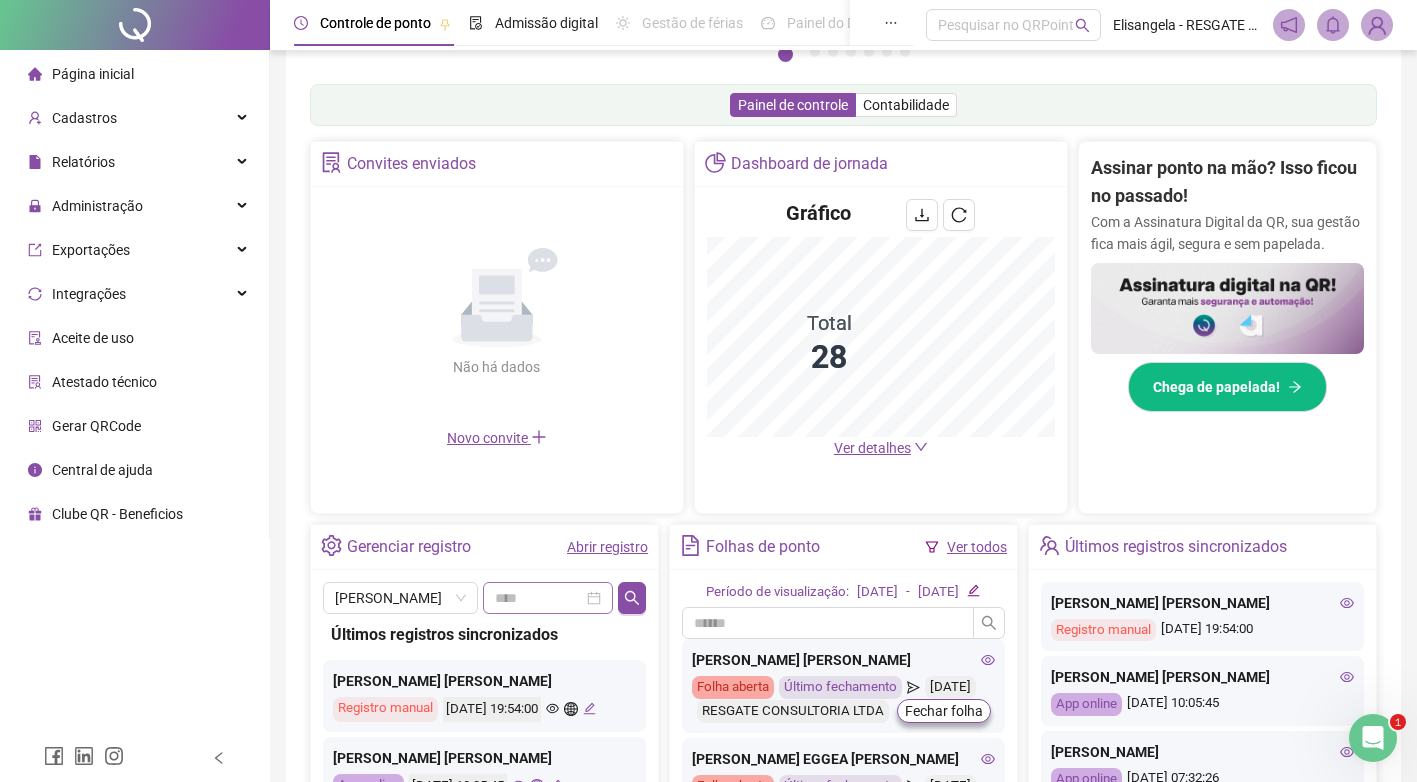 scroll, scrollTop: 500, scrollLeft: 0, axis: vertical 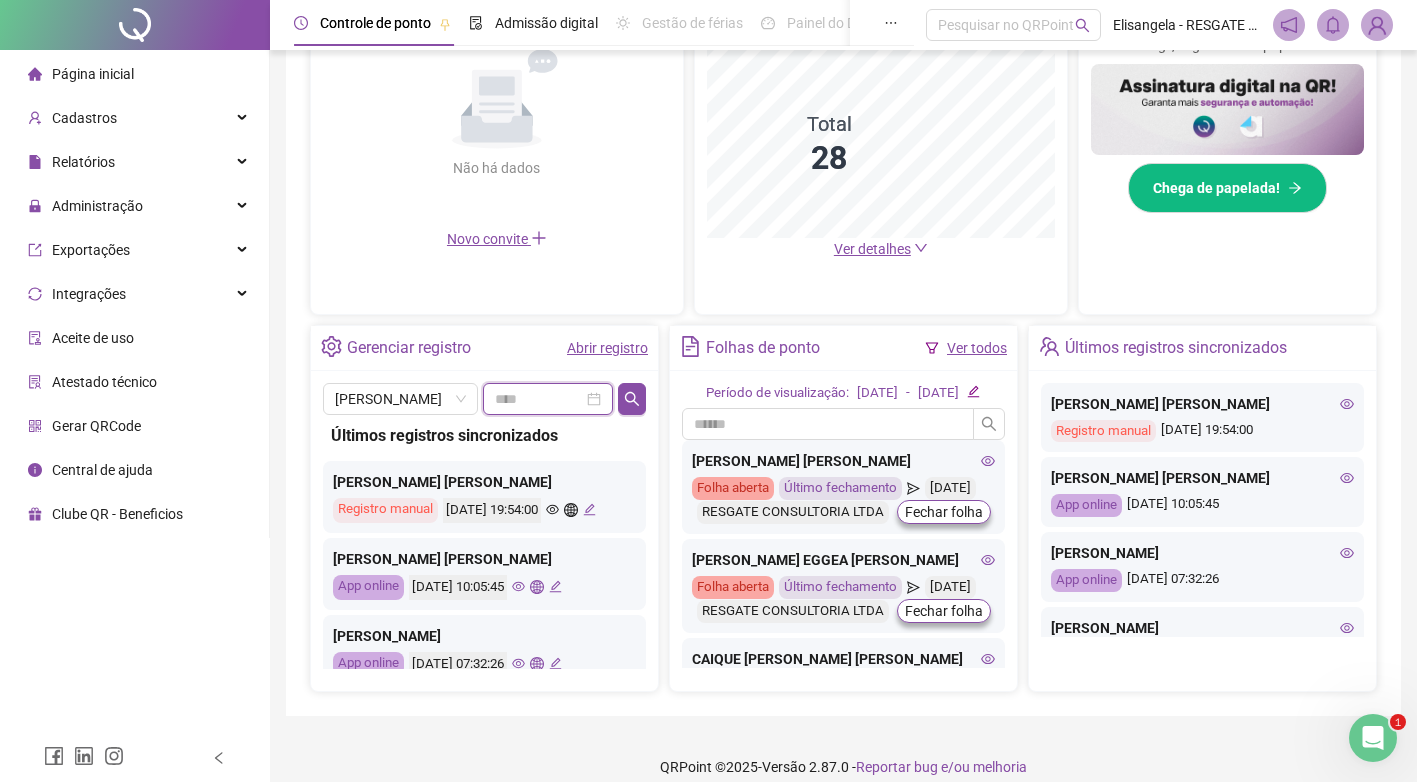 click at bounding box center [539, 399] 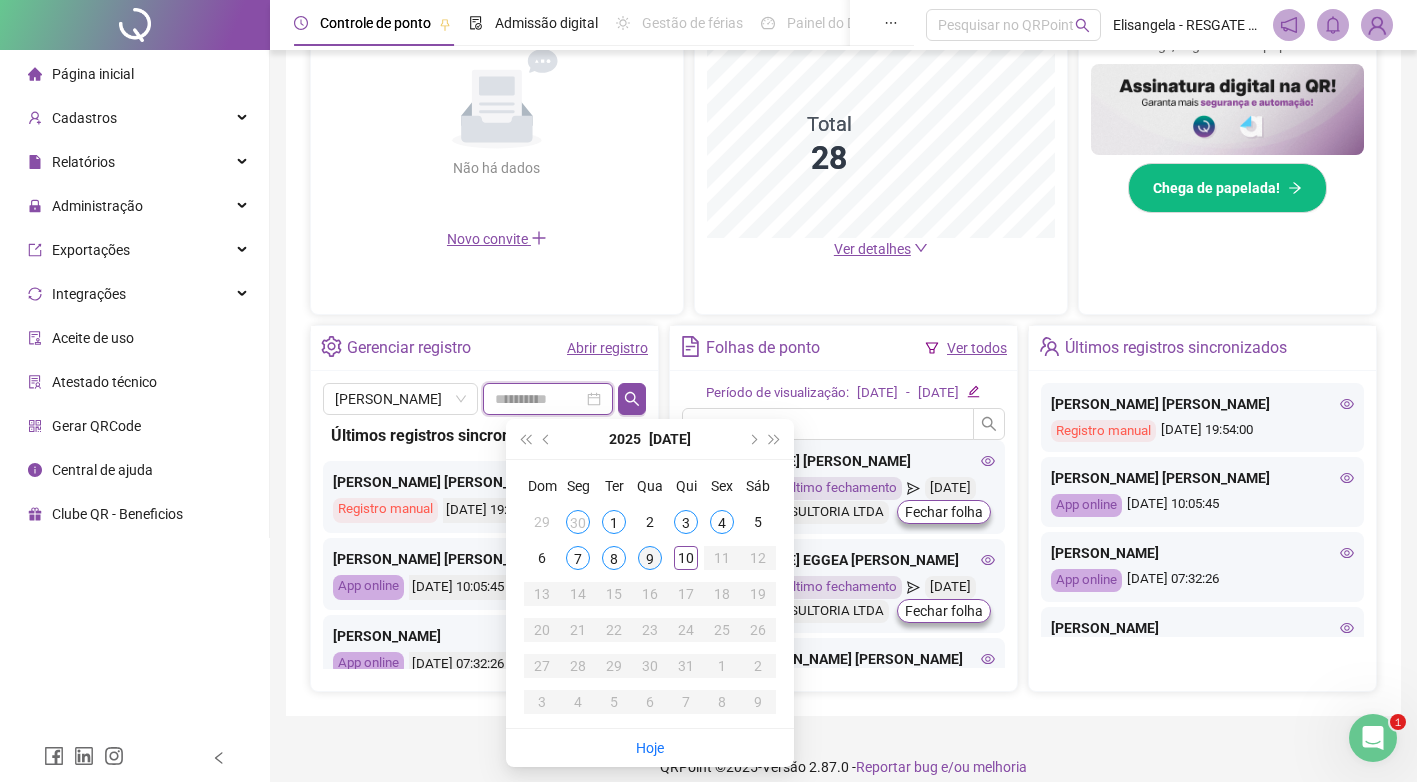 type on "**********" 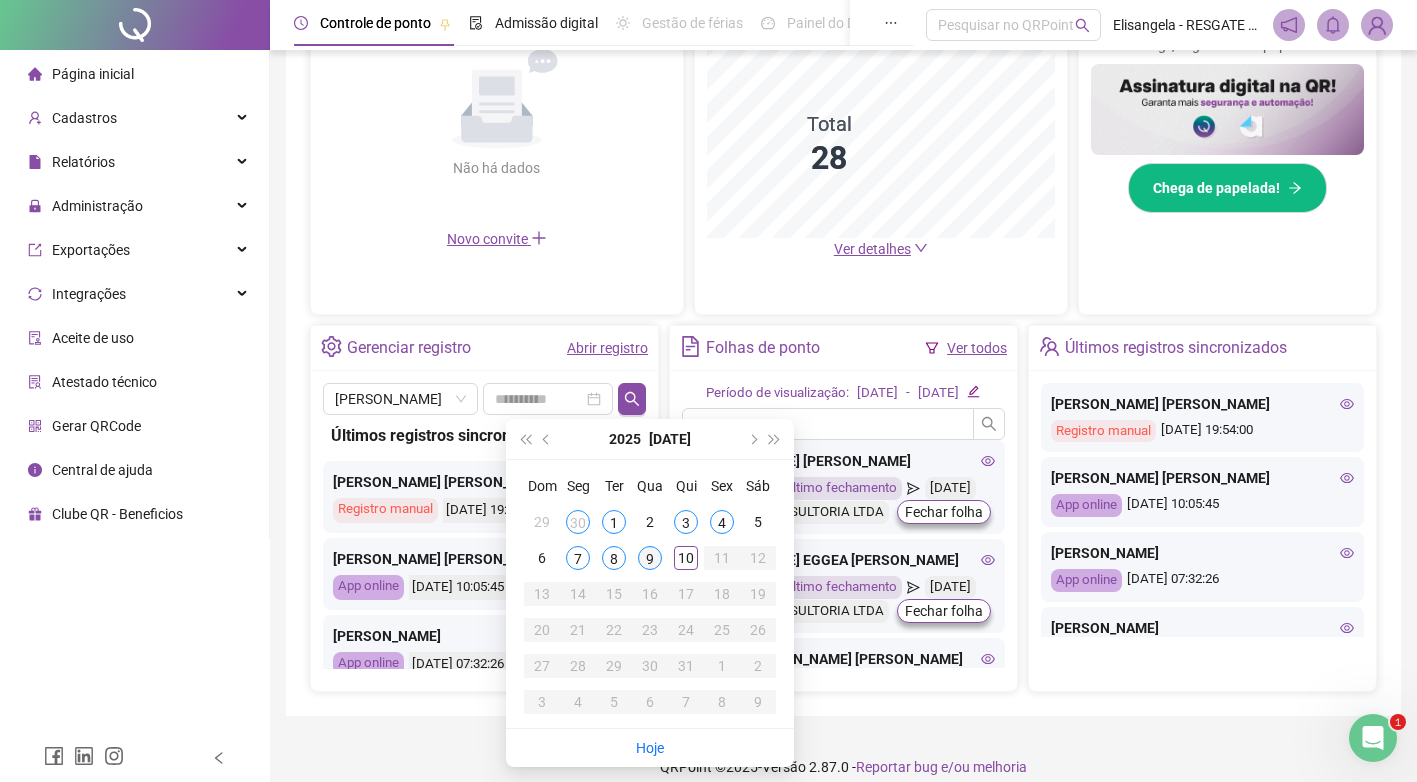 click on "9" at bounding box center (650, 558) 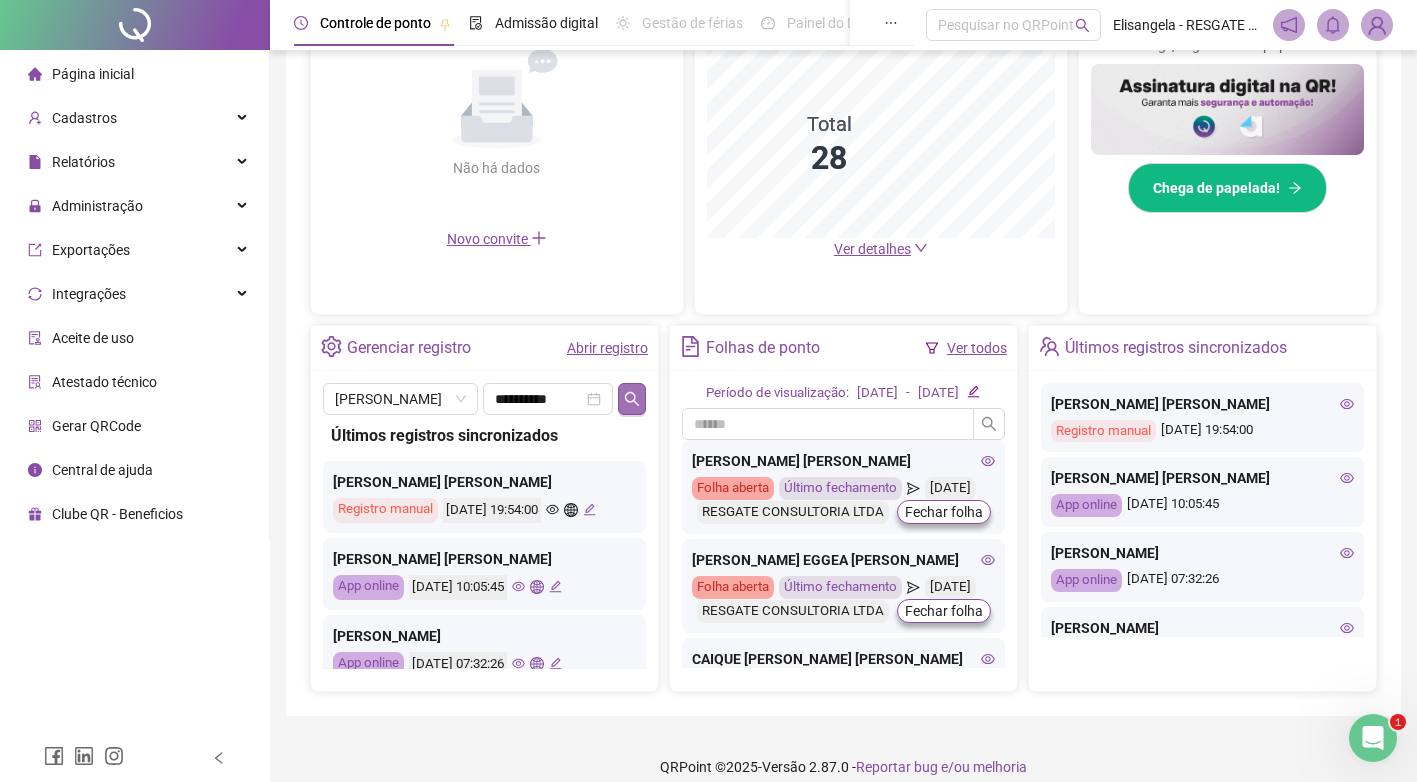click at bounding box center [632, 399] 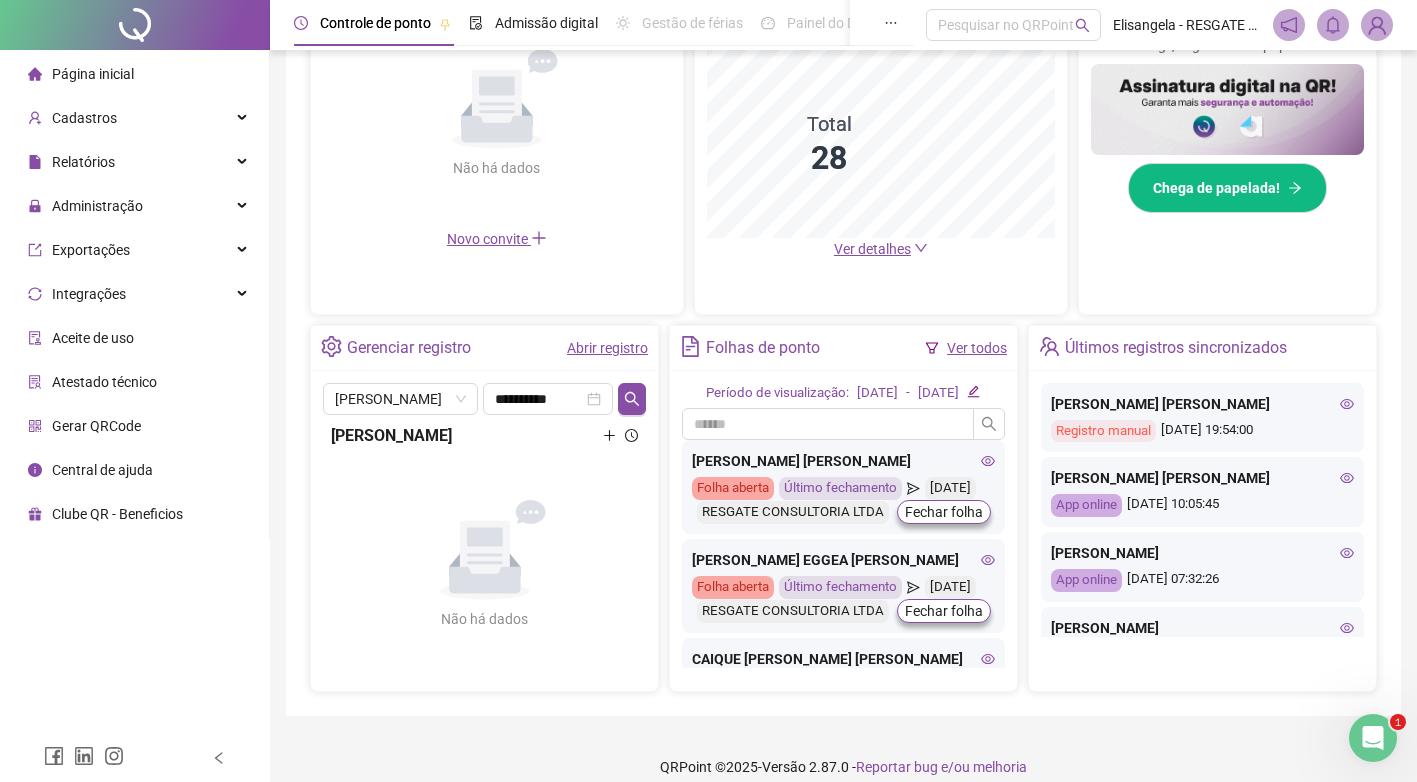 click 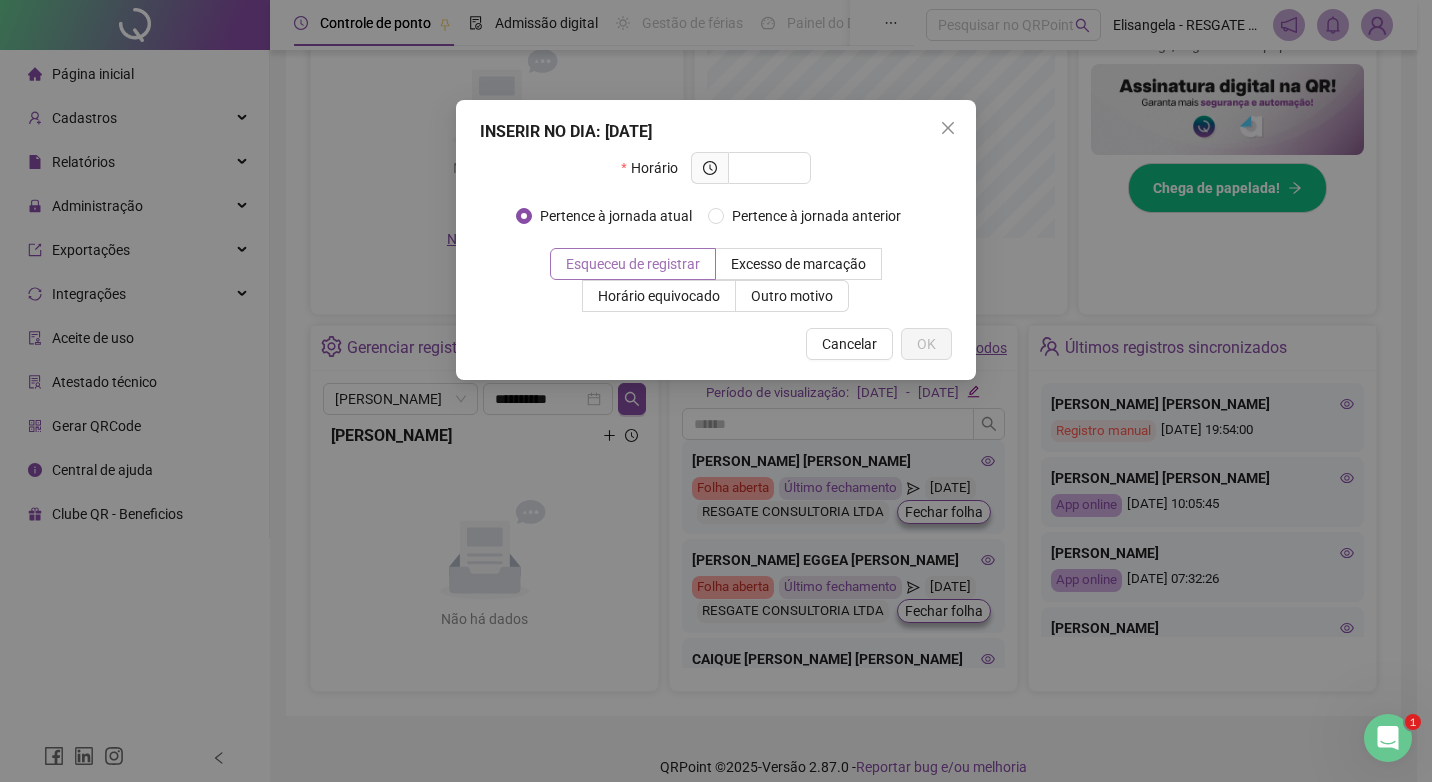 click on "Esqueceu de registrar" at bounding box center [633, 264] 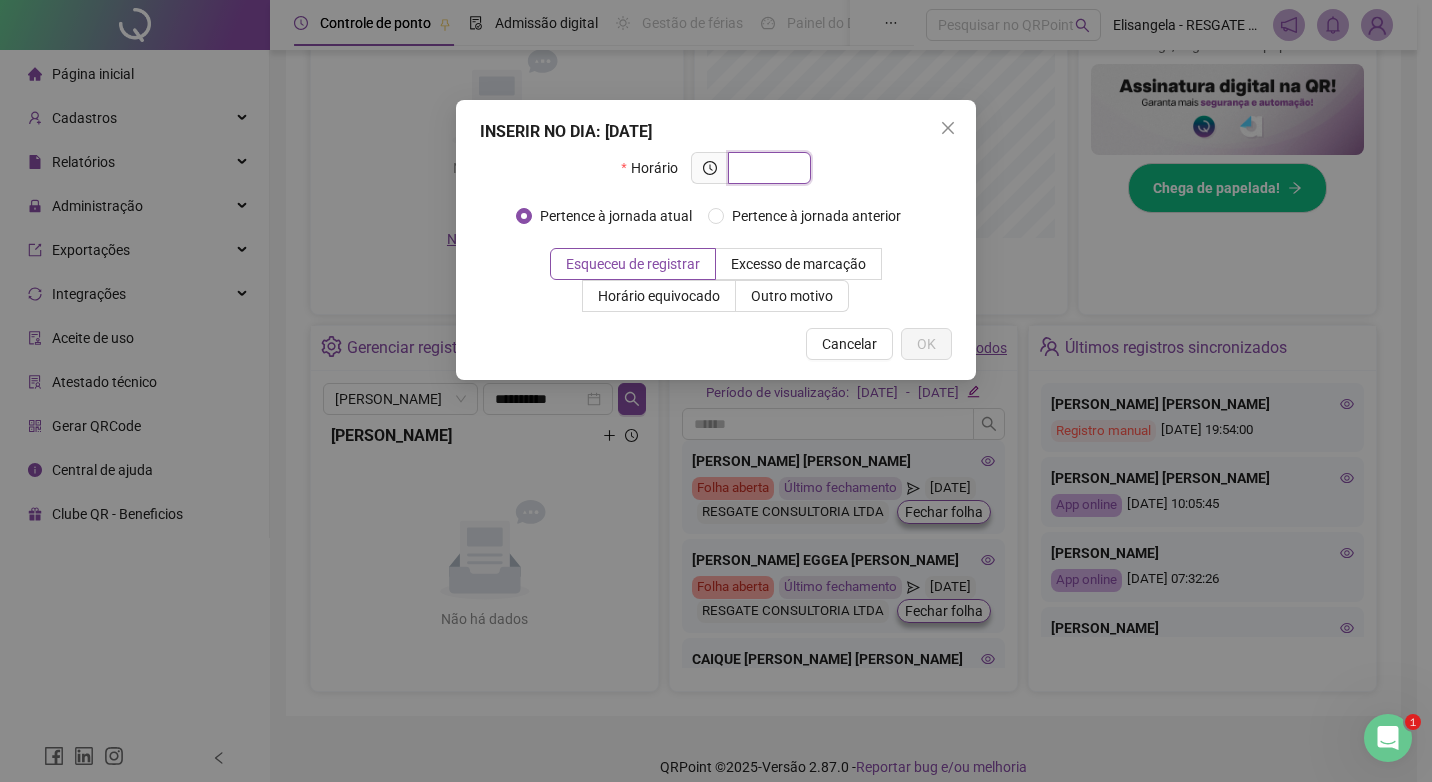 click at bounding box center (767, 168) 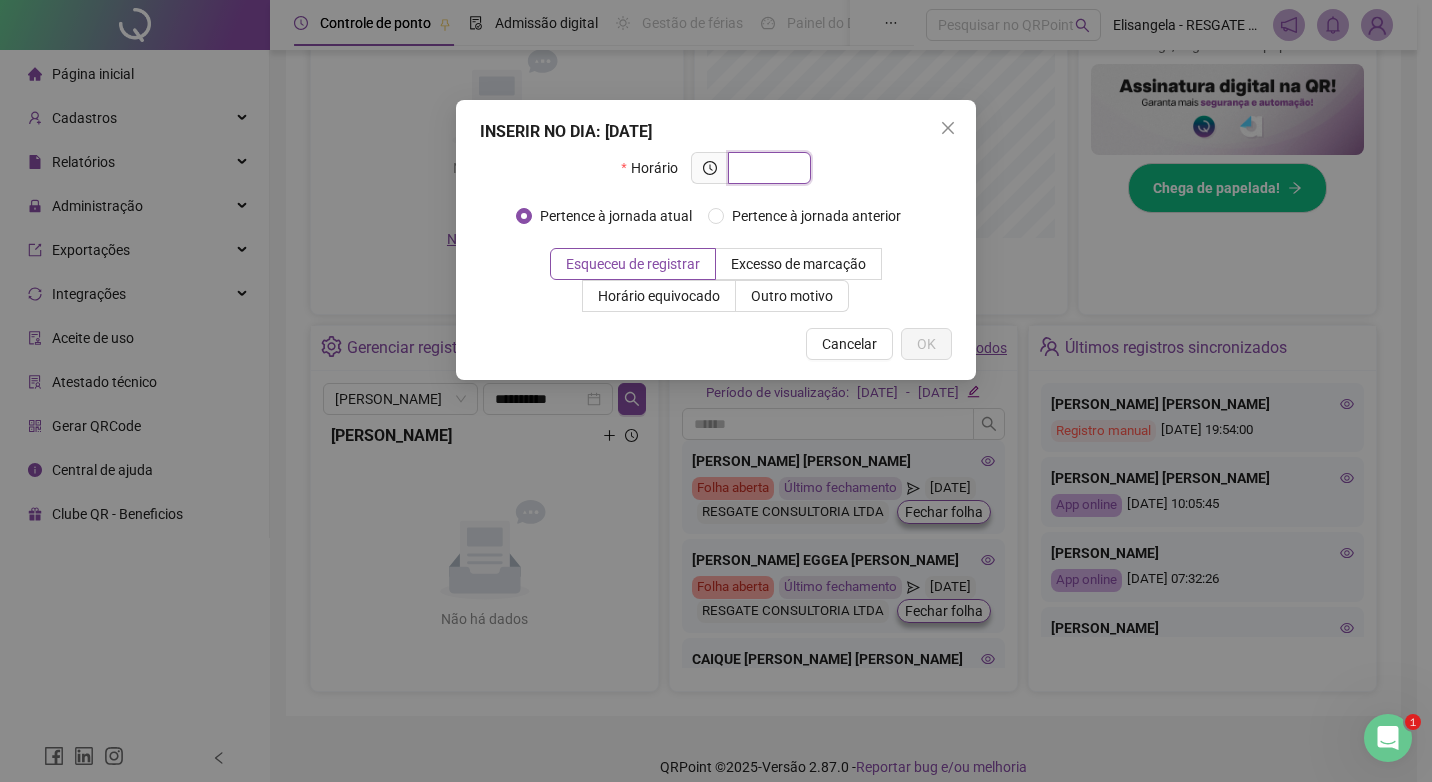 click at bounding box center (767, 168) 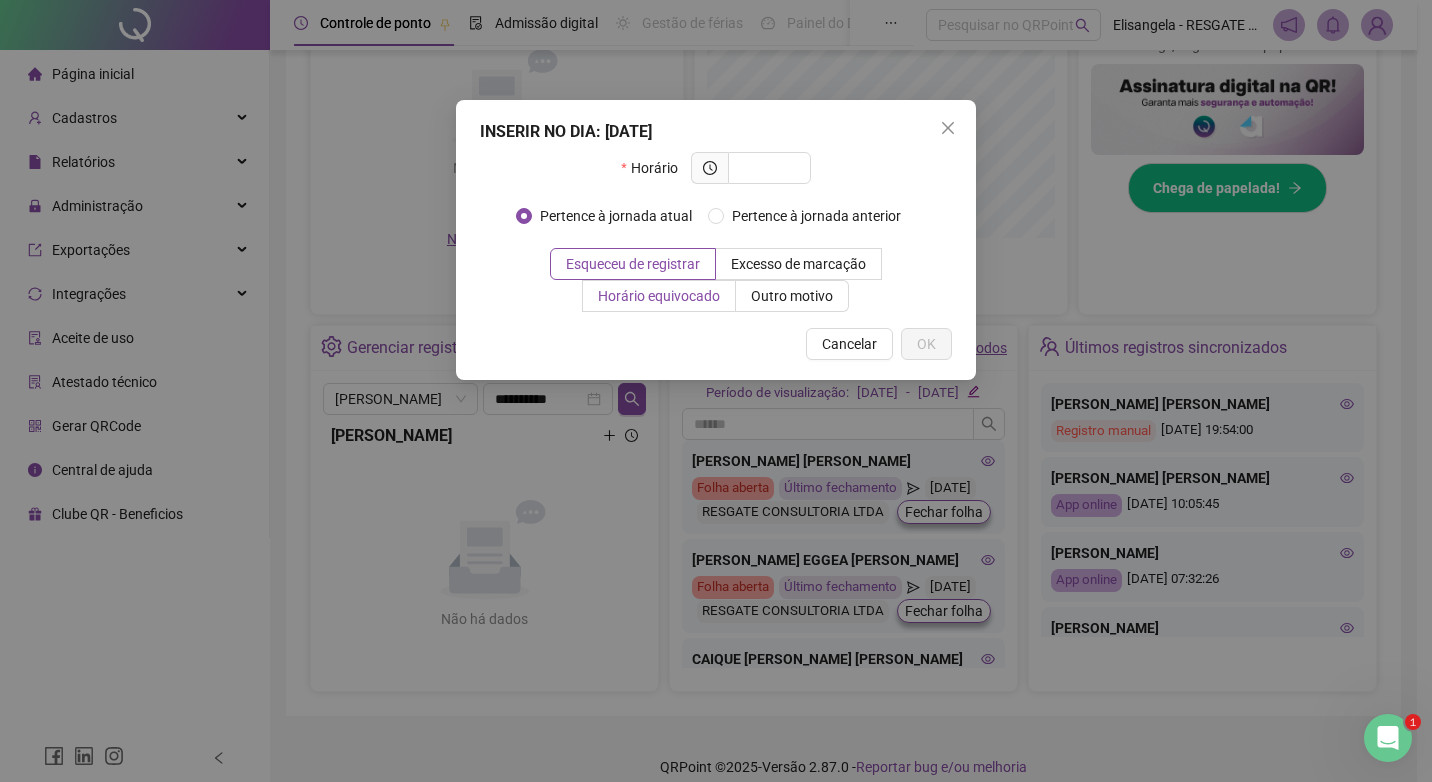 click on "Horário equivocado" at bounding box center [659, 296] 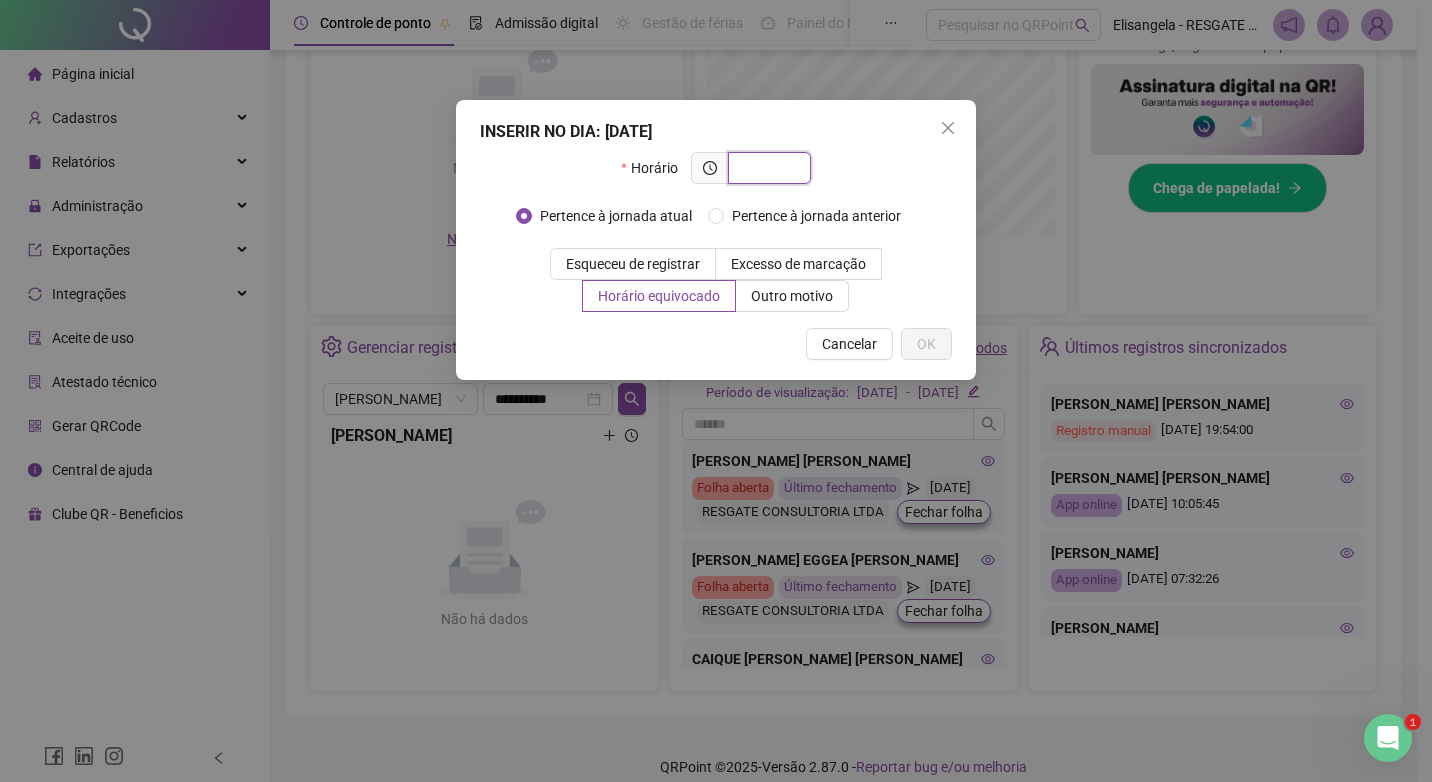 click at bounding box center (767, 168) 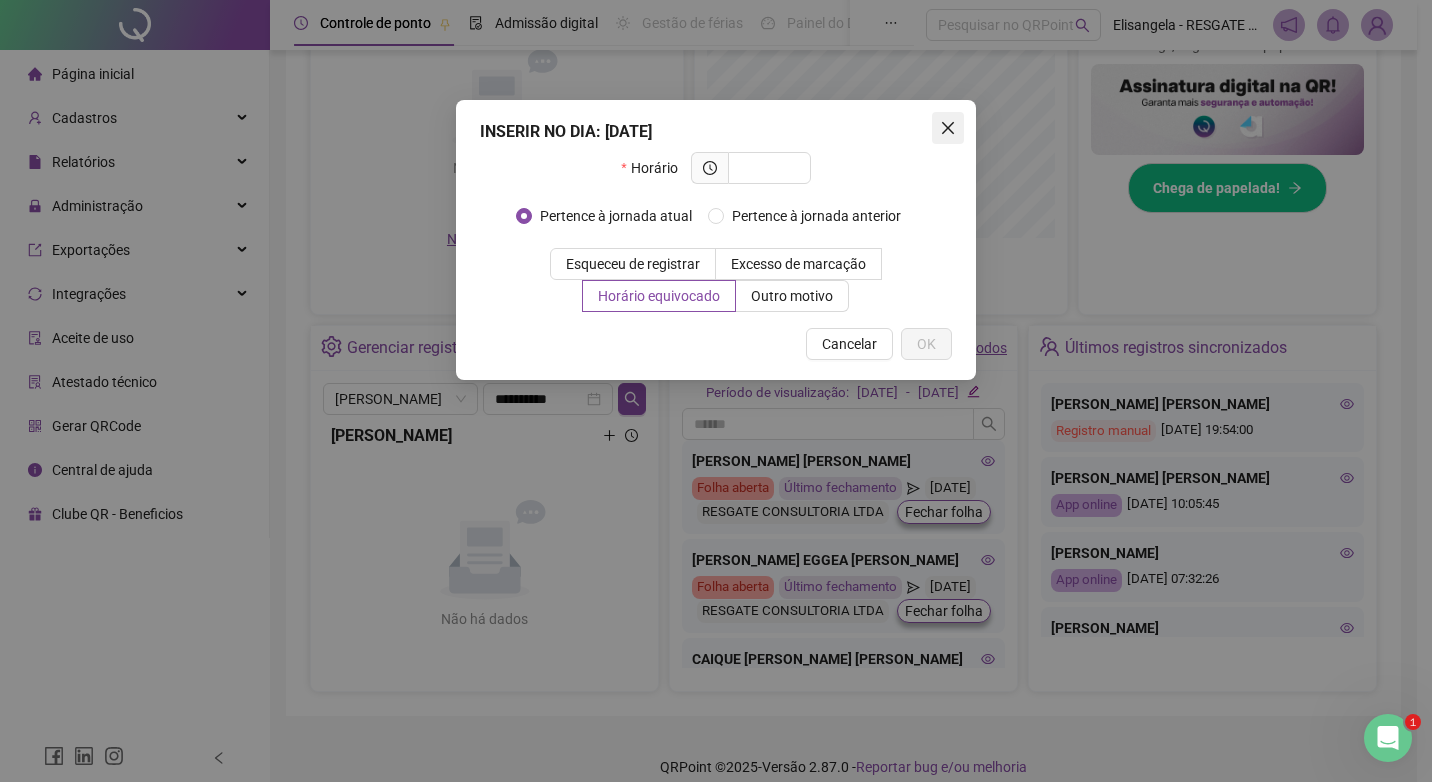 click 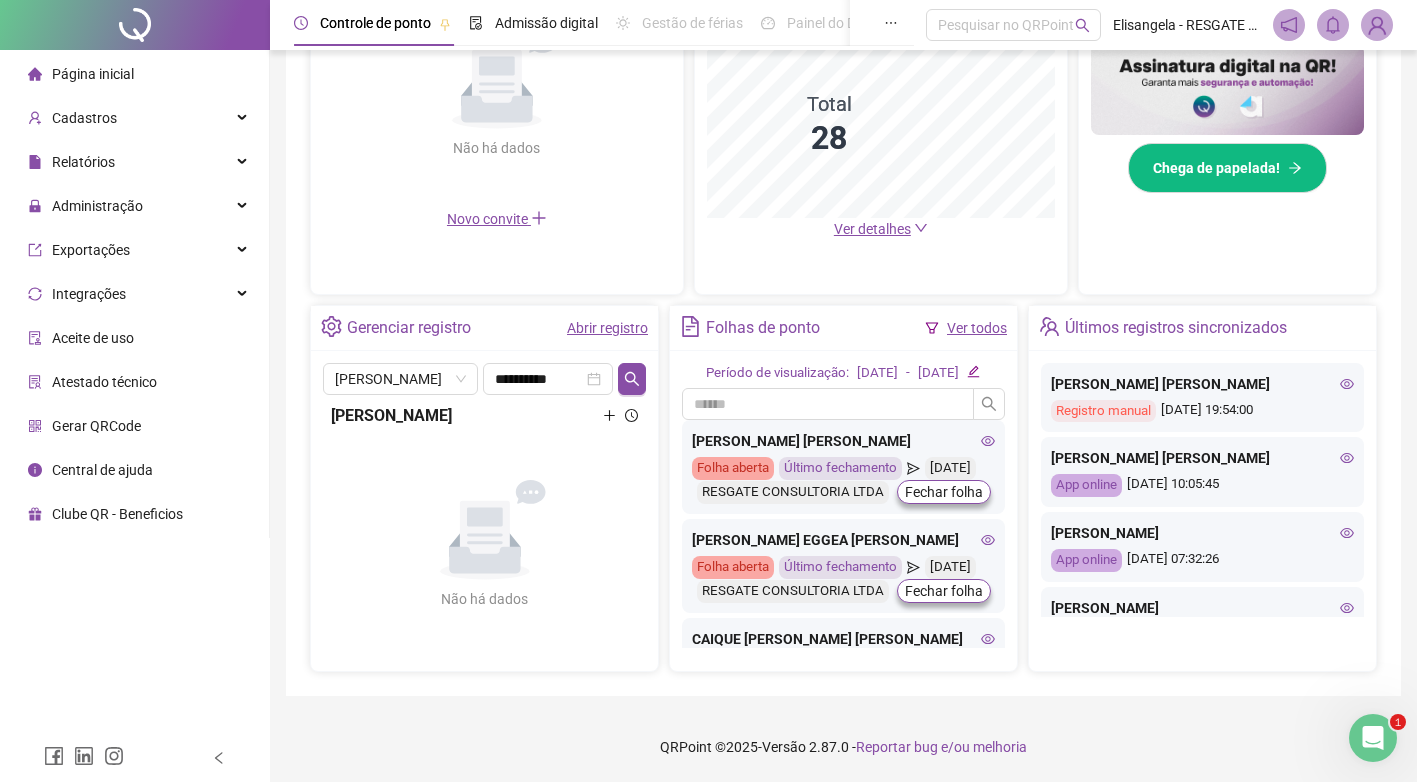 scroll, scrollTop: 540, scrollLeft: 0, axis: vertical 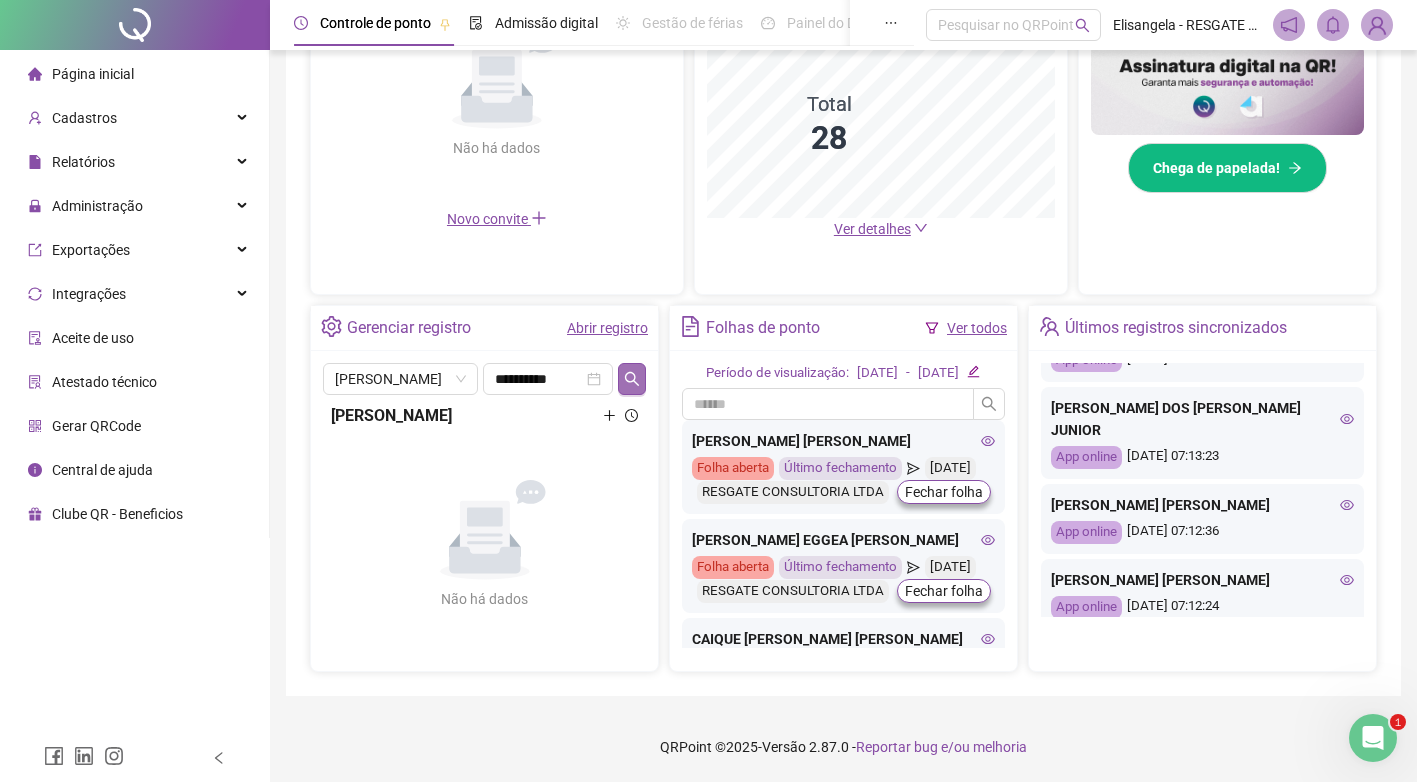 click 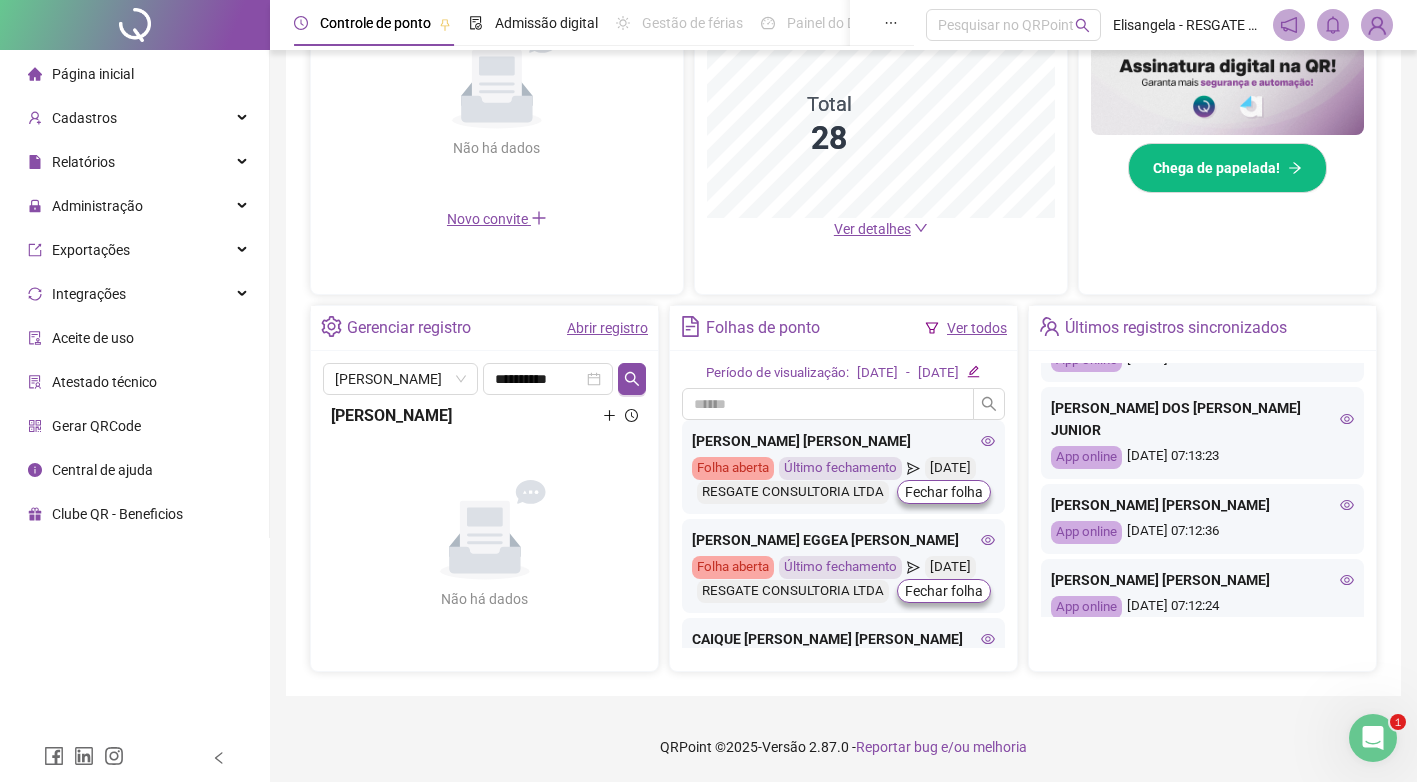 click on "Abrir registro" at bounding box center (607, 328) 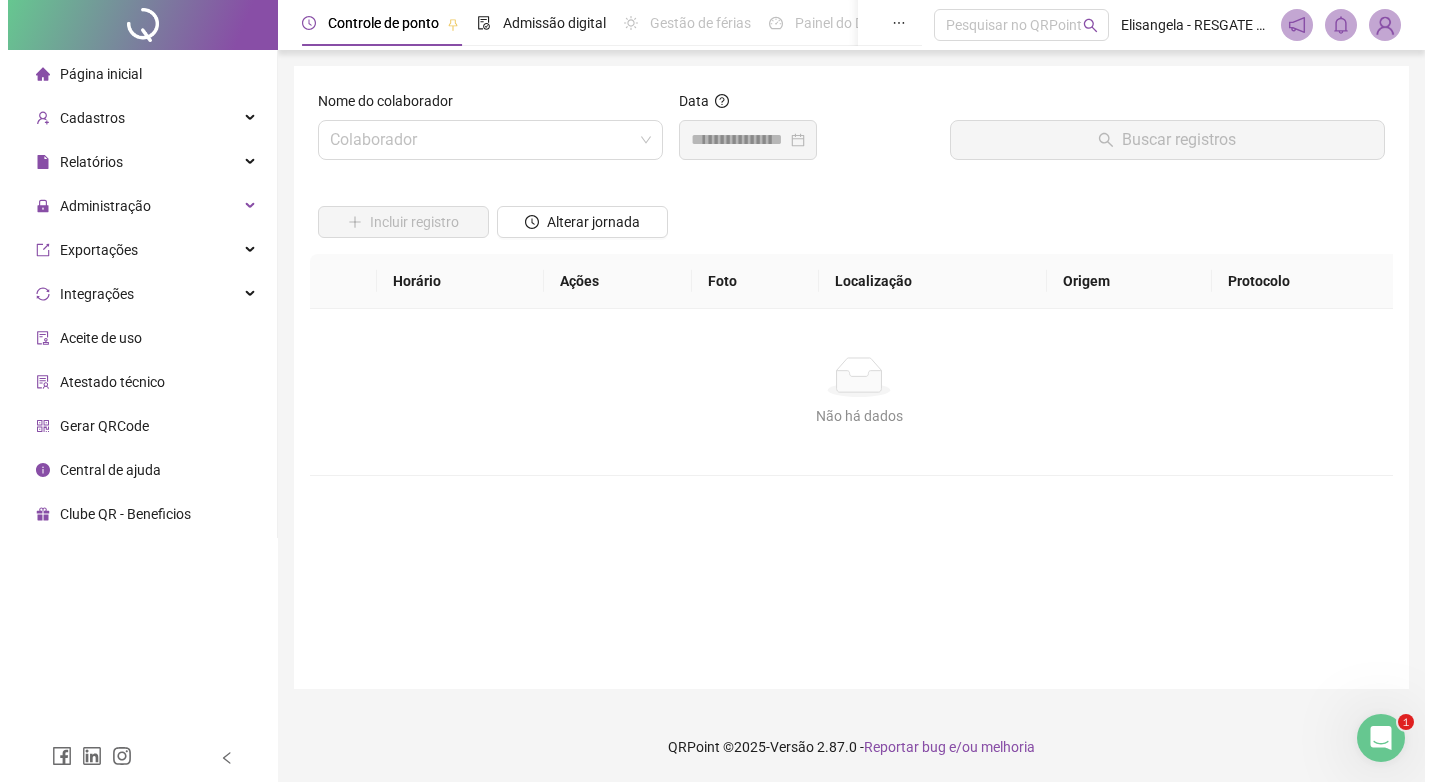 scroll, scrollTop: 0, scrollLeft: 0, axis: both 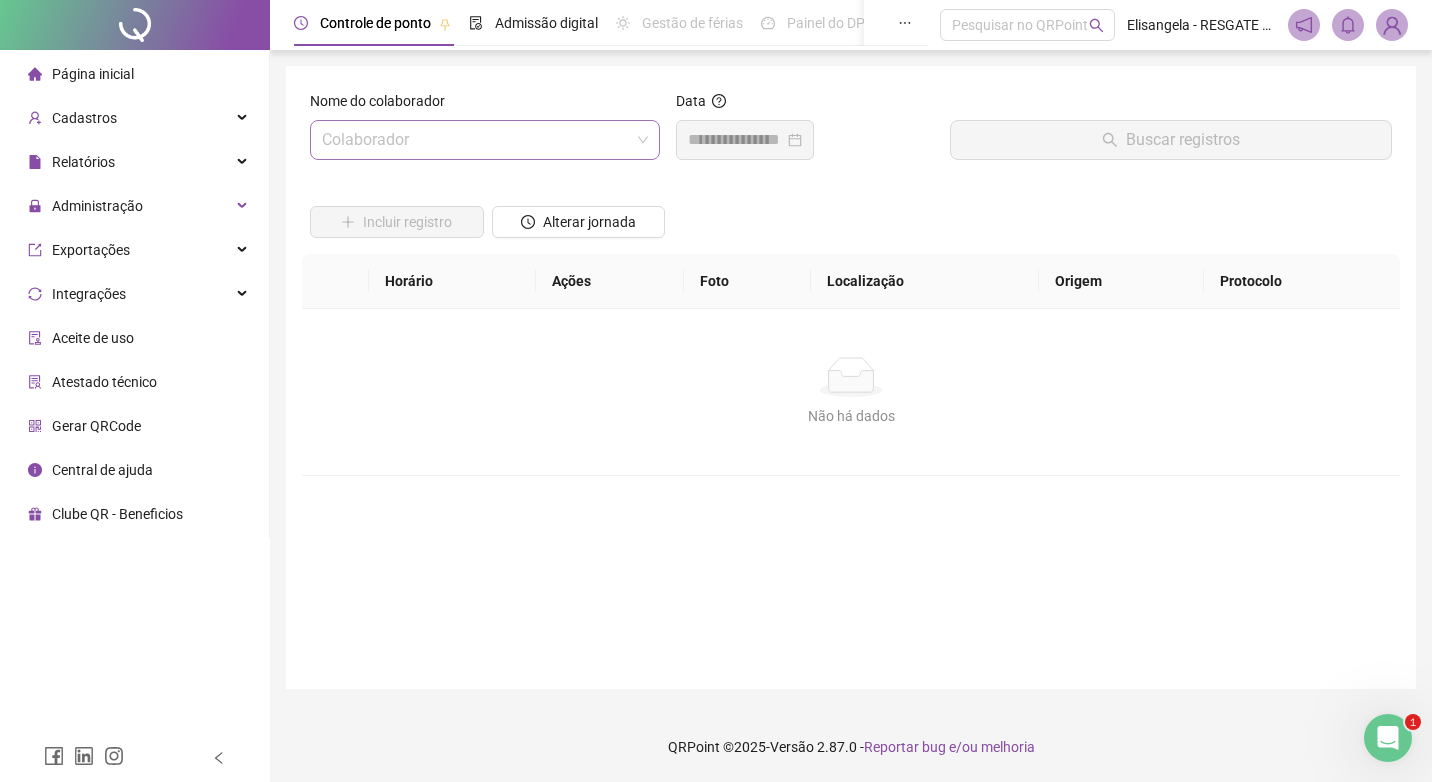 click at bounding box center [479, 140] 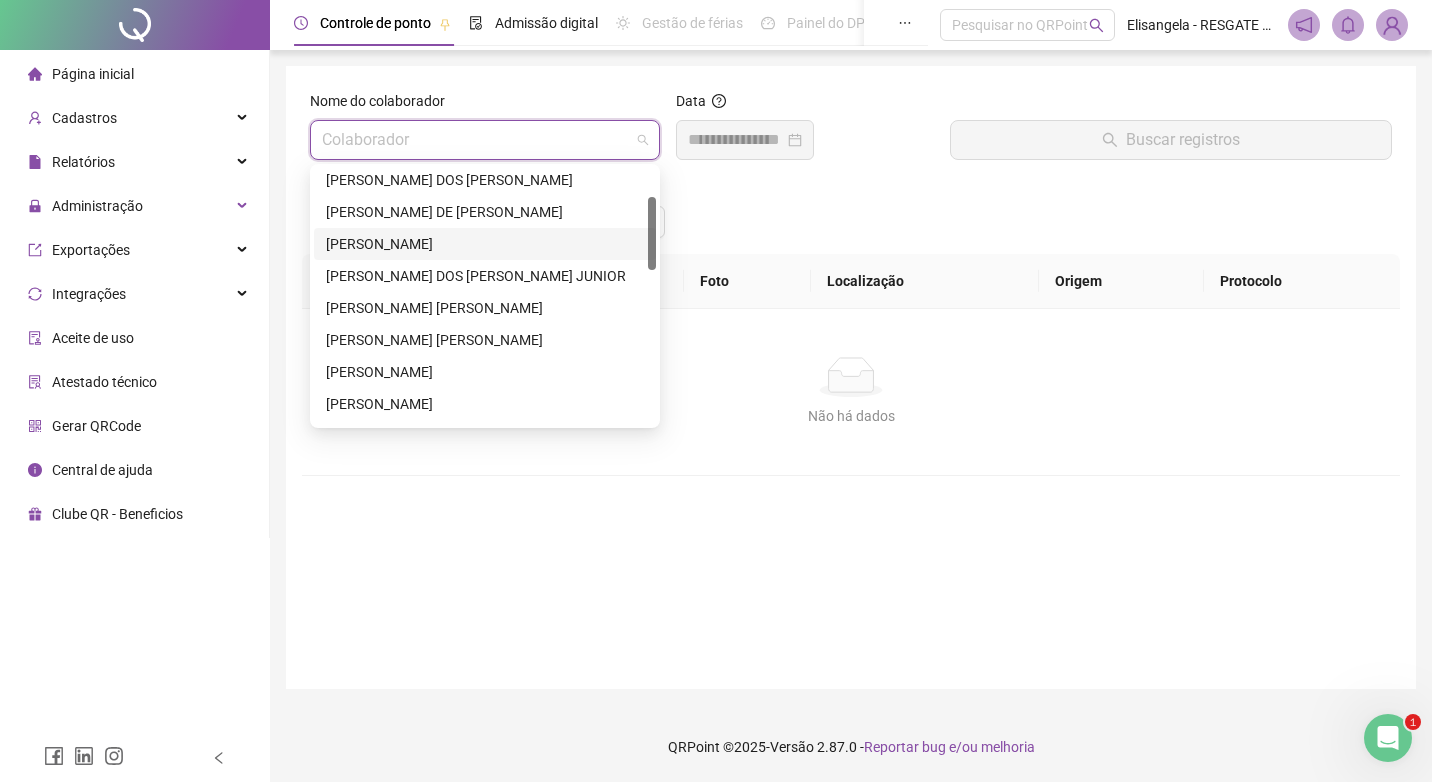 scroll, scrollTop: 200, scrollLeft: 0, axis: vertical 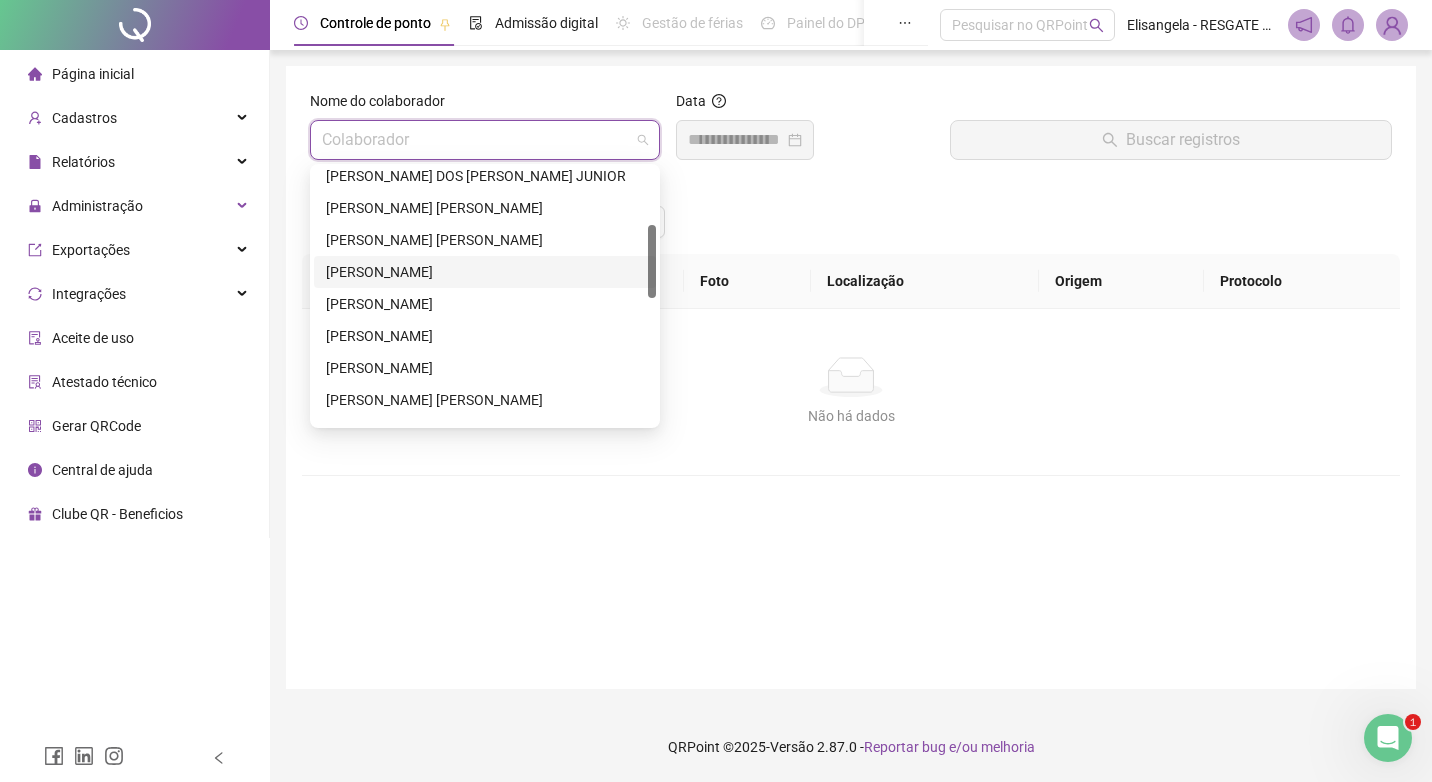 click on "[PERSON_NAME]" at bounding box center [485, 272] 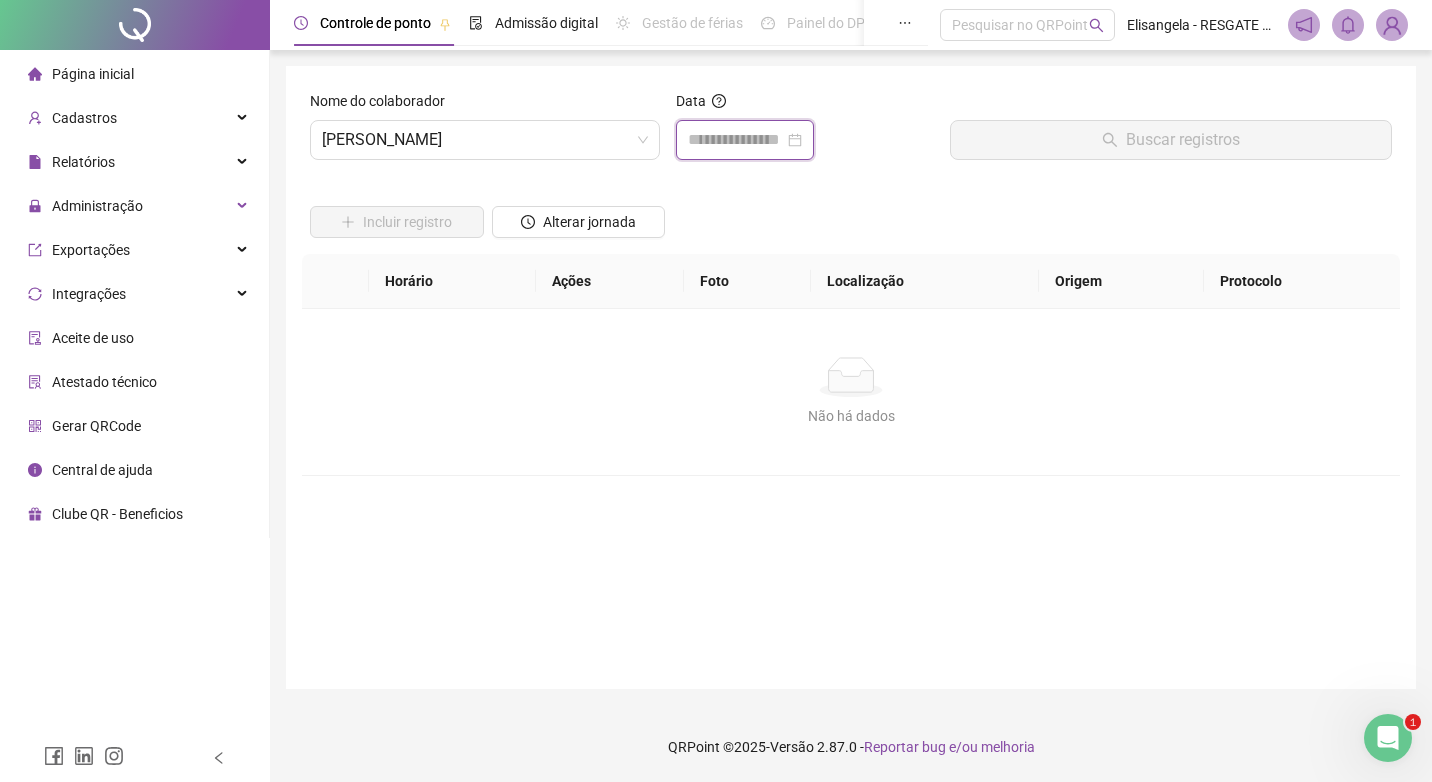 click at bounding box center [736, 140] 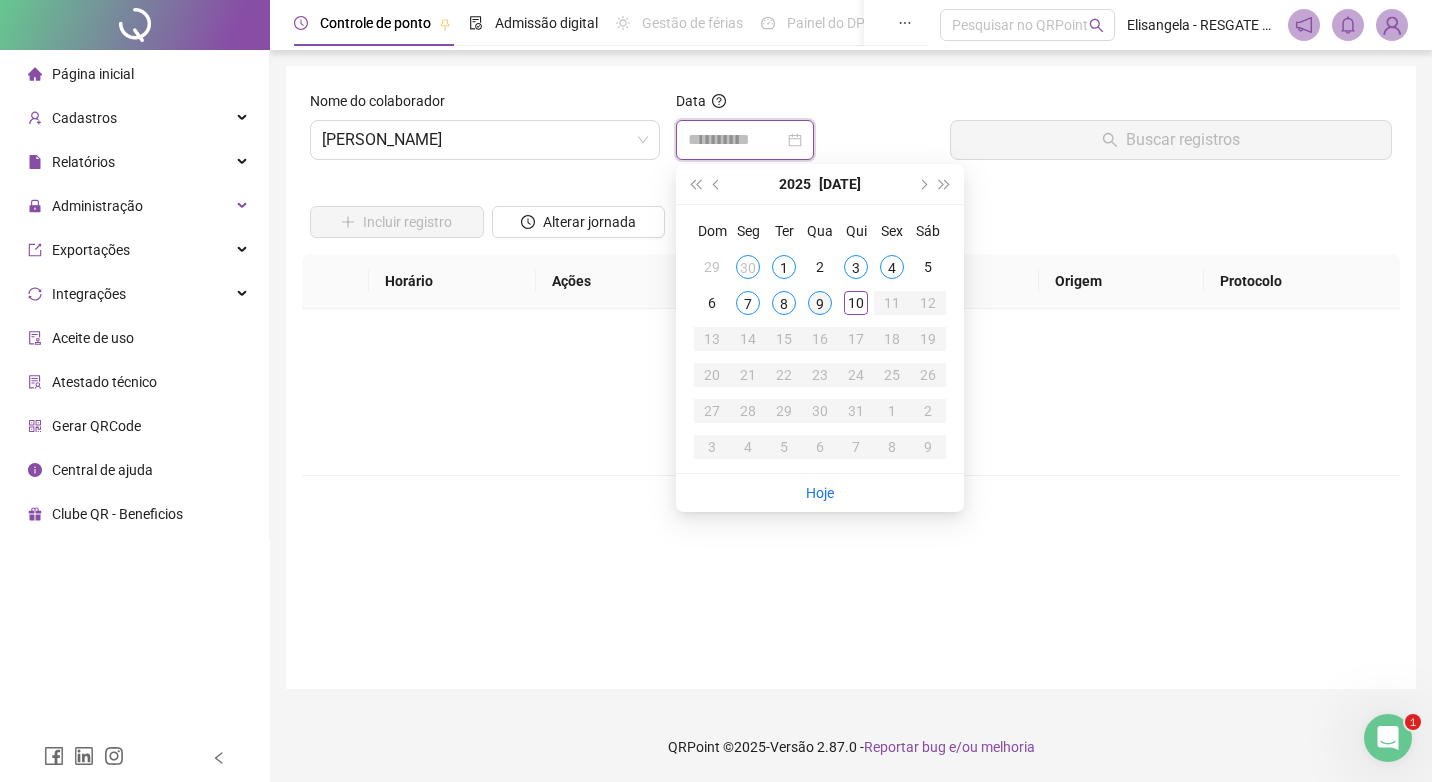 type on "**********" 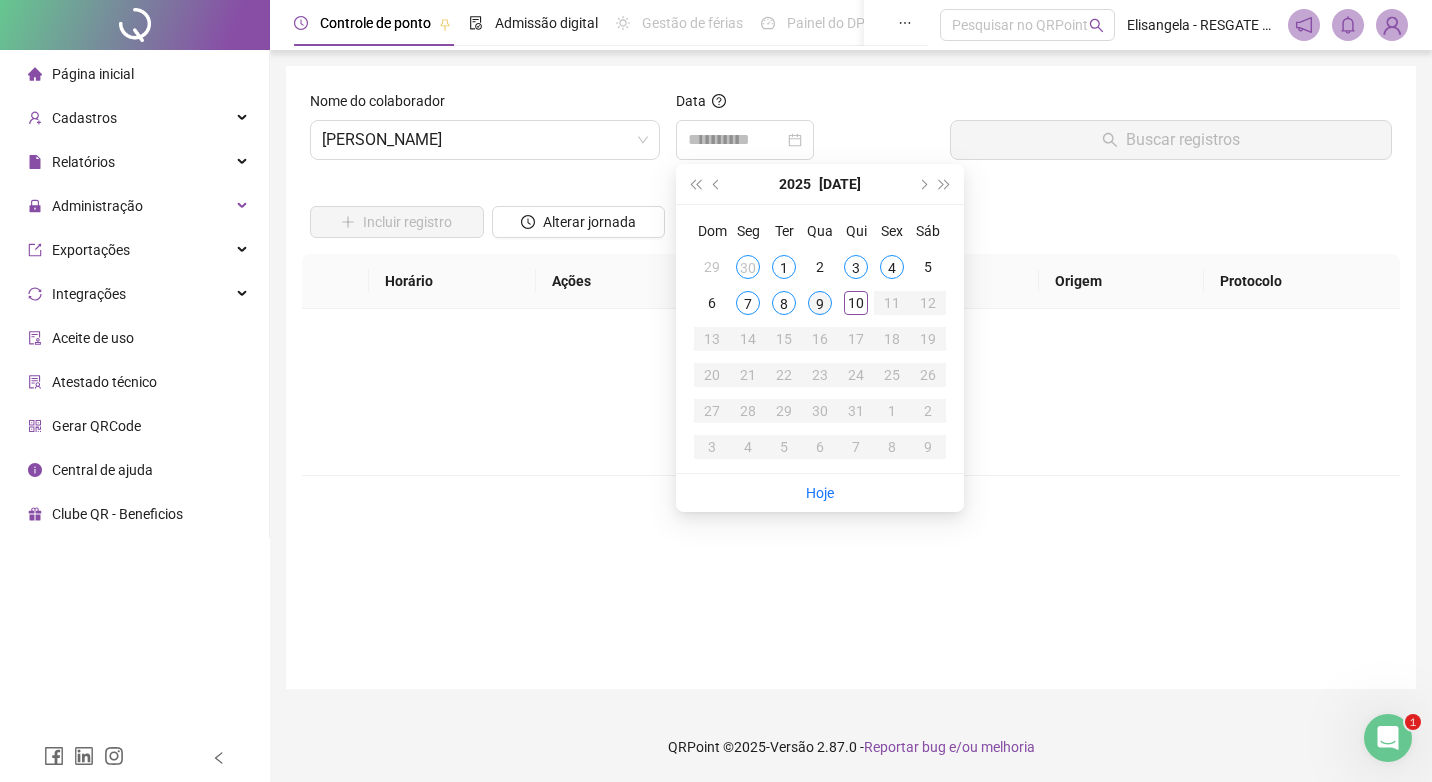 click on "9" at bounding box center (820, 303) 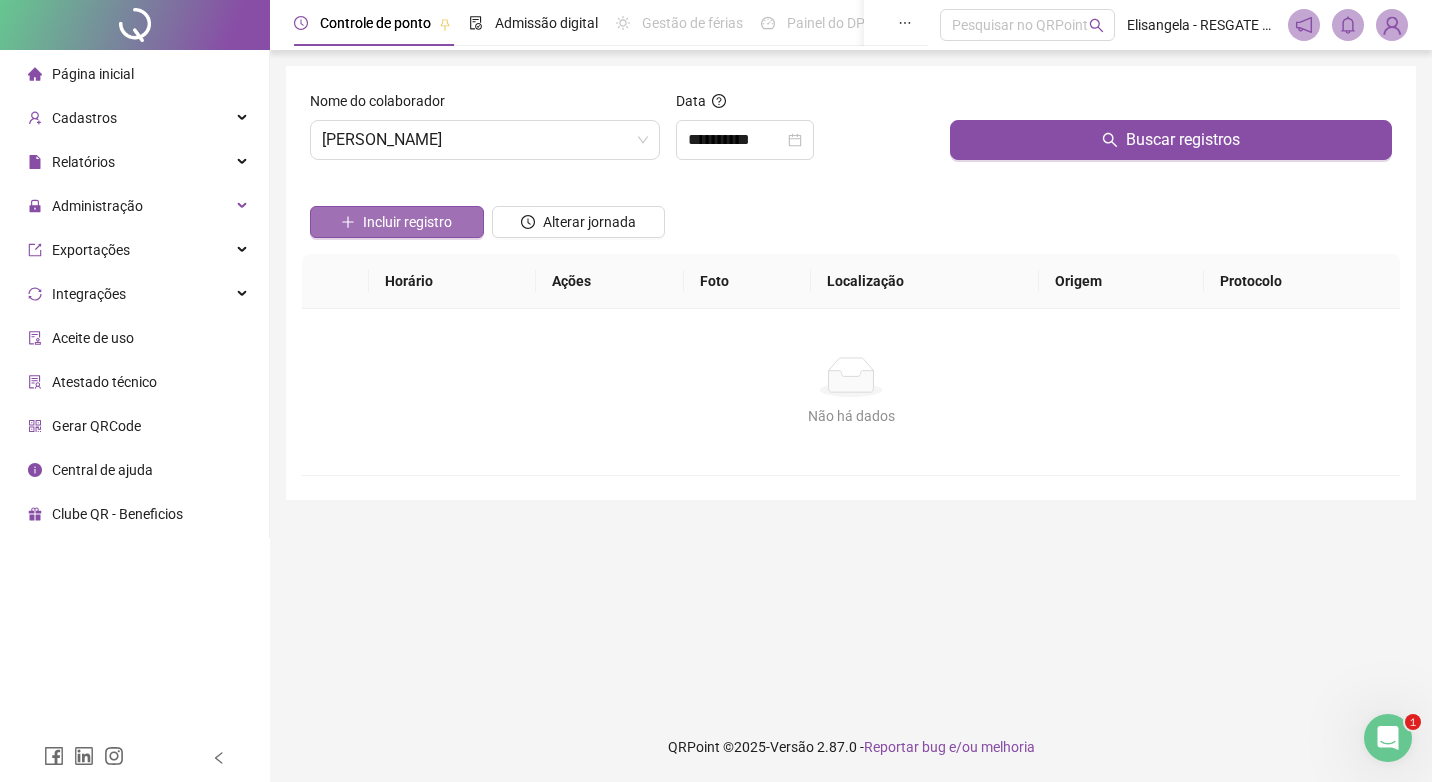 click on "Incluir registro" at bounding box center [407, 222] 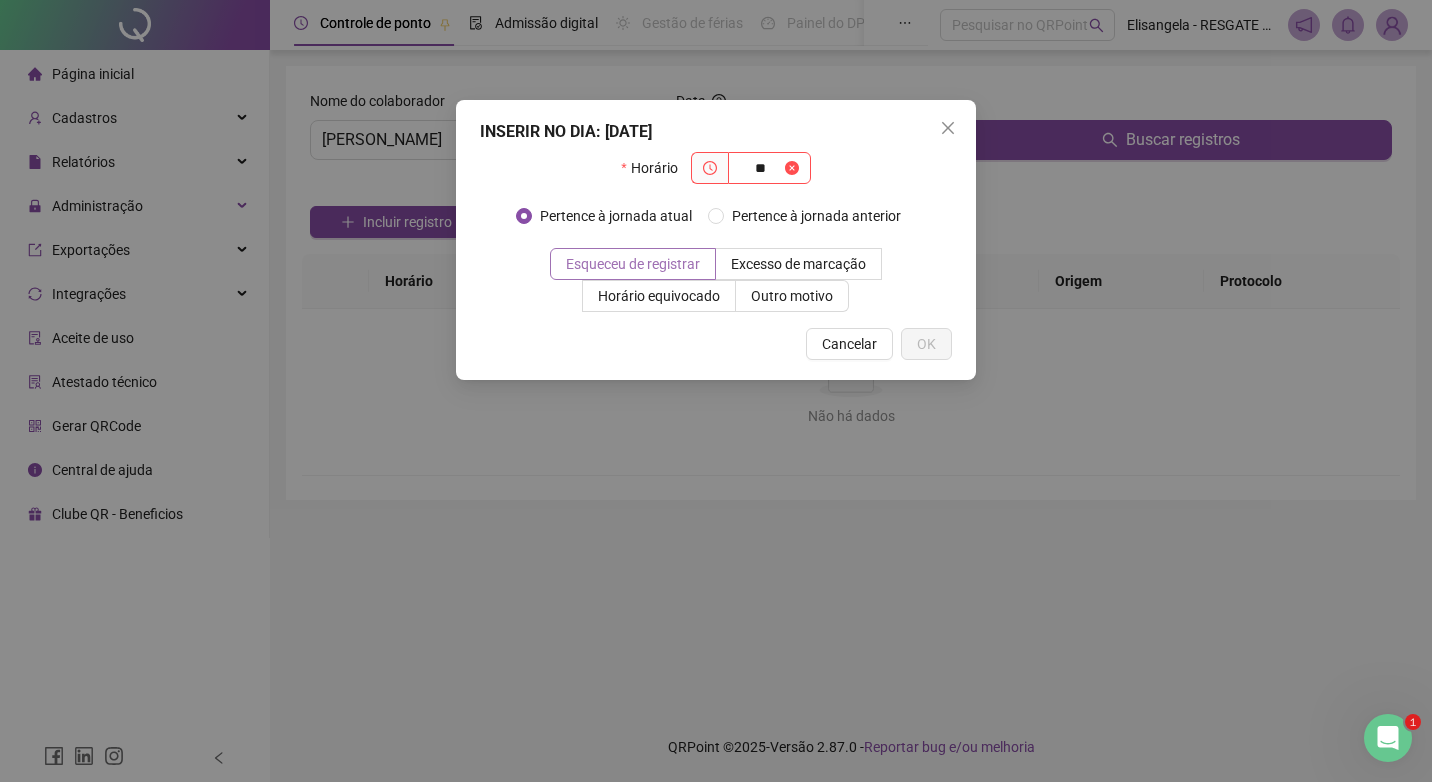 type on "*" 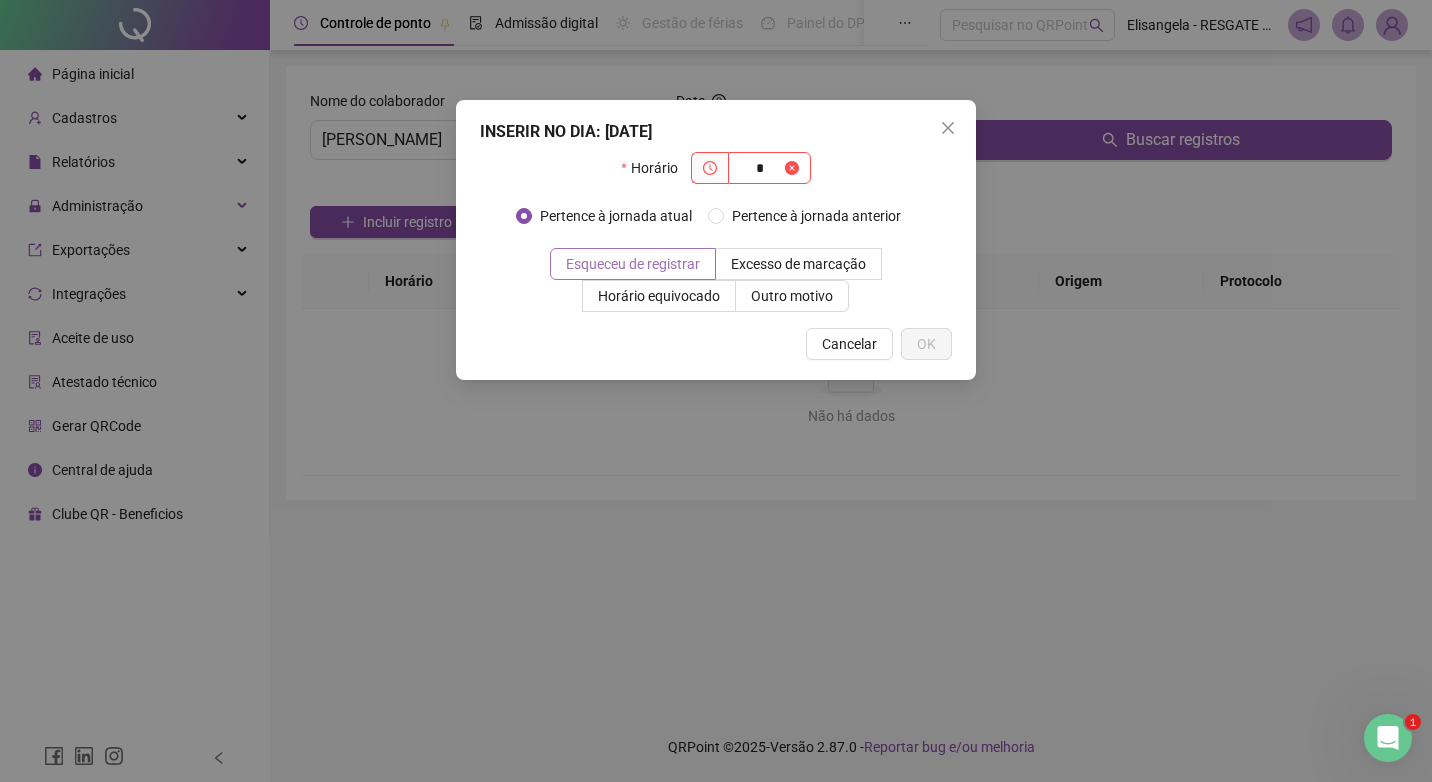 type 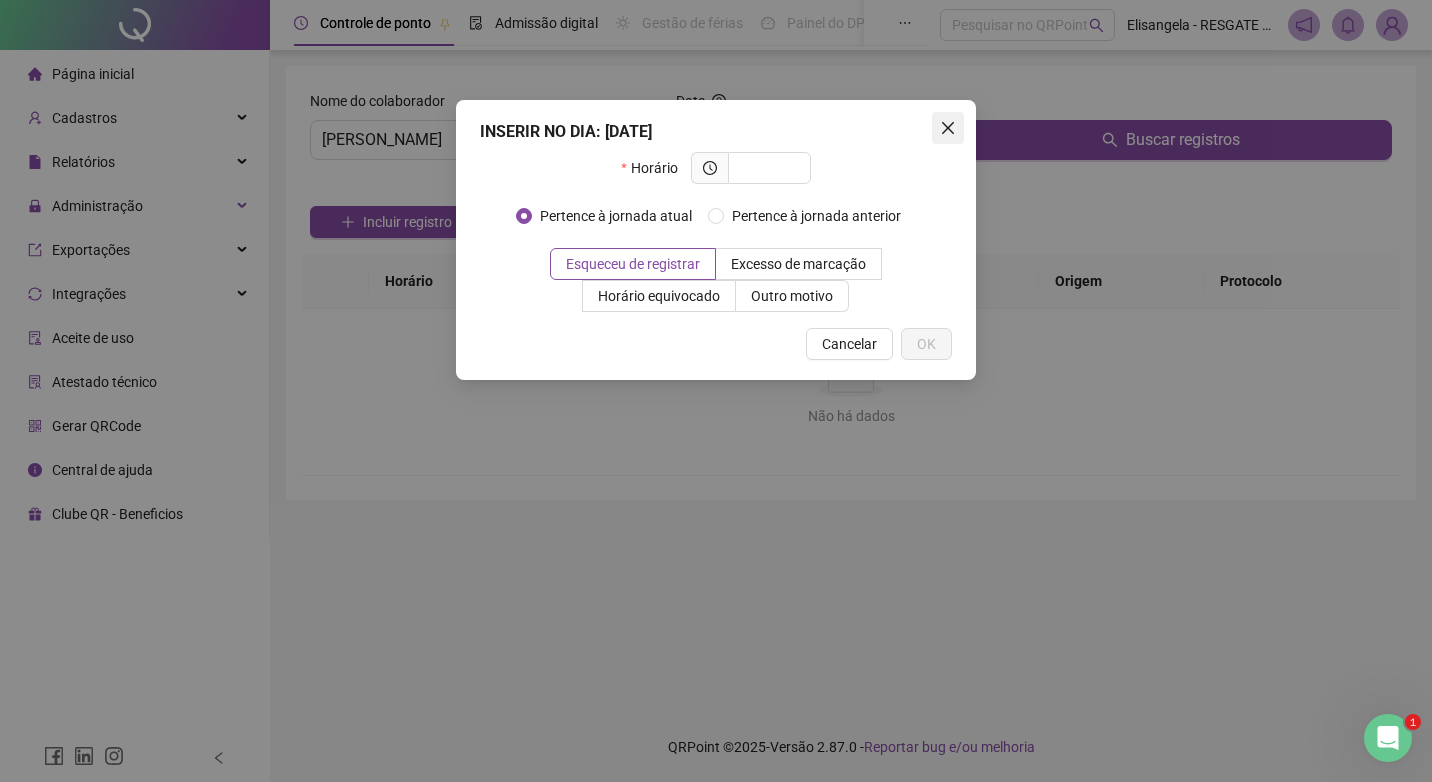 click 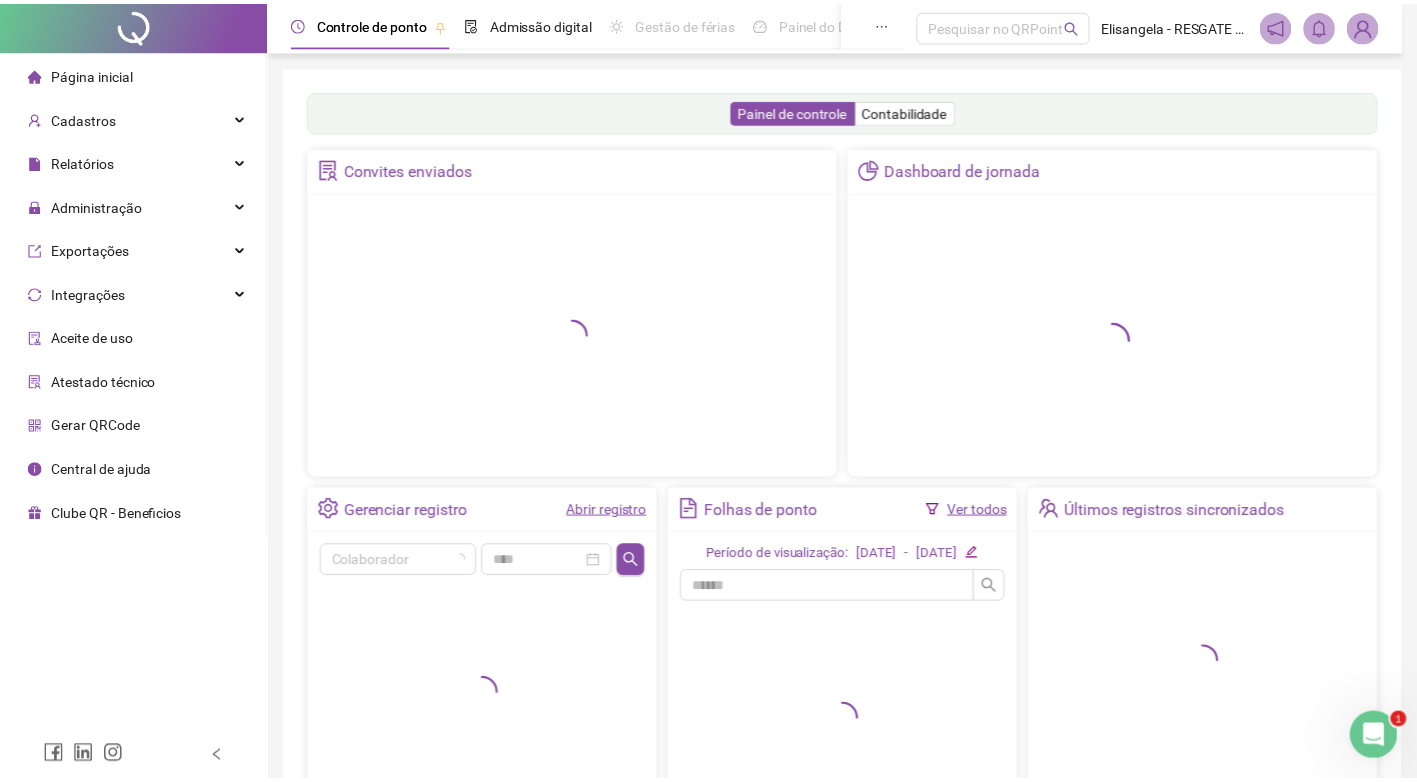 scroll, scrollTop: 191, scrollLeft: 0, axis: vertical 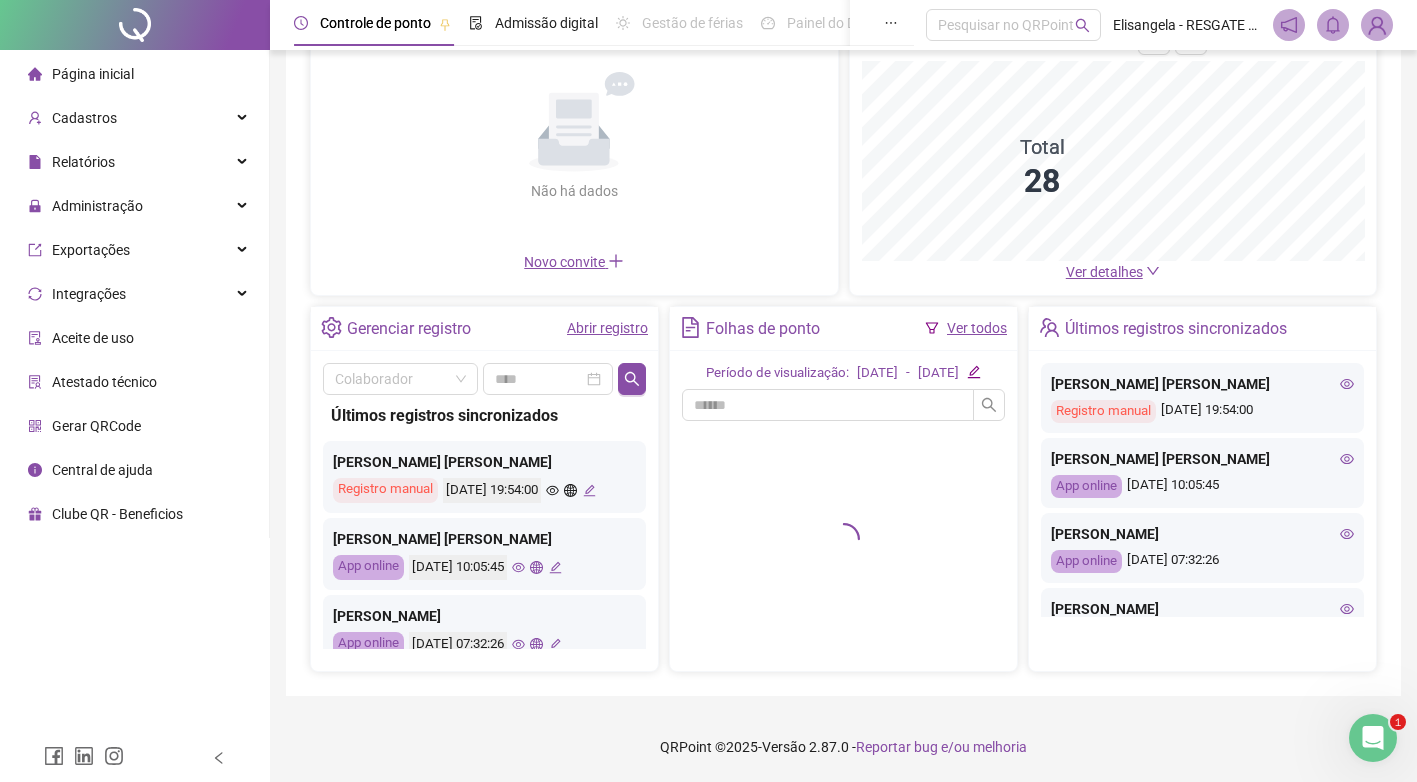 click on "Ver detalhes" at bounding box center [1104, 272] 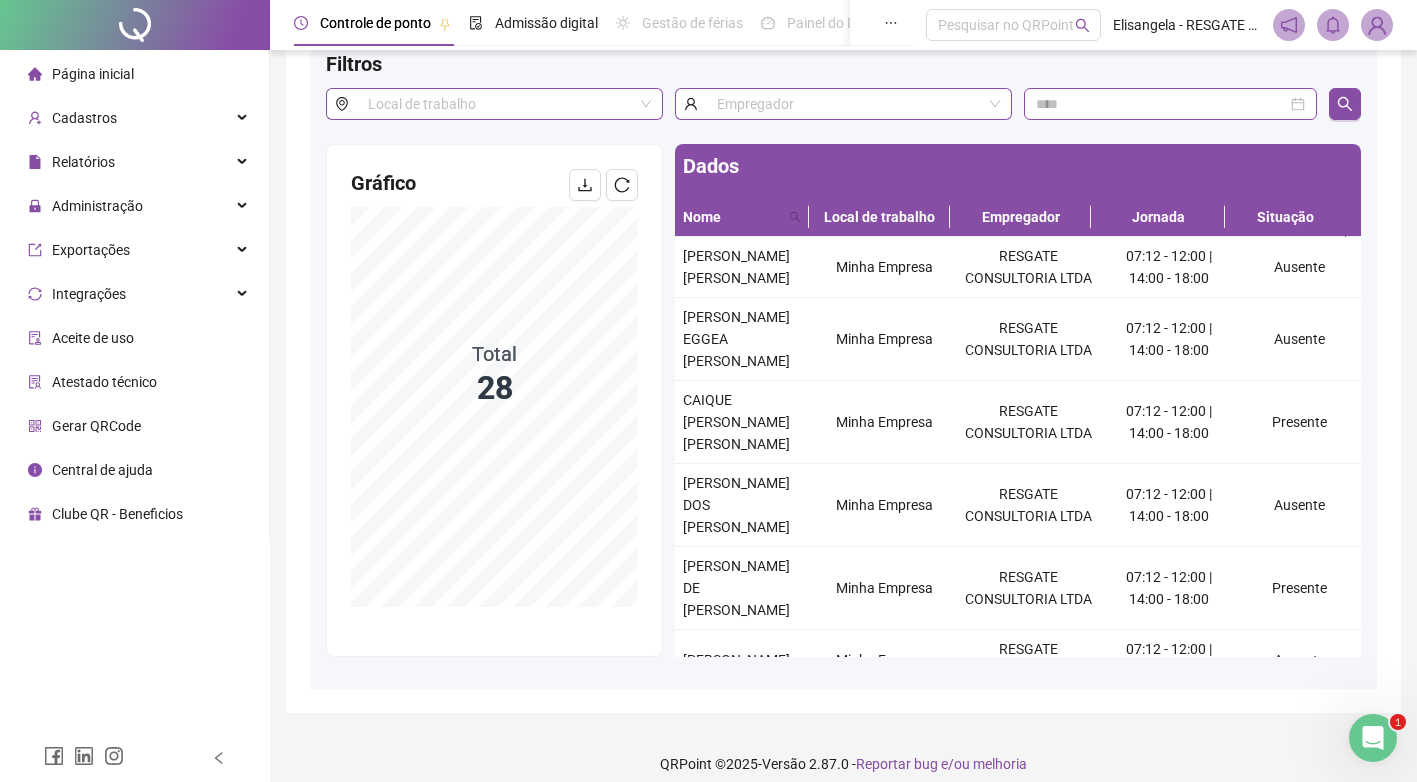 scroll, scrollTop: 0, scrollLeft: 0, axis: both 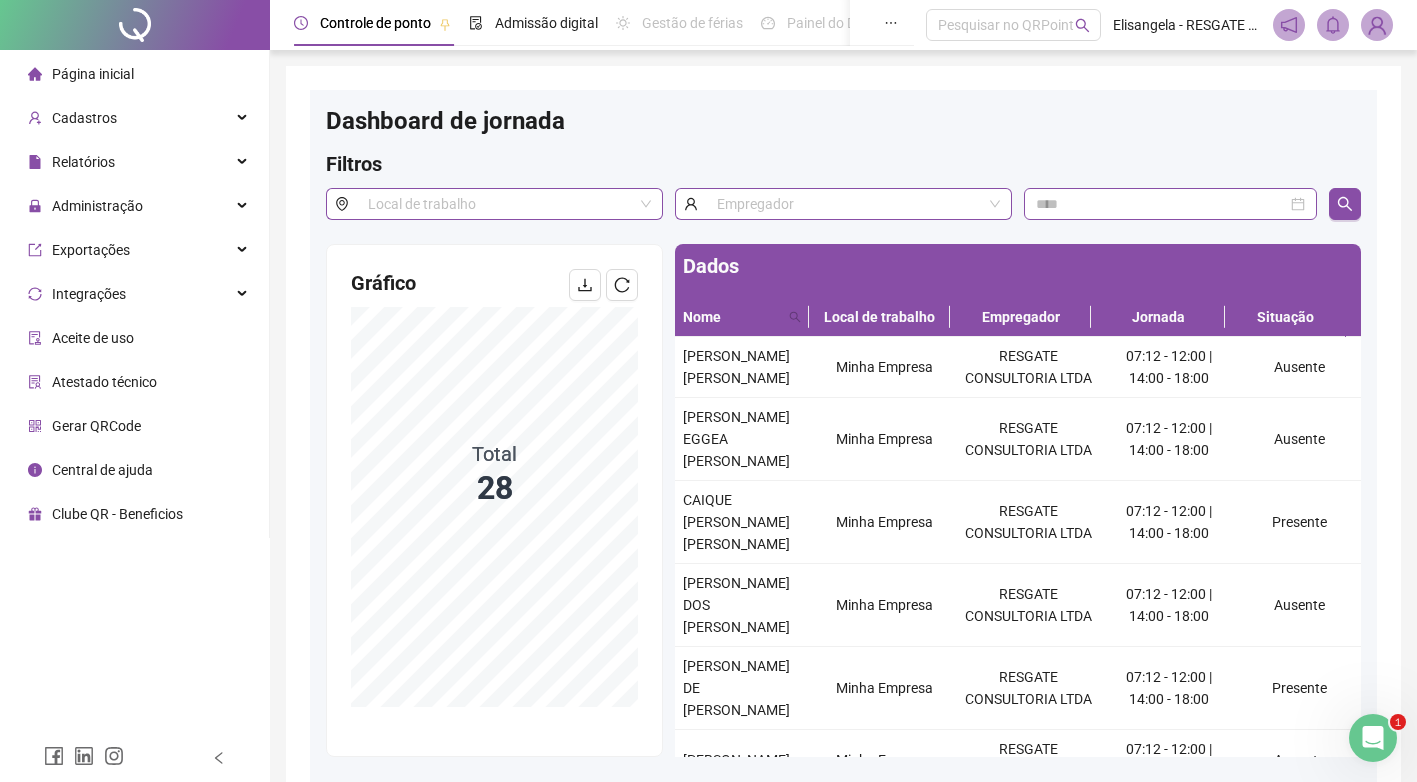 click at bounding box center (1170, 204) 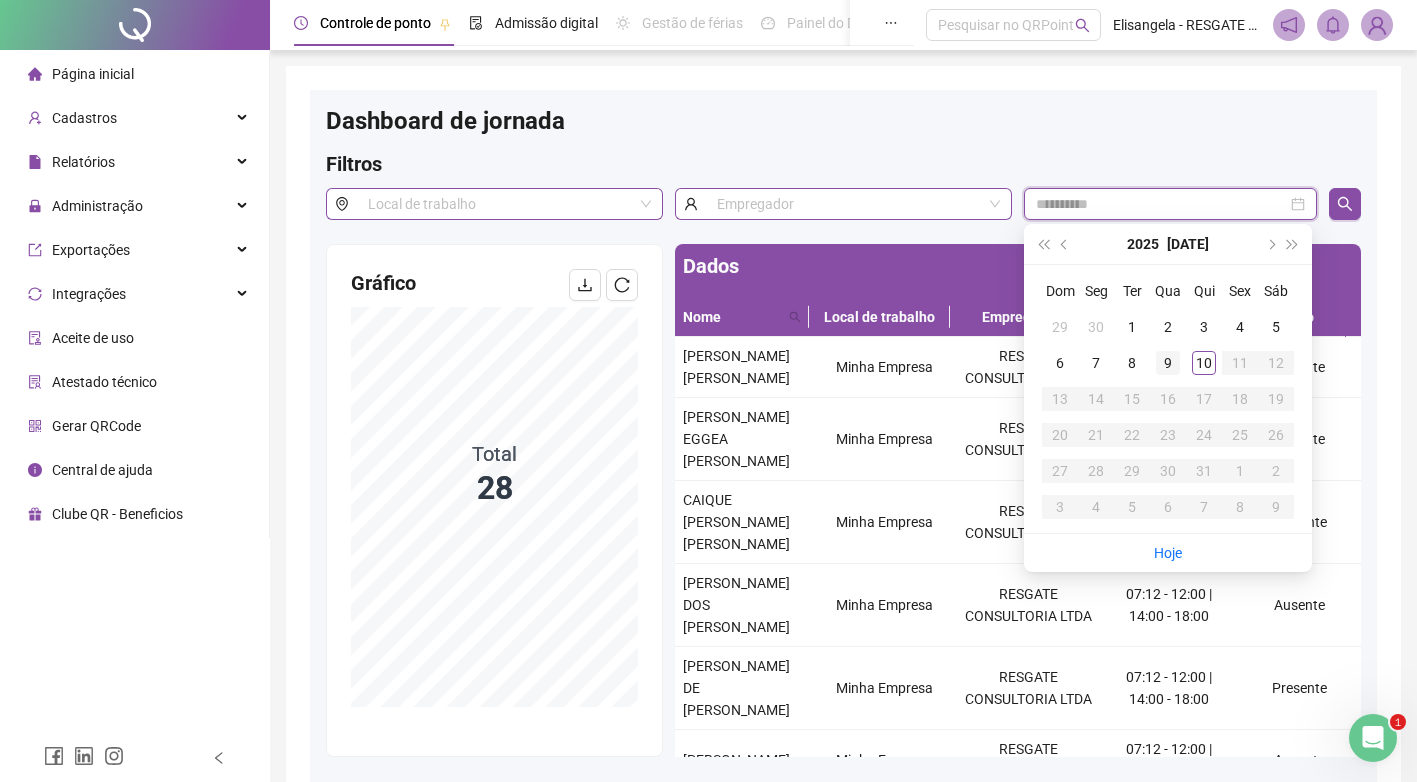 type on "**********" 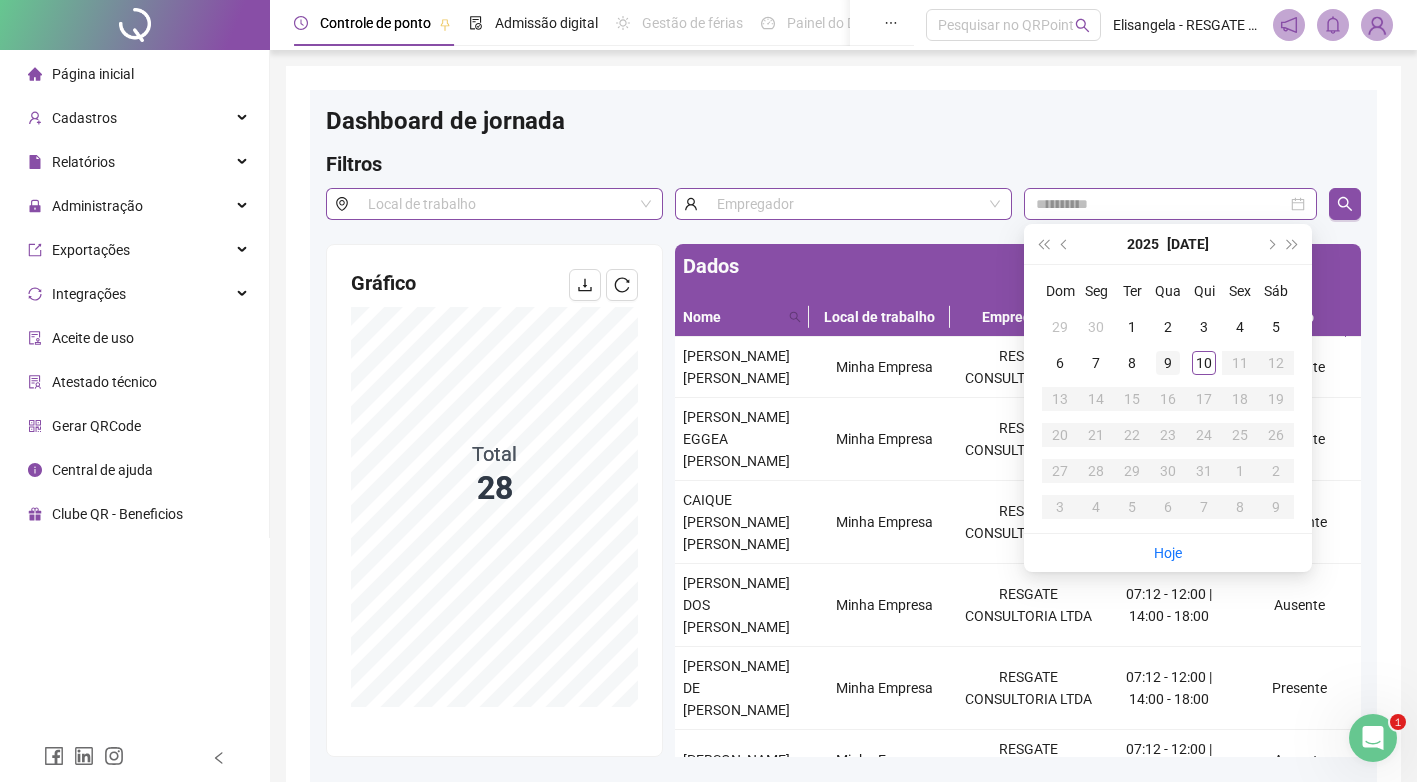 click on "9" at bounding box center (1168, 363) 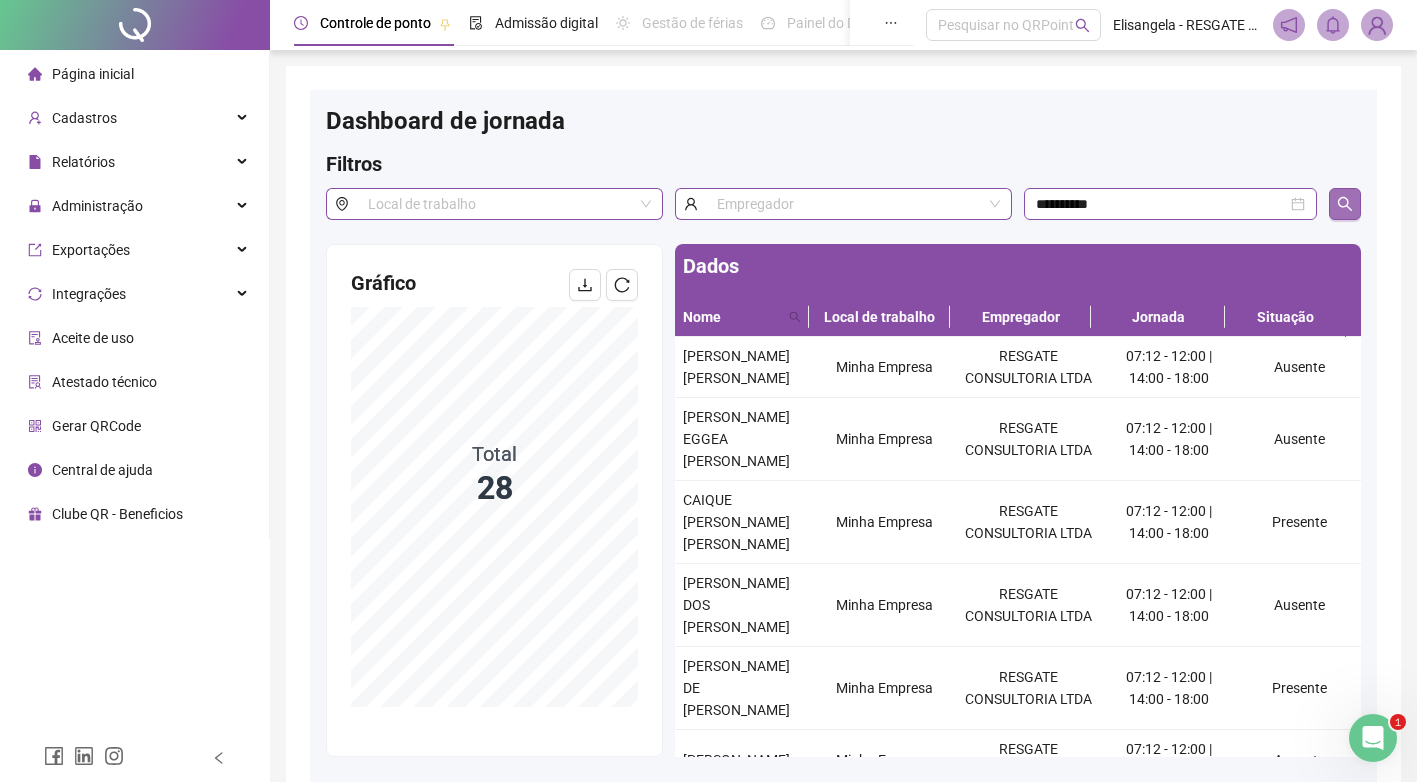 click at bounding box center [1345, 204] 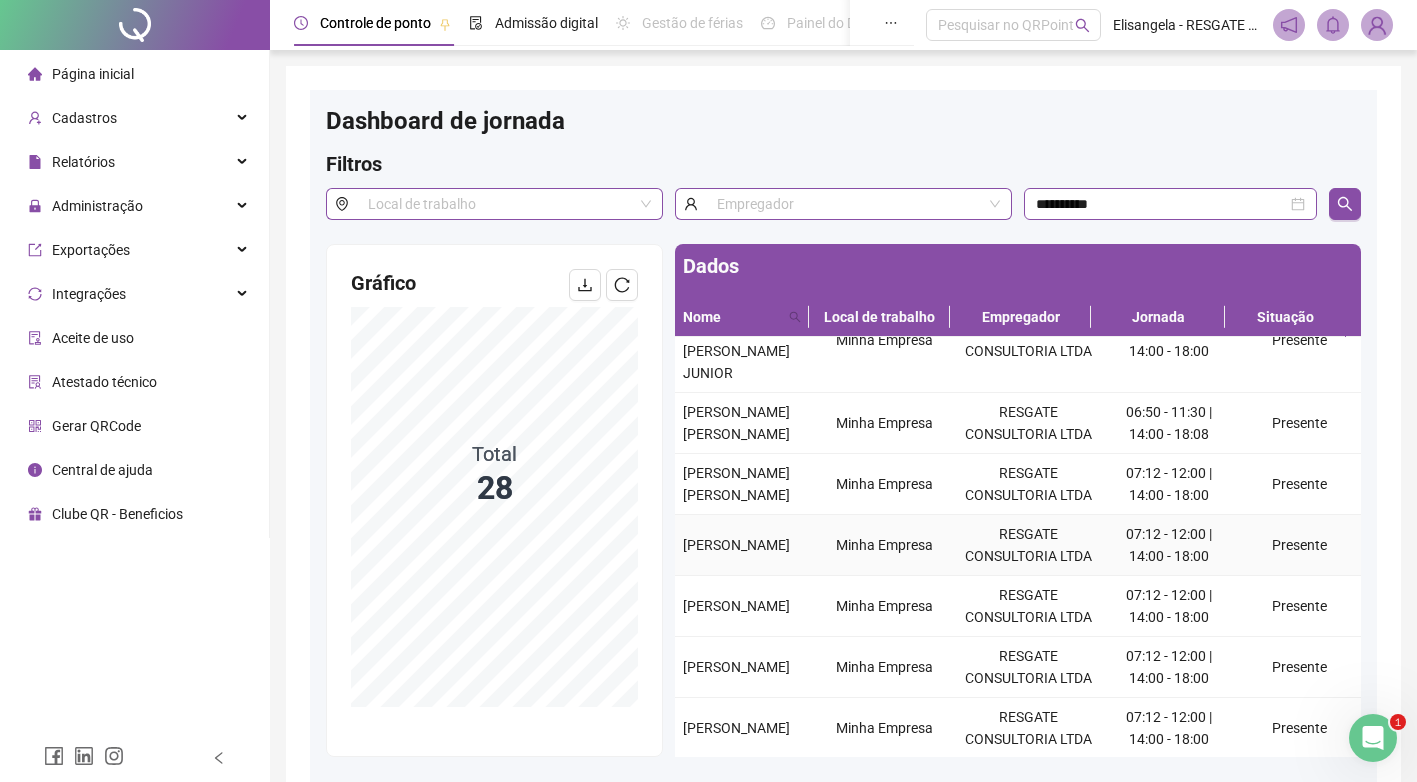 scroll, scrollTop: 500, scrollLeft: 0, axis: vertical 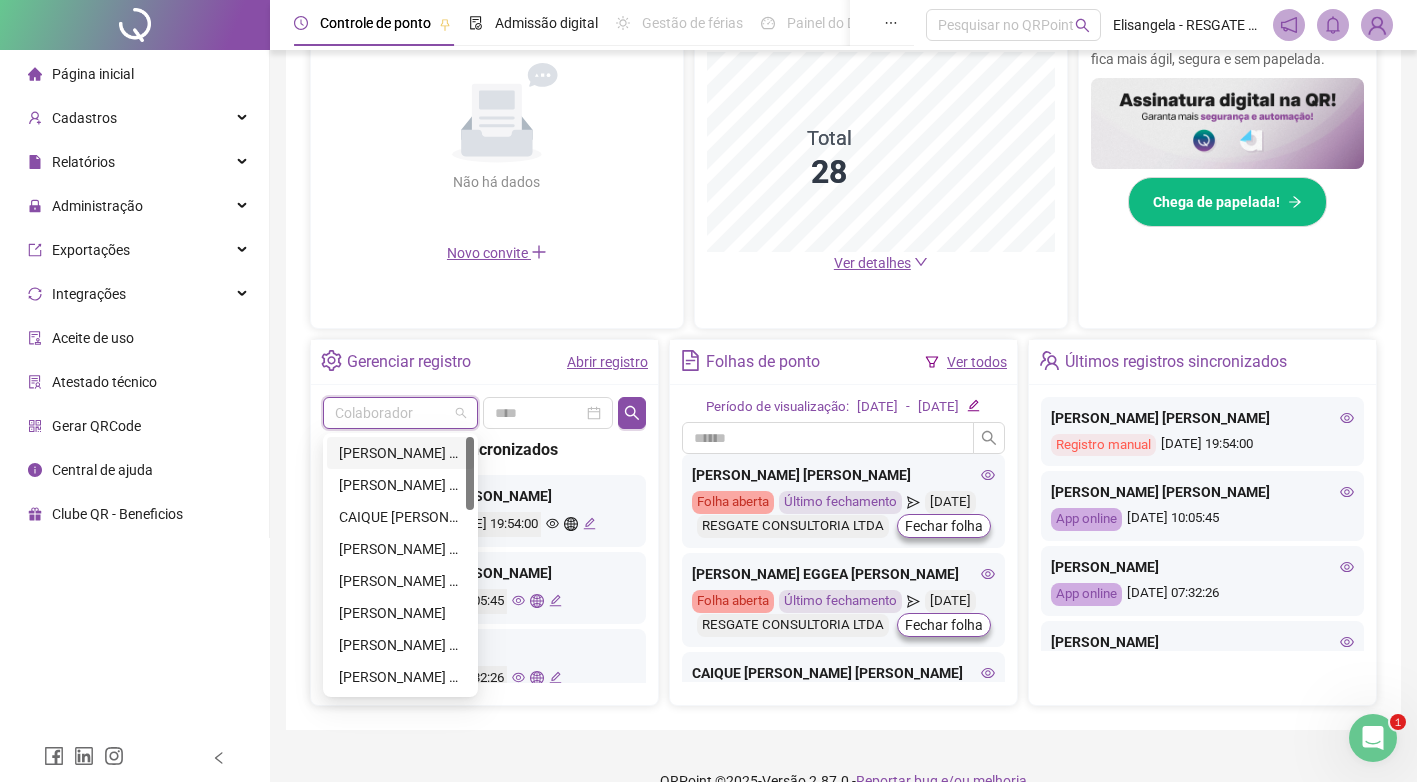 click at bounding box center (394, 413) 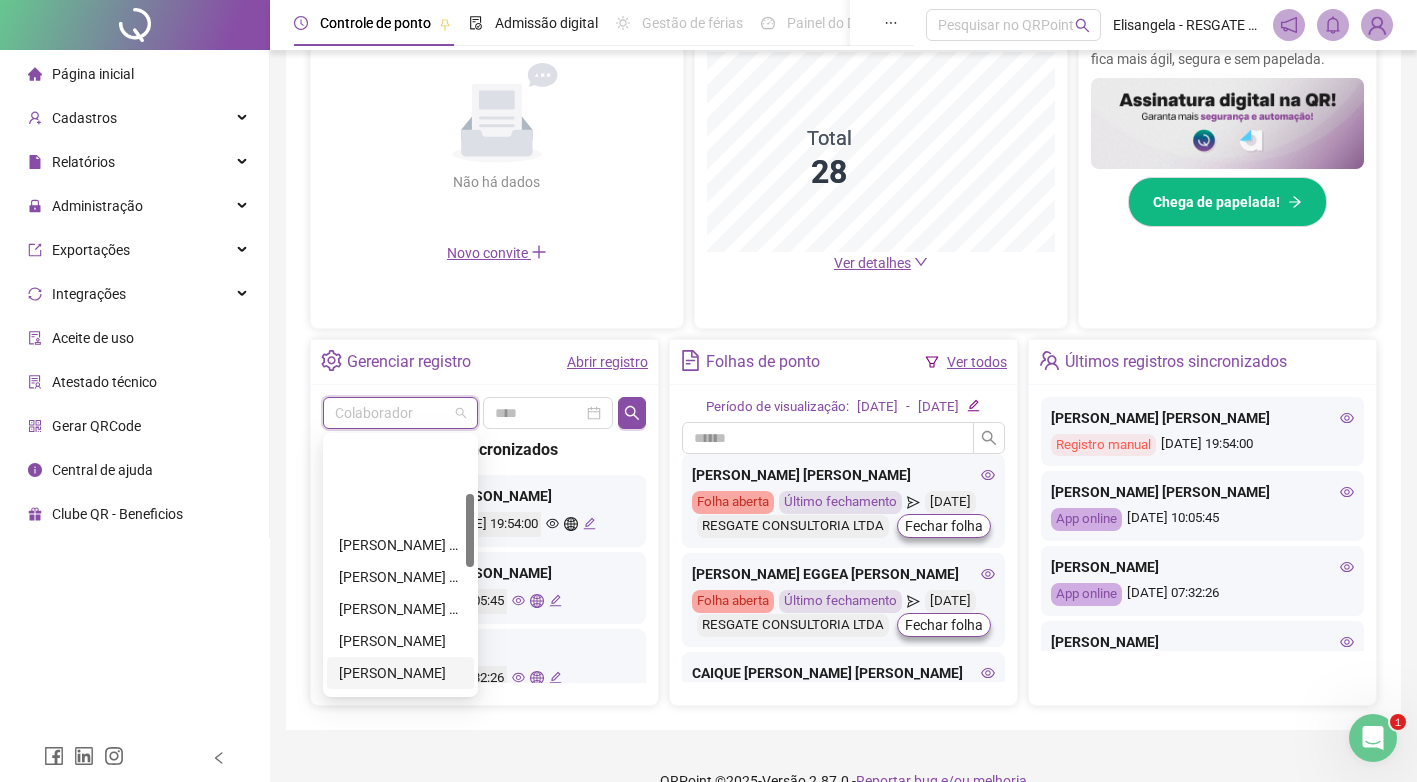 scroll, scrollTop: 200, scrollLeft: 0, axis: vertical 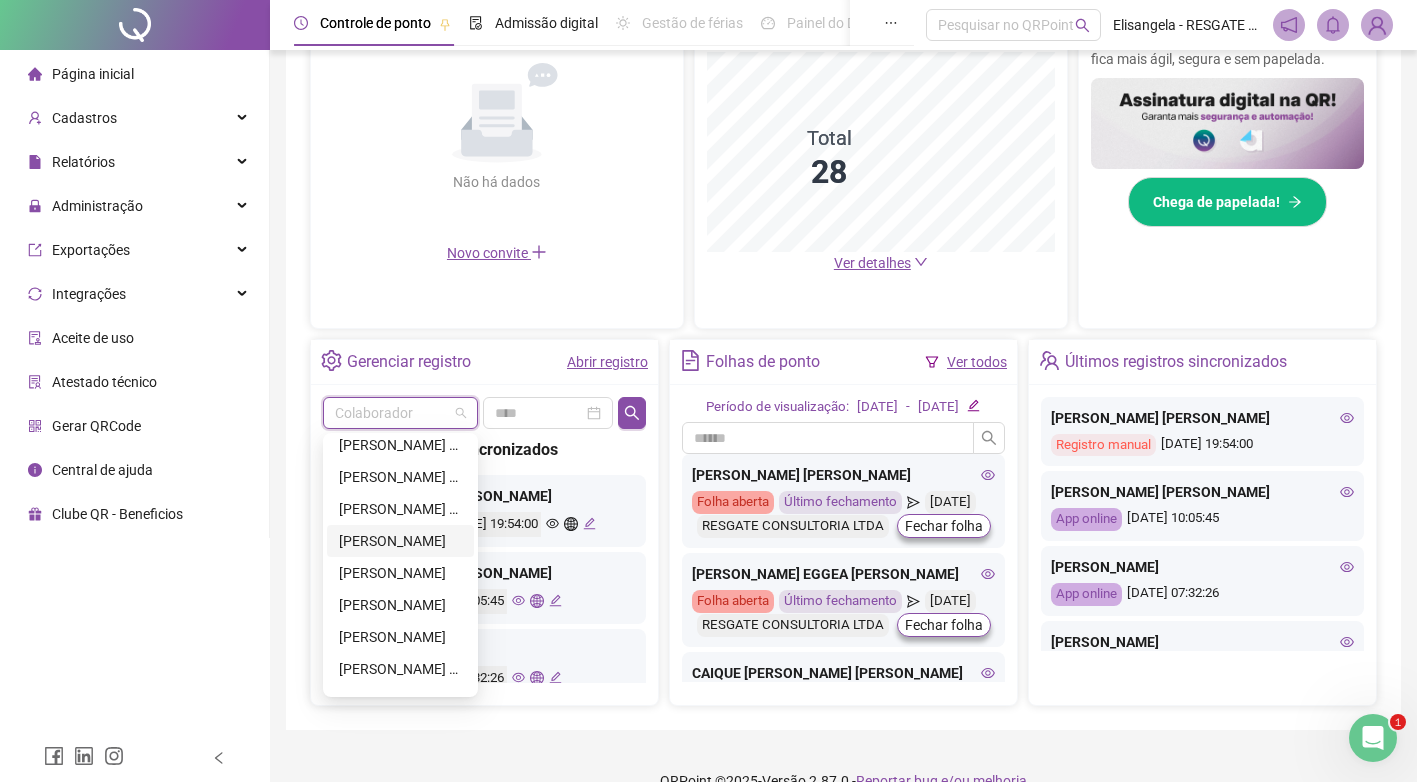 click on "[PERSON_NAME]" at bounding box center [400, 541] 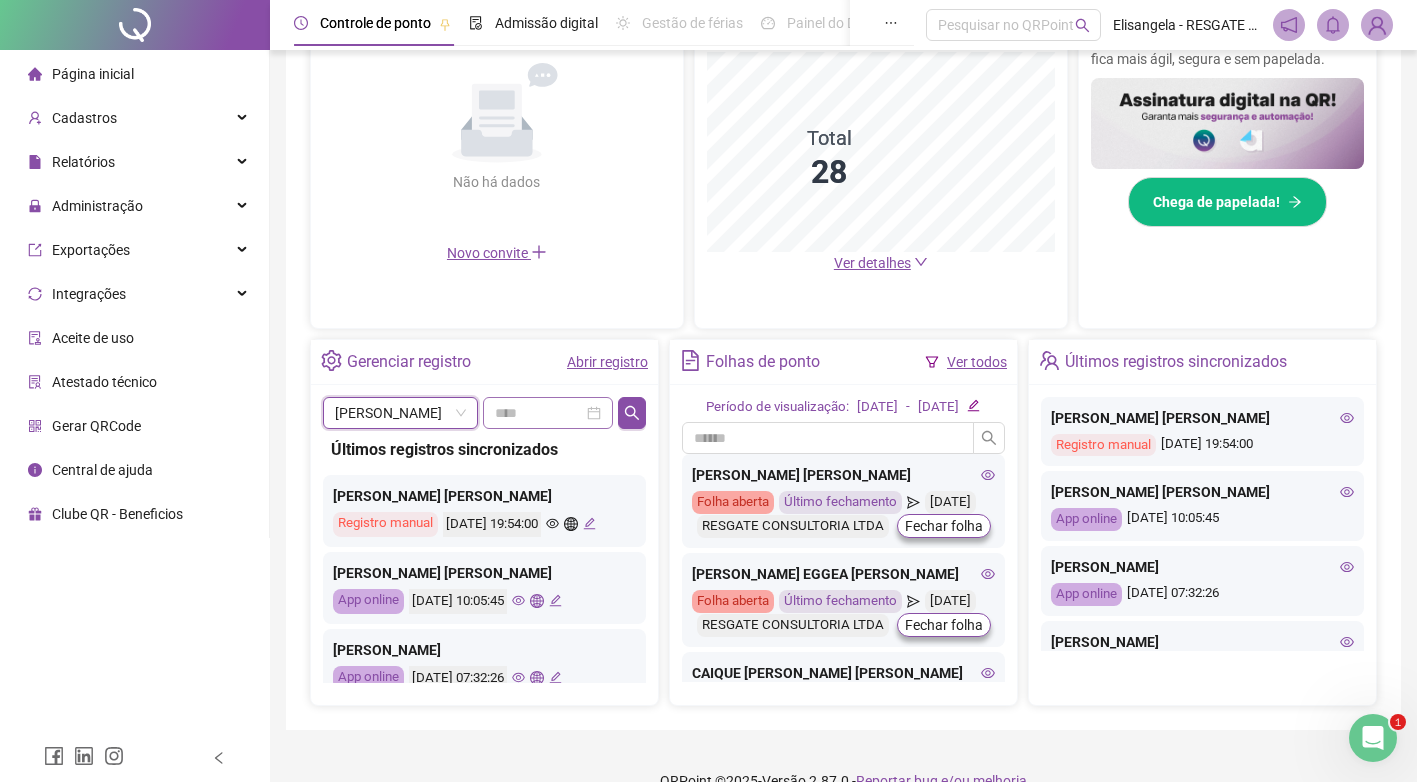 click at bounding box center [548, 413] 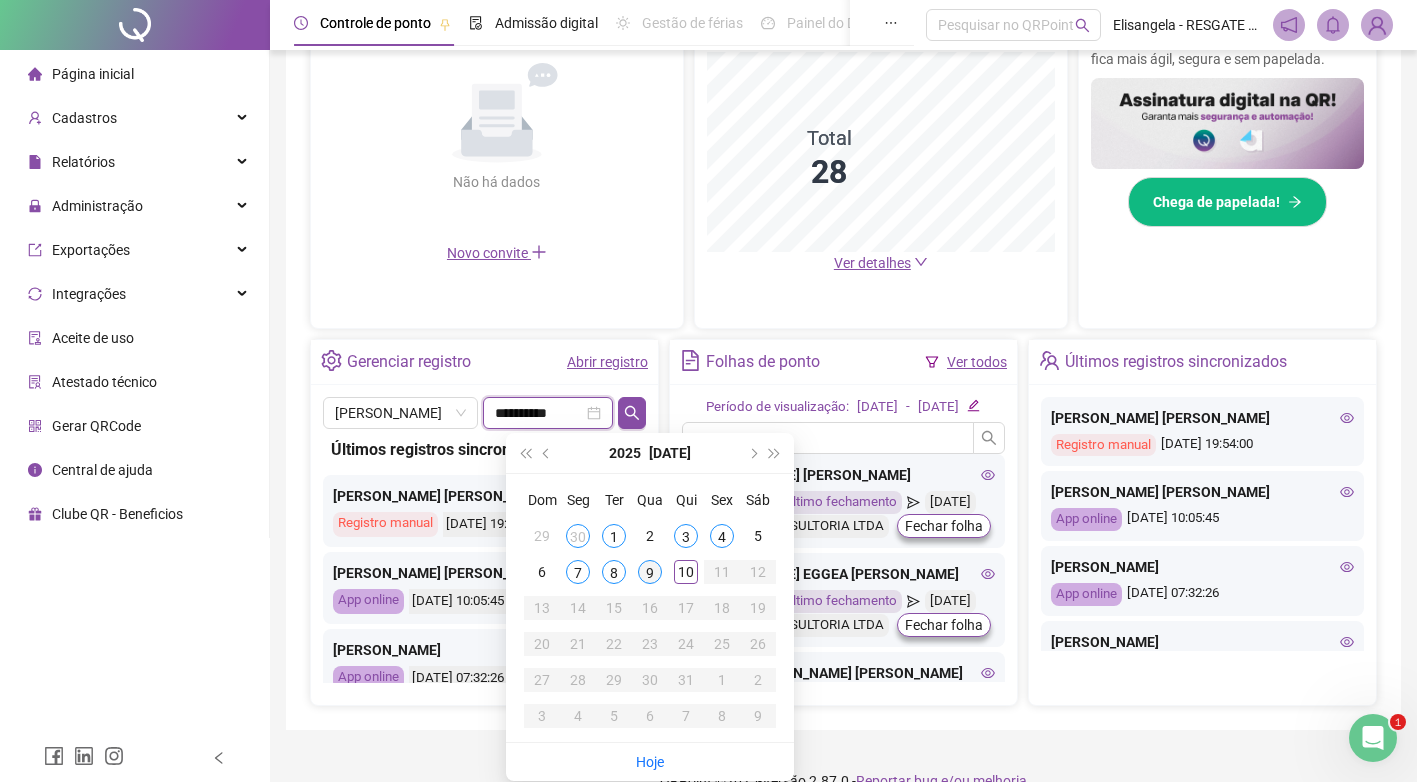 type on "**********" 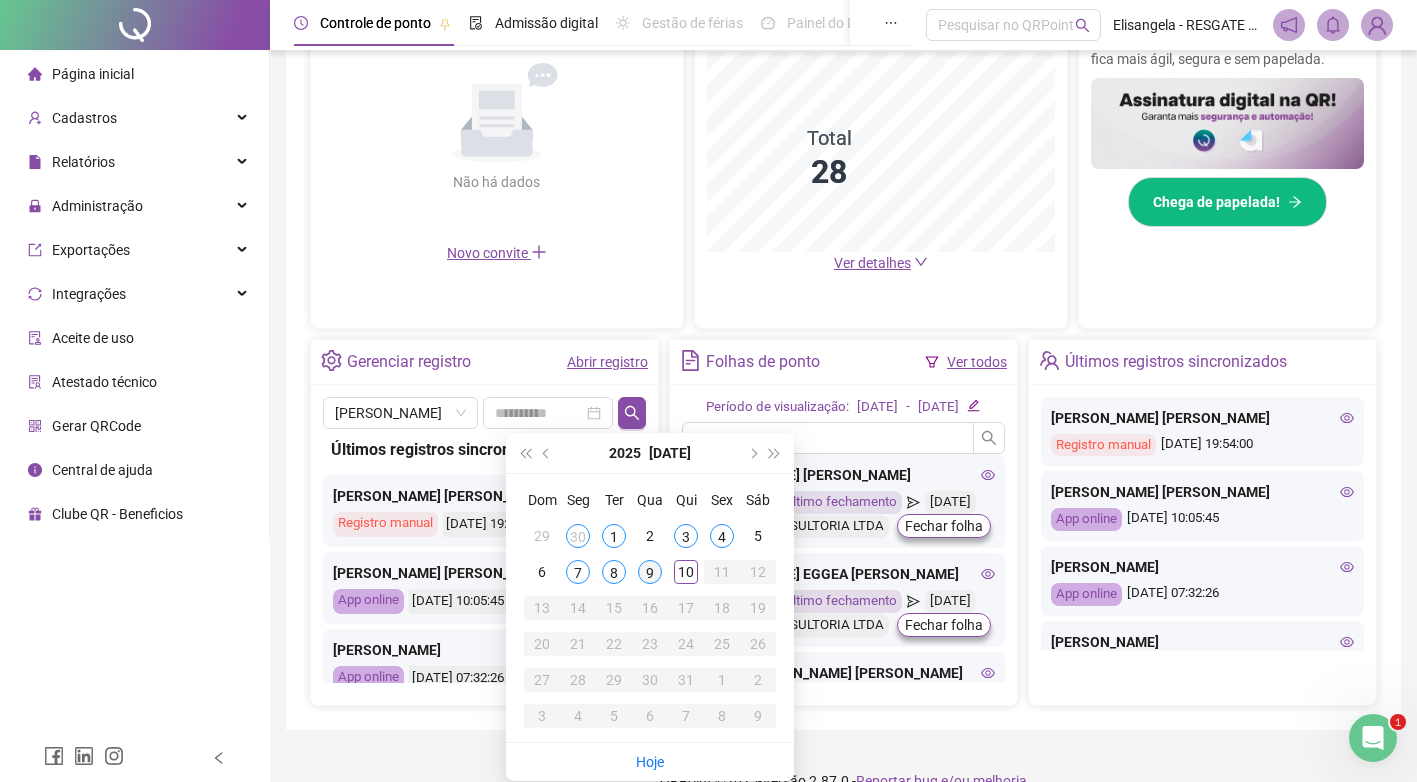 click on "9" at bounding box center (650, 572) 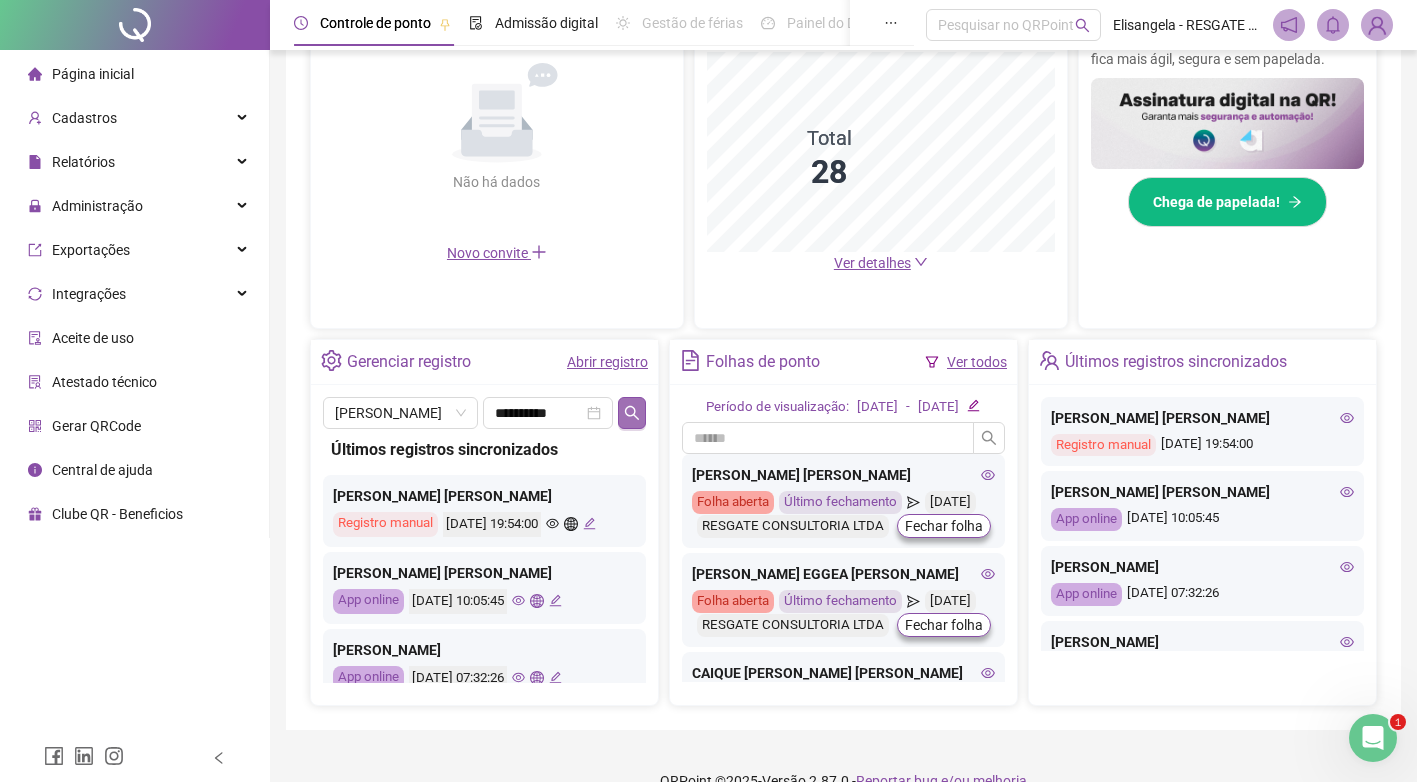 click at bounding box center (632, 413) 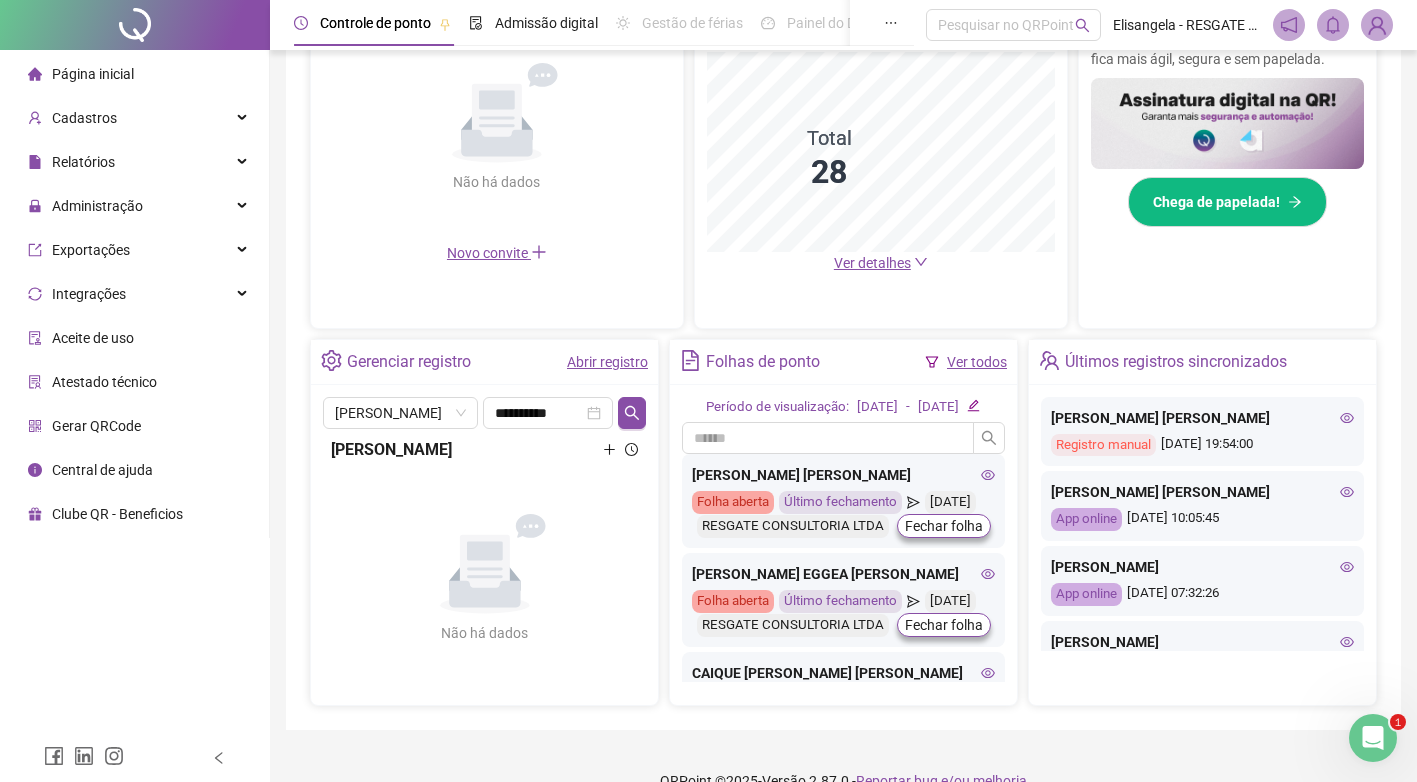 click on "Abrir registro" at bounding box center [607, 362] 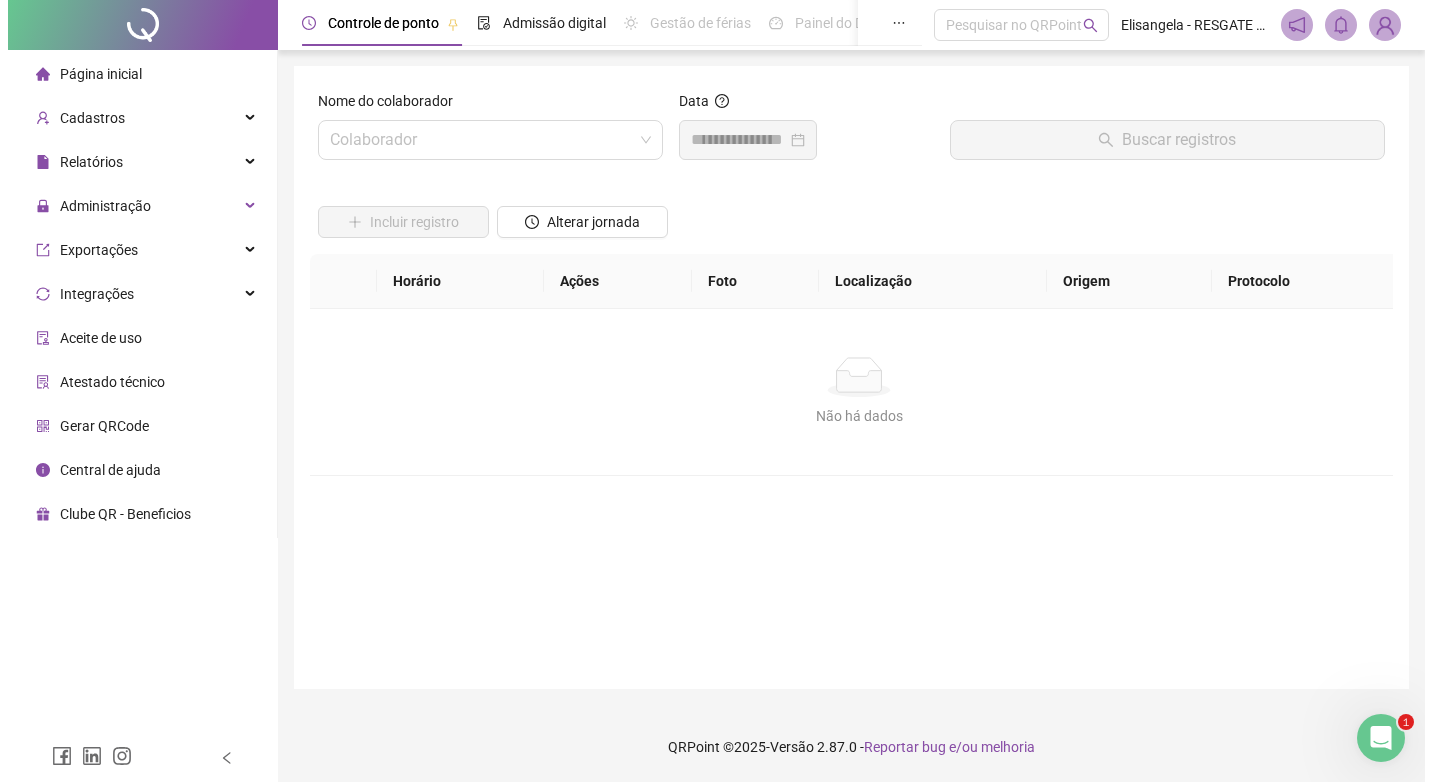 scroll, scrollTop: 0, scrollLeft: 0, axis: both 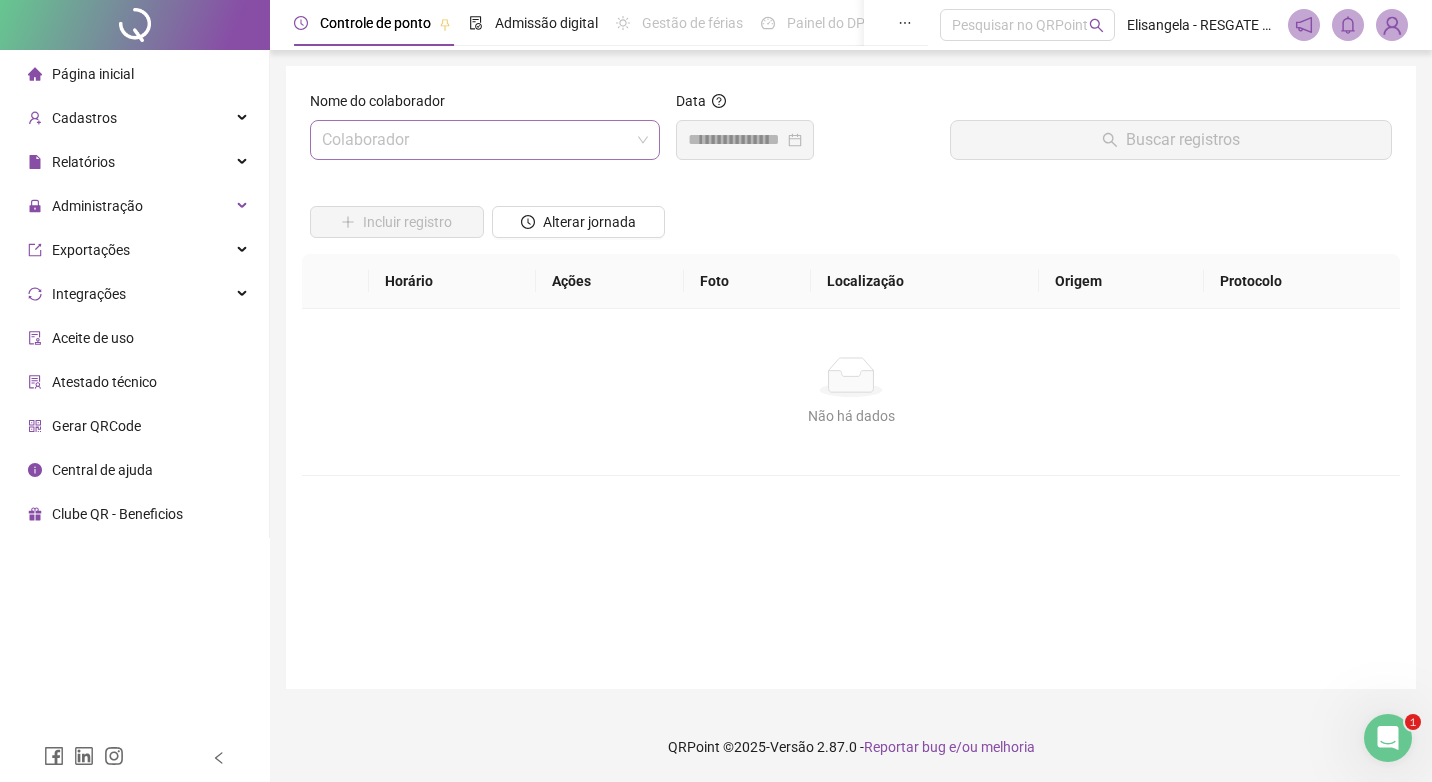 click on "Colaborador" at bounding box center (485, 140) 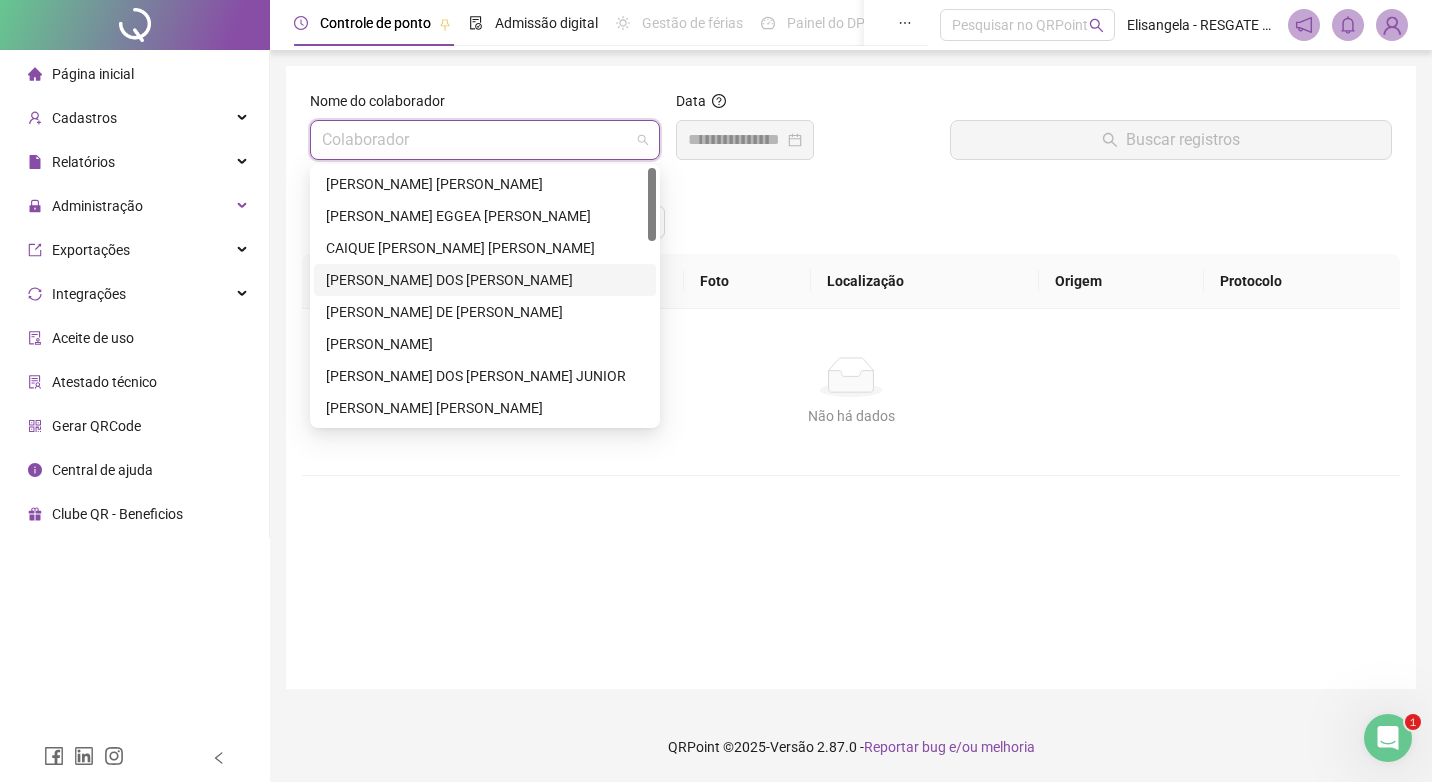 scroll, scrollTop: 100, scrollLeft: 0, axis: vertical 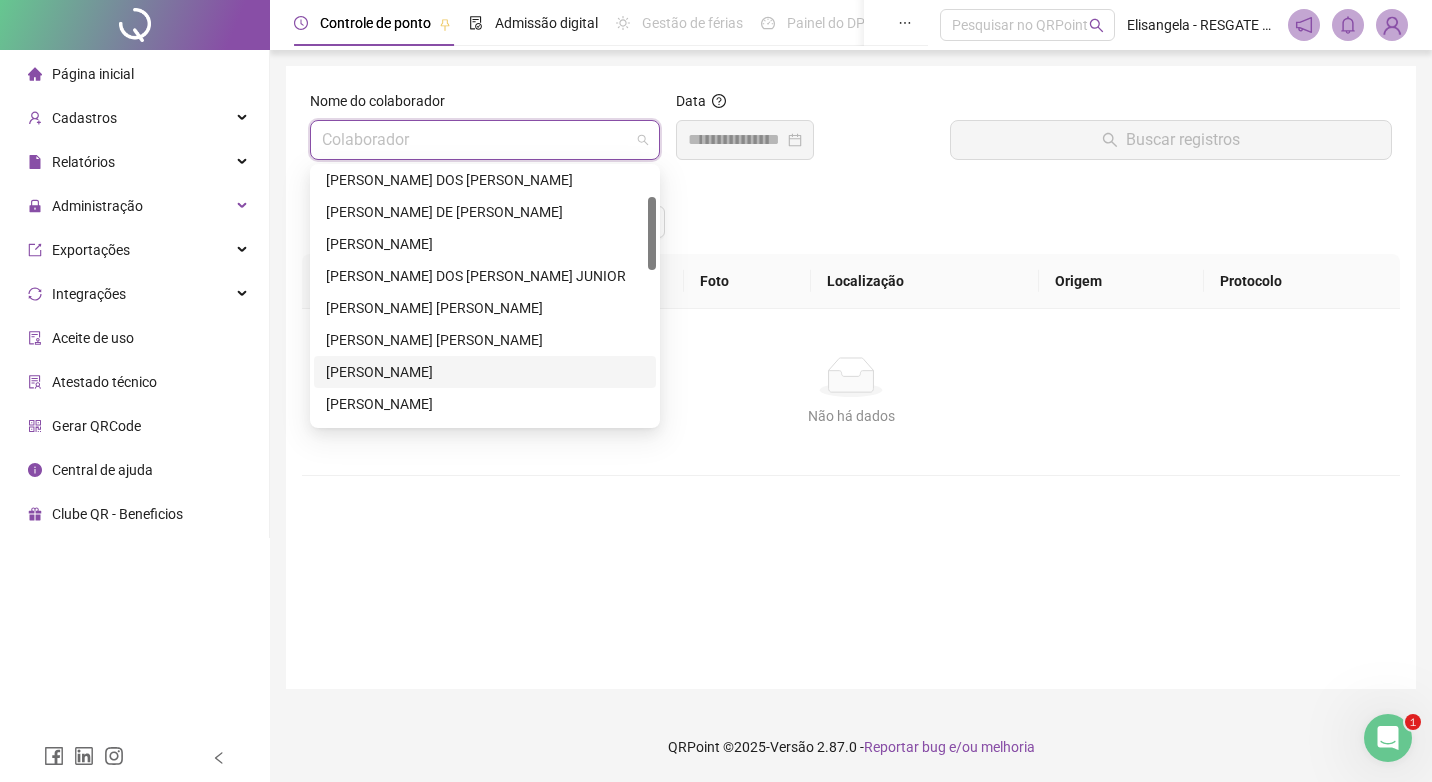 click on "[PERSON_NAME]" at bounding box center (485, 372) 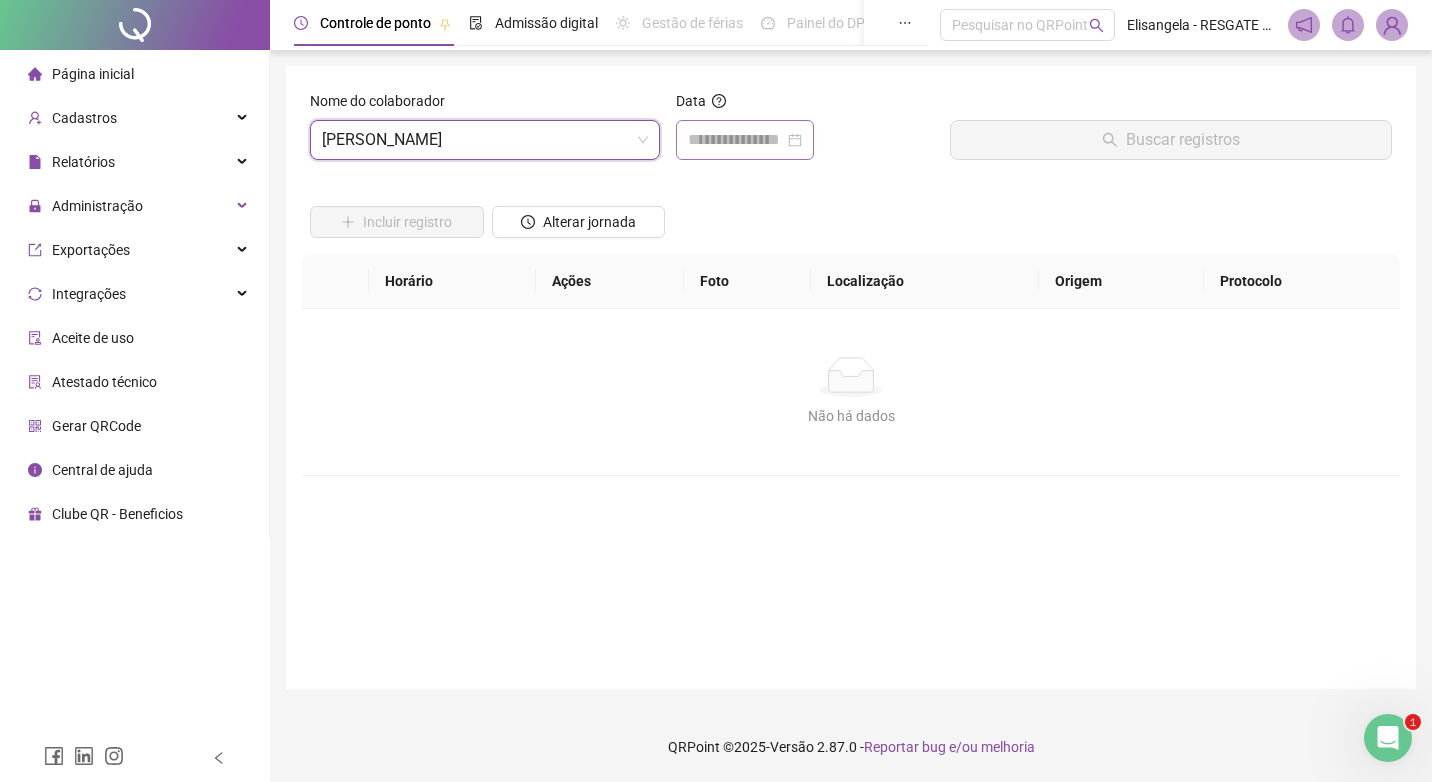 click at bounding box center [745, 140] 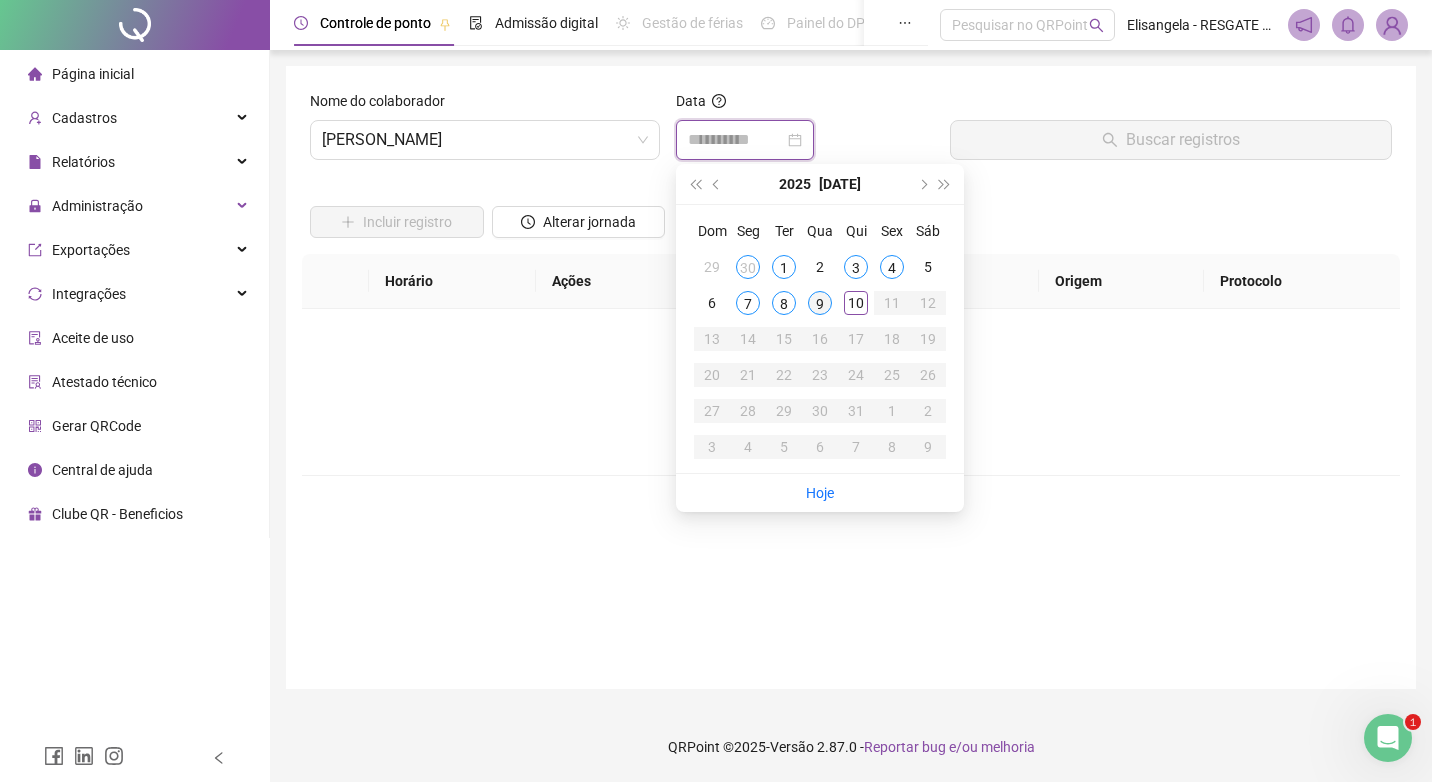type on "**********" 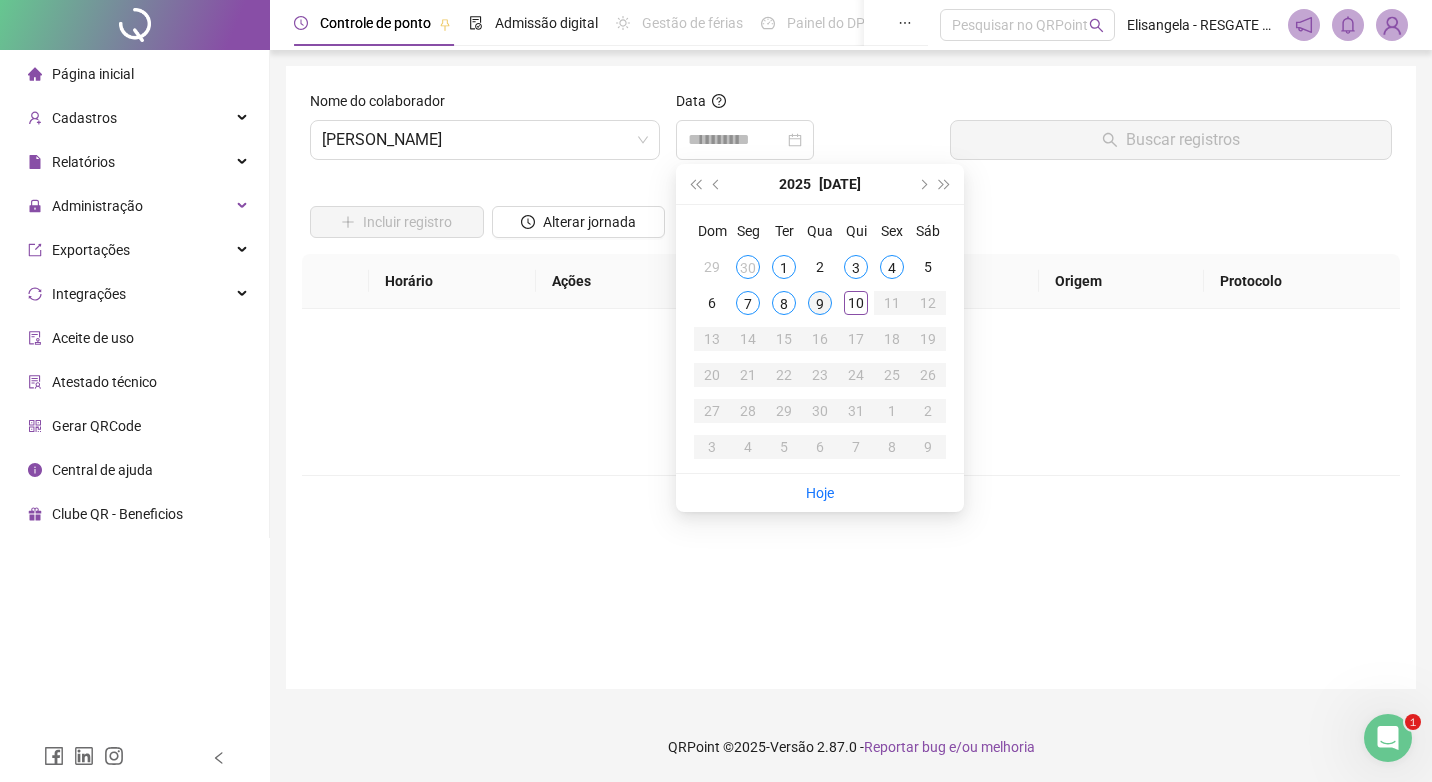 click on "9" at bounding box center [820, 303] 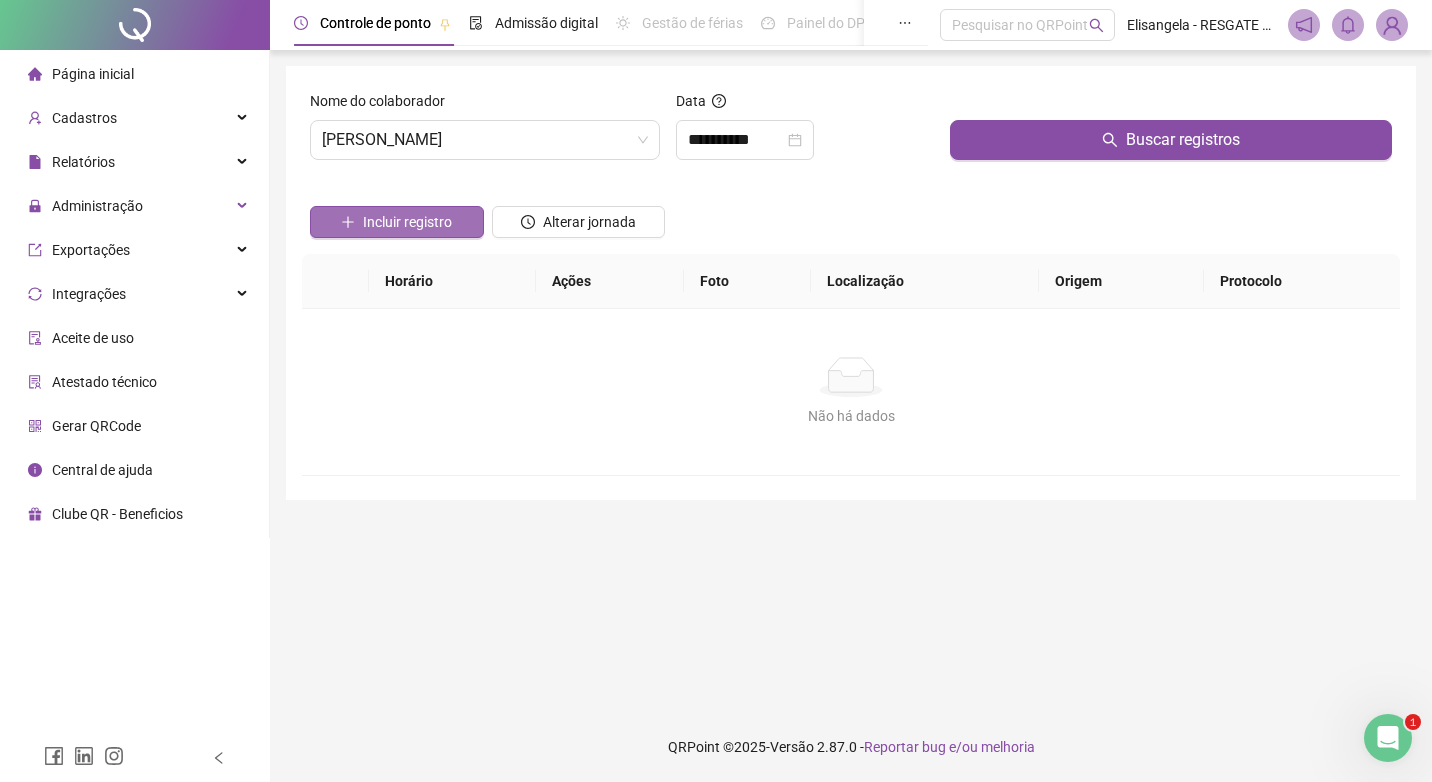 click on "Incluir registro" at bounding box center [397, 222] 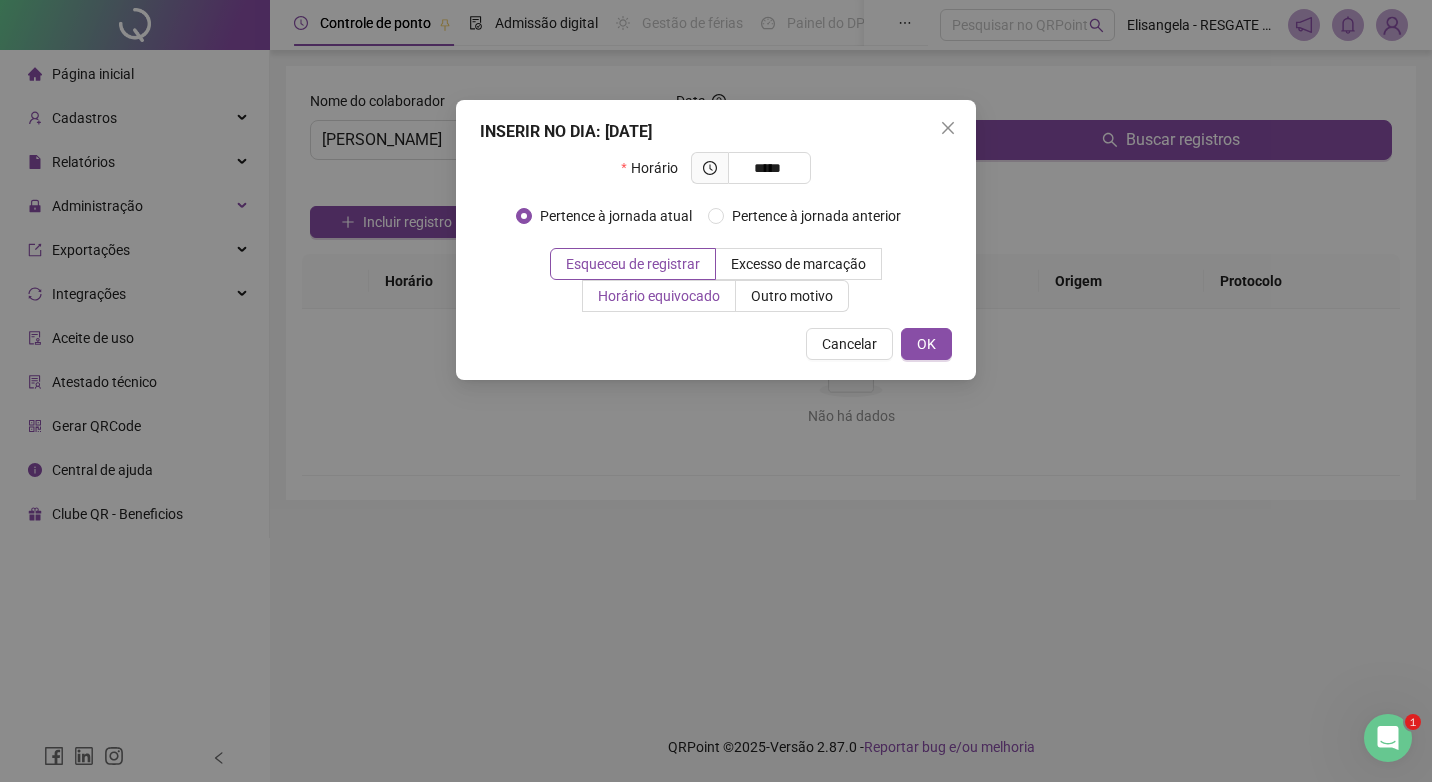 type on "*****" 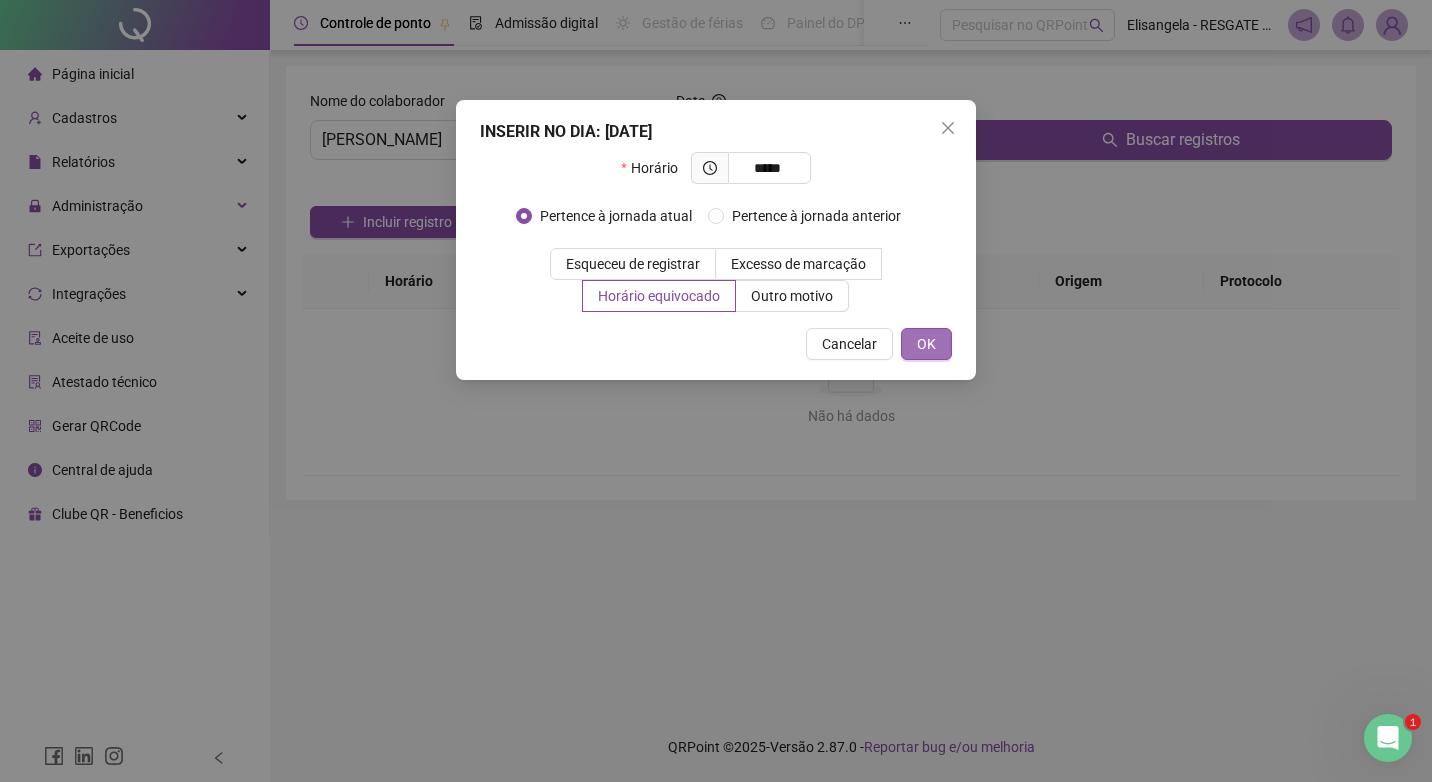 click on "OK" at bounding box center (926, 344) 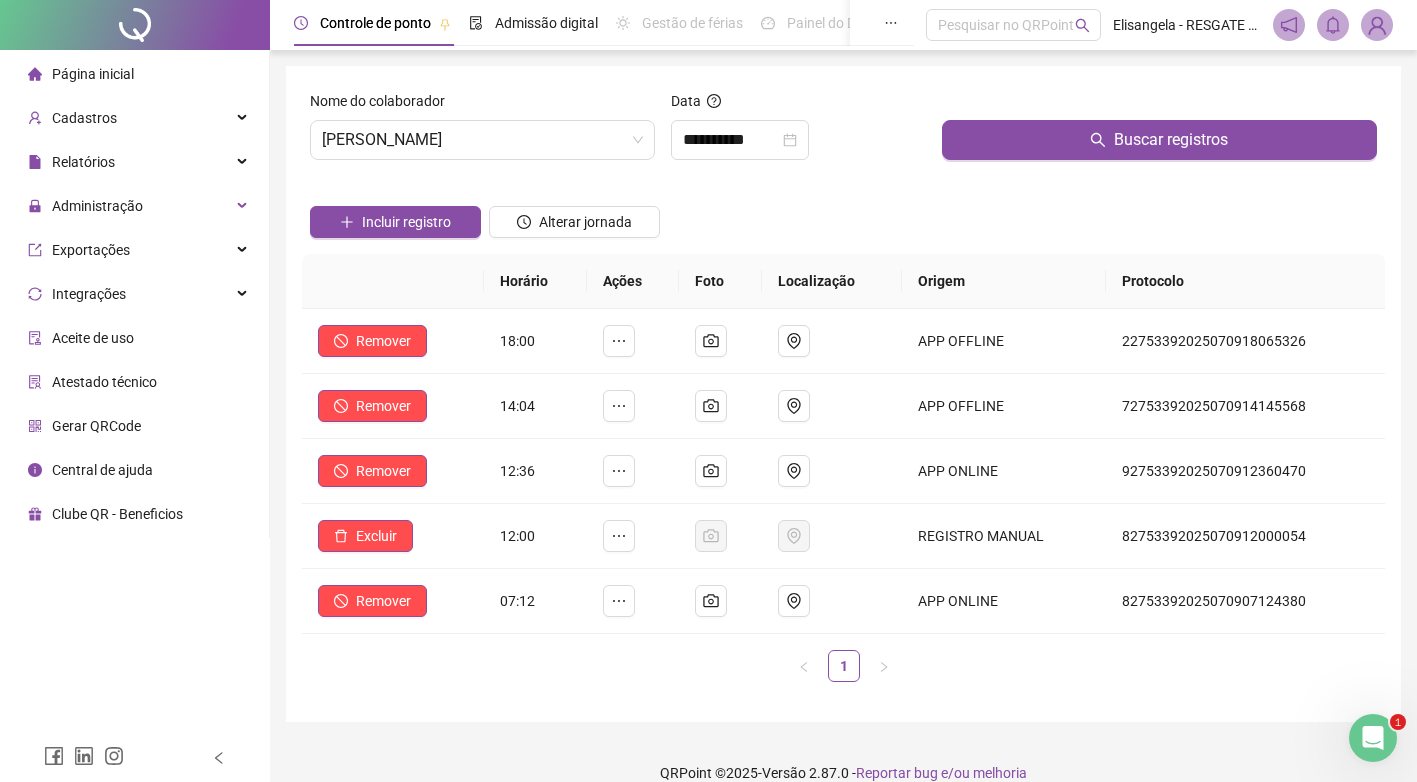 click on "Página inicial Cadastros Empregadores Locais de trabalho Escalas Colaboradores Grupos de acesso Calendário de feriados Regras de horas Relatórios Administração Exportações Integrações Aceite de uso Atestado técnico Gerar QRCode Central de ajuda Clube QR - Beneficios" at bounding box center [135, 367] 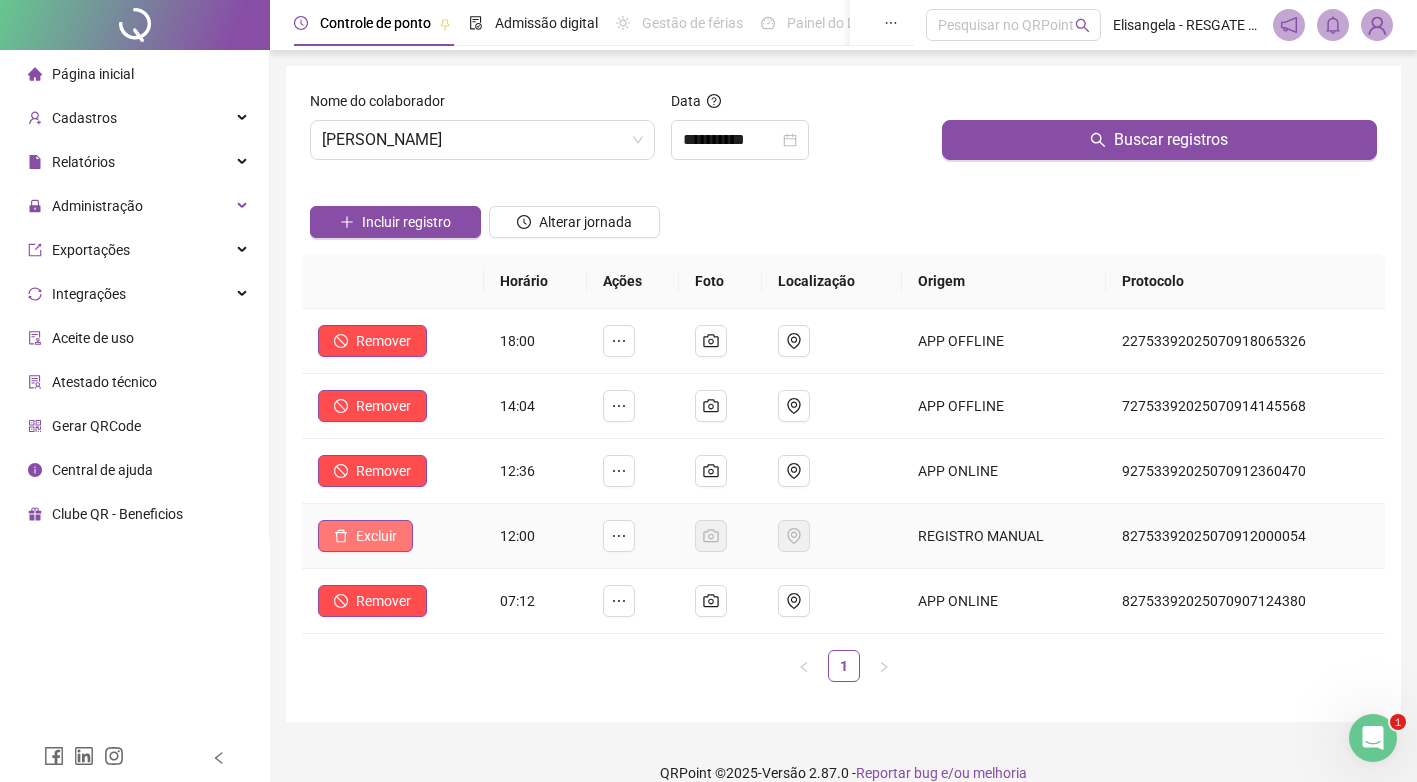 click 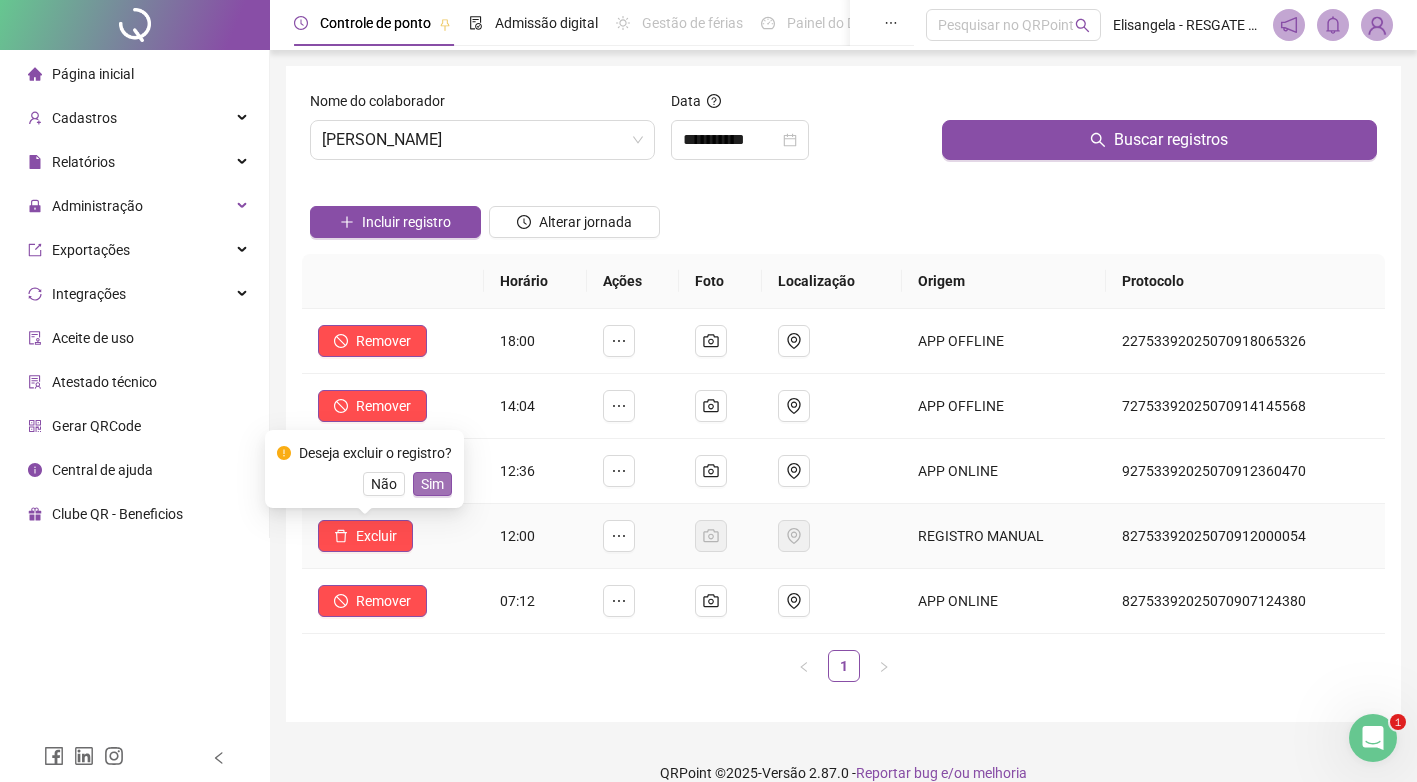 click on "Sim" at bounding box center [432, 484] 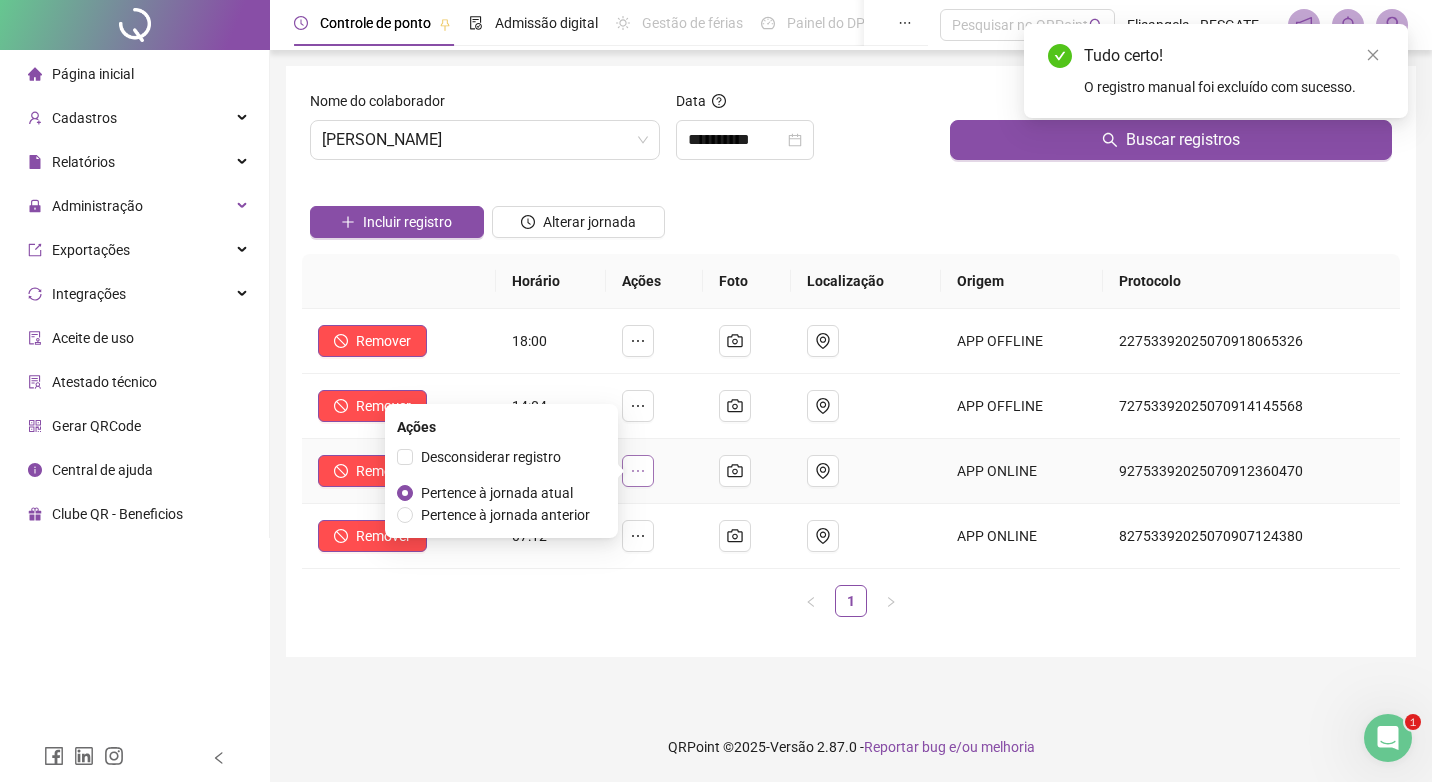 click 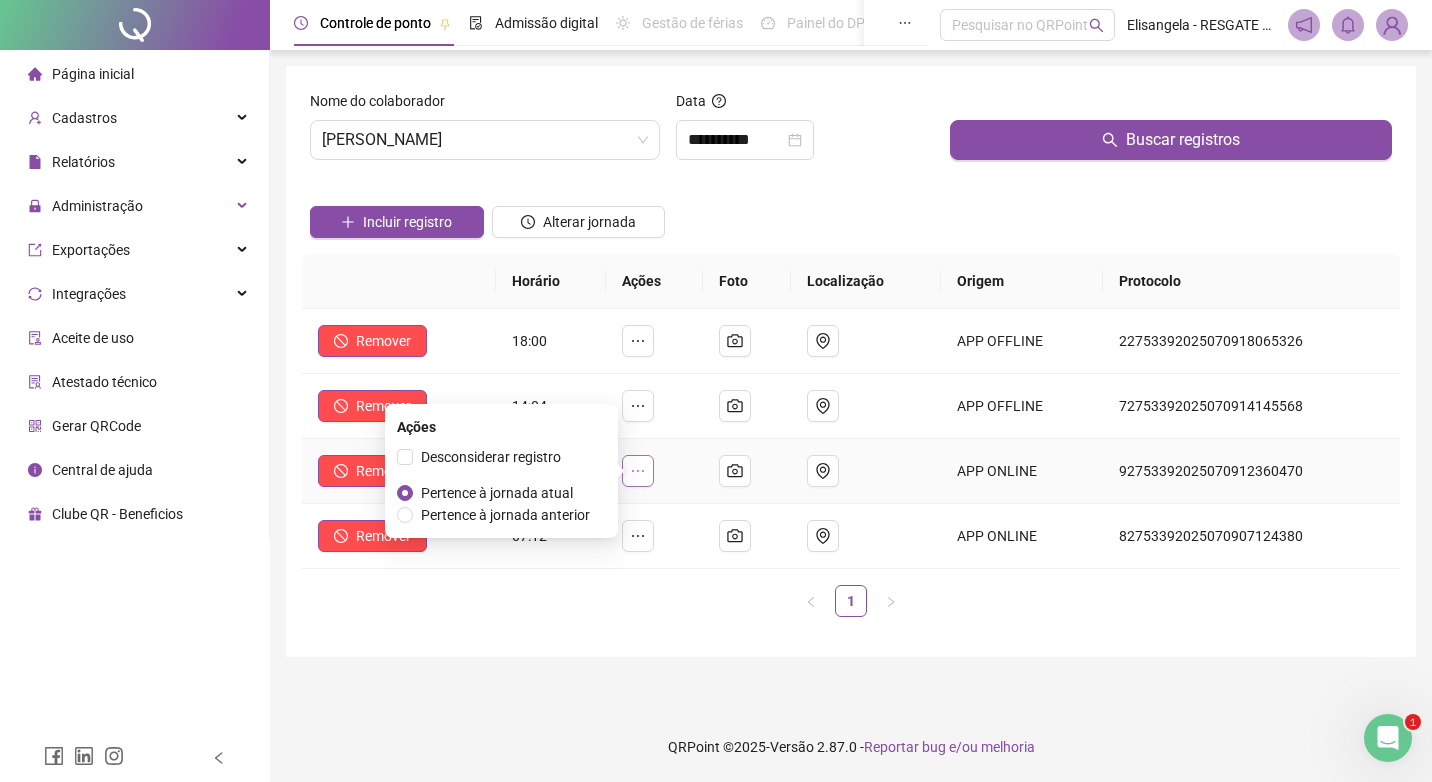 click 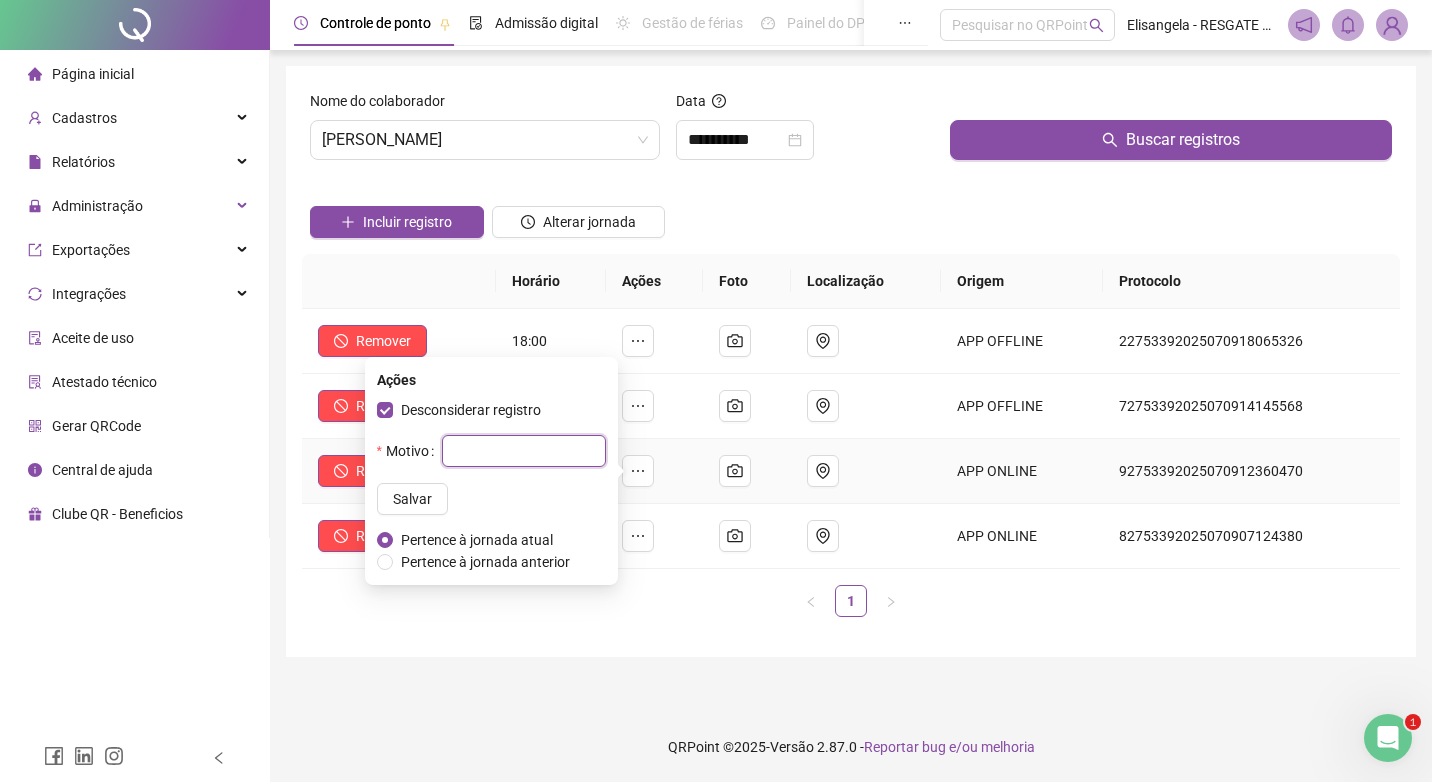 click at bounding box center (524, 451) 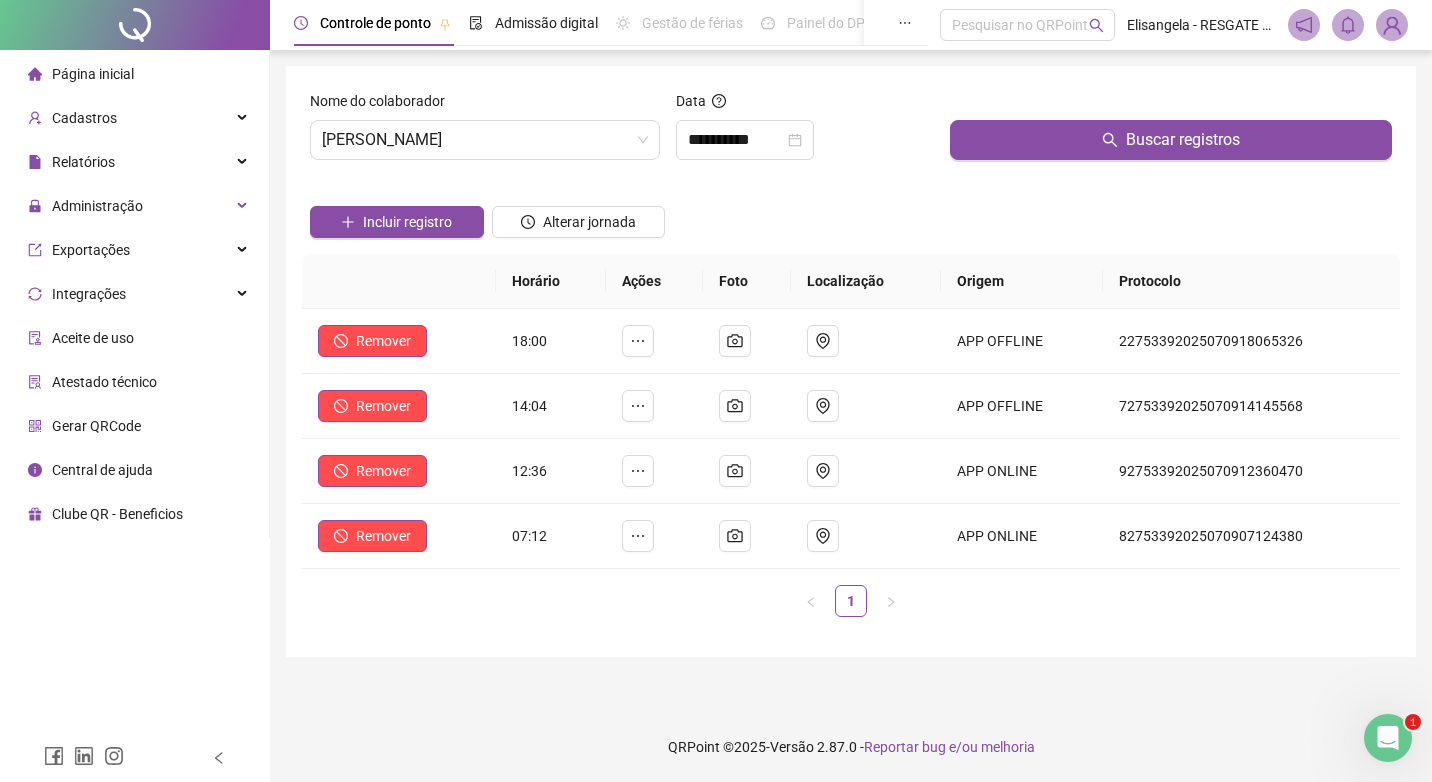 click on "**********" at bounding box center (851, 381) 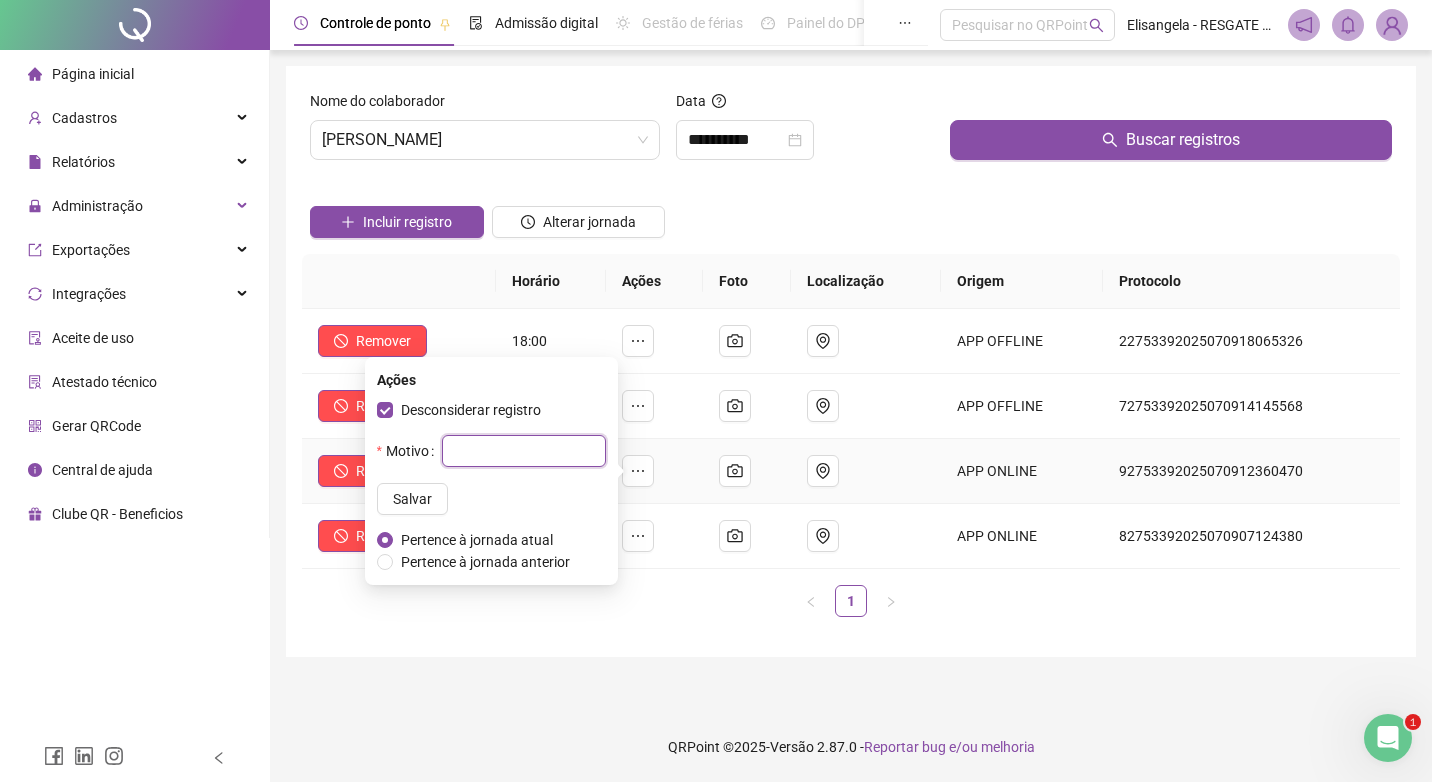 click at bounding box center (524, 451) 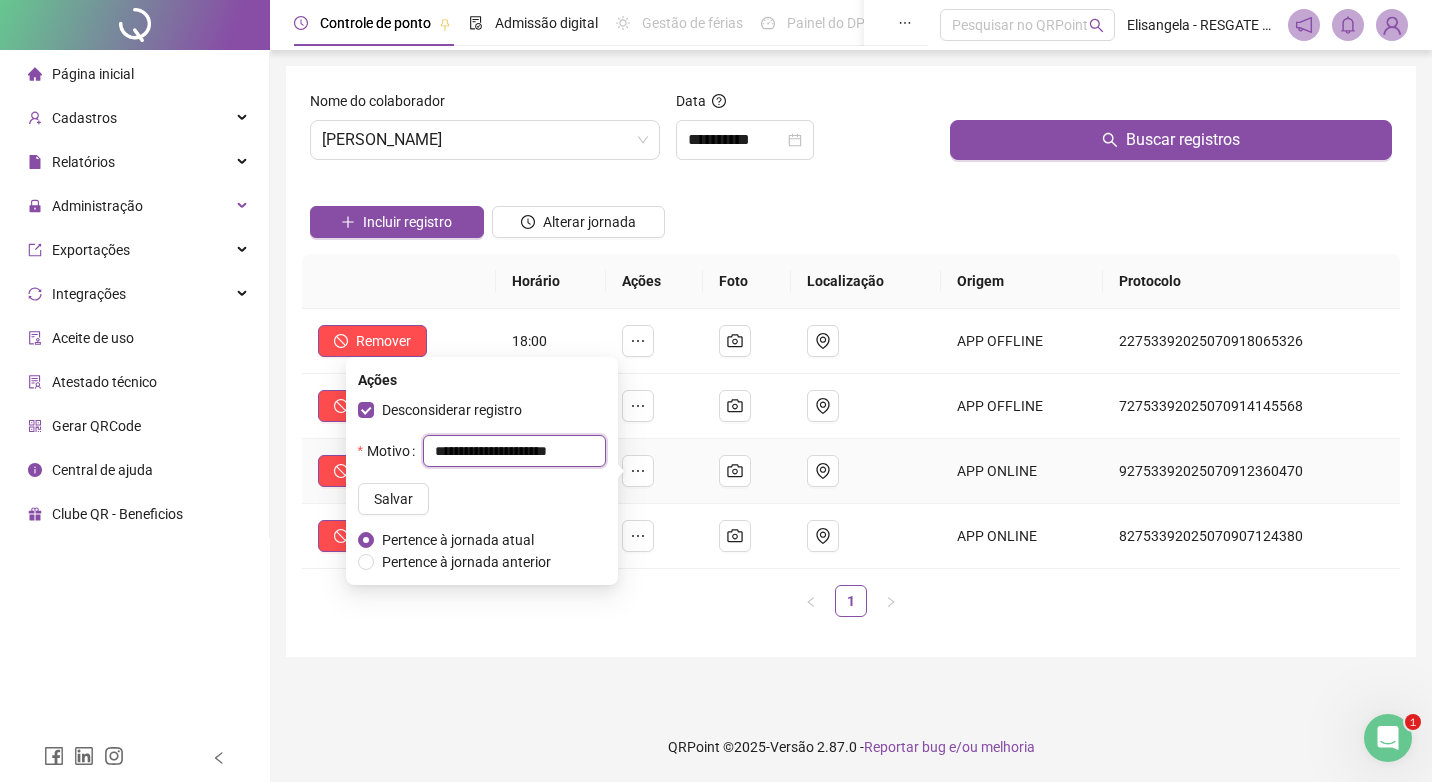 scroll, scrollTop: 0, scrollLeft: 26, axis: horizontal 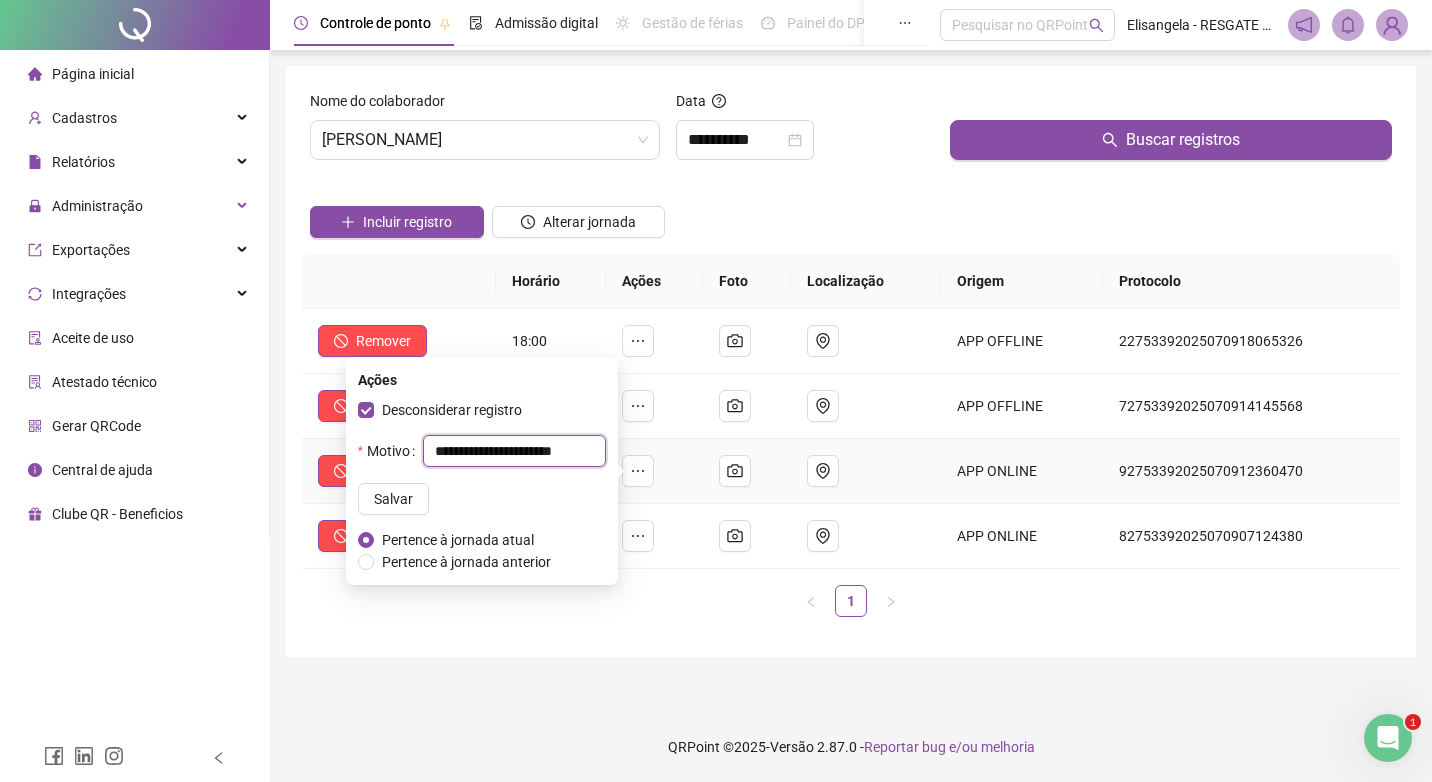 type on "**********" 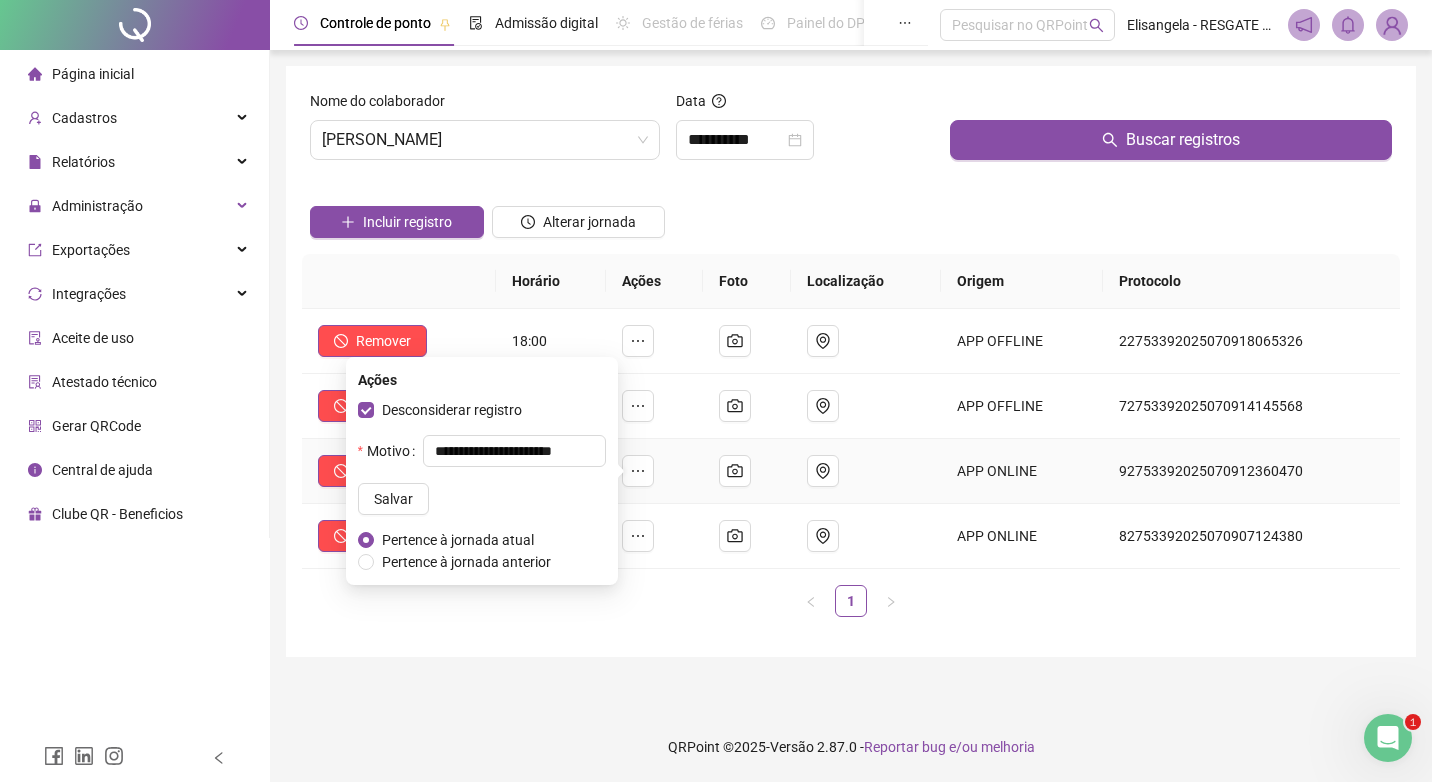 scroll, scrollTop: 0, scrollLeft: 0, axis: both 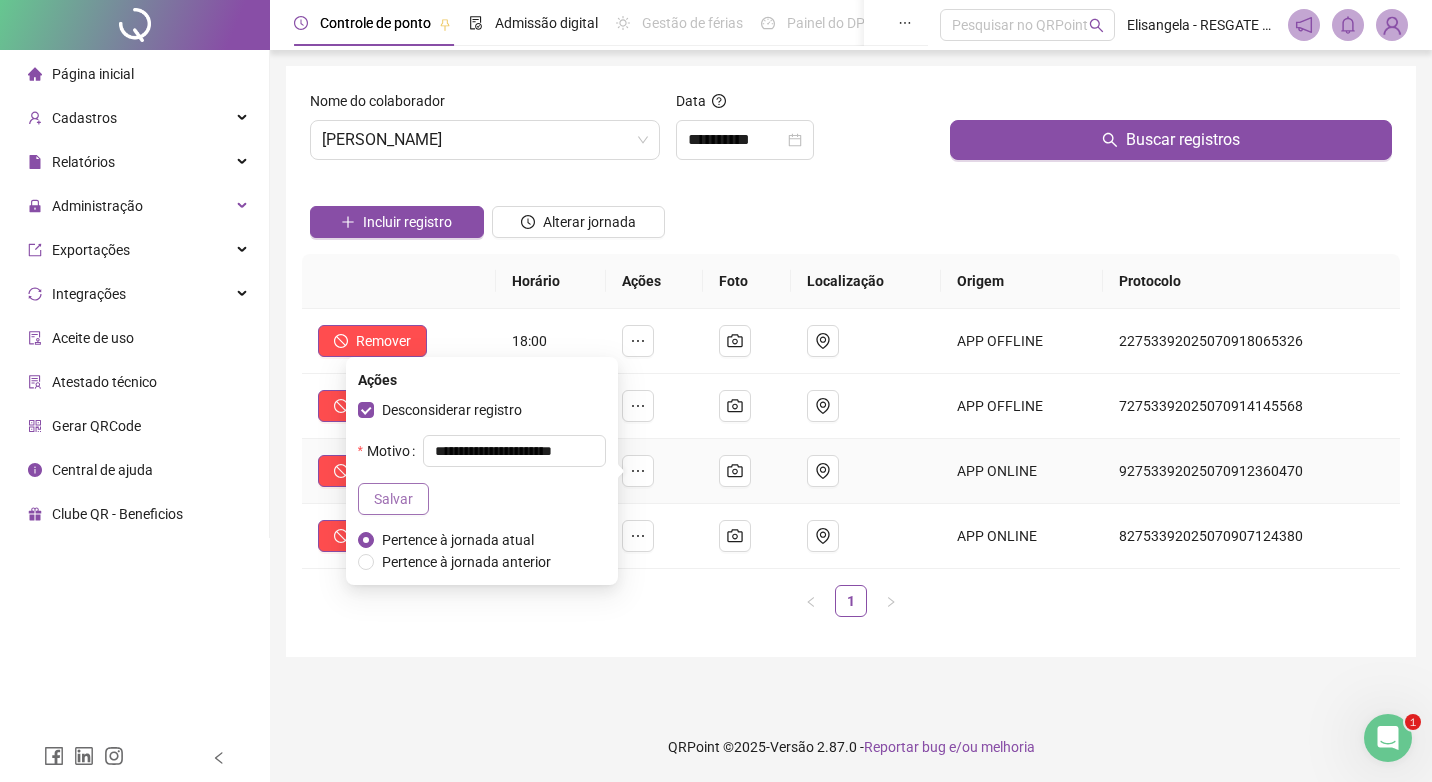 click on "Salvar" at bounding box center [393, 499] 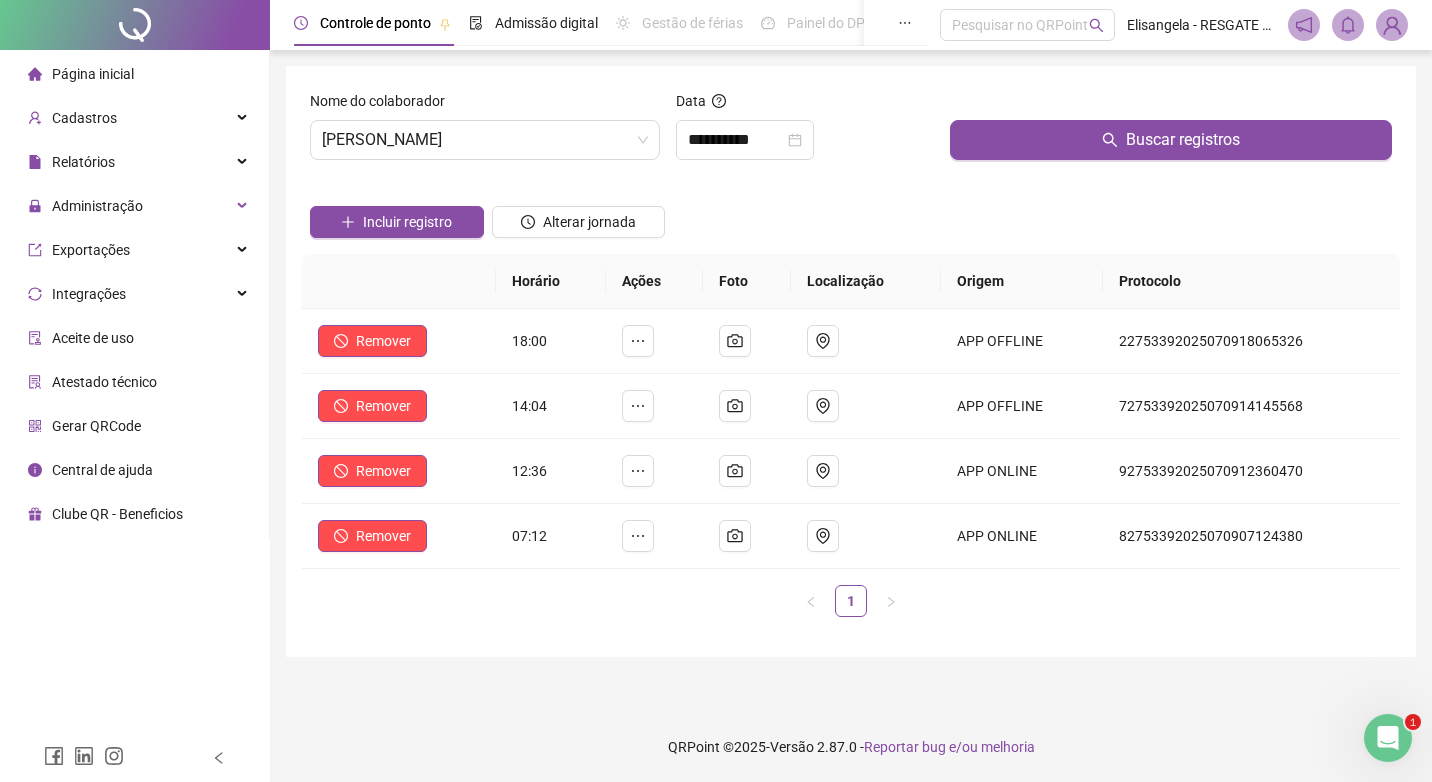 click on "1" at bounding box center (851, 601) 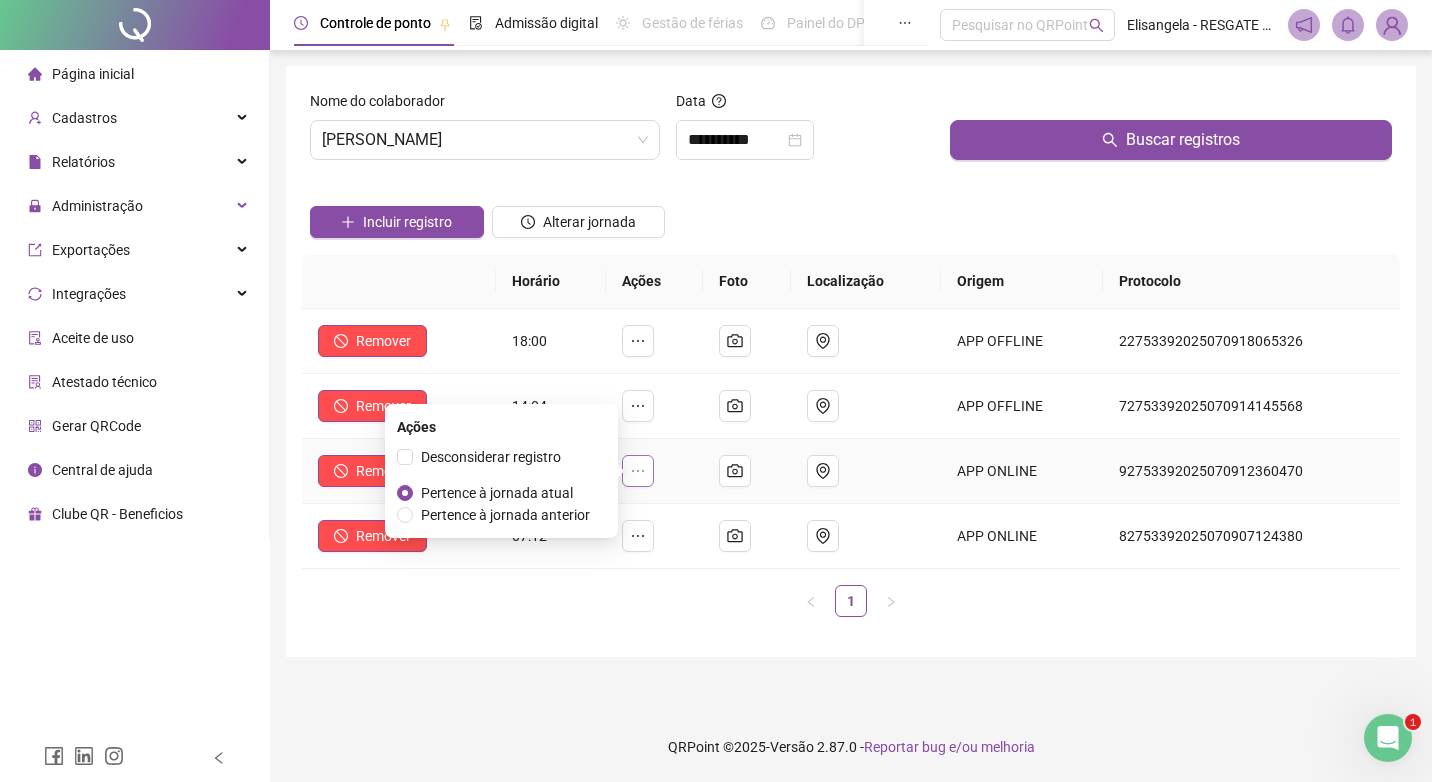click 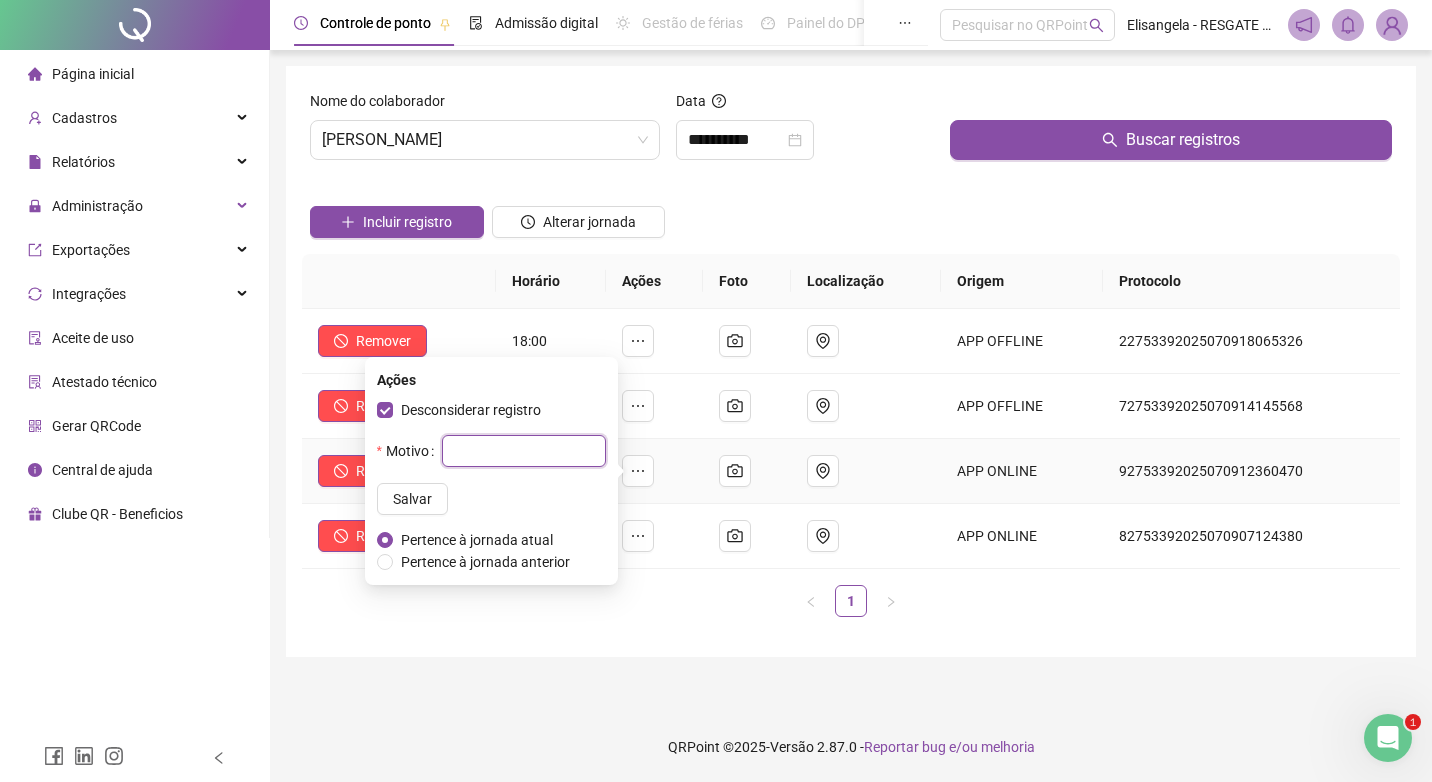 click at bounding box center [524, 451] 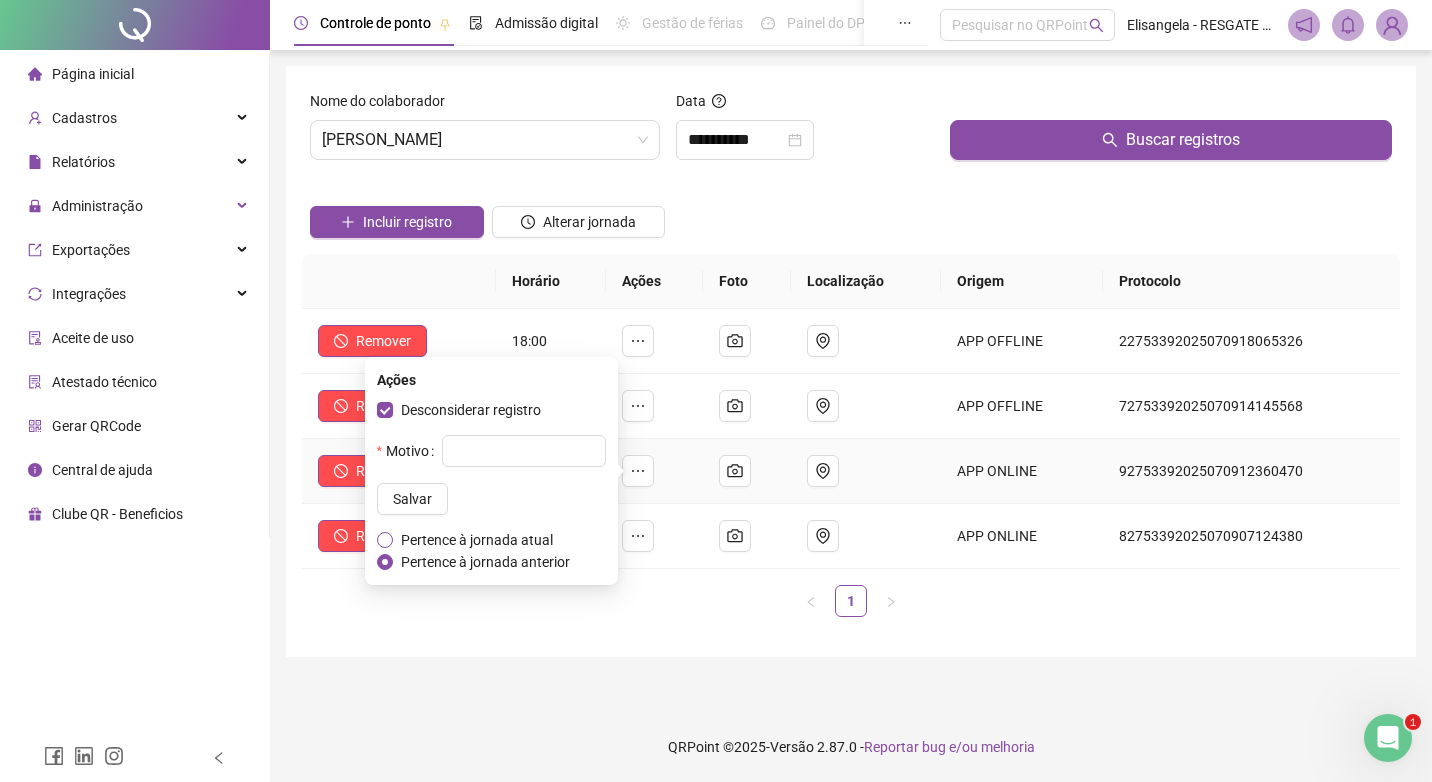 click on "Pertence à jornada atual" at bounding box center (477, 540) 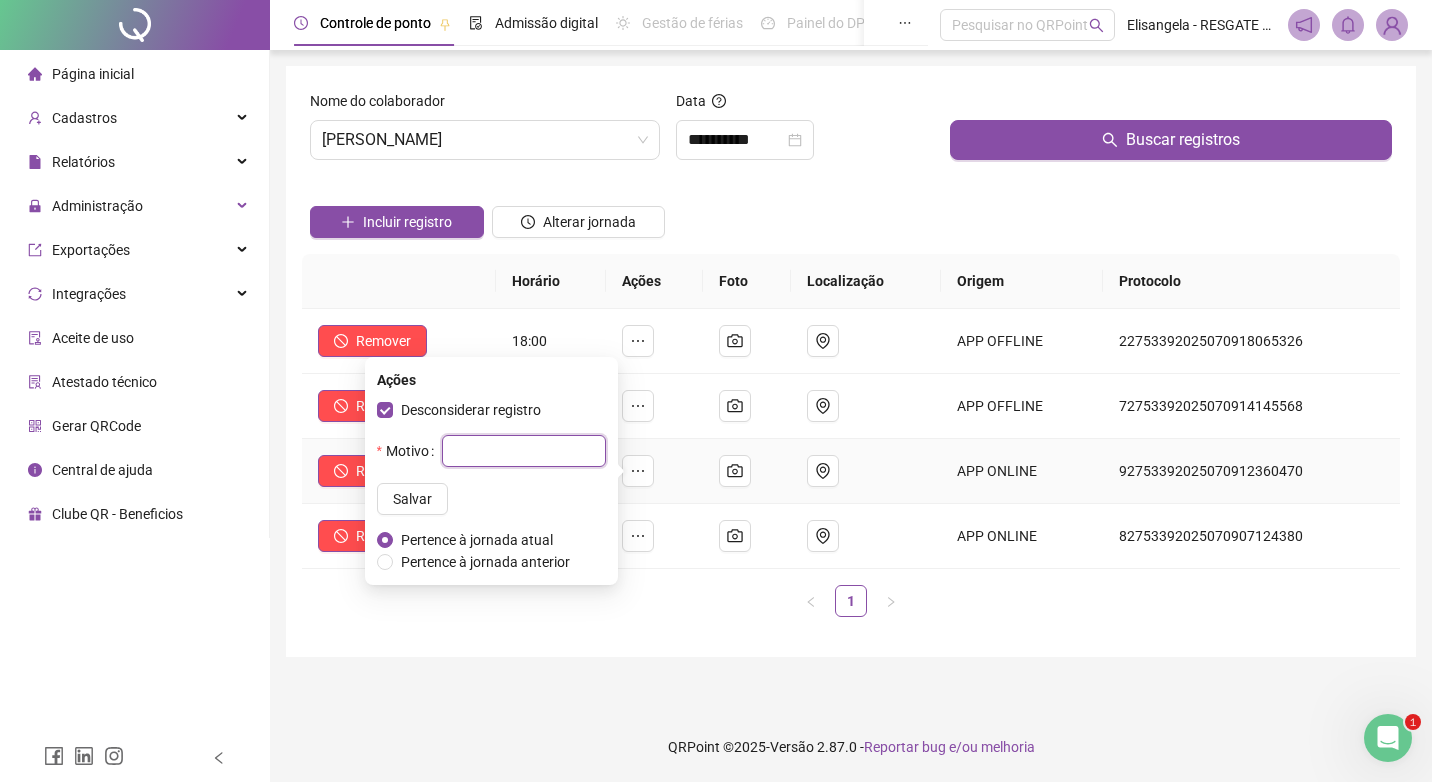 click at bounding box center (524, 451) 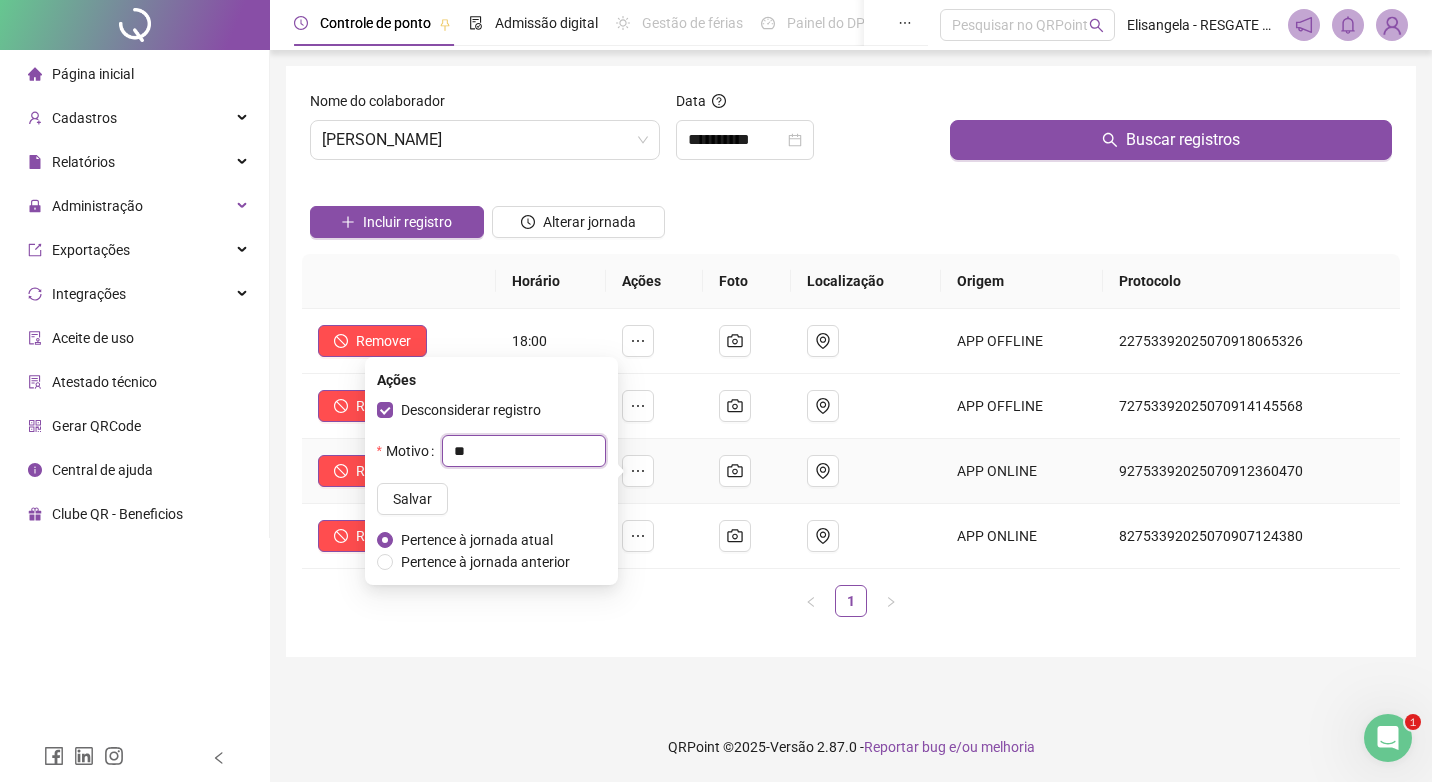 type on "*" 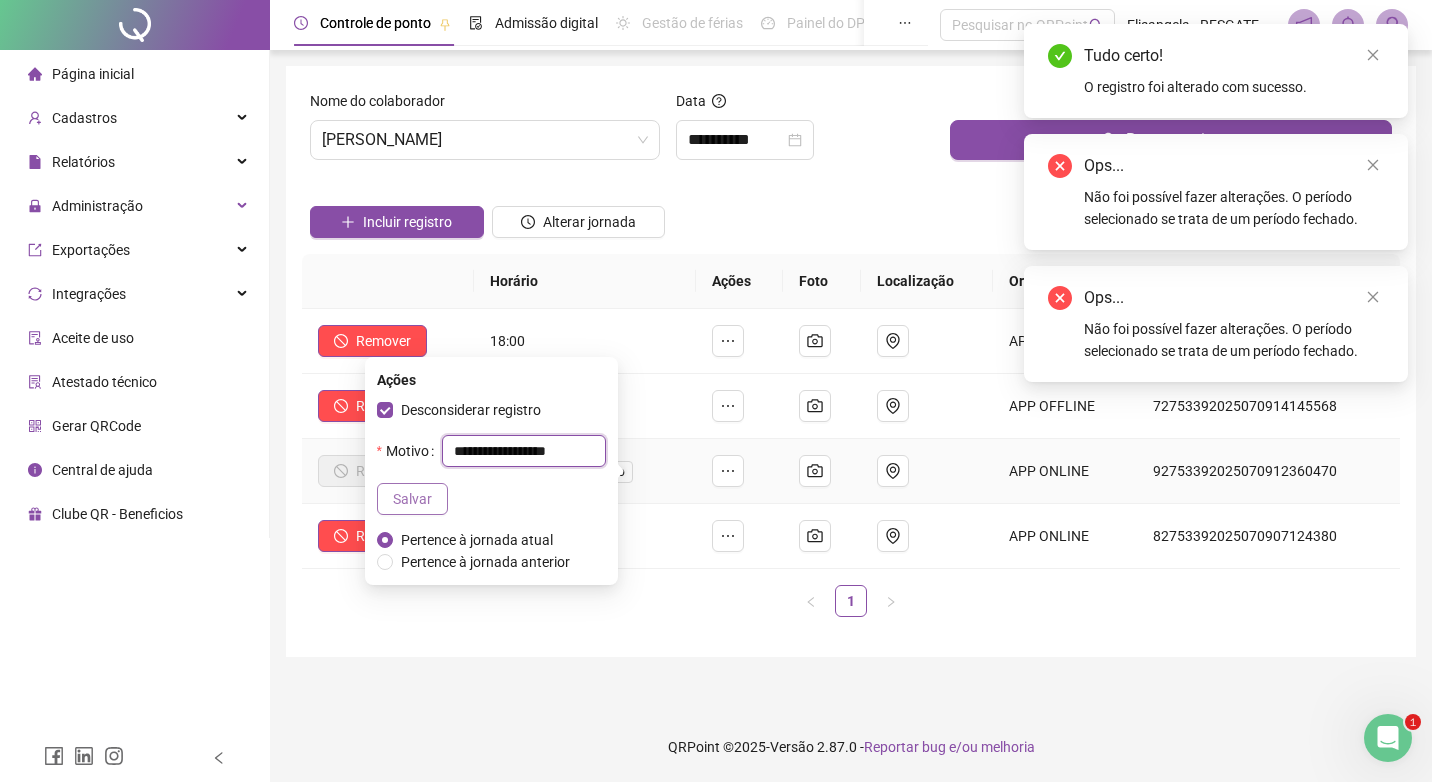 type on "**********" 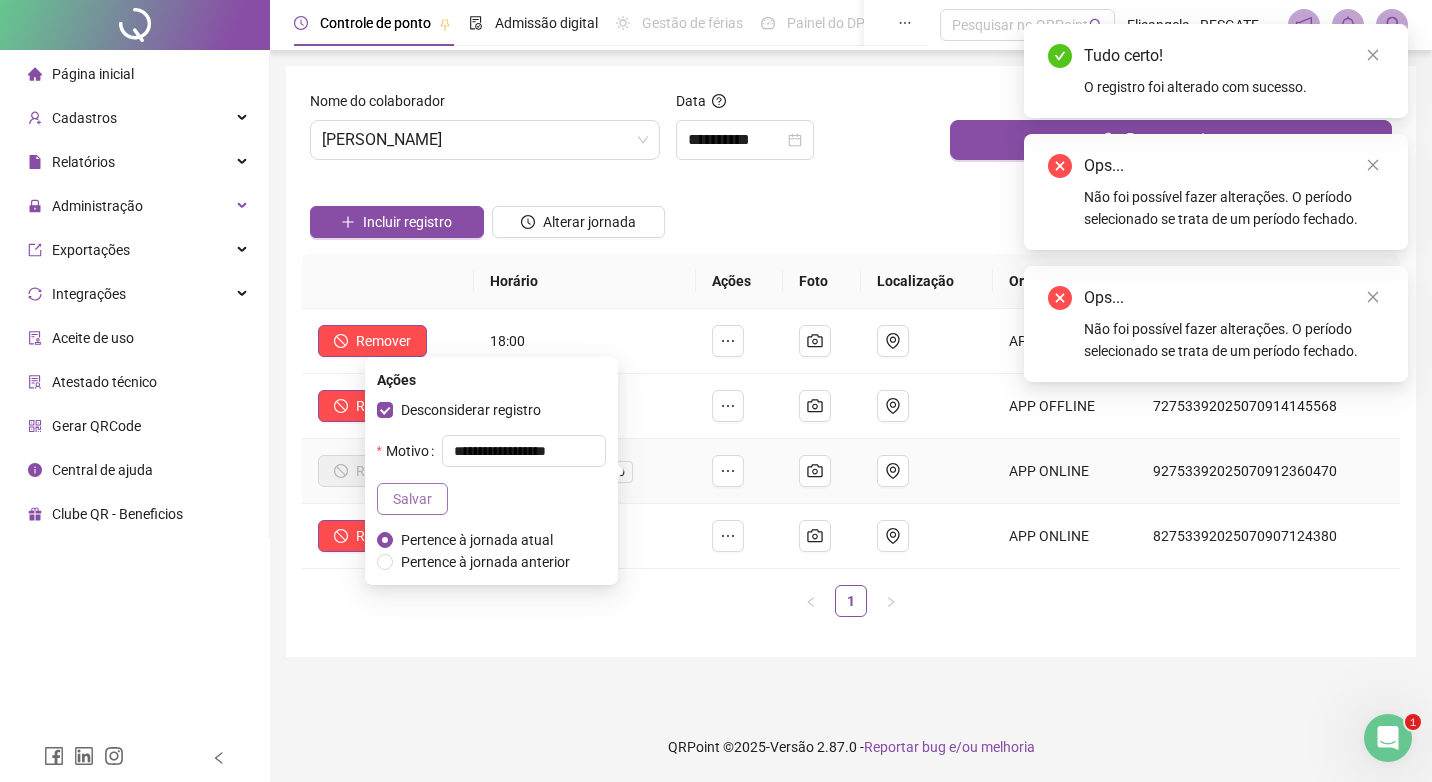 click on "Salvar" at bounding box center (412, 499) 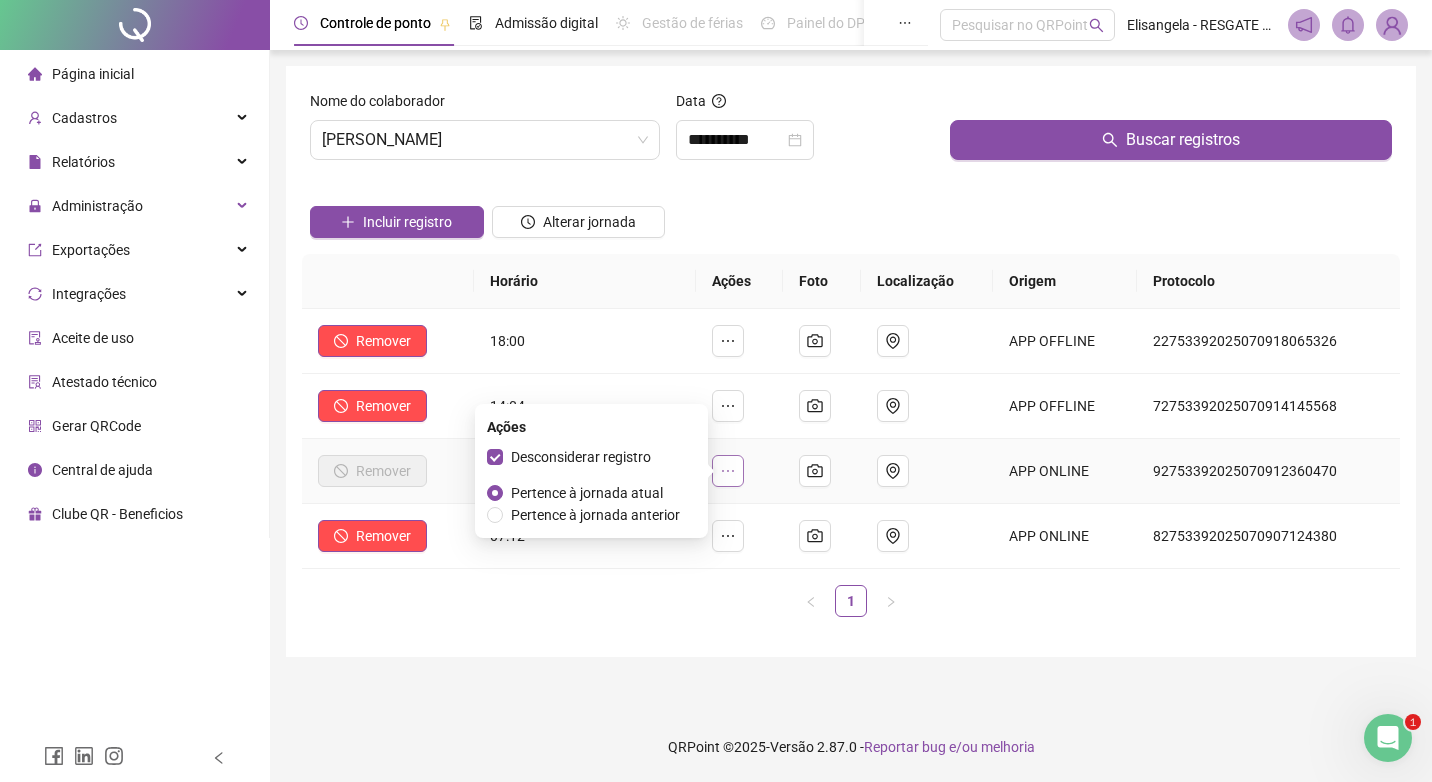click 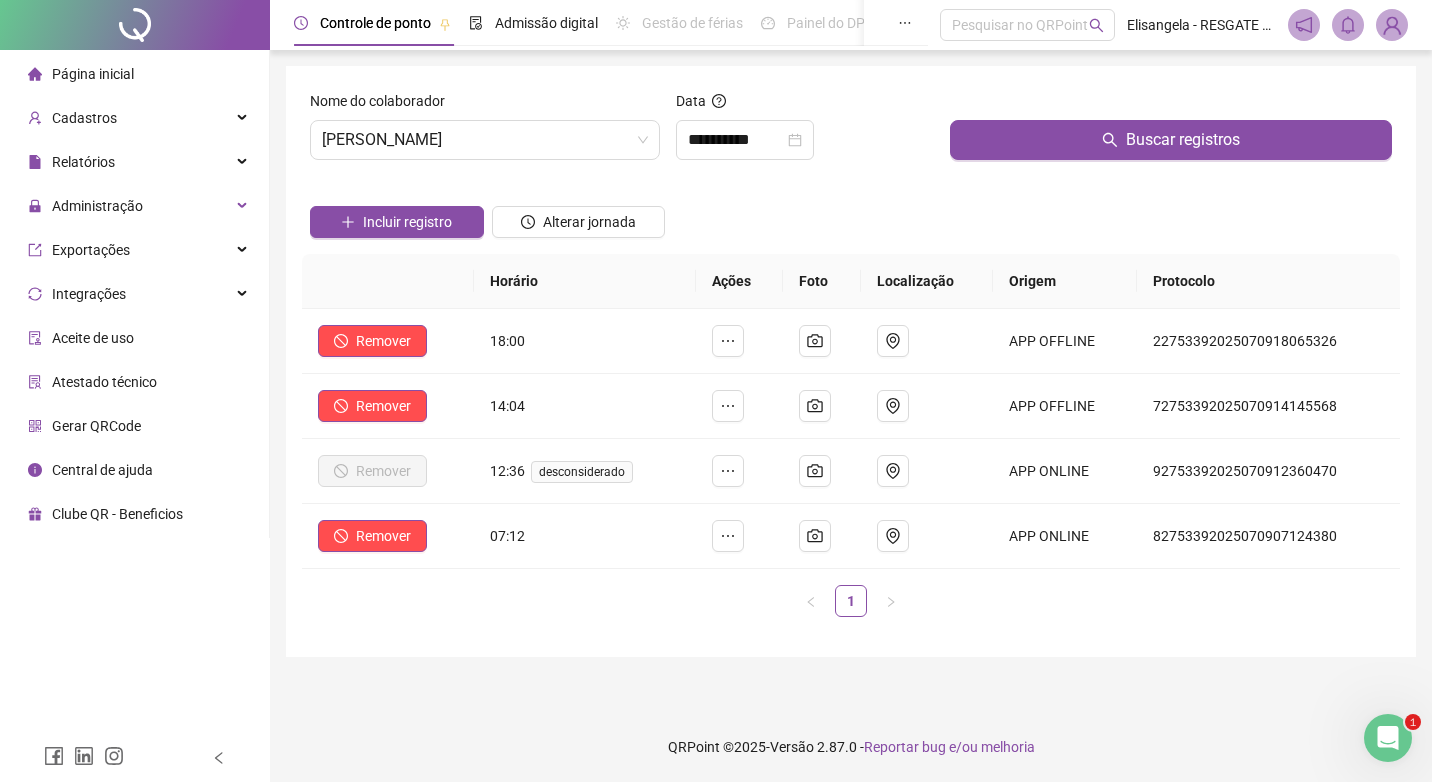 click on "1" at bounding box center [851, 601] 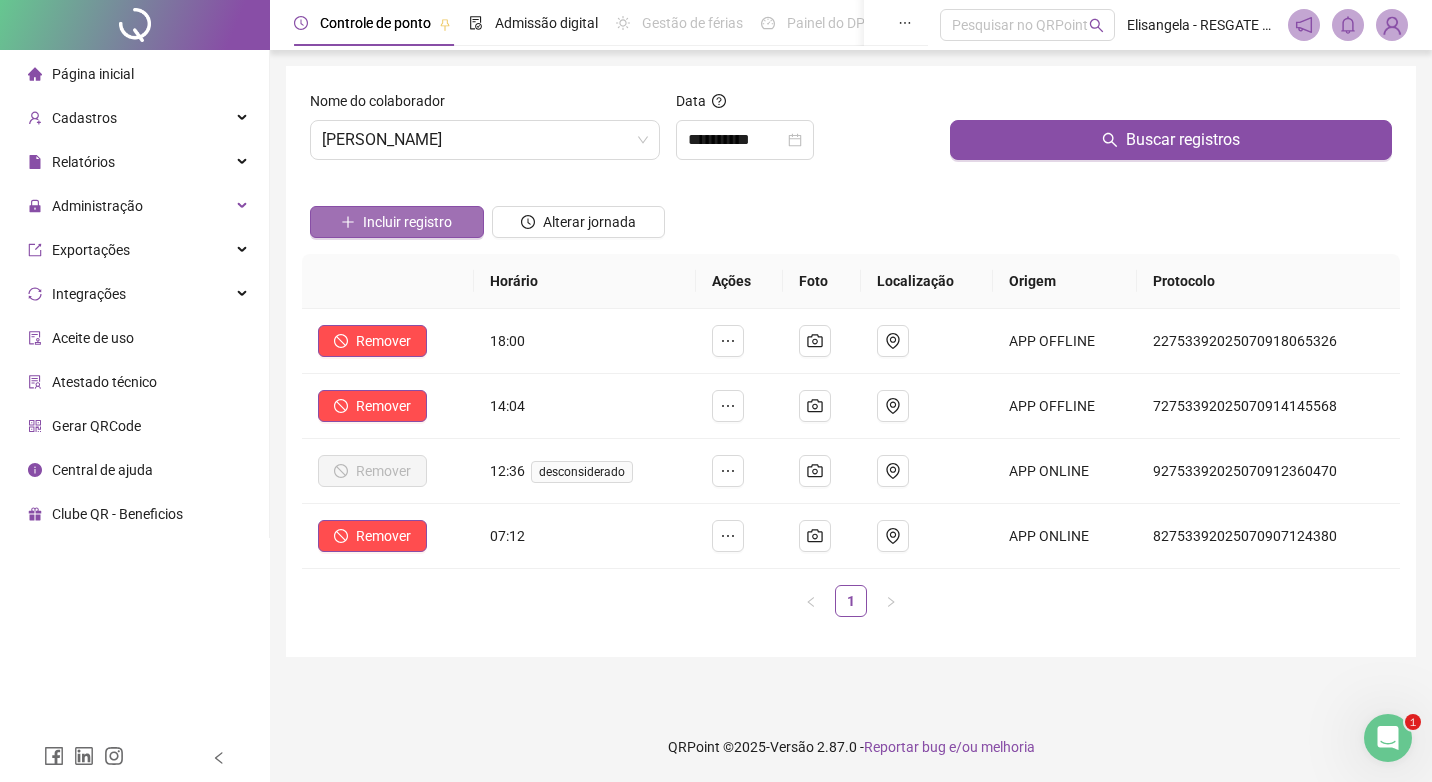 click on "Incluir registro" at bounding box center (397, 222) 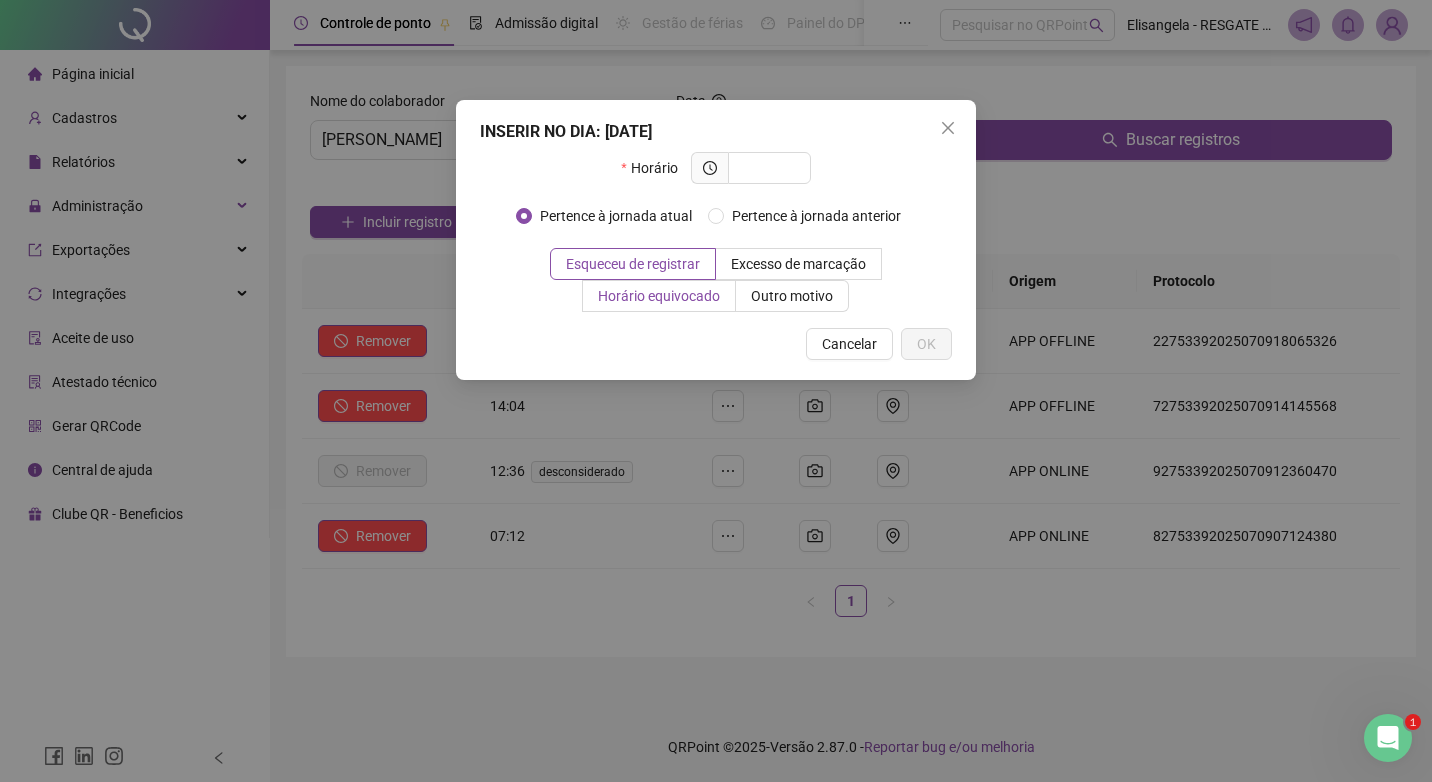 click on "Horário equivocado" at bounding box center (659, 296) 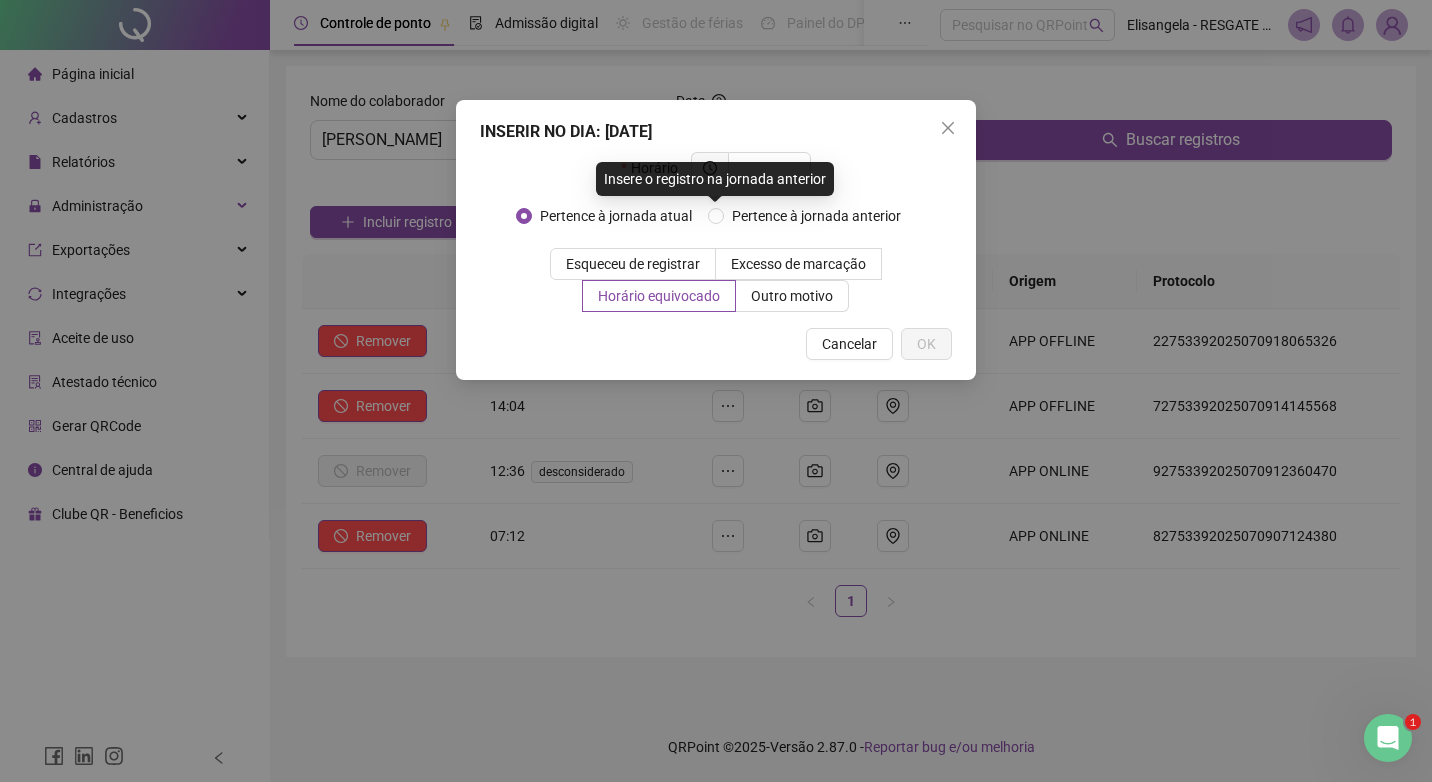 click on "Insere o registro na jornada anterior" at bounding box center [715, 179] 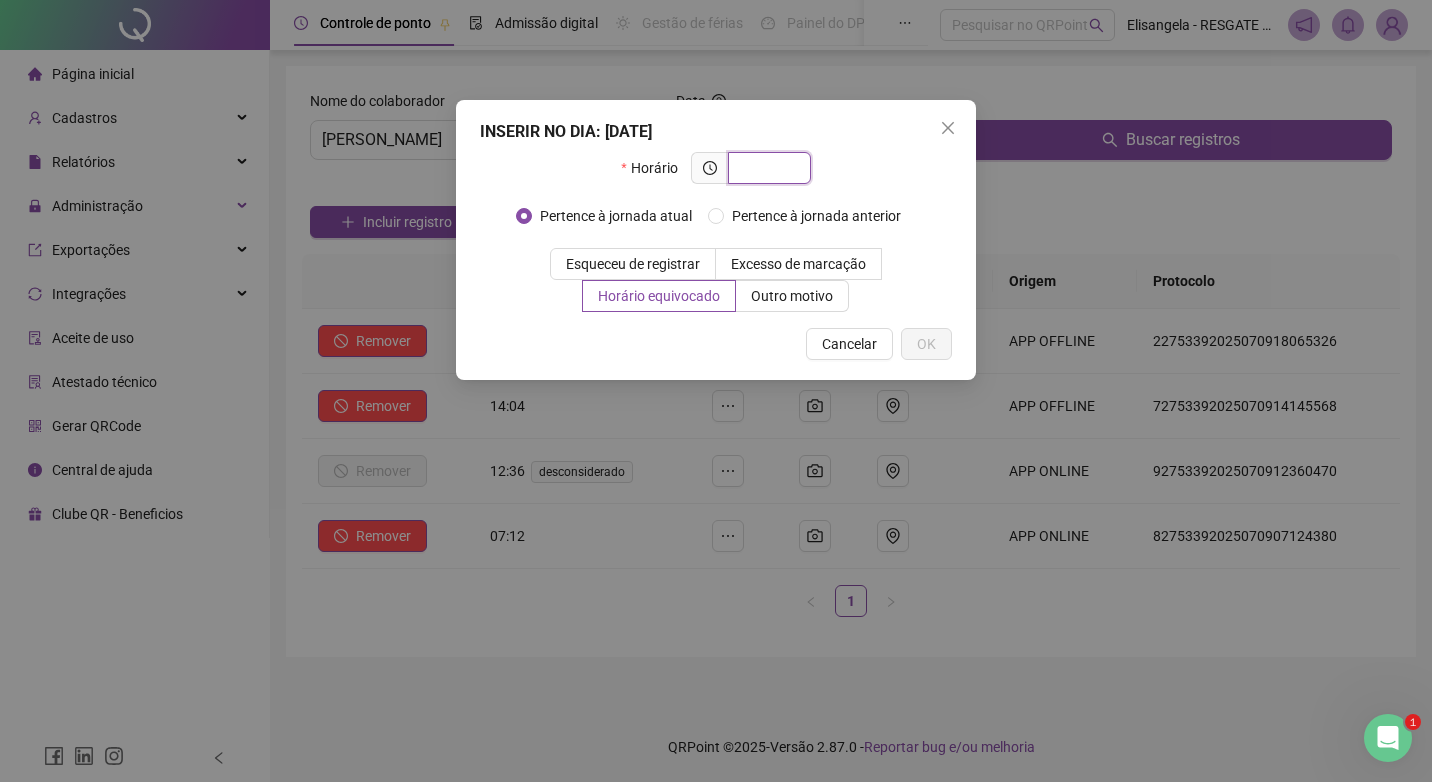 click at bounding box center (767, 168) 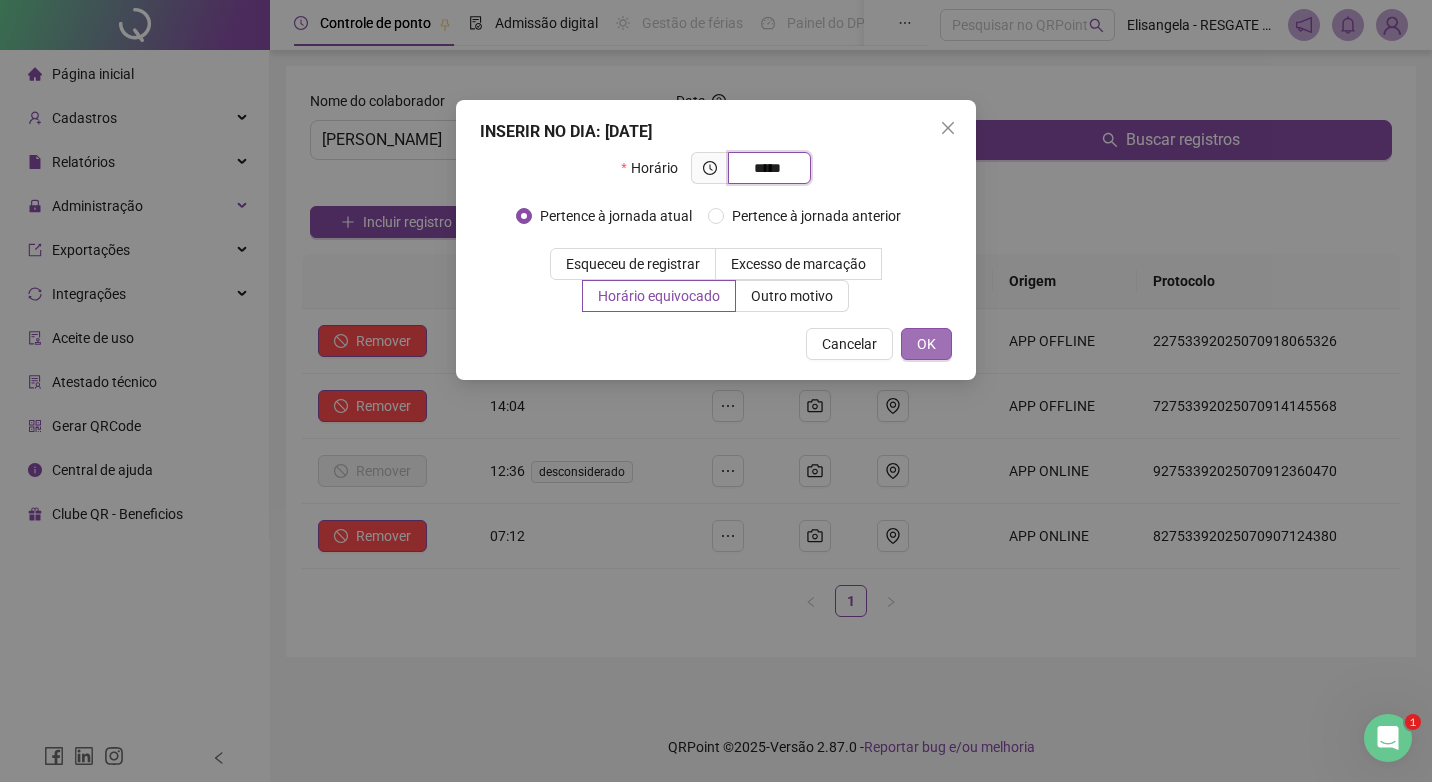 type on "*****" 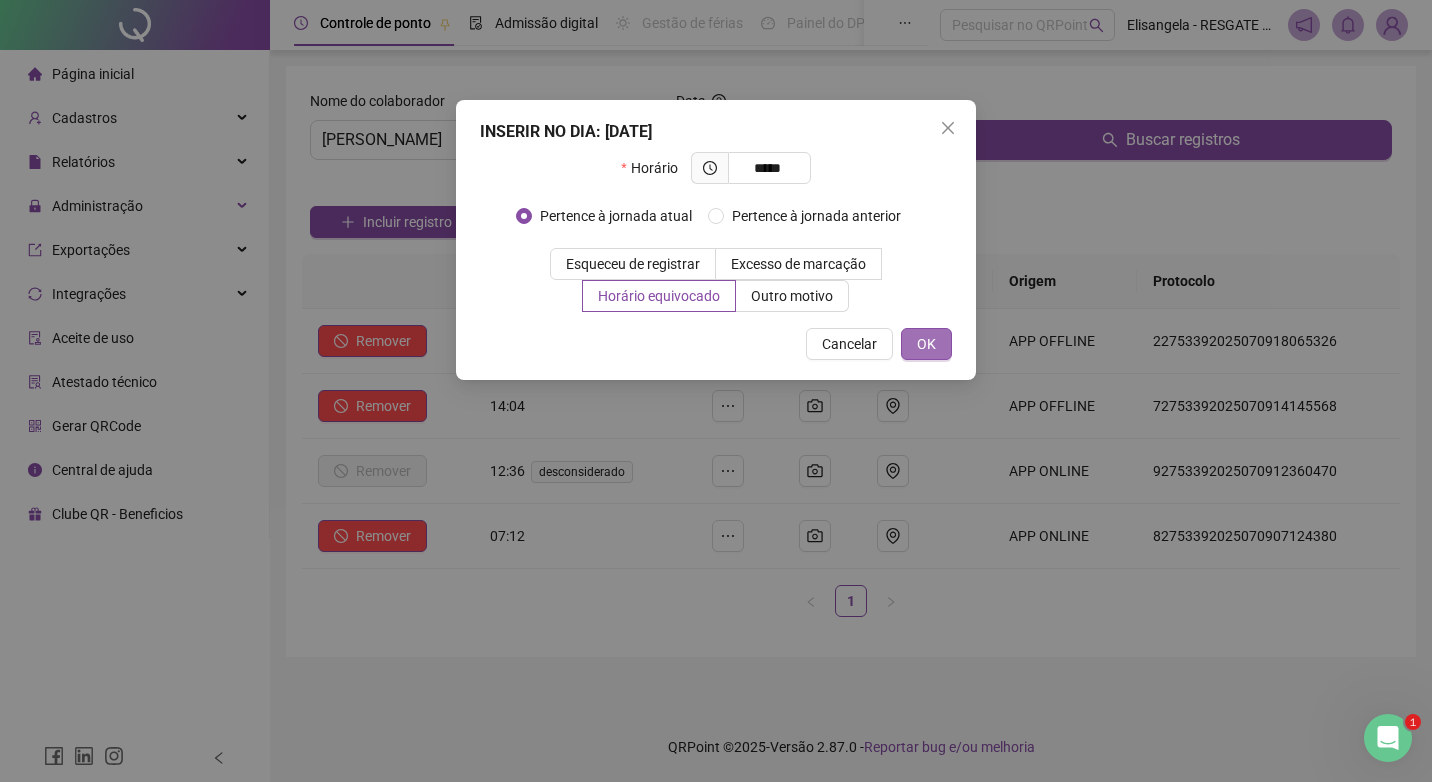drag, startPoint x: 931, startPoint y: 343, endPoint x: 921, endPoint y: 342, distance: 10.049875 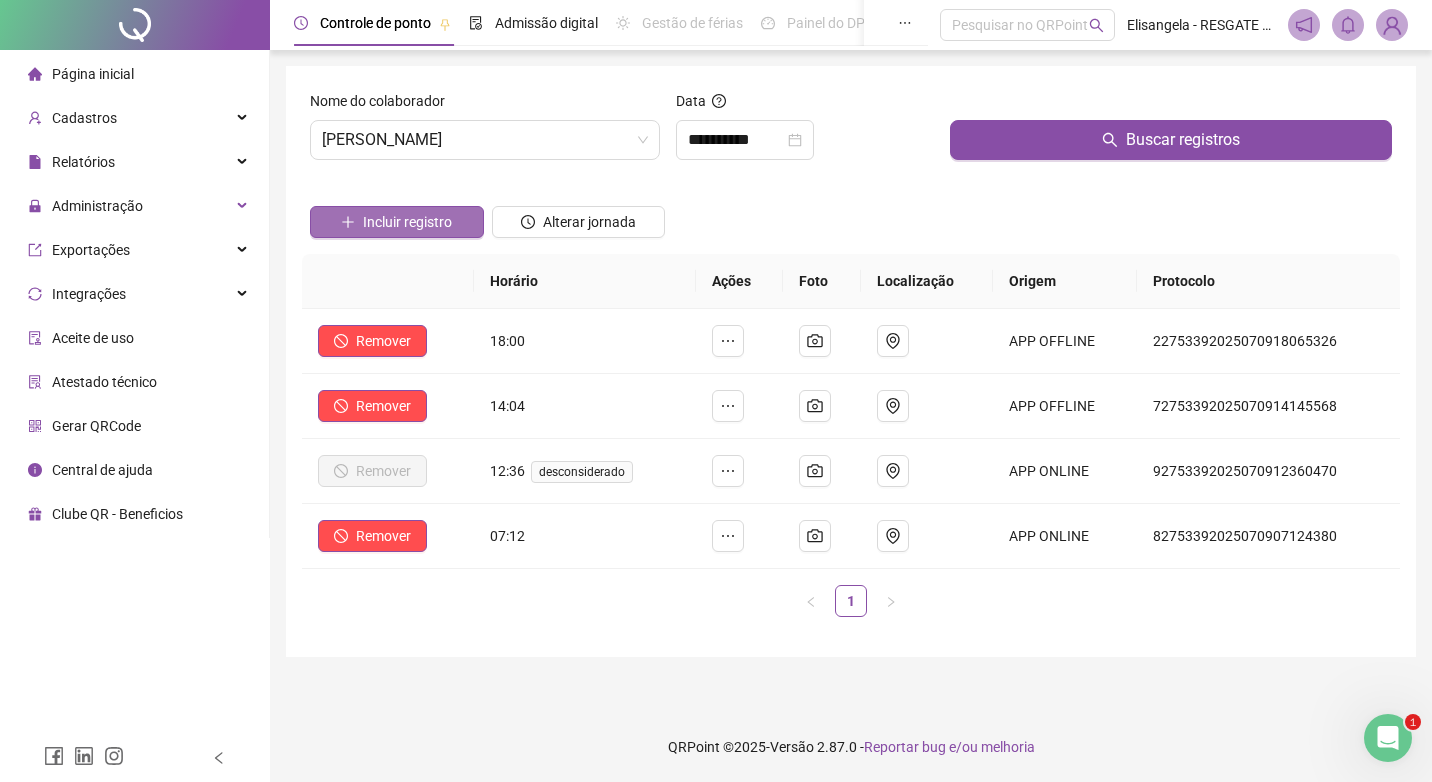 click on "Incluir registro" at bounding box center (407, 222) 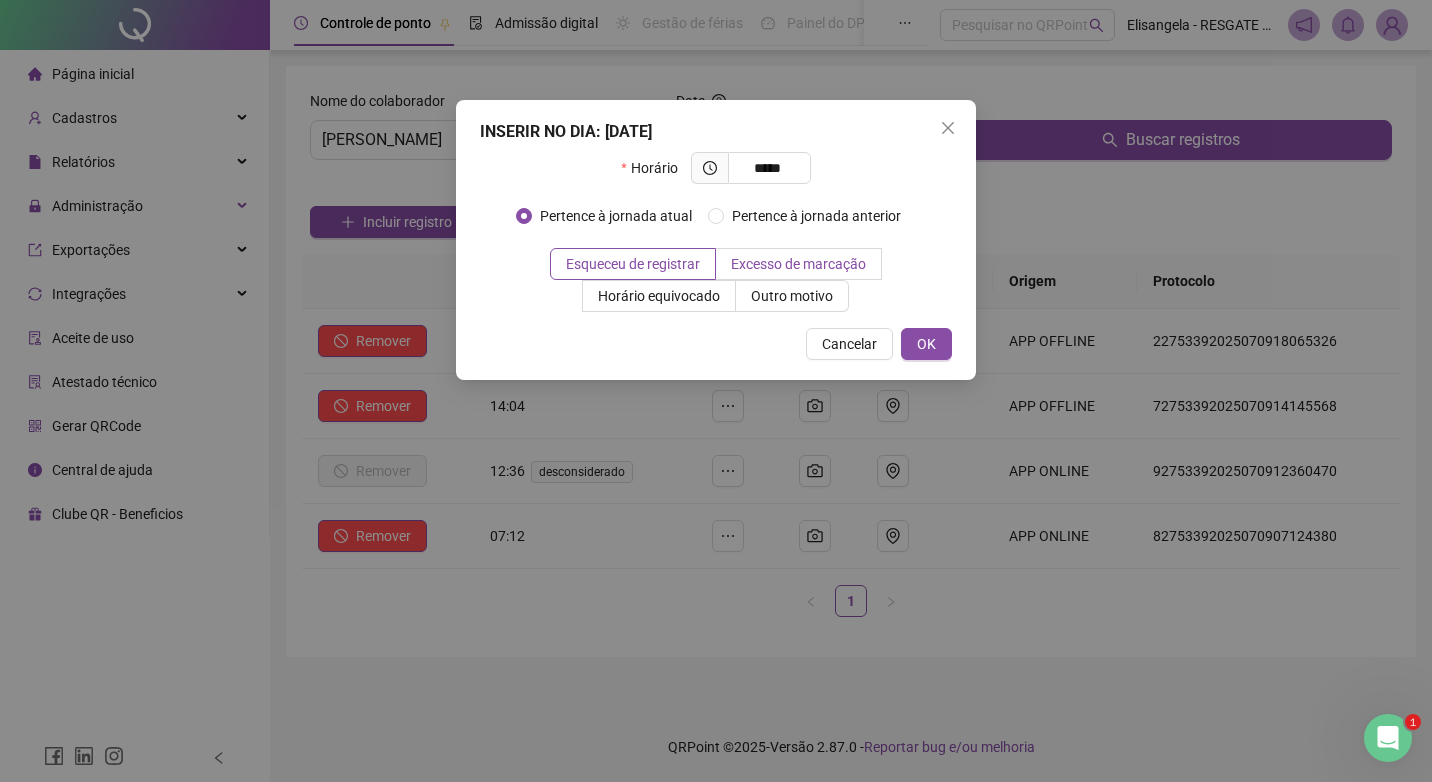 type on "*****" 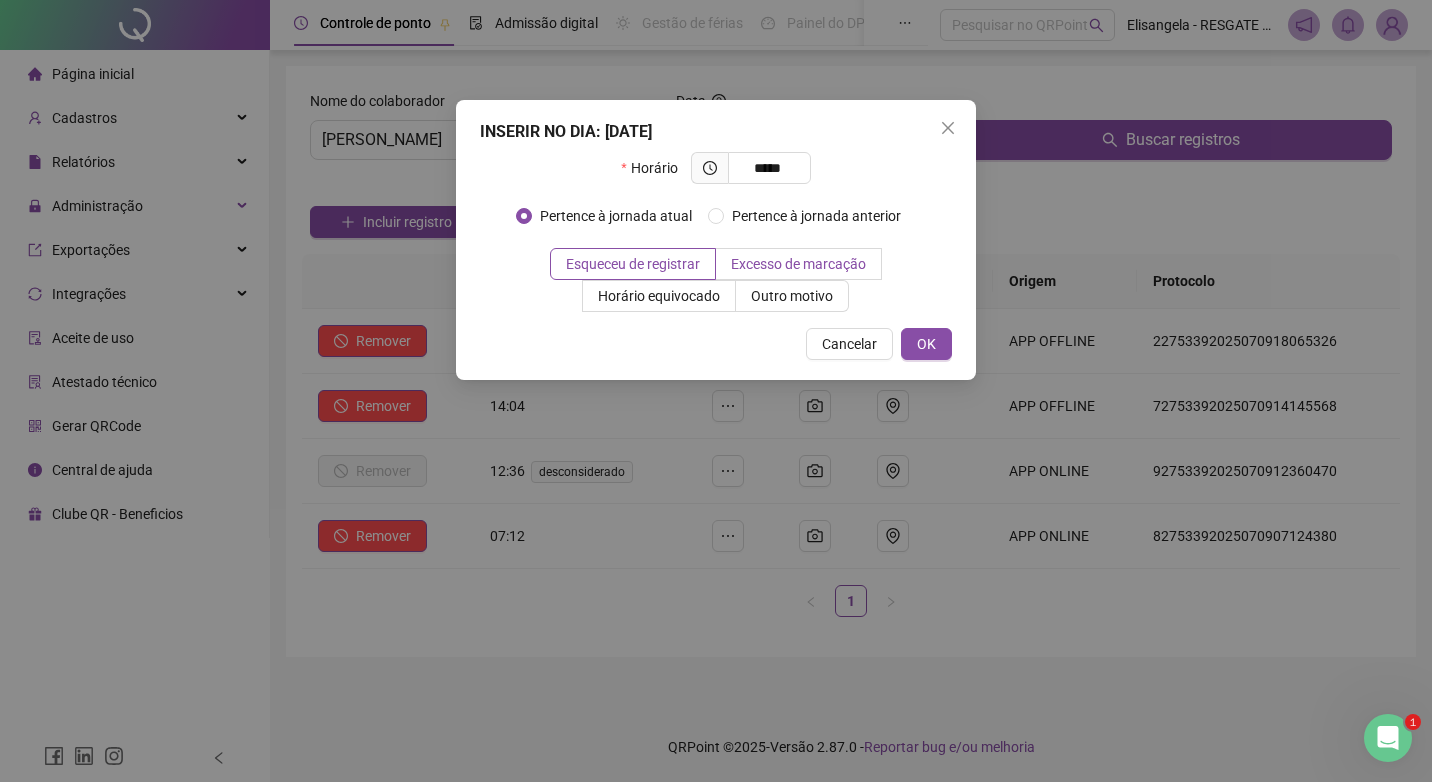 click on "Excesso de marcação" at bounding box center [799, 264] 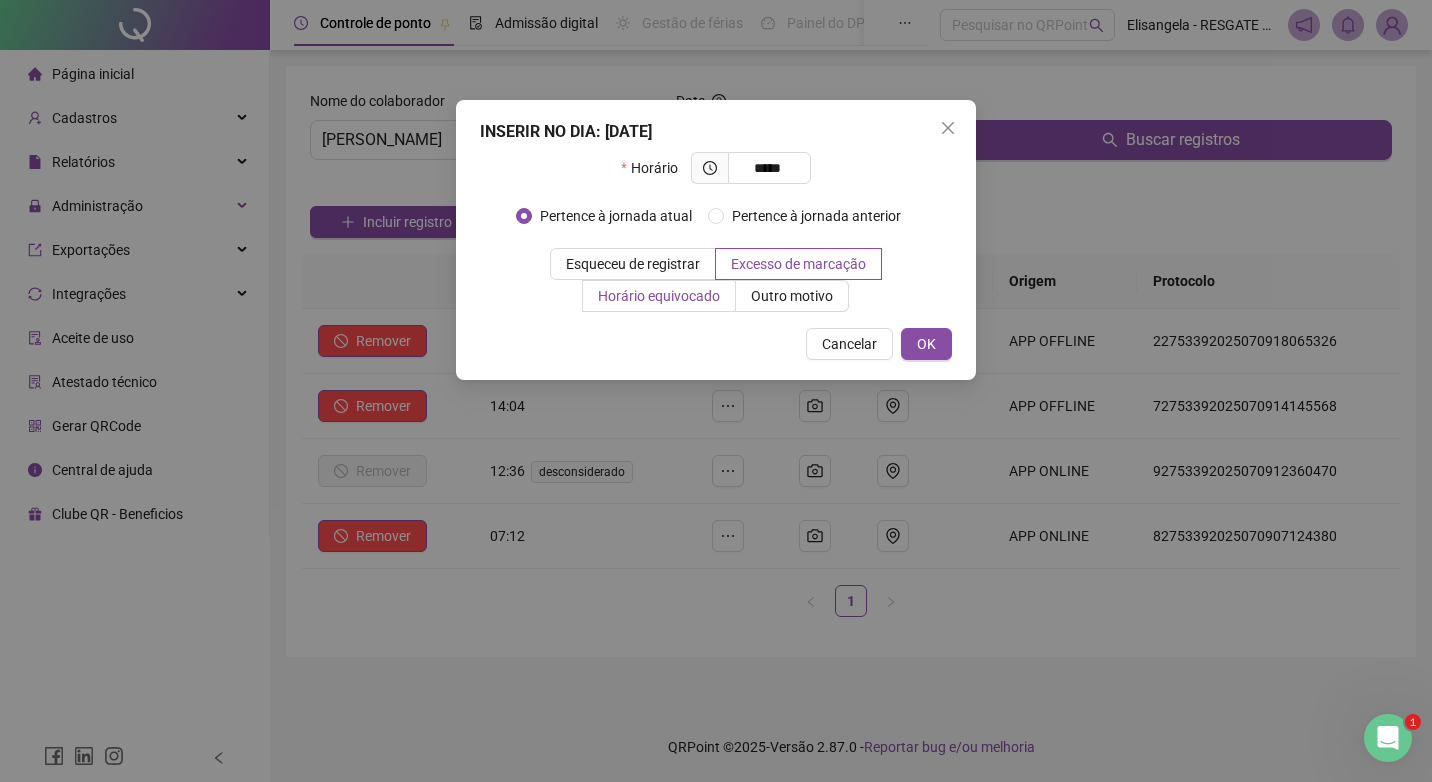 click on "Horário equivocado" at bounding box center (659, 296) 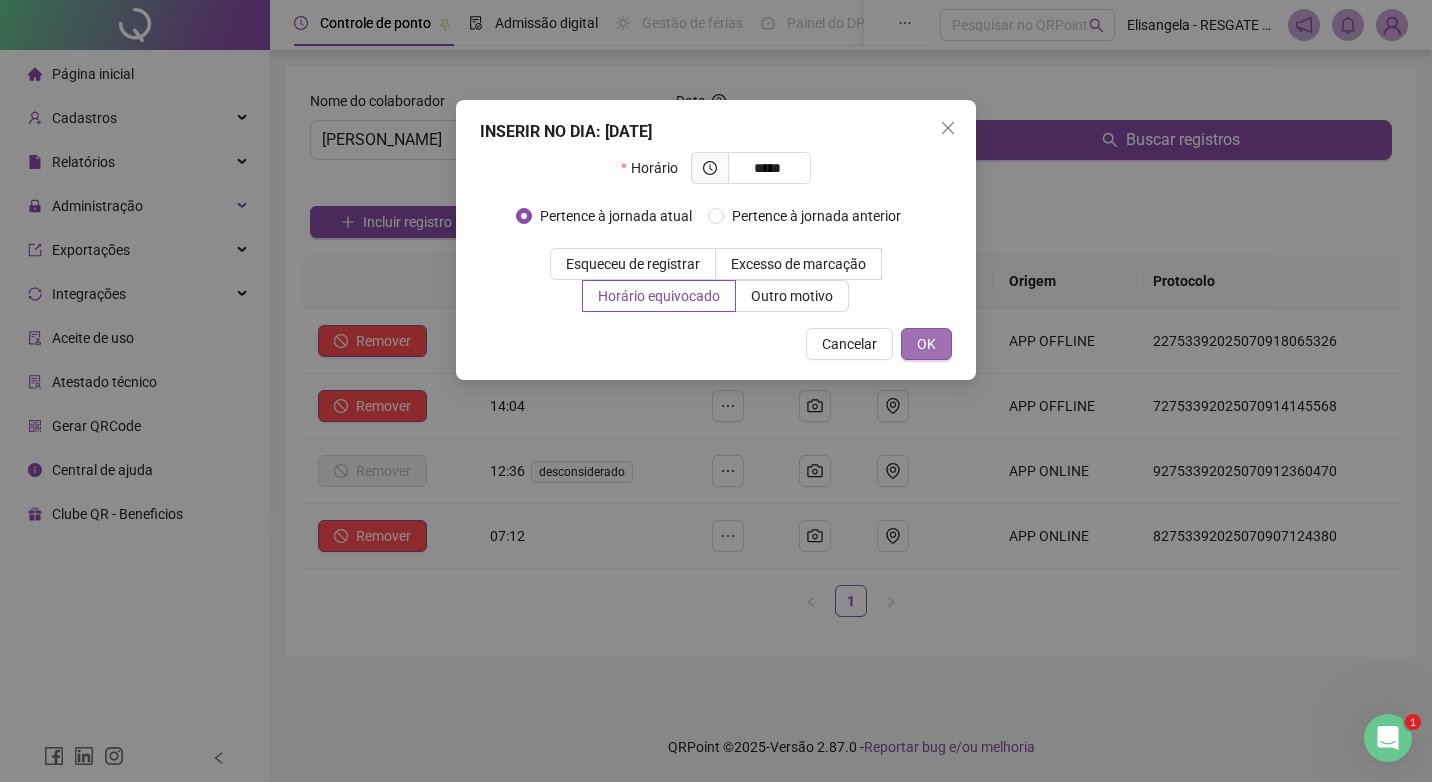 click on "OK" at bounding box center (926, 344) 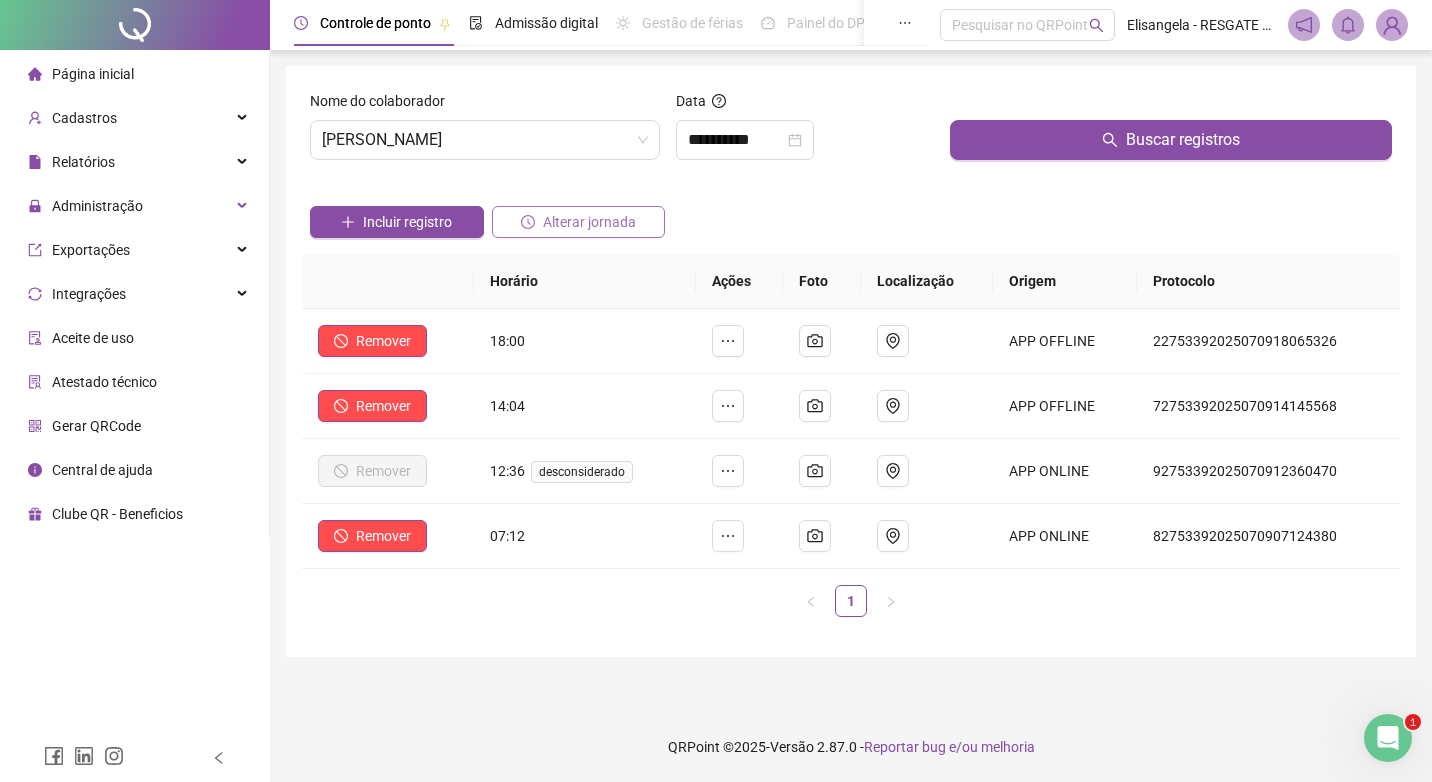 click on "Alterar jornada" at bounding box center [589, 222] 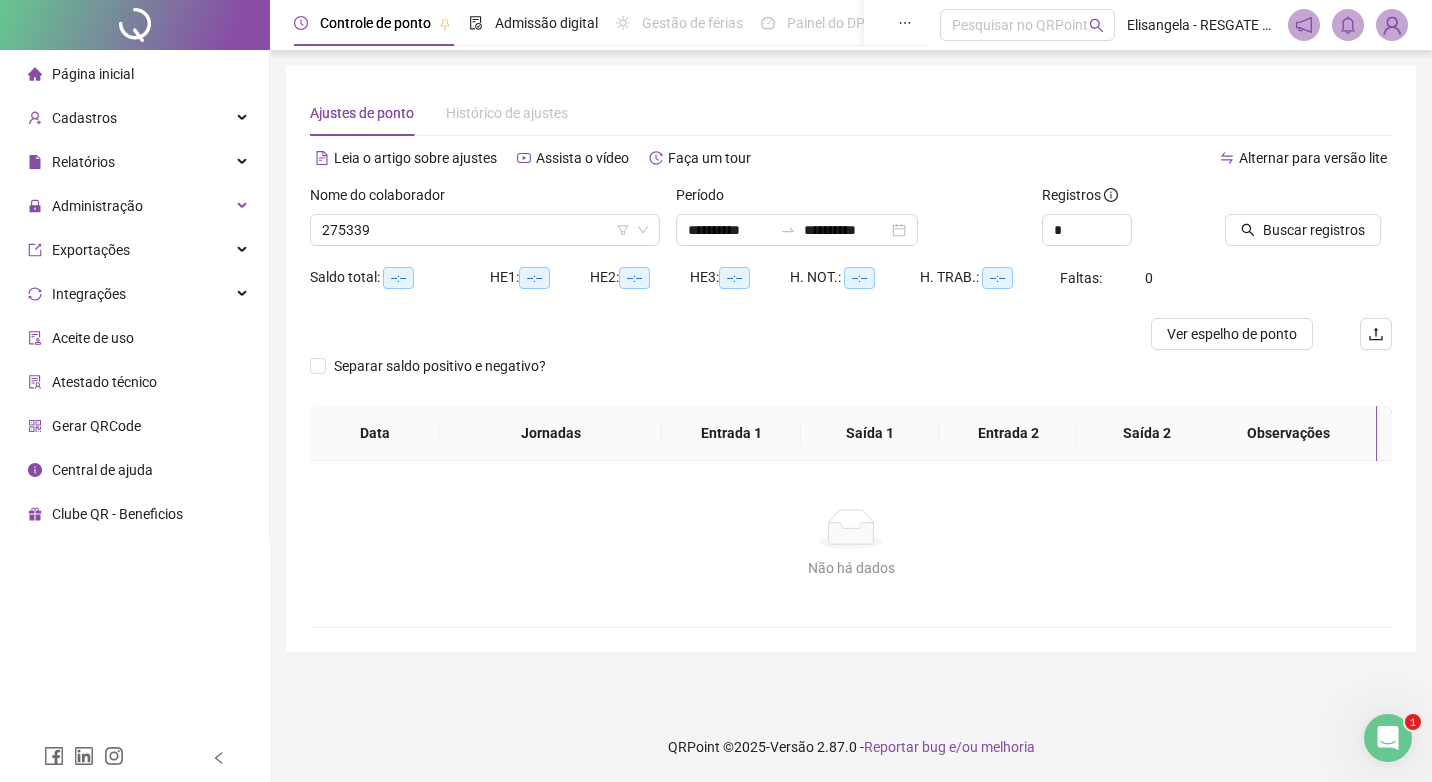 type on "**********" 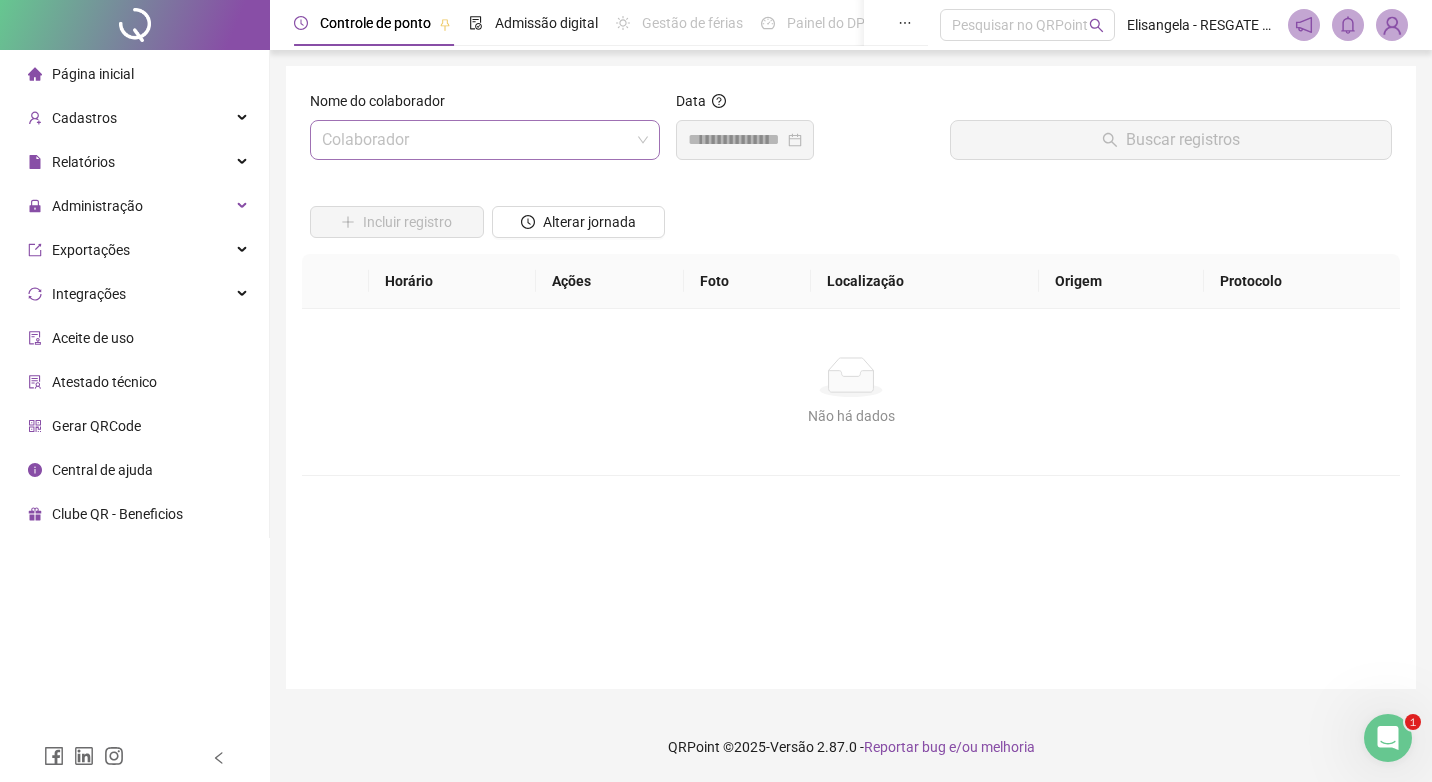 click at bounding box center [479, 140] 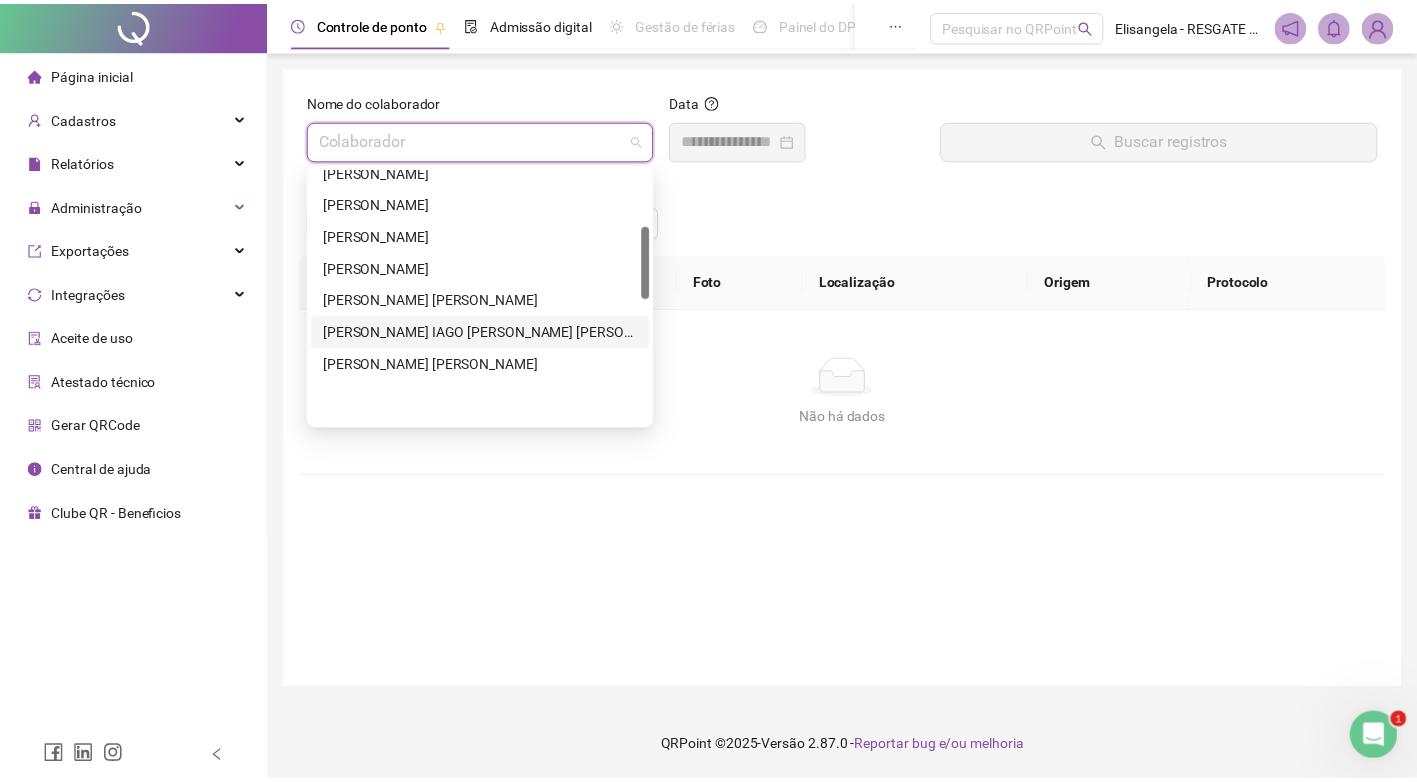scroll, scrollTop: 200, scrollLeft: 0, axis: vertical 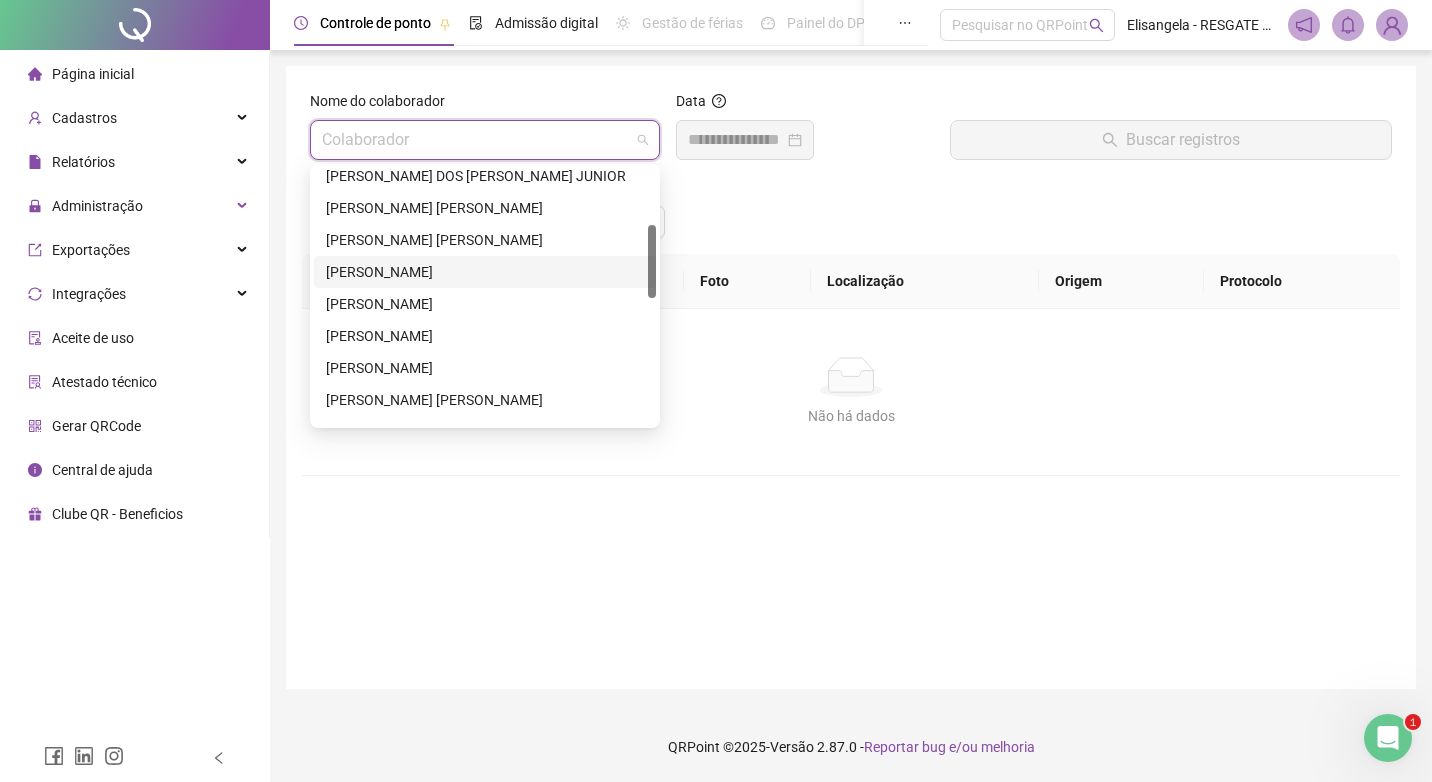 click on "[PERSON_NAME]" at bounding box center [485, 272] 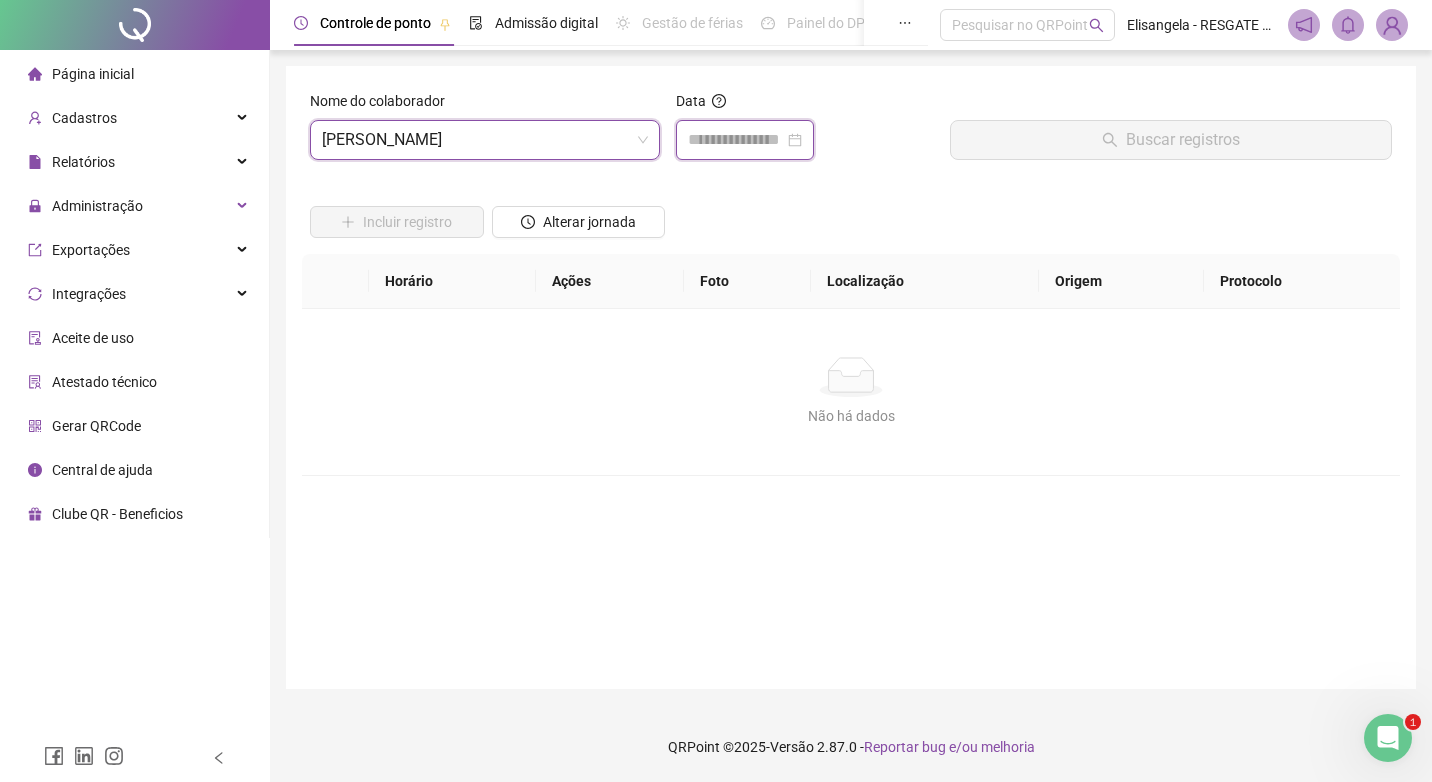 click at bounding box center [736, 140] 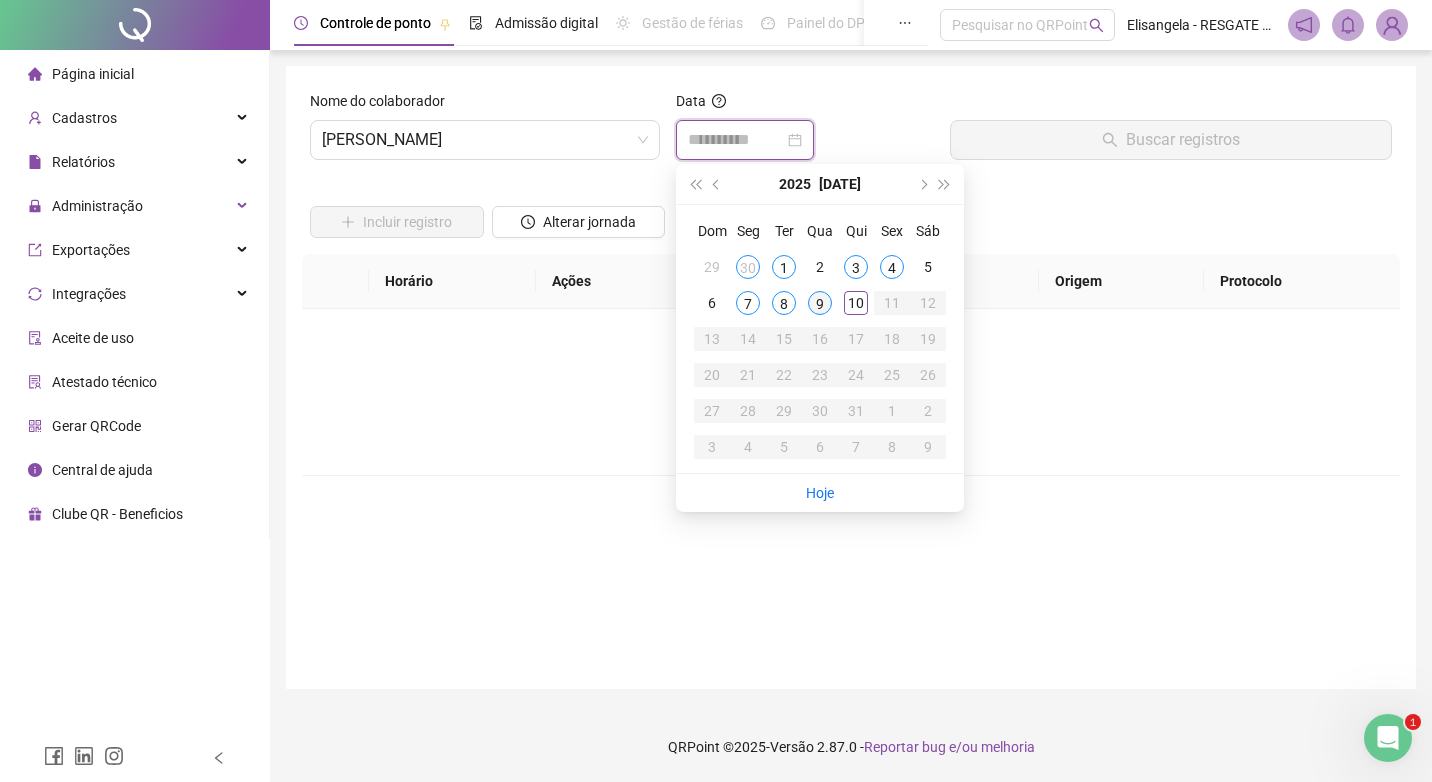 type on "**********" 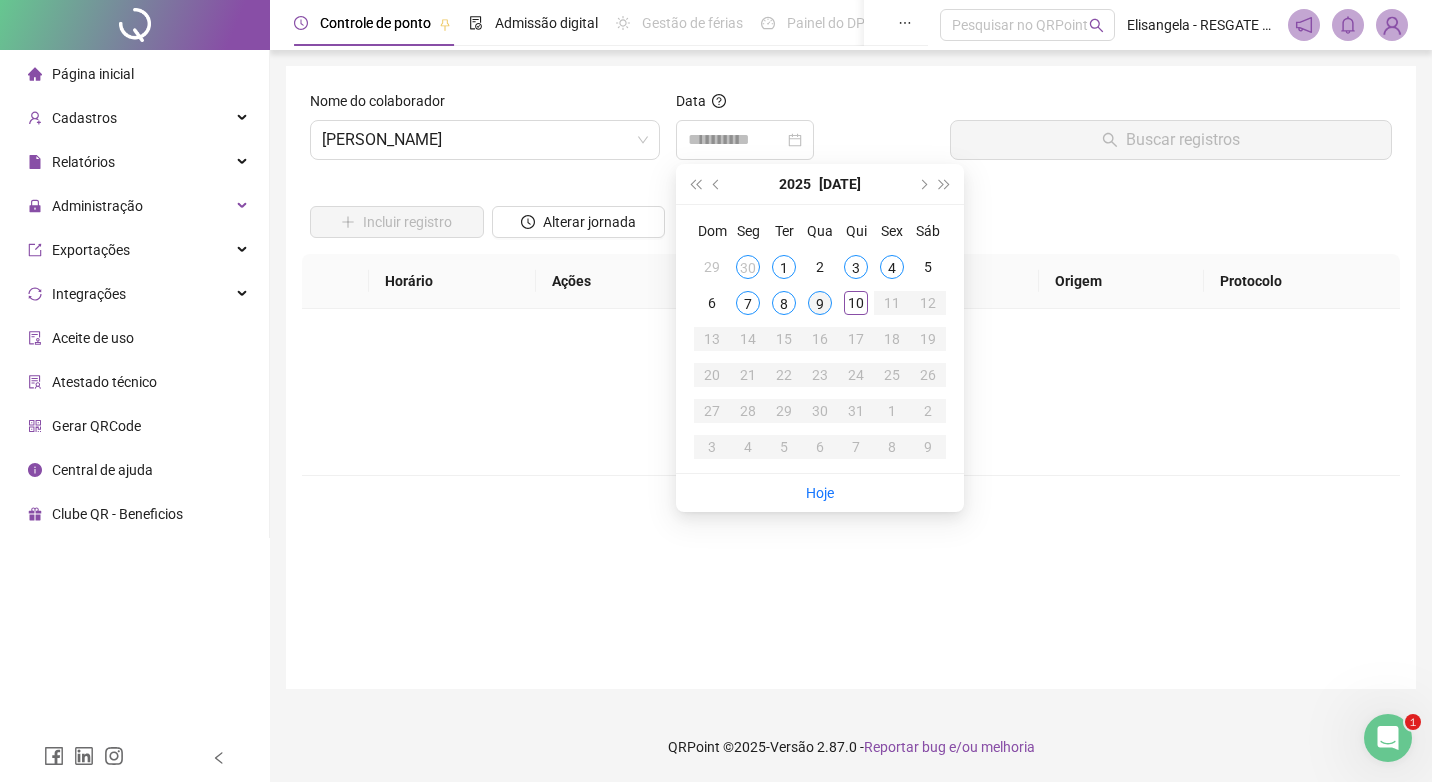 click on "9" at bounding box center [820, 303] 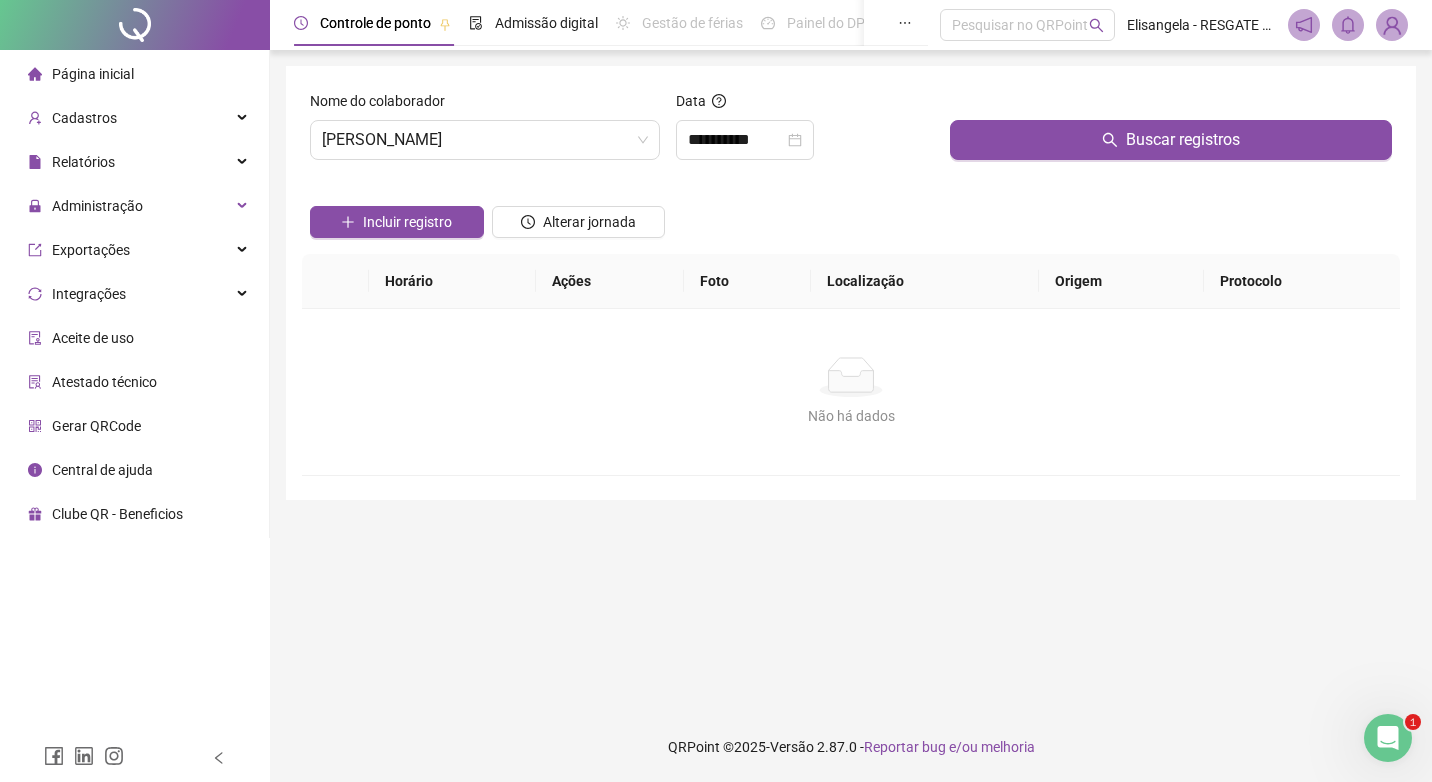 click on "**********" at bounding box center [805, 133] 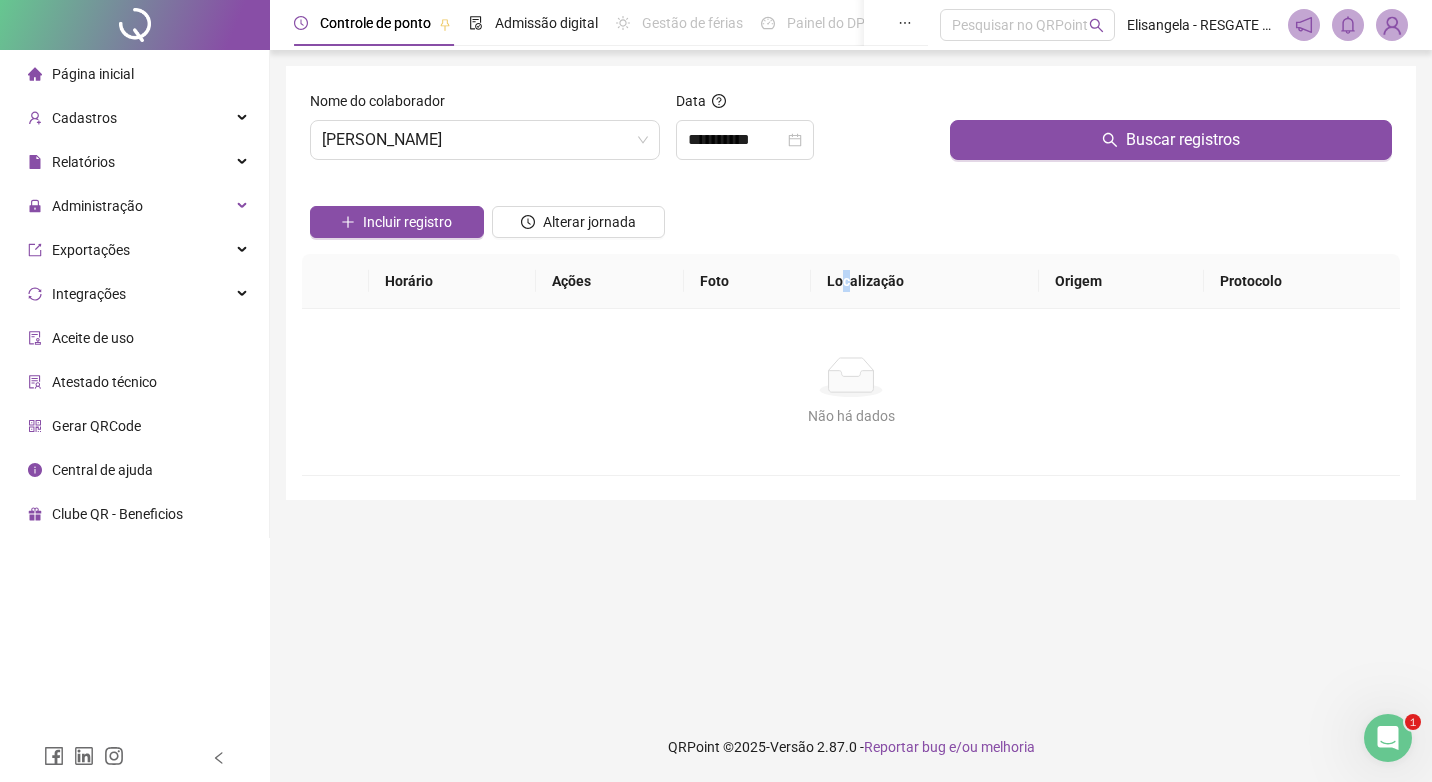 drag, startPoint x: 847, startPoint y: 293, endPoint x: 855, endPoint y: 285, distance: 11.313708 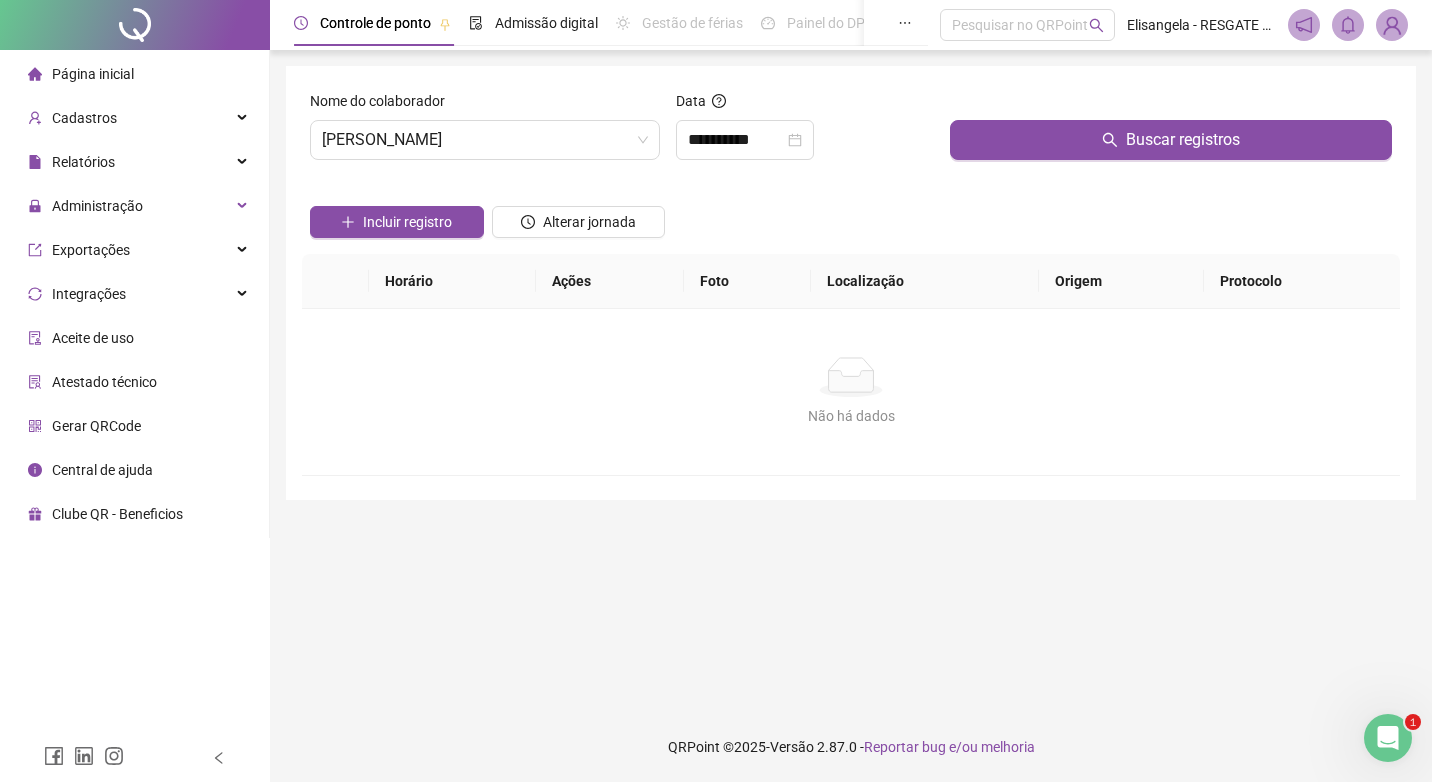 drag, startPoint x: 855, startPoint y: 285, endPoint x: 1061, endPoint y: 272, distance: 206.40979 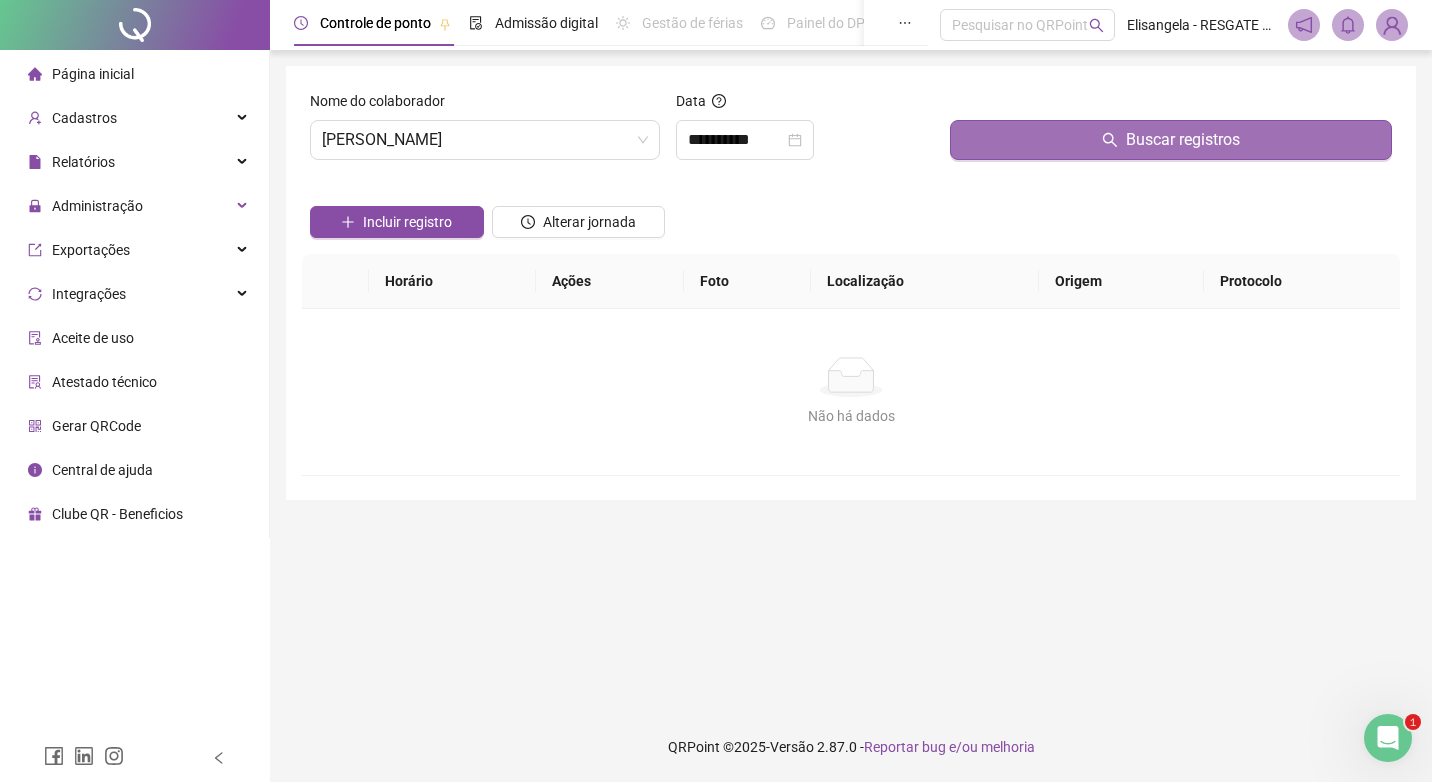 click on "Buscar registros" at bounding box center [1171, 140] 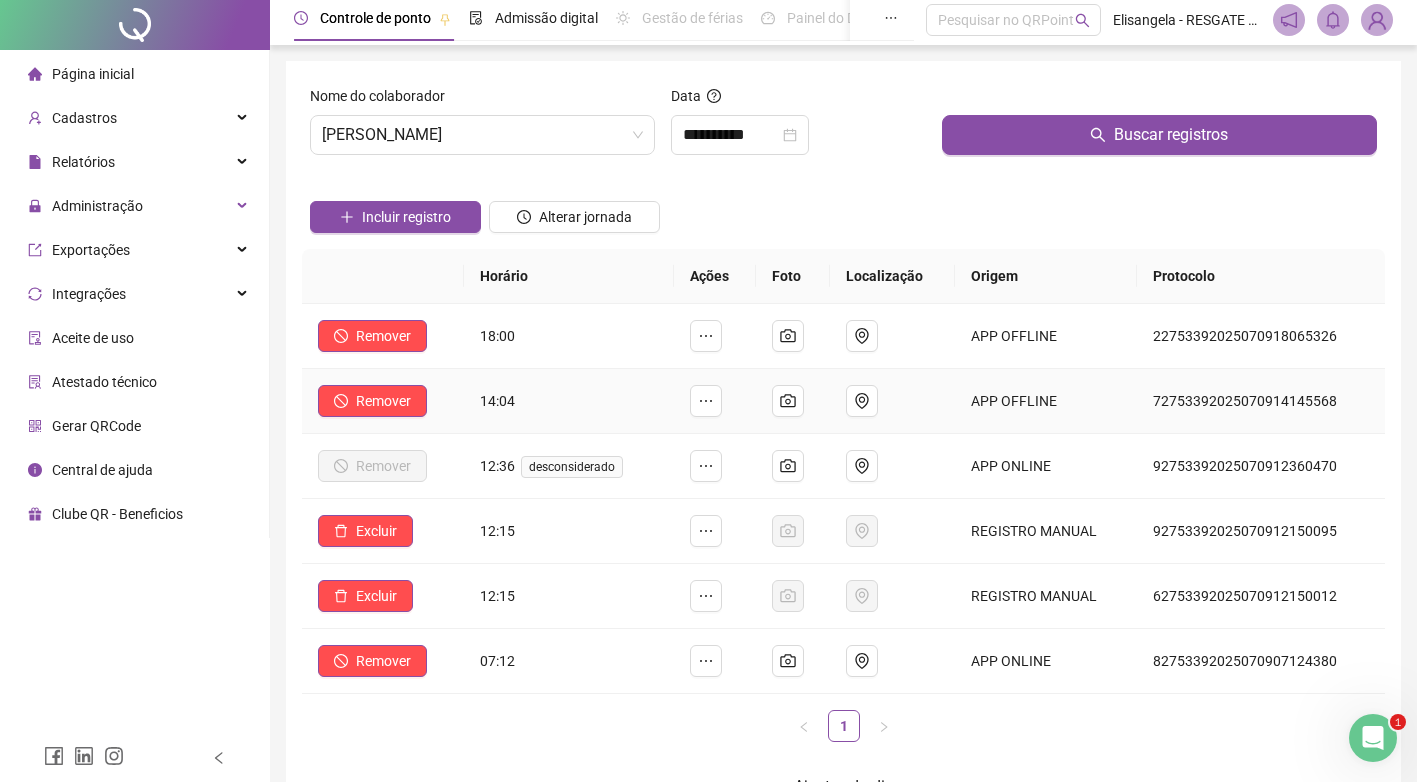 scroll, scrollTop: 0, scrollLeft: 0, axis: both 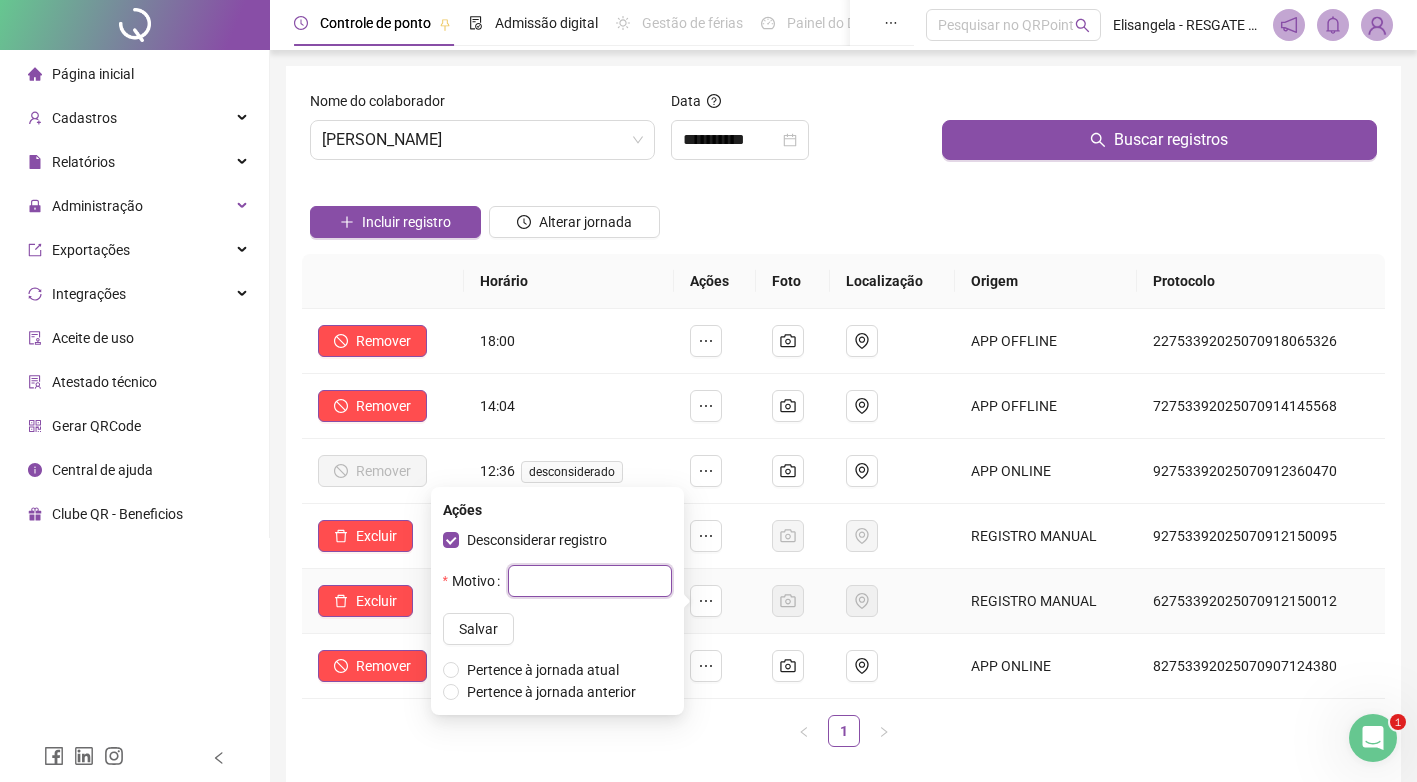 click at bounding box center [590, 581] 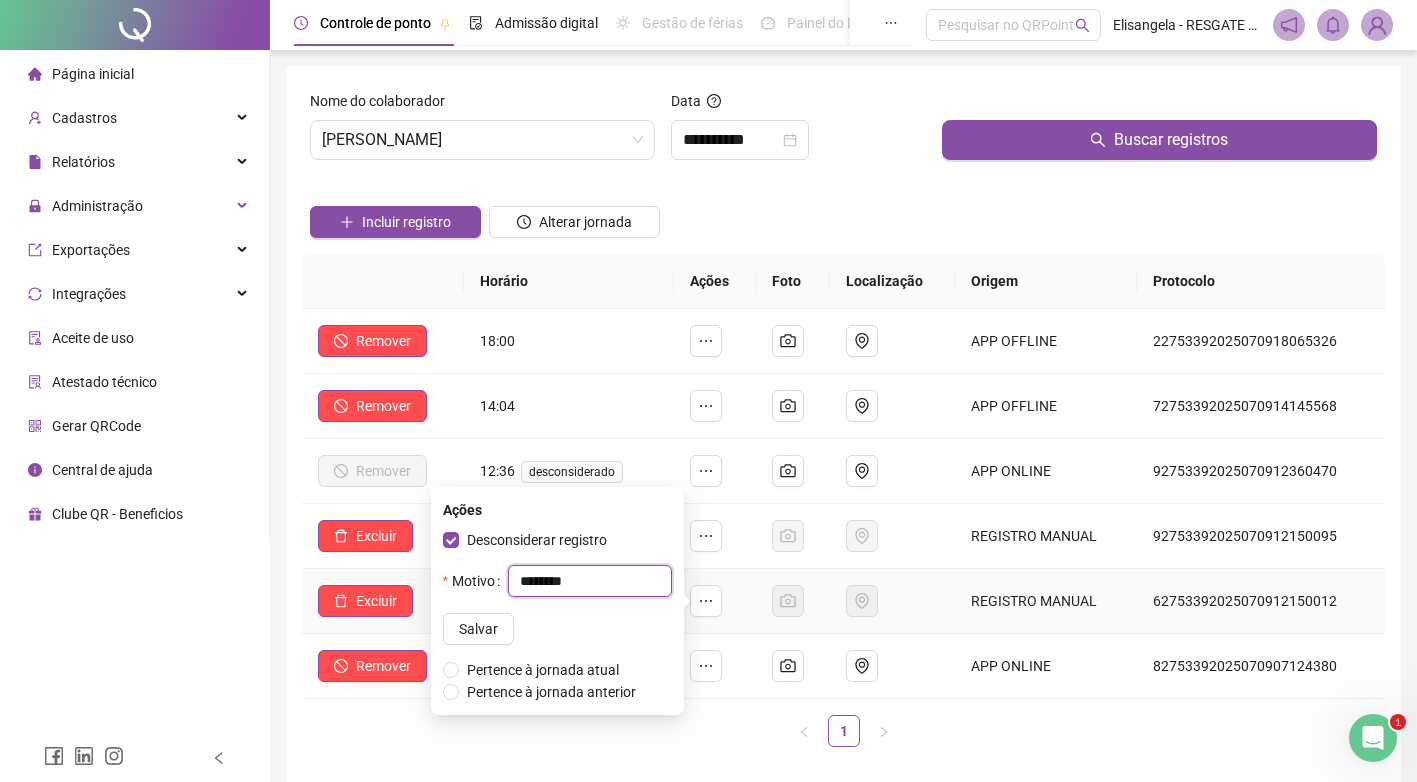 type on "*********" 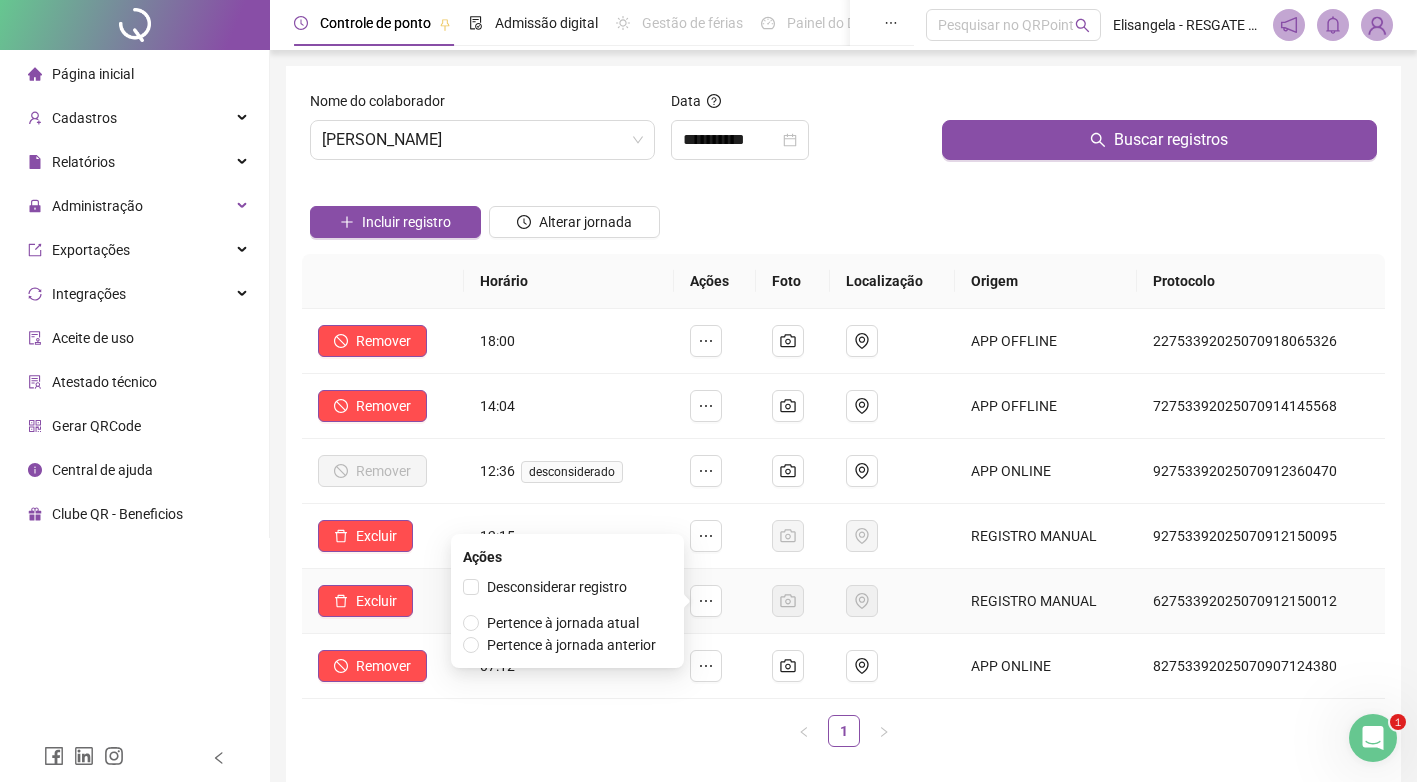 click on "Ações Desconsiderar registro Pertence à jornada atual [GEOGRAPHIC_DATA] à jornada anterior" at bounding box center [567, 601] 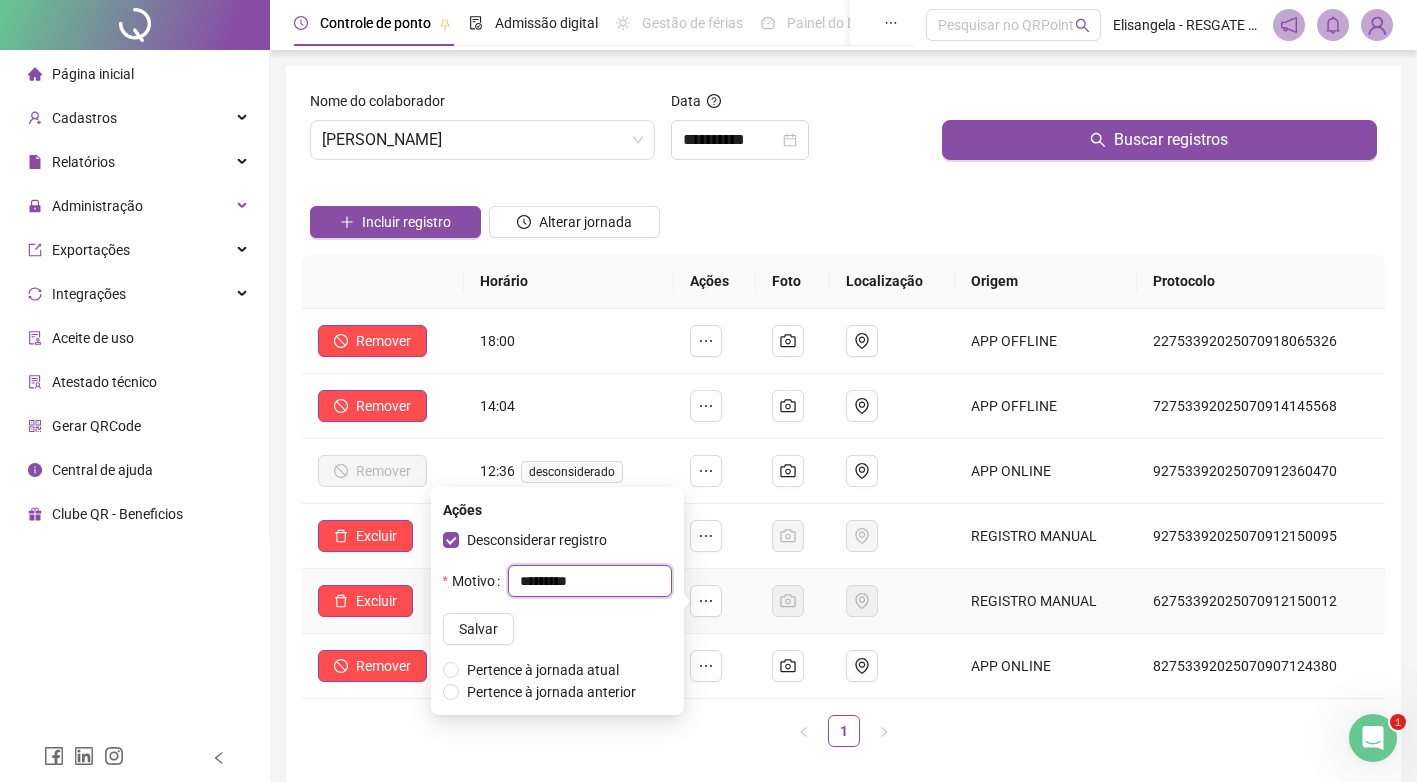 click on "*********" at bounding box center (590, 581) 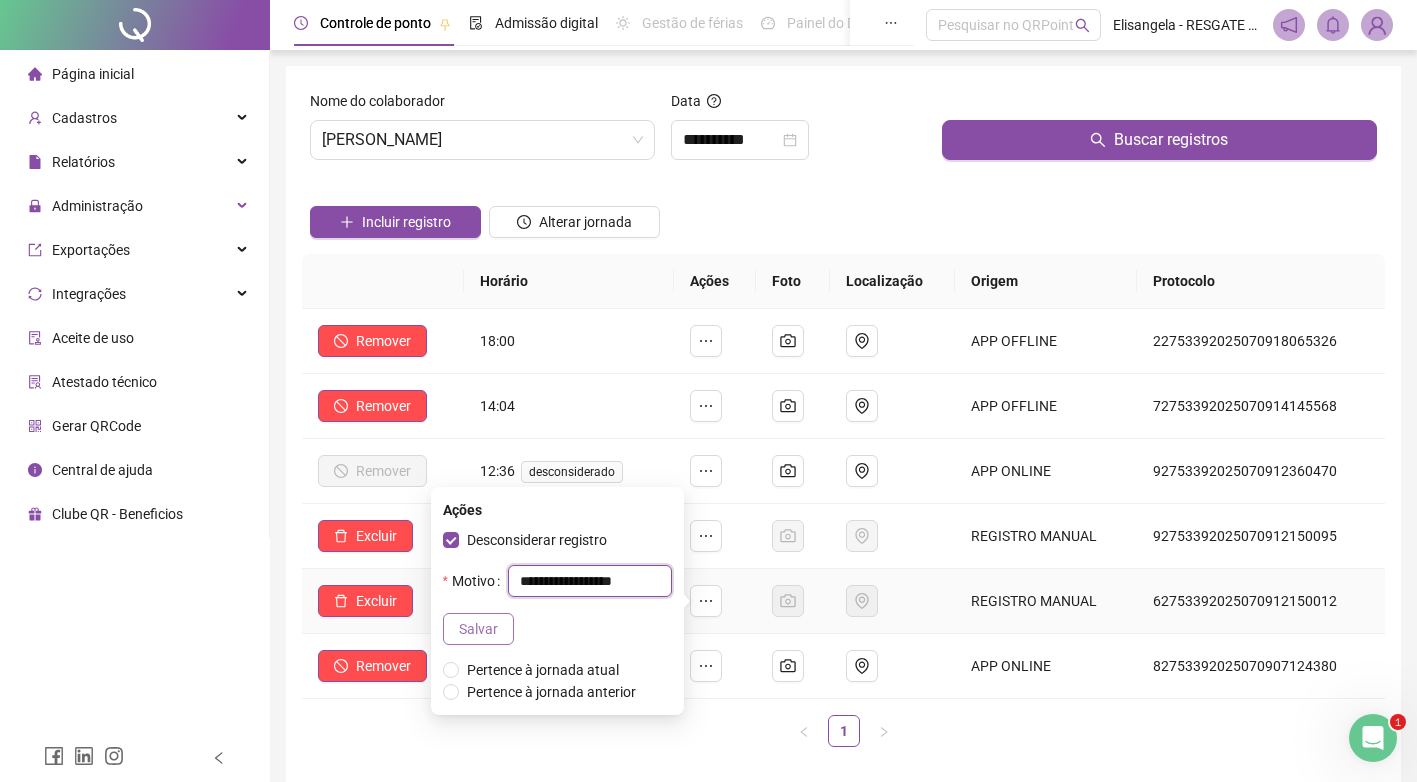 type on "**********" 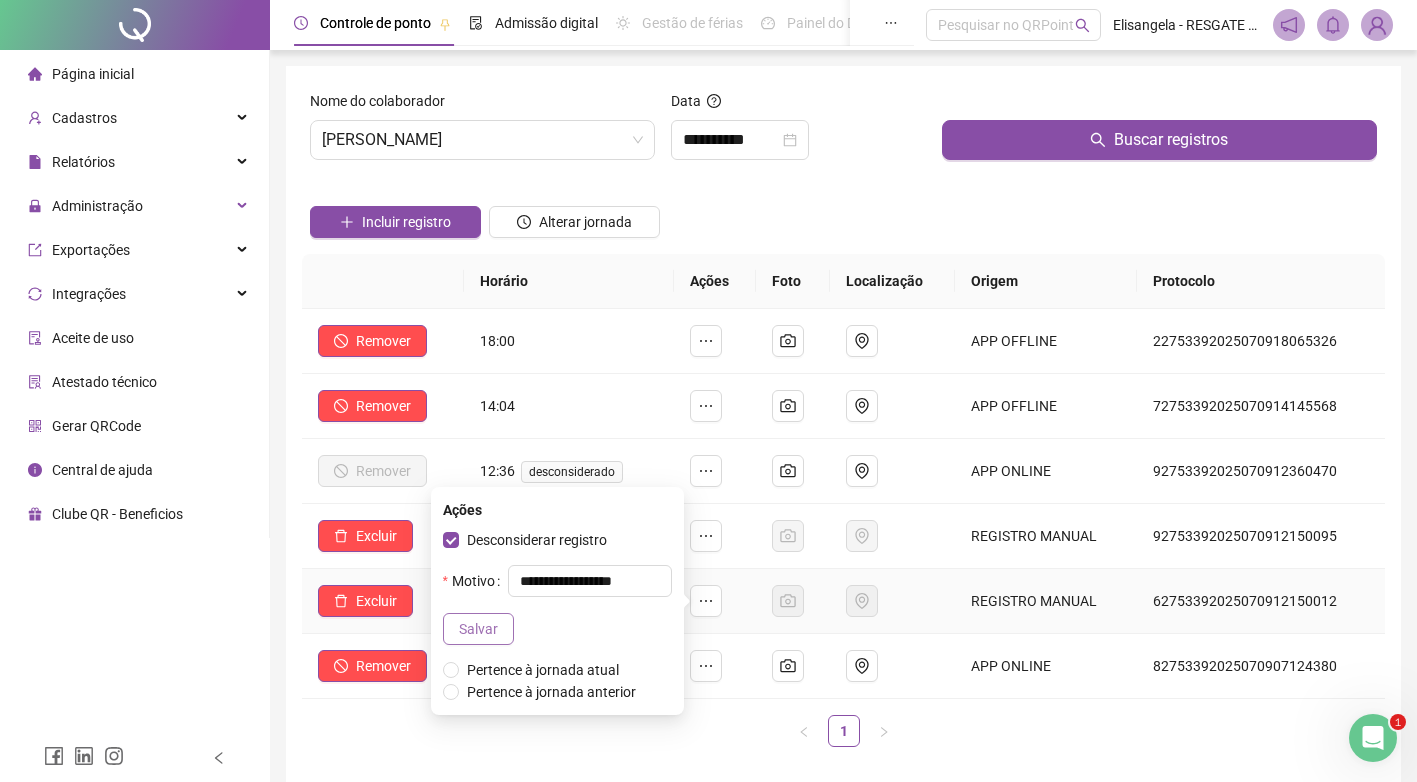click on "Salvar" at bounding box center [478, 629] 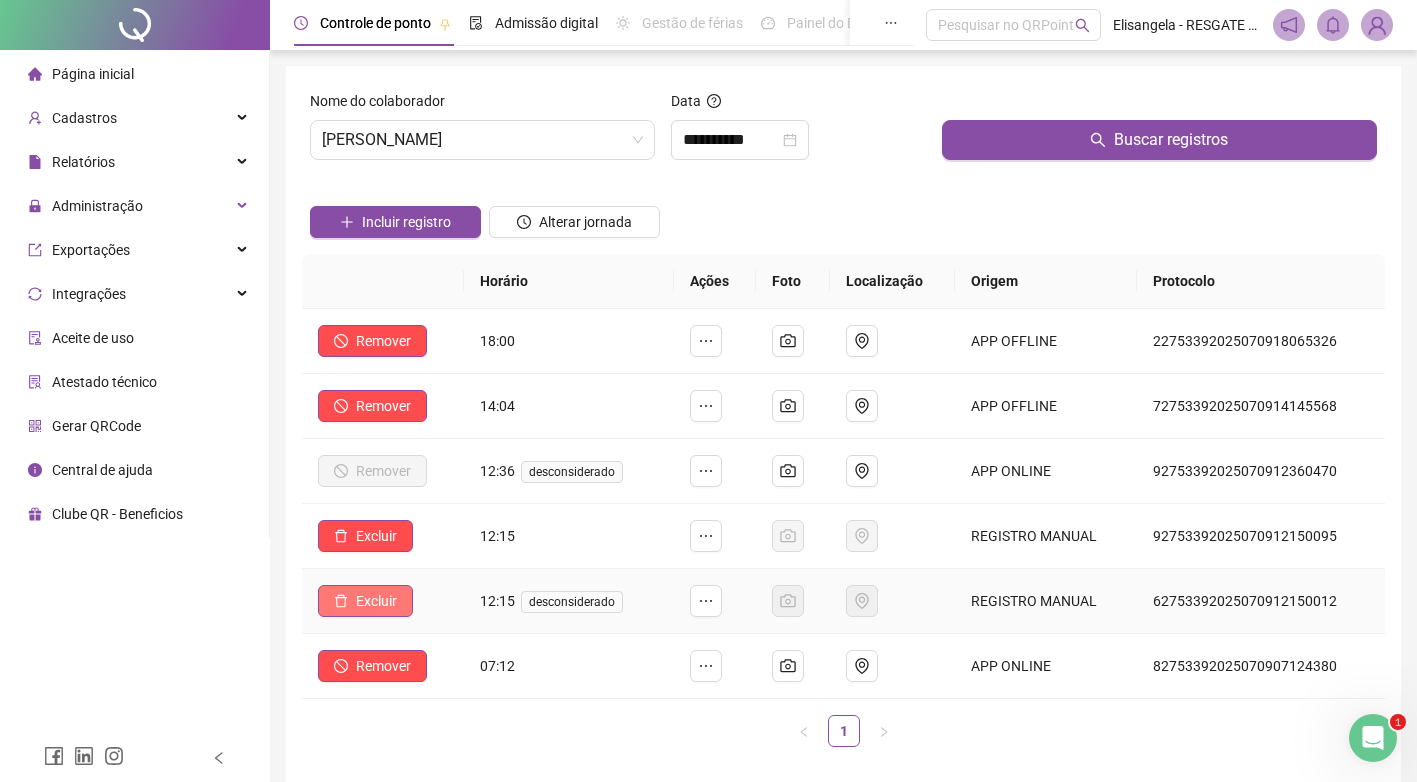 click on "Excluir" at bounding box center [376, 601] 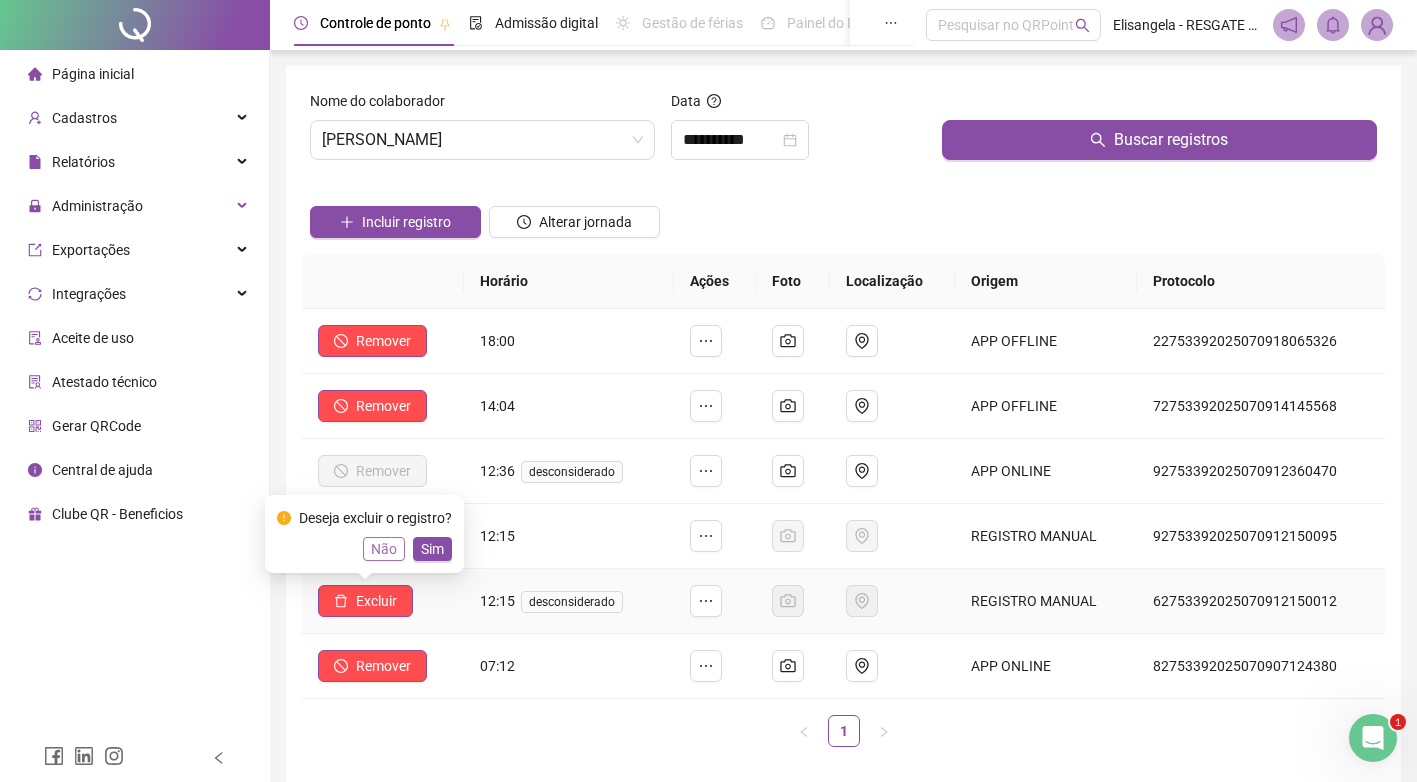 click on "Não" at bounding box center (384, 549) 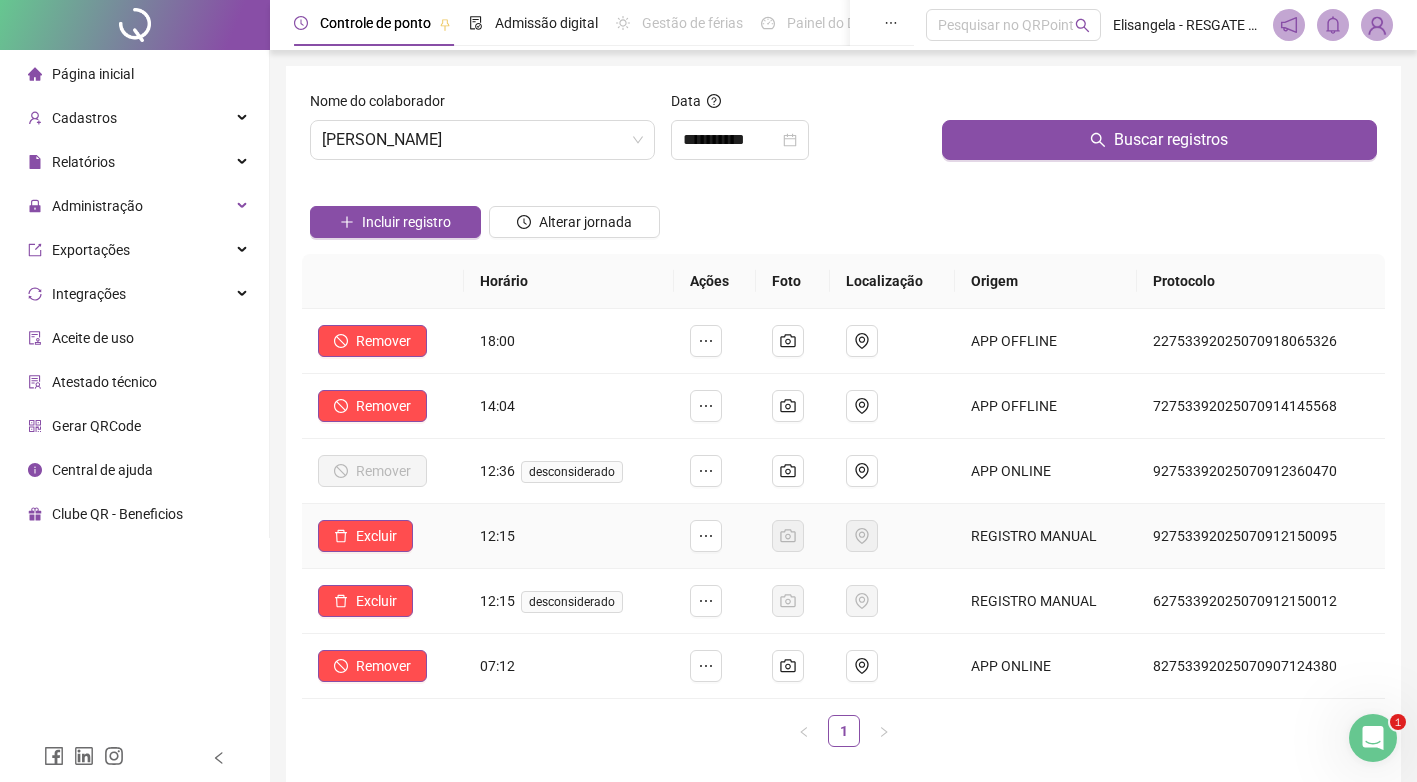 scroll, scrollTop: 100, scrollLeft: 0, axis: vertical 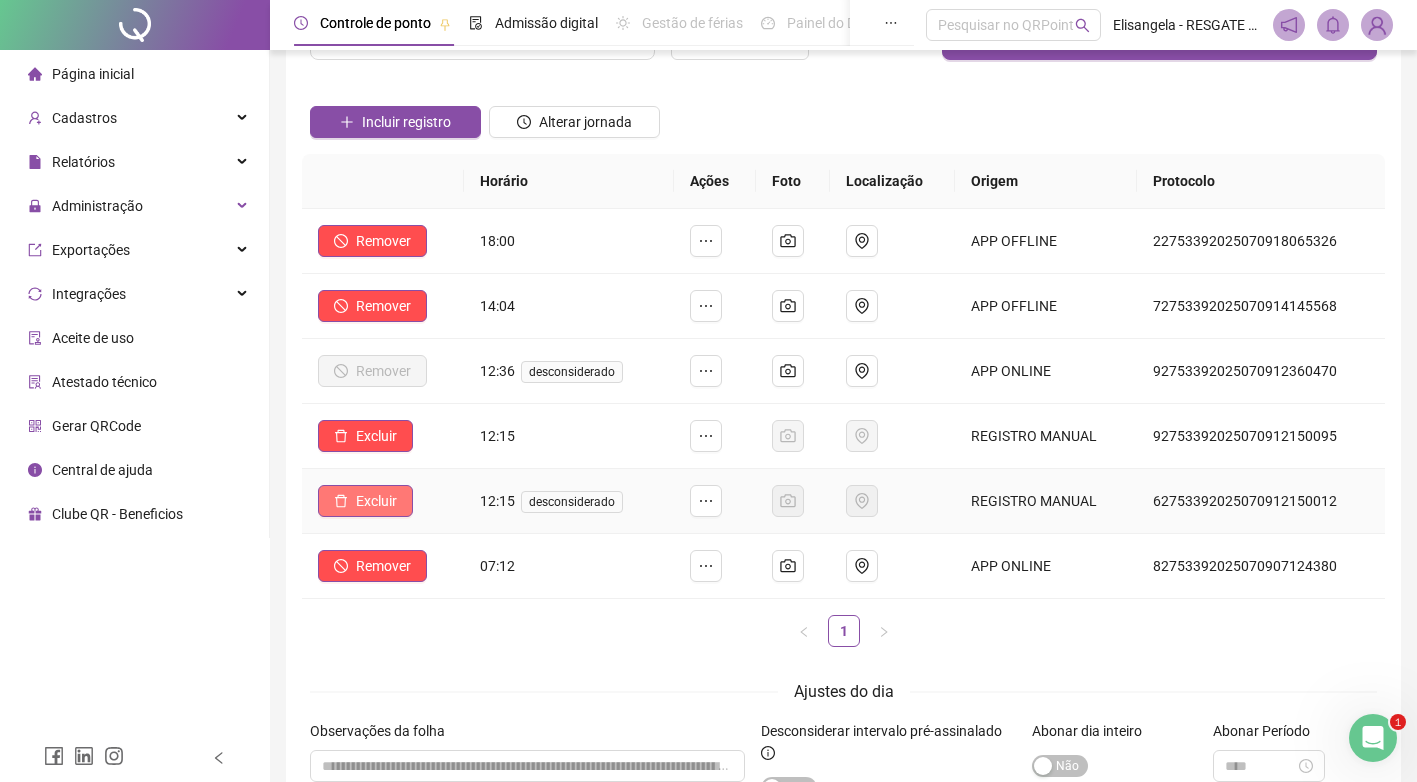 click on "Excluir" at bounding box center [376, 501] 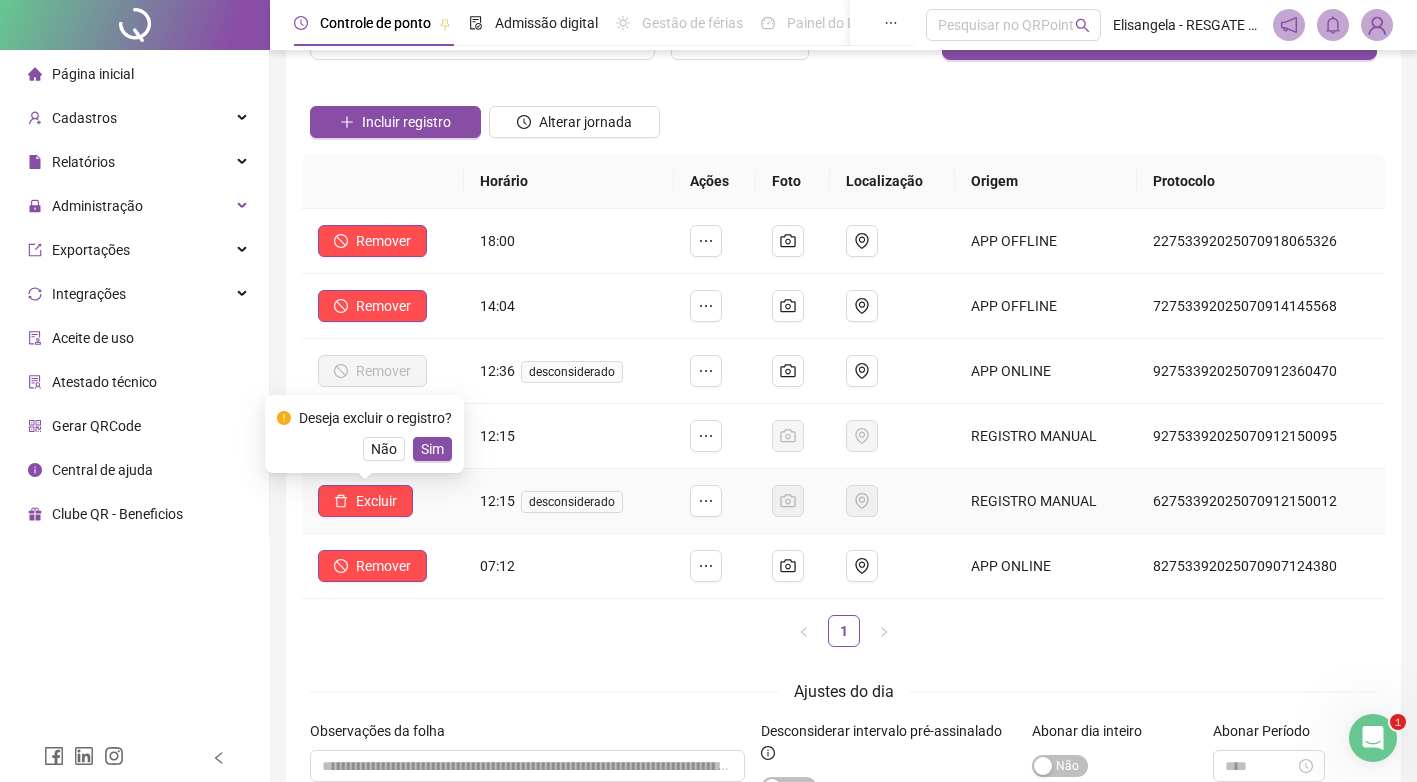 click on "Sim" at bounding box center (432, 449) 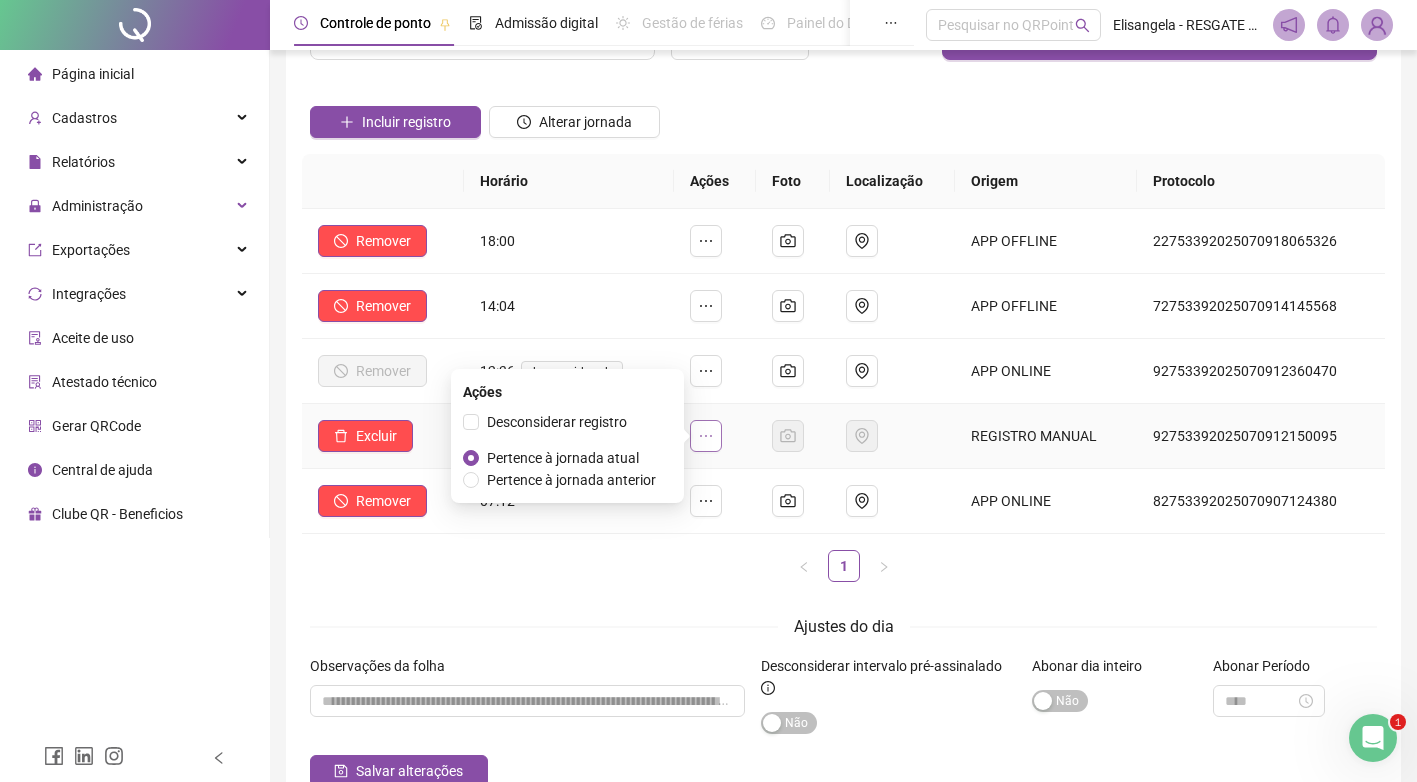 click 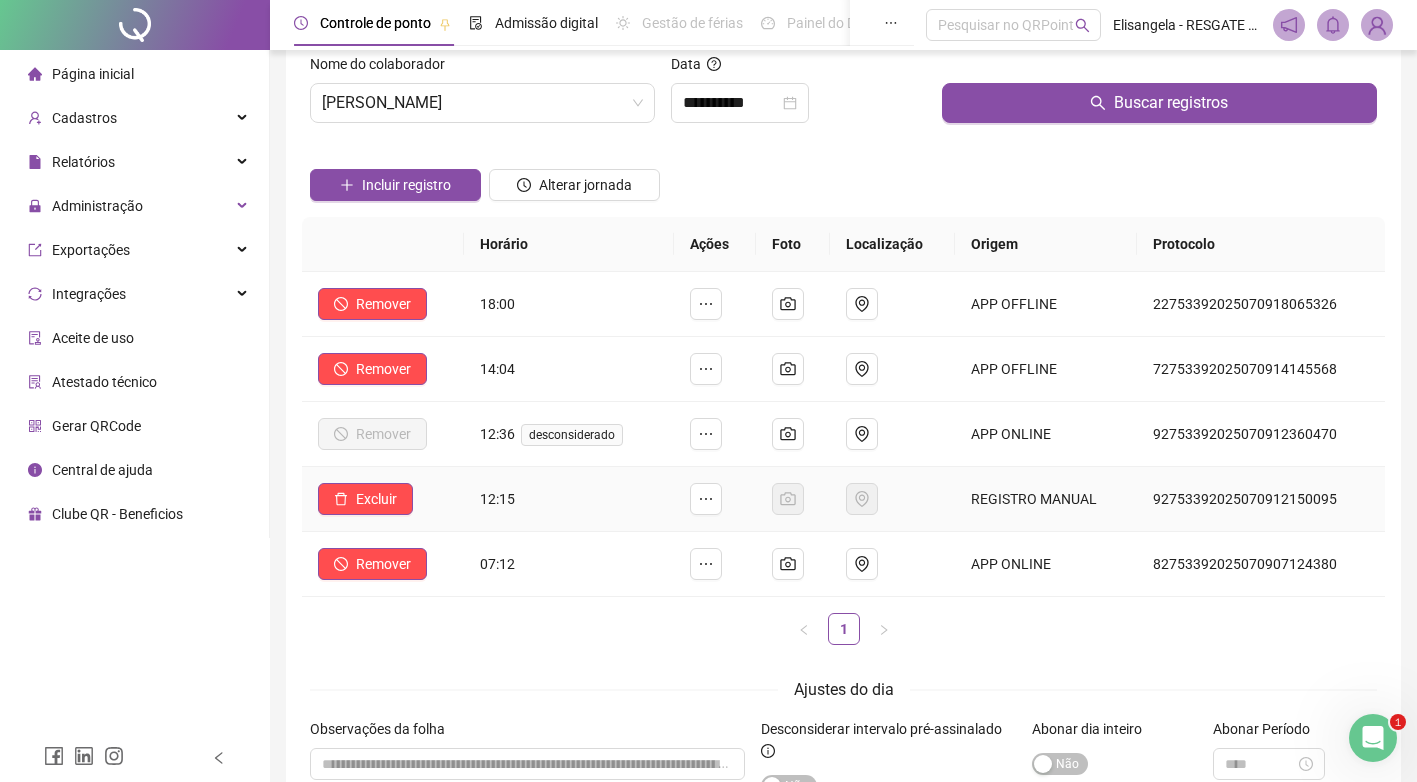 scroll, scrollTop: 0, scrollLeft: 0, axis: both 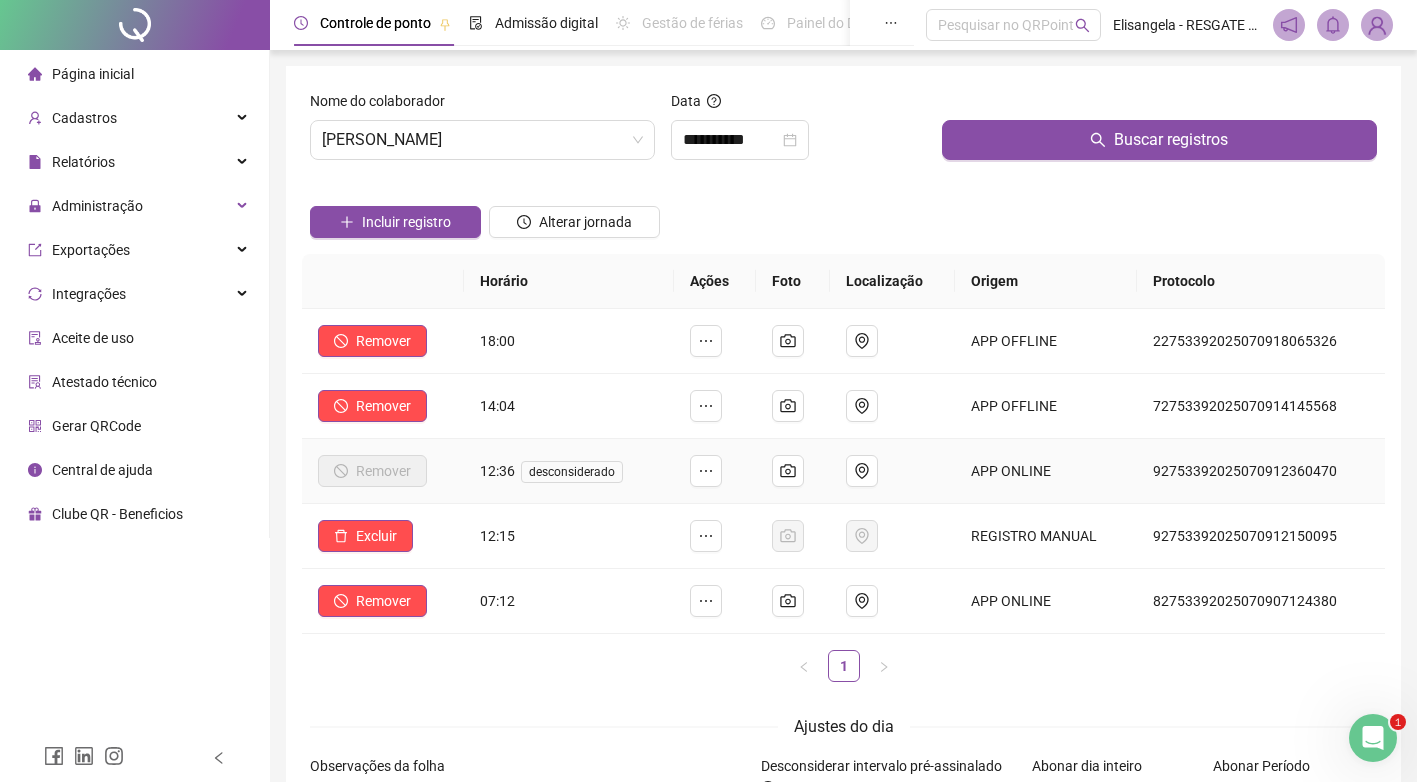type 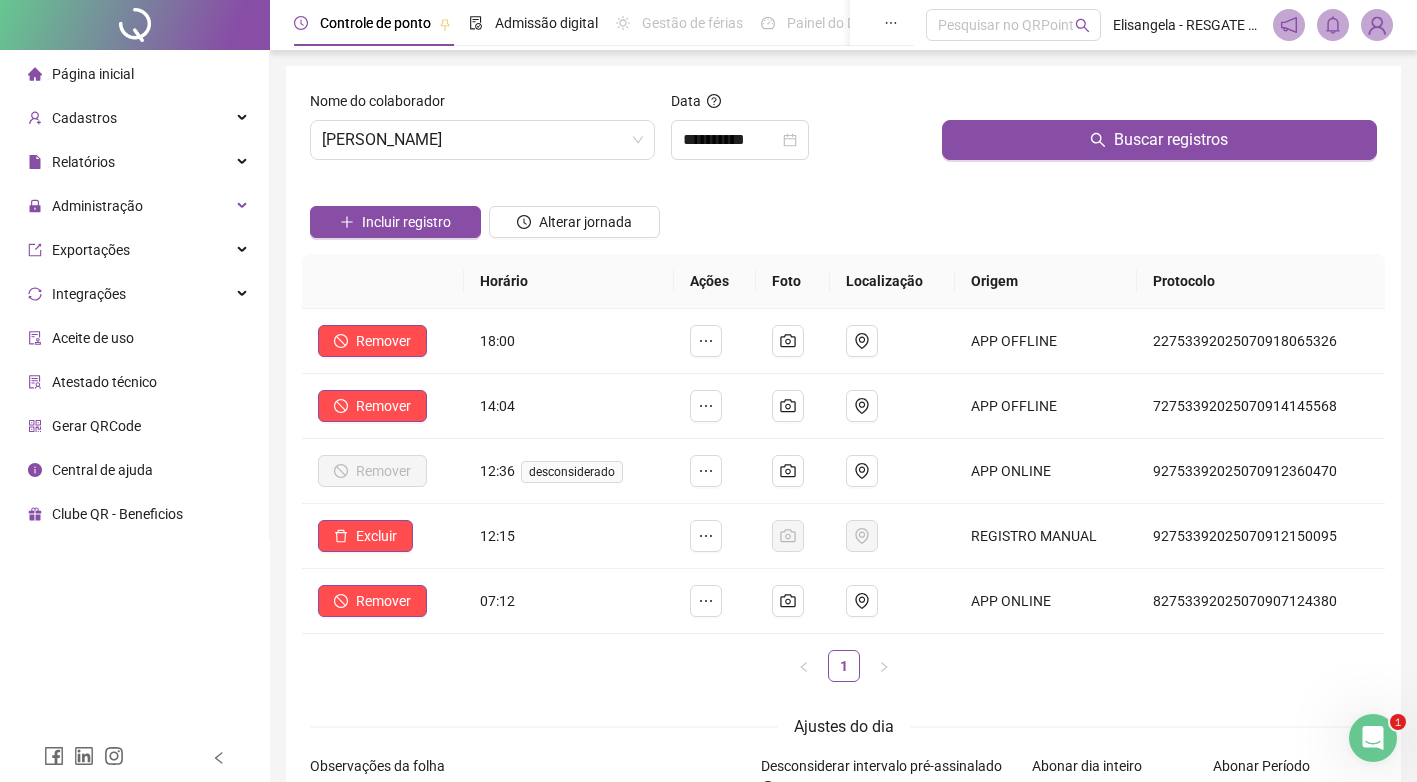 click on "Página inicial" at bounding box center (93, 74) 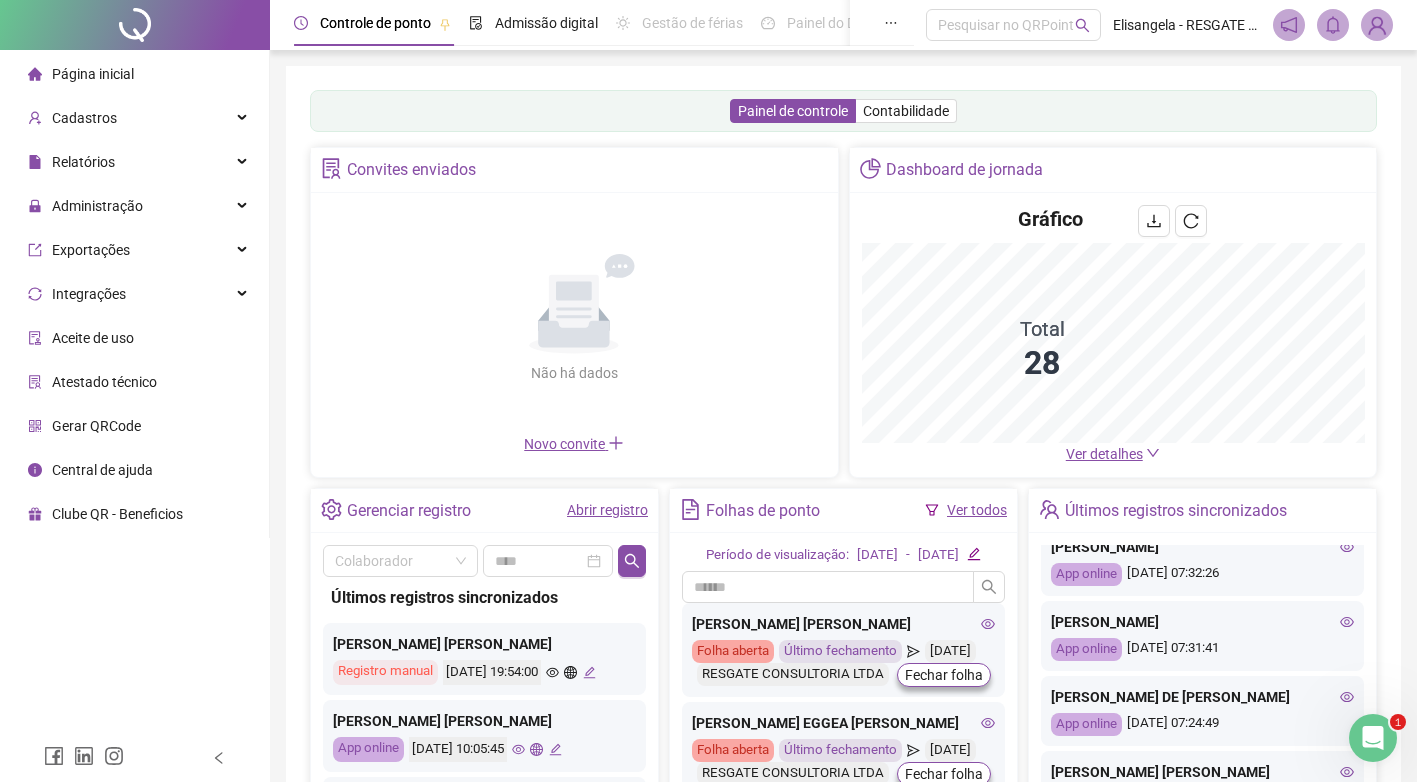 scroll, scrollTop: 300, scrollLeft: 0, axis: vertical 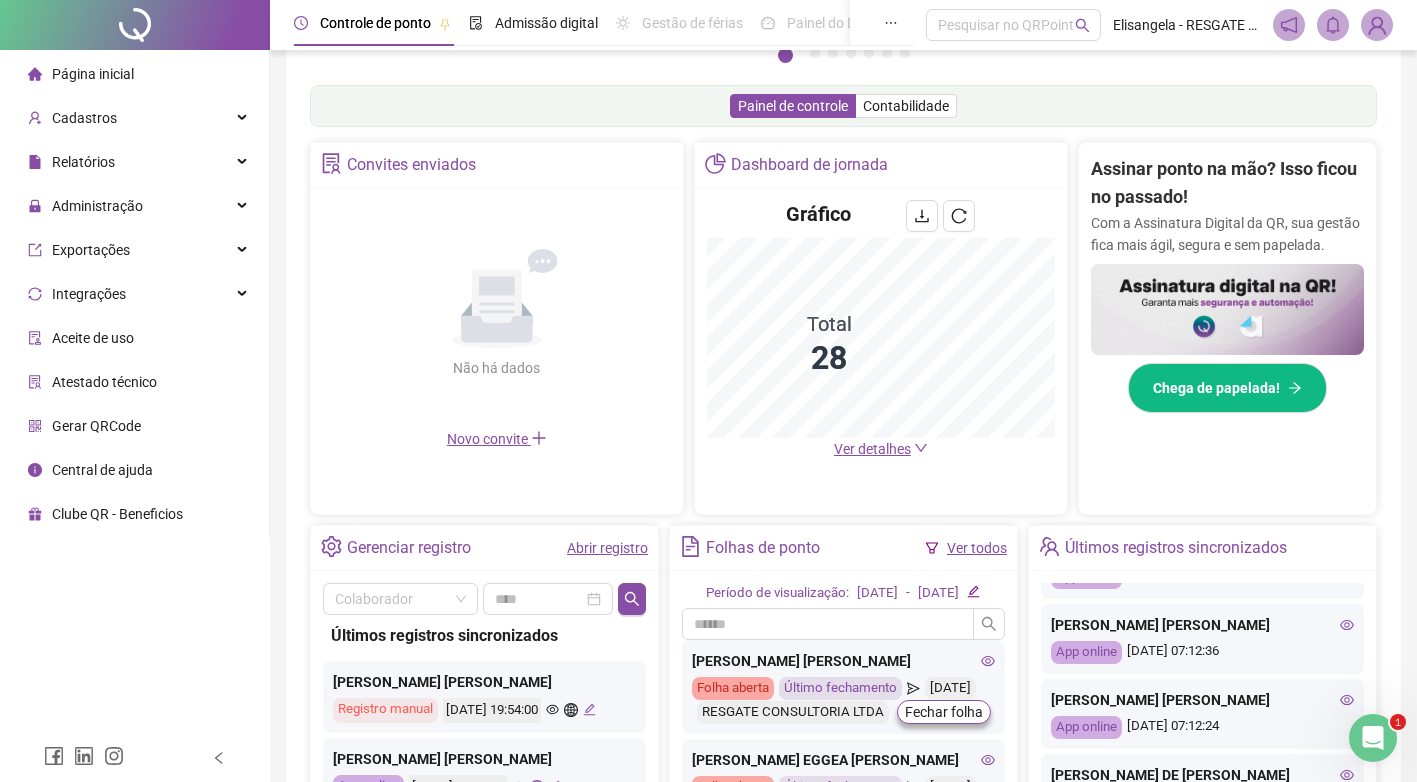 click on "Ver todos" at bounding box center [977, 548] 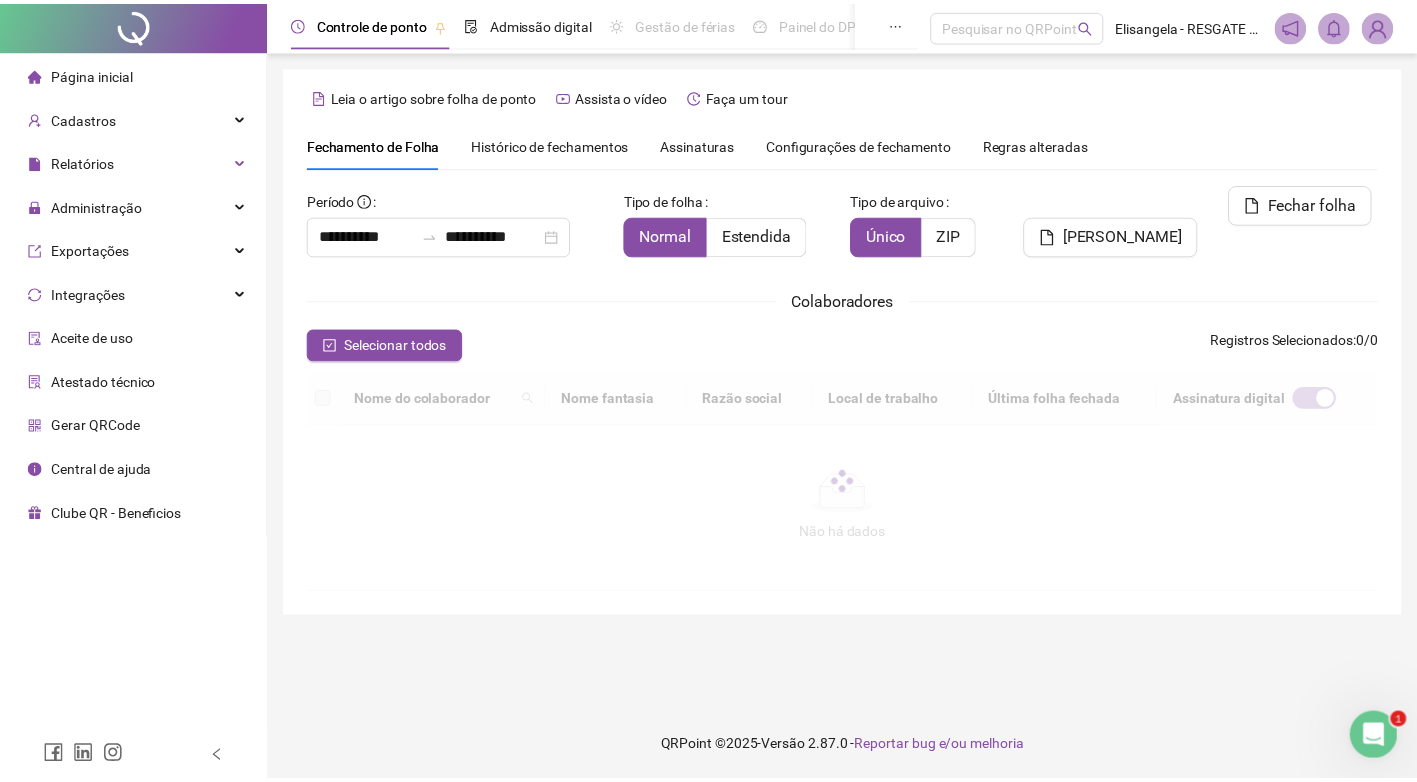 scroll, scrollTop: 19, scrollLeft: 0, axis: vertical 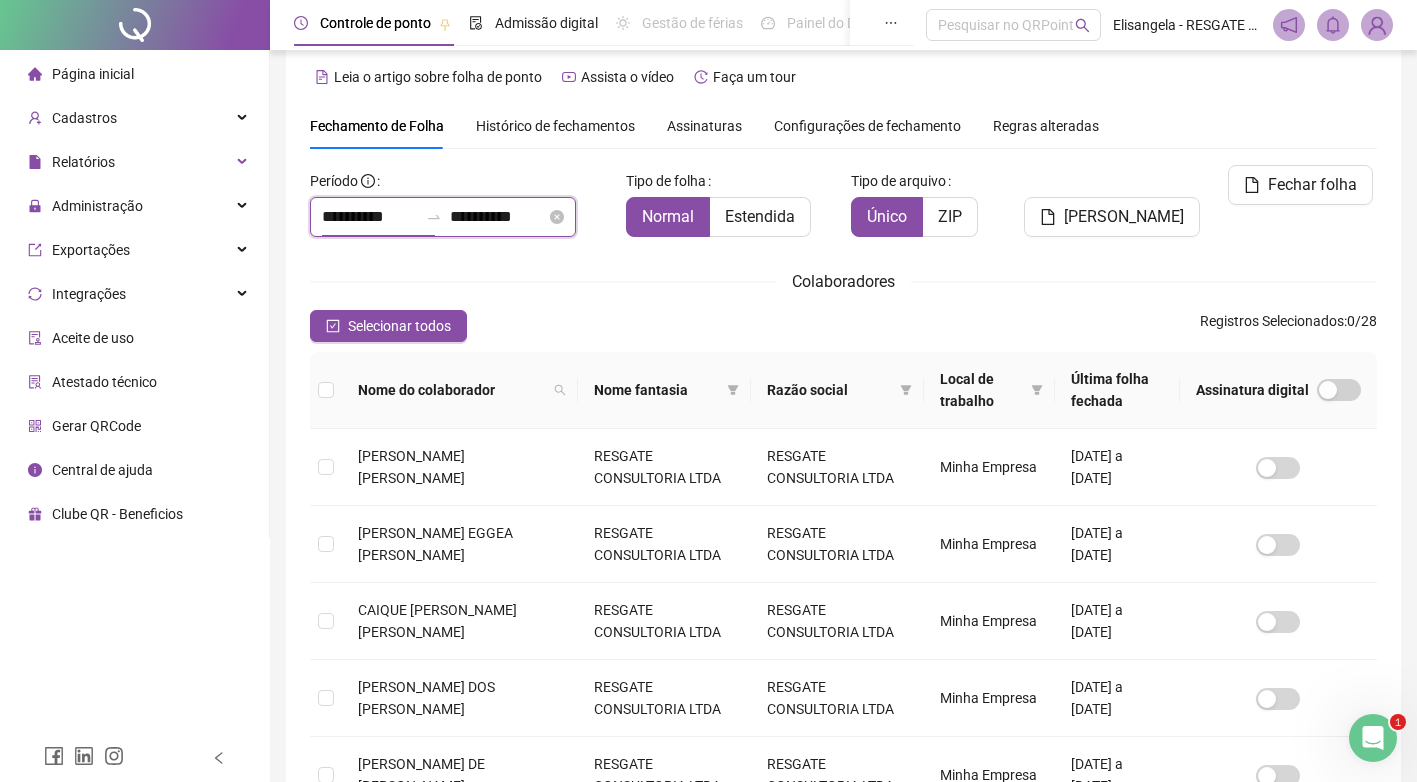 click on "**********" at bounding box center (370, 217) 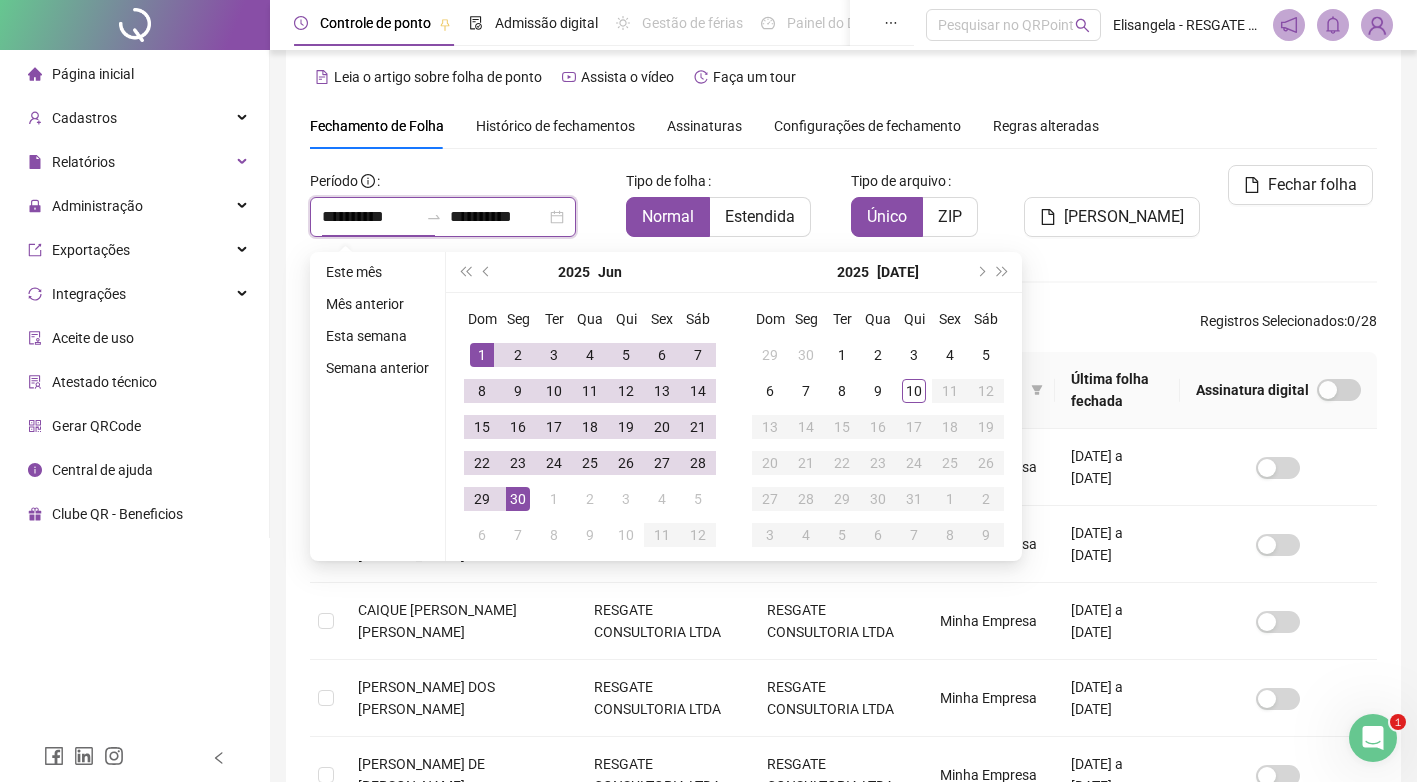 type on "**********" 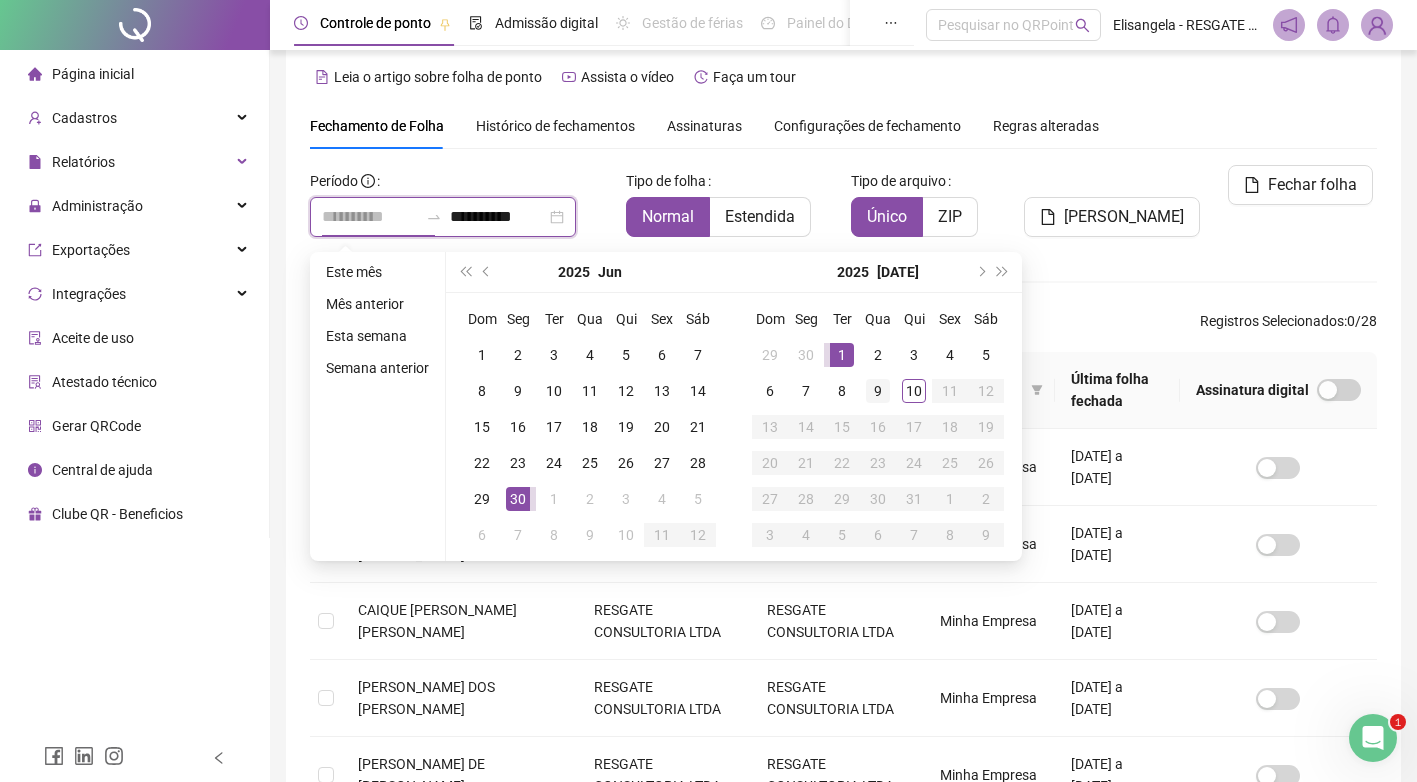 type on "**********" 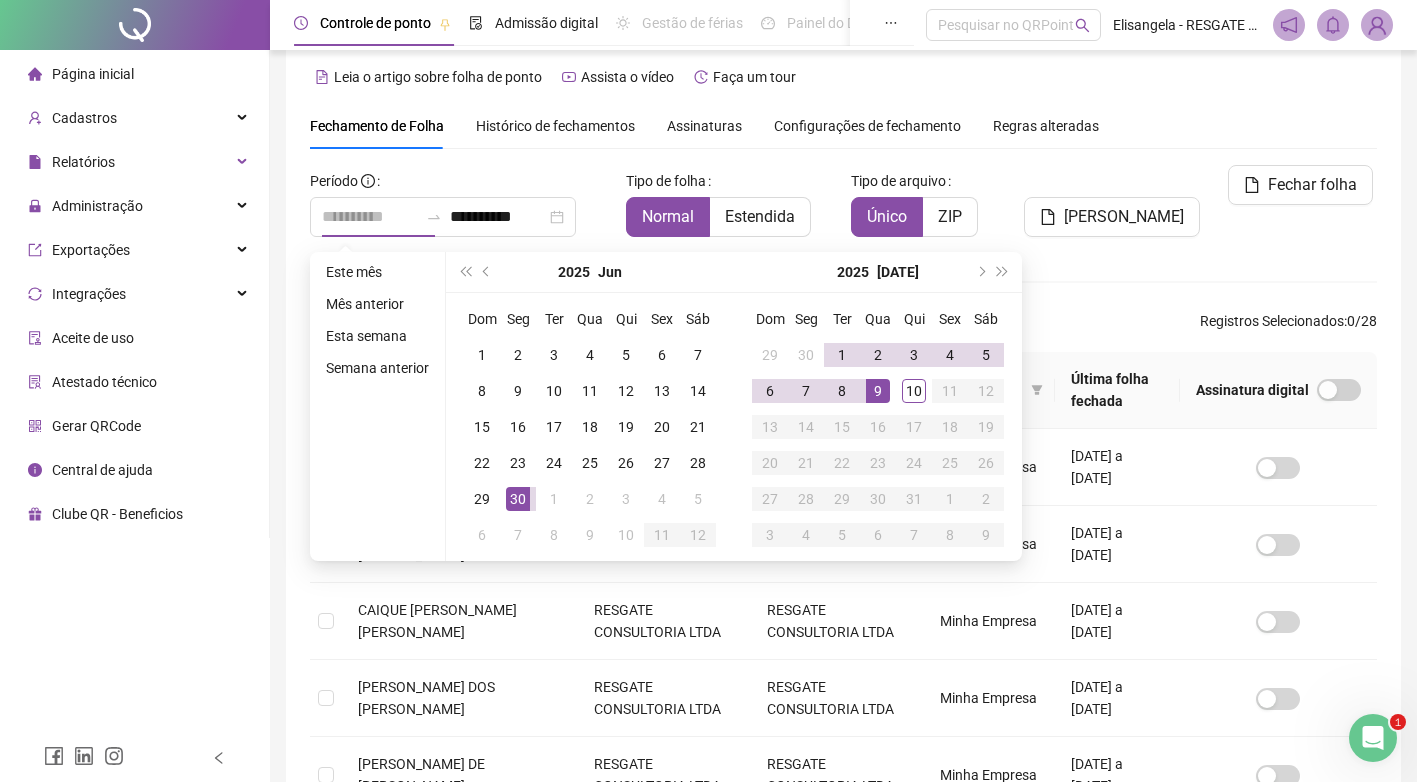 click on "9" at bounding box center [878, 391] 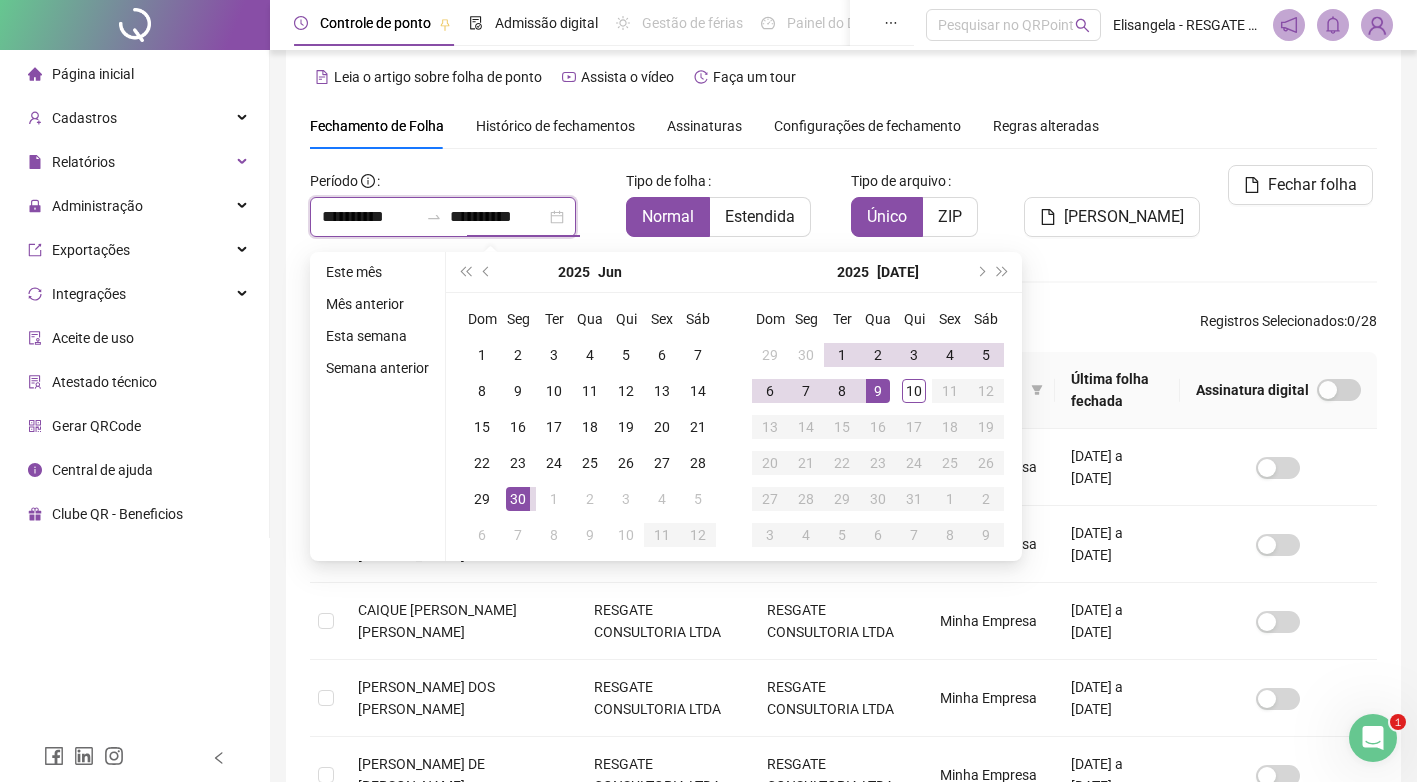 type on "**********" 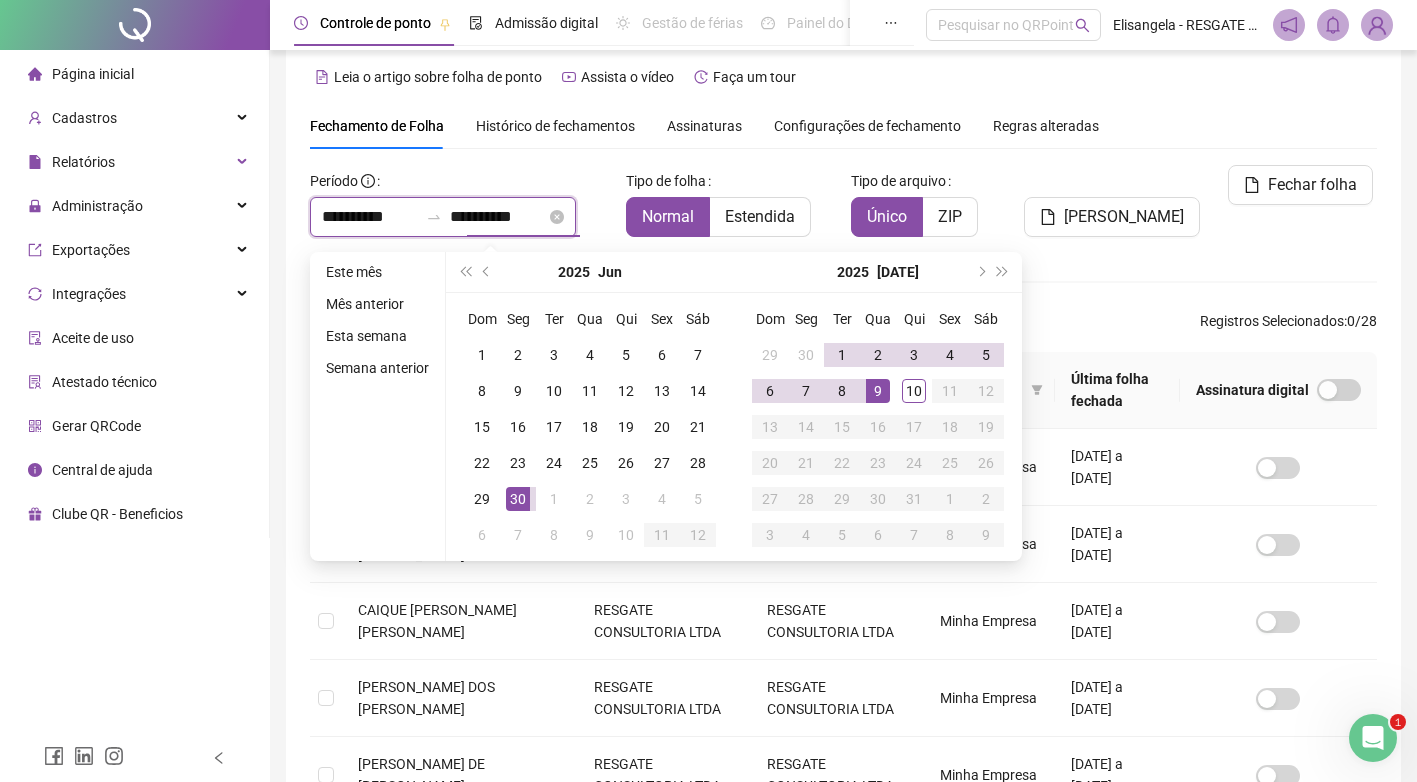 click on "**********" at bounding box center (498, 217) 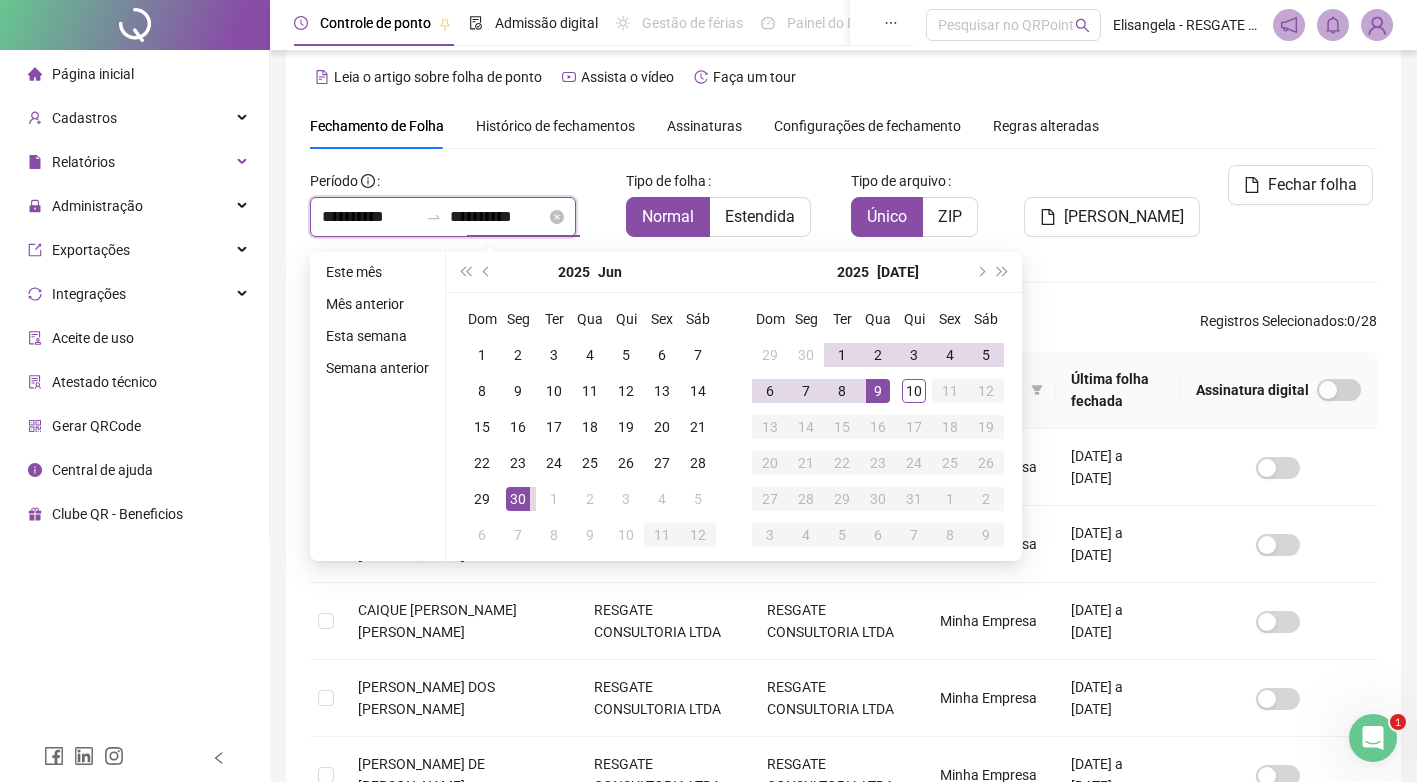 click on "**********" at bounding box center (443, 217) 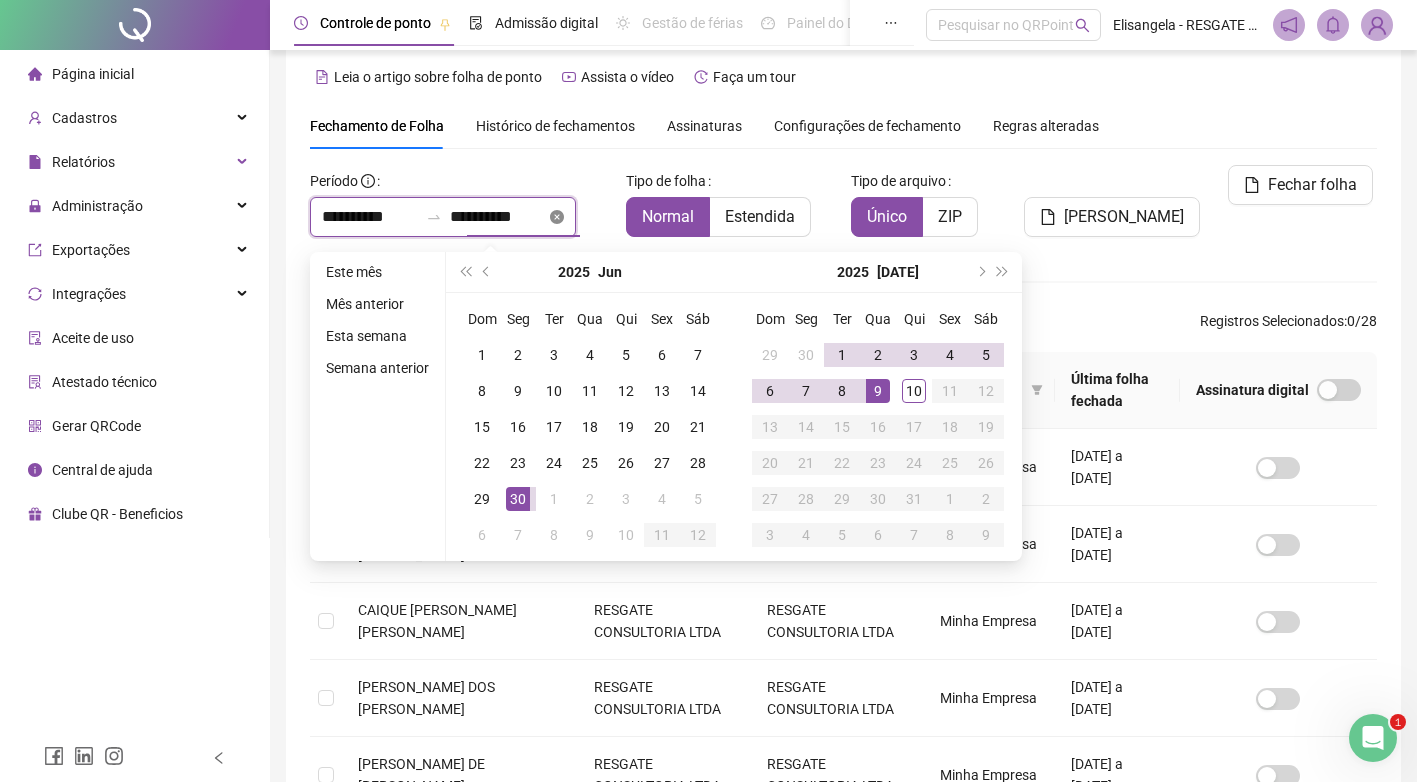 click 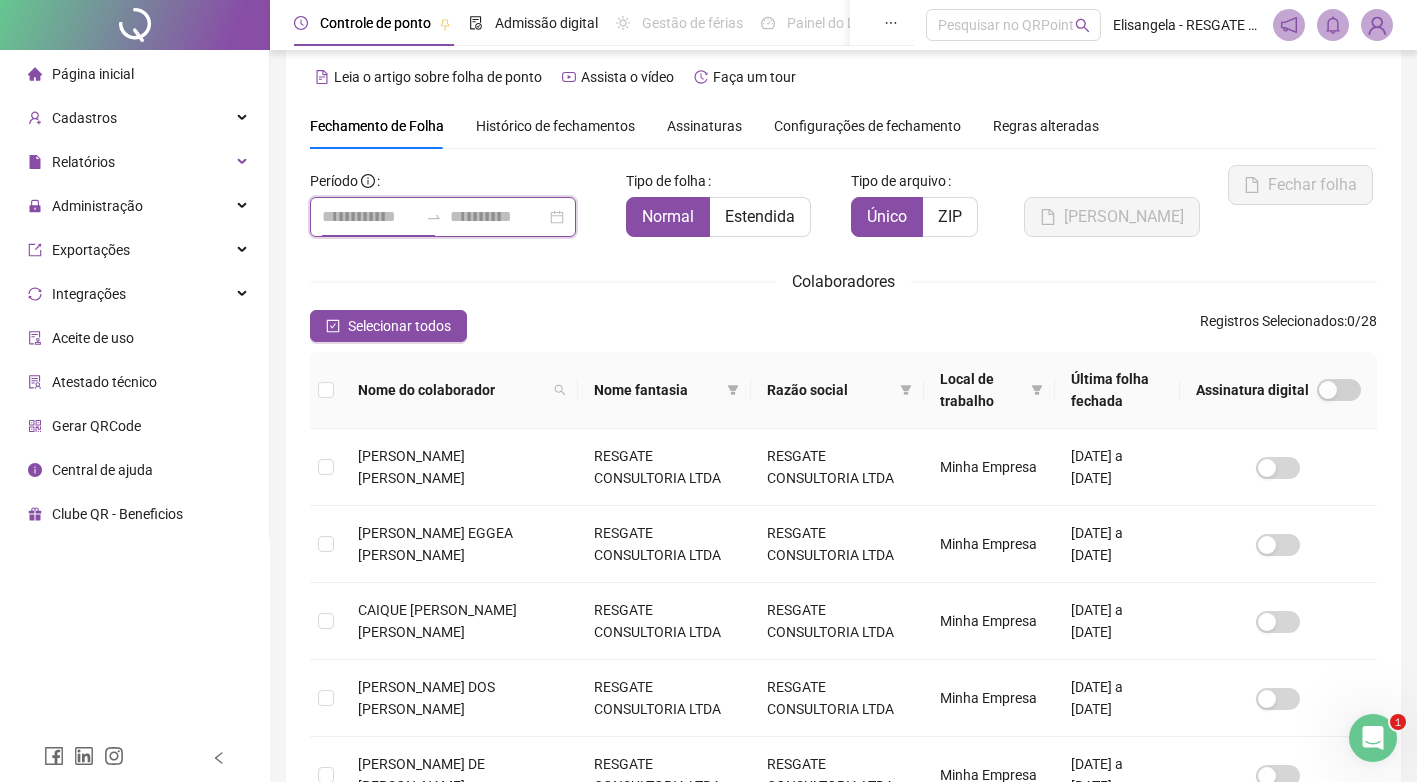 click at bounding box center (370, 217) 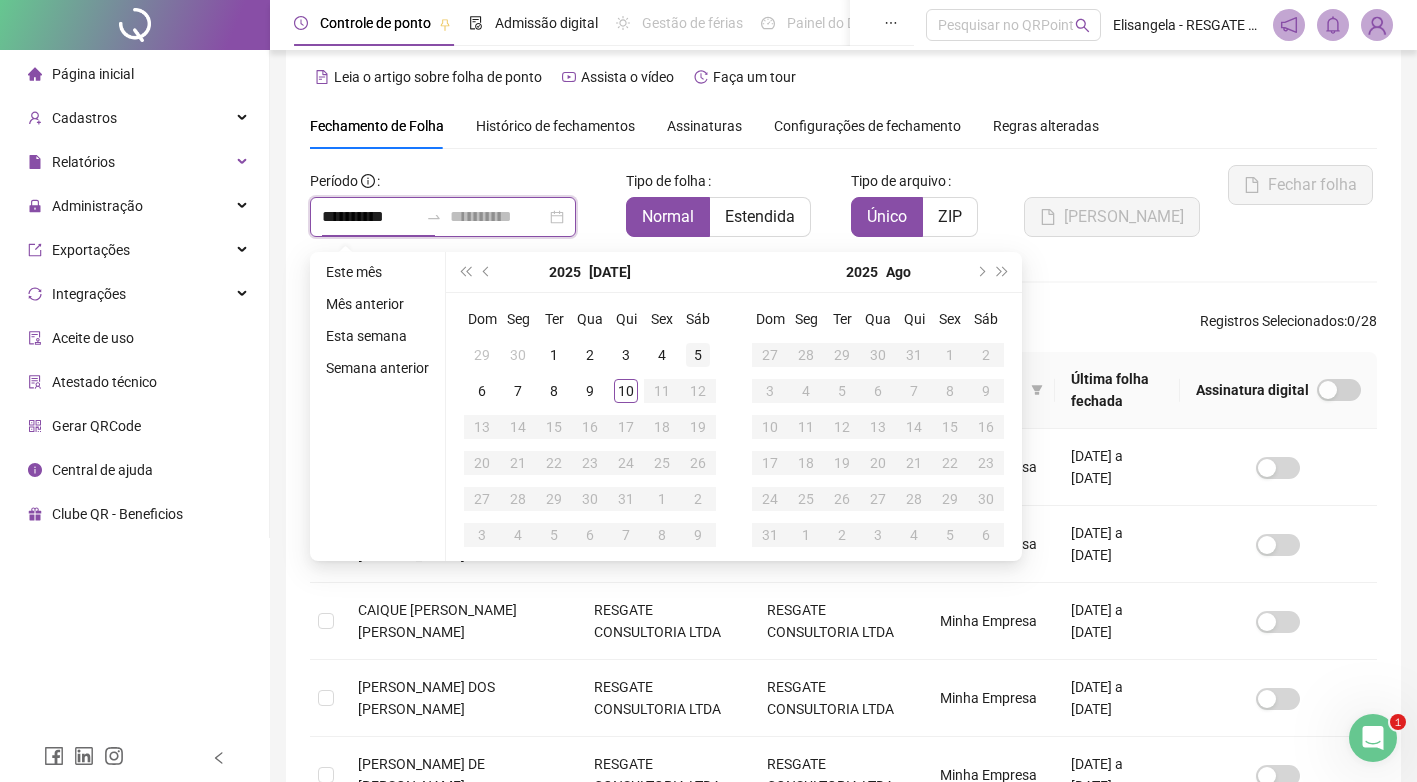 type on "**********" 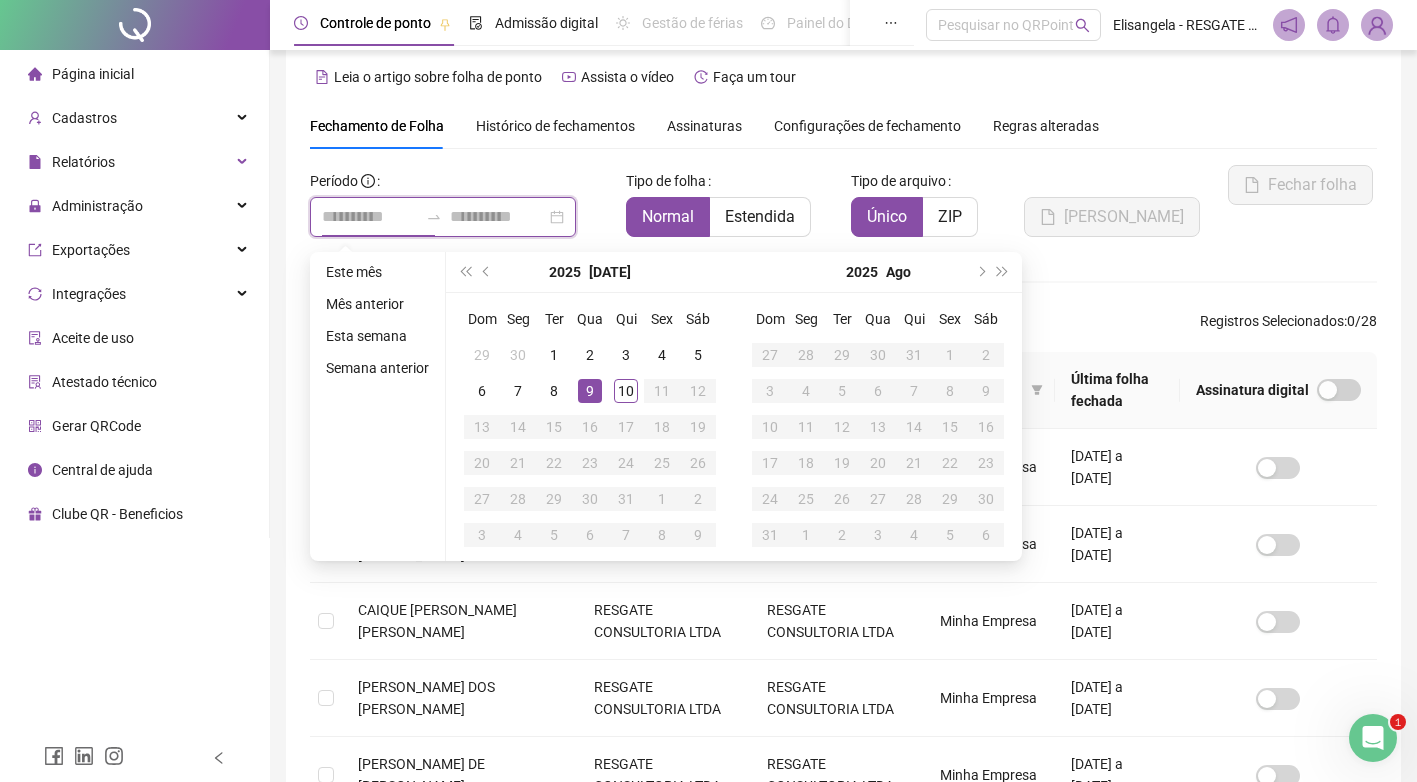 type on "**********" 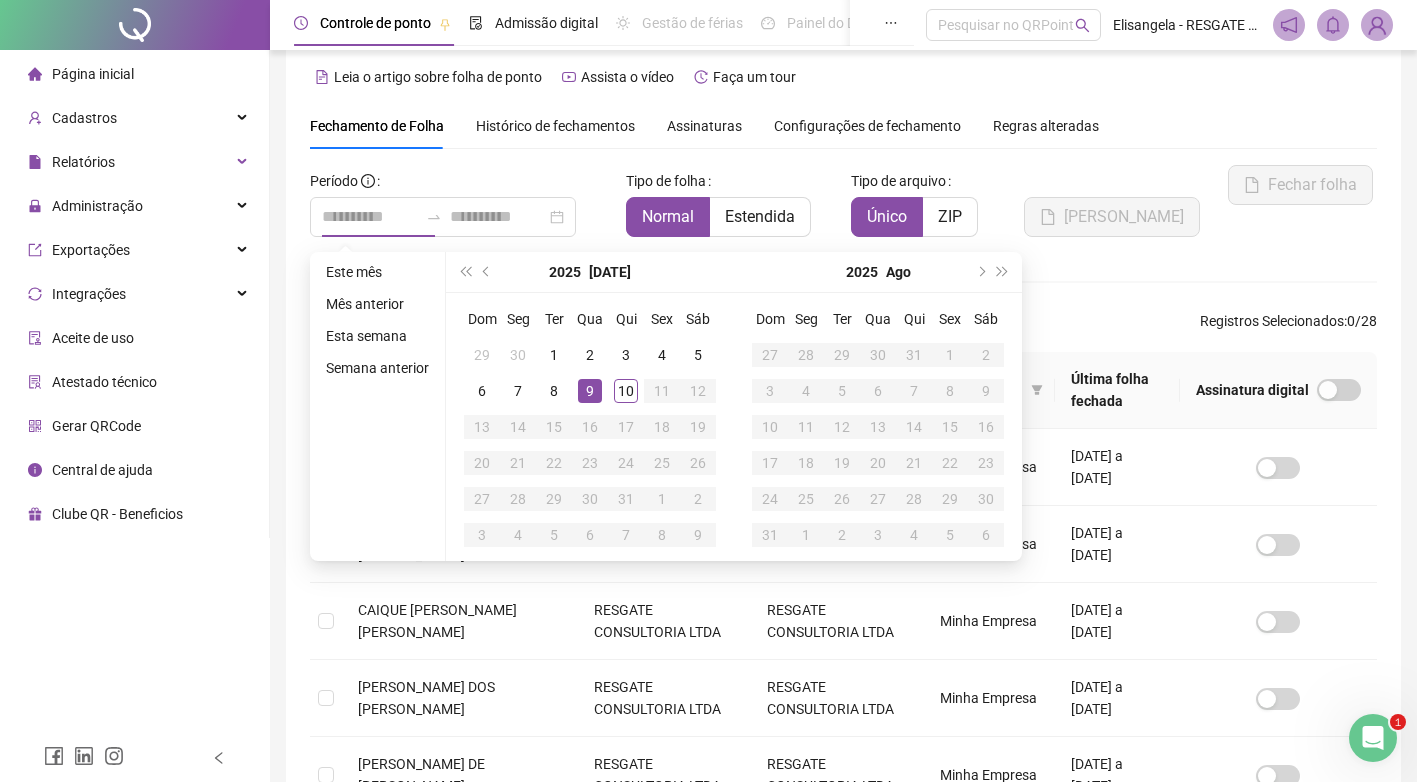 drag, startPoint x: 580, startPoint y: 384, endPoint x: 591, endPoint y: 333, distance: 52.17279 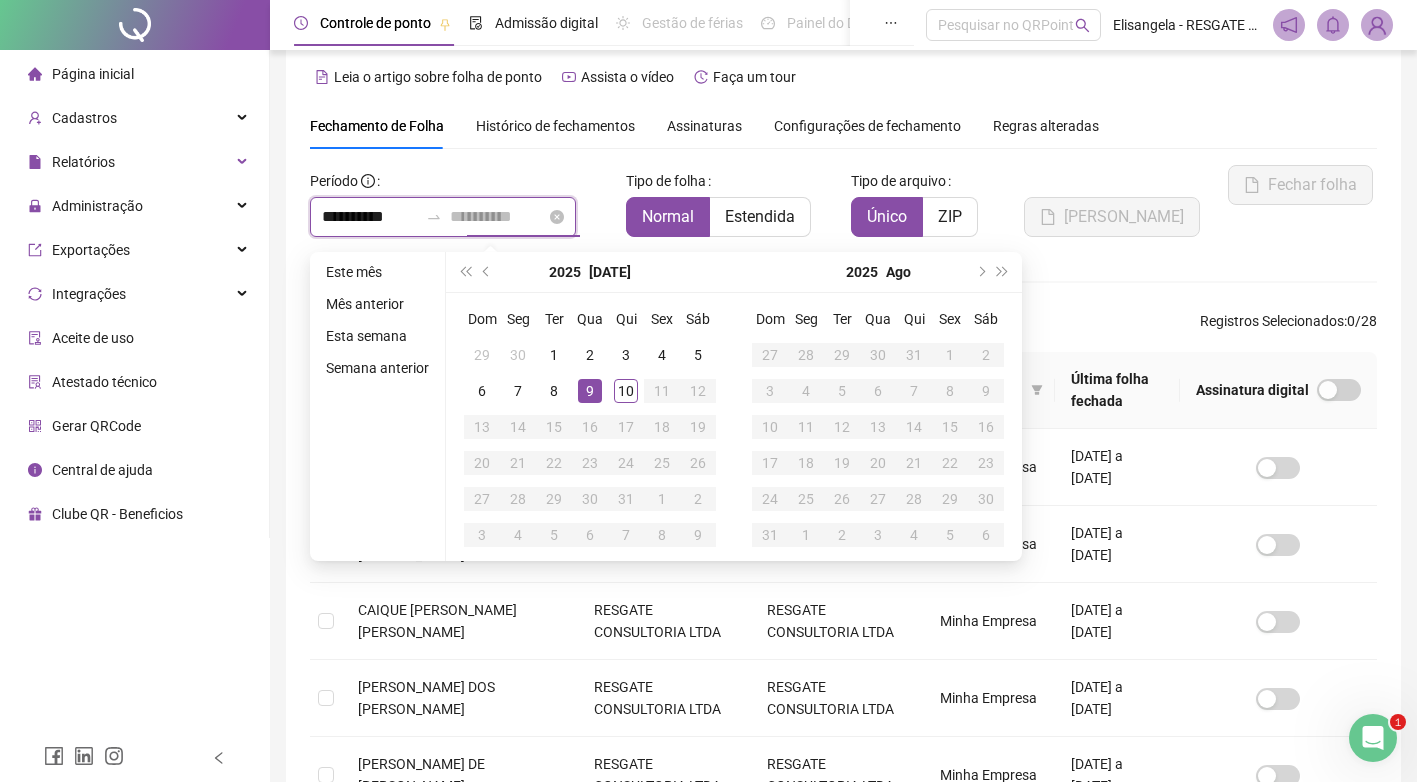 click at bounding box center [498, 217] 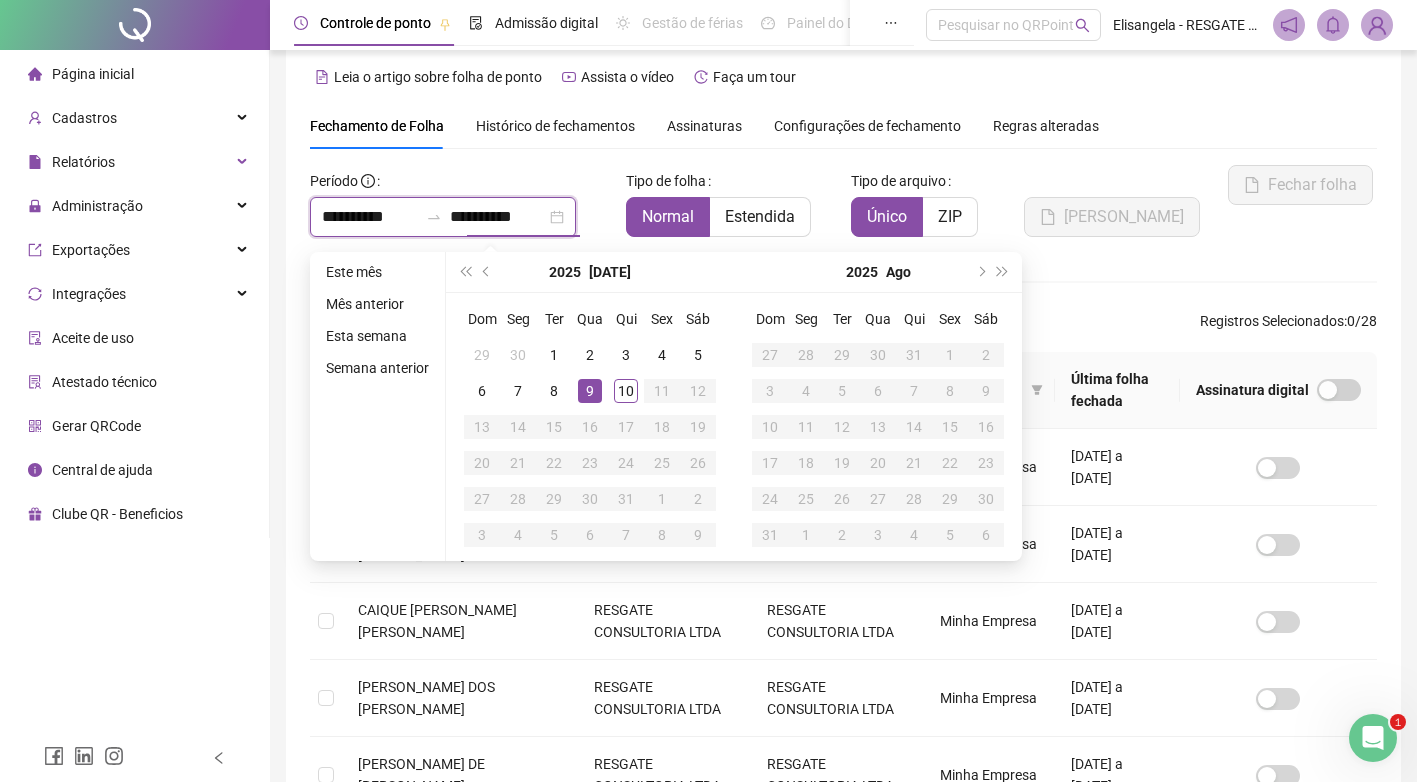 type on "**********" 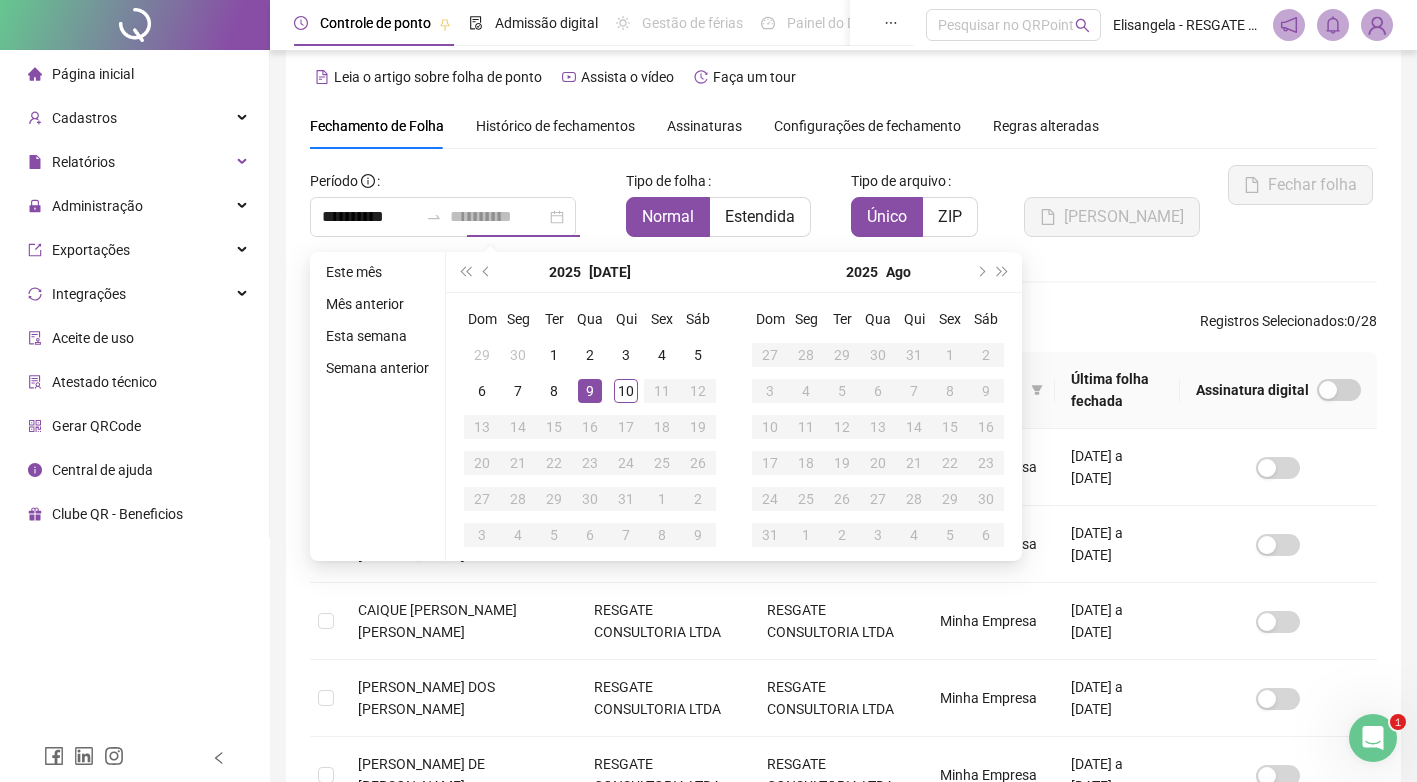 drag, startPoint x: 594, startPoint y: 392, endPoint x: 600, endPoint y: 374, distance: 18.973665 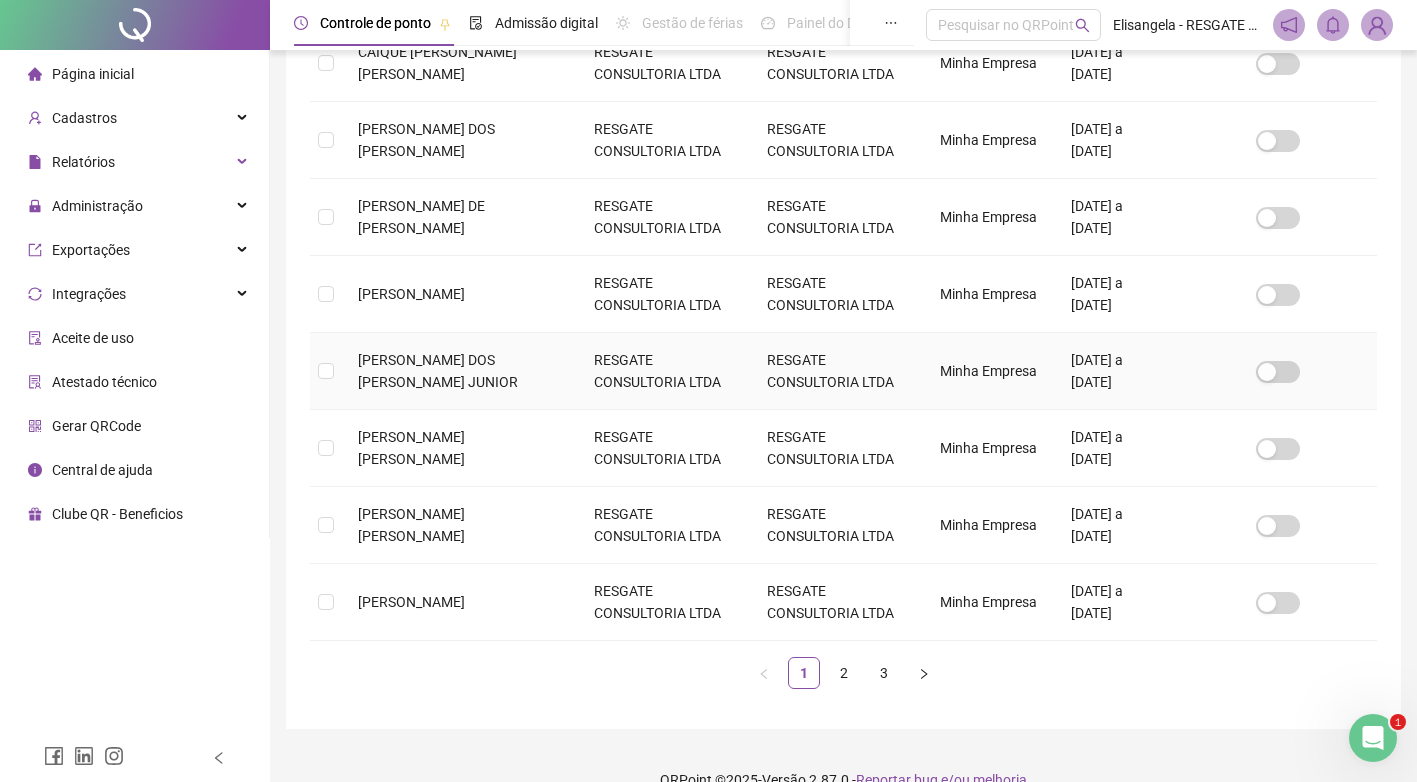 scroll, scrollTop: 610, scrollLeft: 0, axis: vertical 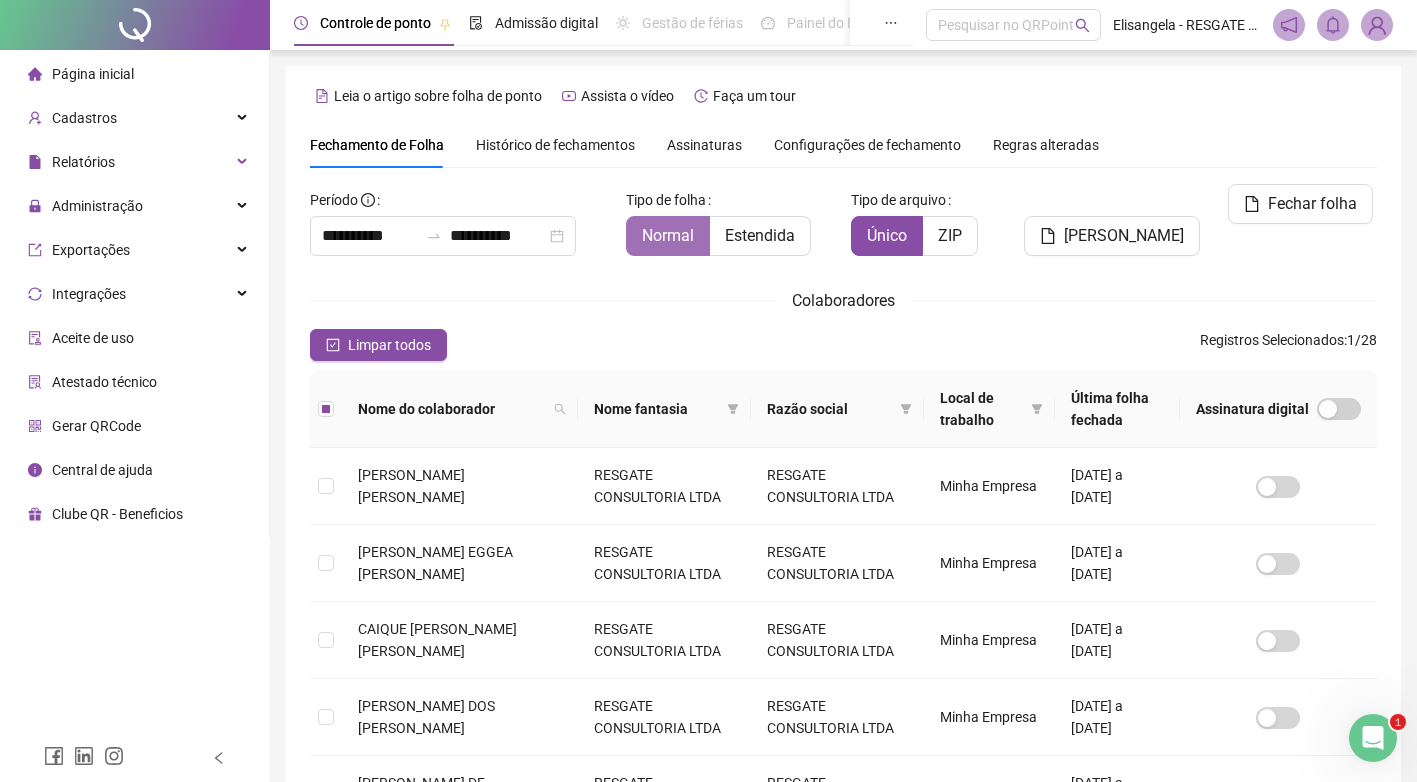 click on "Normal" at bounding box center (668, 235) 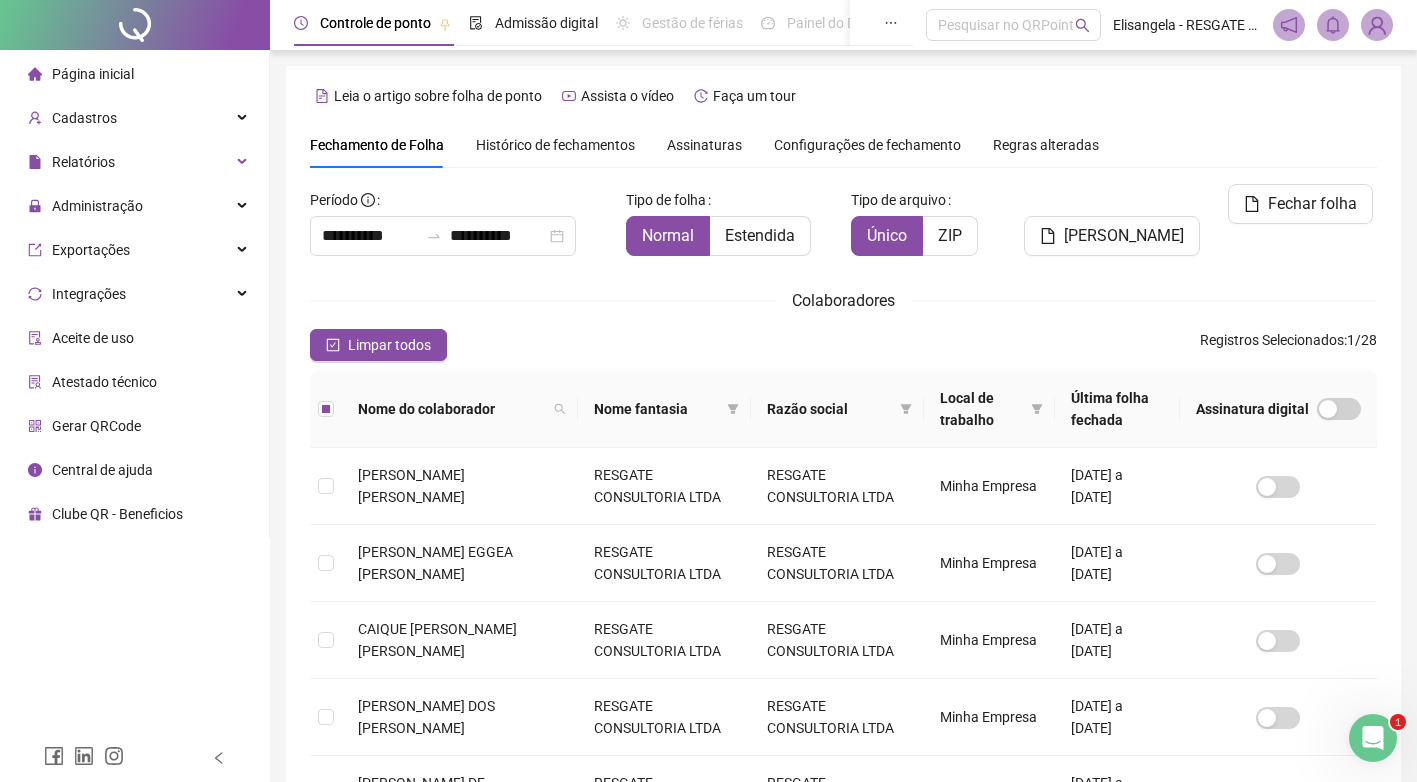 drag, startPoint x: 103, startPoint y: 69, endPoint x: 105, endPoint y: 81, distance: 12.165525 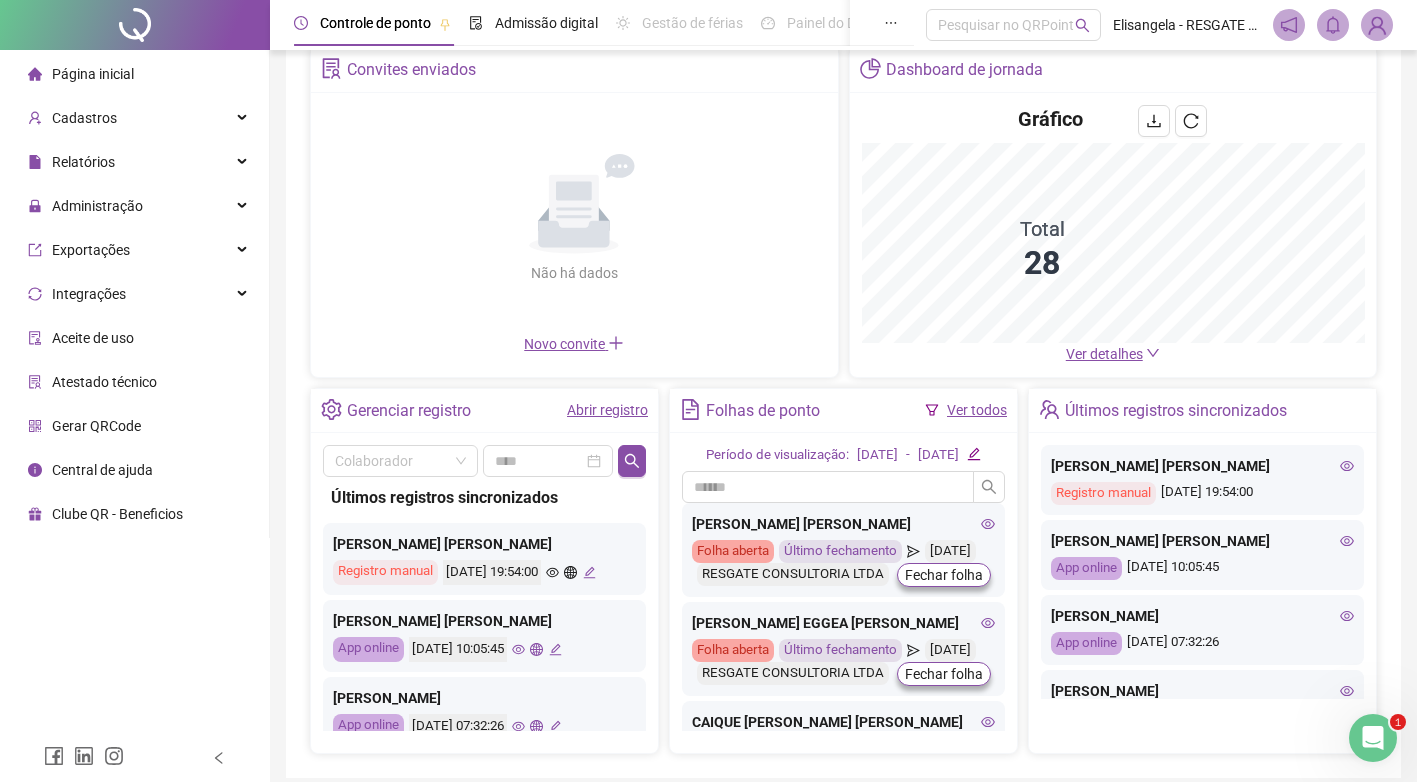 scroll, scrollTop: 395, scrollLeft: 0, axis: vertical 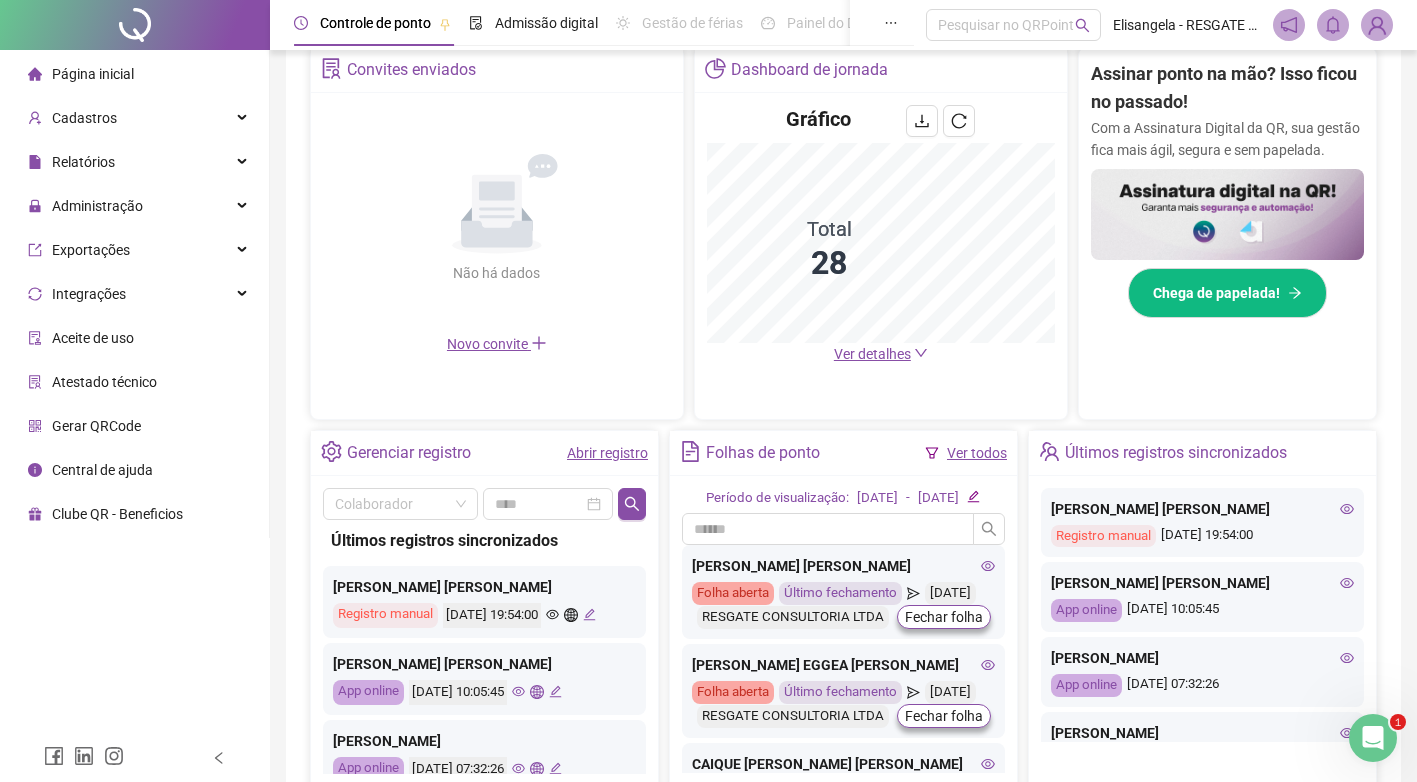 click on "Ver detalhes" at bounding box center (872, 354) 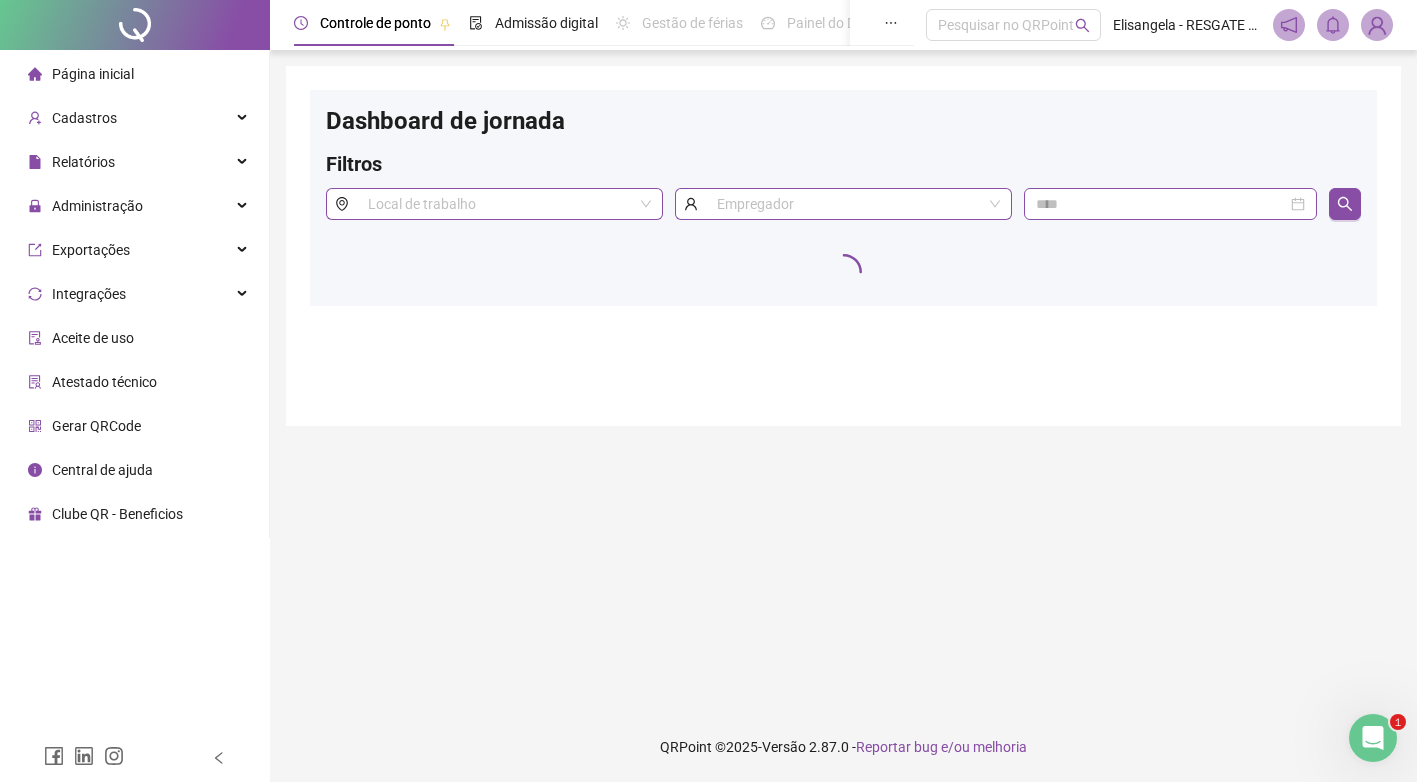 scroll, scrollTop: 0, scrollLeft: 0, axis: both 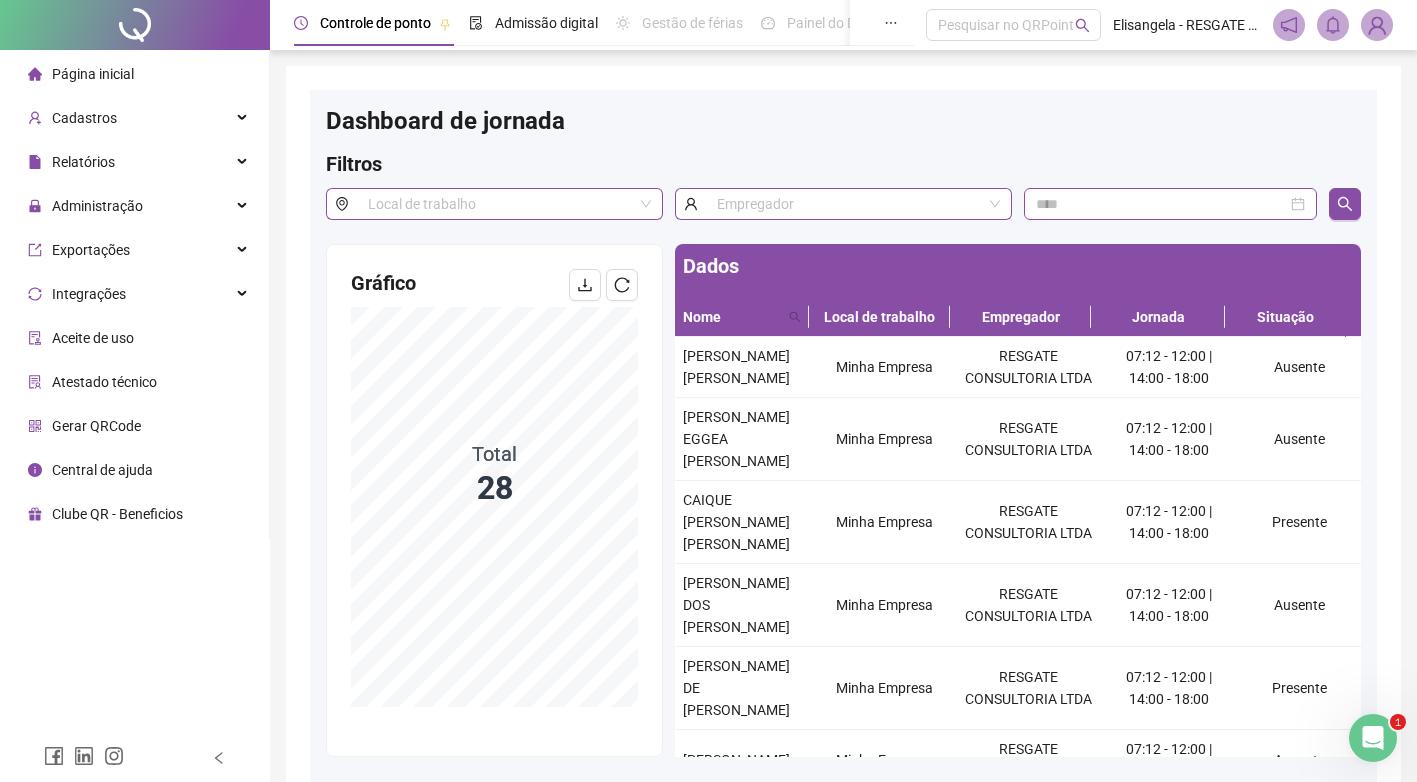 click at bounding box center (1170, 204) 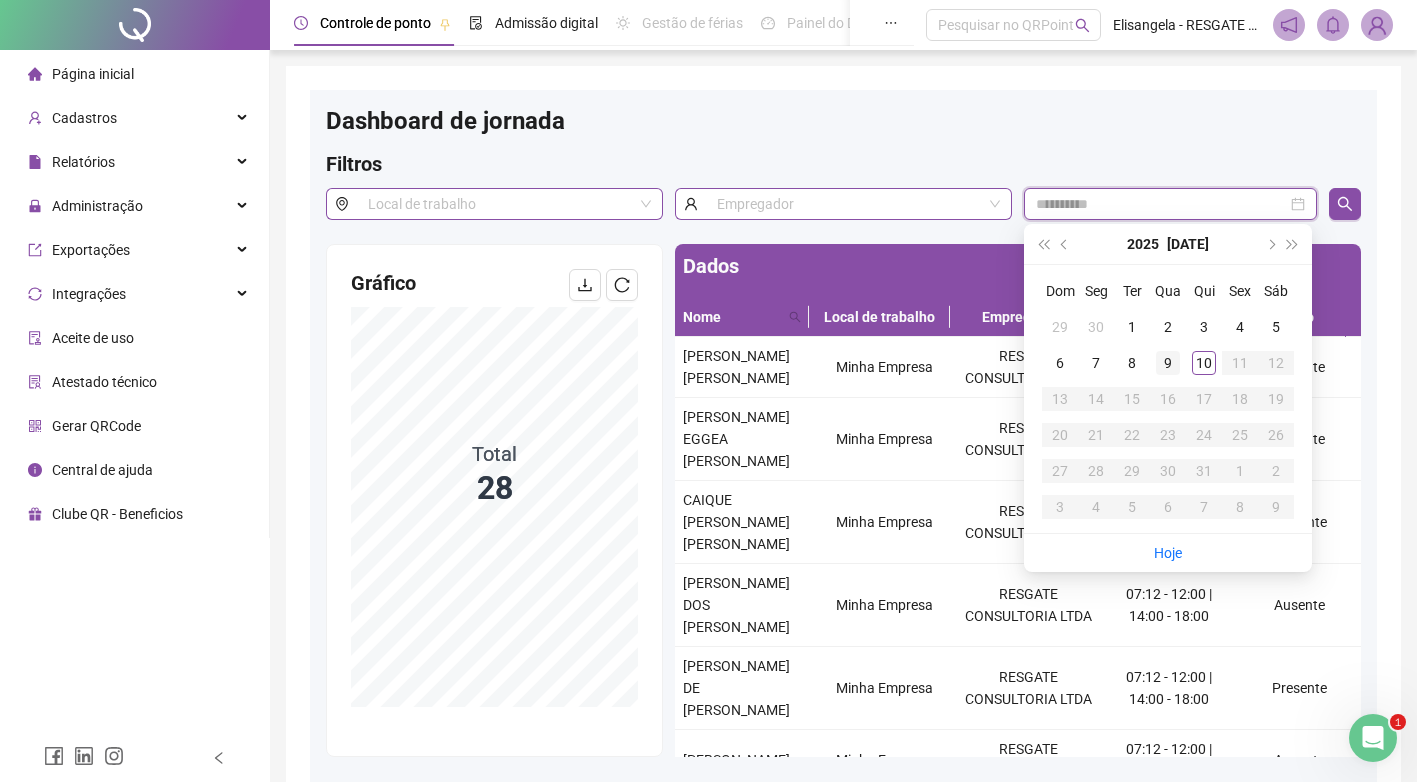 type on "**********" 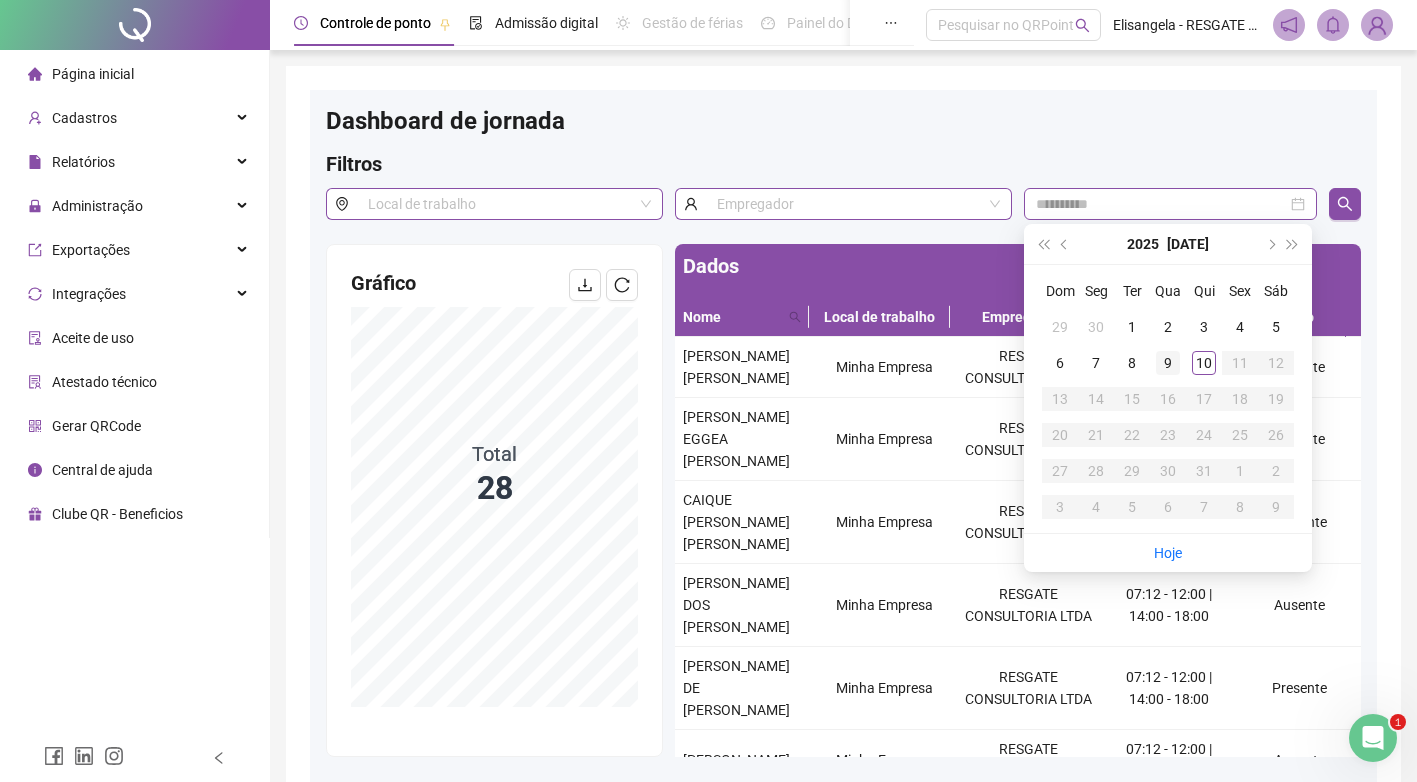 click on "9" at bounding box center (1168, 363) 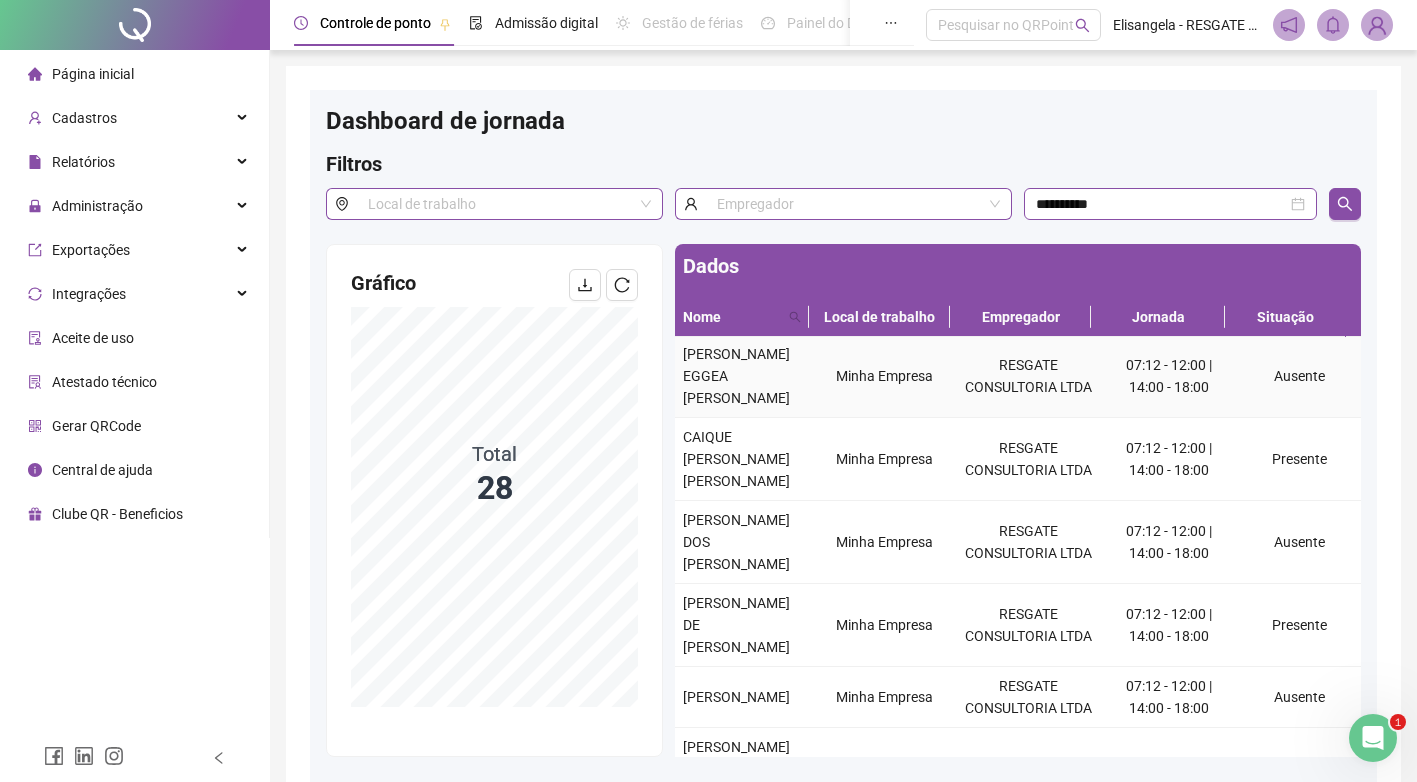 scroll, scrollTop: 100, scrollLeft: 0, axis: vertical 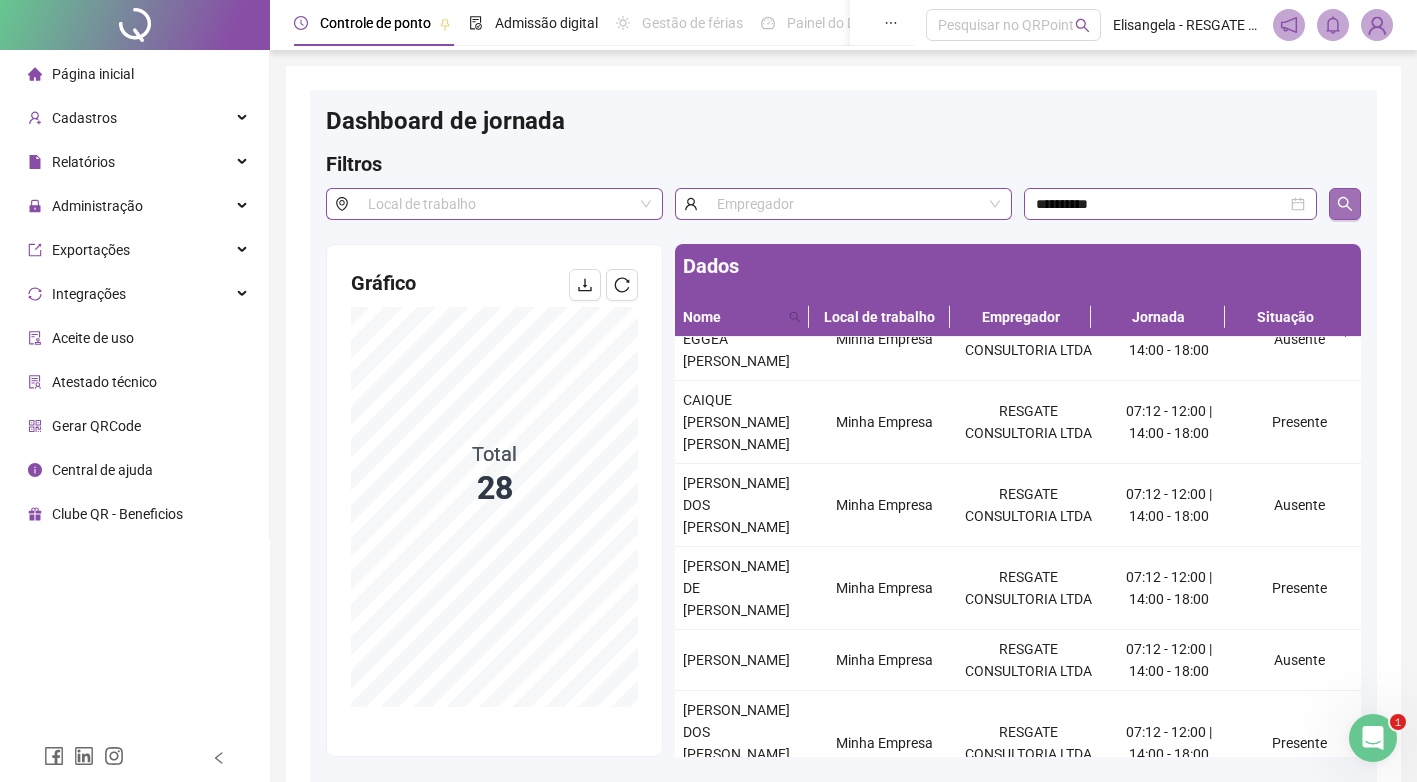 click at bounding box center [1345, 204] 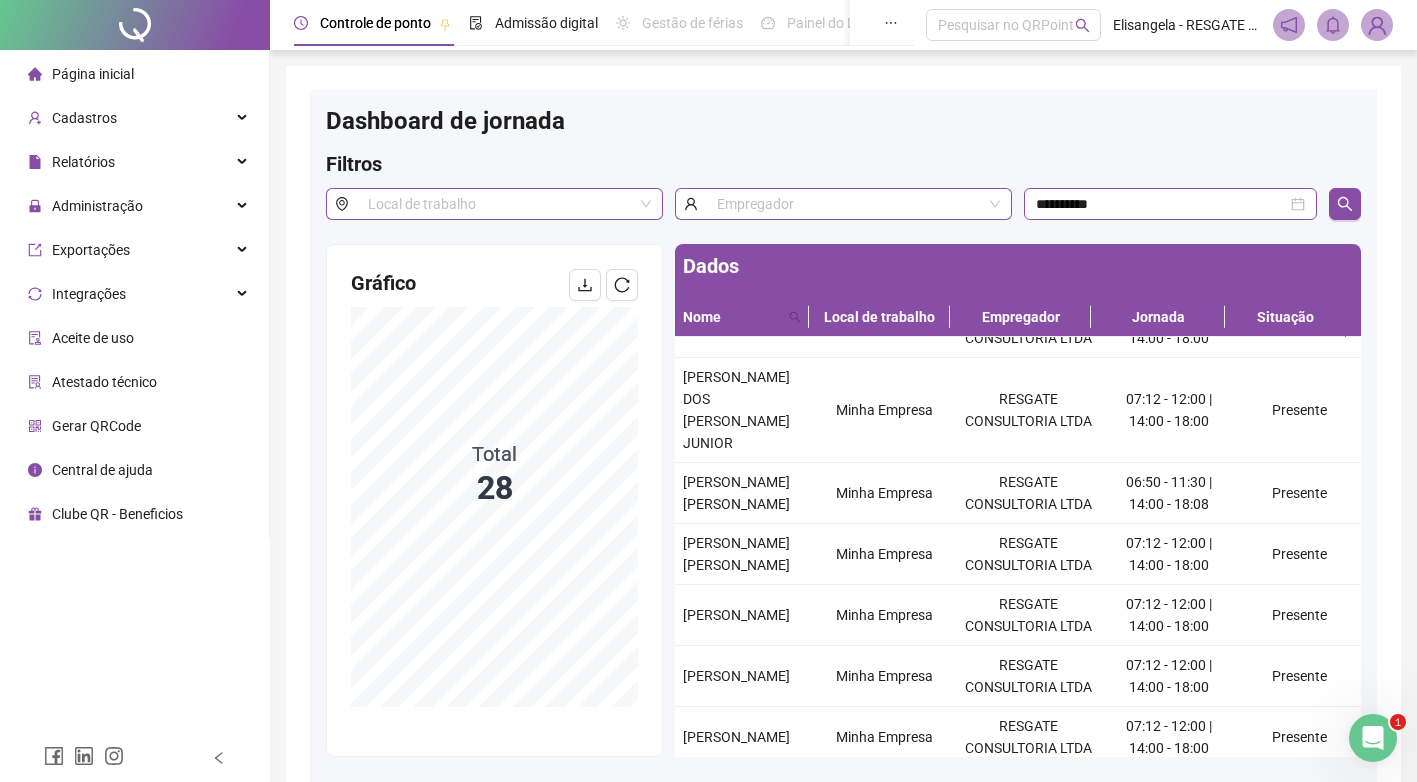 scroll, scrollTop: 500, scrollLeft: 0, axis: vertical 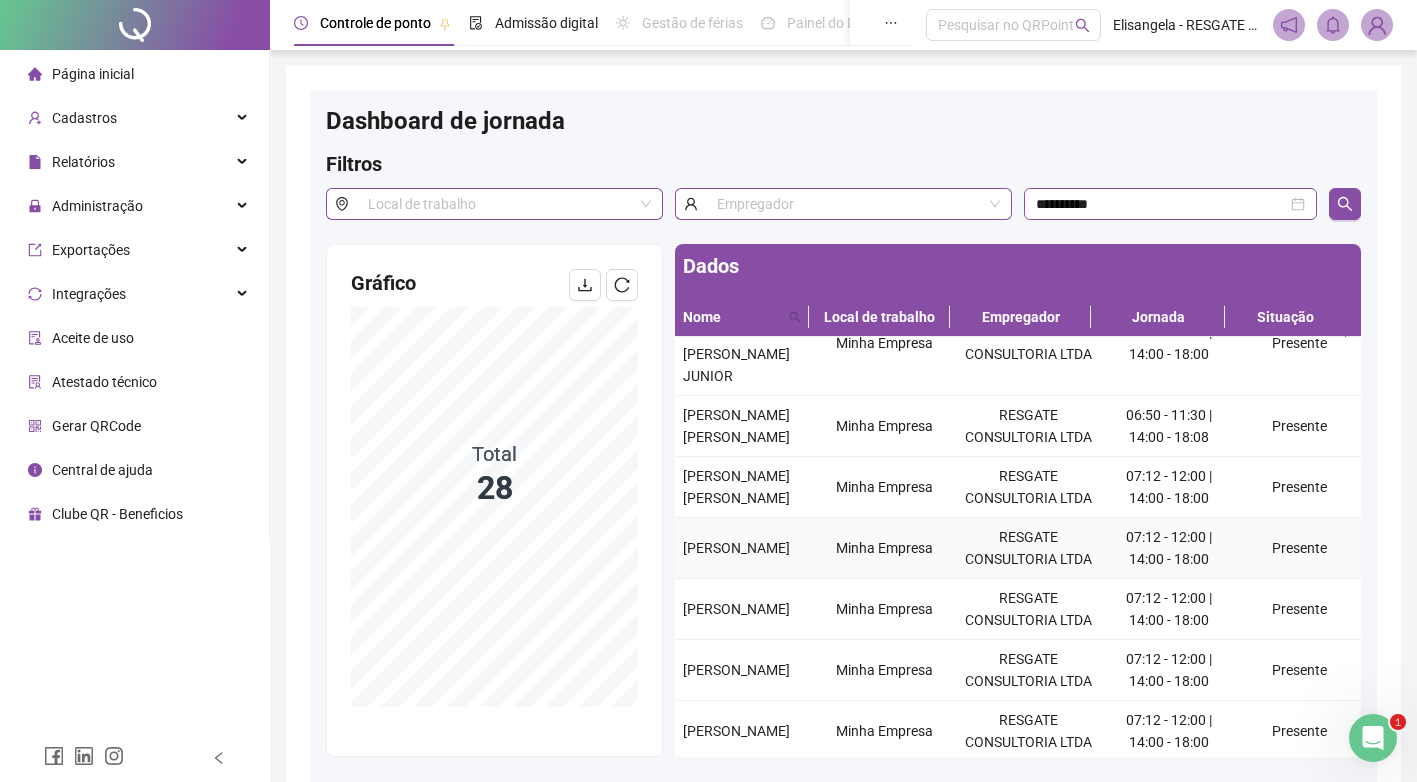 click on "[PERSON_NAME]" at bounding box center [743, 548] 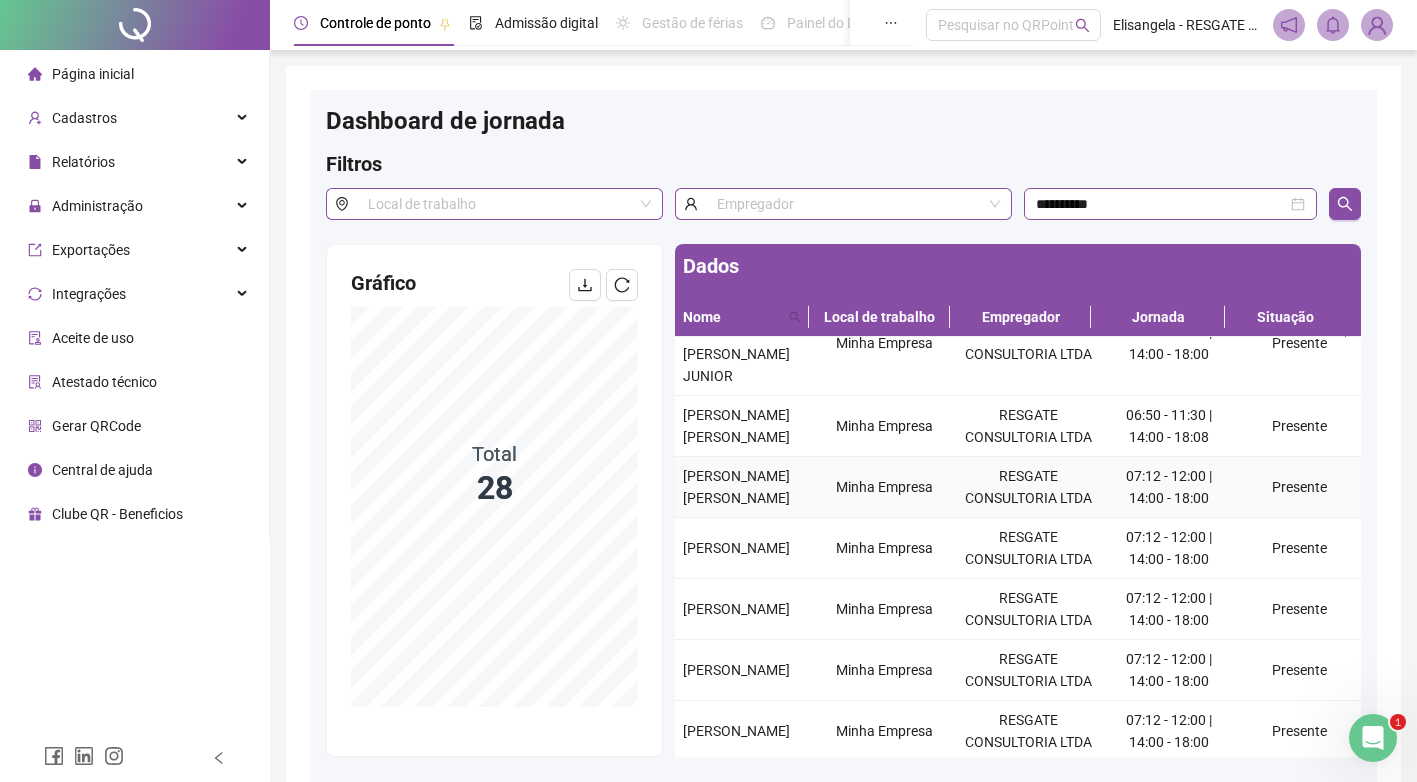 click on "07:12 - 12:00 | 14:00 - 18:00" at bounding box center [1168, 487] 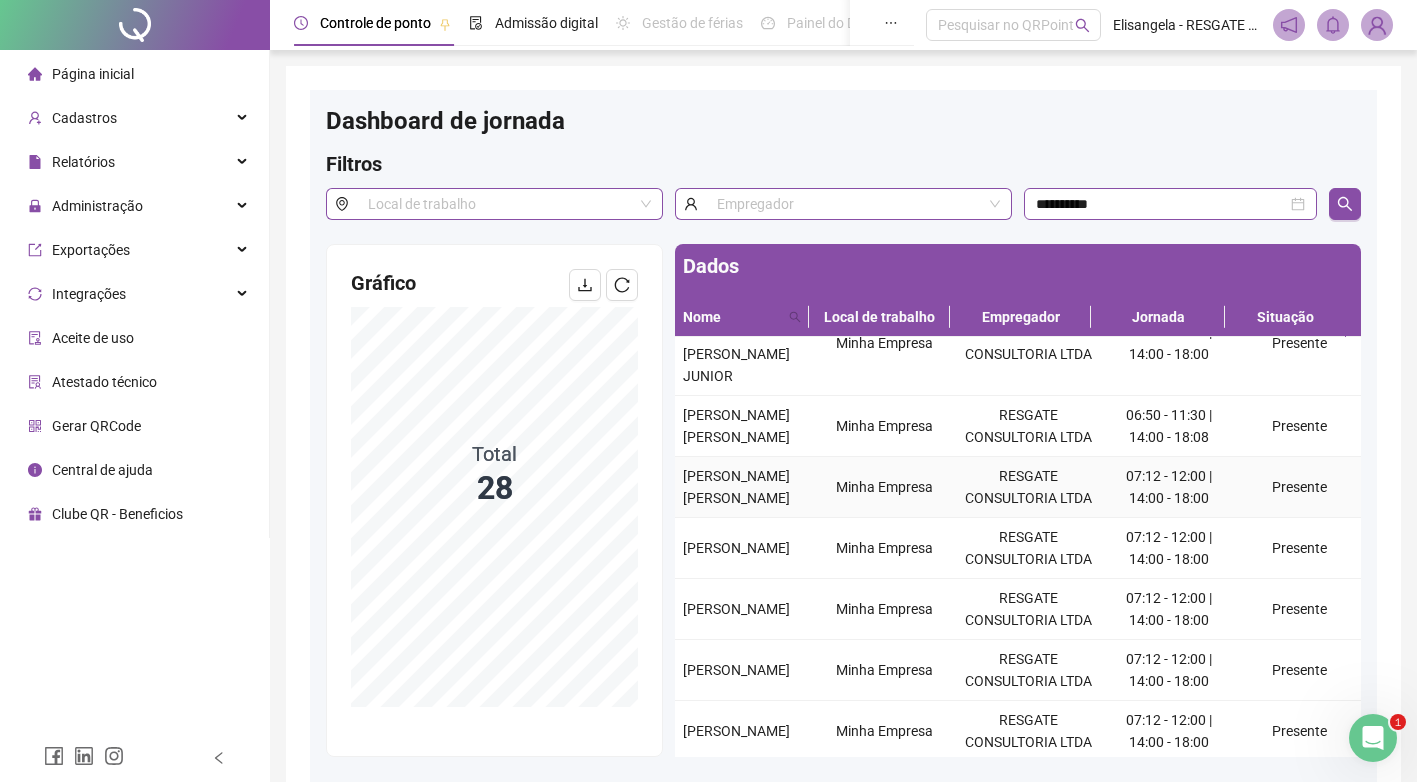click on "07:12 - 12:00 | 14:00 - 18:00" at bounding box center (1168, 487) 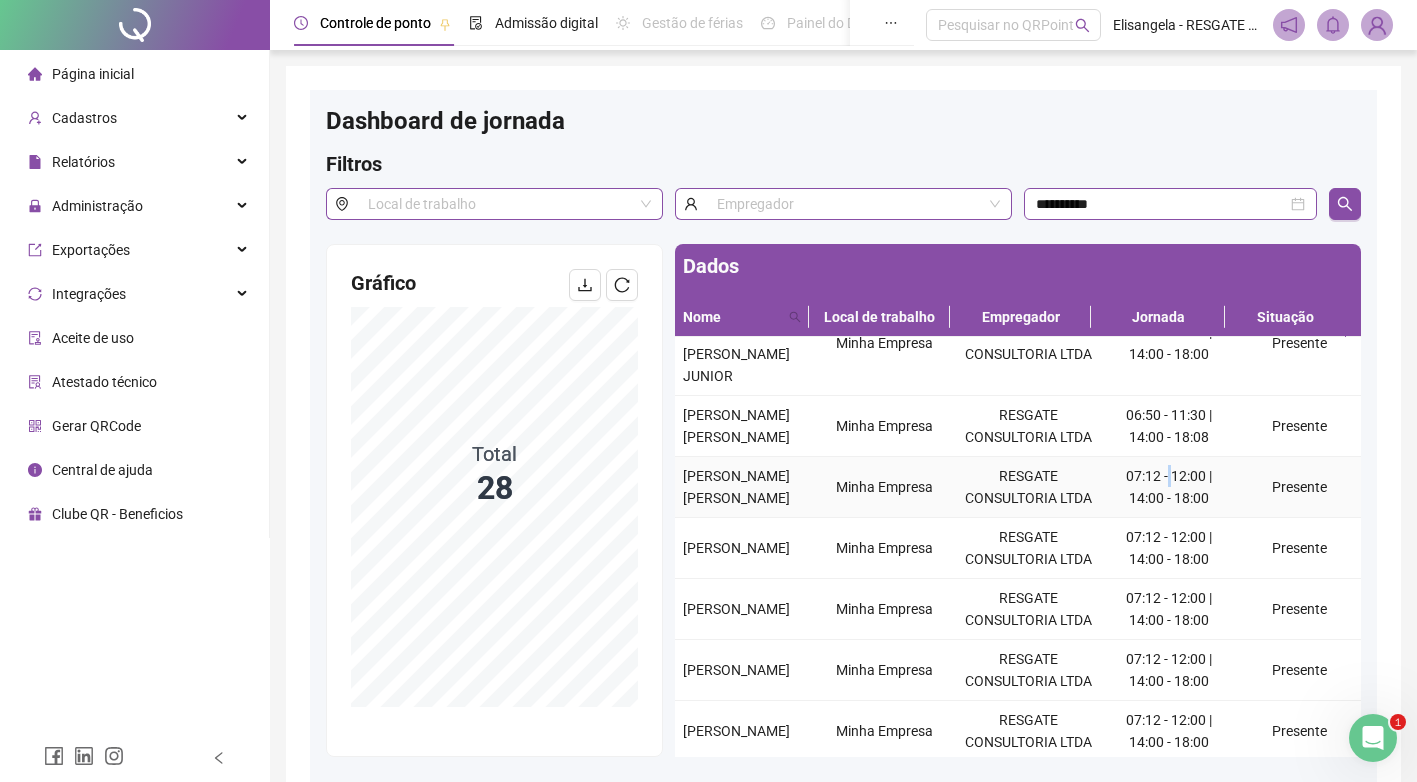 click on "07:12 - 12:00 | 14:00 - 18:00" at bounding box center (1168, 487) 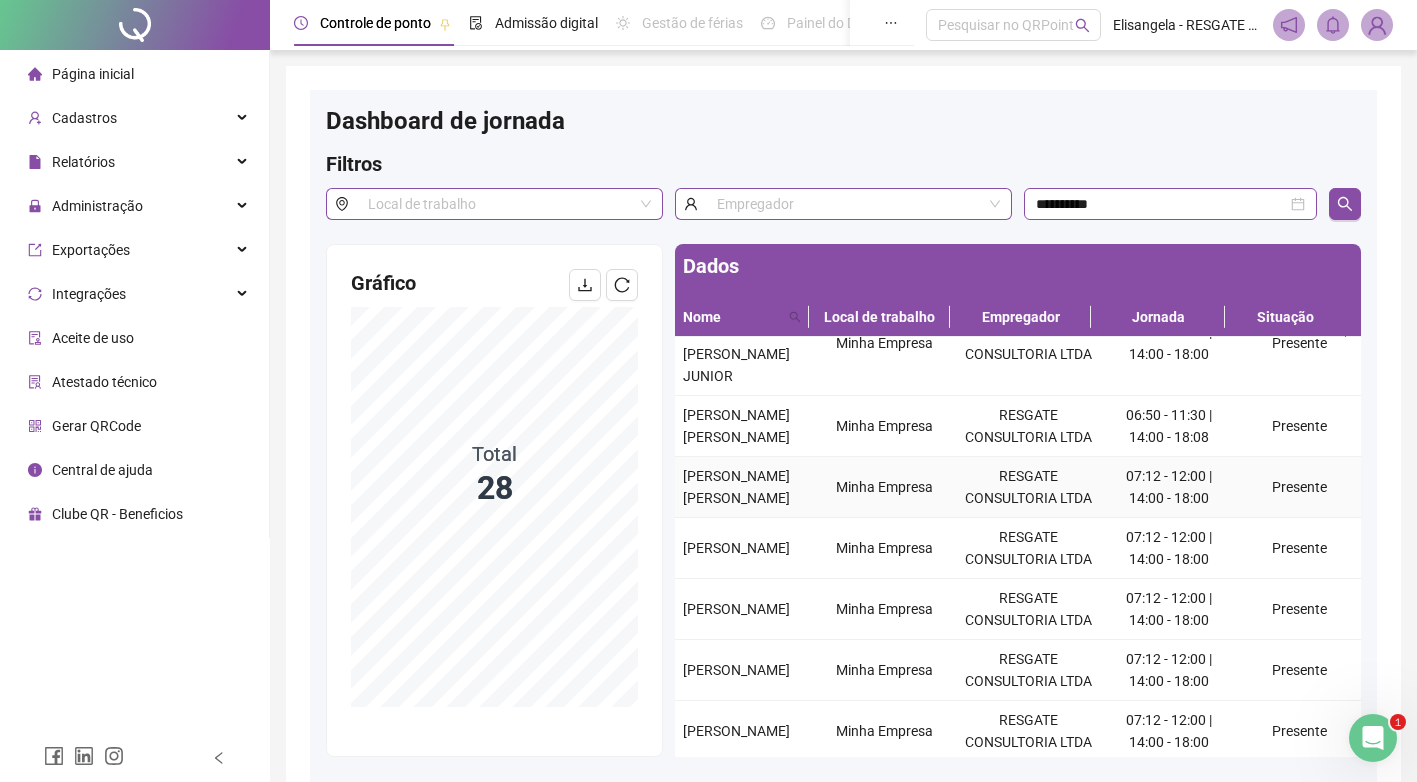 click on "07:12 - 12:00 | 14:00 - 18:00" at bounding box center (1168, 487) 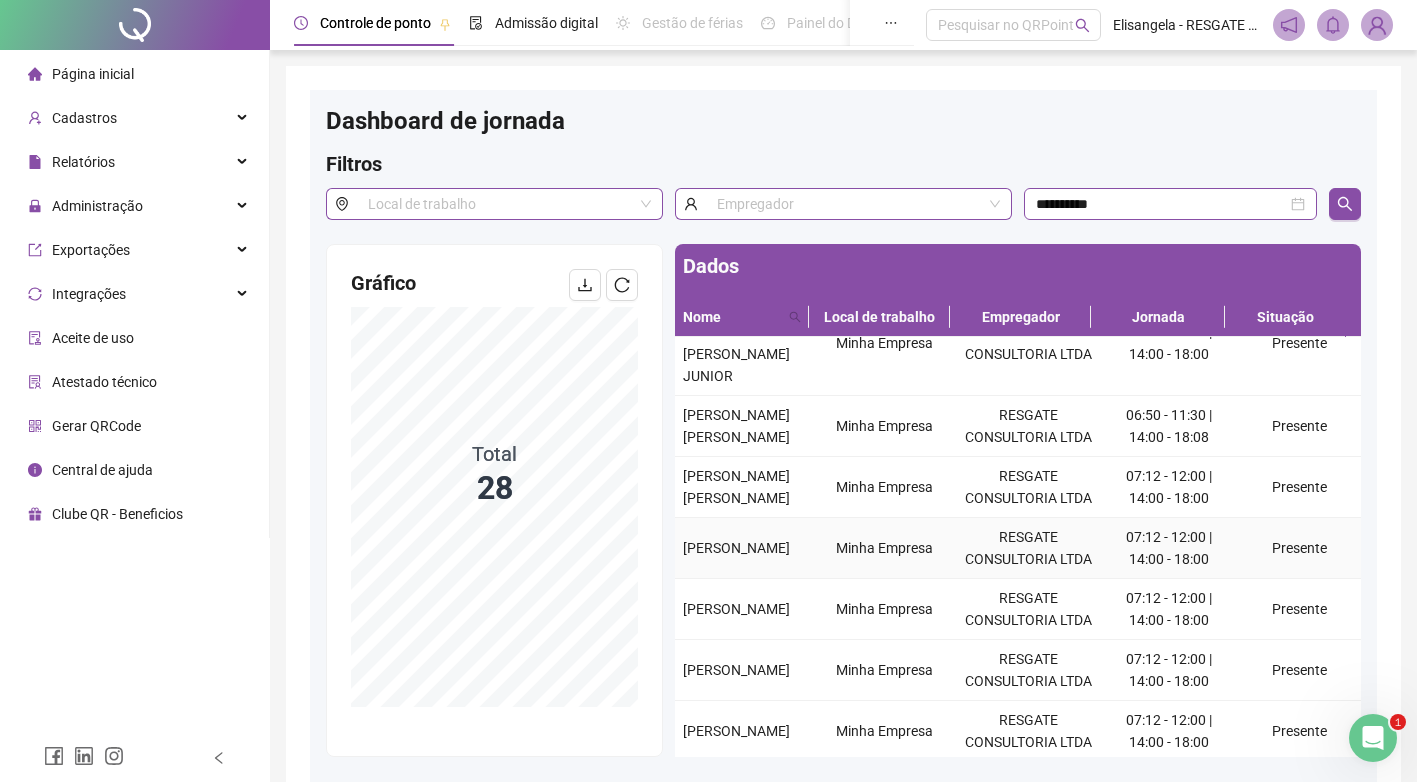 click on "RESGATE CONSULTORIA LTDA" at bounding box center (1028, 548) 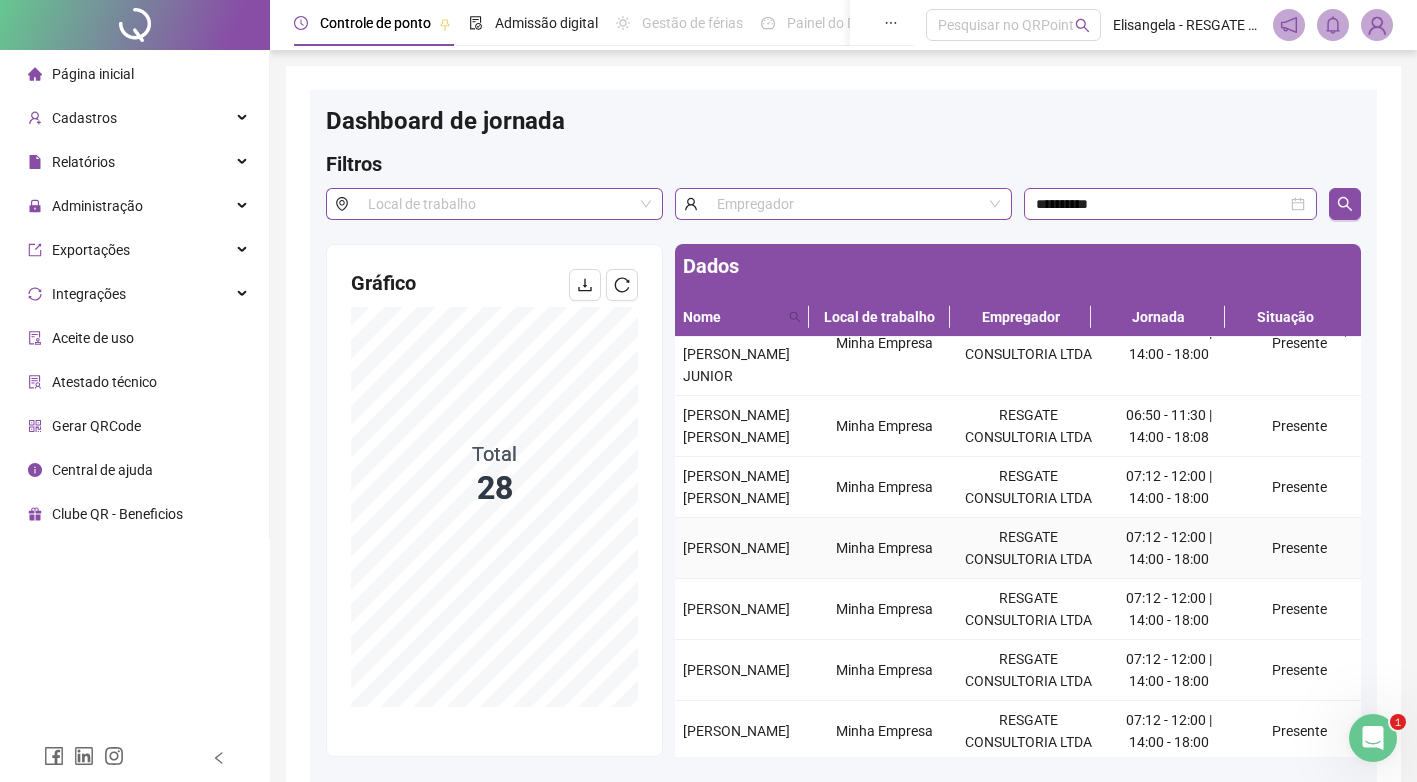 click on "Minha Empresa" at bounding box center [884, 548] 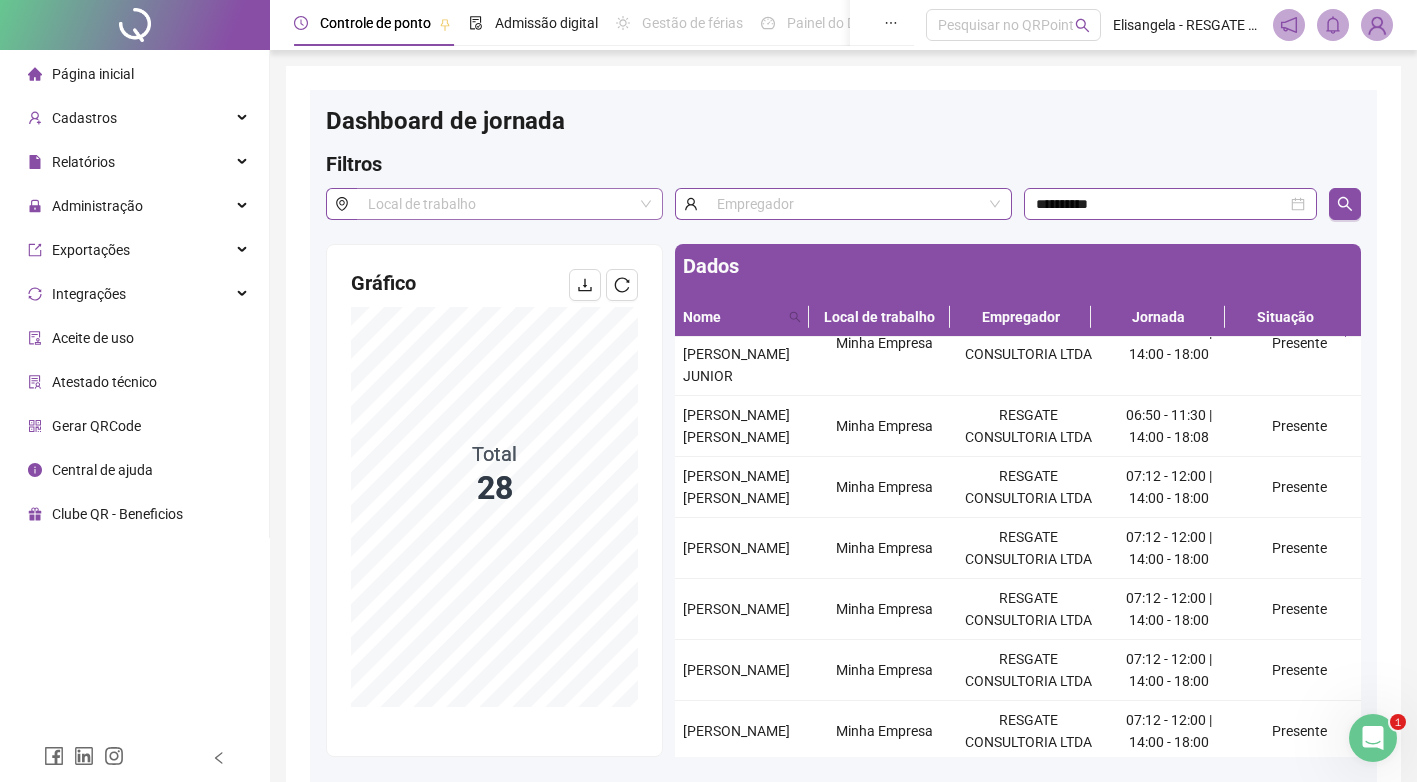 click at bounding box center [503, 204] 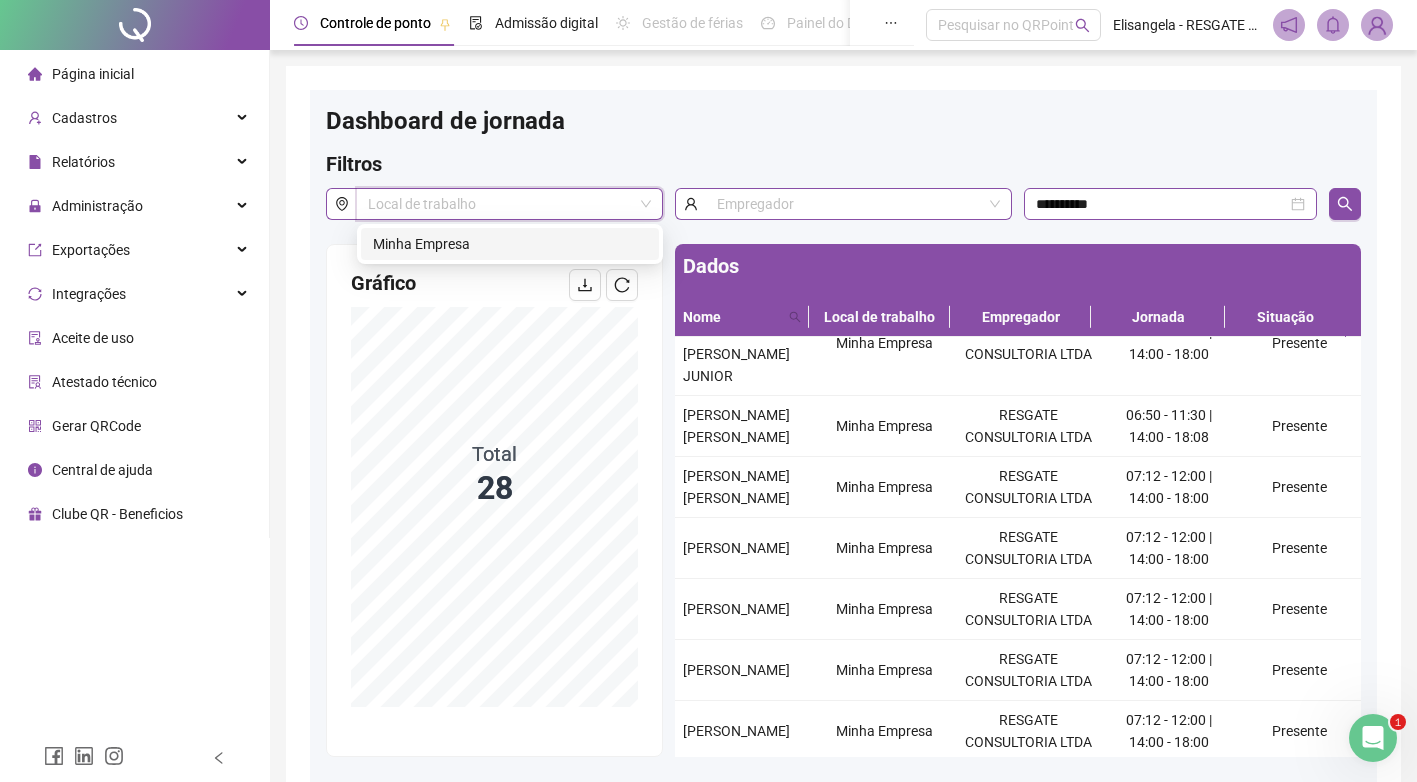 click on "Minha Empresa" at bounding box center [510, 244] 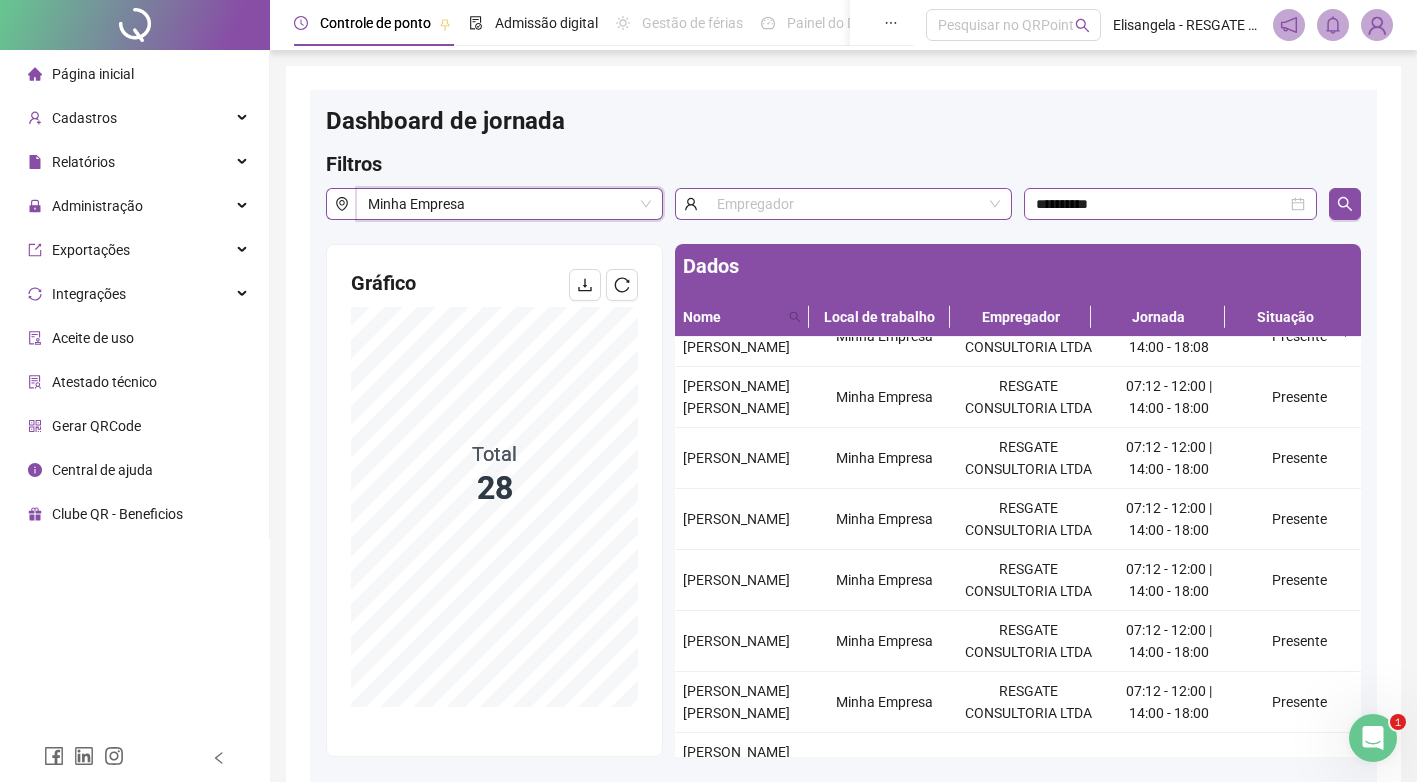 scroll, scrollTop: 700, scrollLeft: 0, axis: vertical 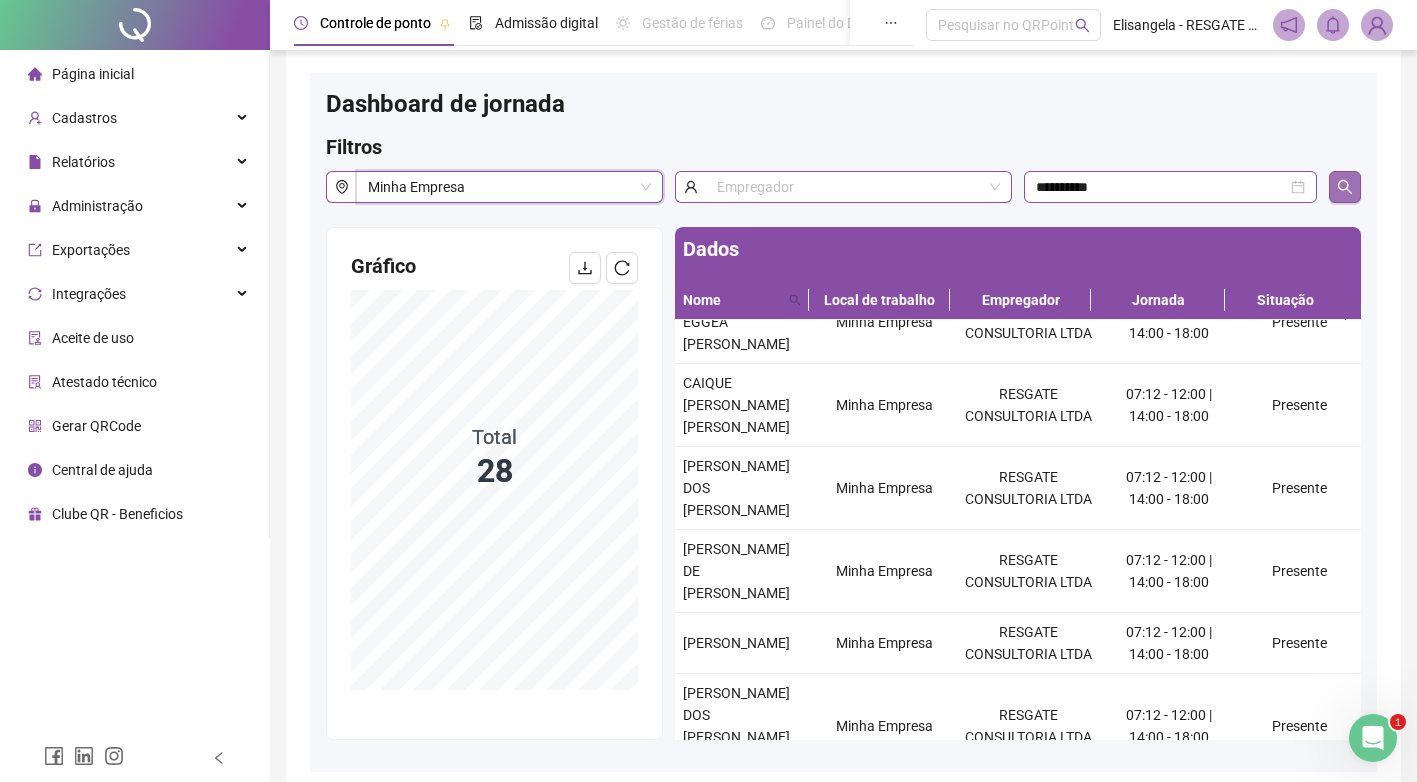 click at bounding box center [1345, 187] 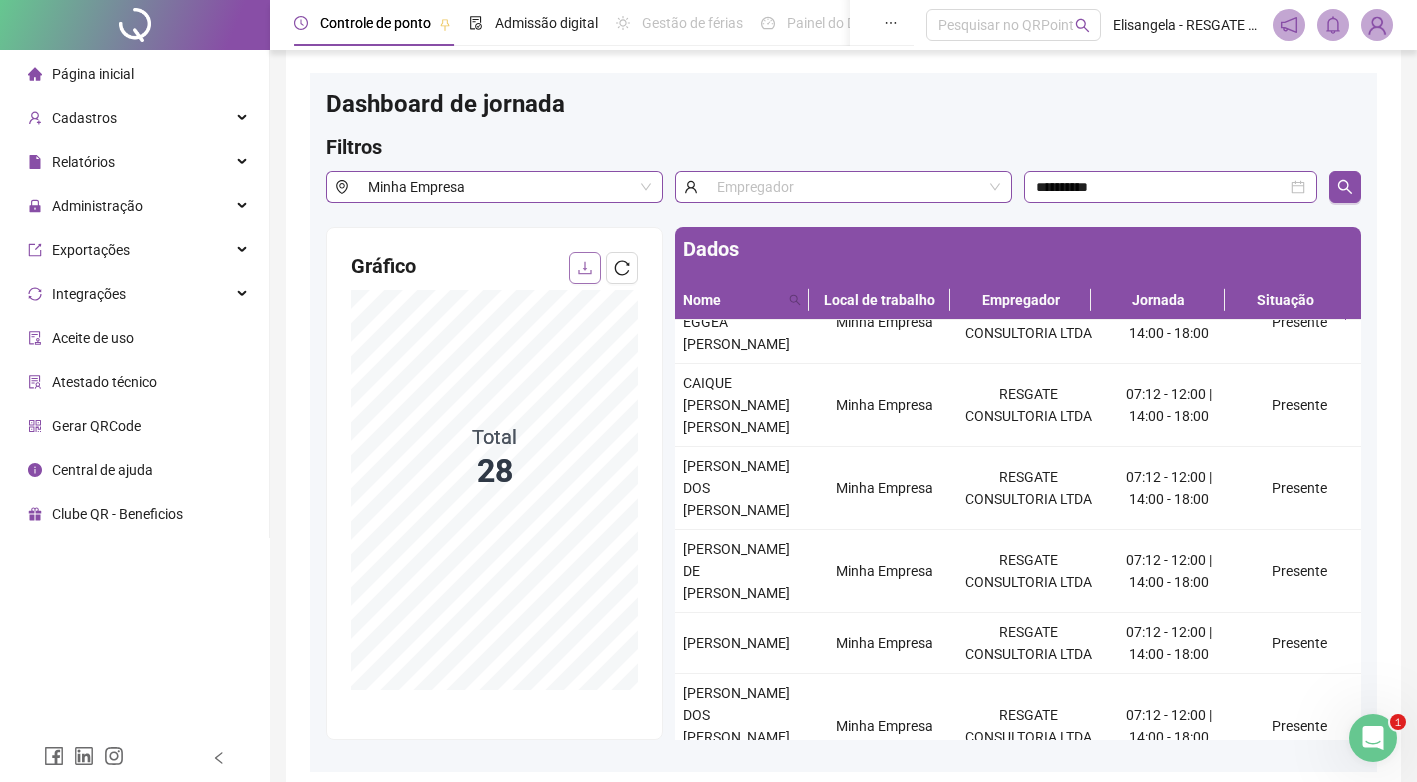 click 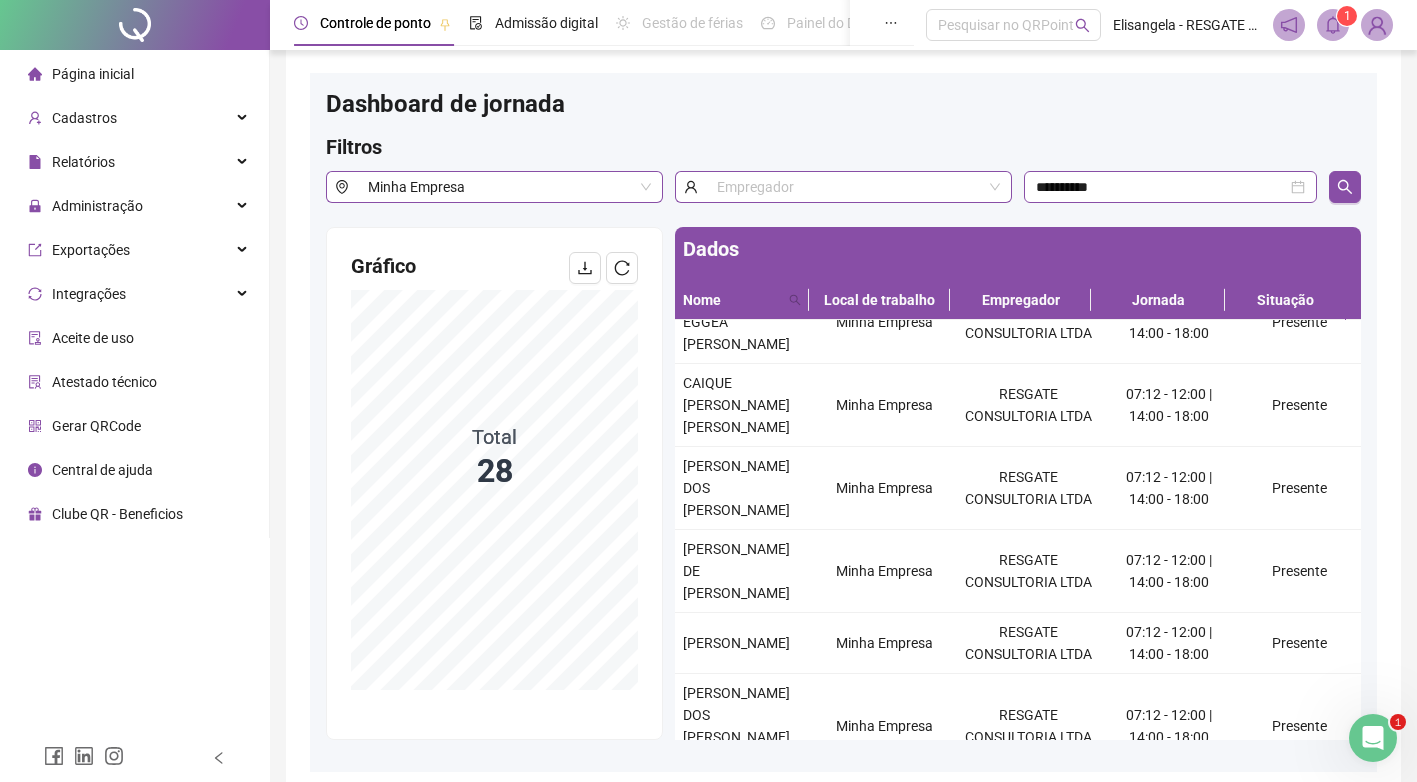 click on "Página inicial" at bounding box center (93, 74) 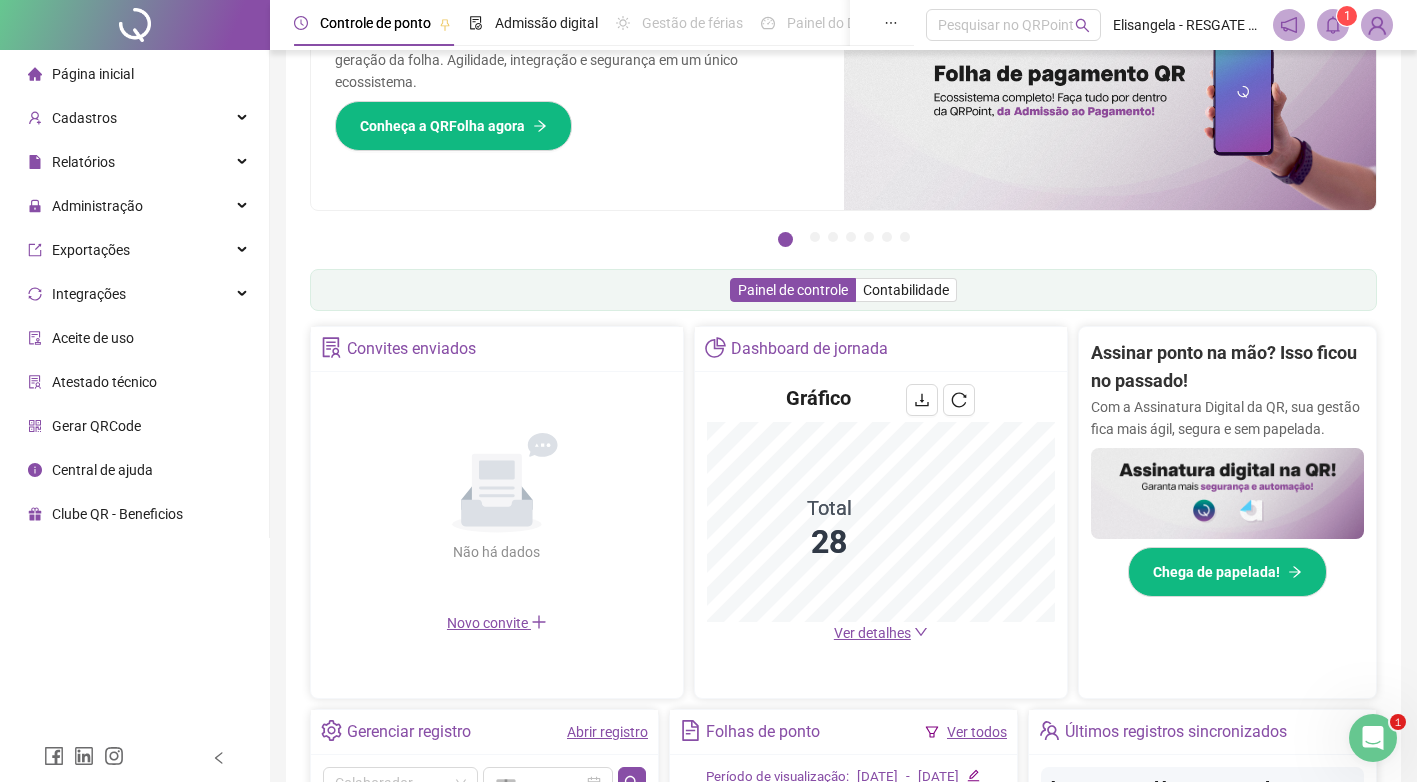scroll, scrollTop: 317, scrollLeft: 0, axis: vertical 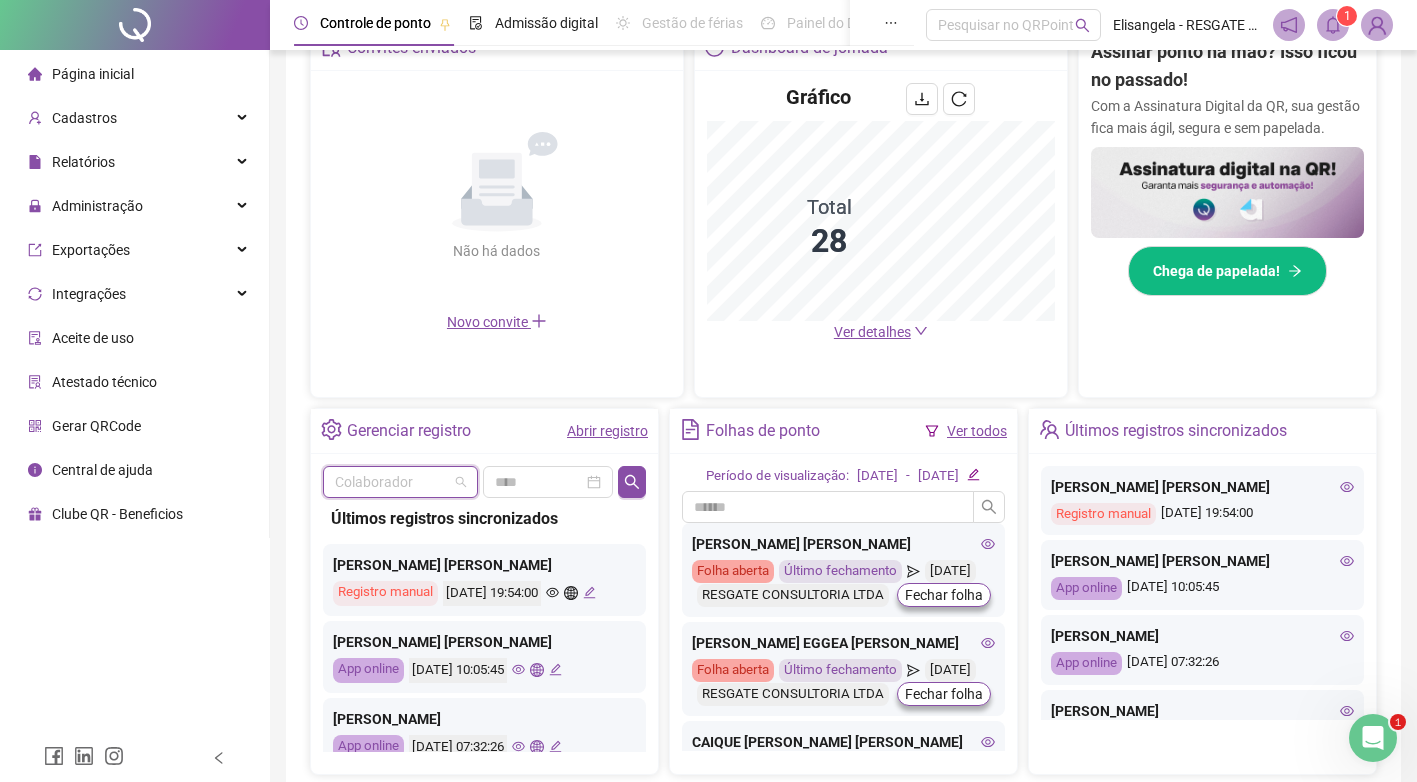 click at bounding box center (394, 482) 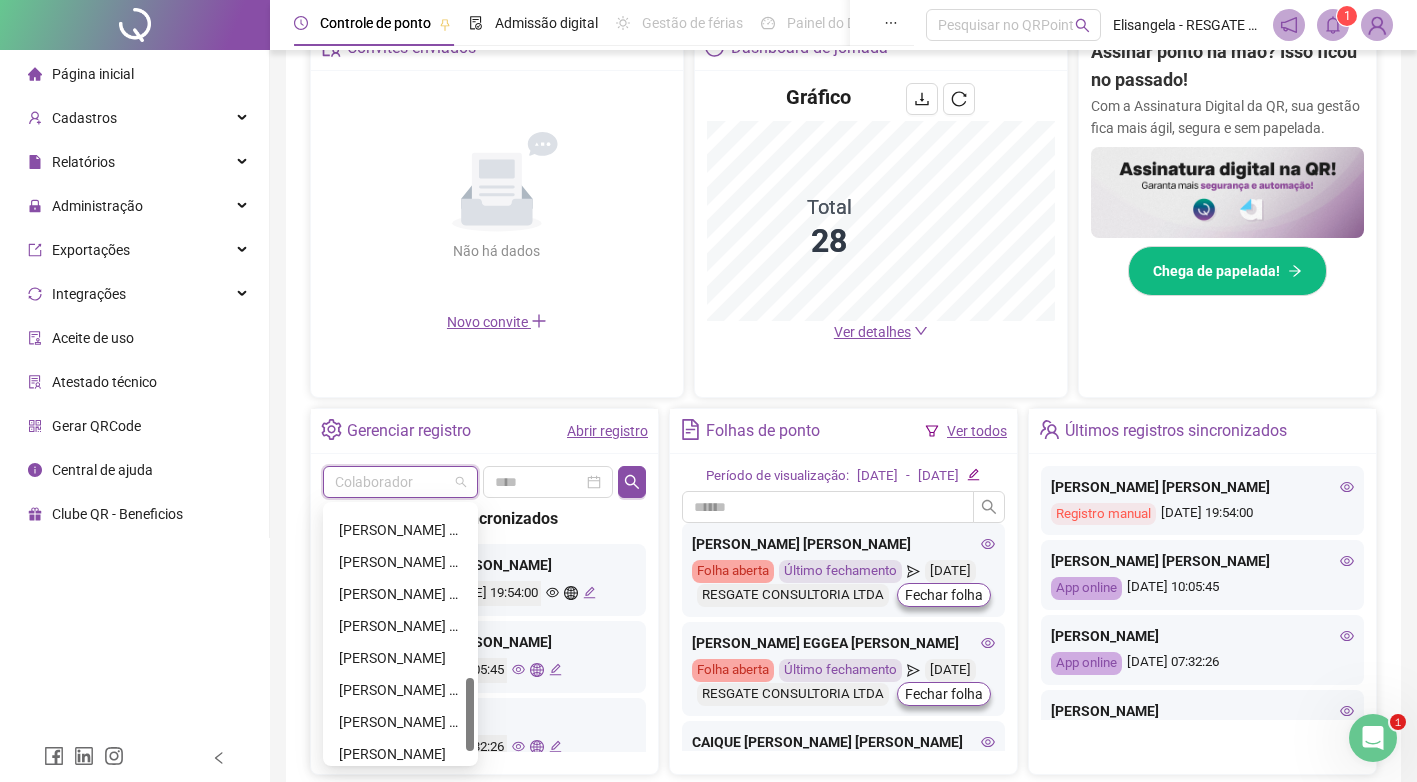 scroll, scrollTop: 640, scrollLeft: 0, axis: vertical 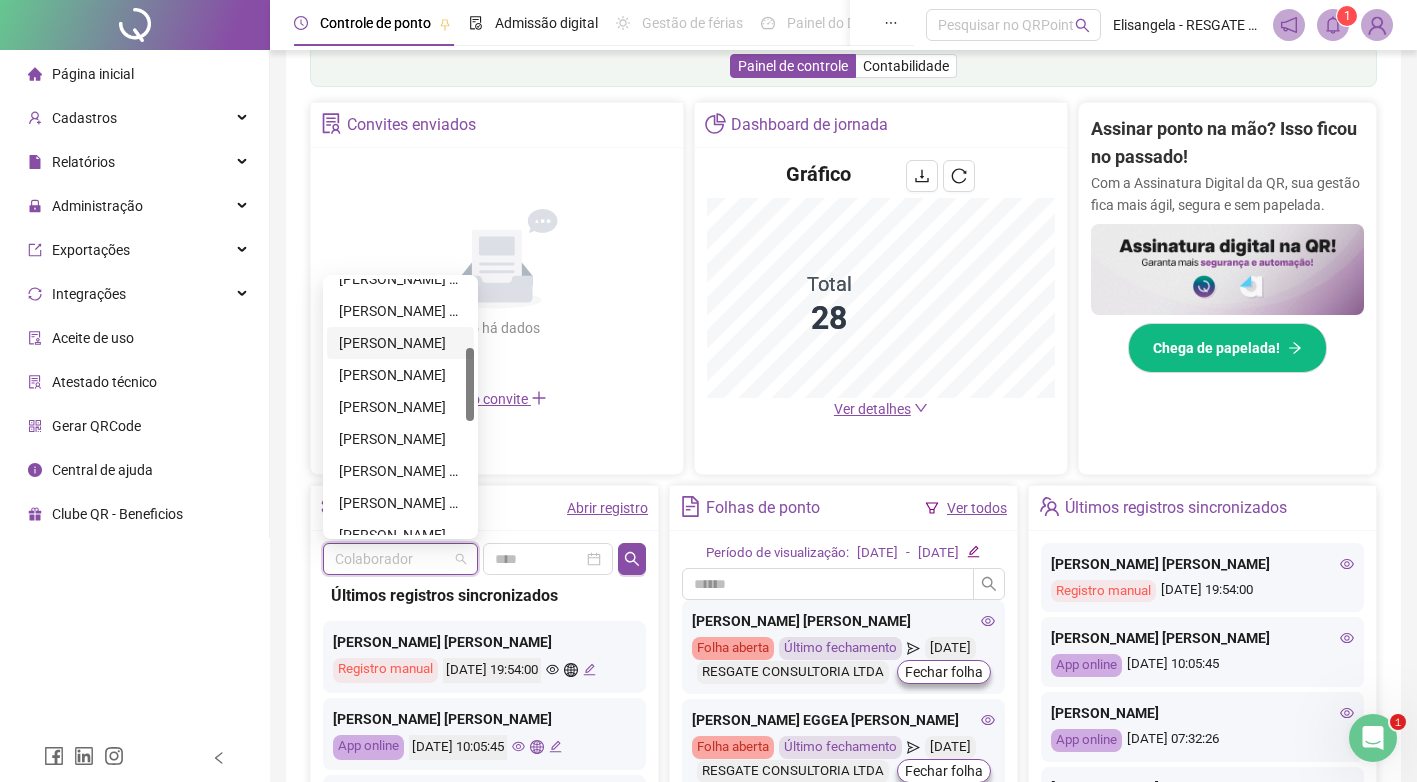 click on "[PERSON_NAME]" at bounding box center (400, 343) 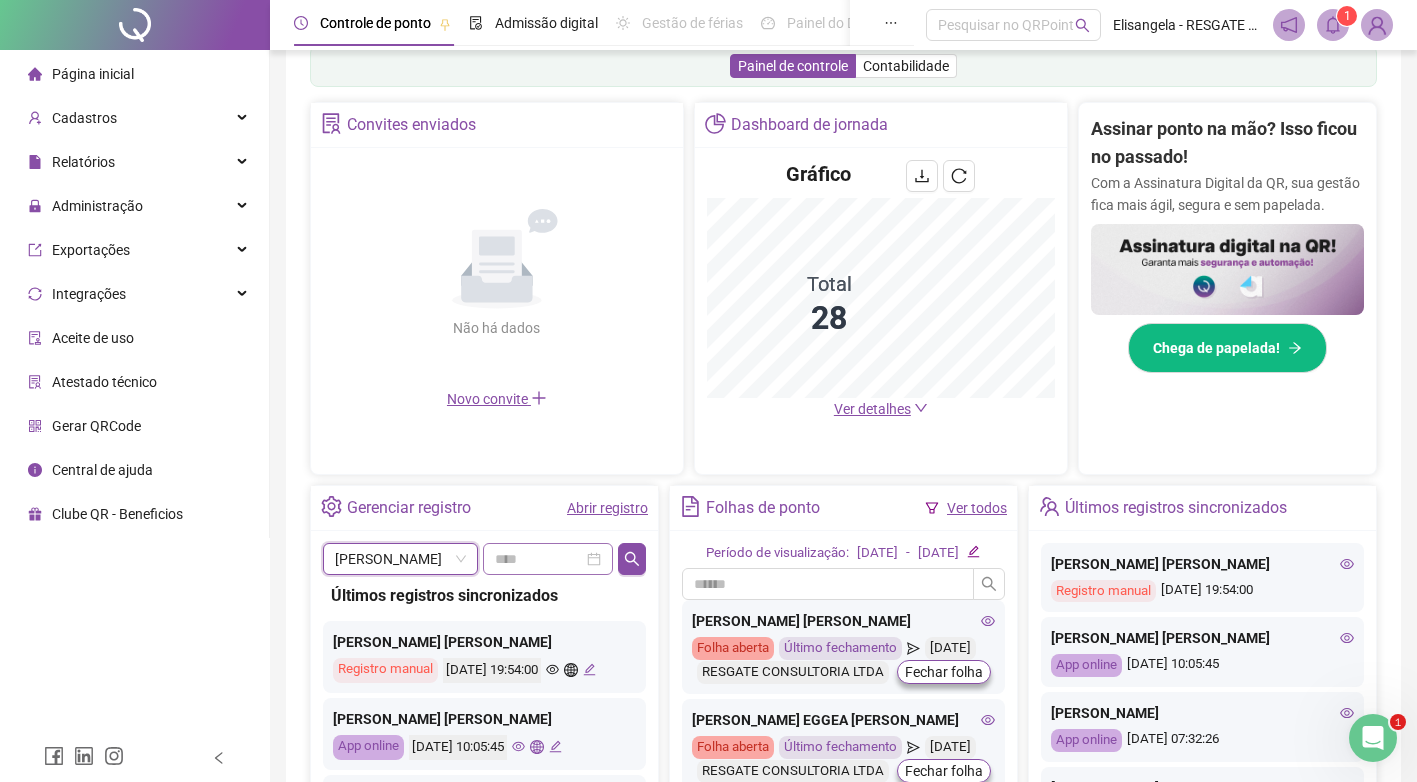 click at bounding box center (548, 559) 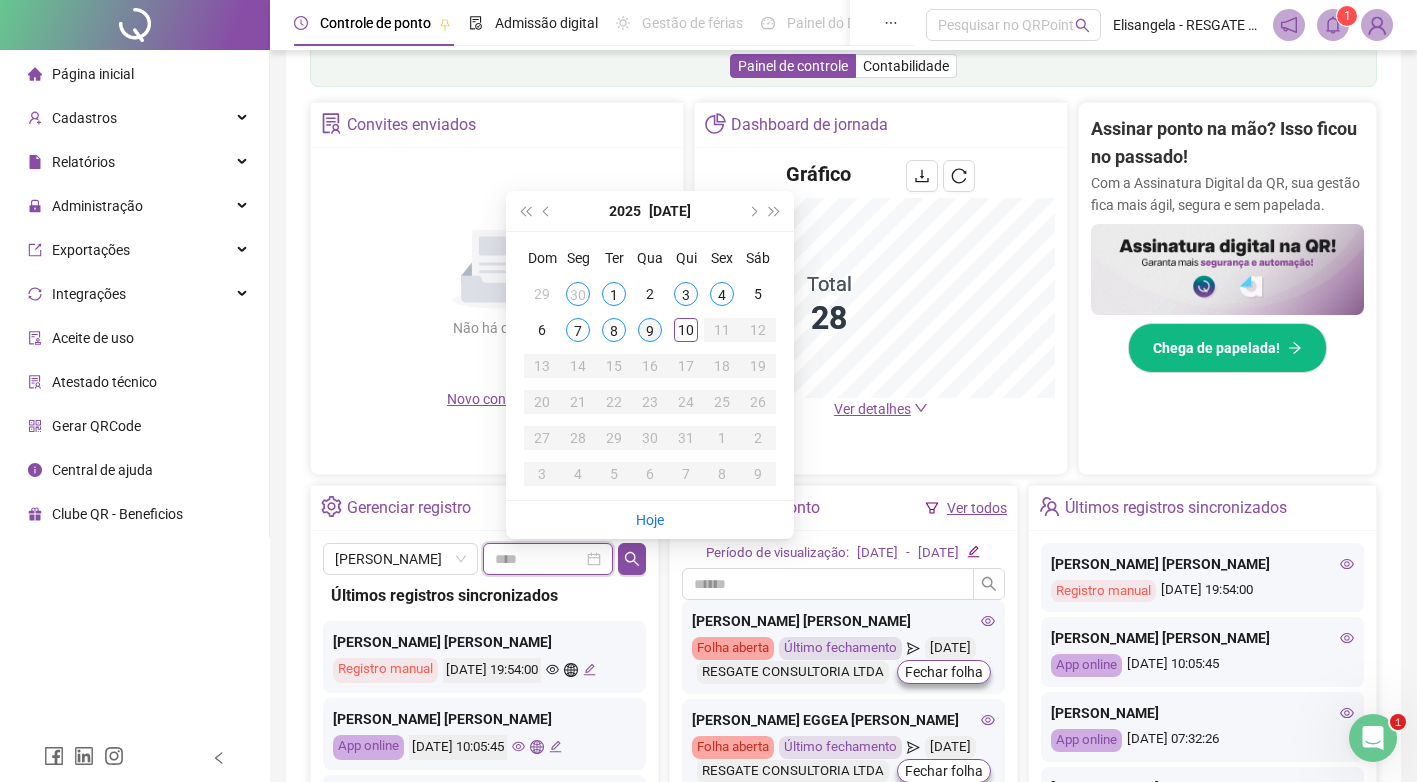 type on "**********" 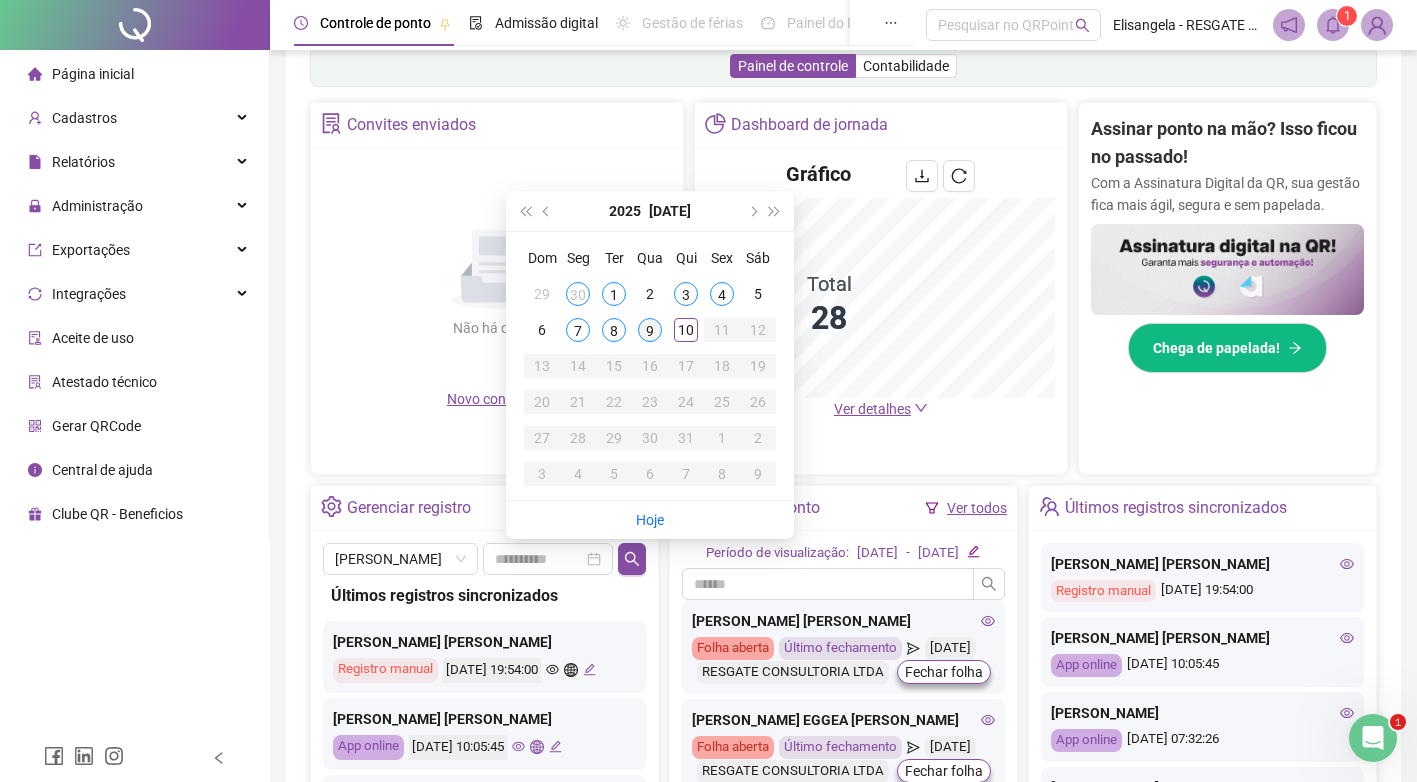 click on "9" at bounding box center (650, 330) 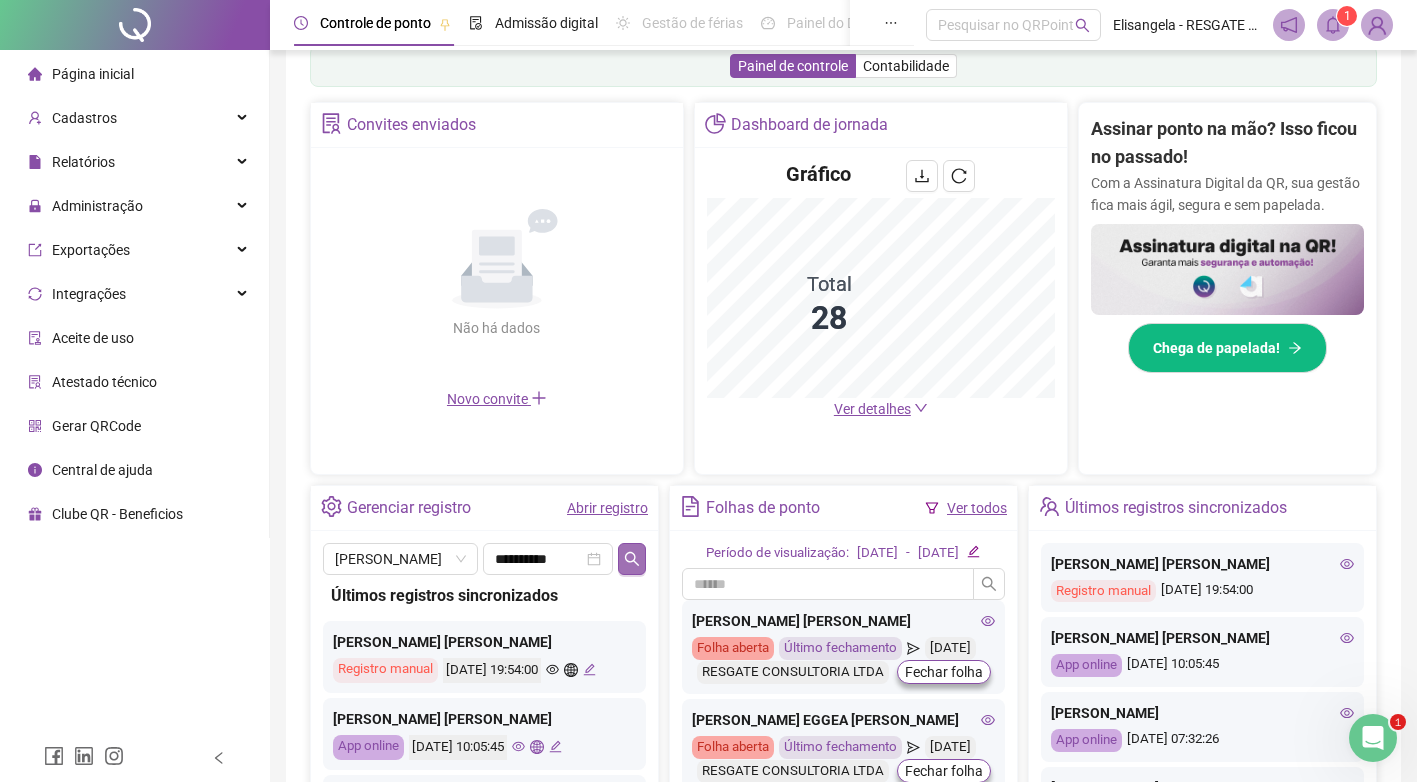 click 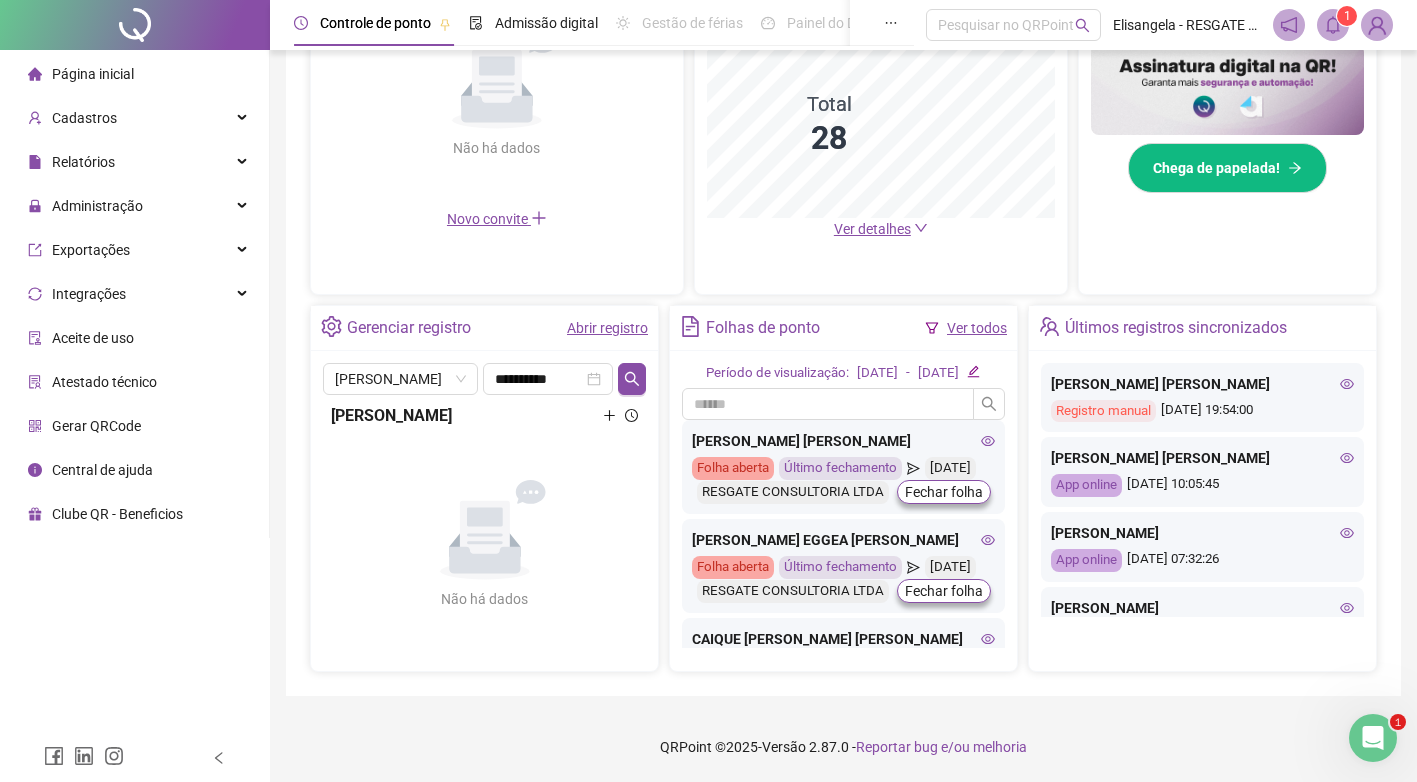 scroll, scrollTop: 540, scrollLeft: 0, axis: vertical 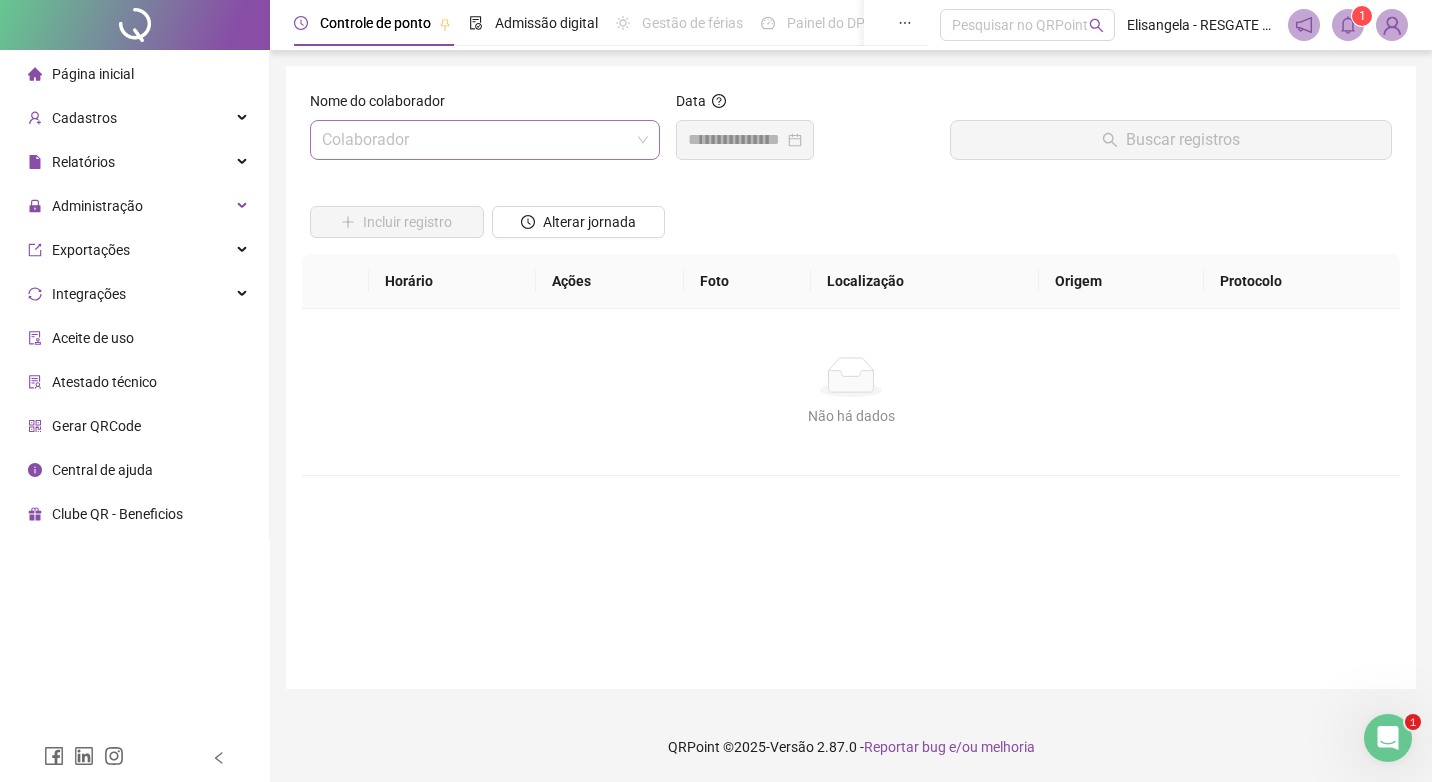 click at bounding box center [479, 140] 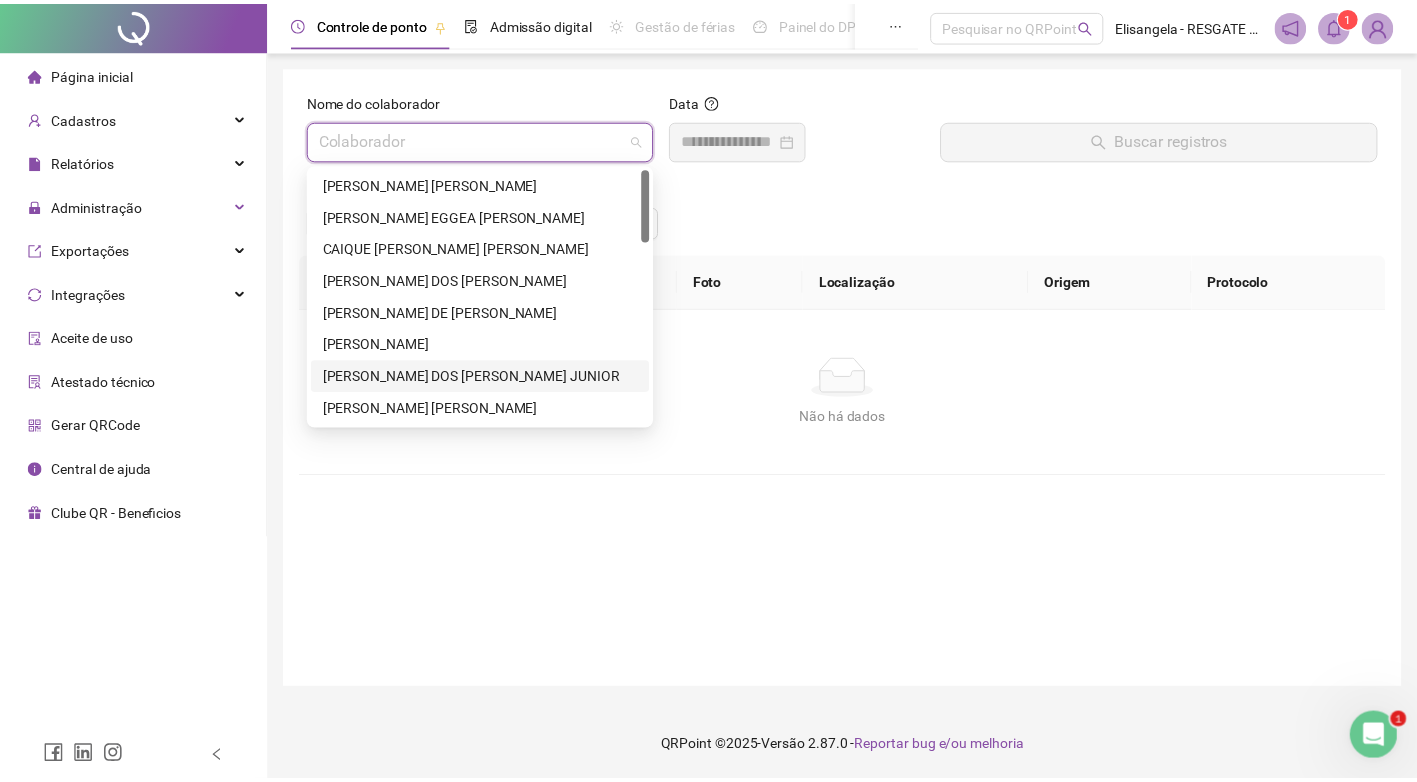 scroll, scrollTop: 100, scrollLeft: 0, axis: vertical 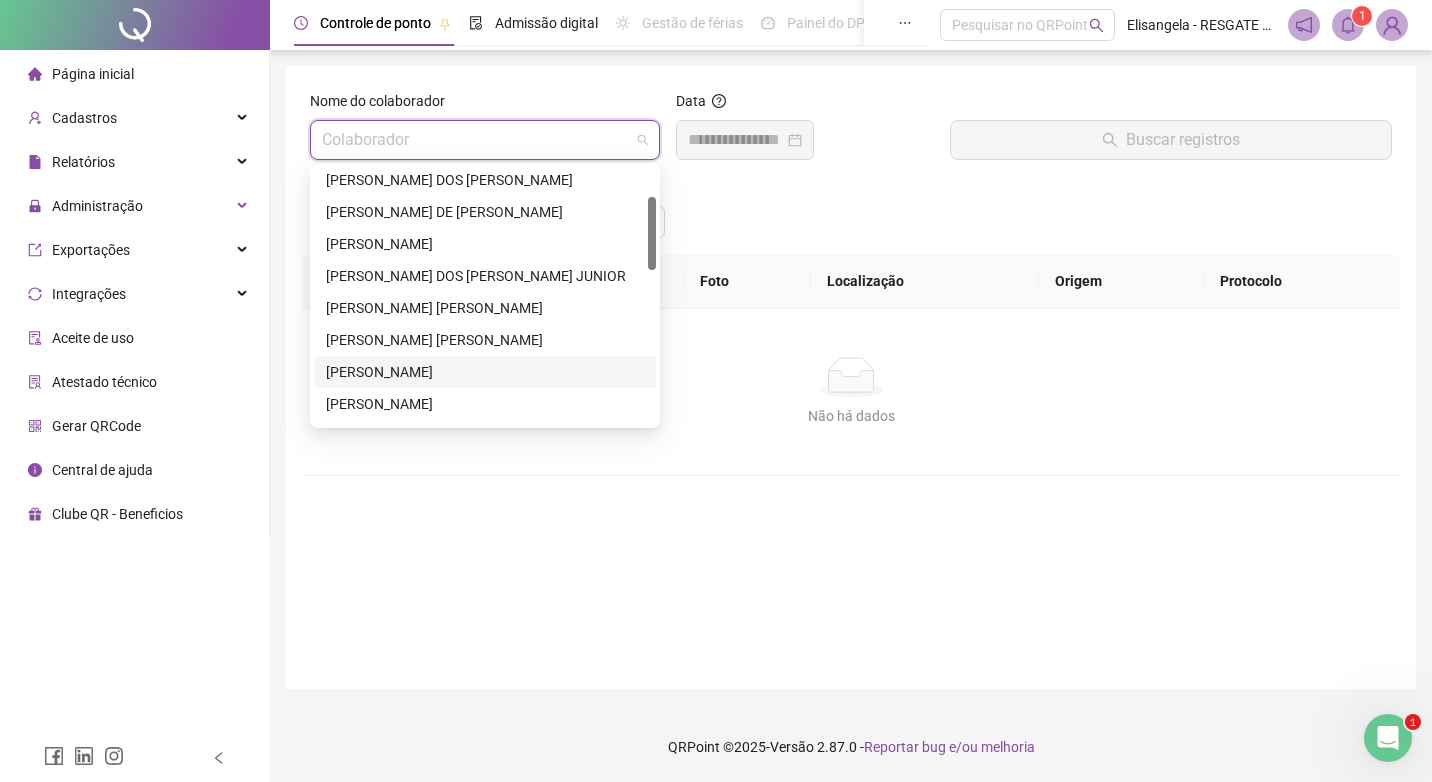 click on "[PERSON_NAME]" at bounding box center [485, 372] 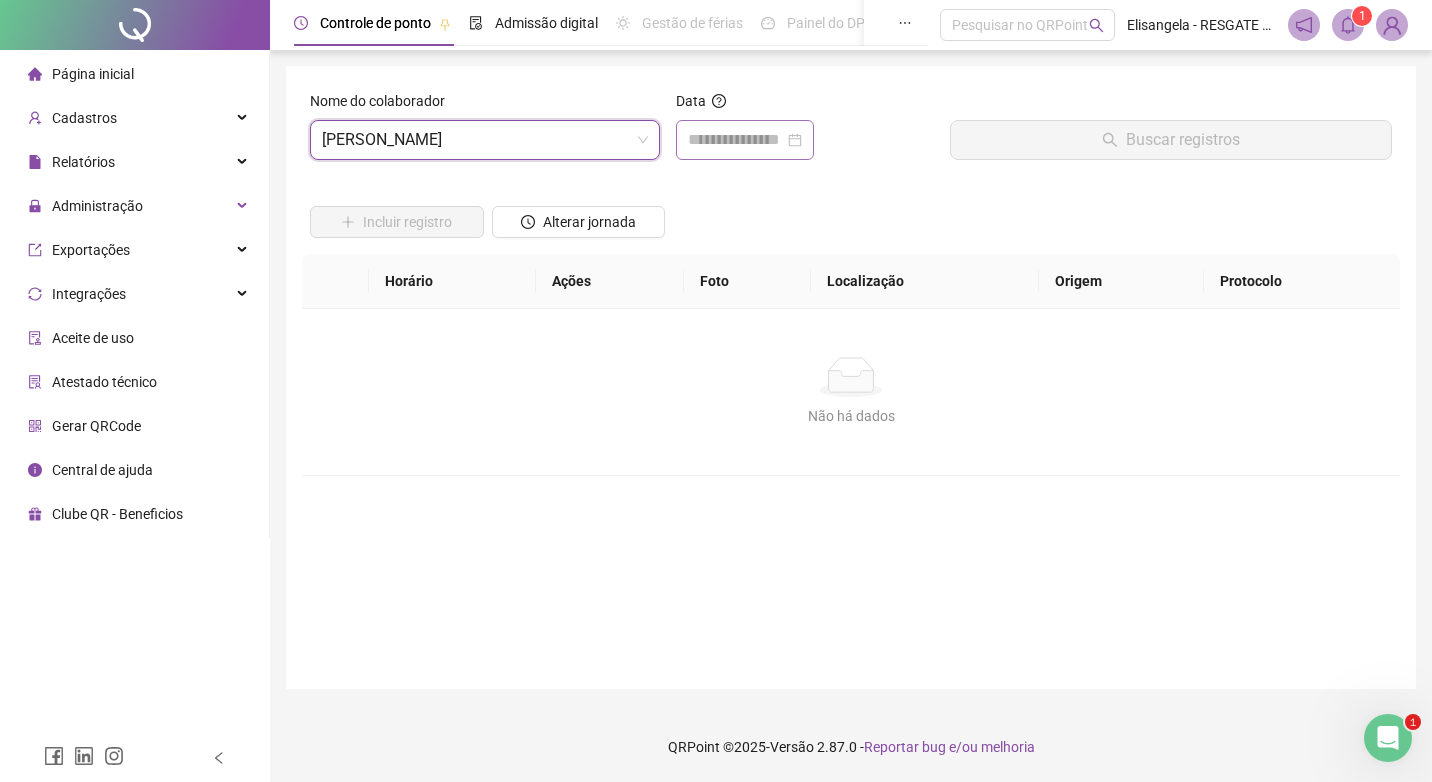 click at bounding box center (745, 140) 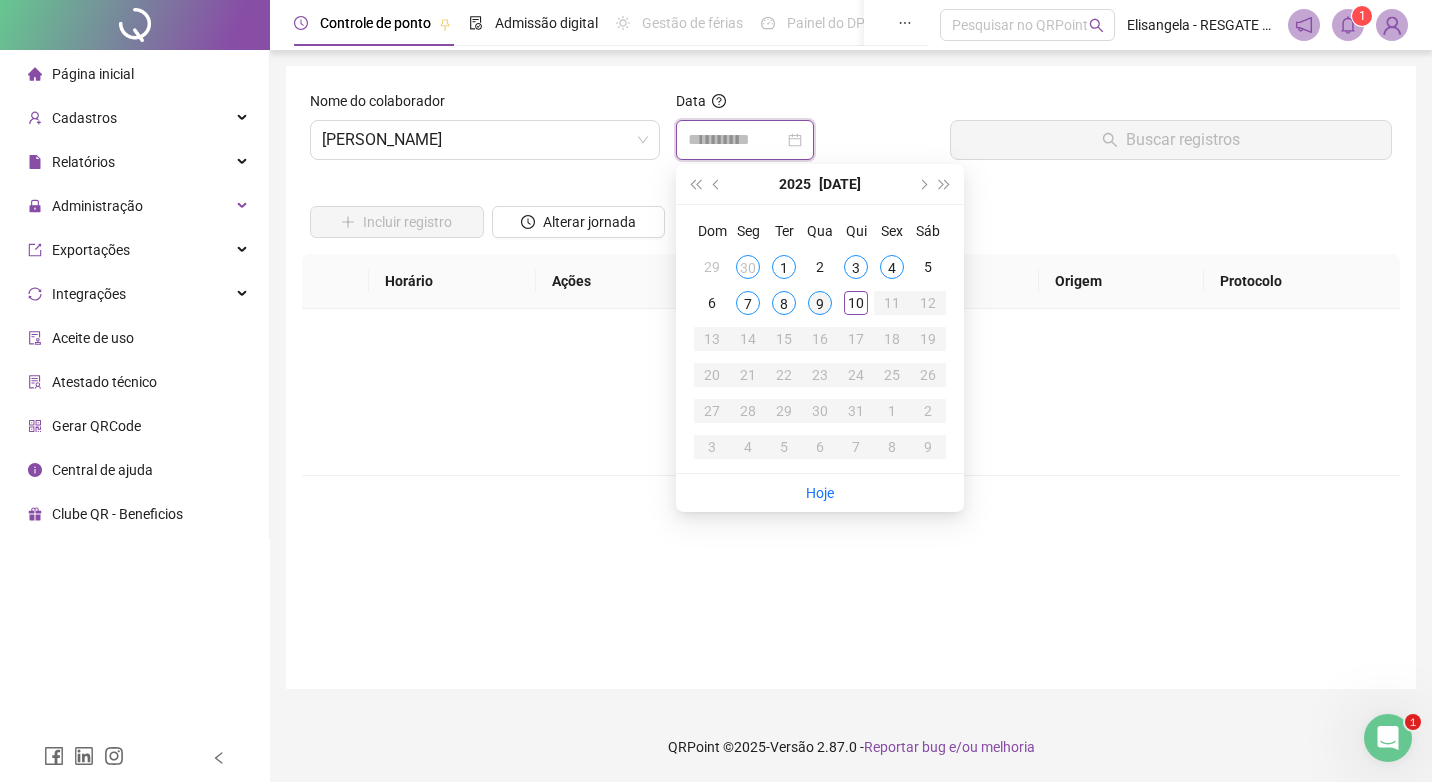 type on "**********" 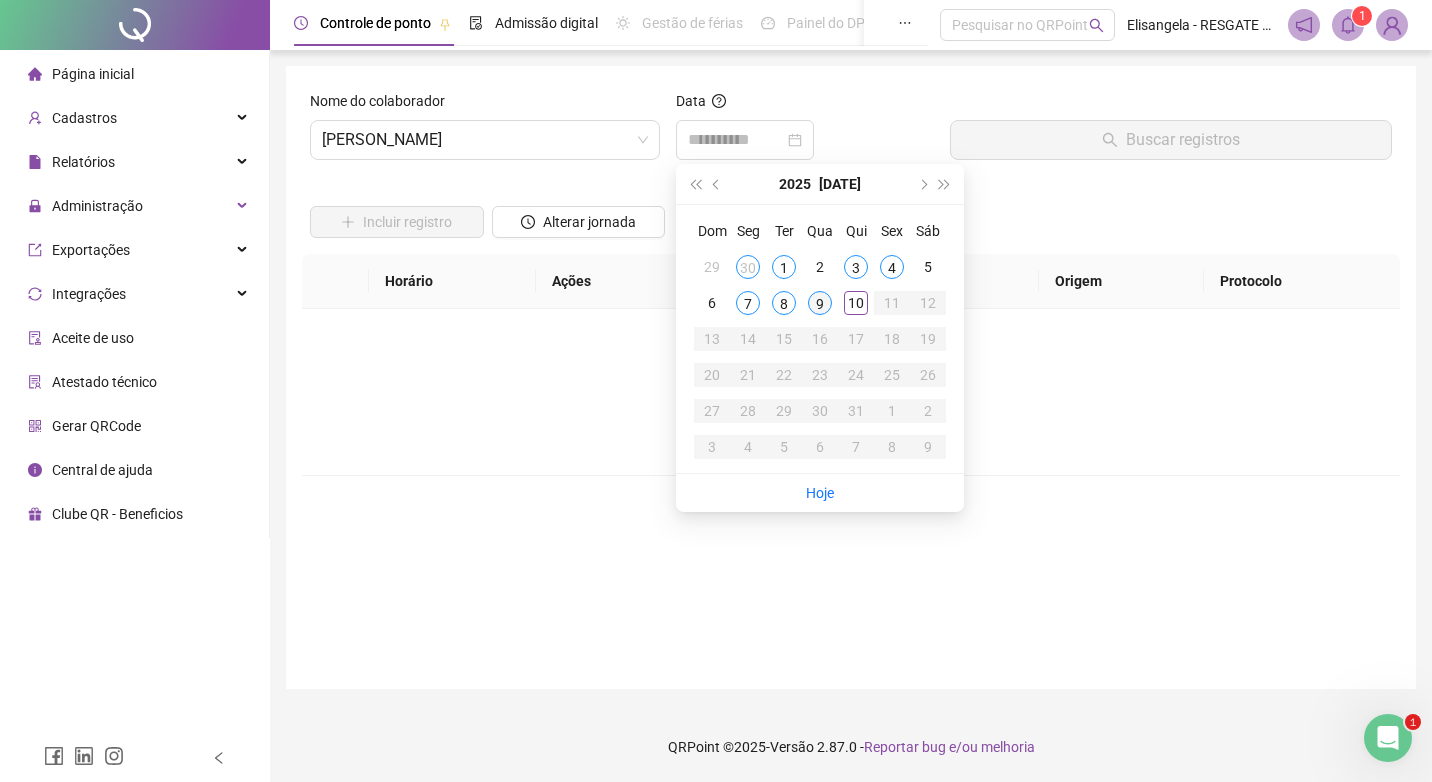 click on "9" at bounding box center [820, 303] 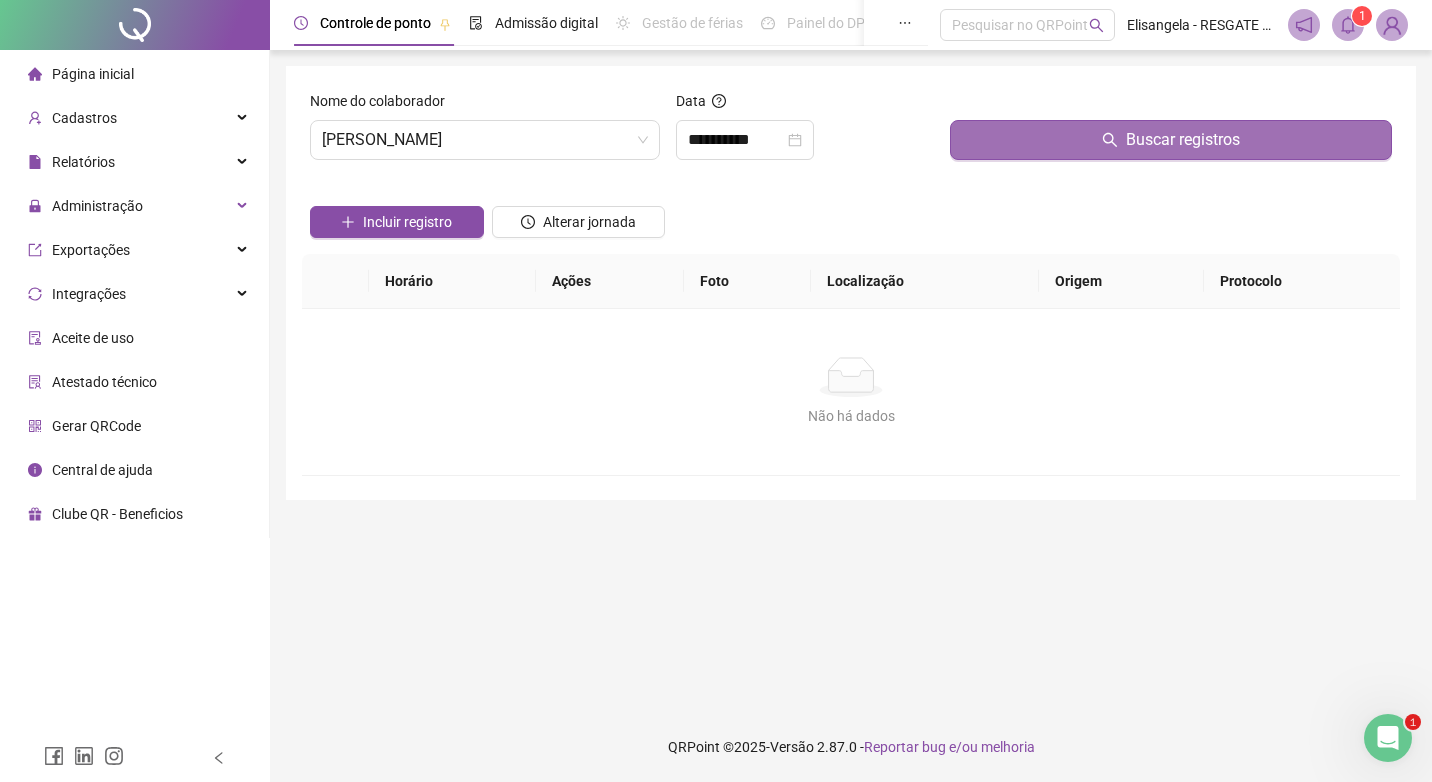 click on "Buscar registros" at bounding box center (1171, 140) 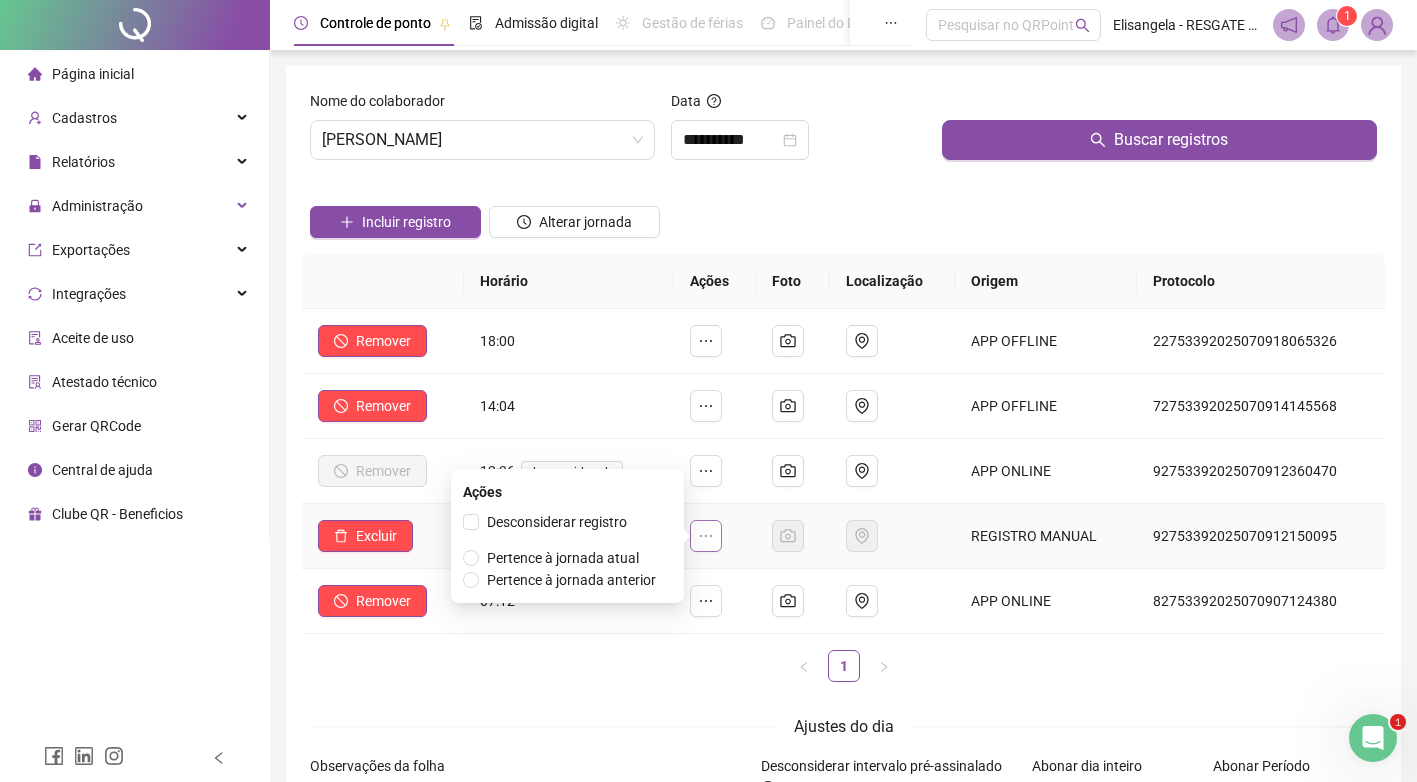 click 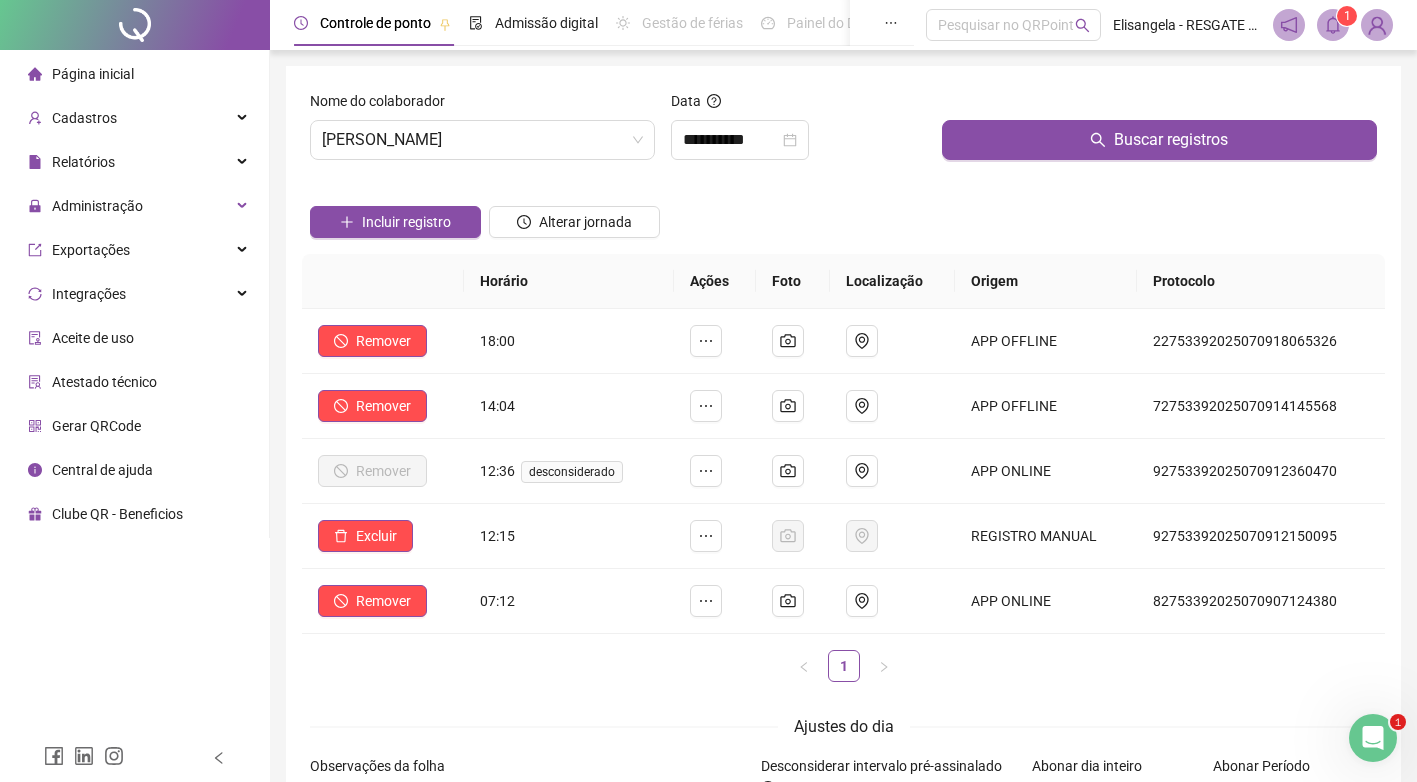 click on "1" at bounding box center (843, 666) 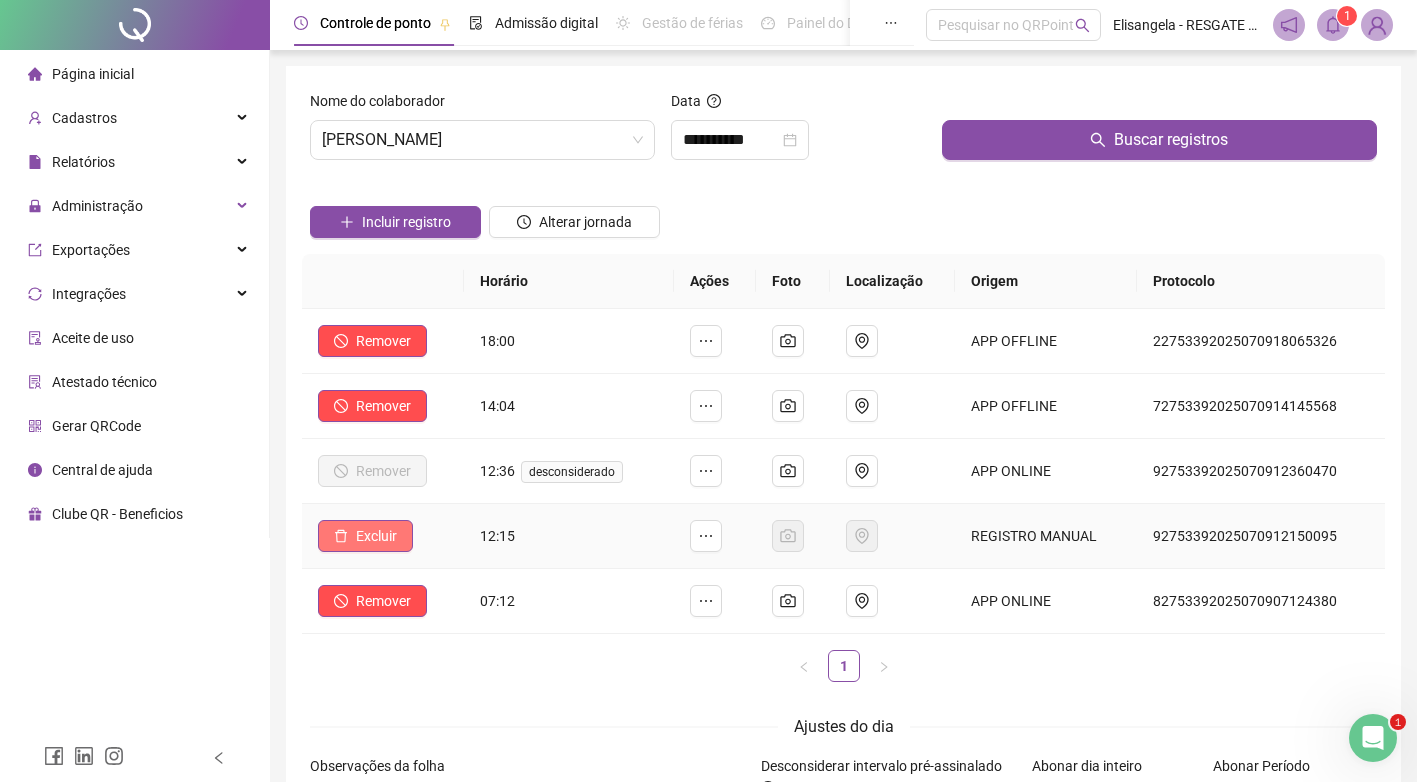 click on "Excluir" at bounding box center (365, 536) 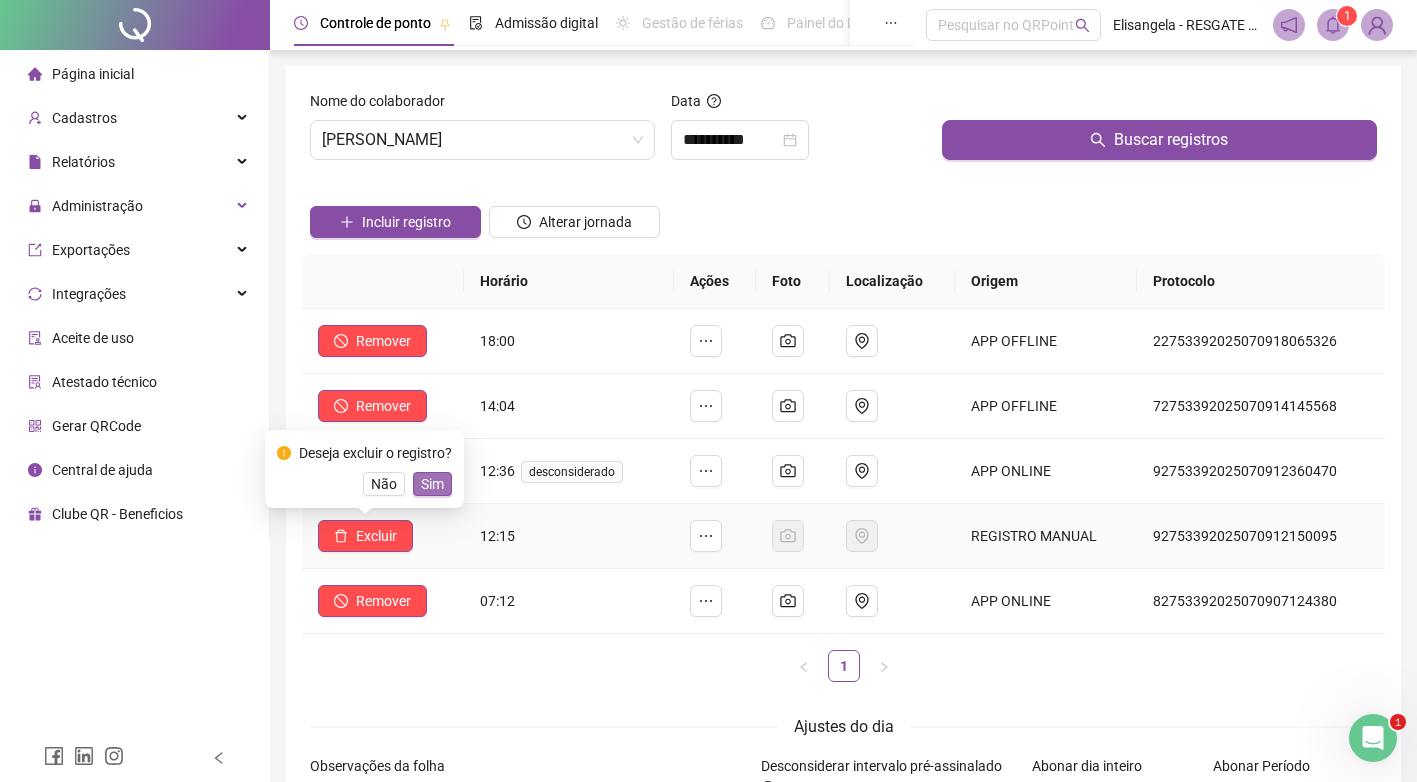 click on "Sim" at bounding box center [432, 484] 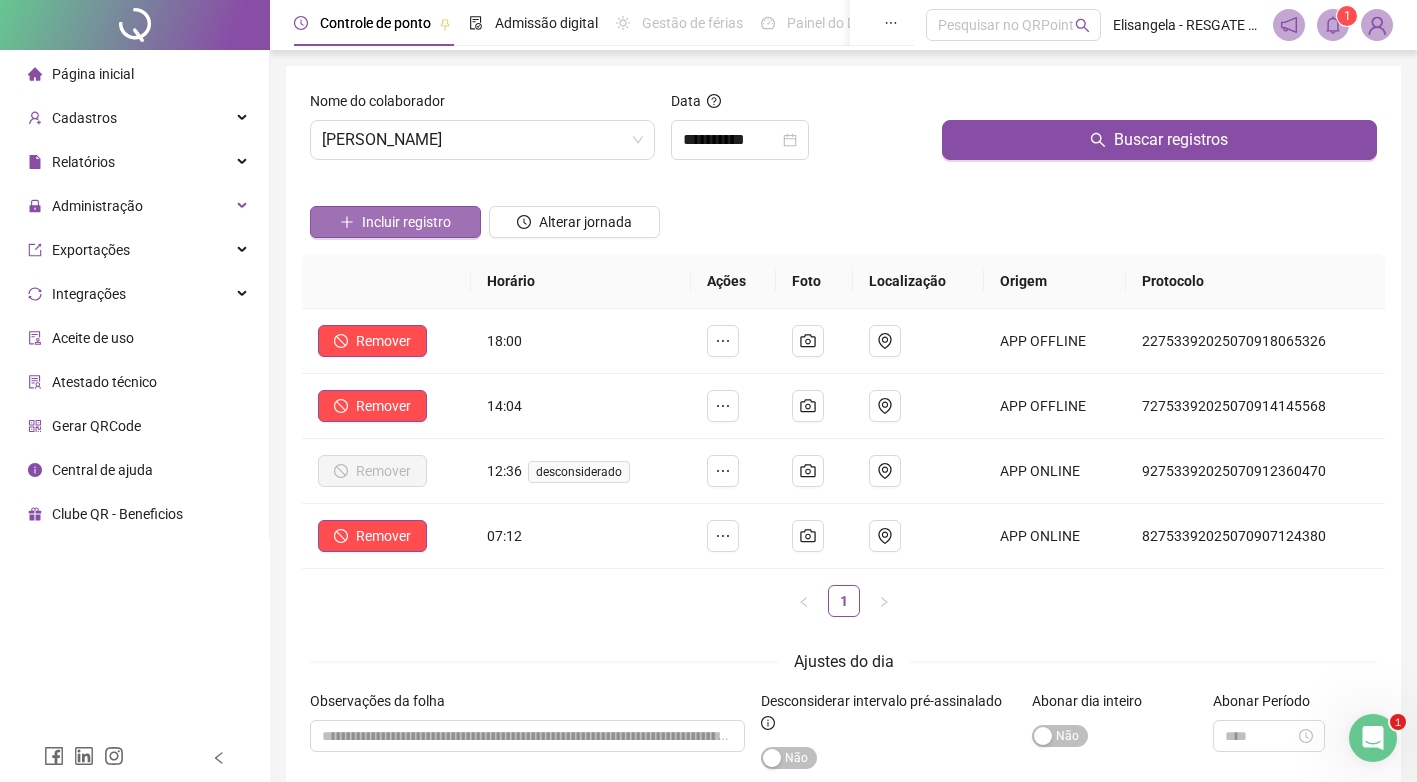 click on "Incluir registro" at bounding box center (406, 222) 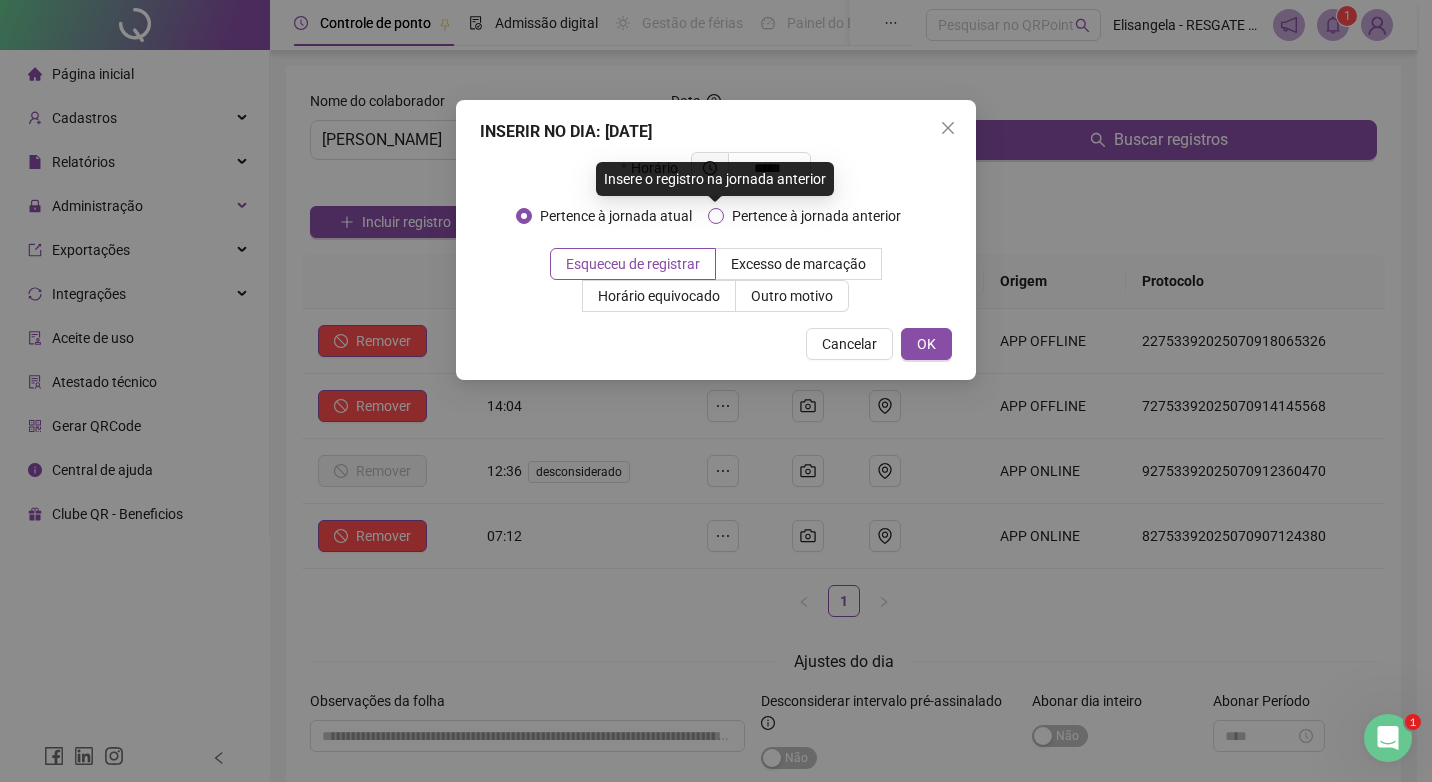 type on "*****" 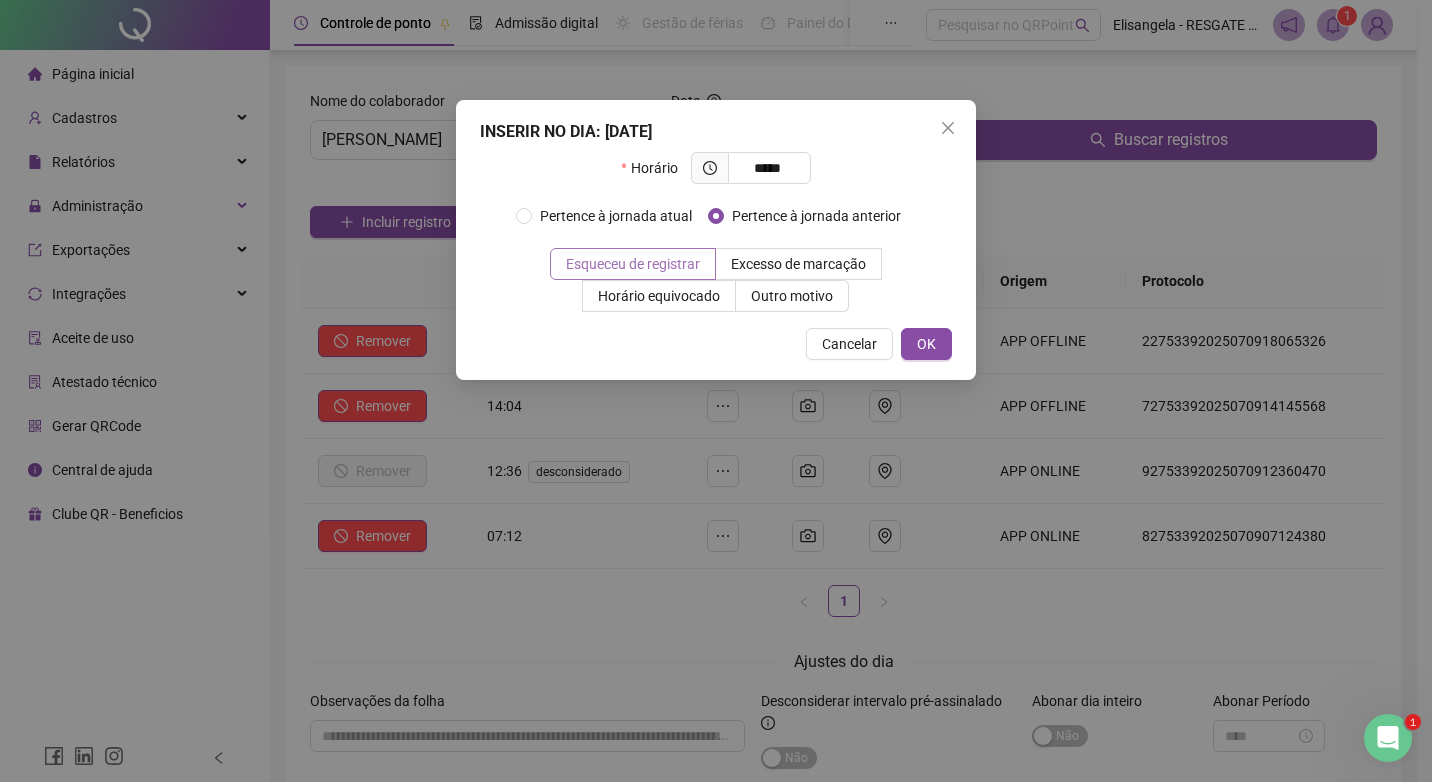 click on "Esqueceu de registrar" at bounding box center (633, 264) 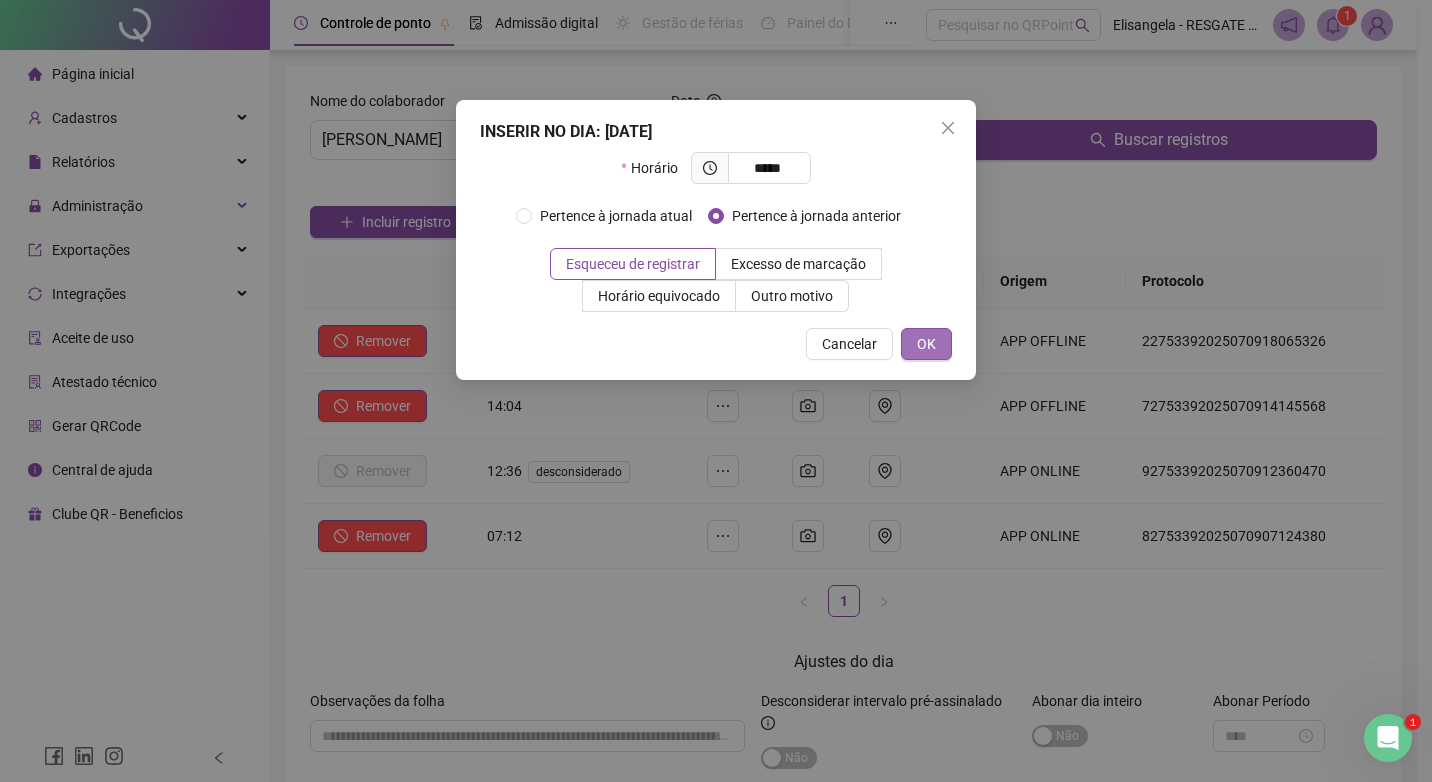 click on "OK" at bounding box center (926, 344) 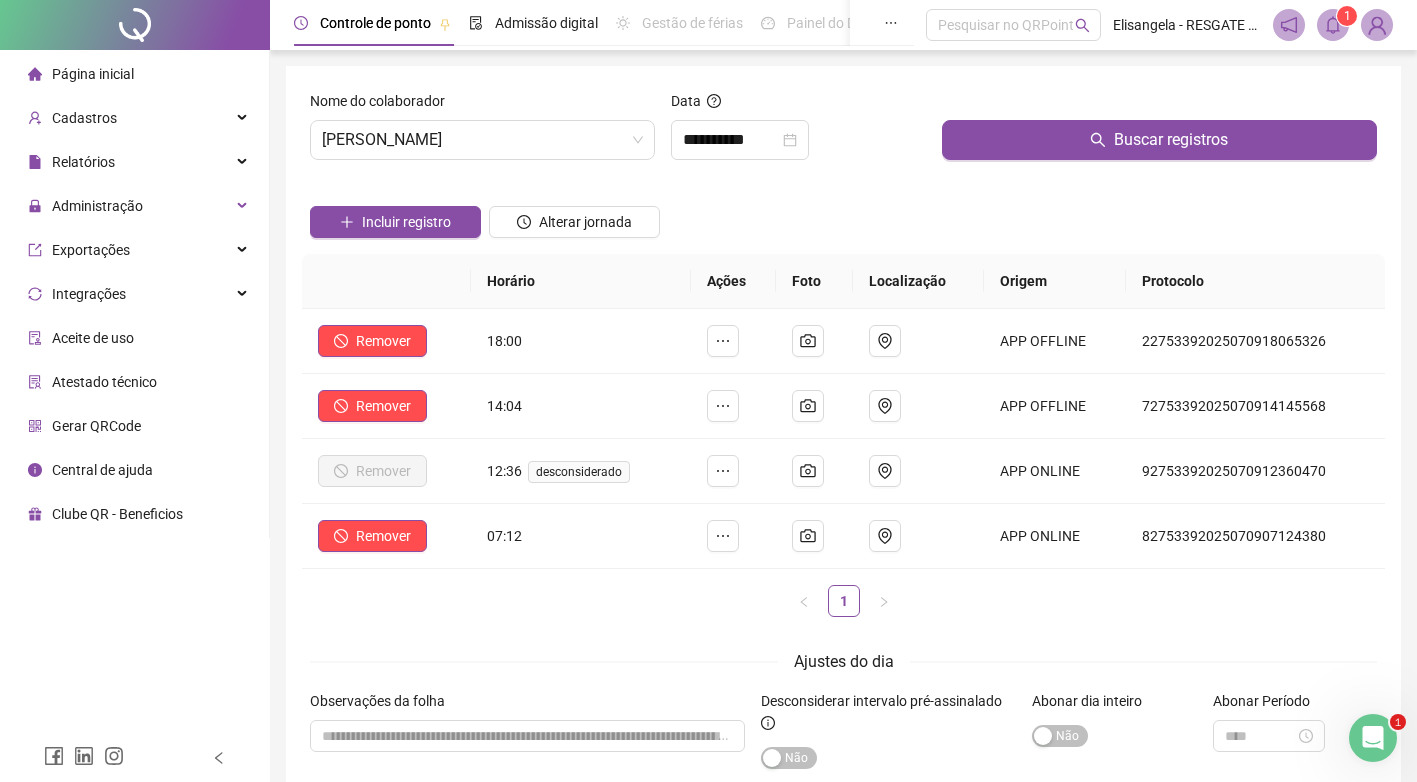 click on "Página inicial" at bounding box center (93, 74) 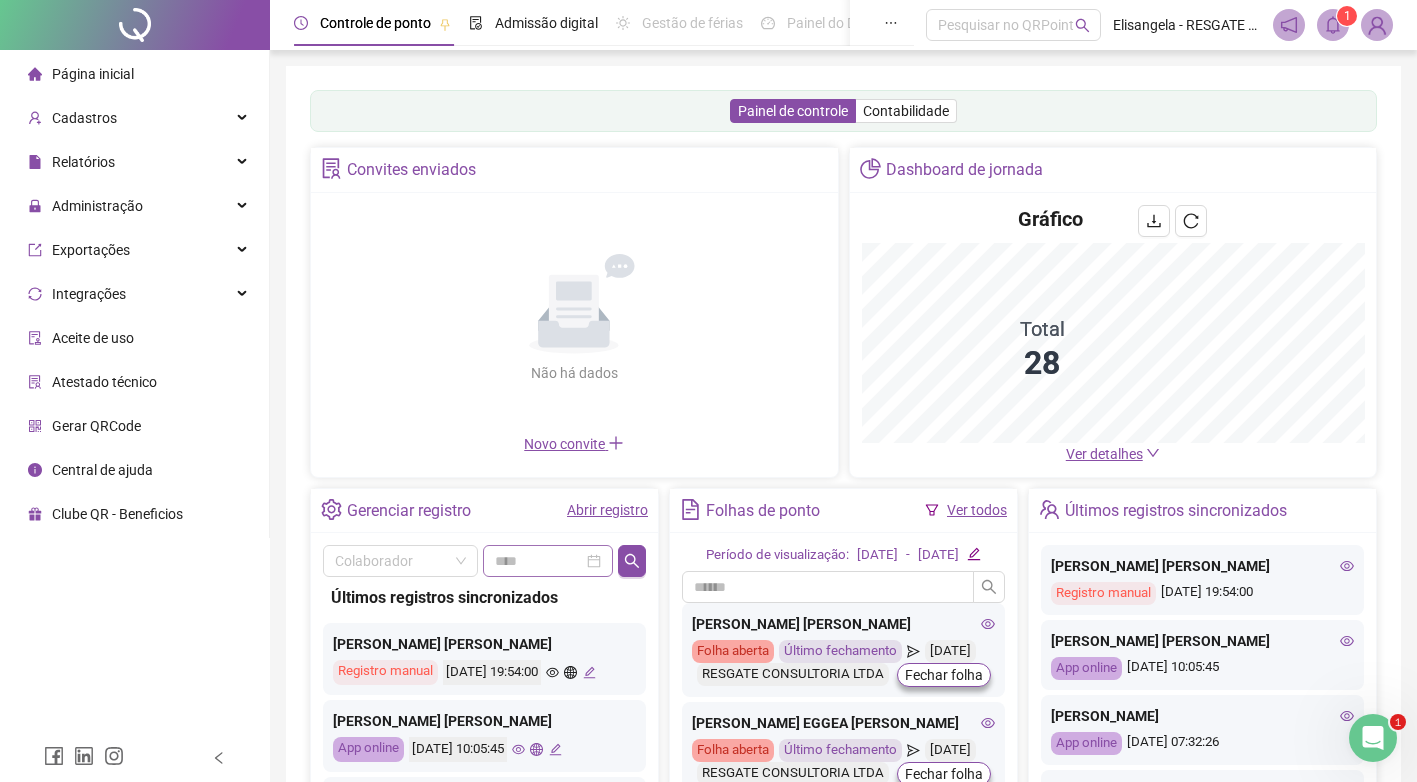click at bounding box center (548, 561) 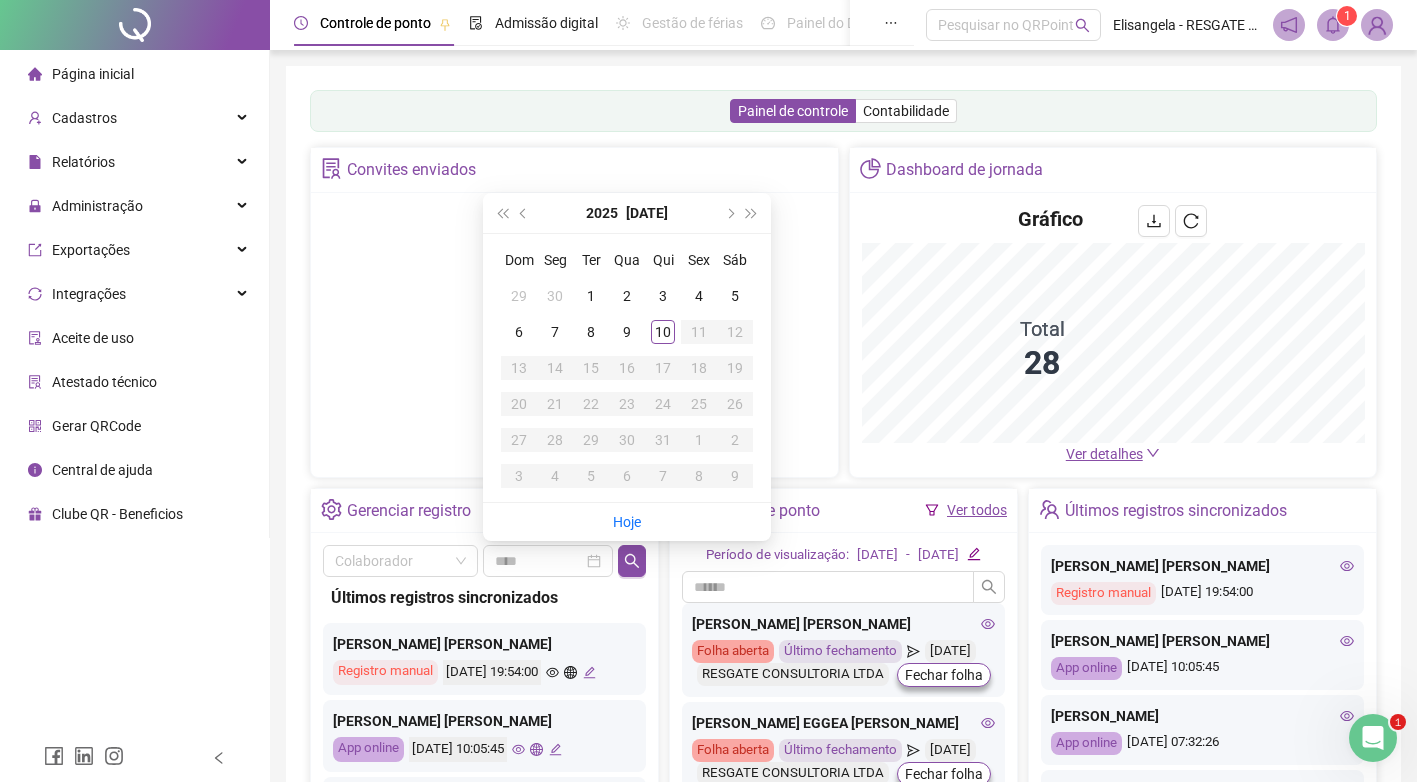 click on "9" at bounding box center (627, 332) 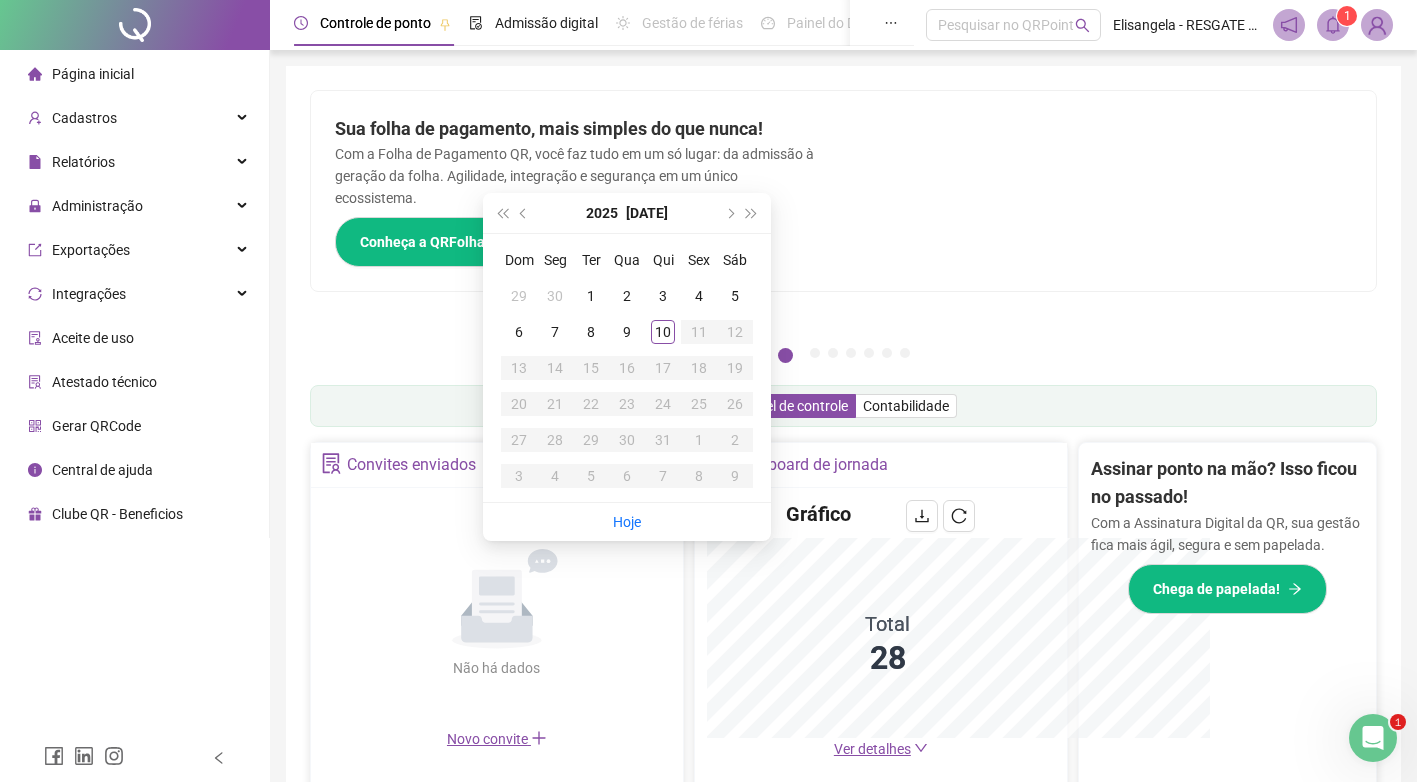 type on "**********" 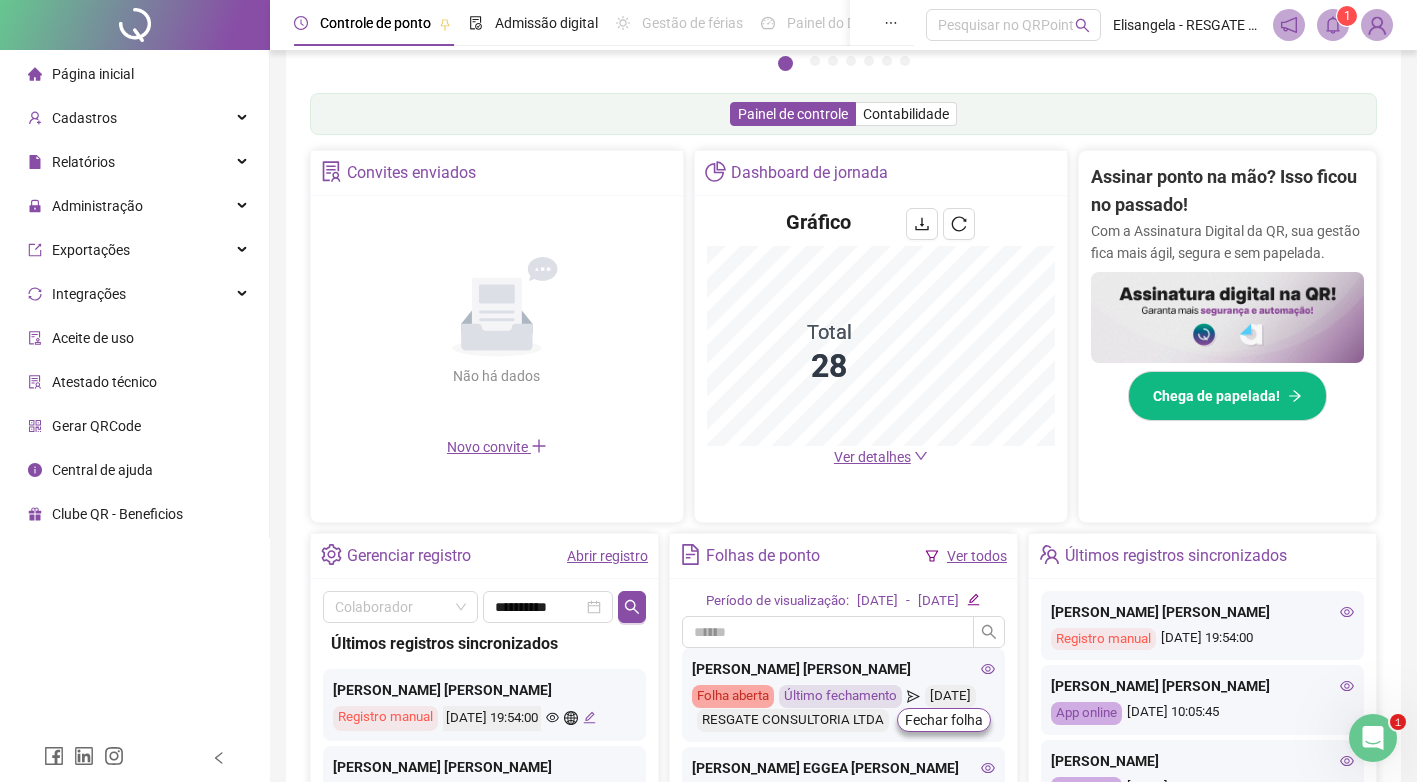 scroll, scrollTop: 400, scrollLeft: 0, axis: vertical 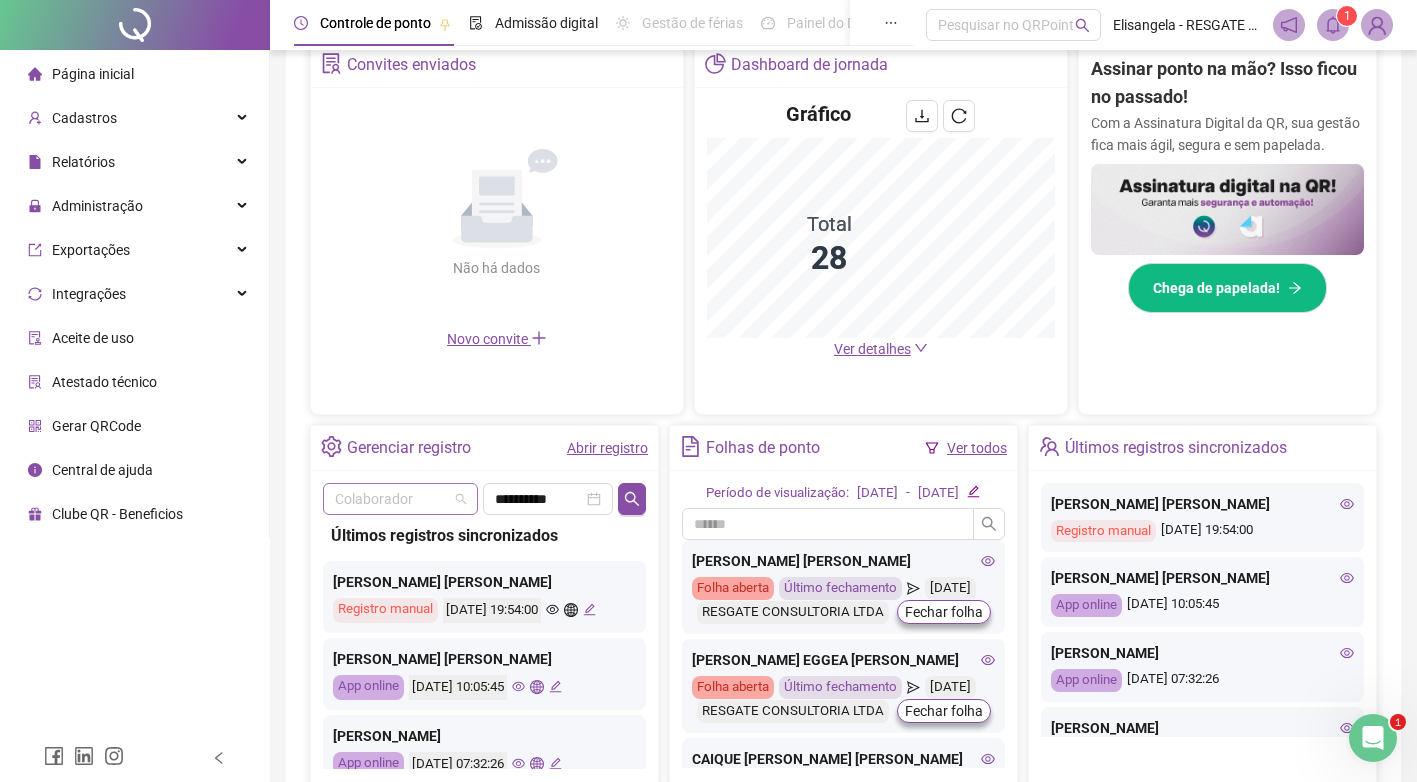 click at bounding box center [394, 499] 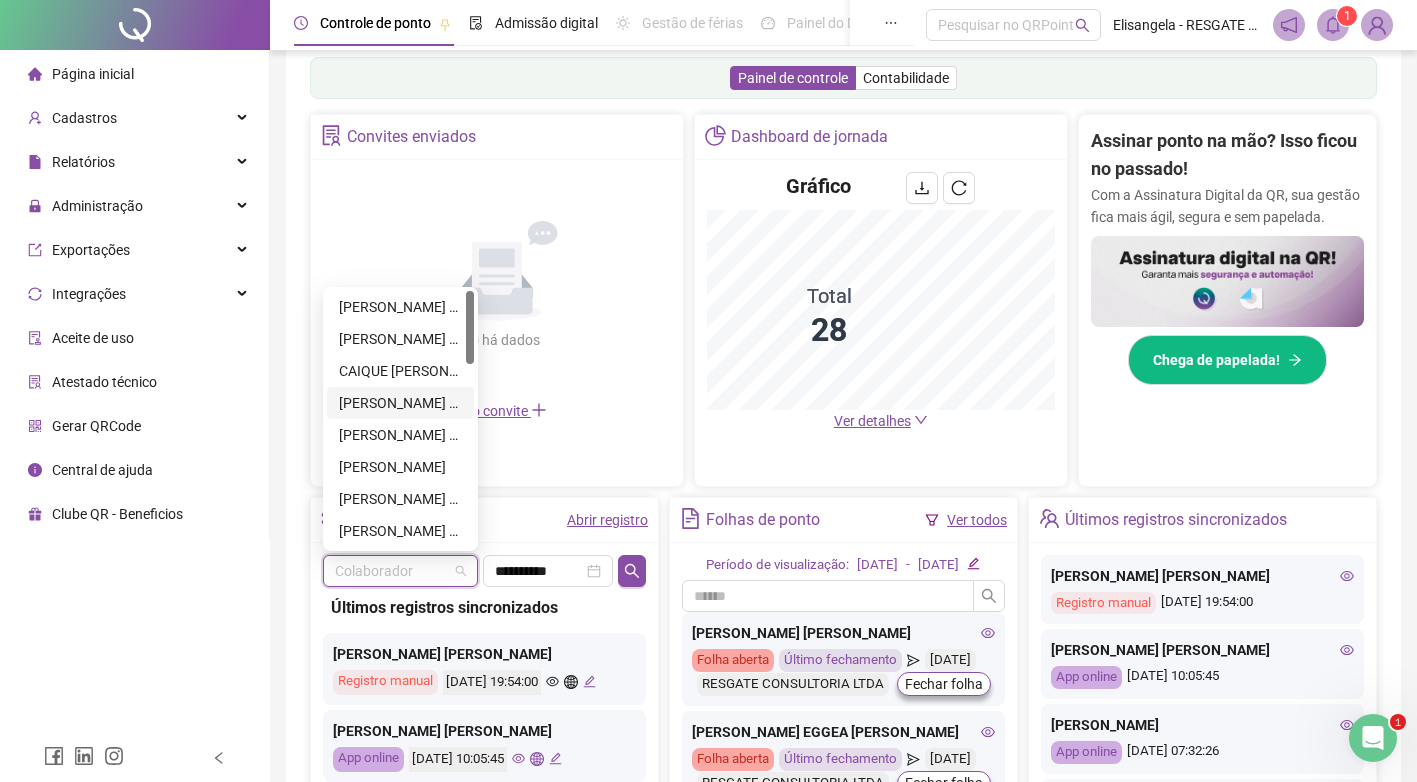 scroll, scrollTop: 300, scrollLeft: 0, axis: vertical 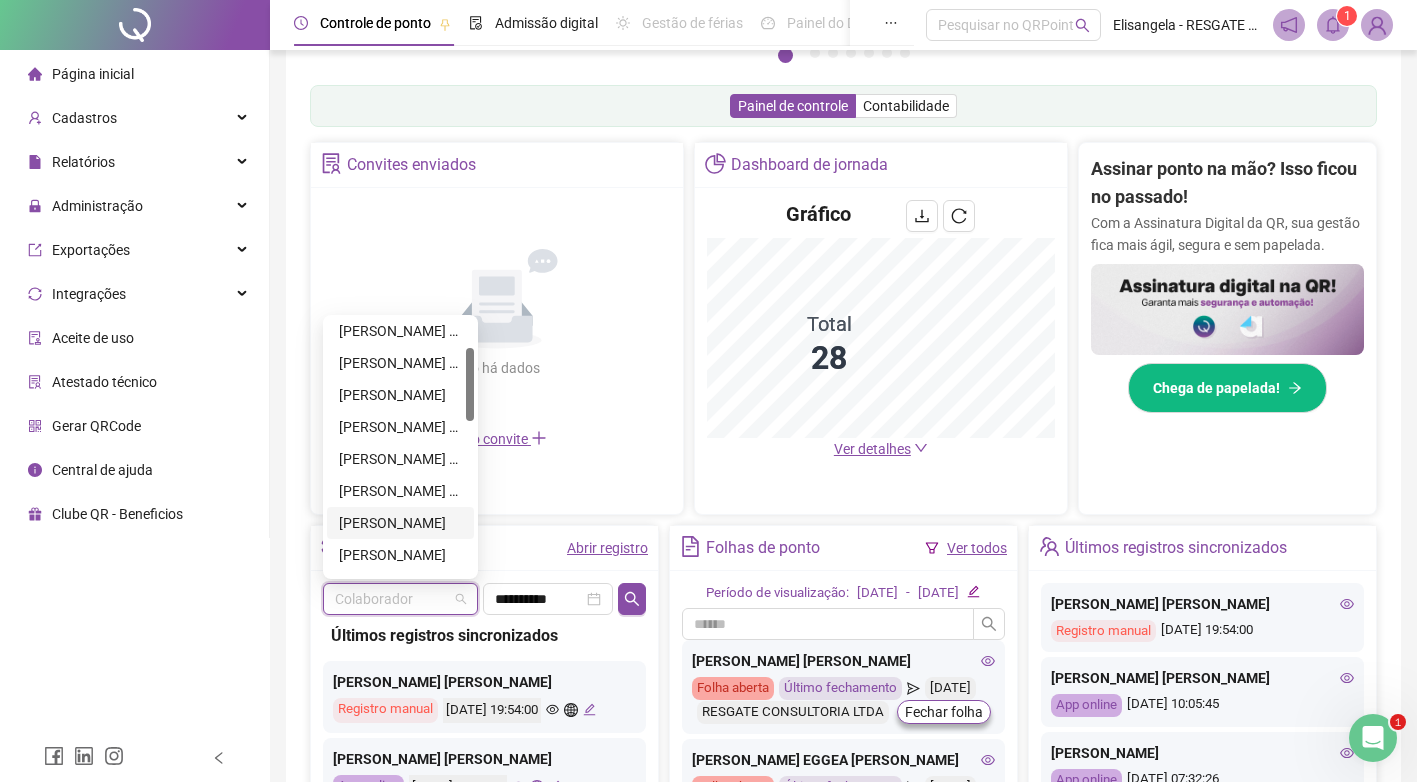click on "[PERSON_NAME]" at bounding box center (400, 523) 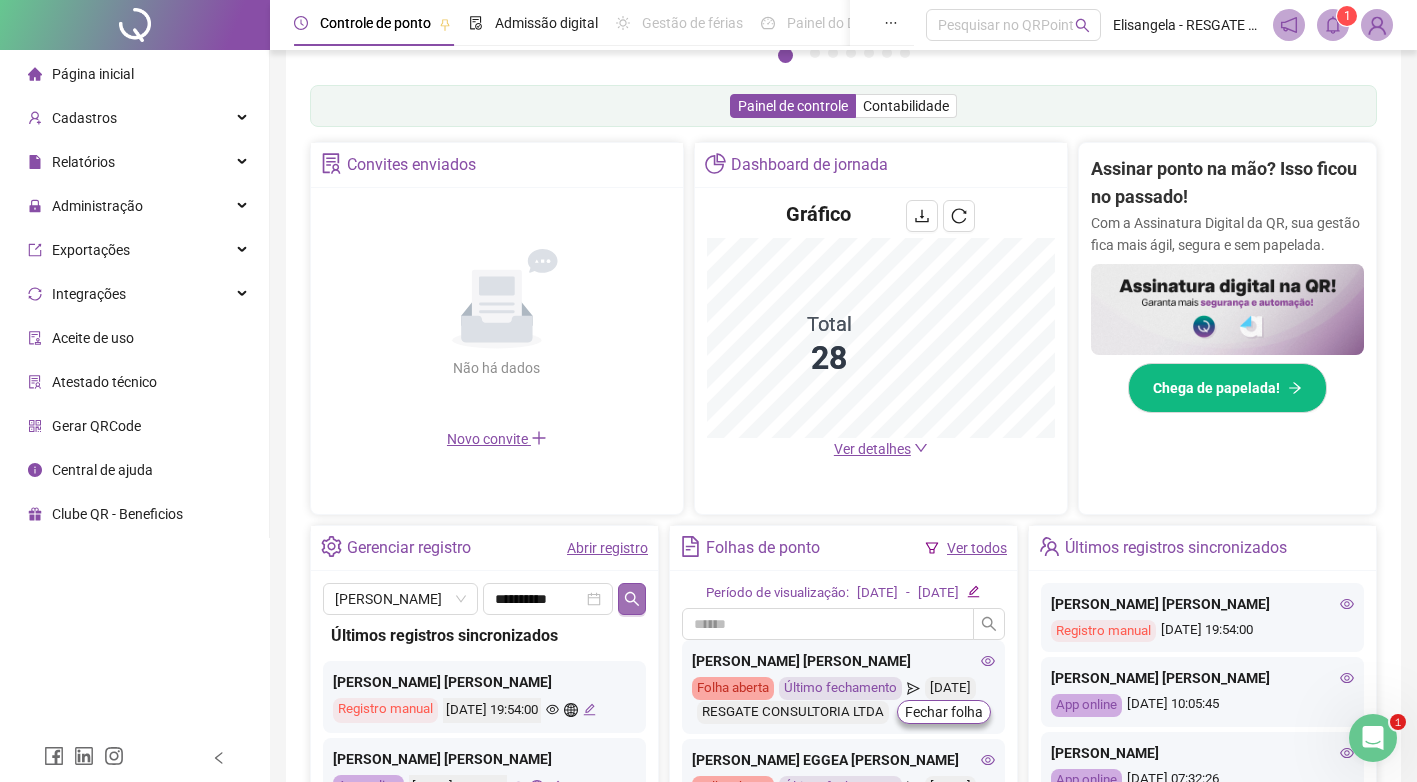 click 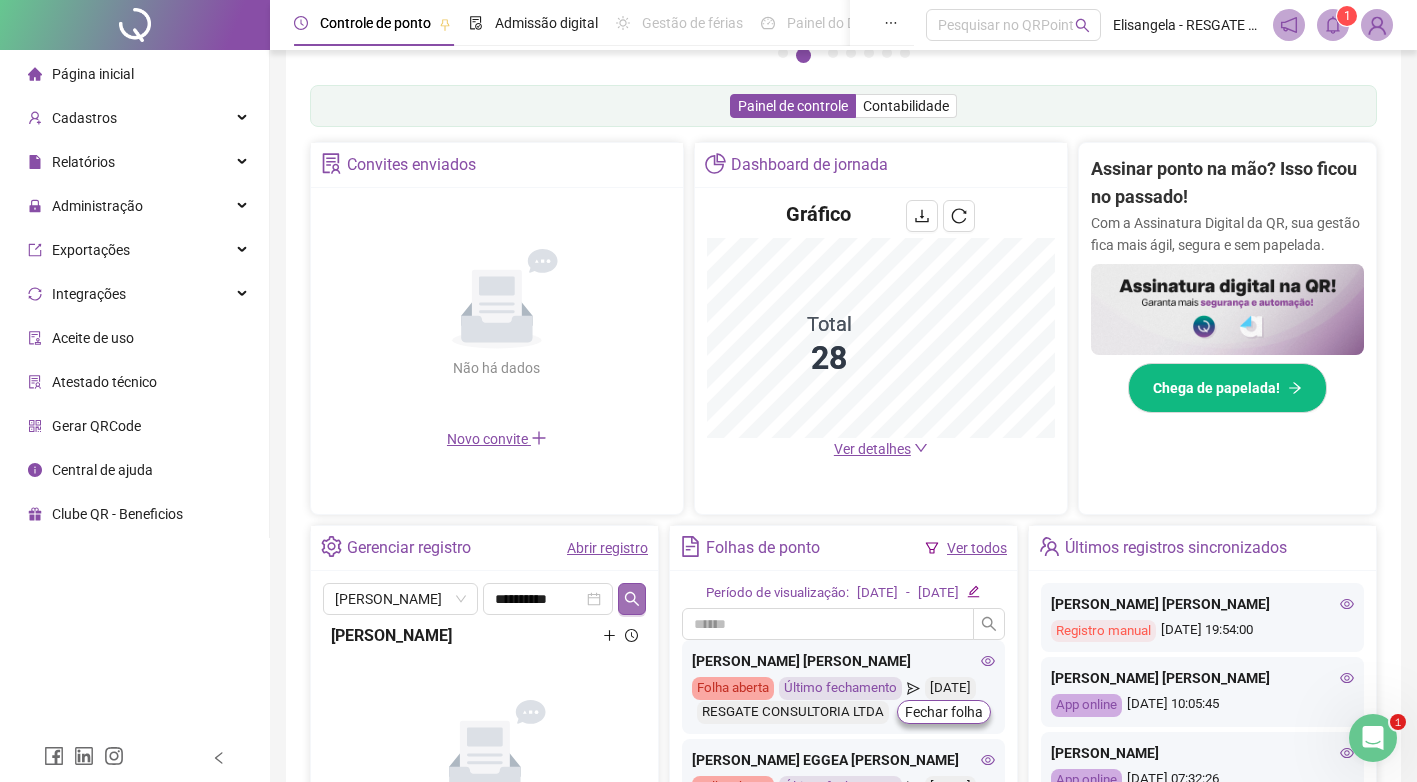 click 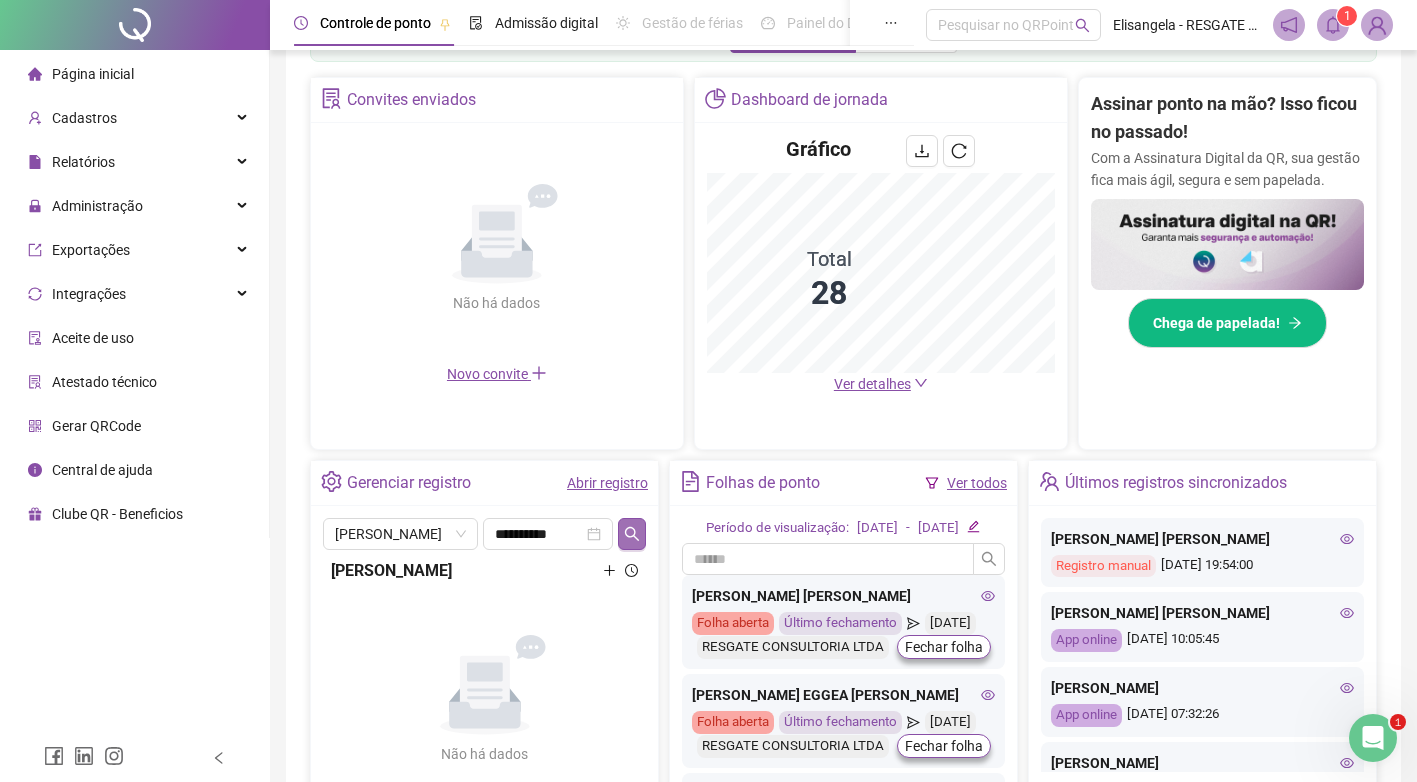 scroll, scrollTop: 400, scrollLeft: 0, axis: vertical 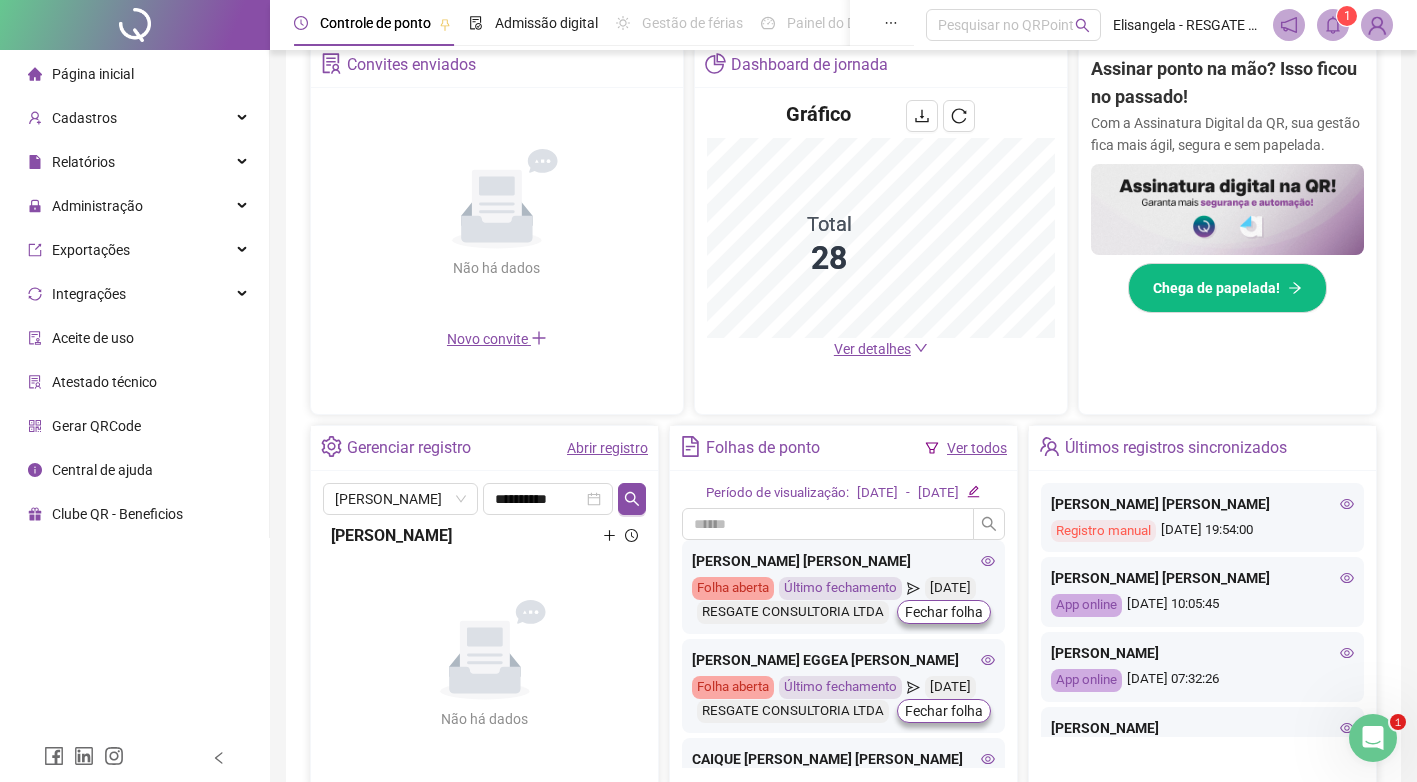 click on "Abrir registro" at bounding box center [607, 448] 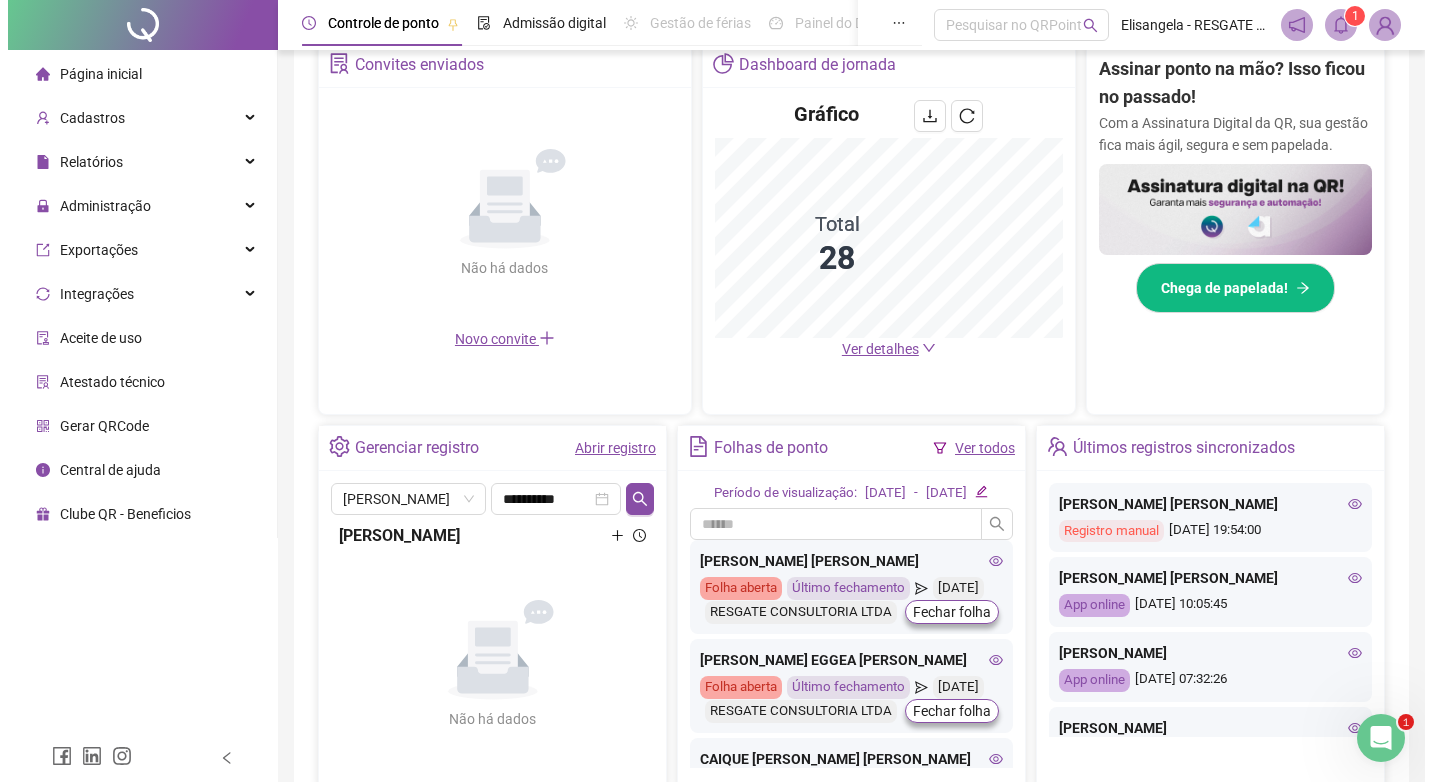 scroll, scrollTop: 0, scrollLeft: 0, axis: both 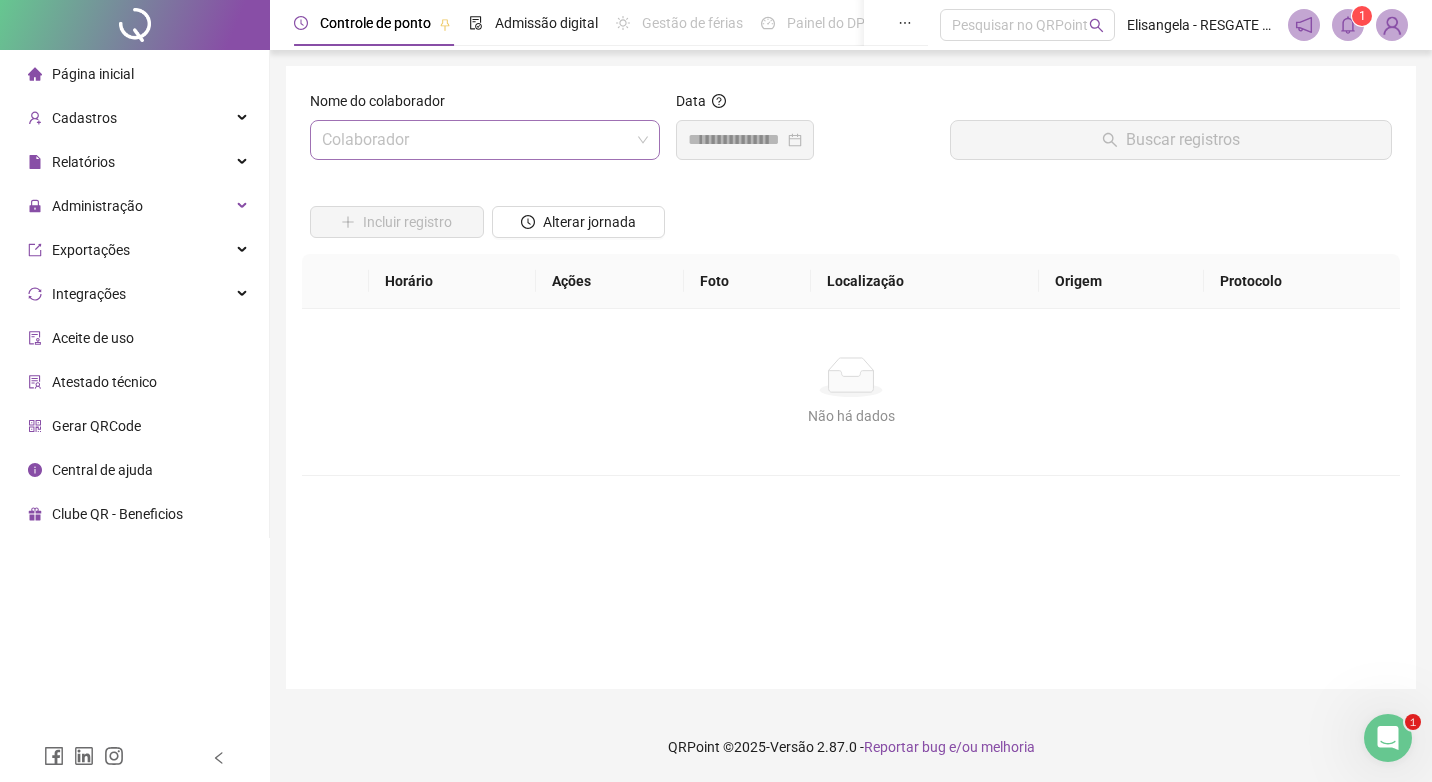 click at bounding box center (479, 140) 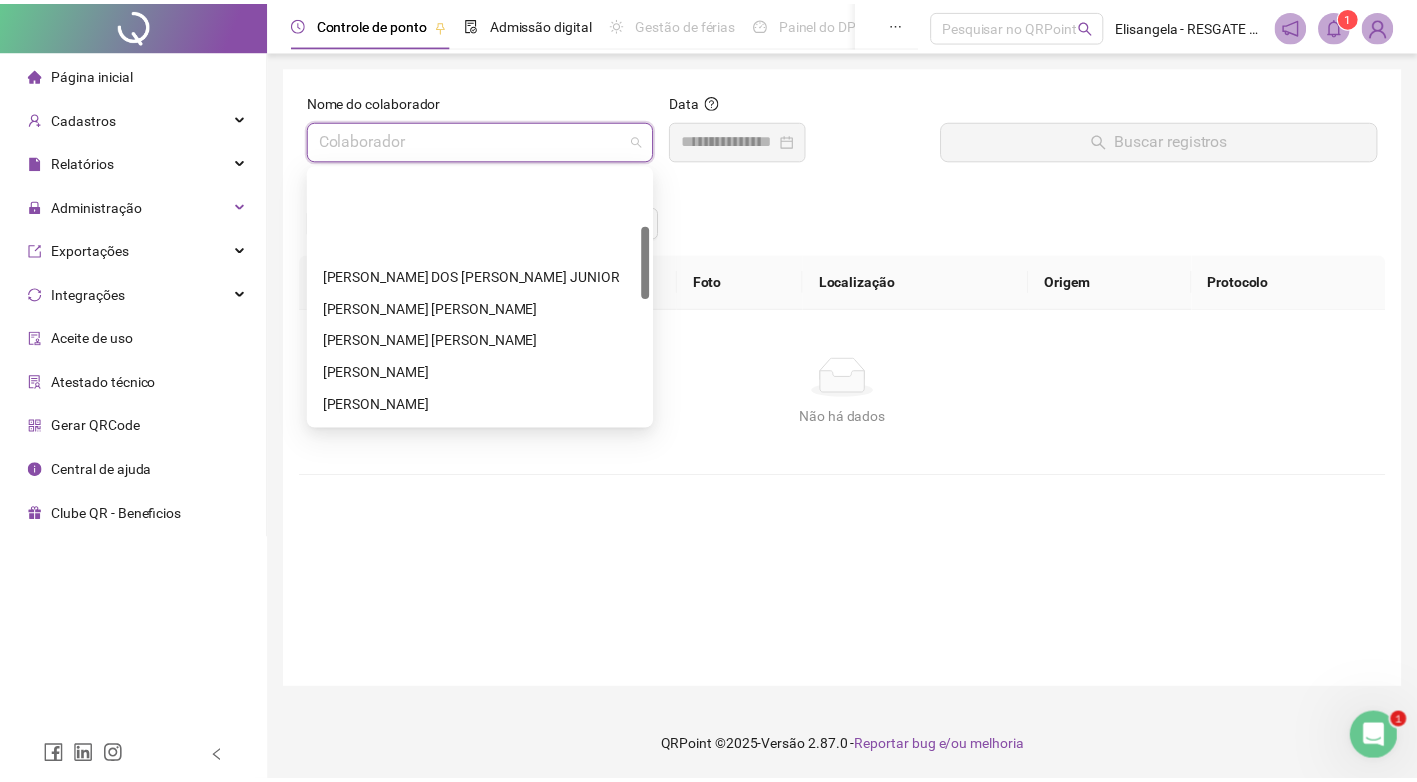 scroll, scrollTop: 300, scrollLeft: 0, axis: vertical 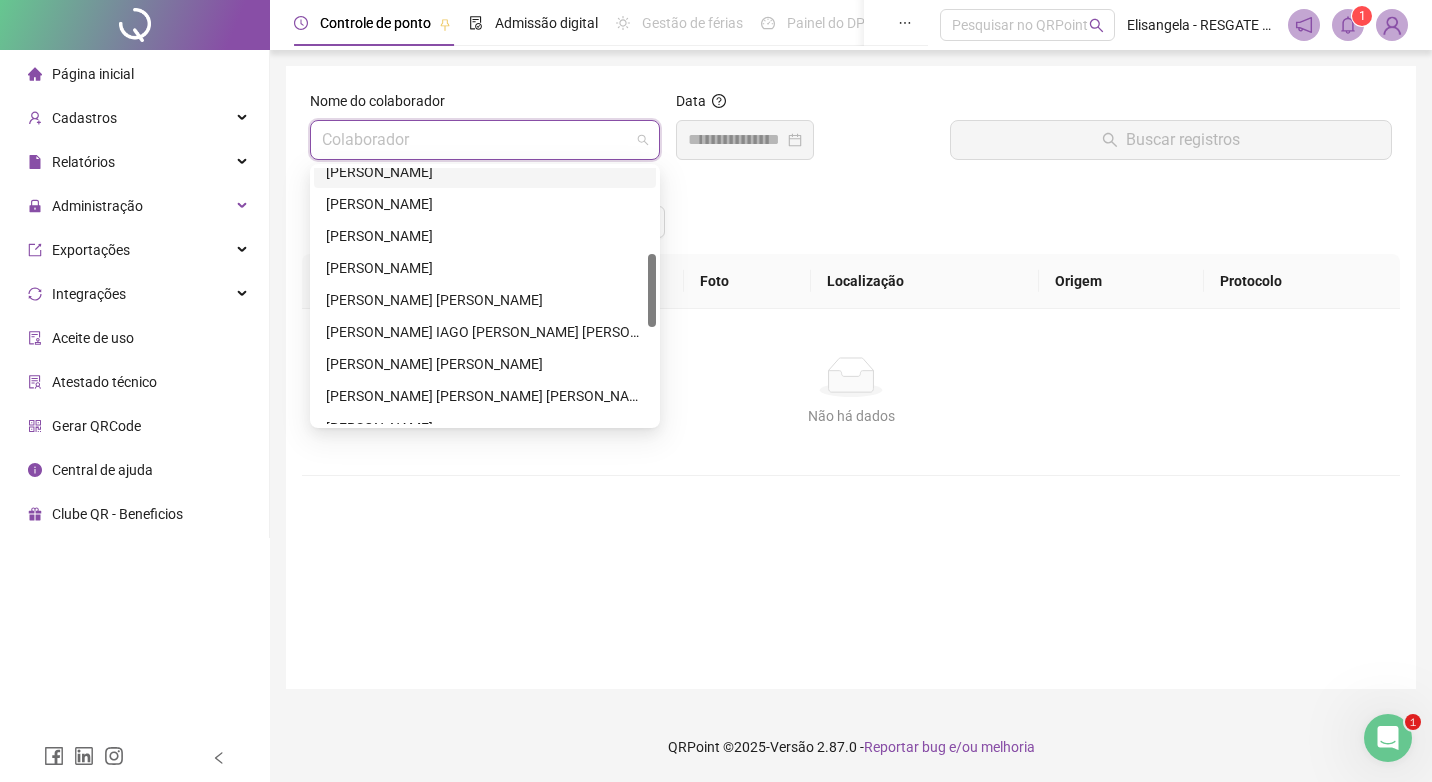 click on "[PERSON_NAME]" at bounding box center [485, 172] 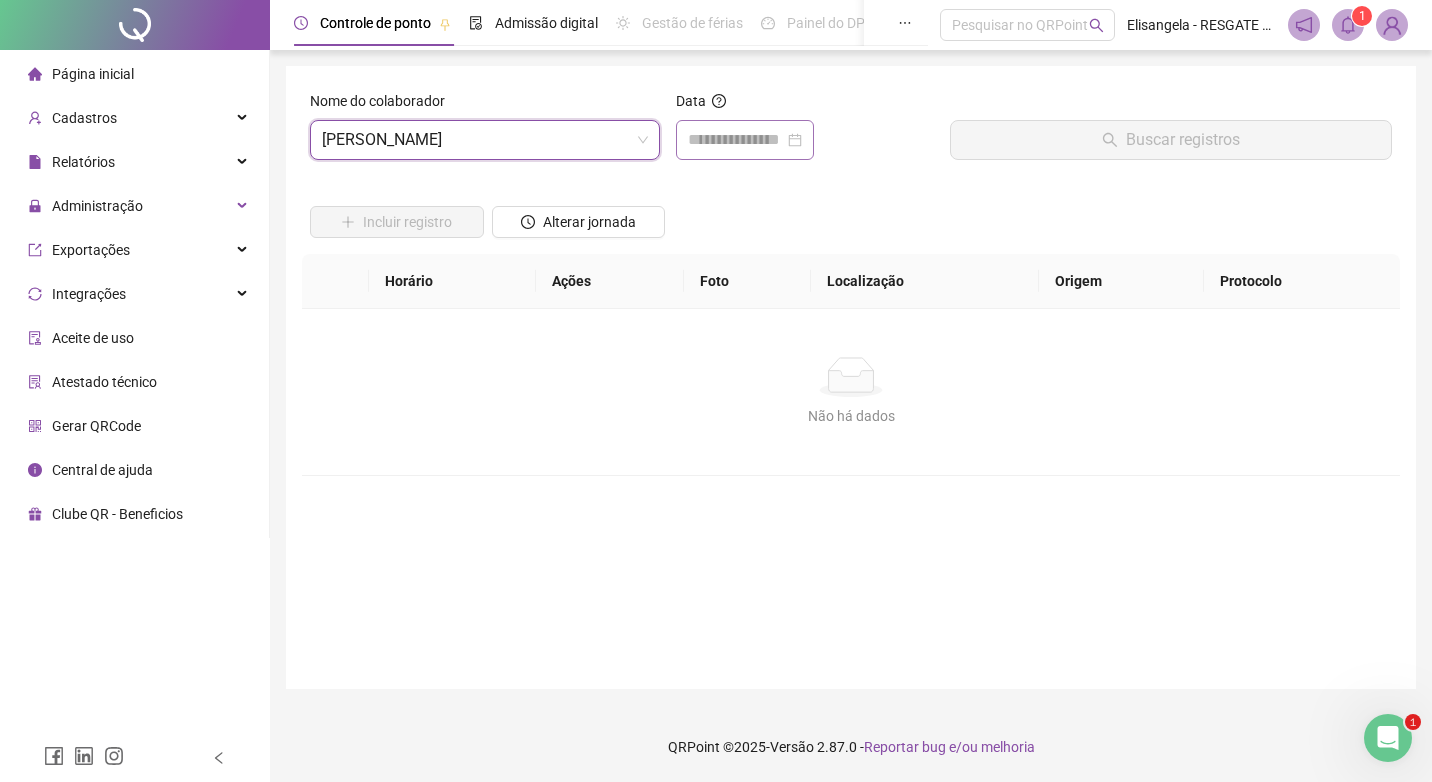 click at bounding box center (745, 140) 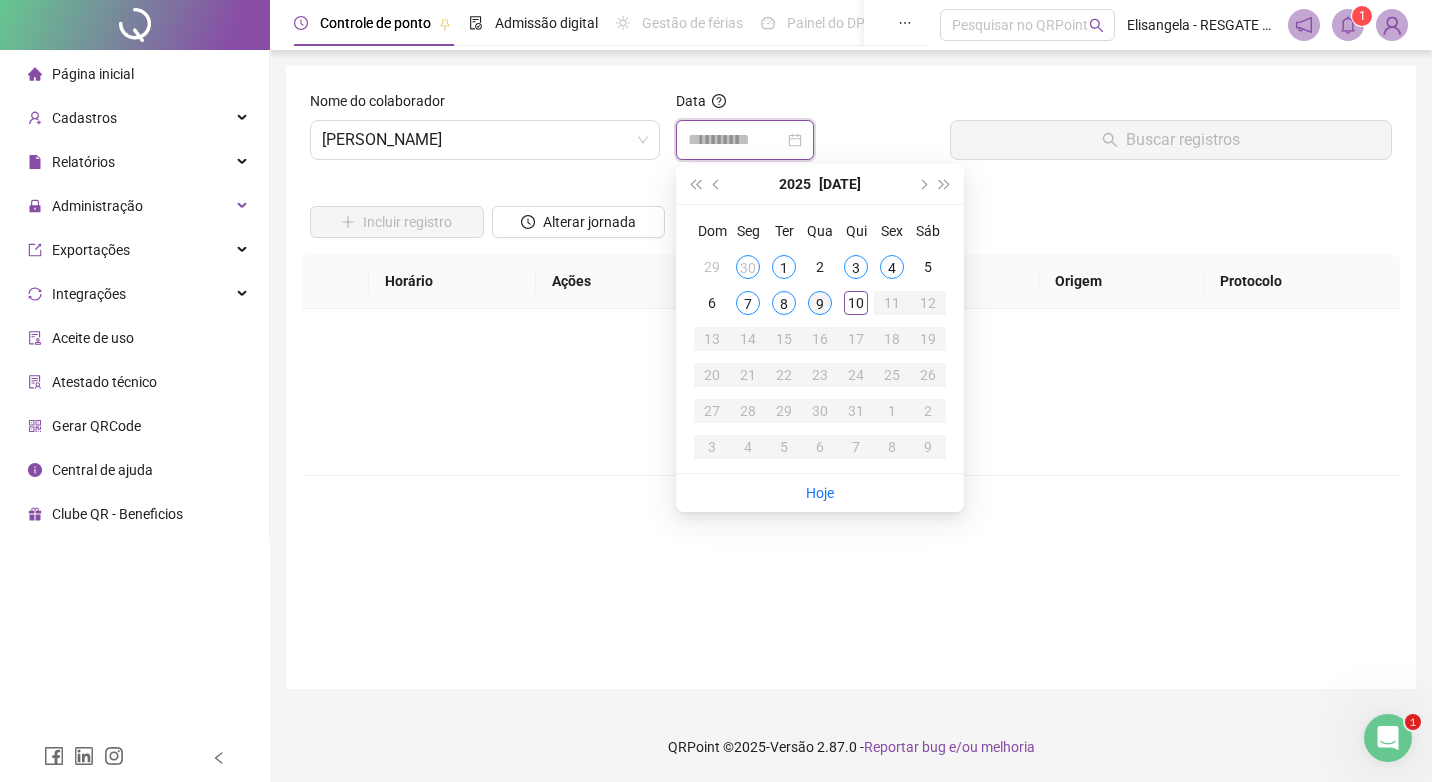 type on "**********" 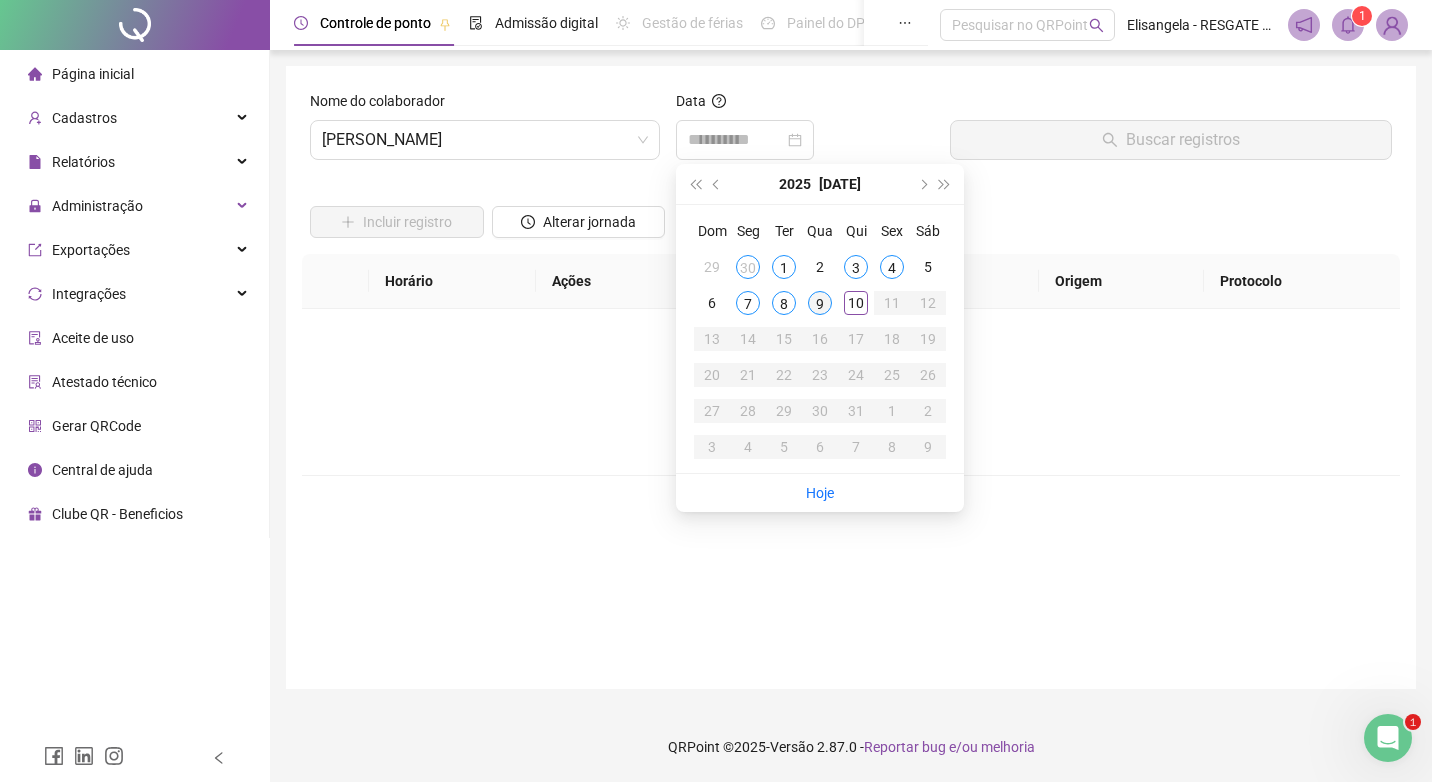 click on "9" at bounding box center (820, 303) 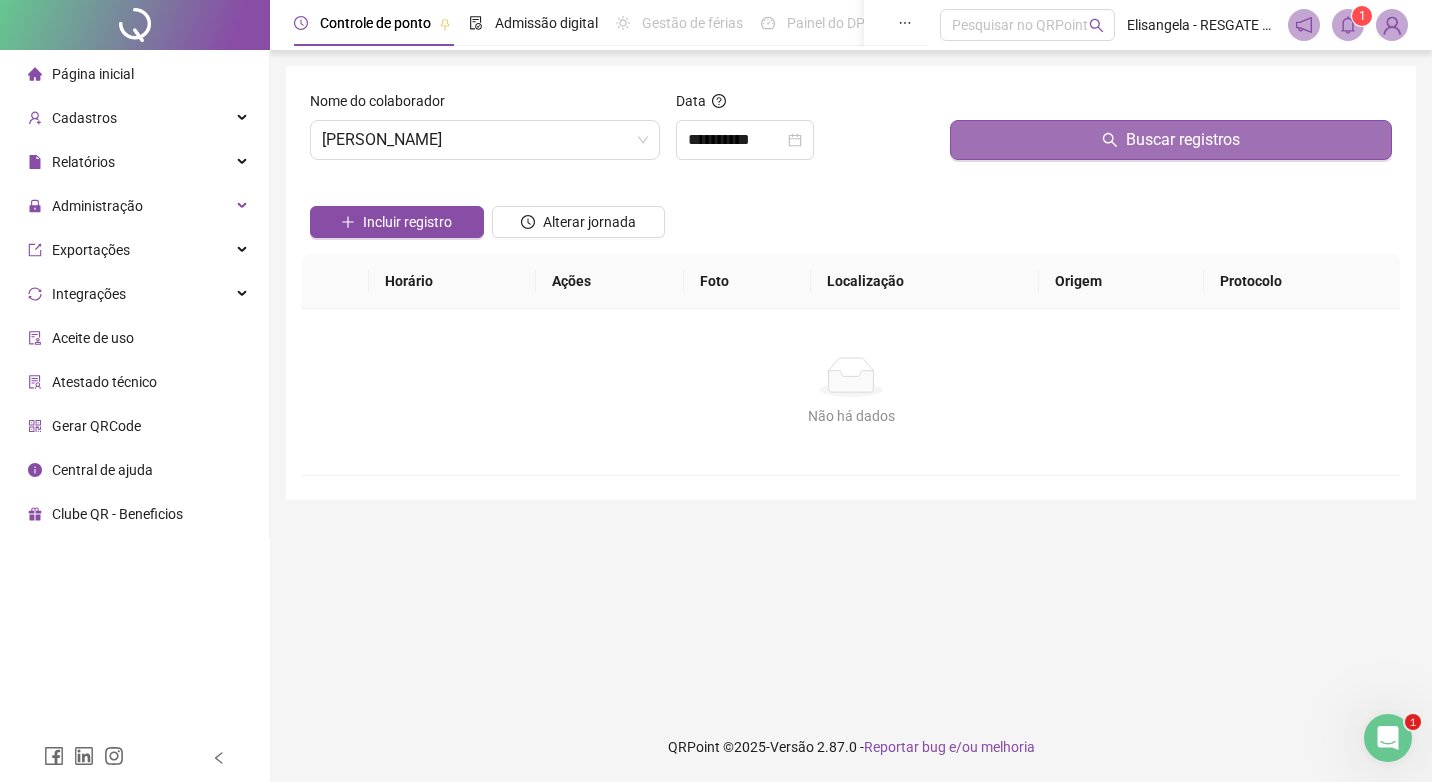 click on "Buscar registros" at bounding box center (1171, 140) 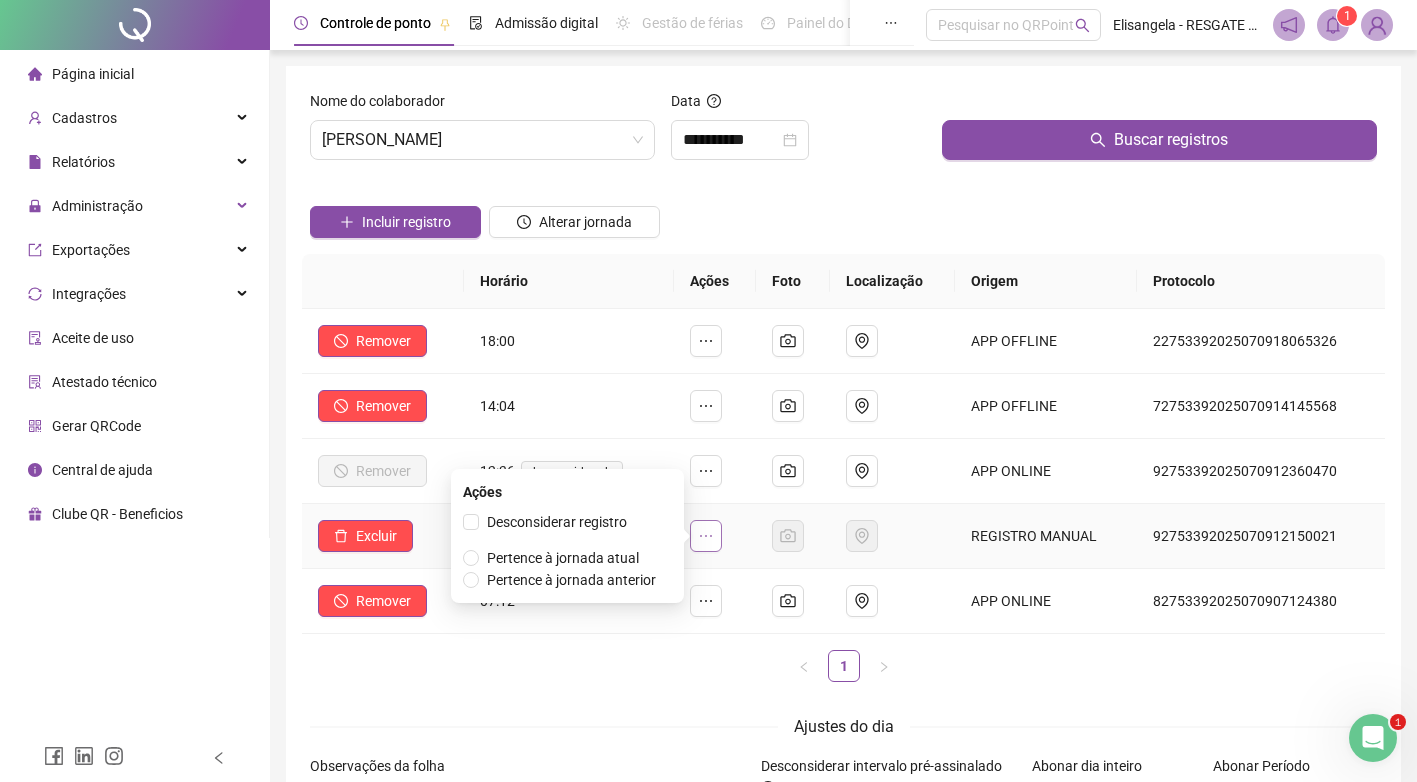 click 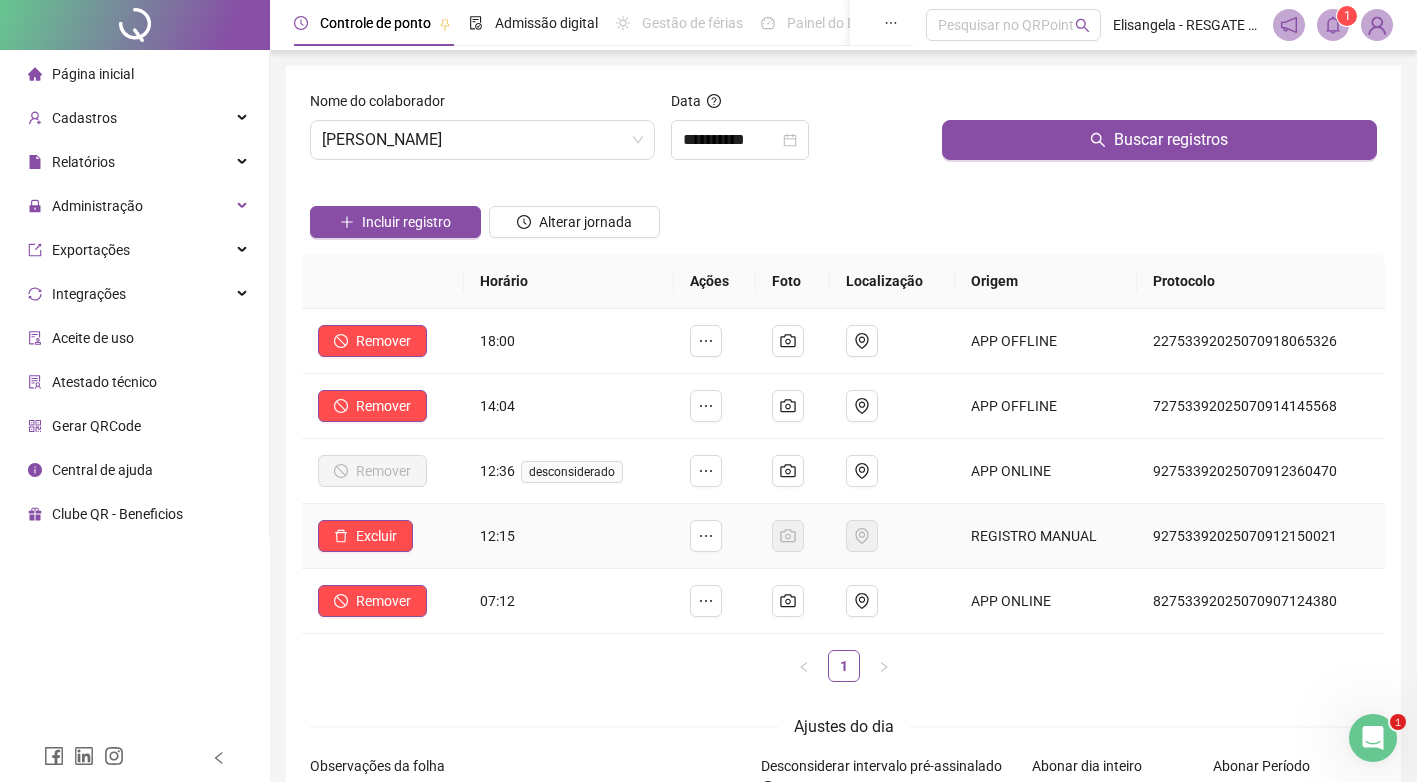 click on "REGISTRO MANUAL" at bounding box center [1046, 536] 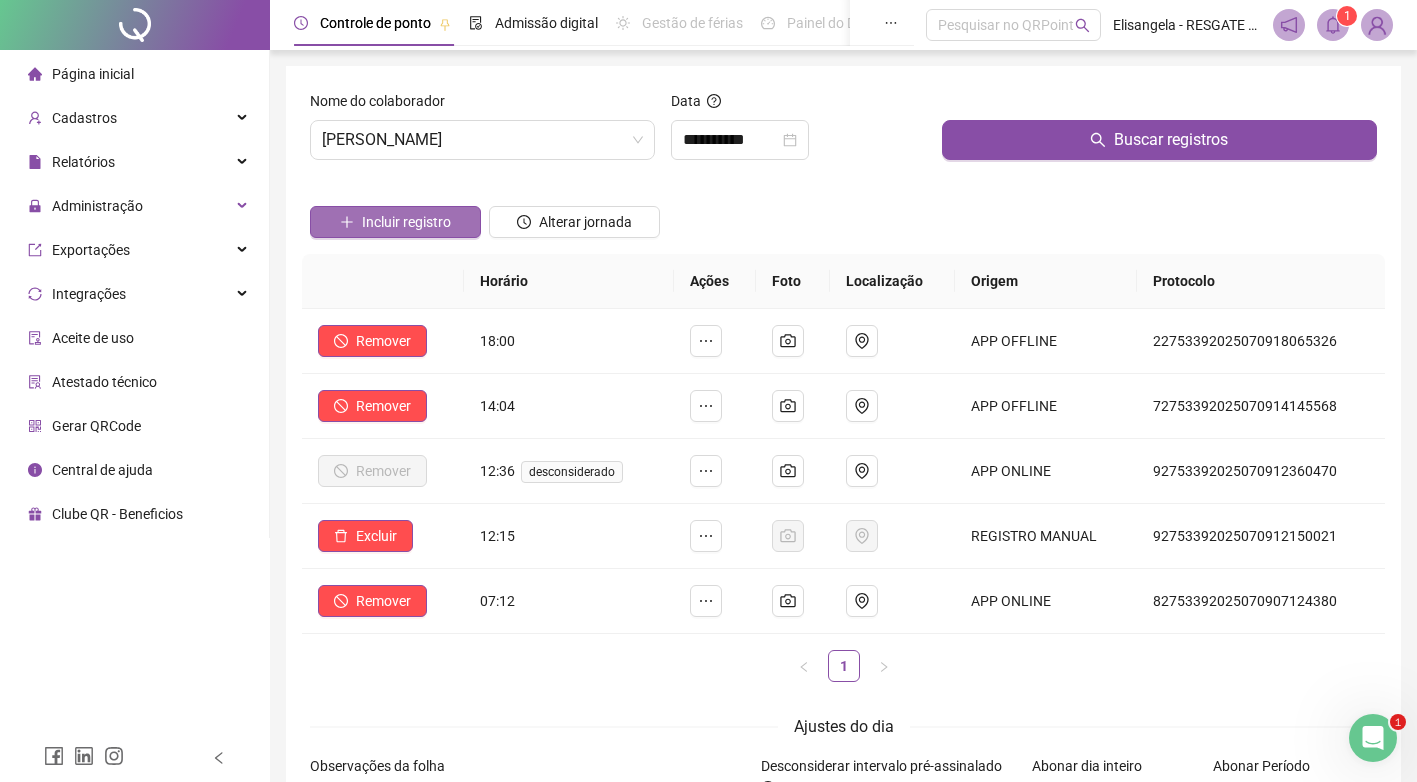 click on "Incluir registro" at bounding box center (406, 222) 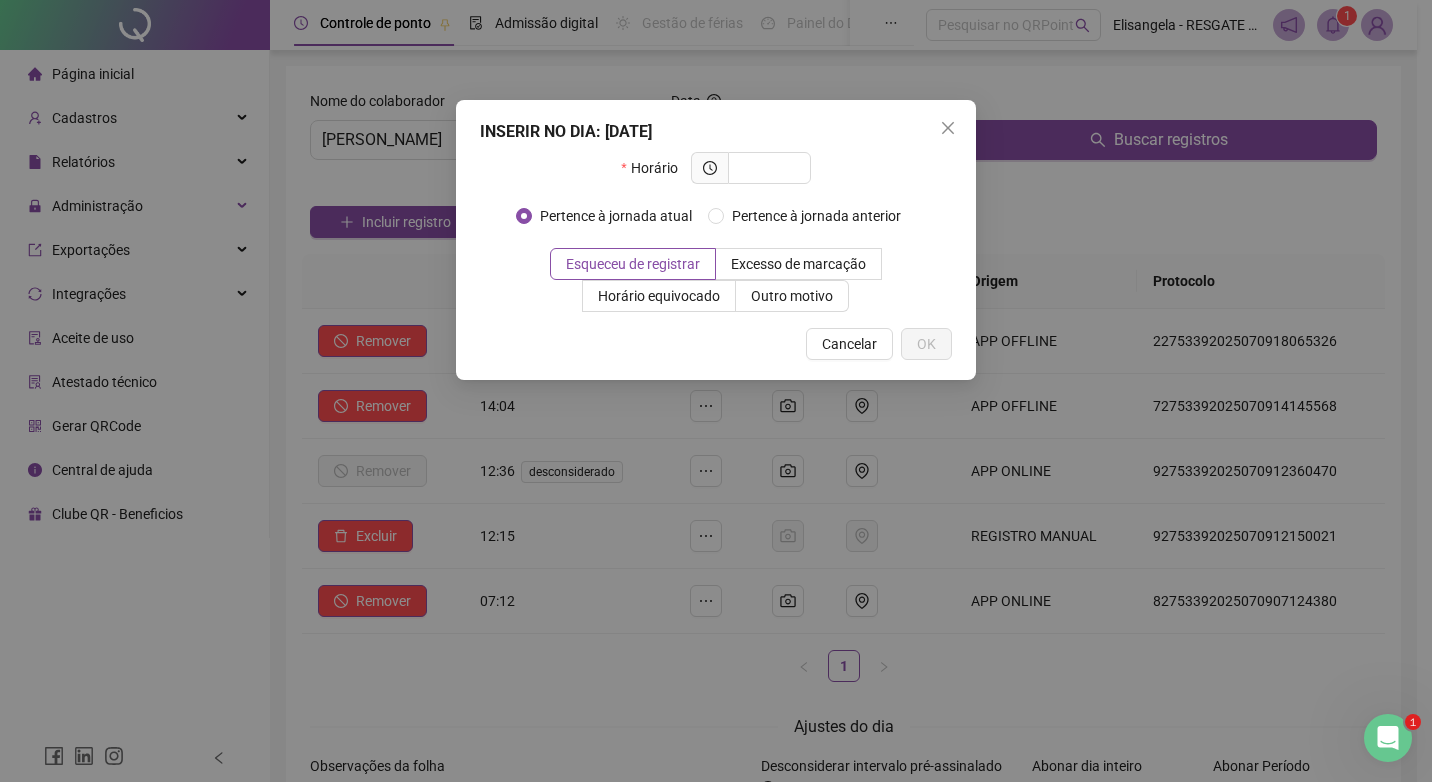 type 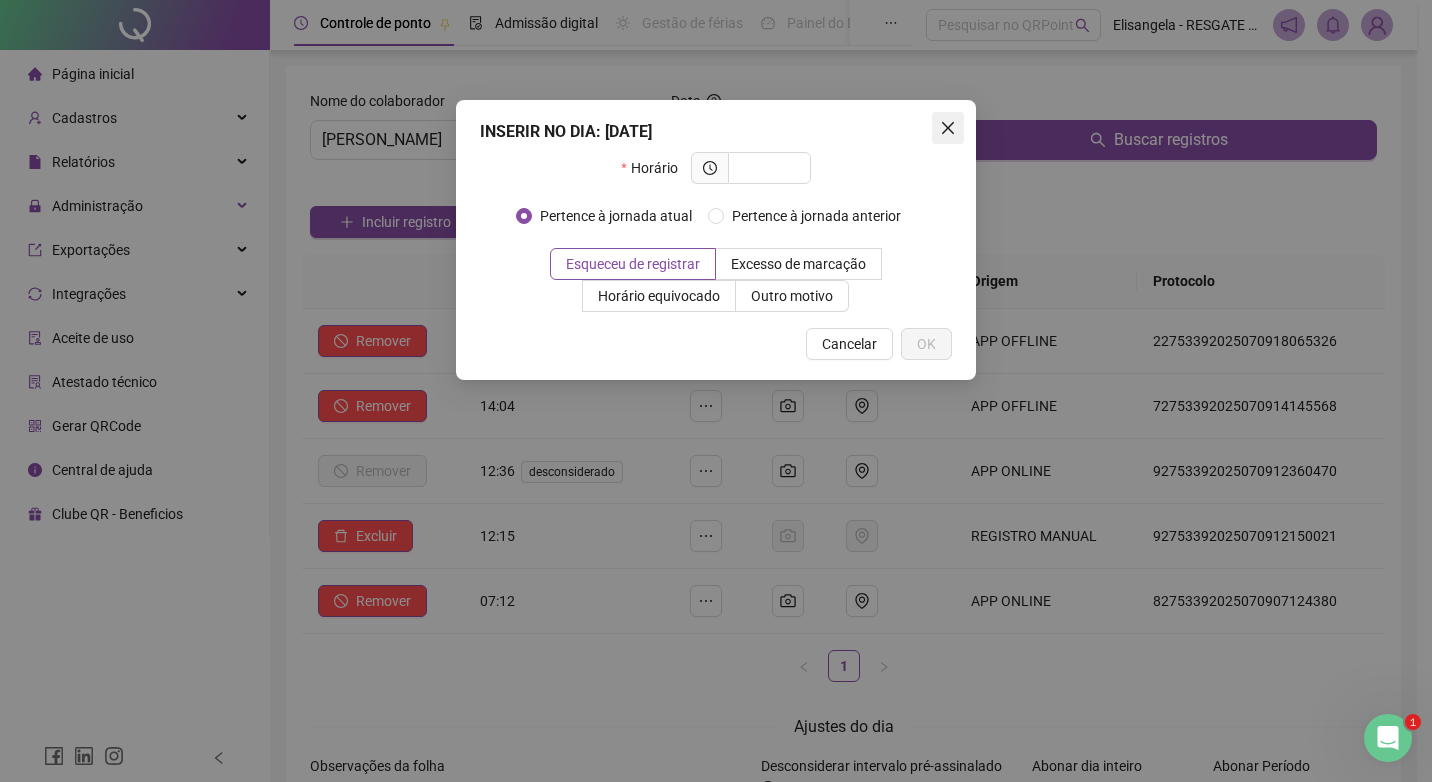 click 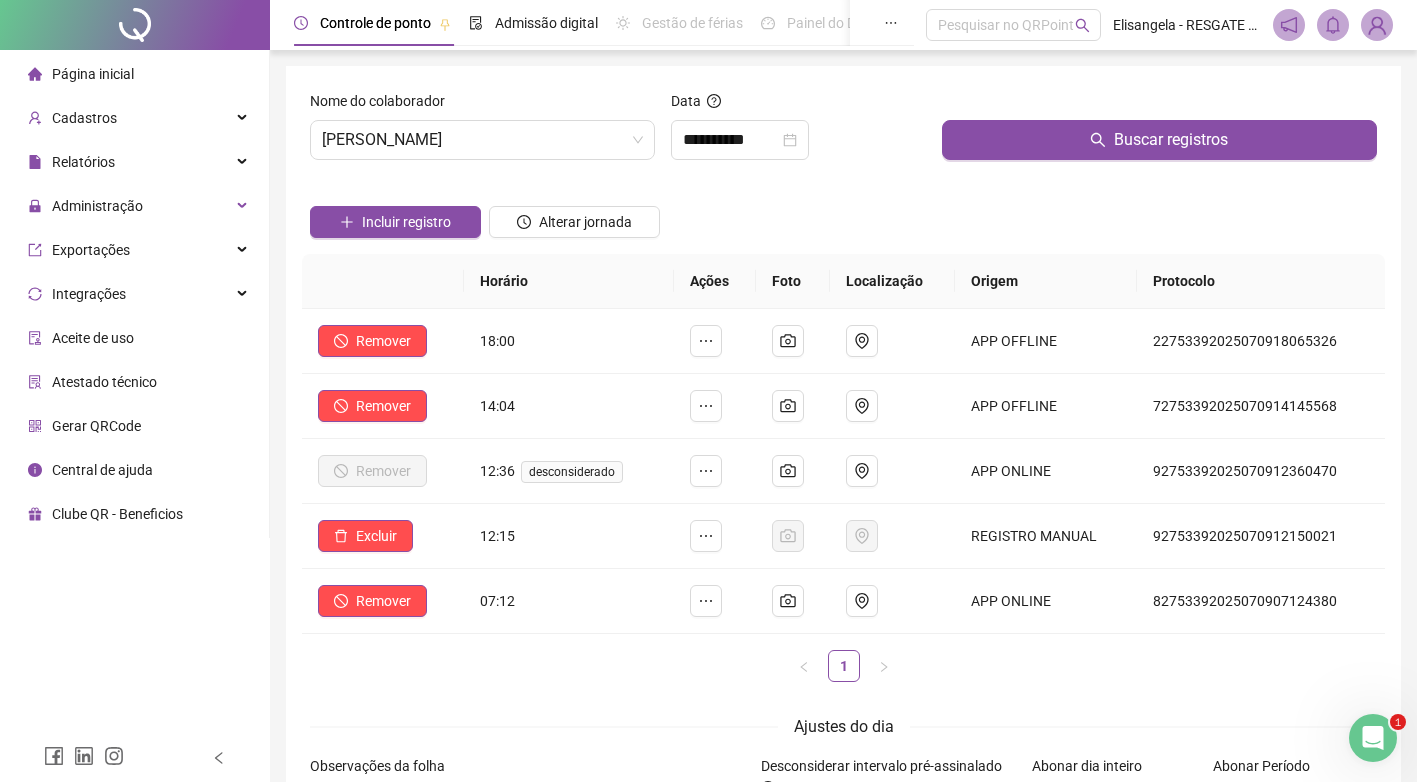 type 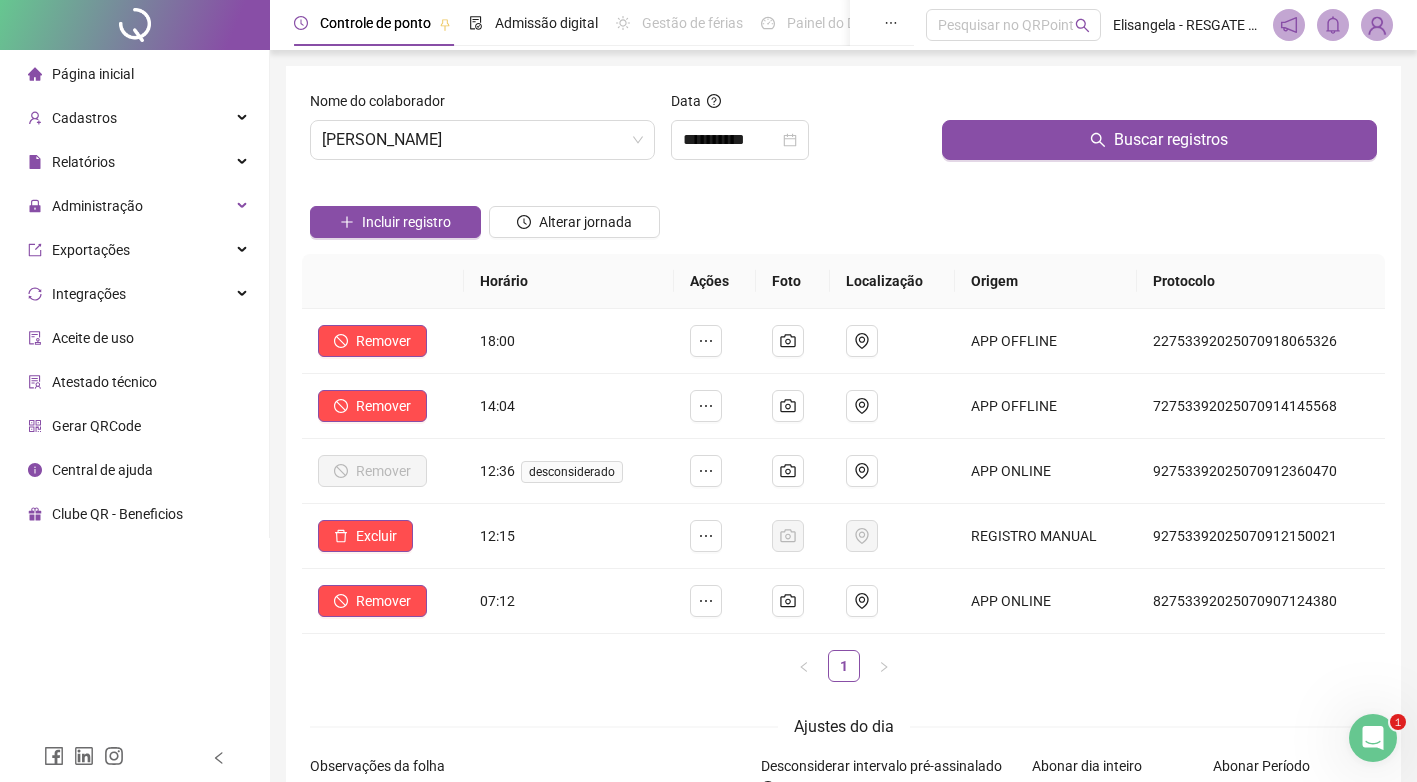 click on "Página inicial" at bounding box center (93, 74) 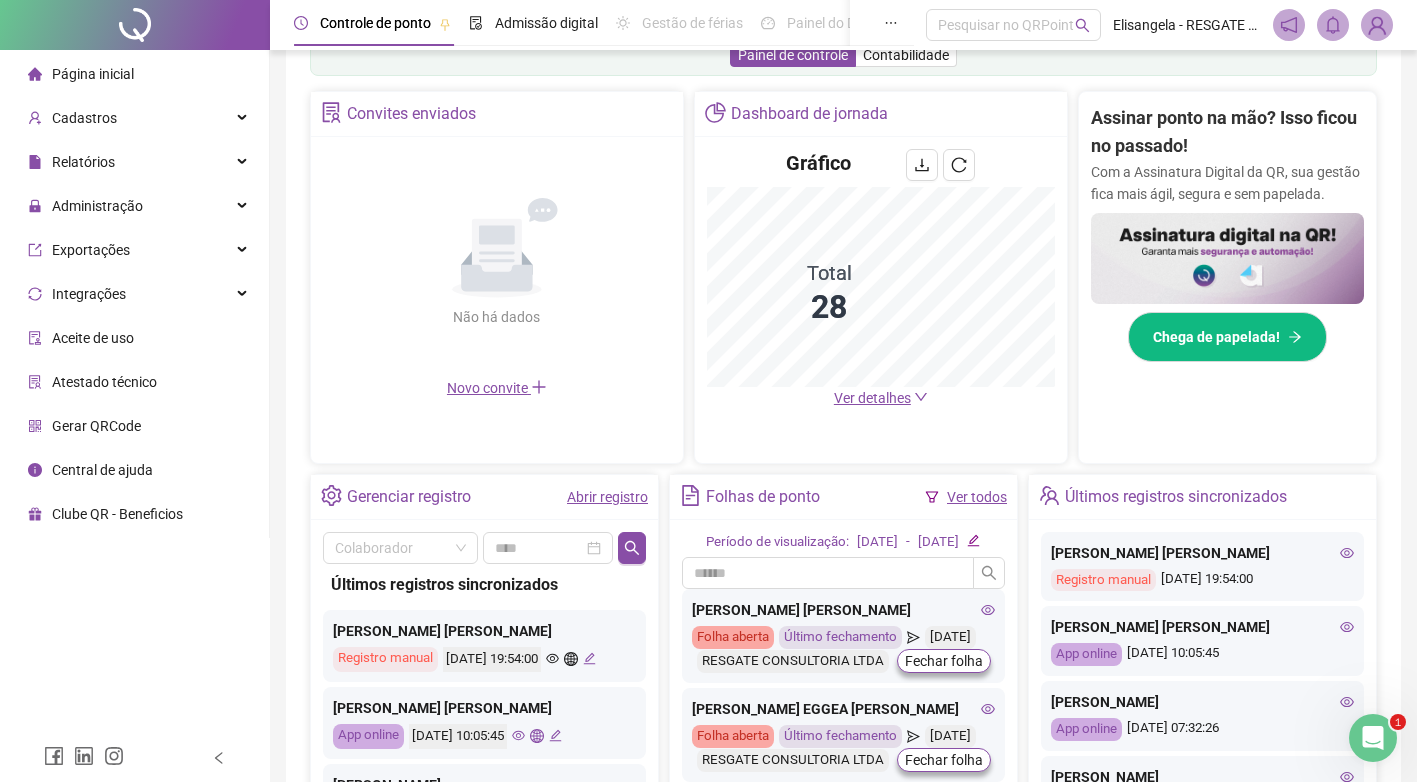 scroll, scrollTop: 400, scrollLeft: 0, axis: vertical 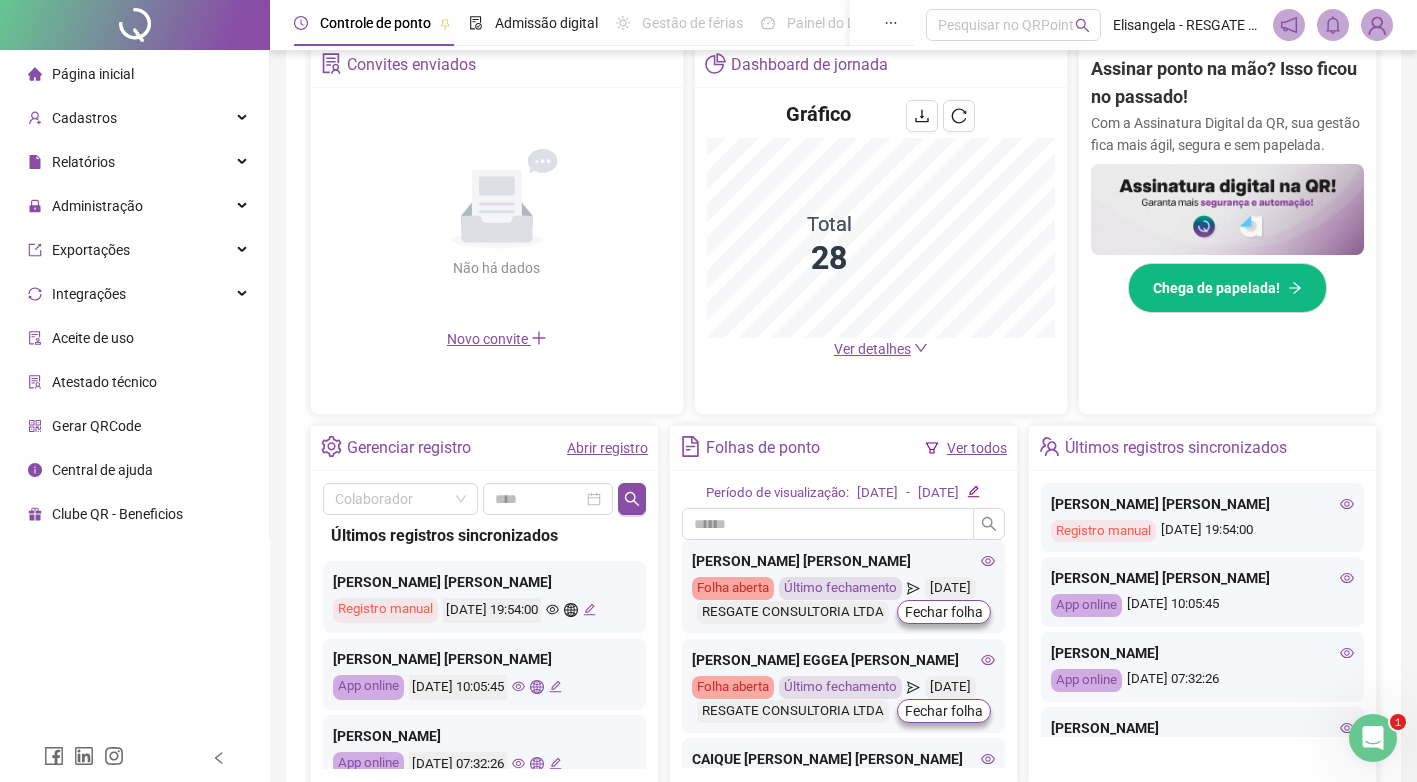 click on "Abrir registro" at bounding box center [607, 448] 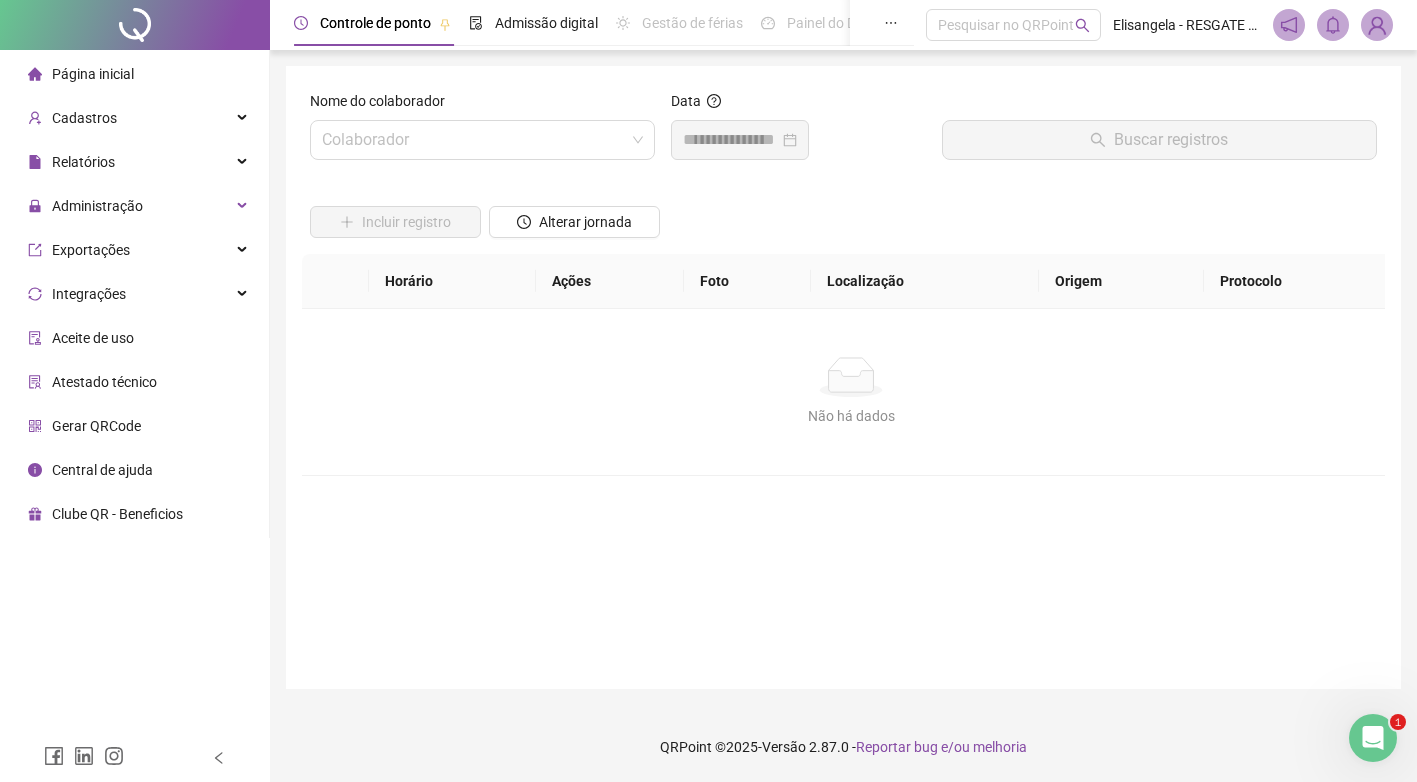 scroll, scrollTop: 0, scrollLeft: 0, axis: both 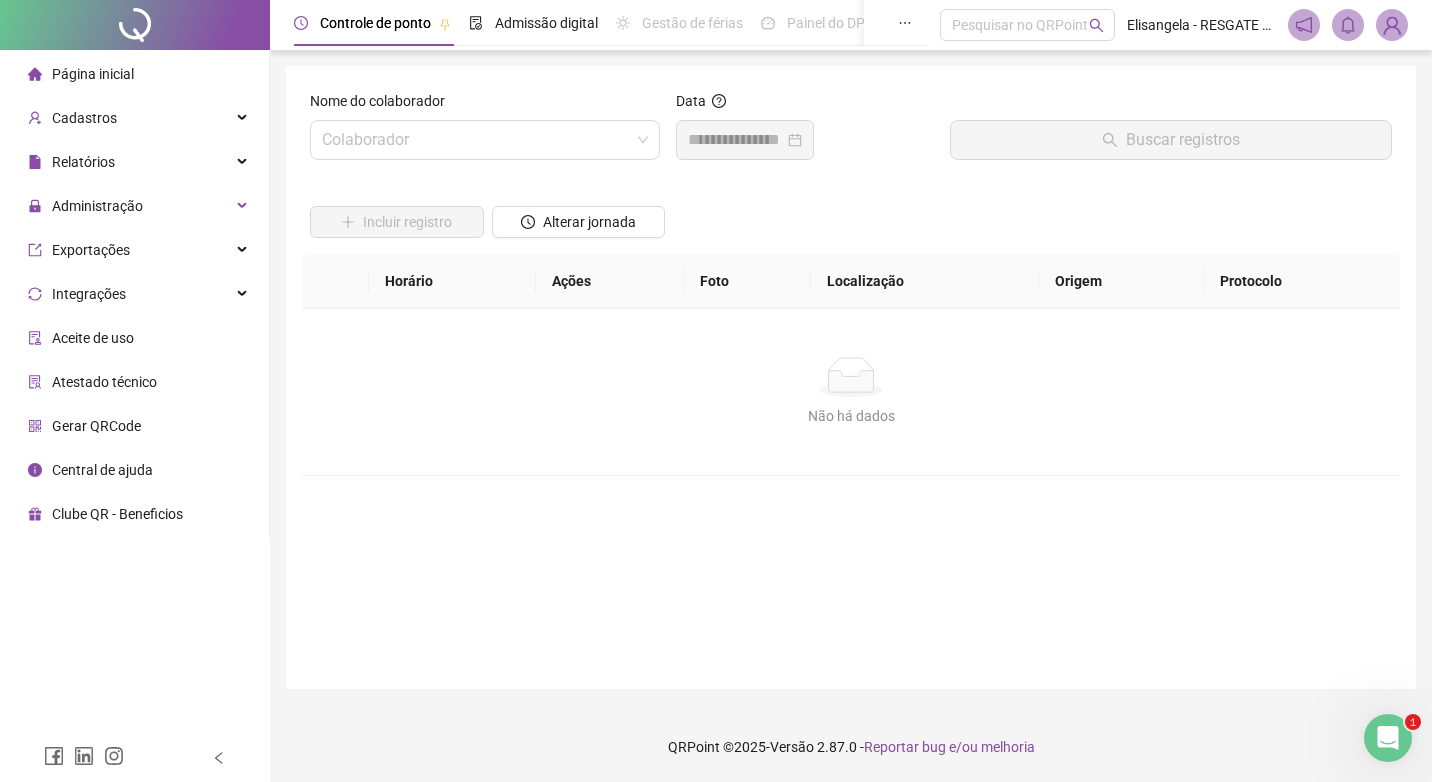 click on "Página inicial" at bounding box center (93, 74) 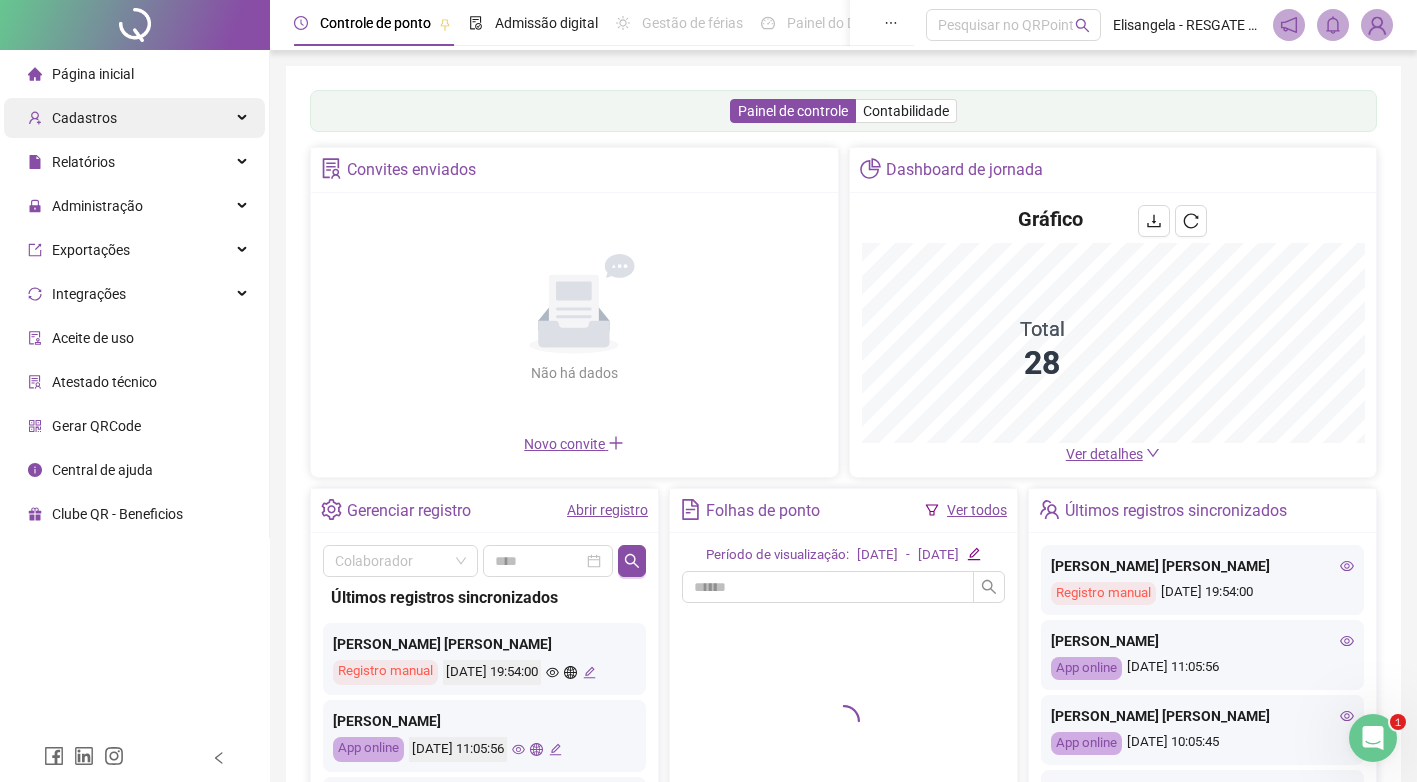 click on "Cadastros" at bounding box center (84, 118) 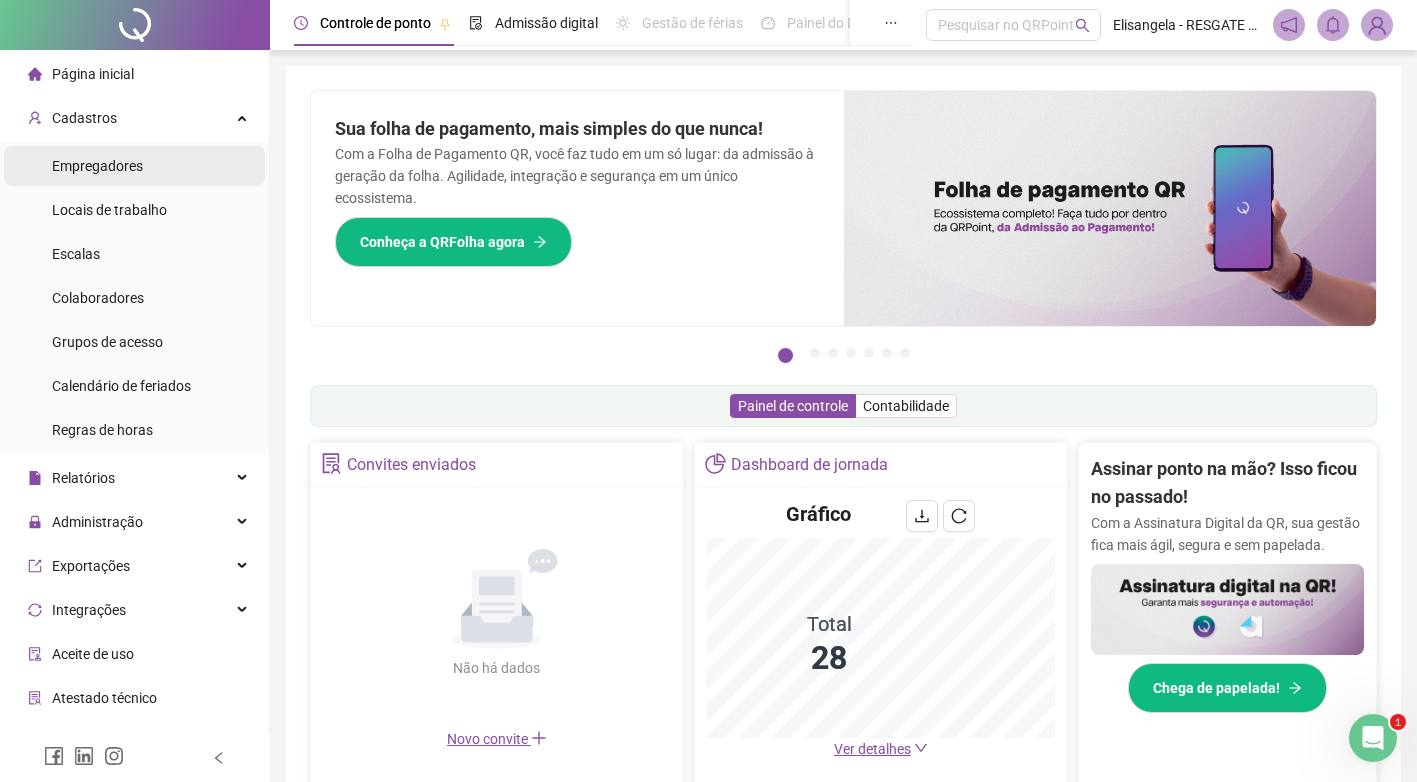 click on "Empregadores" at bounding box center (97, 166) 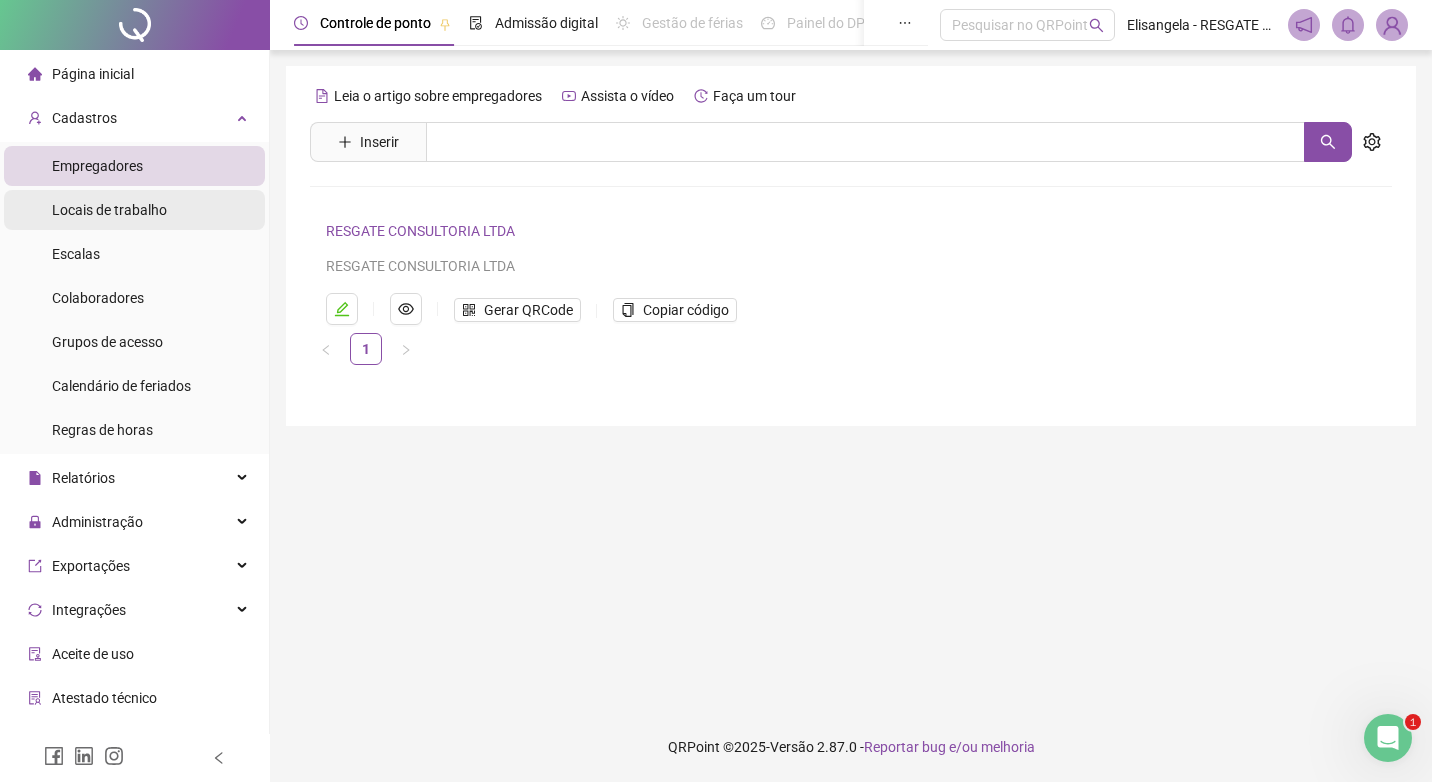 click on "Locais de trabalho" at bounding box center (109, 210) 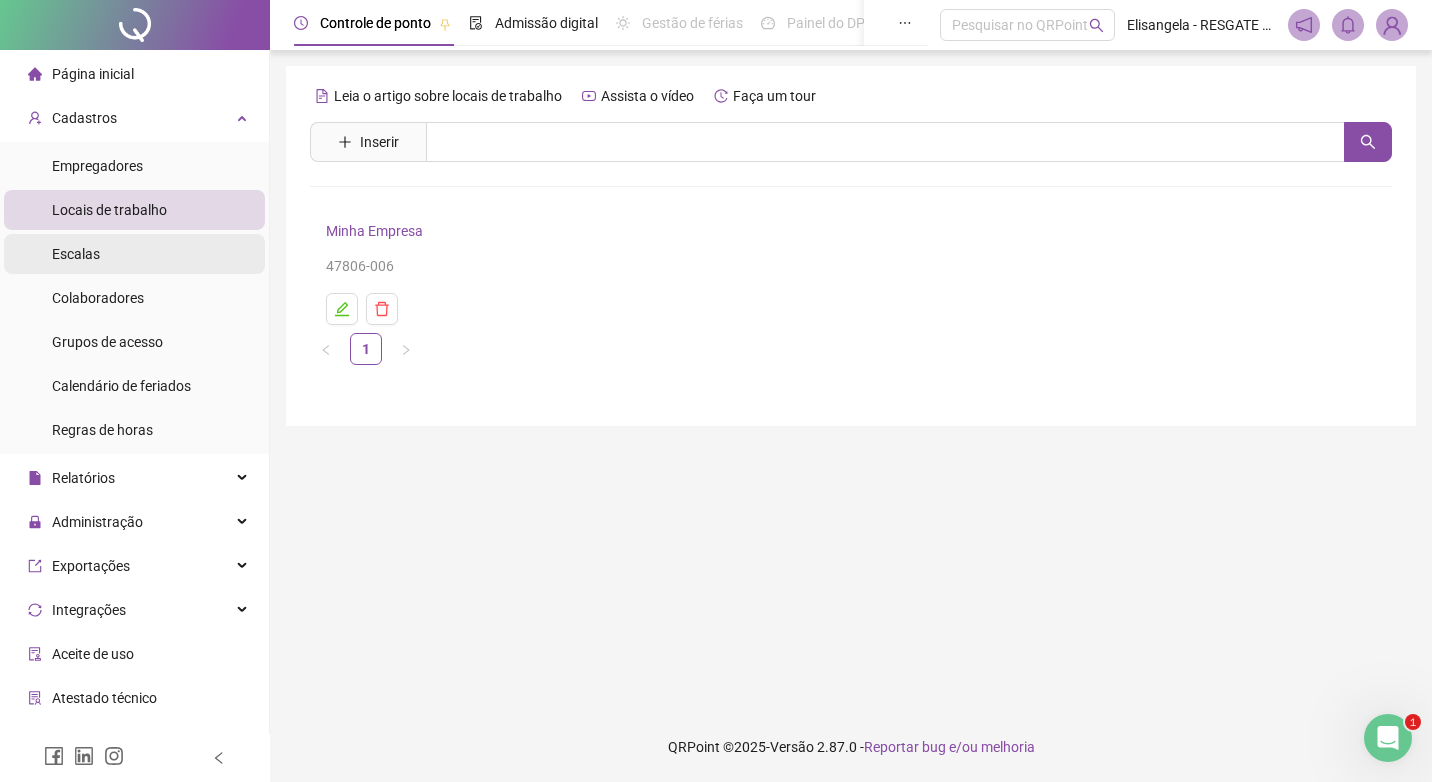click on "Escalas" at bounding box center [134, 254] 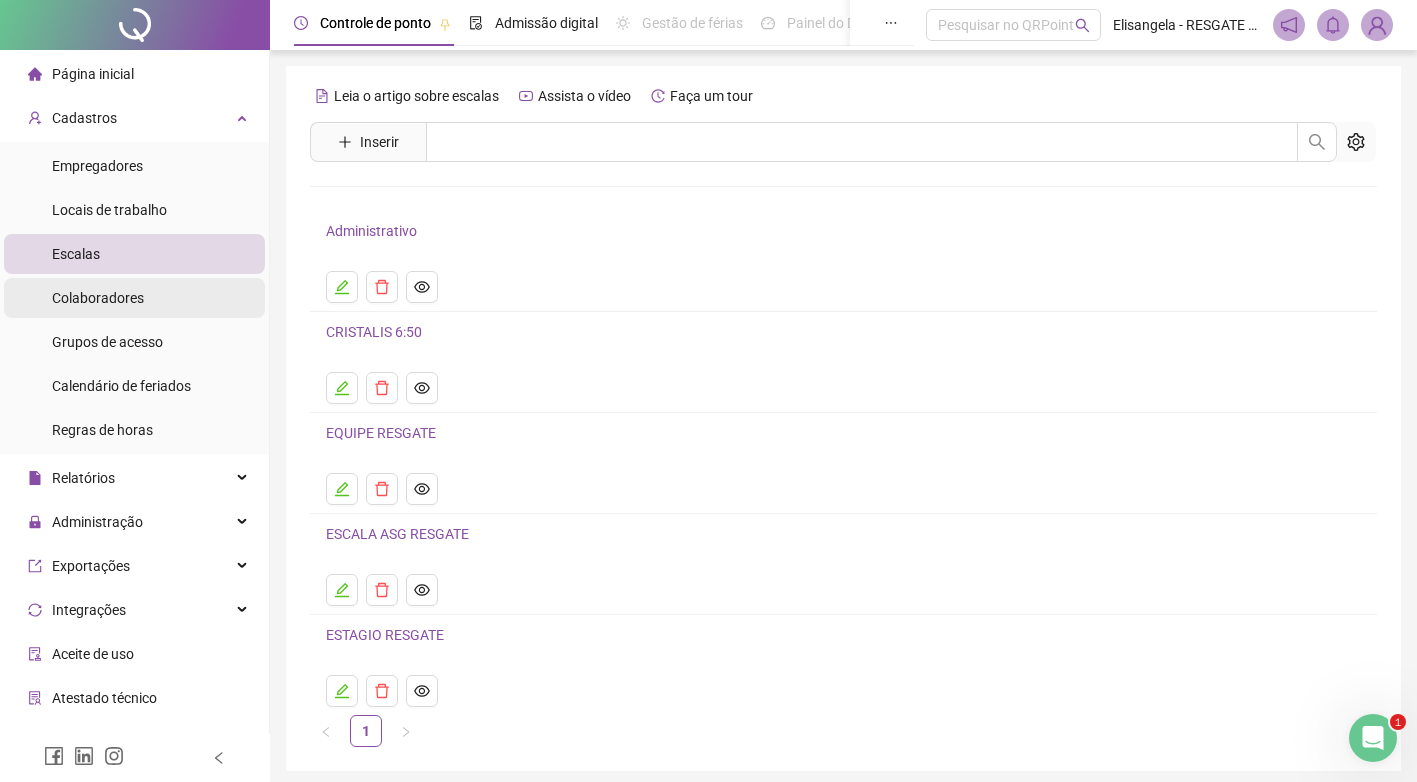 click on "Colaboradores" at bounding box center (98, 298) 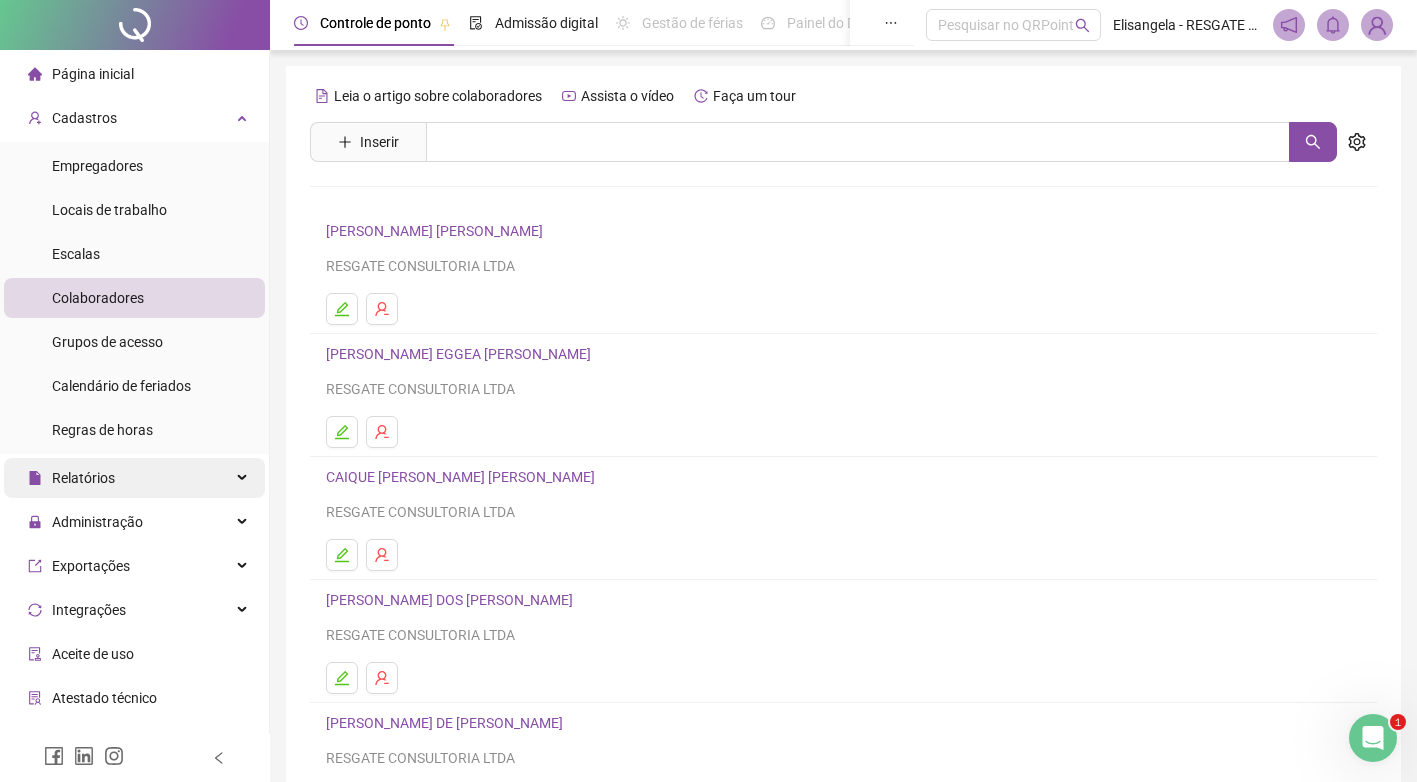 click on "Relatórios" at bounding box center (134, 478) 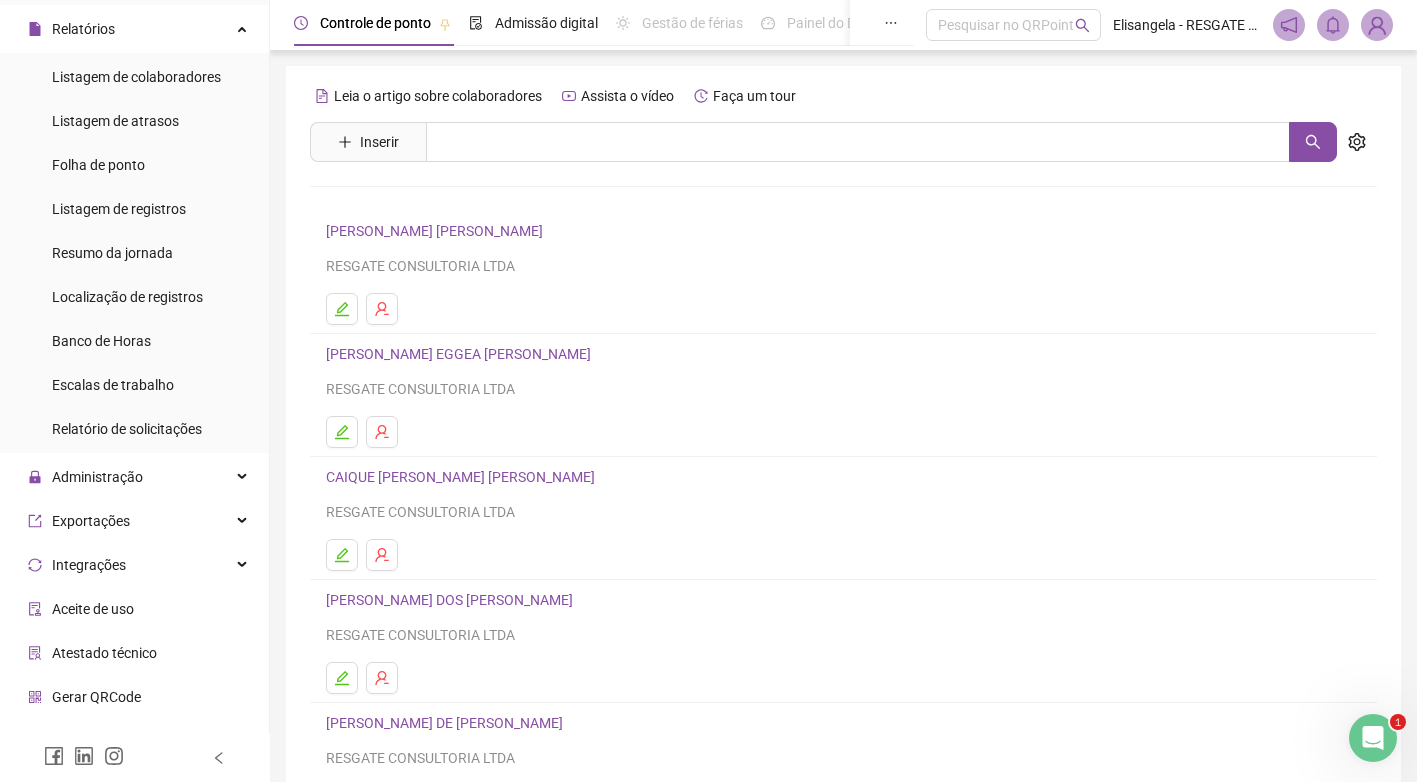 scroll, scrollTop: 476, scrollLeft: 0, axis: vertical 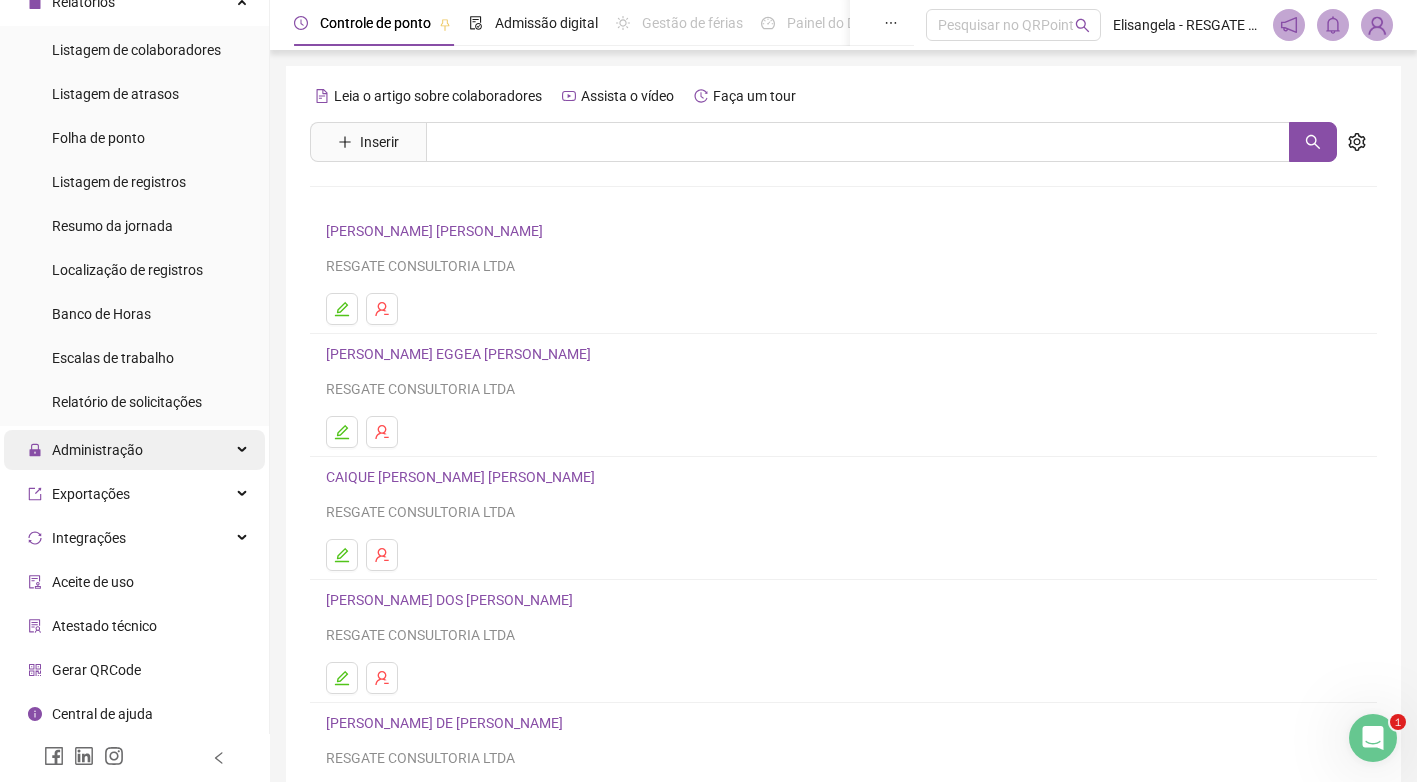 click on "Administração" at bounding box center [134, 450] 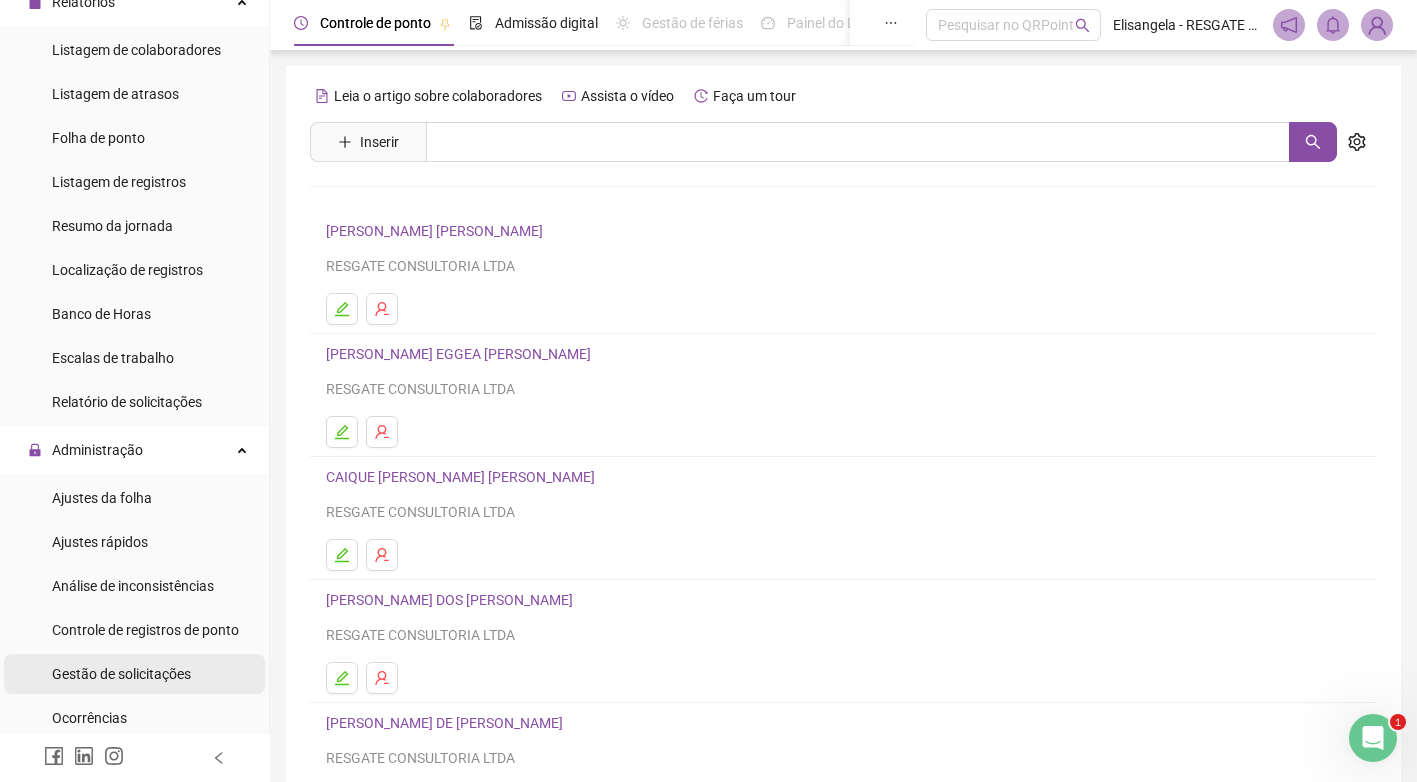 click on "Gestão de solicitações" at bounding box center [121, 674] 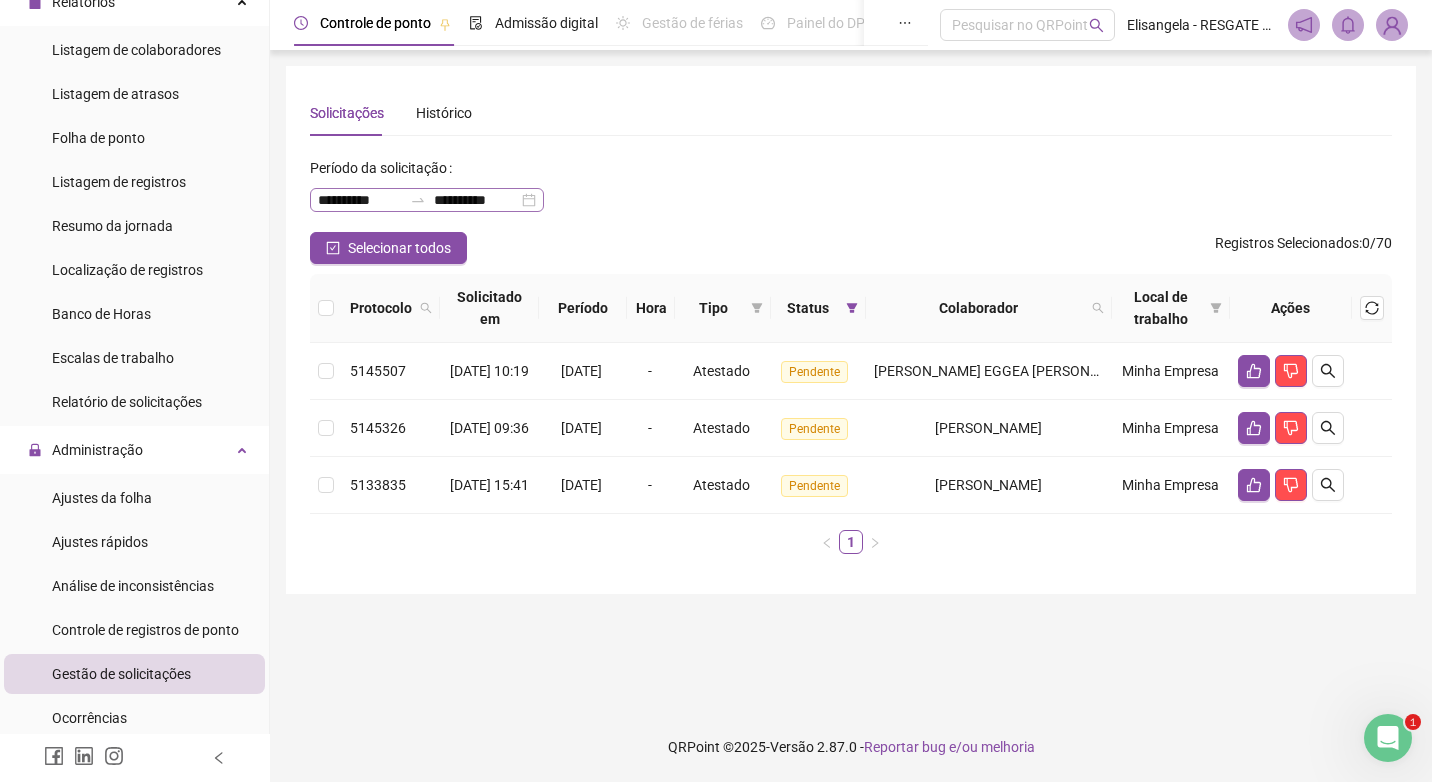 click on "**********" at bounding box center [427, 200] 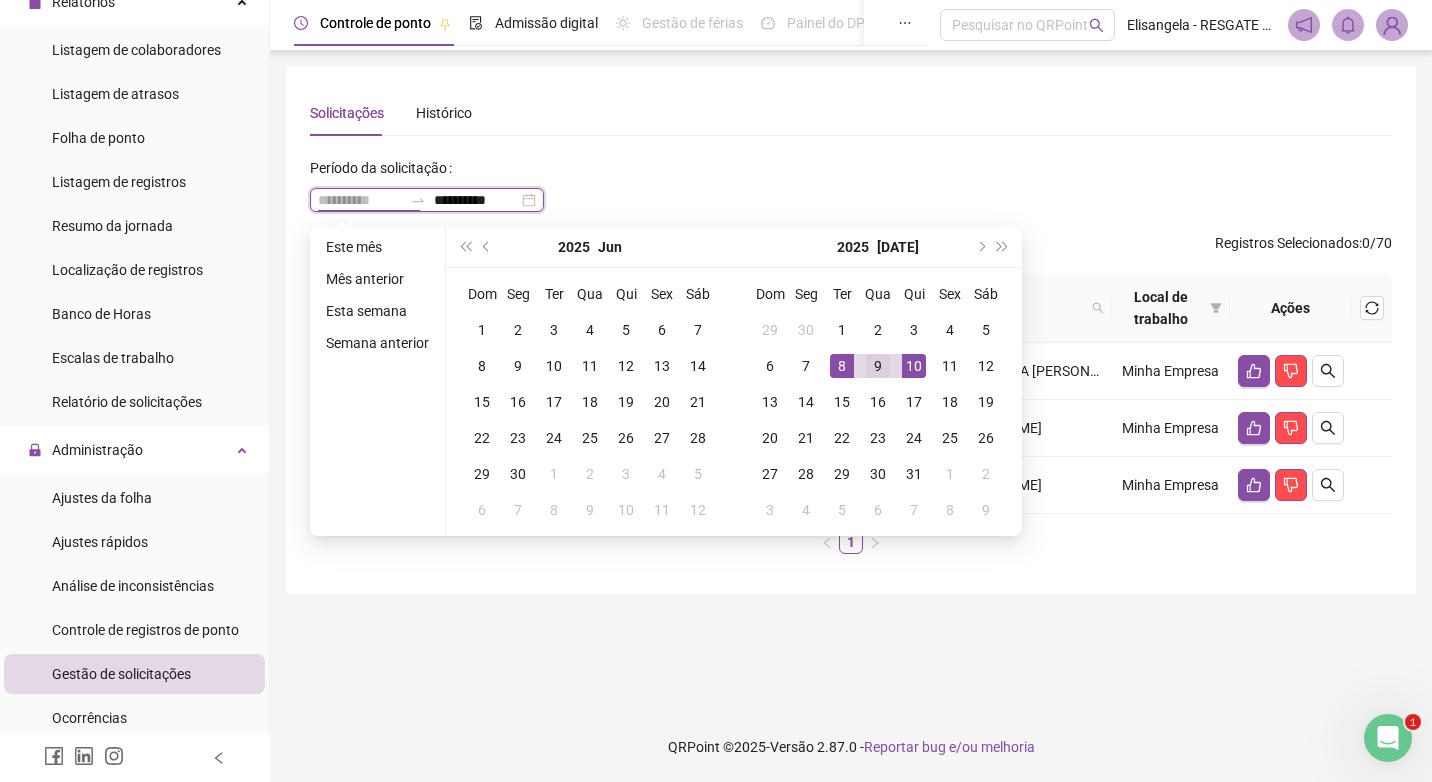type on "**********" 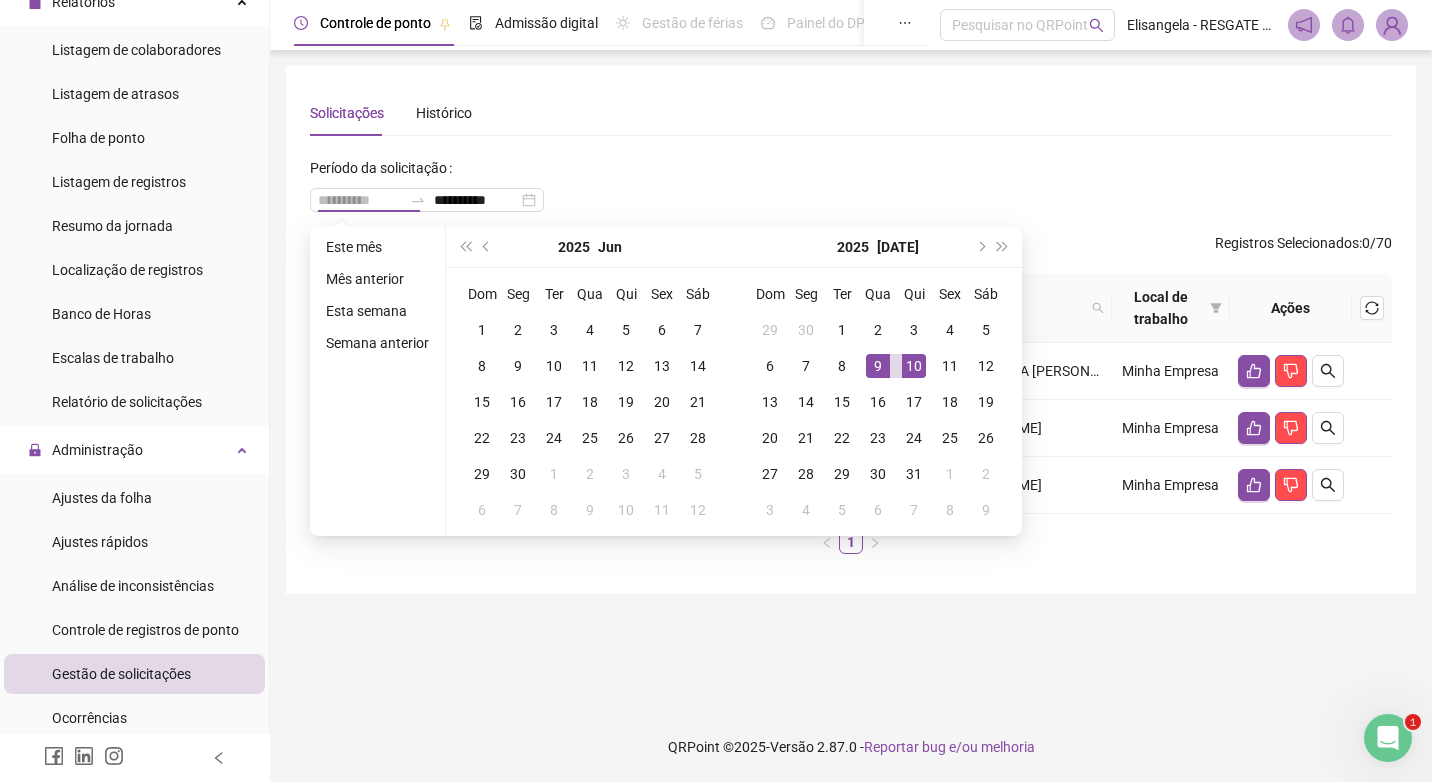 click on "9" at bounding box center [878, 366] 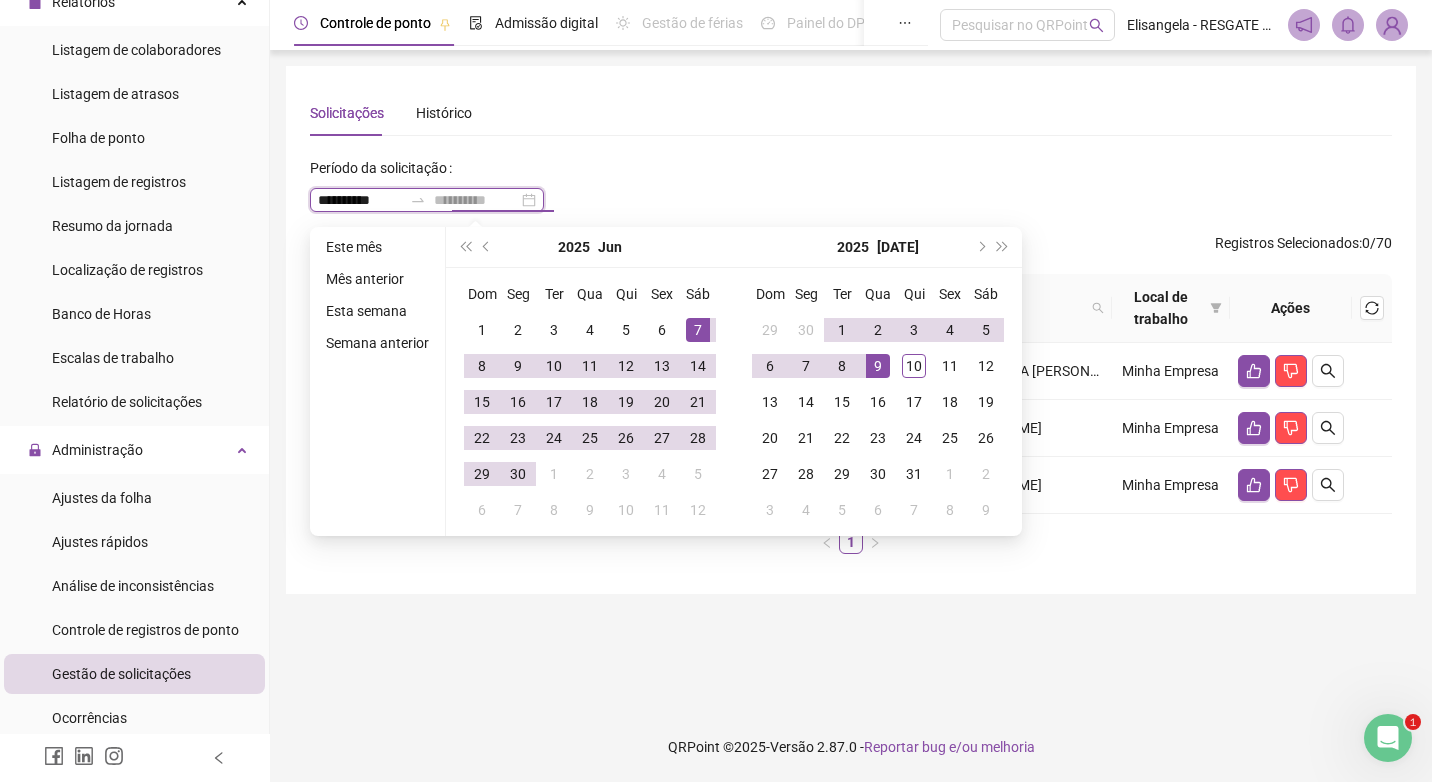 type on "**********" 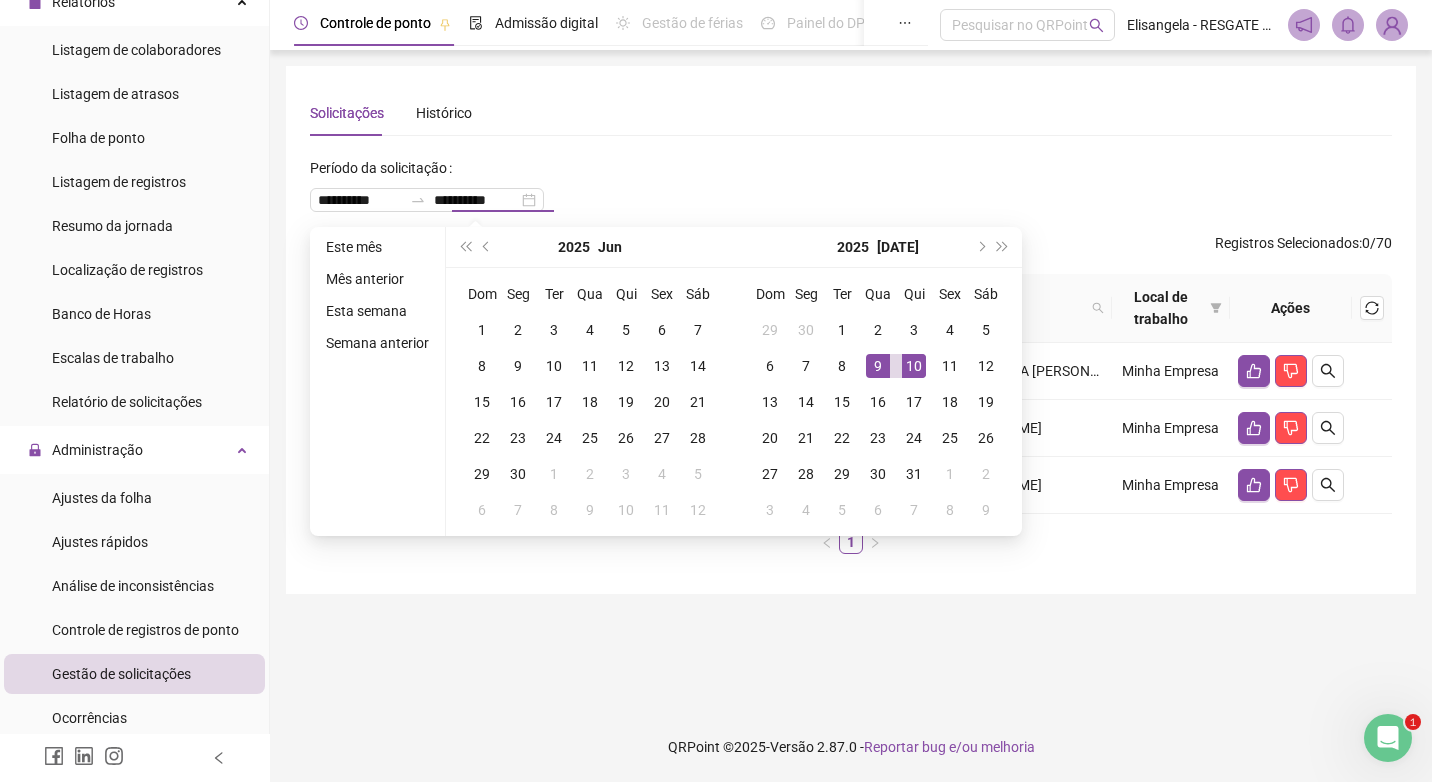 click on "**********" at bounding box center [851, 192] 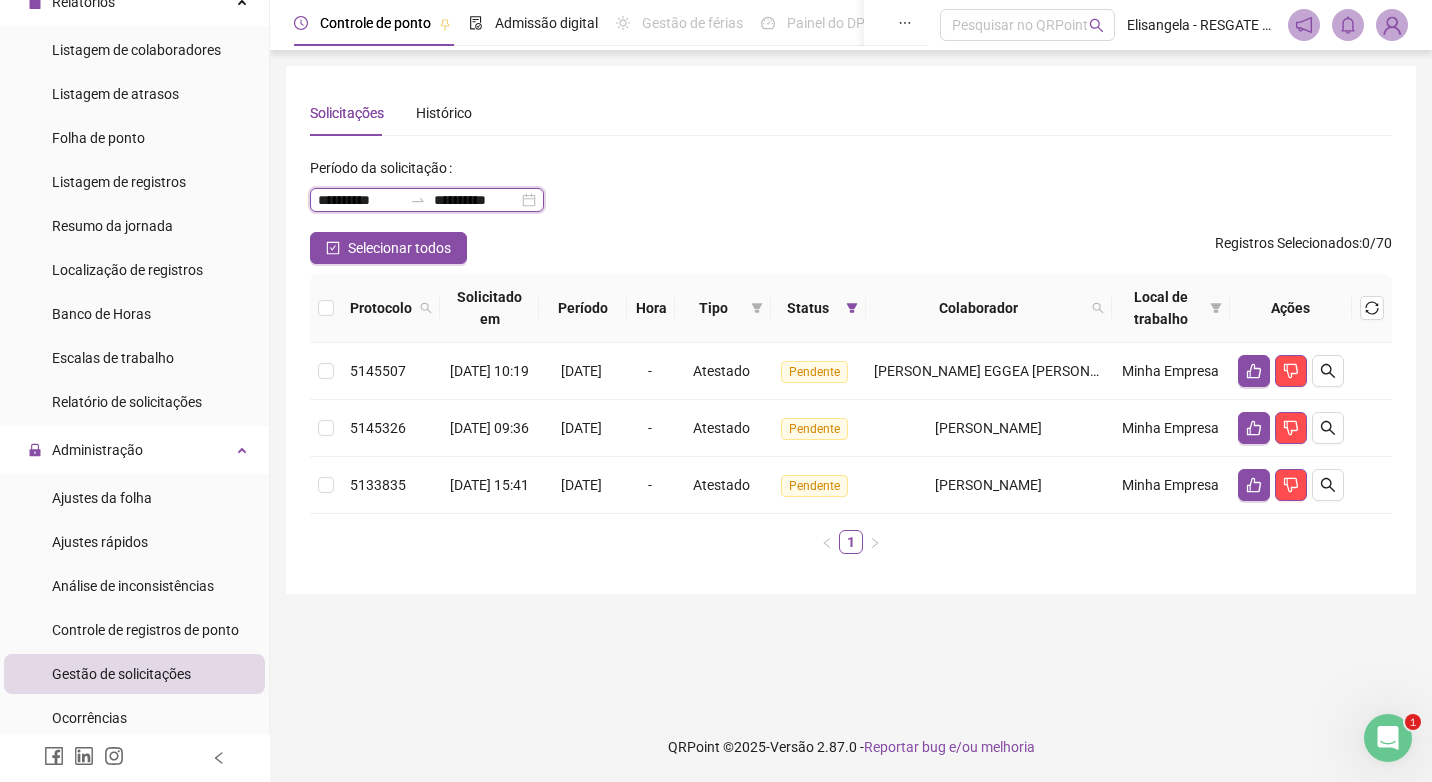 click on "**********" at bounding box center (360, 200) 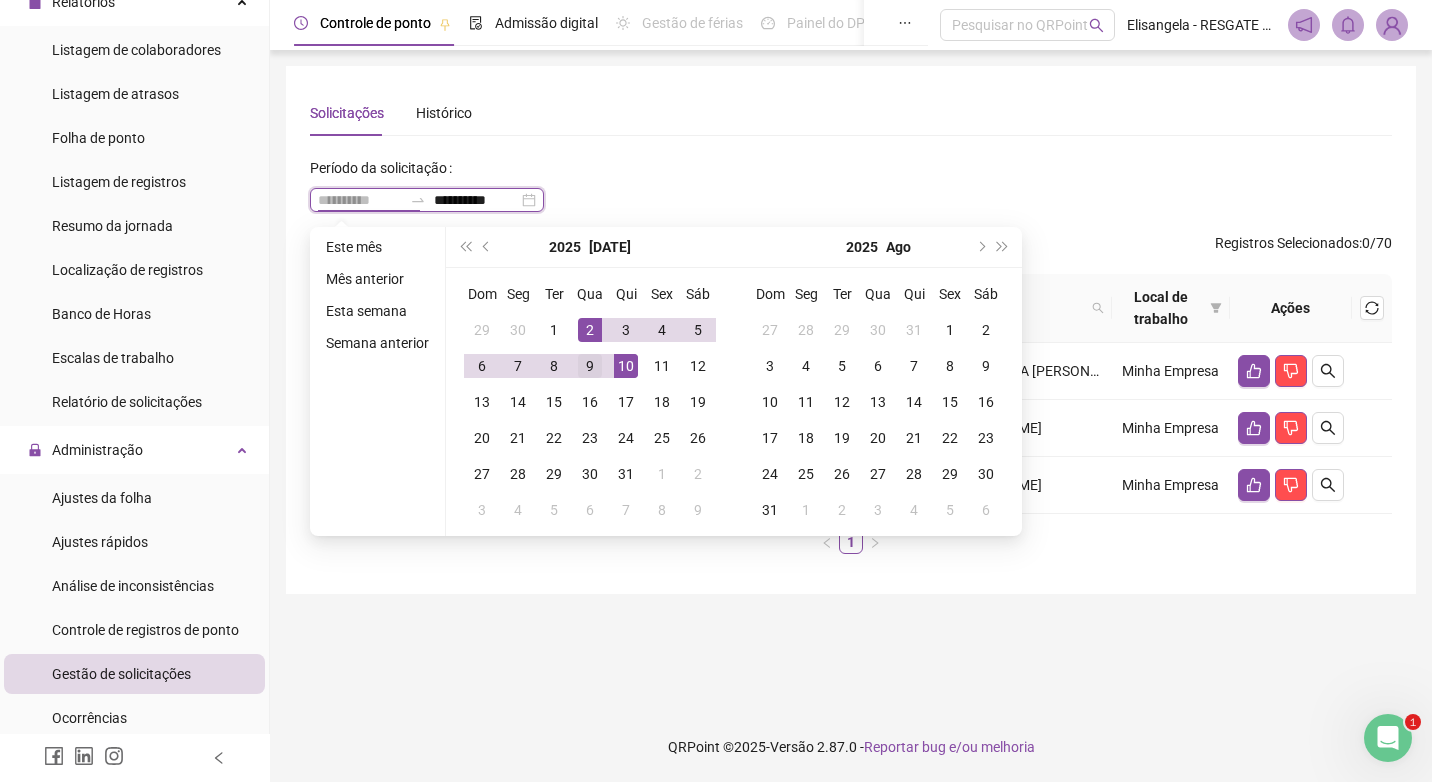 type on "**********" 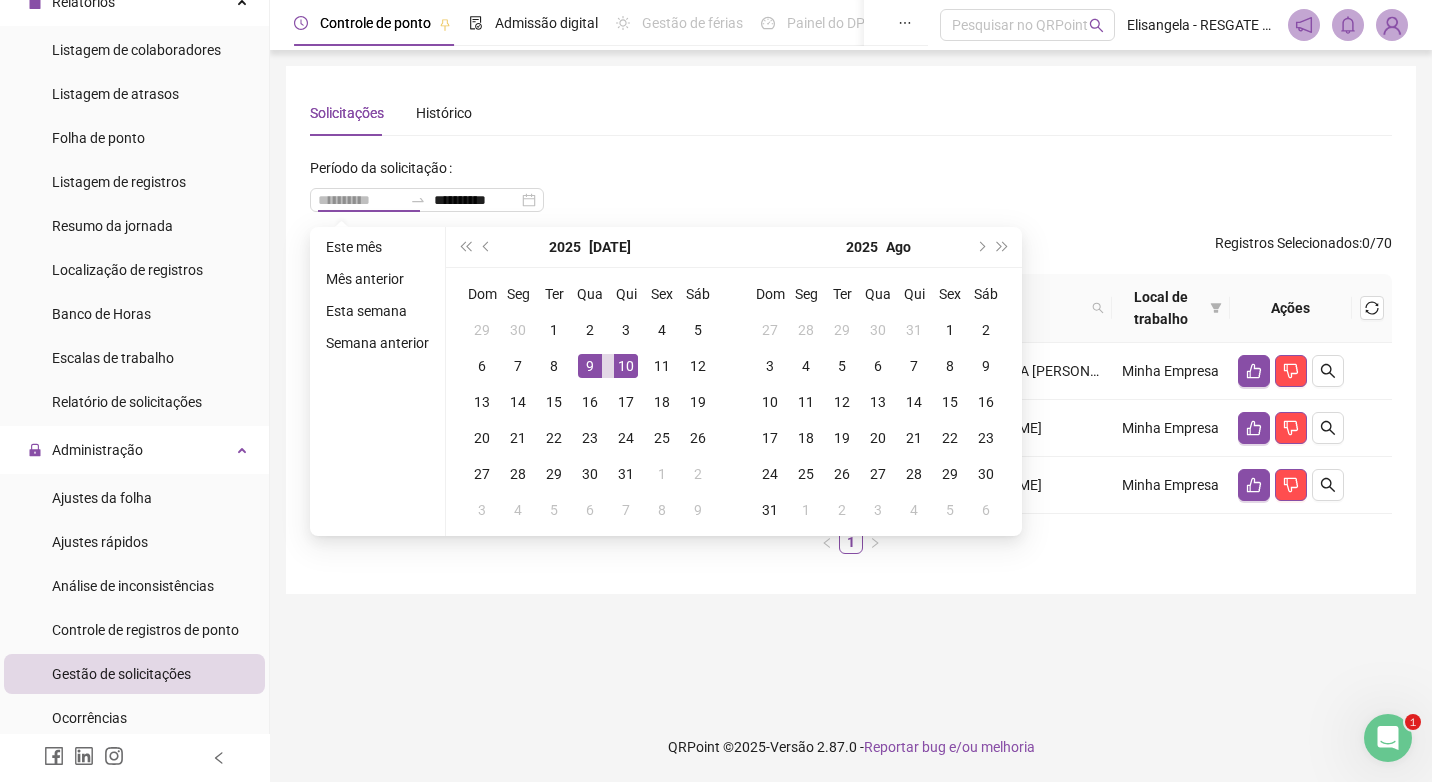 click on "9" at bounding box center (590, 366) 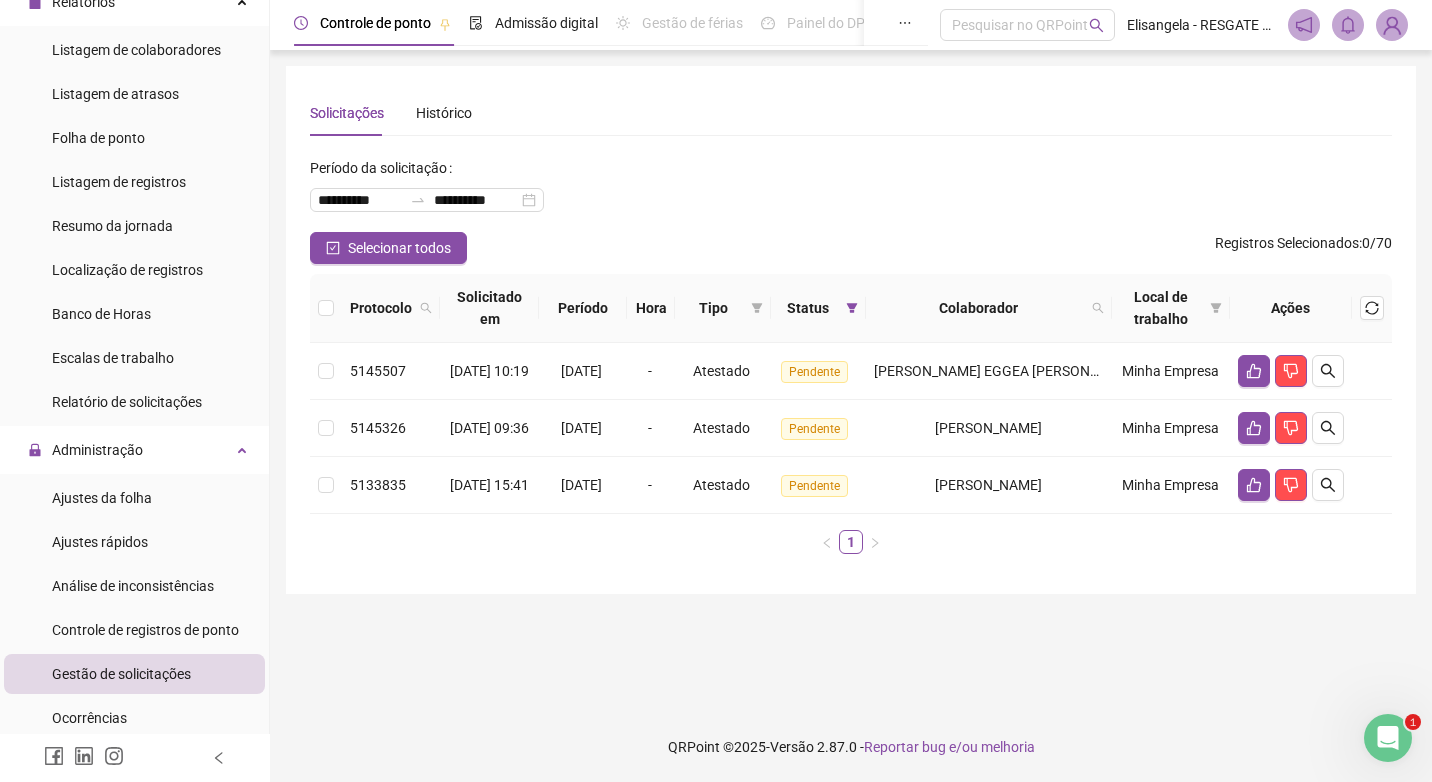 click on "Protocolo Solicitado em Período Hora Tipo Status Colaborador Local de trabalho Ações                       5145507 [DATE] 10:19 09/07/2025   -   Atestado   Pendente [PERSON_NAME] EGGEA [PERSON_NAME]  Minha Empresa 5145326 [DATE] 09:36 10/07/2025   -   Atestado   Pendente [PERSON_NAME] [PERSON_NAME] Minha Empresa 5133835 [DATE] 15:41 07/07/2025   -   Atestado   Pendente [PERSON_NAME] Empresa 1" at bounding box center [851, 422] 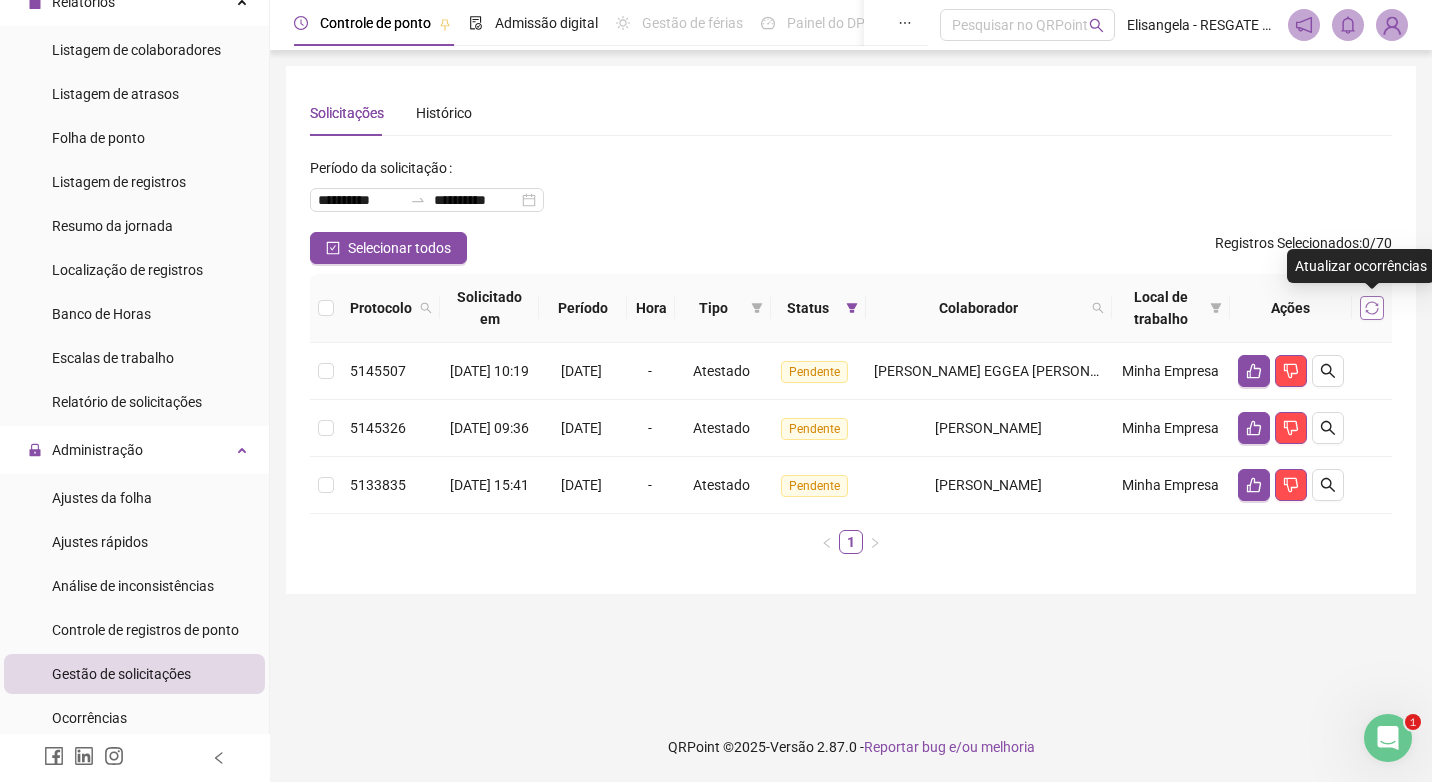 click 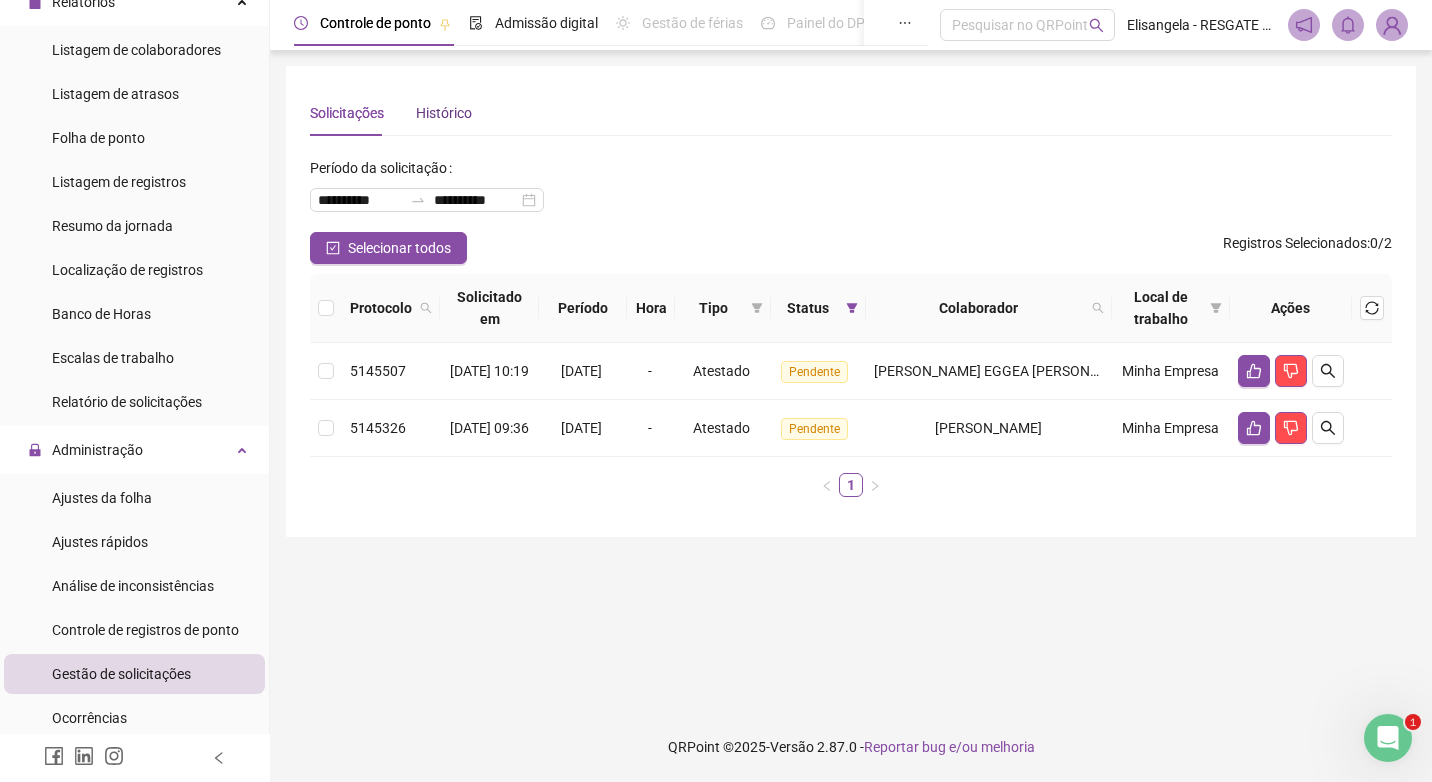 click on "Histórico" at bounding box center (444, 113) 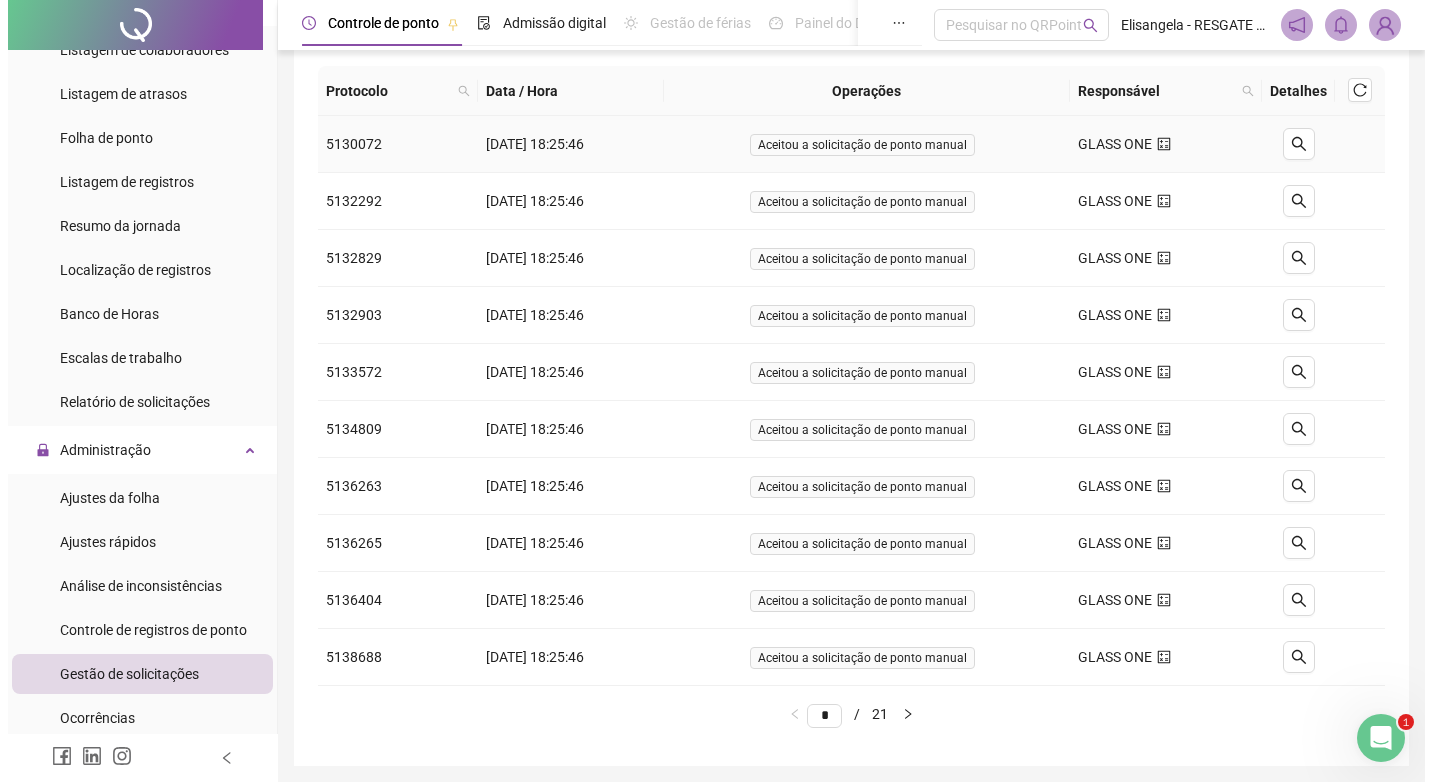 scroll, scrollTop: 0, scrollLeft: 0, axis: both 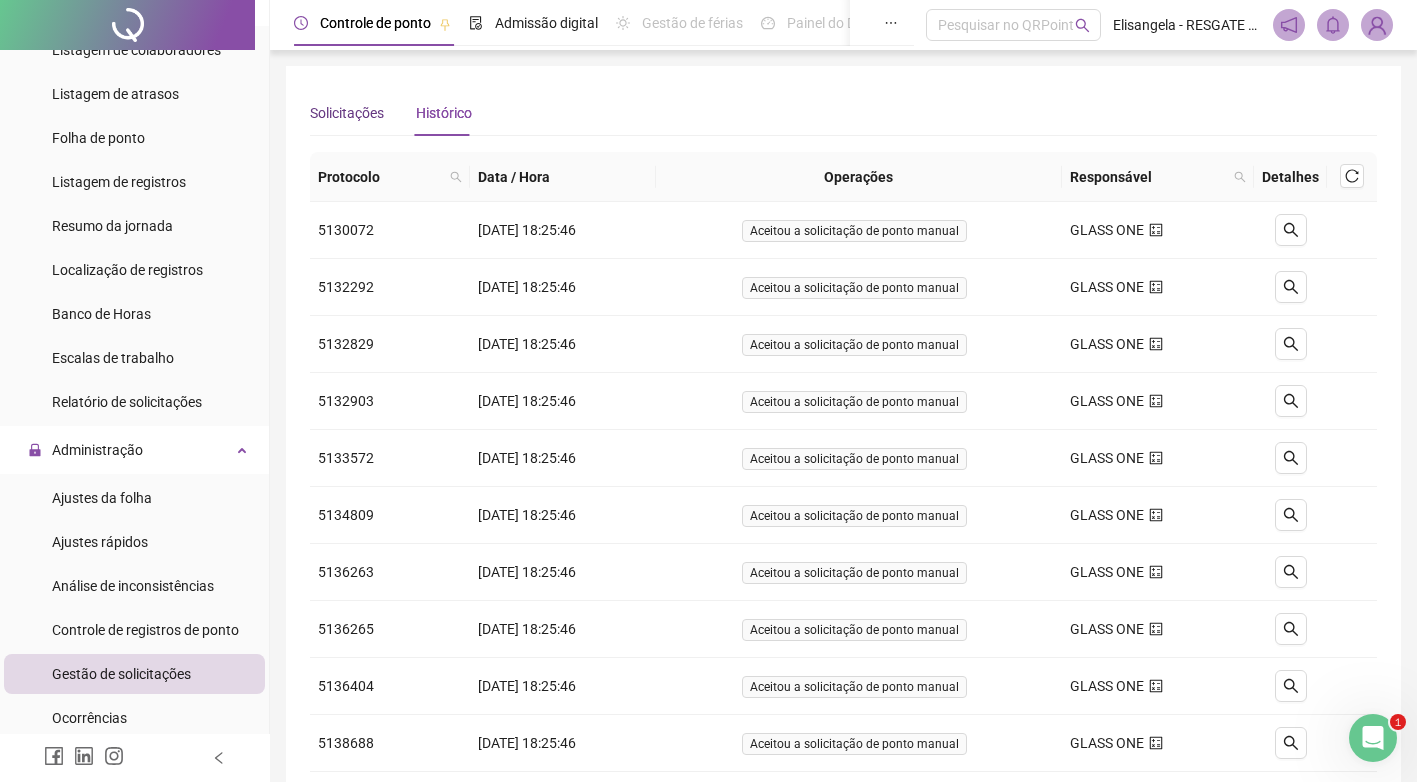 click on "Solicitações" at bounding box center (347, 113) 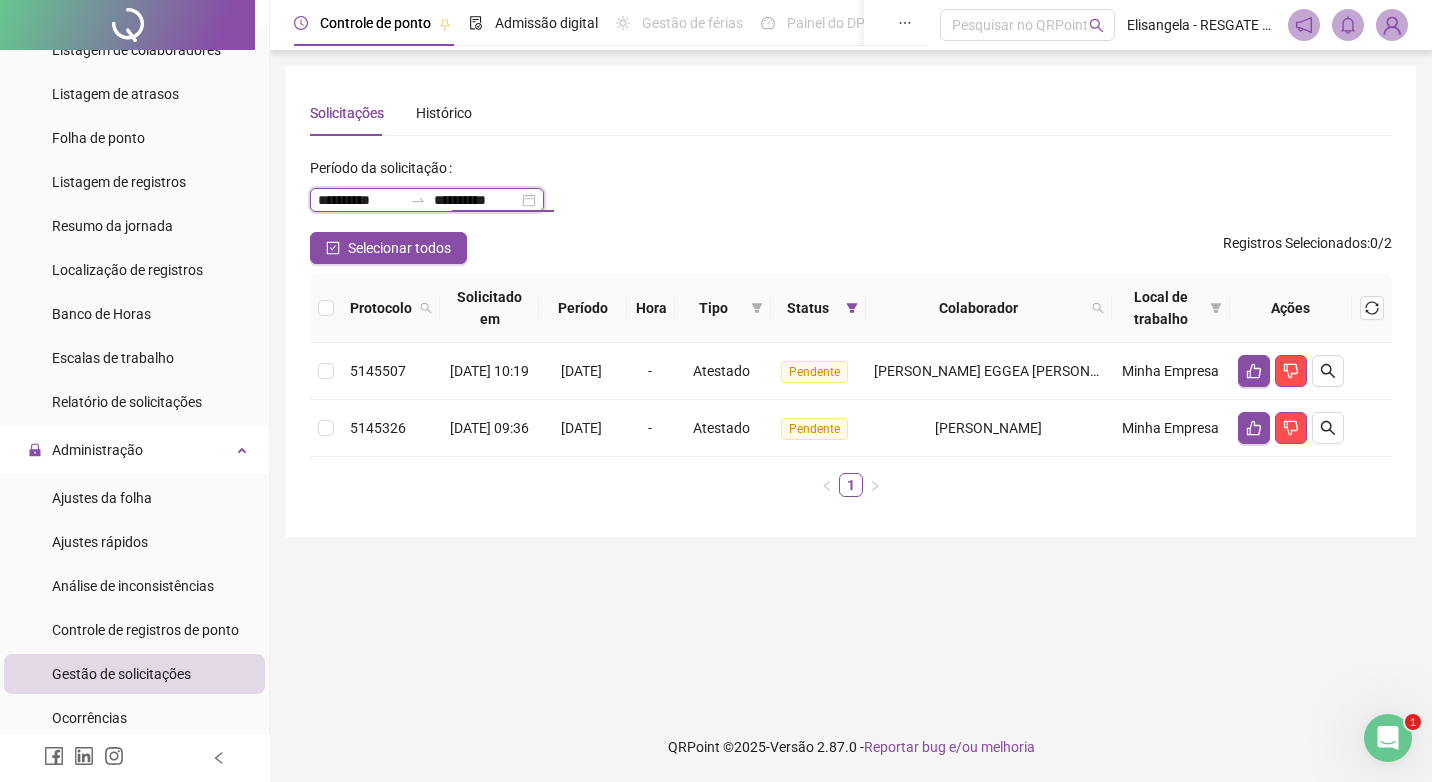 click on "**********" at bounding box center (476, 200) 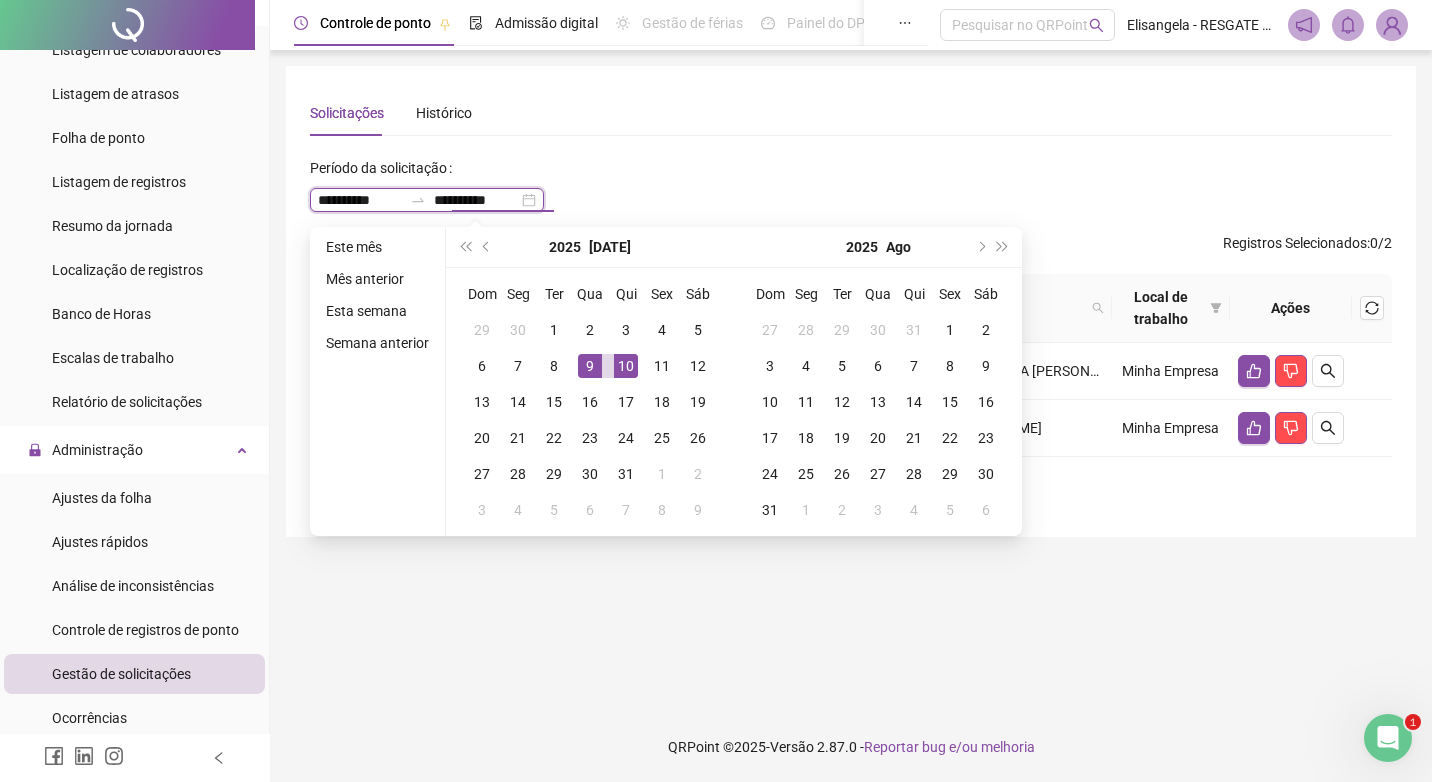 type on "**********" 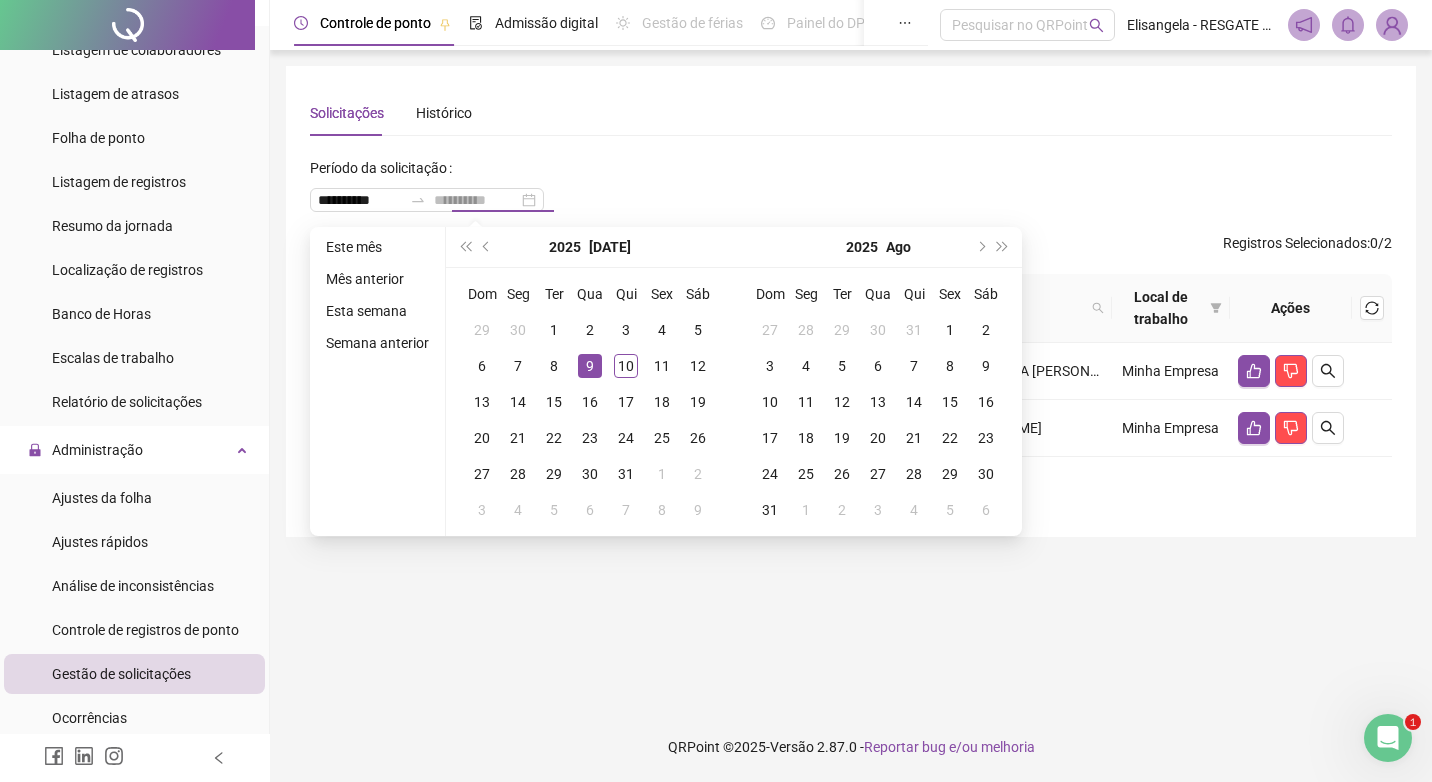 click on "9" at bounding box center (590, 366) 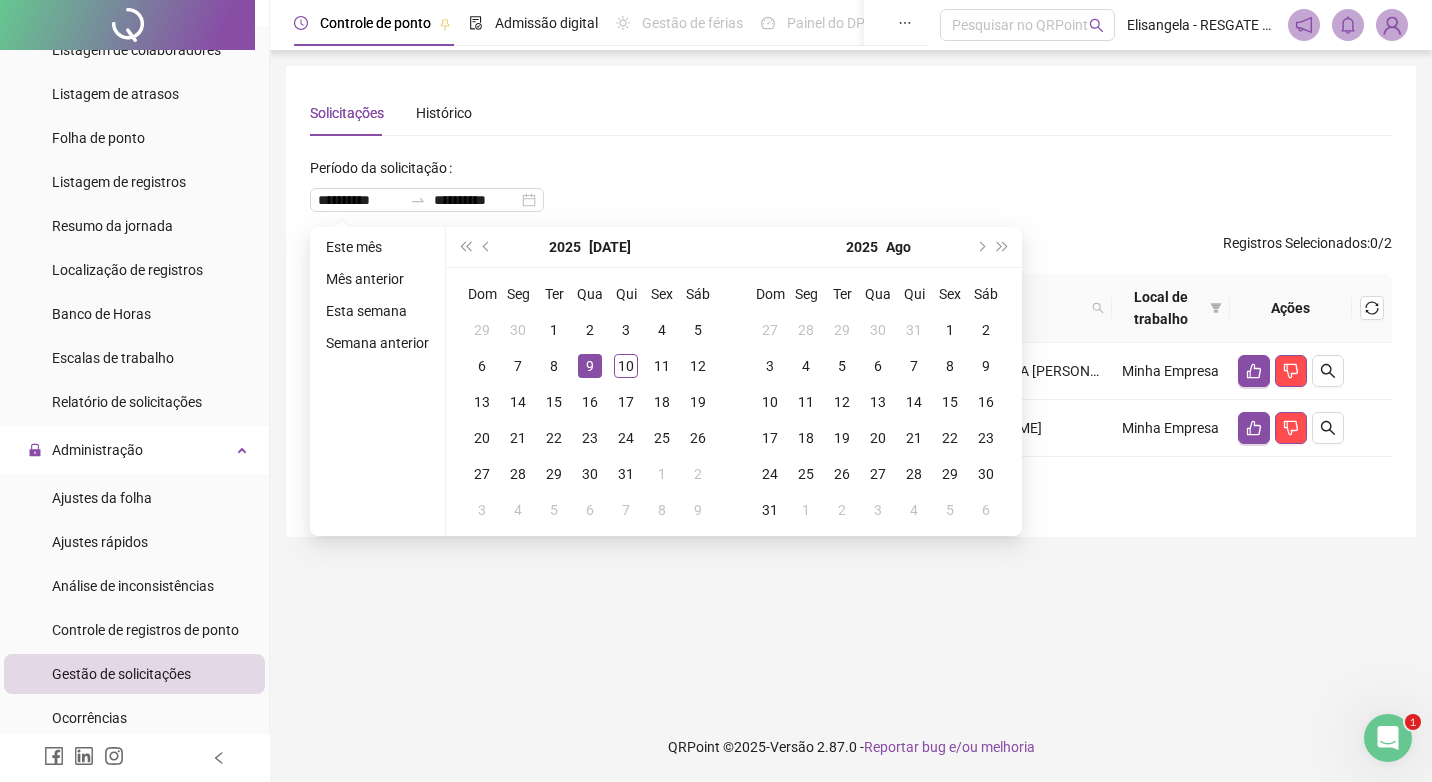 click on "**********" at bounding box center [851, 192] 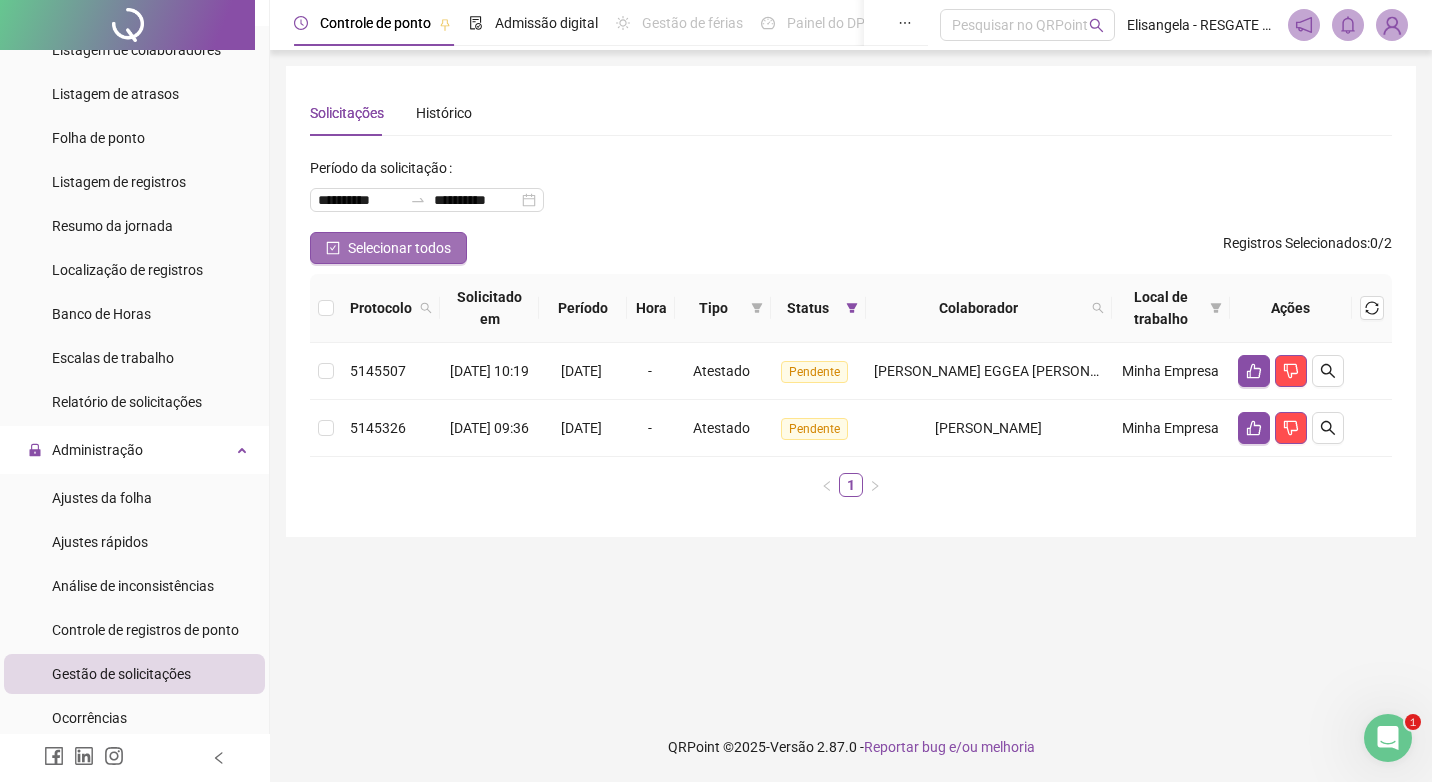 click on "Selecionar todos" at bounding box center [399, 248] 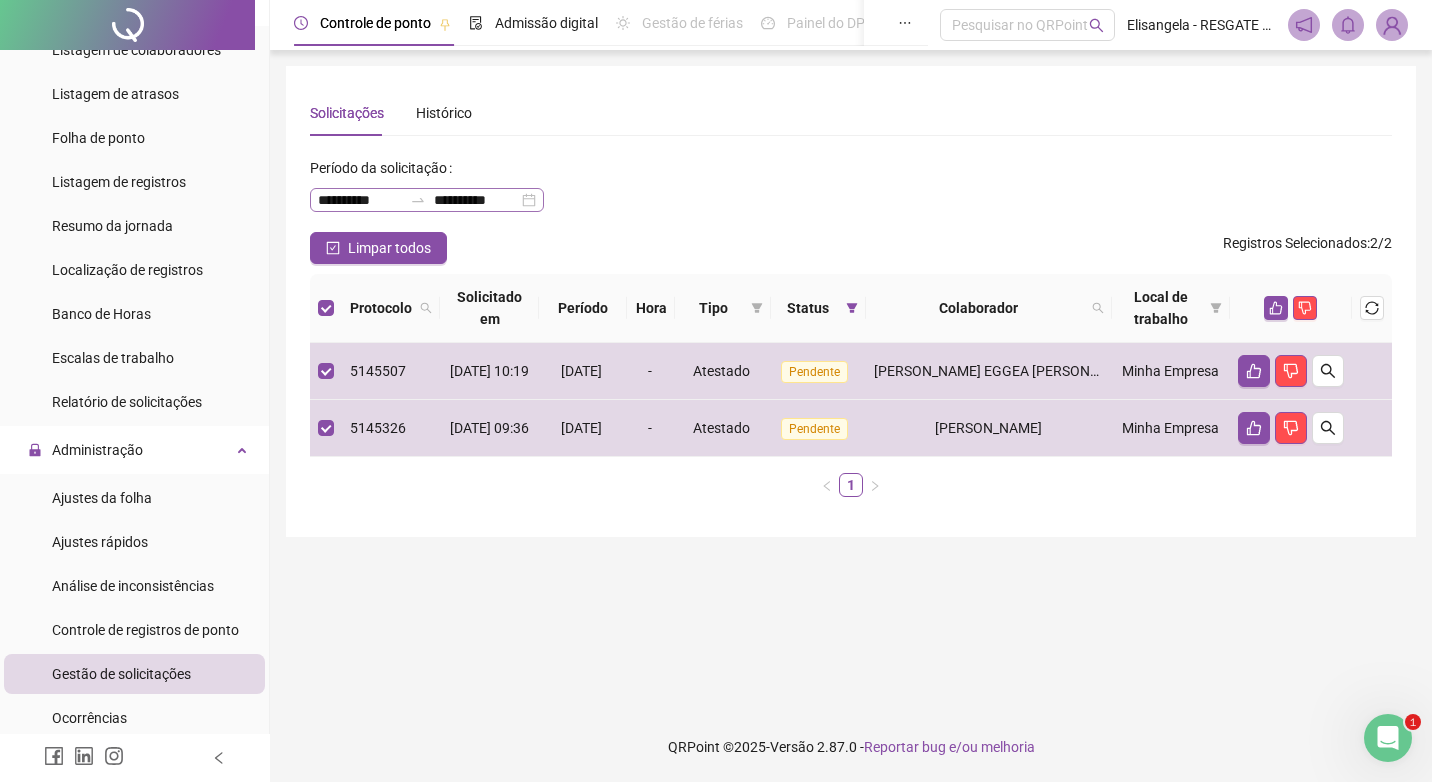 click on "**********" at bounding box center (427, 200) 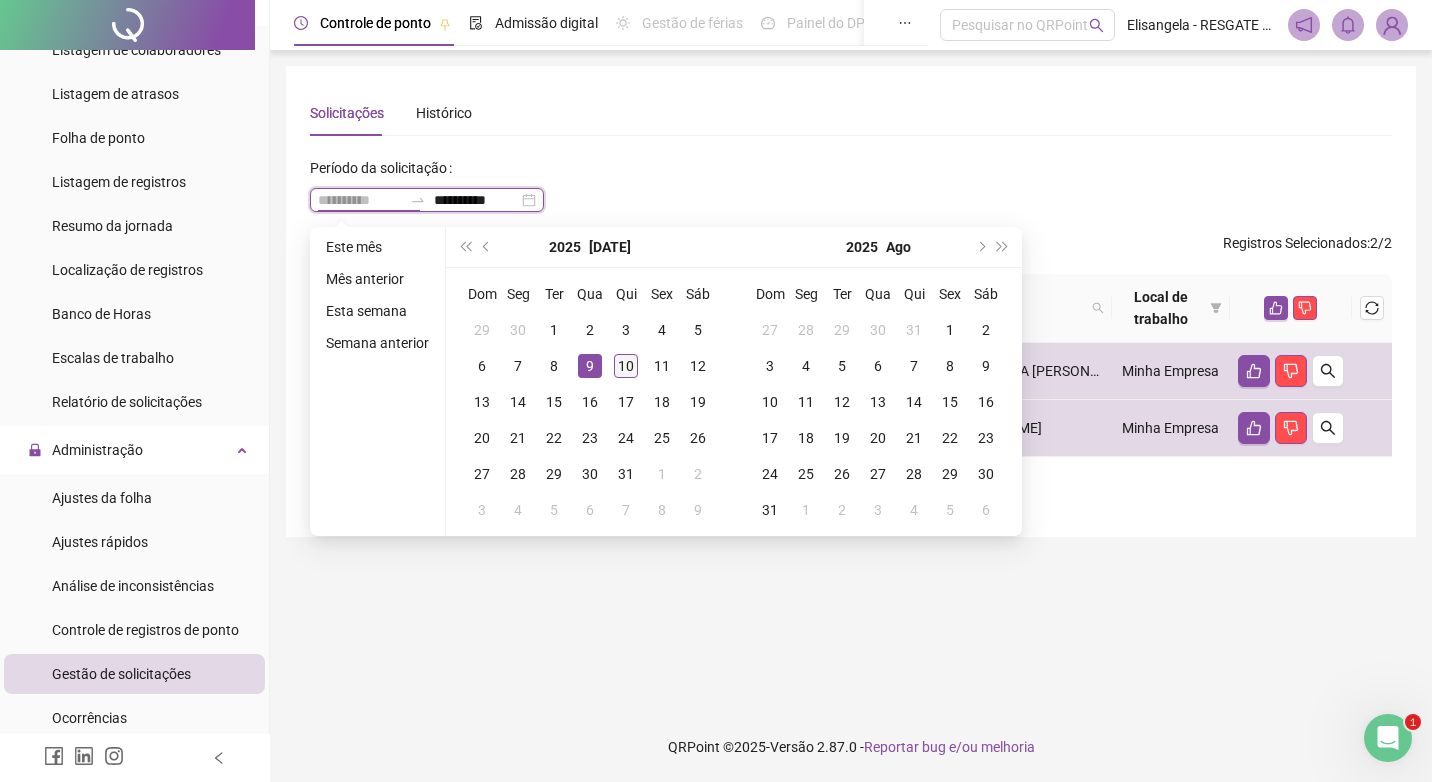 type on "**********" 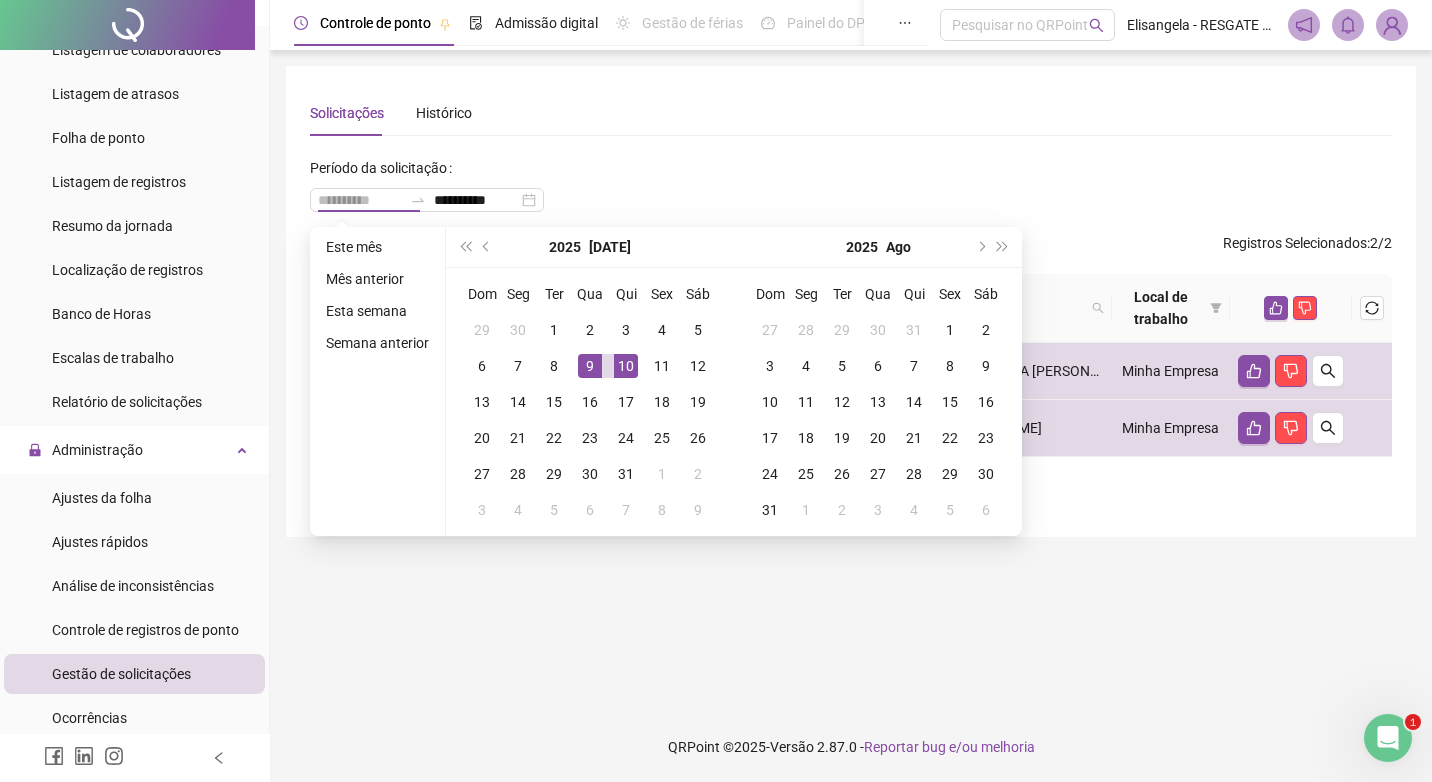 click on "10" at bounding box center (626, 366) 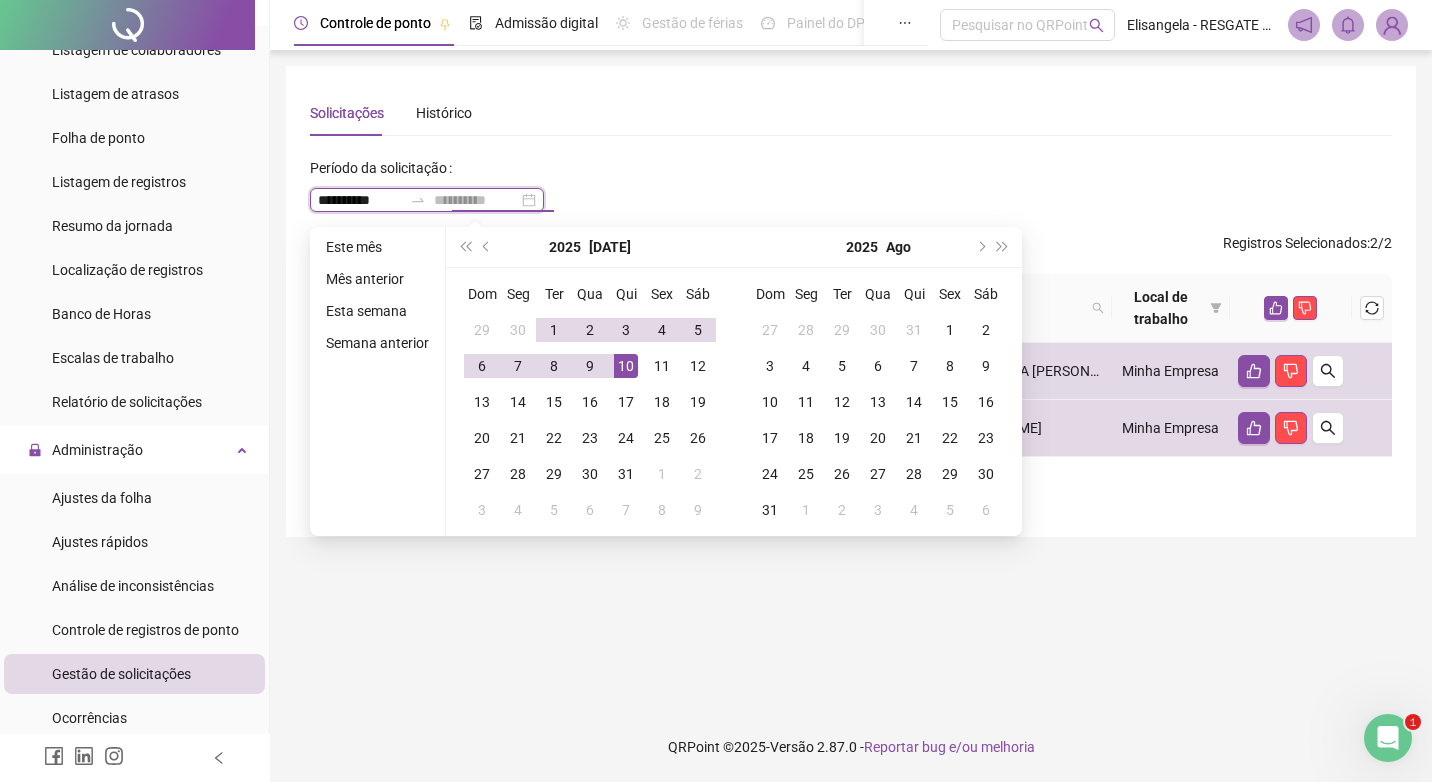 type on "**********" 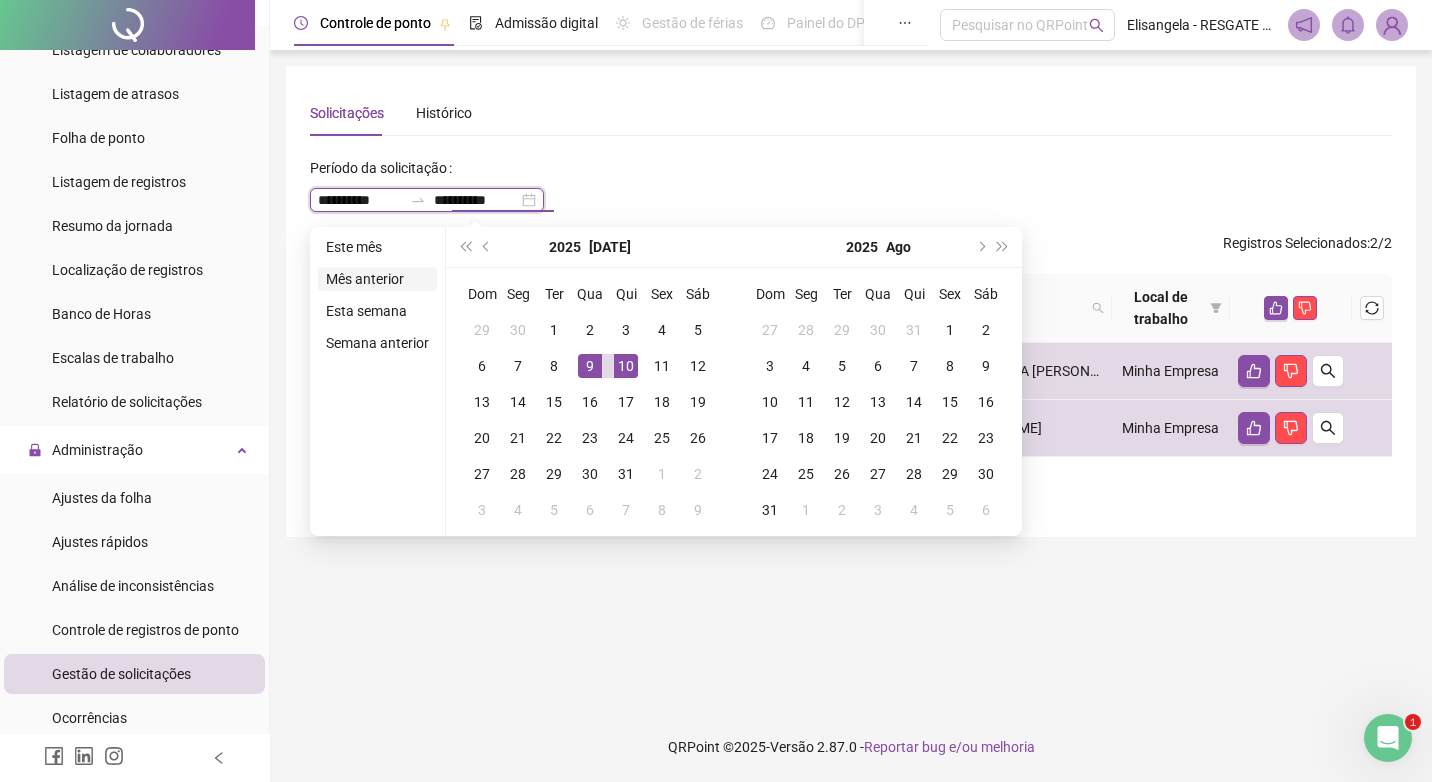 type on "**********" 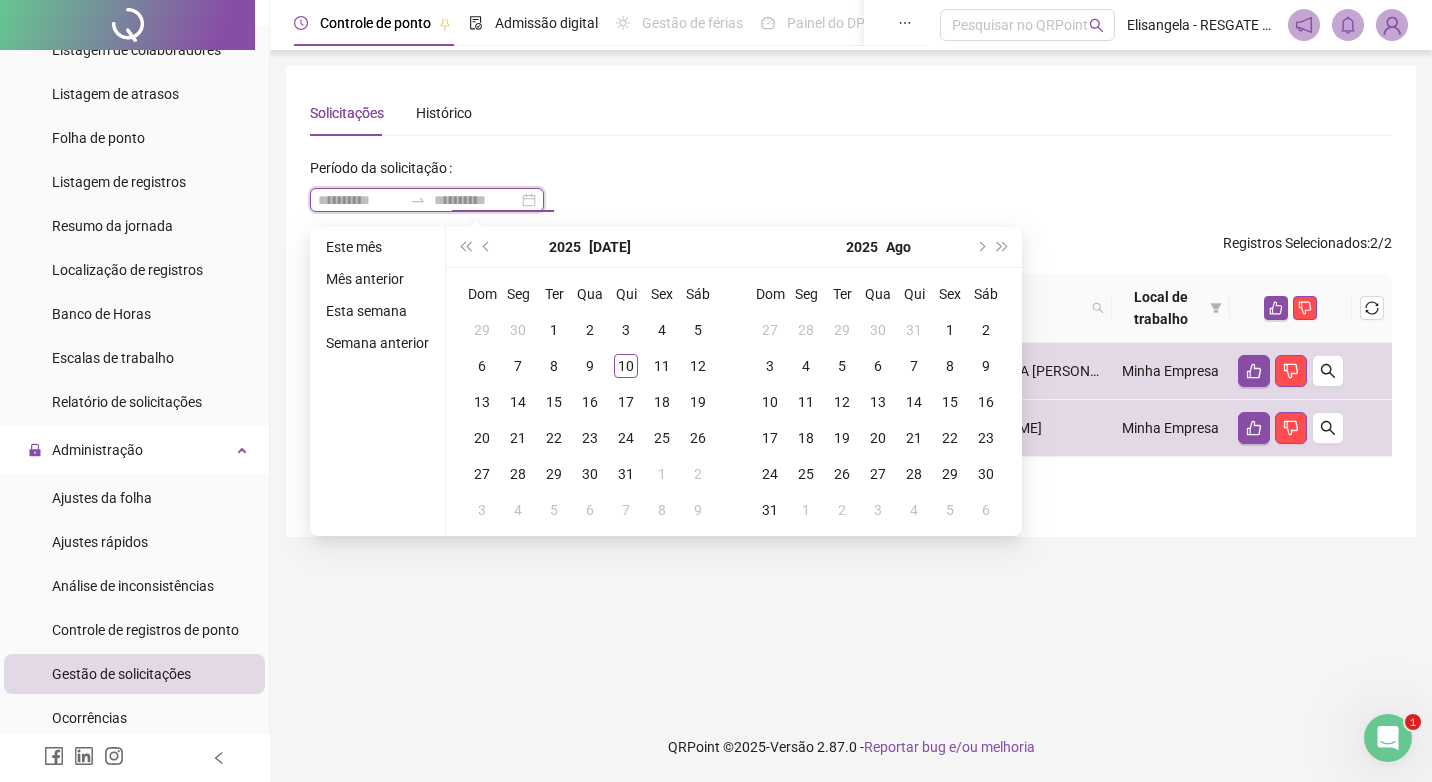 type on "**********" 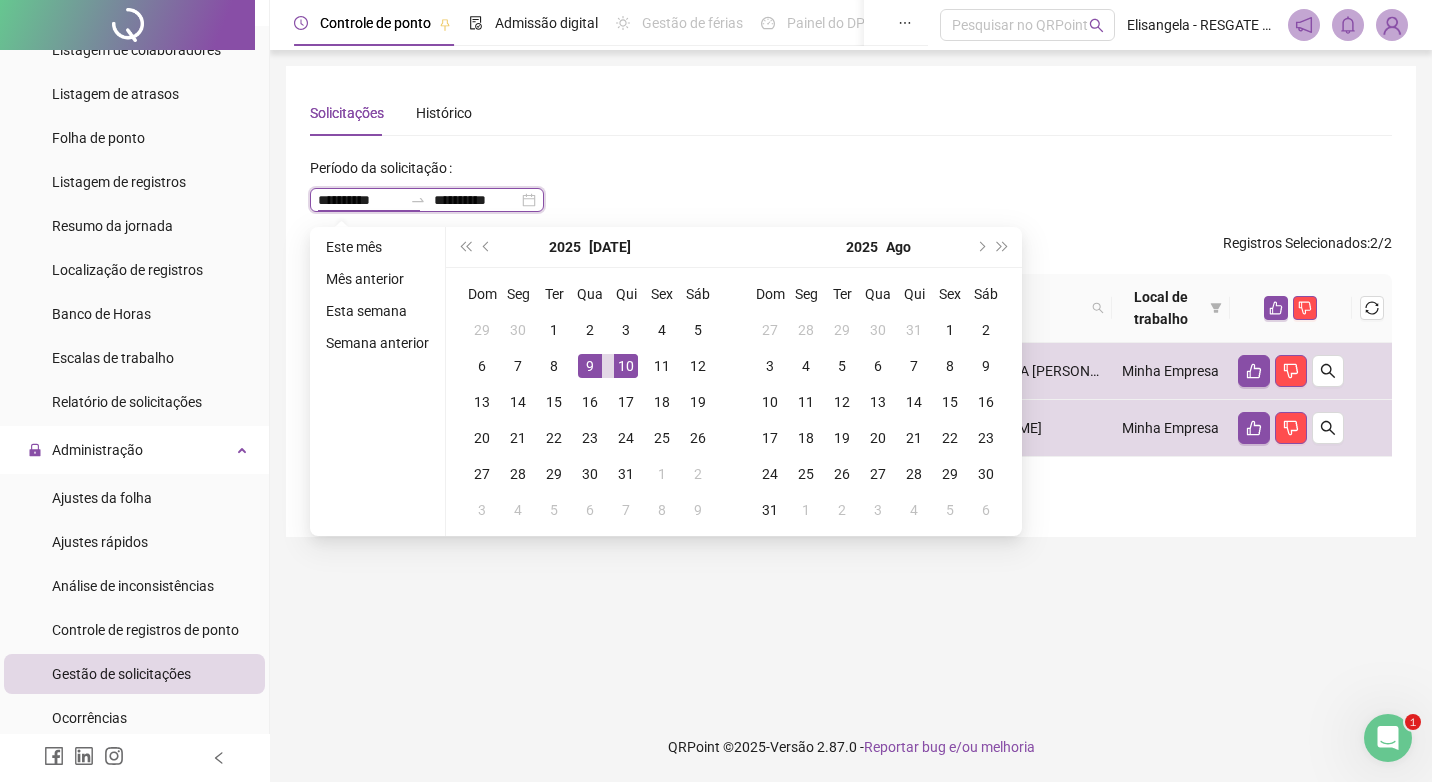 type on "**********" 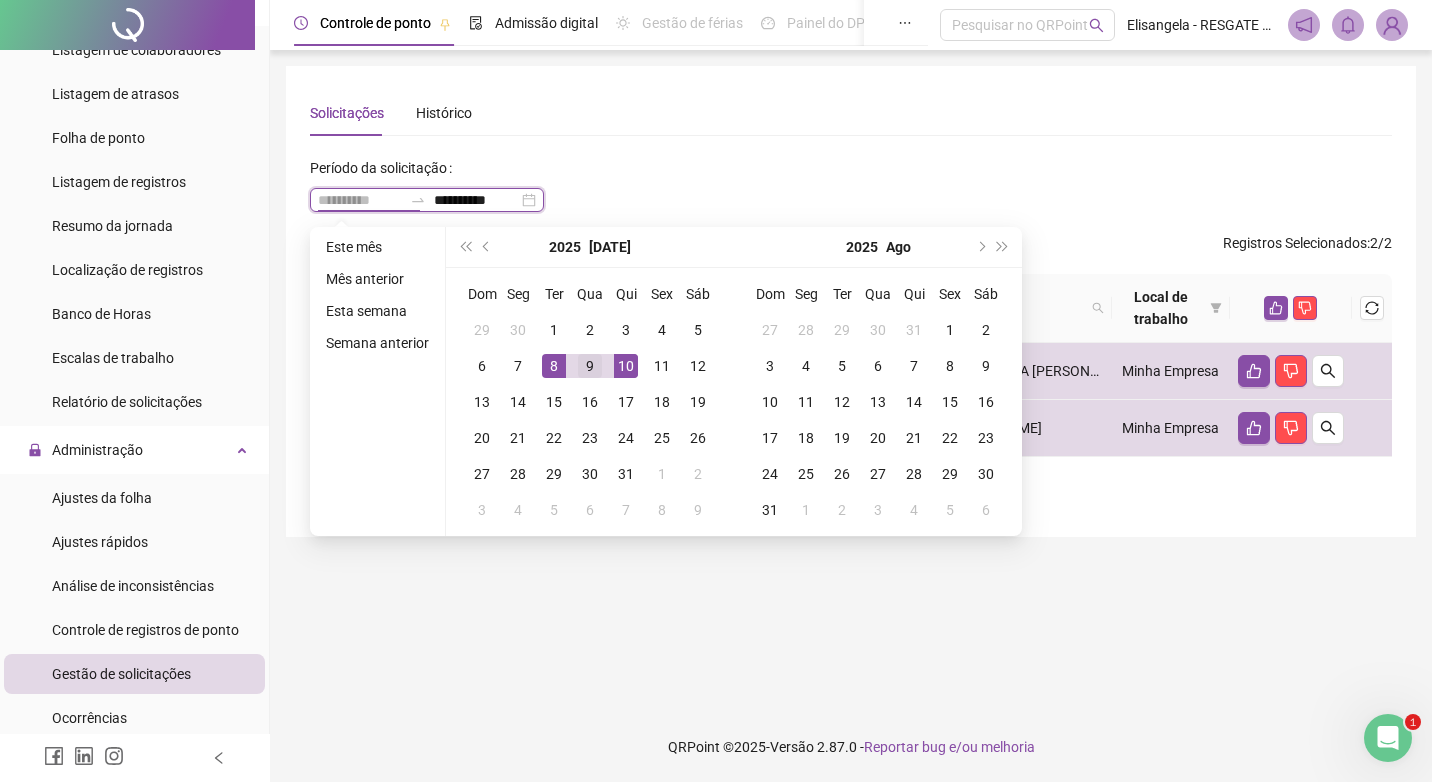 type on "**********" 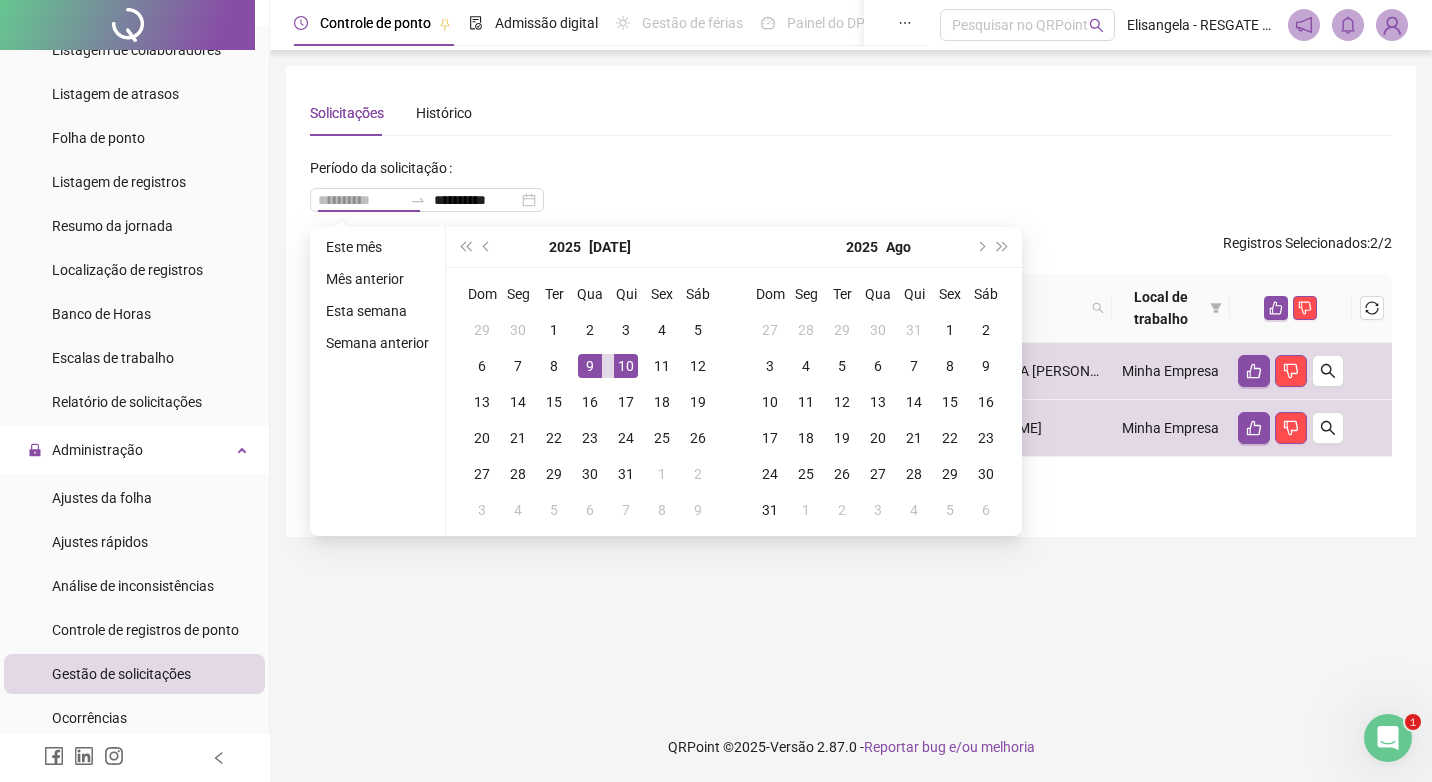 click on "9" at bounding box center [590, 366] 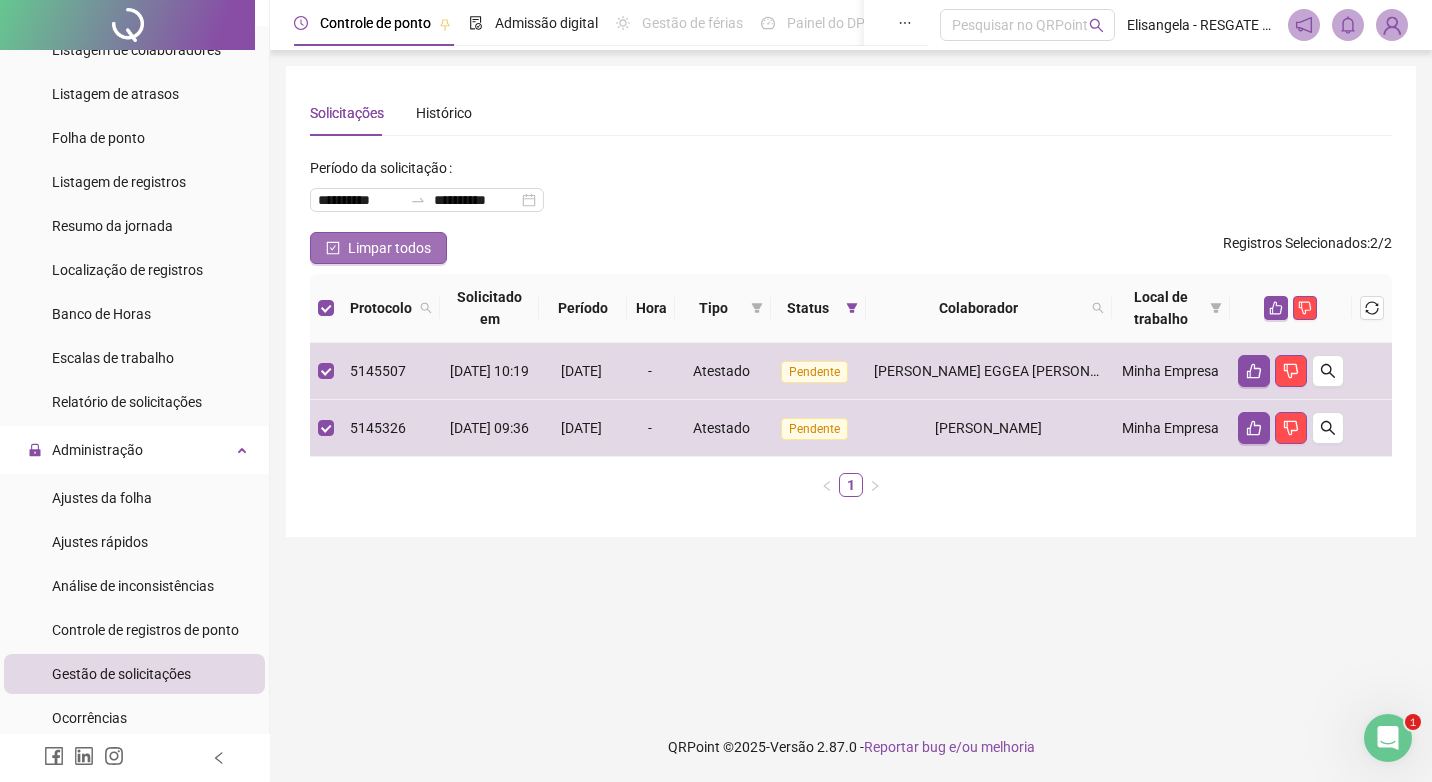 click on "Limpar todos" at bounding box center (389, 248) 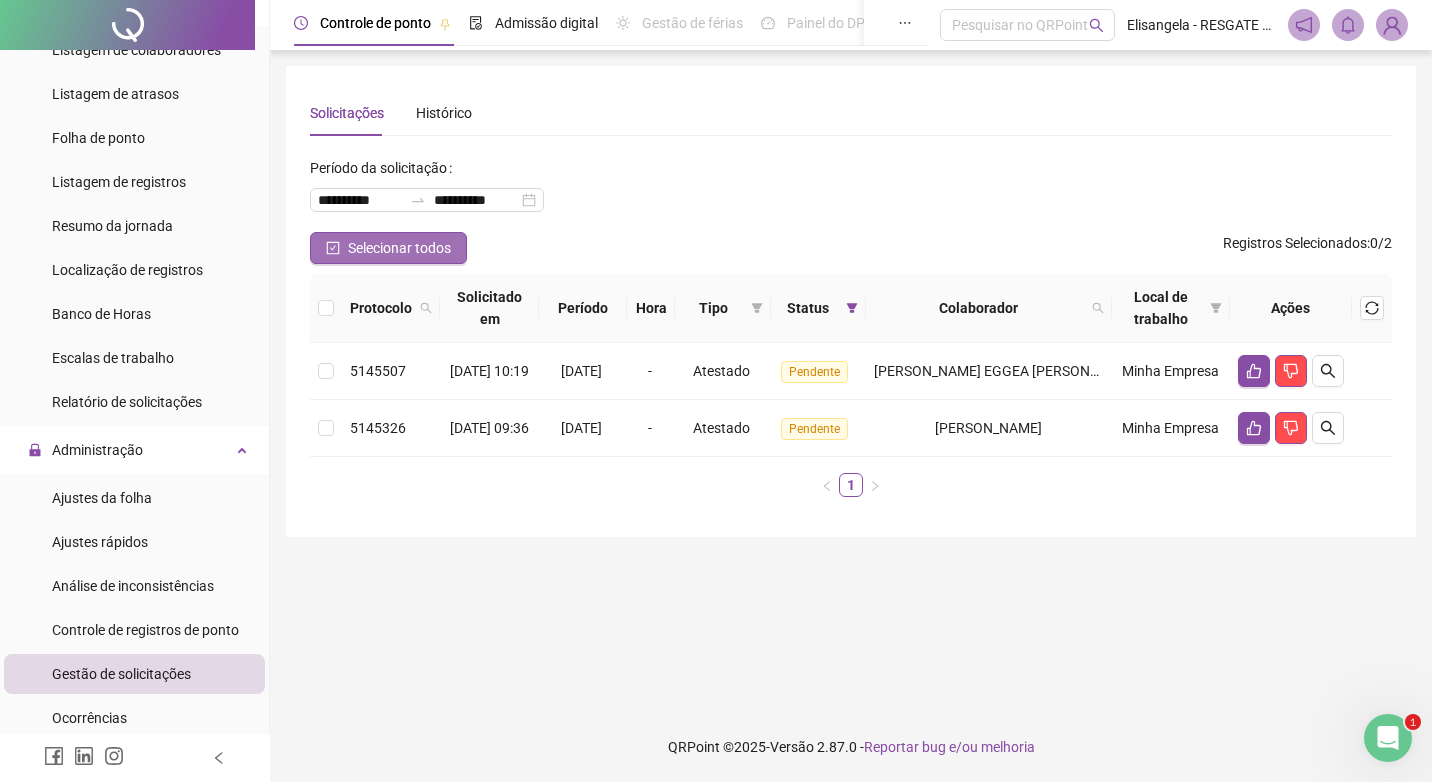 click on "Selecionar todos" at bounding box center (399, 248) 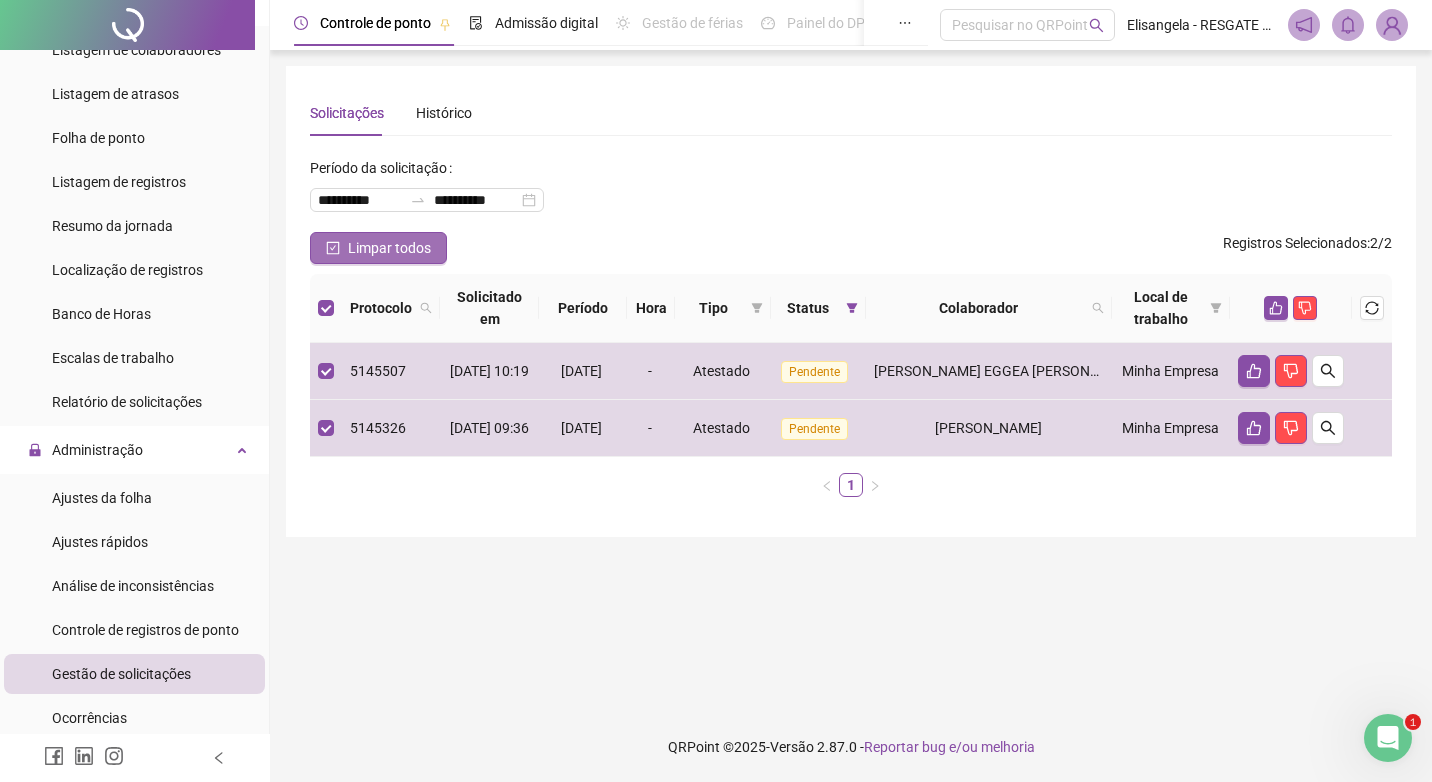 drag, startPoint x: 427, startPoint y: 246, endPoint x: 451, endPoint y: 243, distance: 24.186773 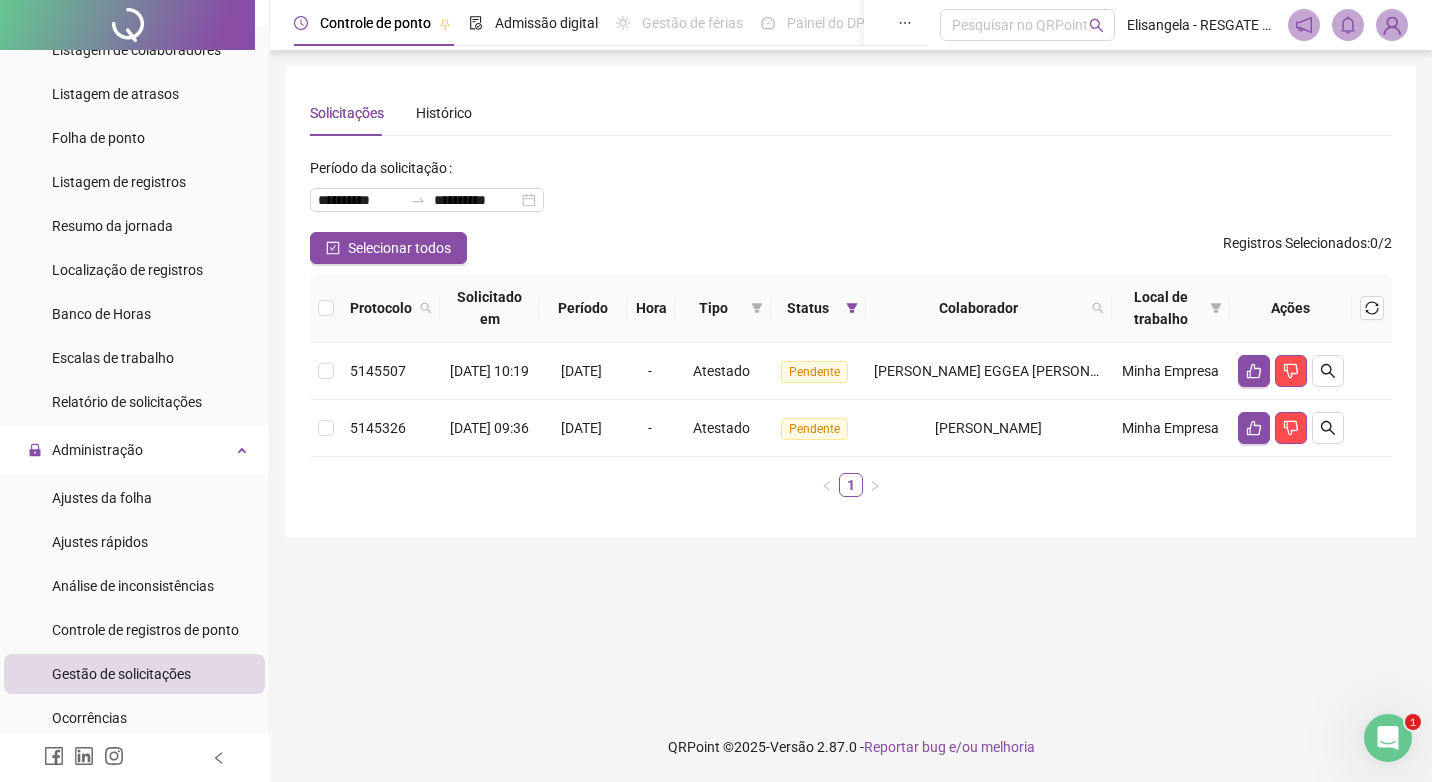 type 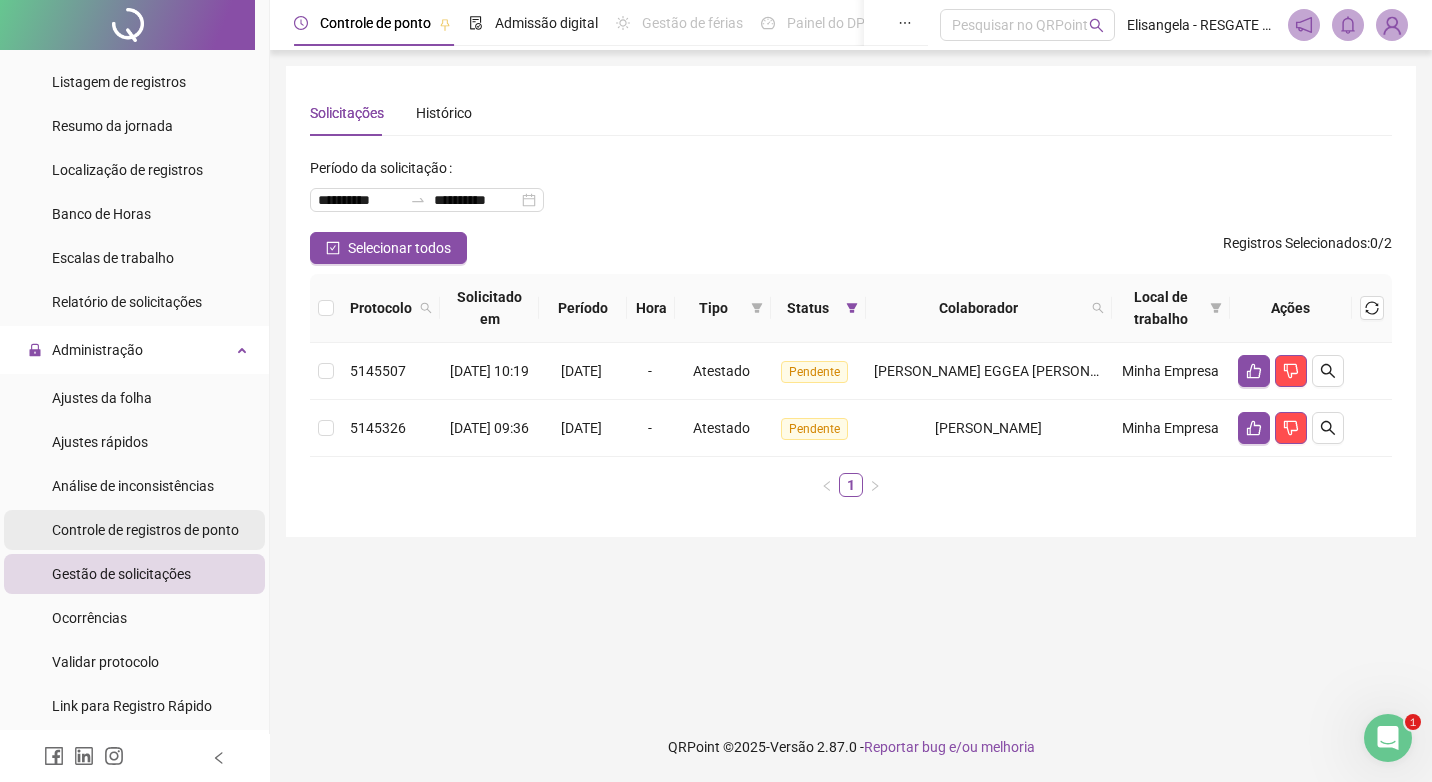 scroll, scrollTop: 676, scrollLeft: 0, axis: vertical 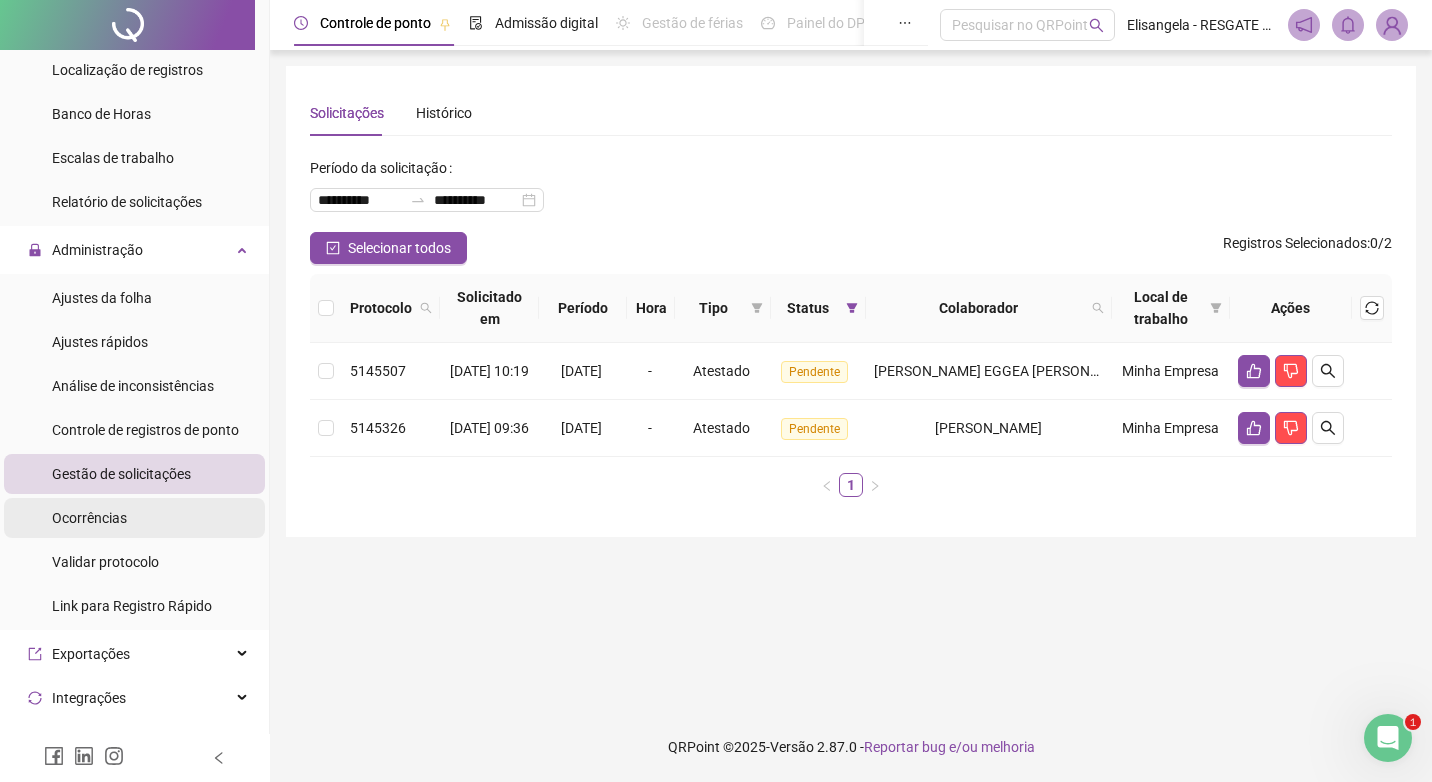 click on "Ocorrências" at bounding box center (134, 518) 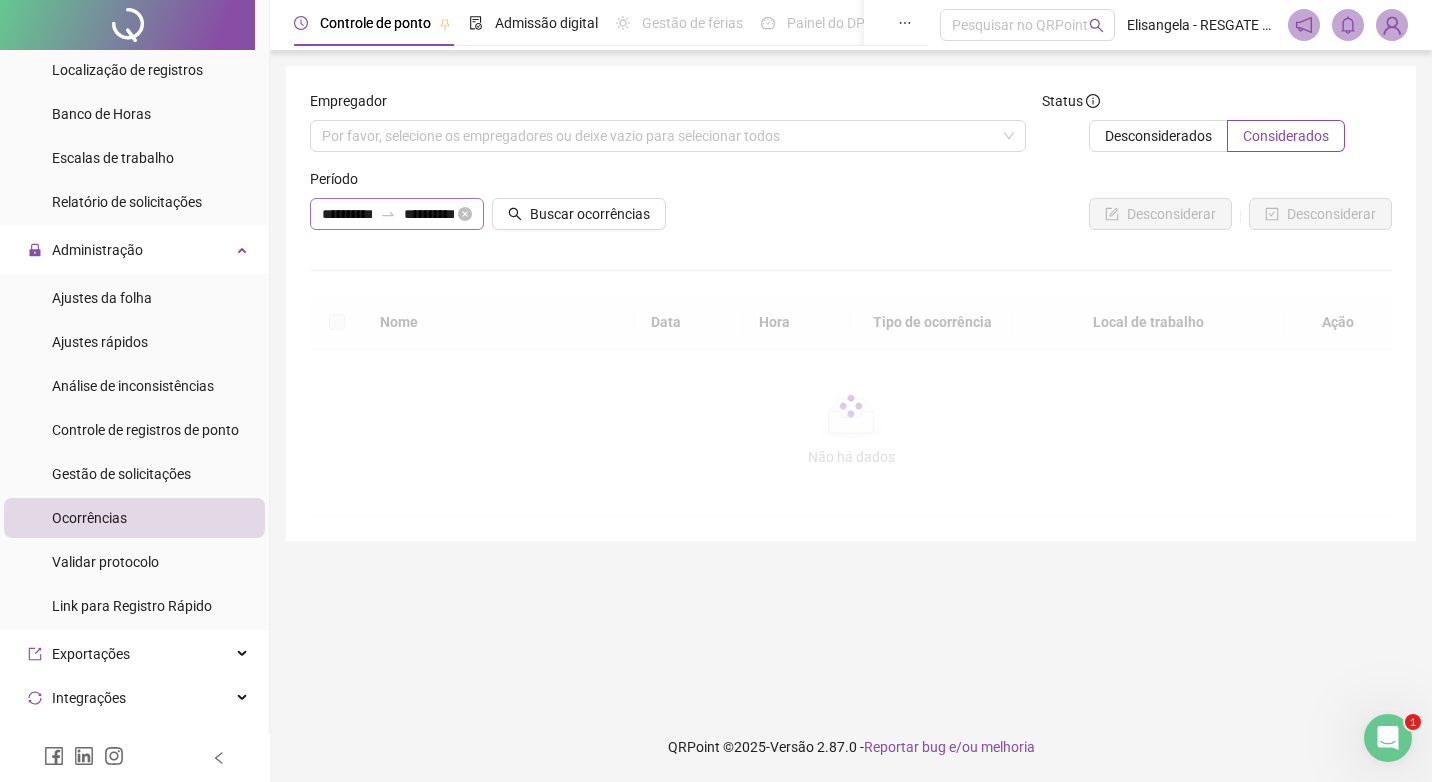 click 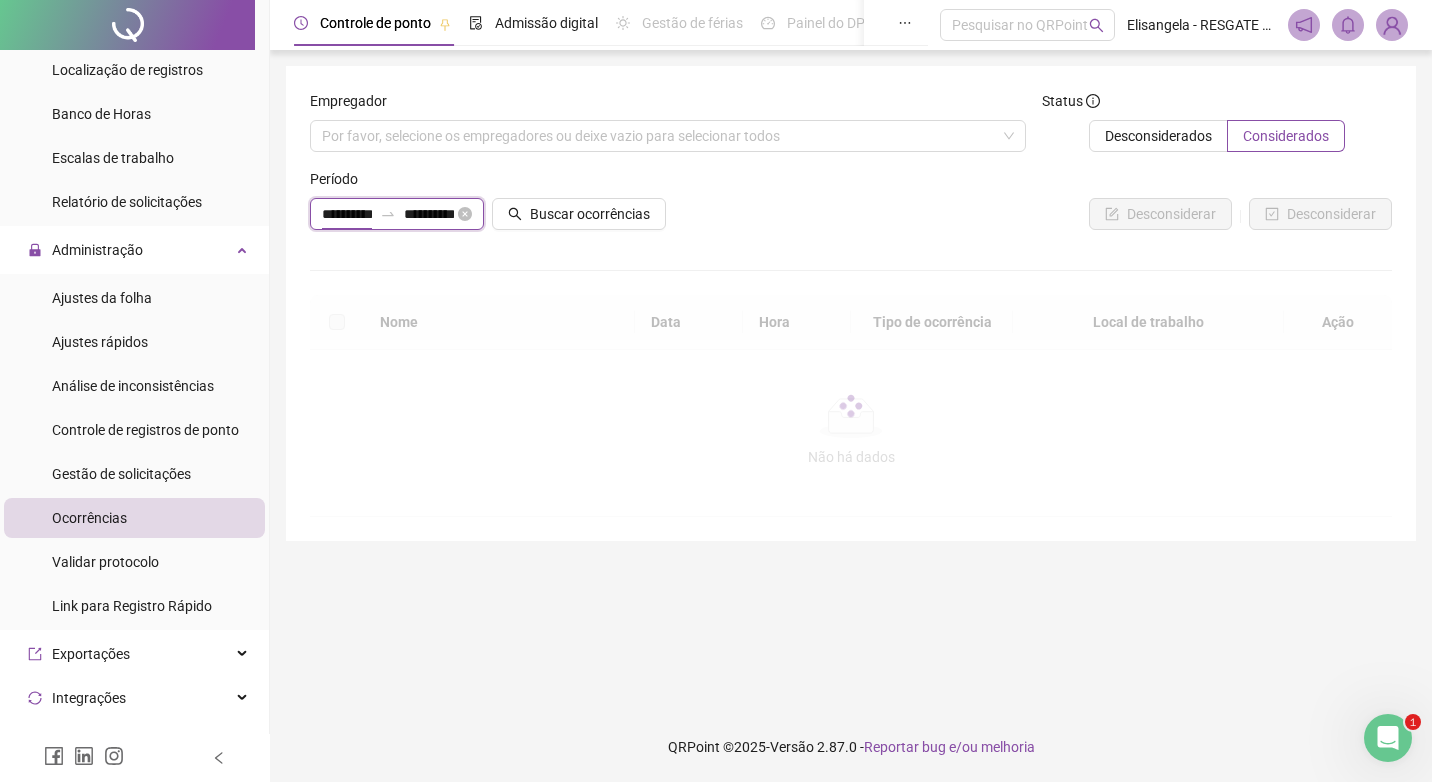 scroll, scrollTop: 0, scrollLeft: 21, axis: horizontal 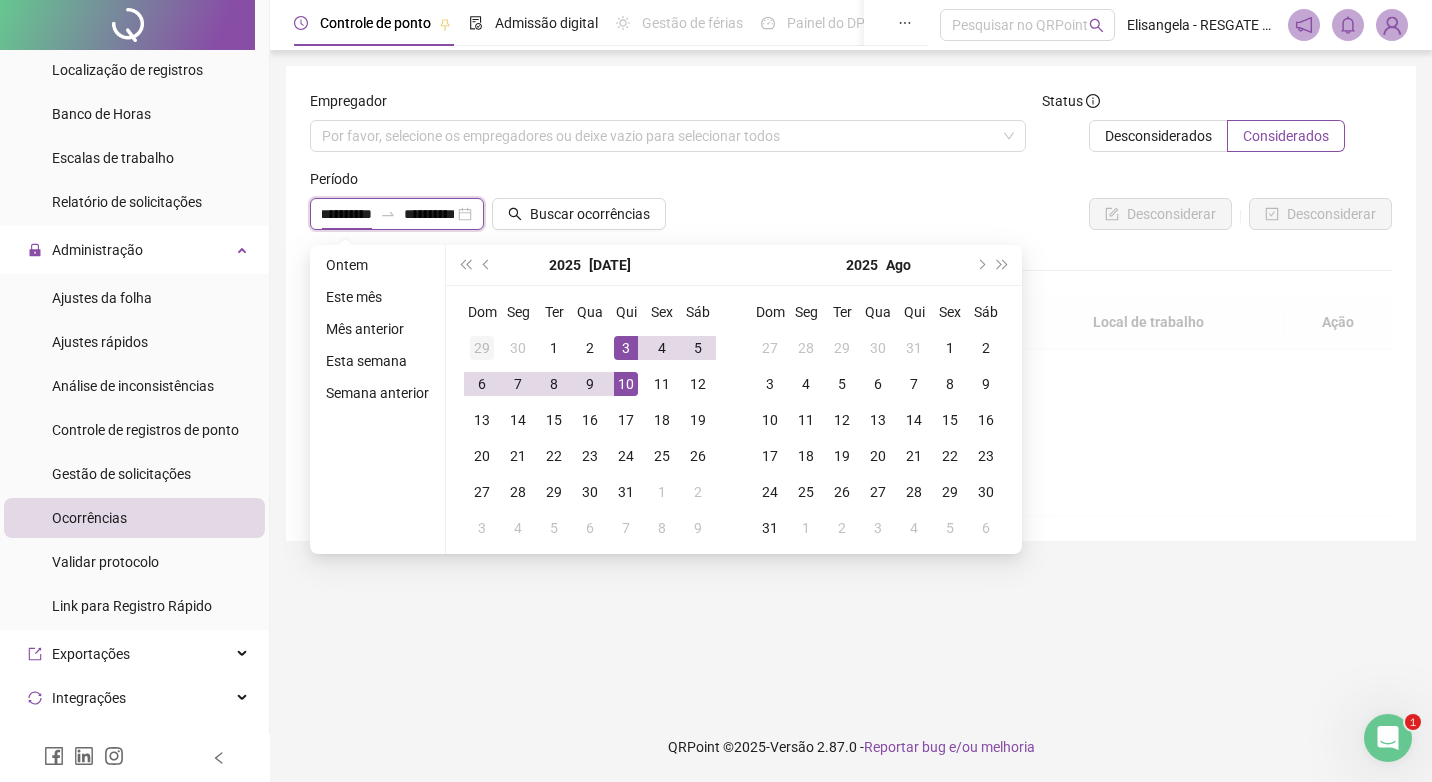 type on "**********" 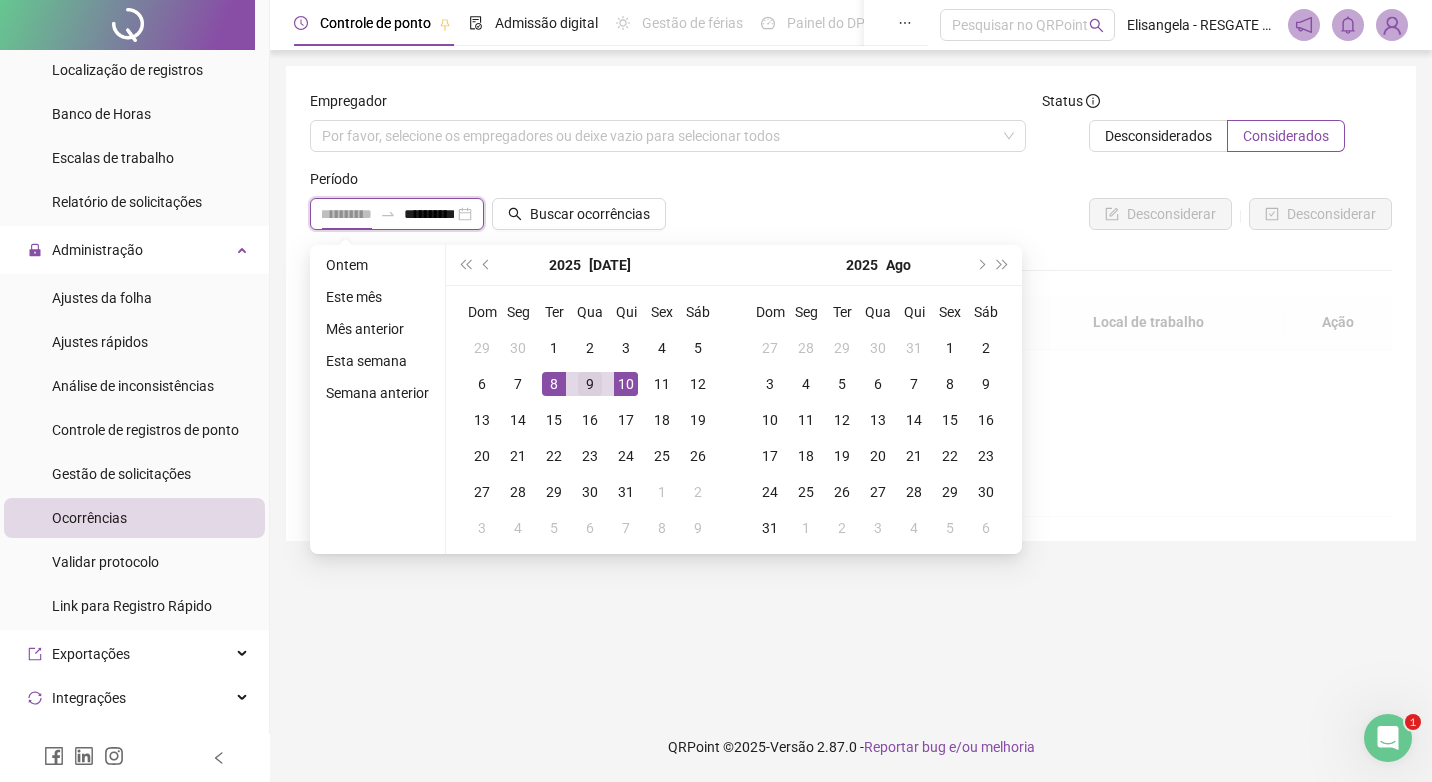 type on "**********" 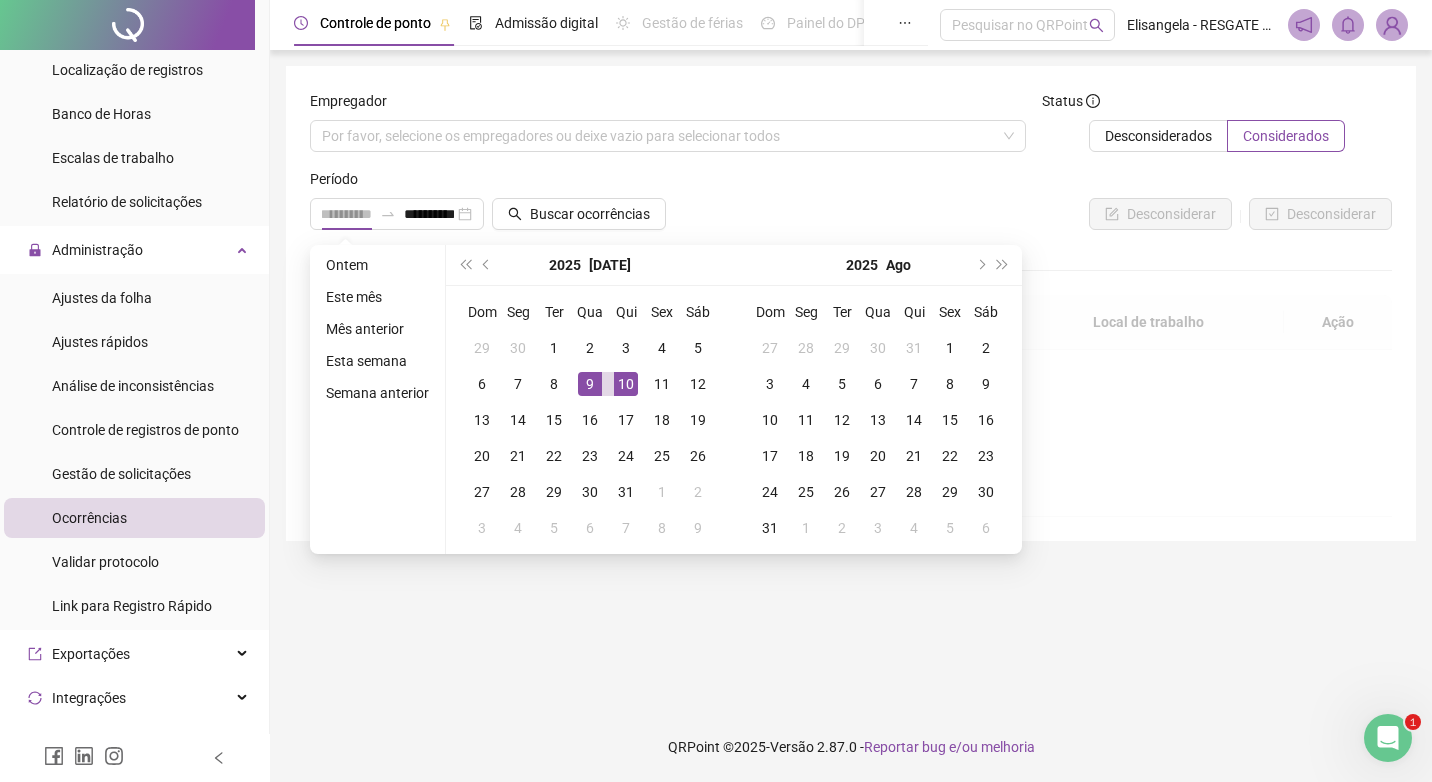 click on "9" at bounding box center (590, 384) 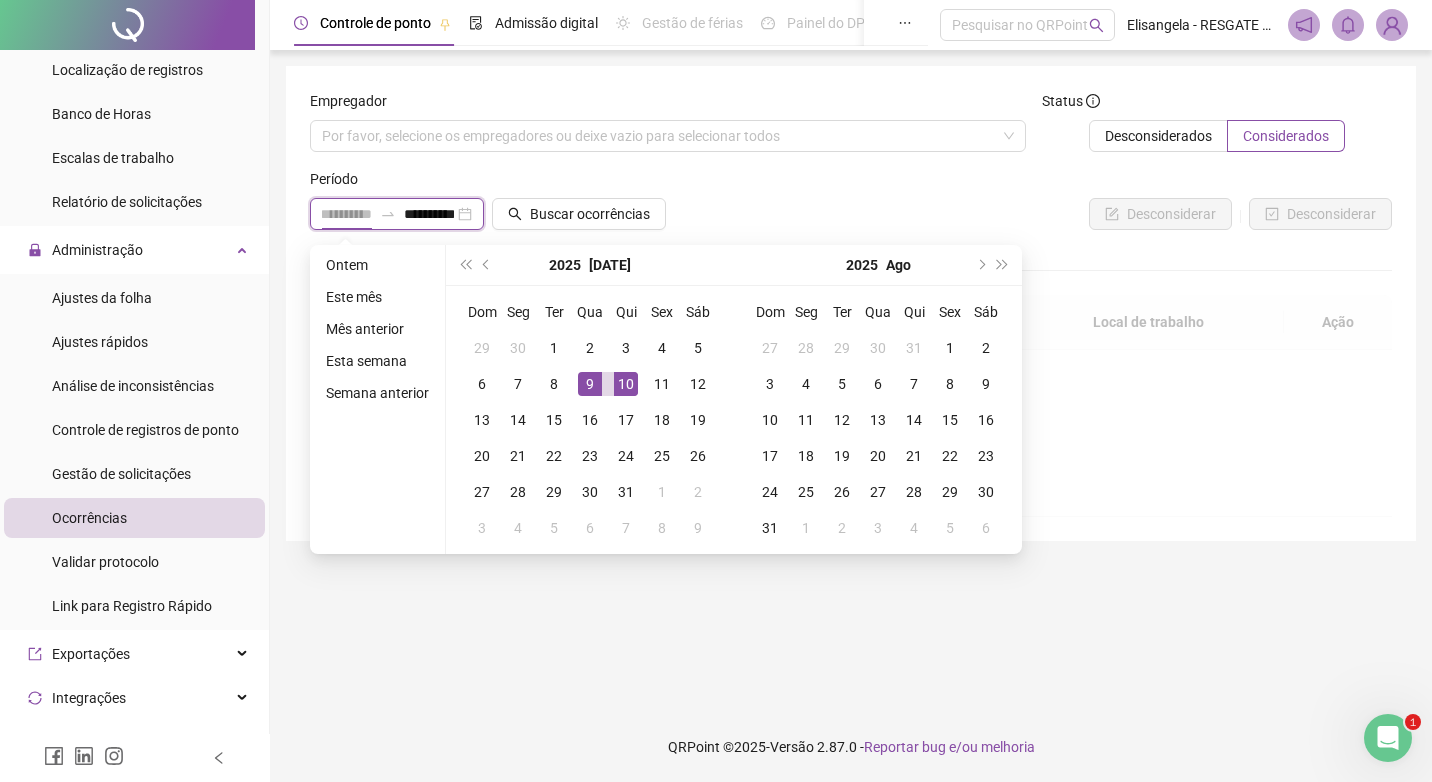 scroll, scrollTop: 0, scrollLeft: 0, axis: both 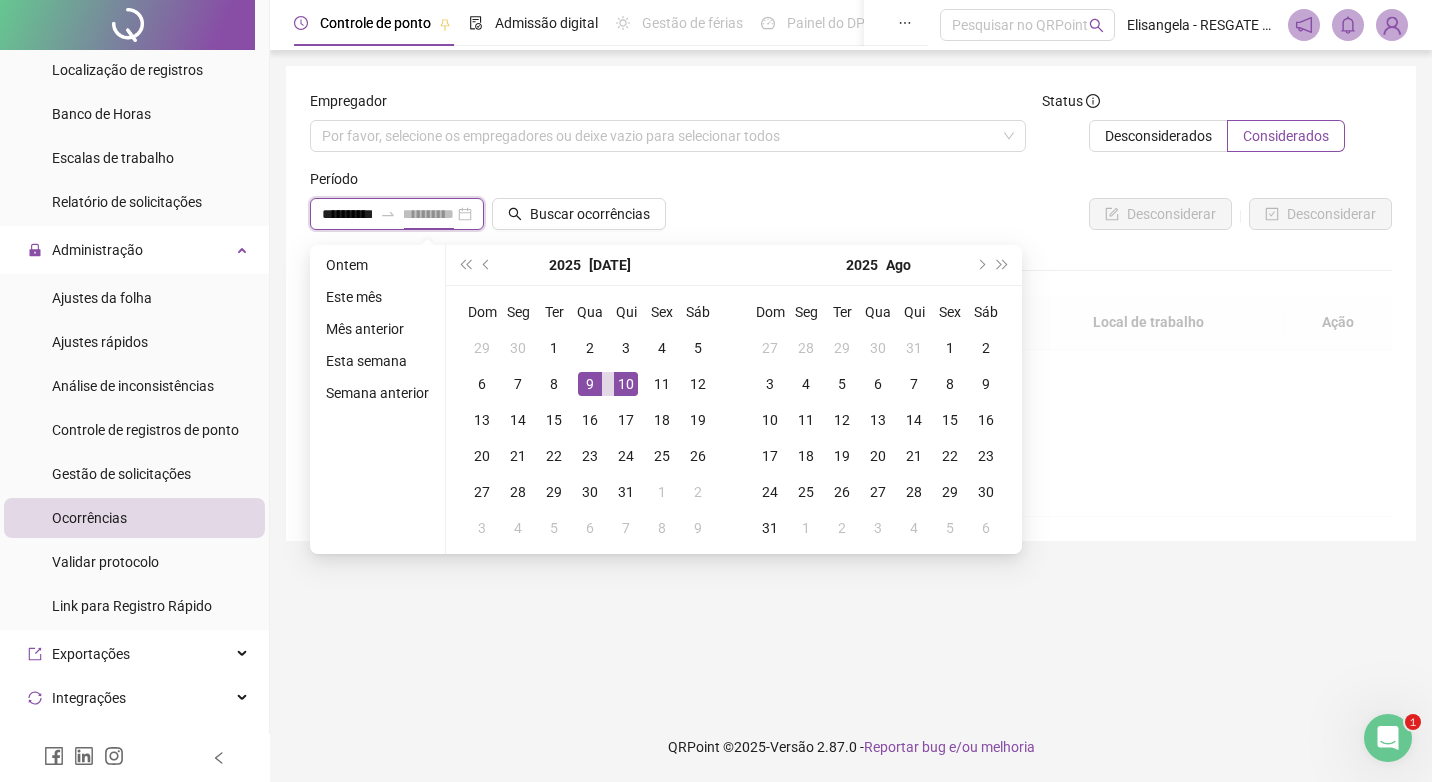 type on "**********" 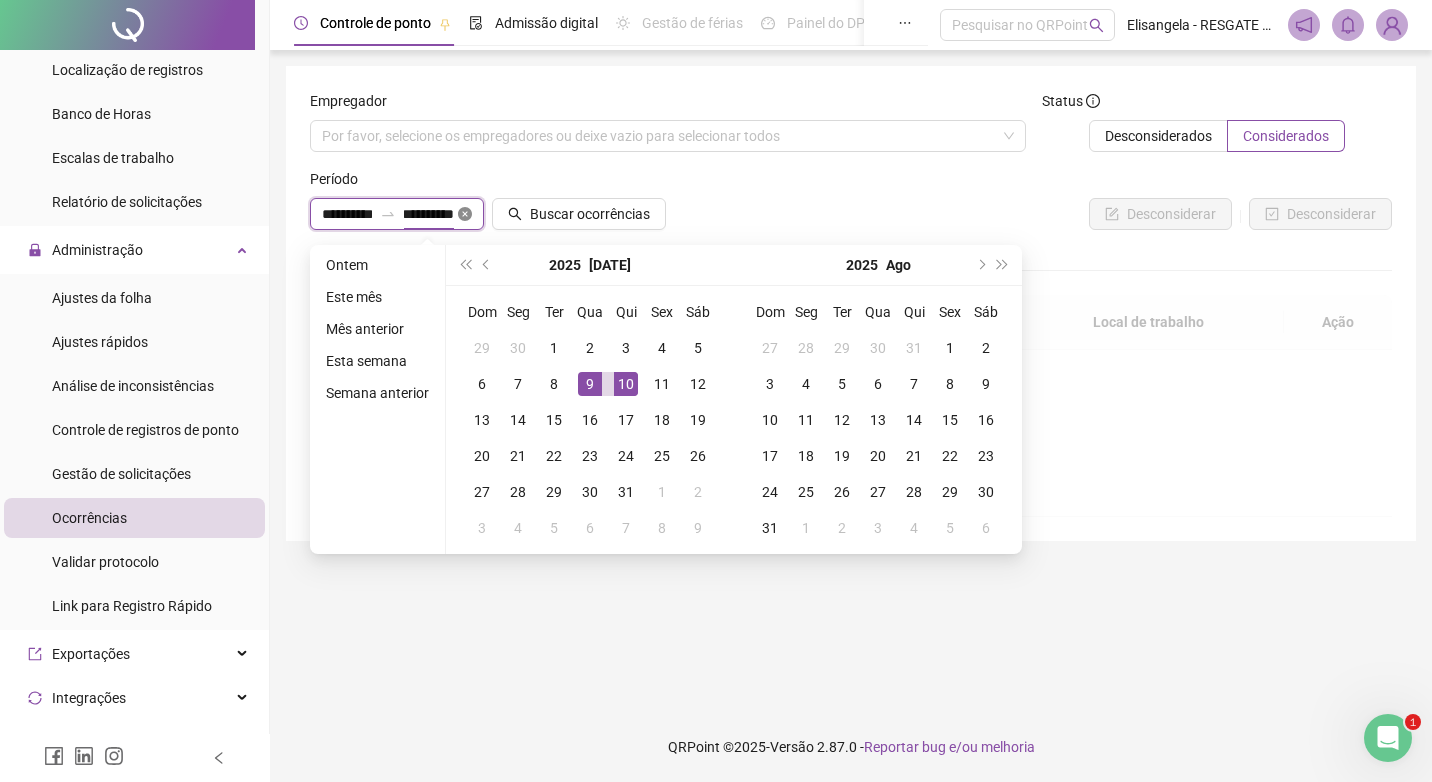 click 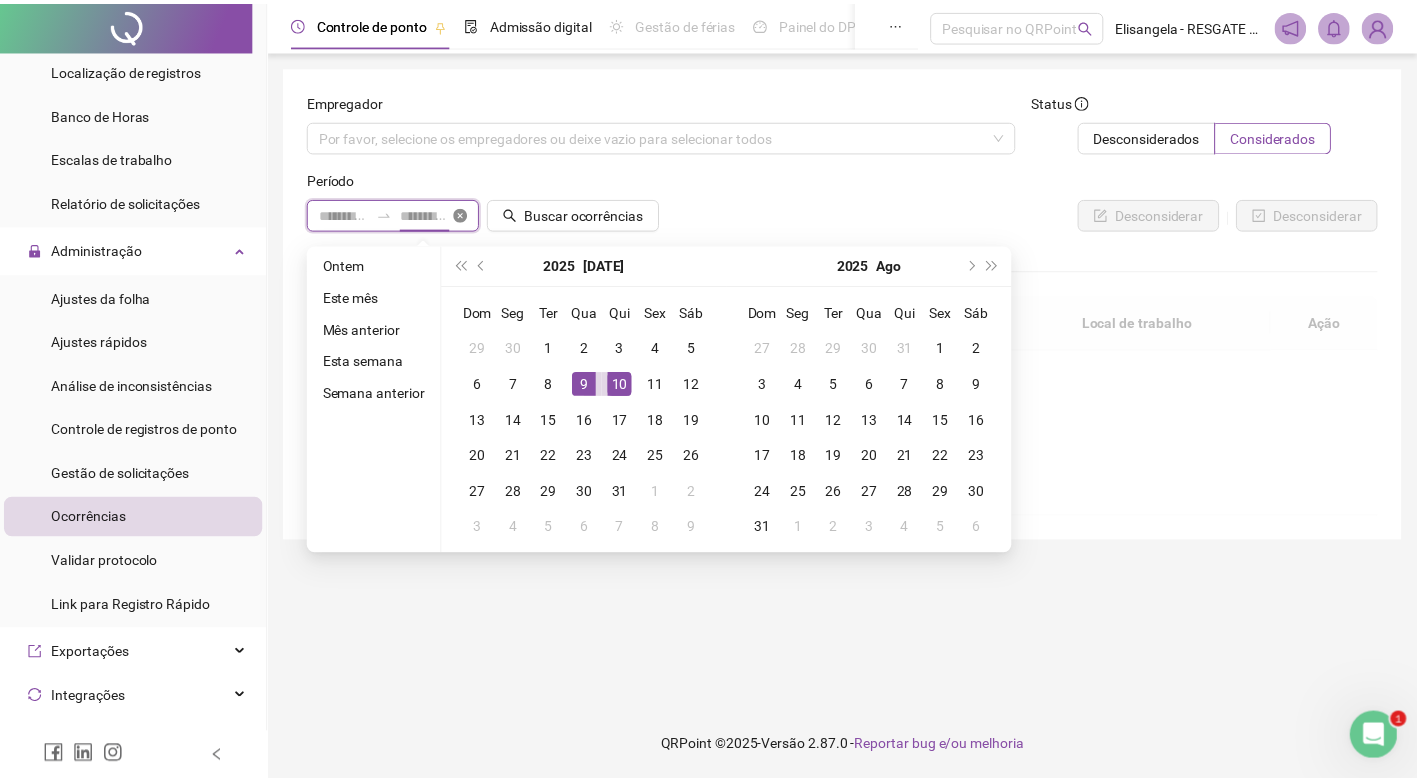 scroll, scrollTop: 0, scrollLeft: 0, axis: both 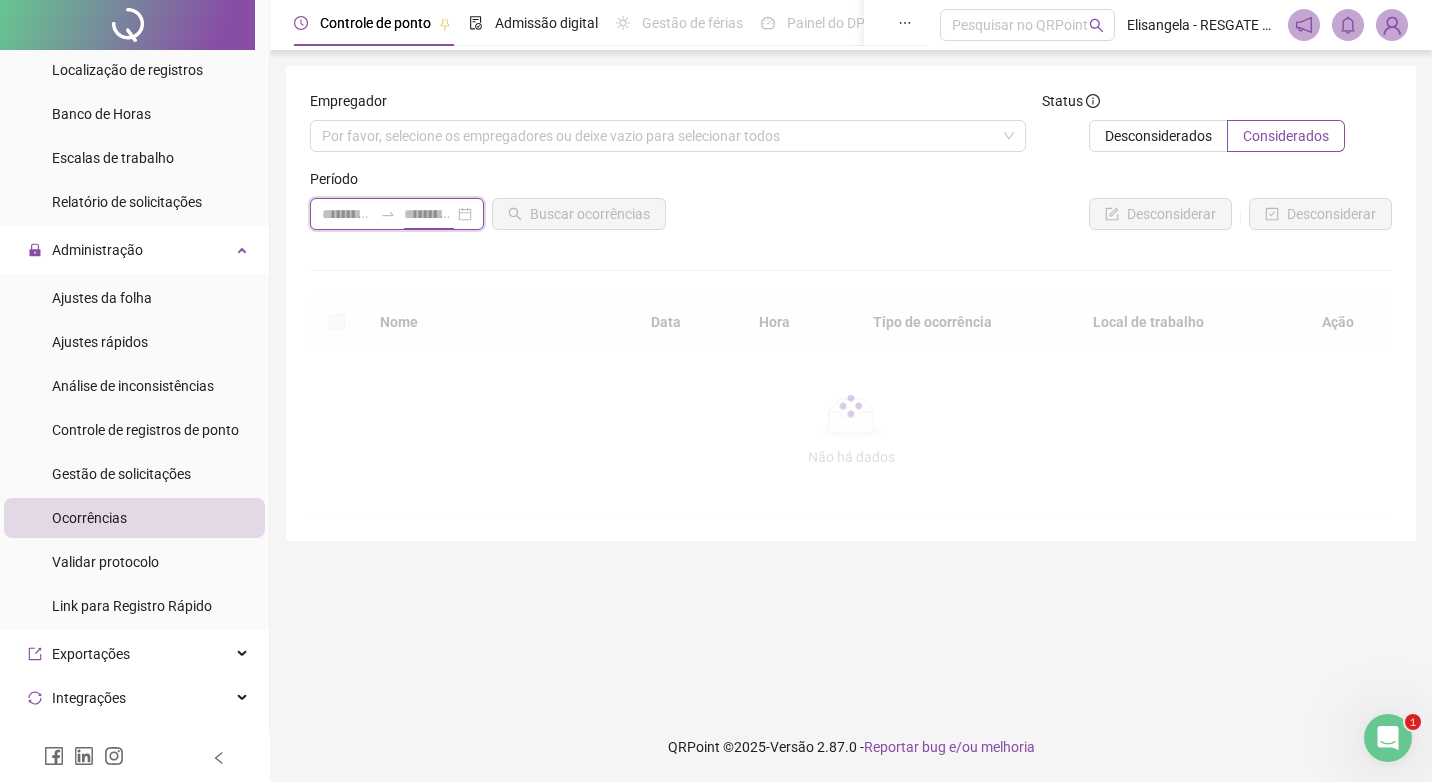 click at bounding box center (388, 214) 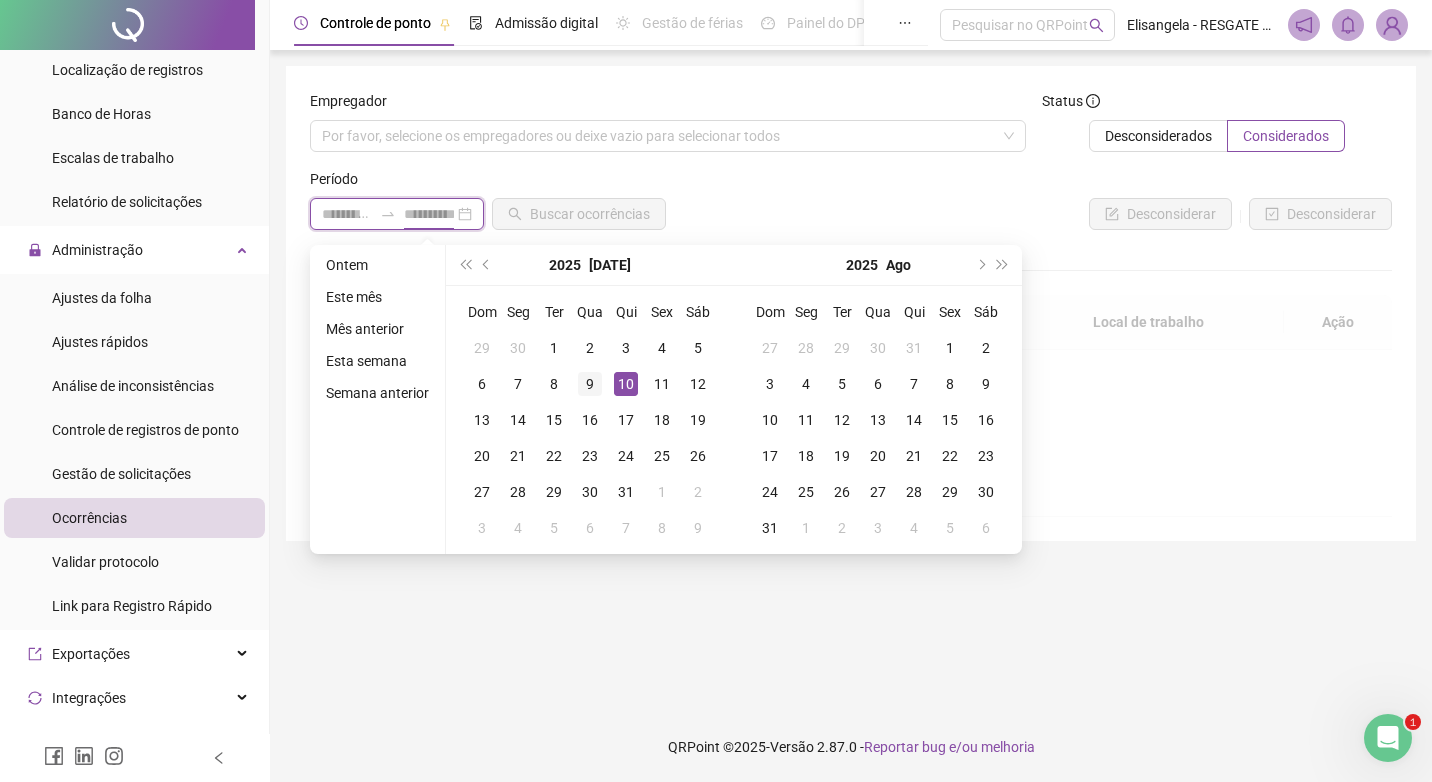 type on "**********" 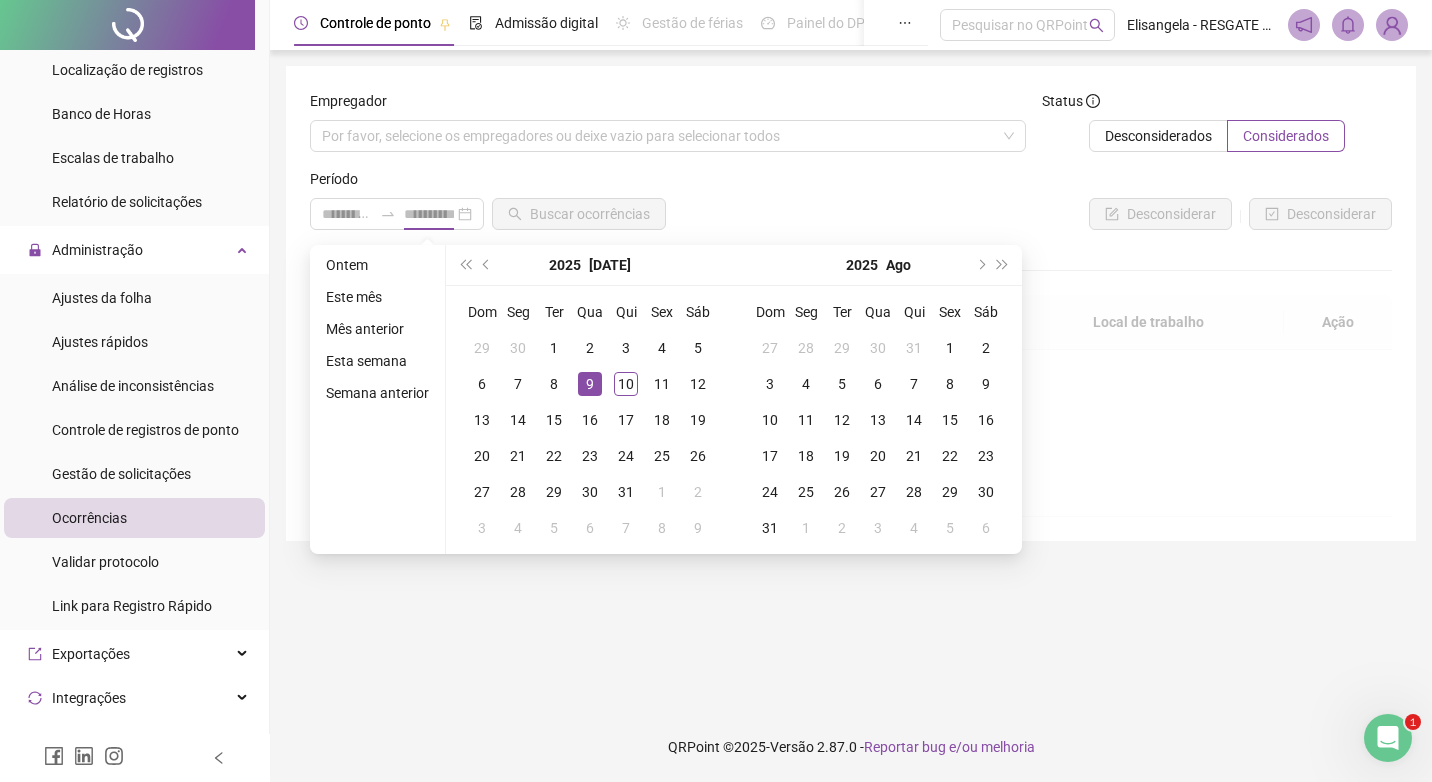 click on "9" at bounding box center [590, 384] 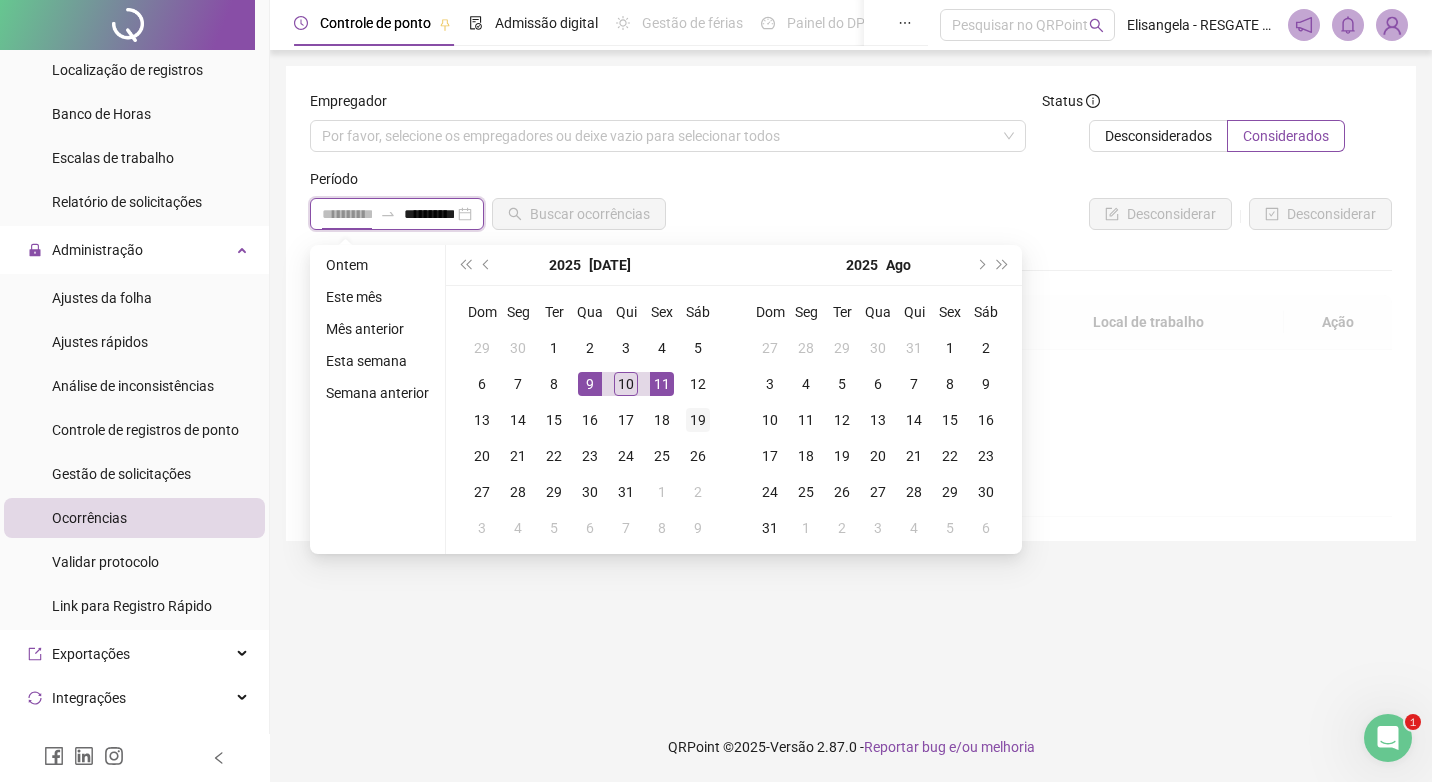 type on "**********" 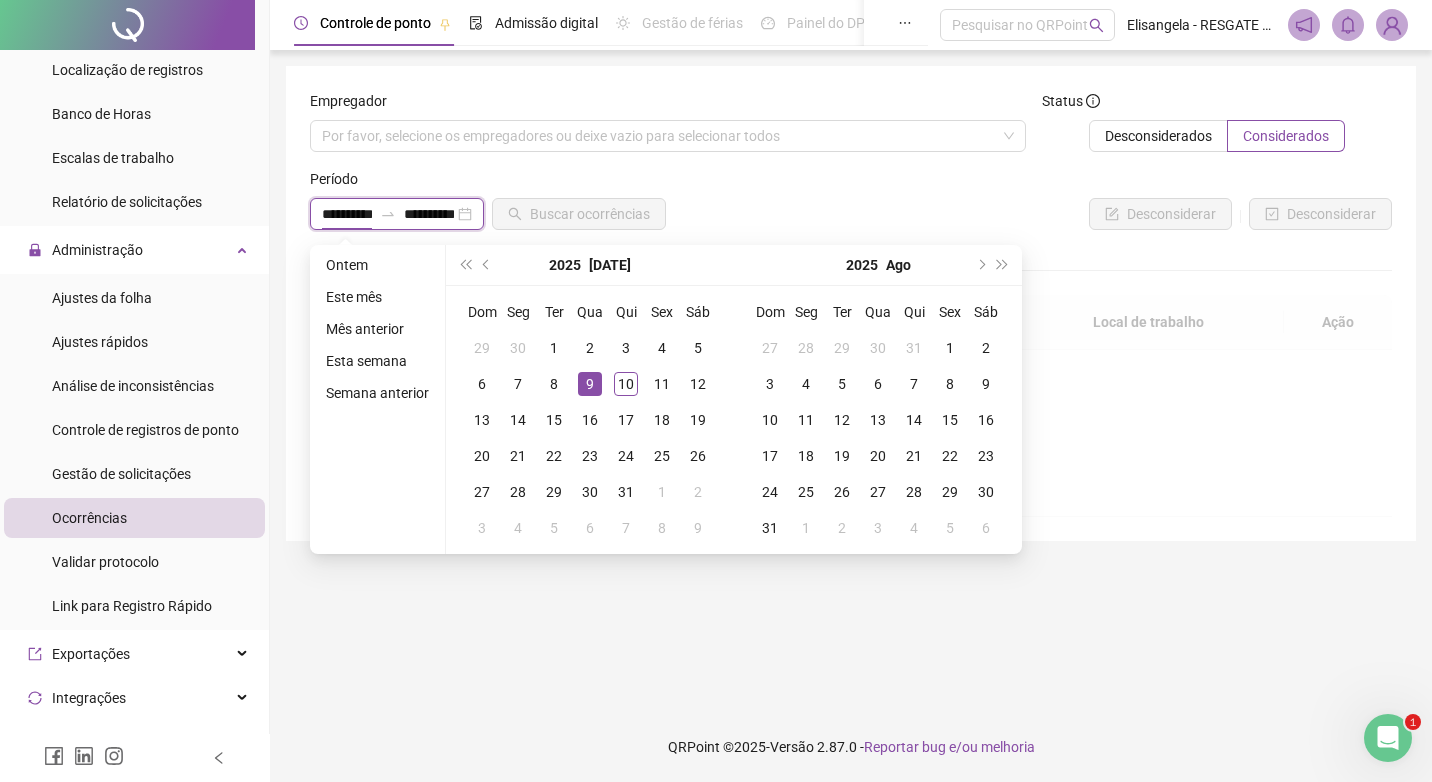 type on "**********" 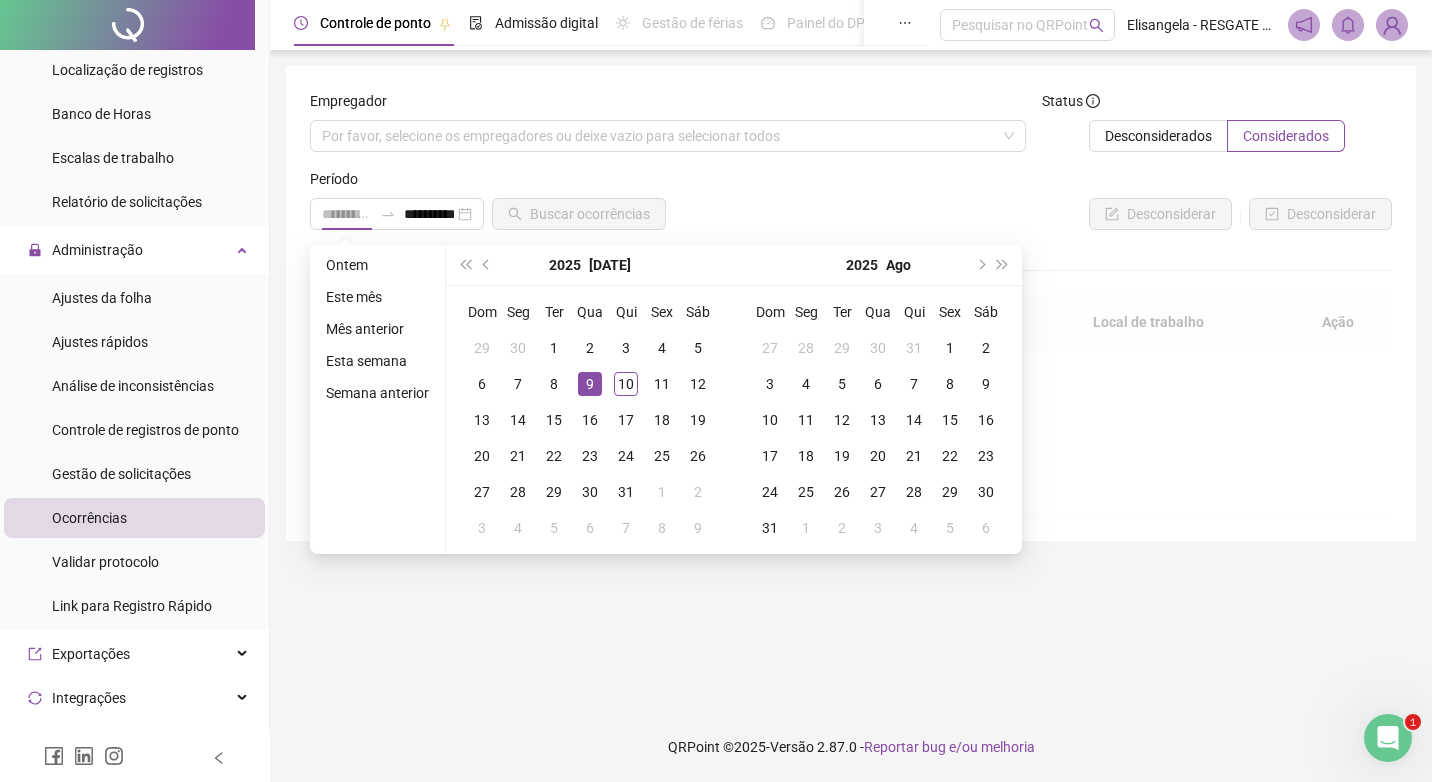 type 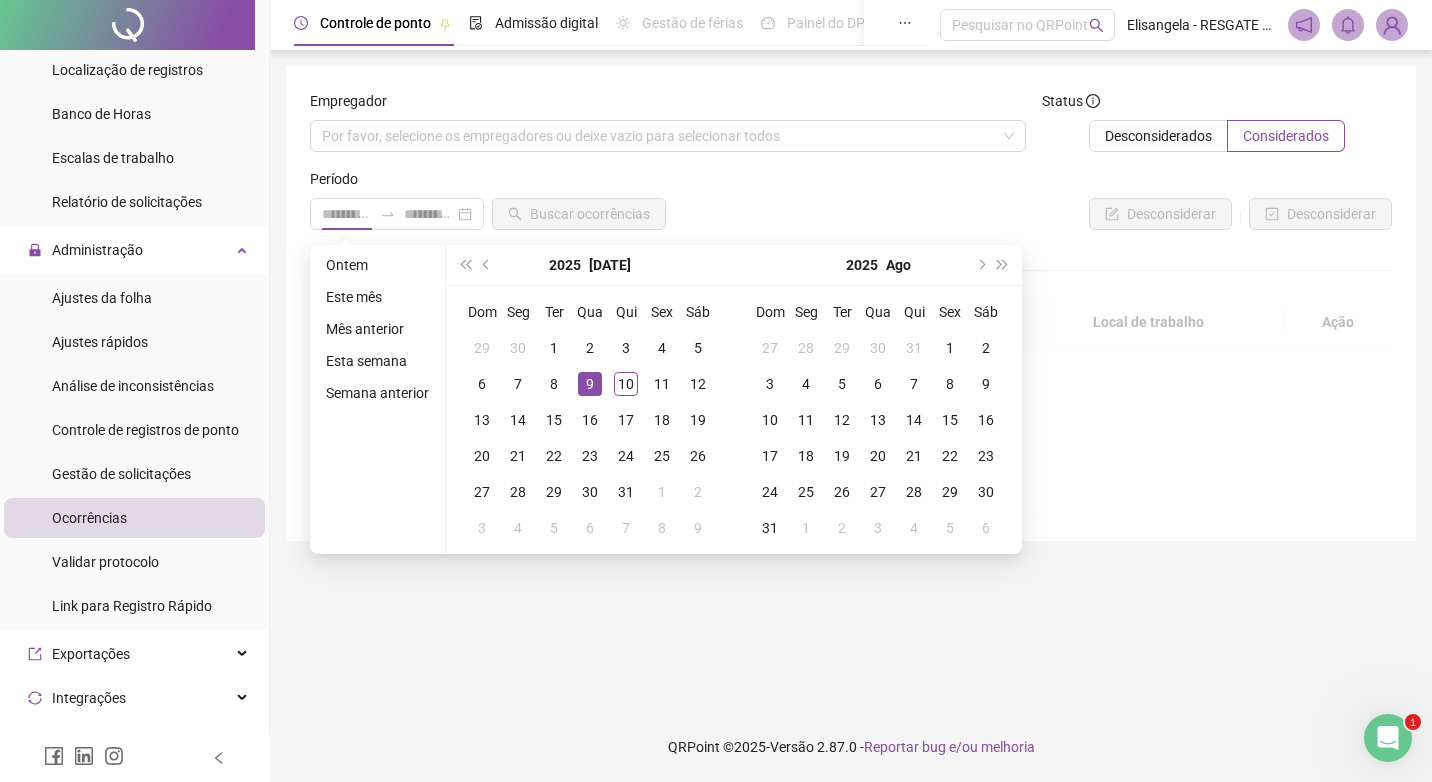 click on "Empregador   Por favor, selecione os empregadores ou deixe vazio para selecionar todos Status   Desconsiderados Considerados Período   Buscar ocorrências   Desconsiderar  Desconsiderar Nome Data Hora Tipo de ocorrência Local de trabalho Ação               Não há dados Não há dados" at bounding box center [851, 381] 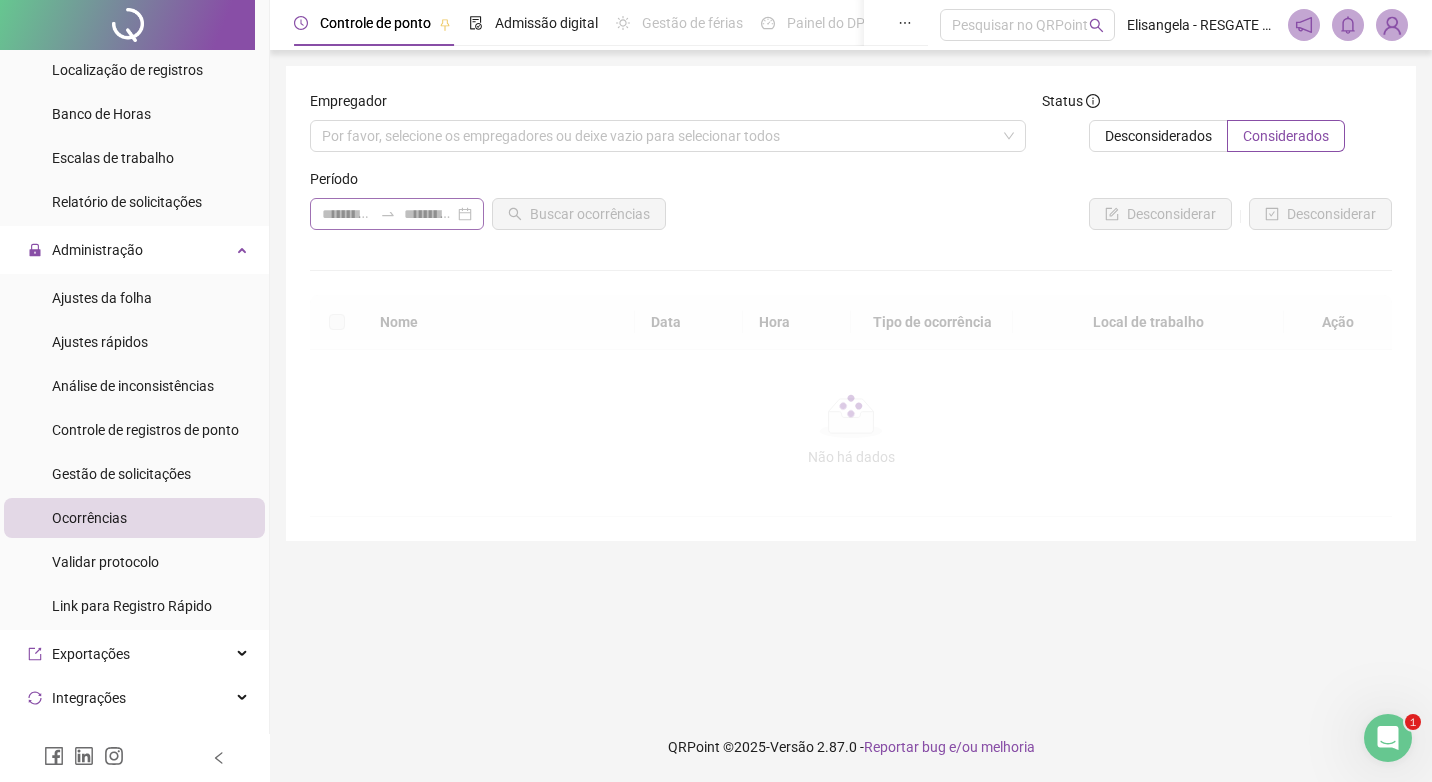 click at bounding box center (397, 214) 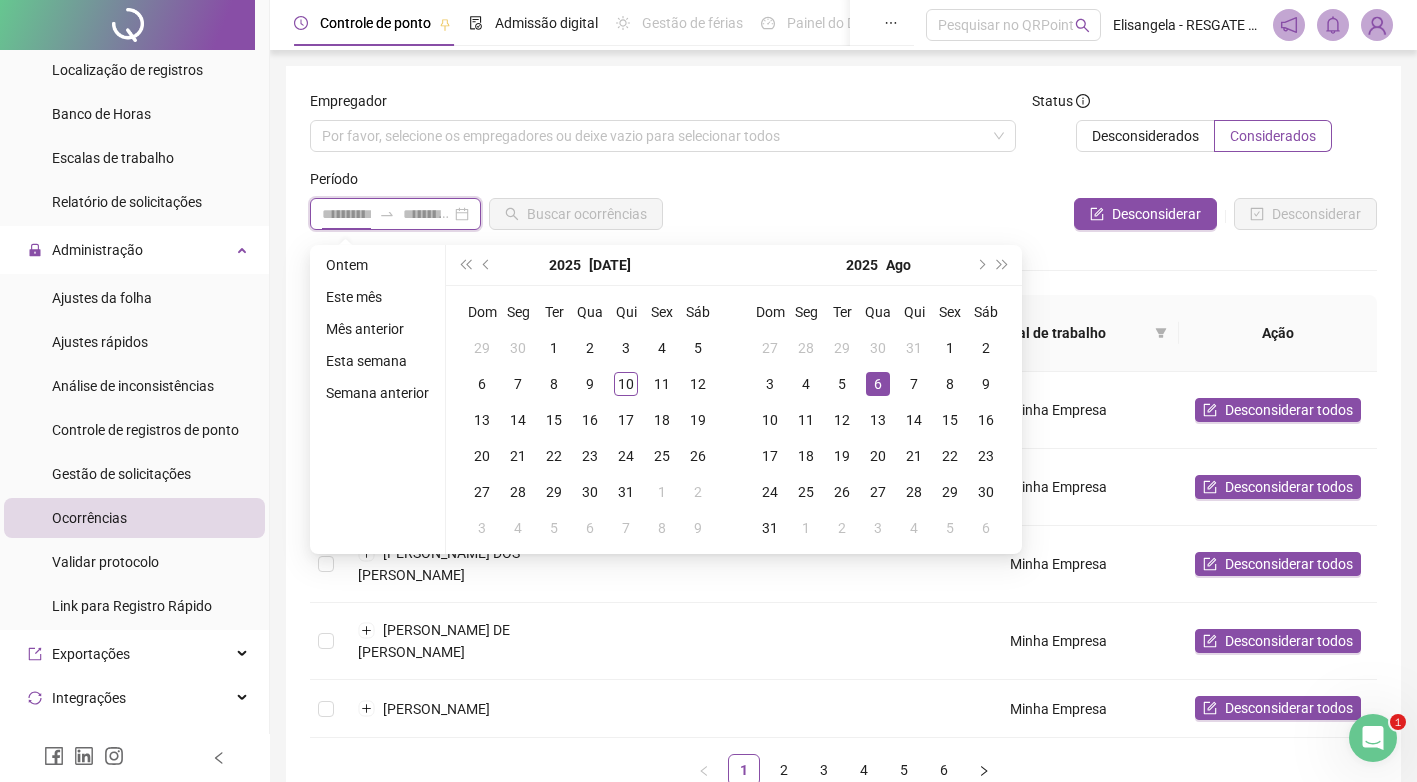 type on "**********" 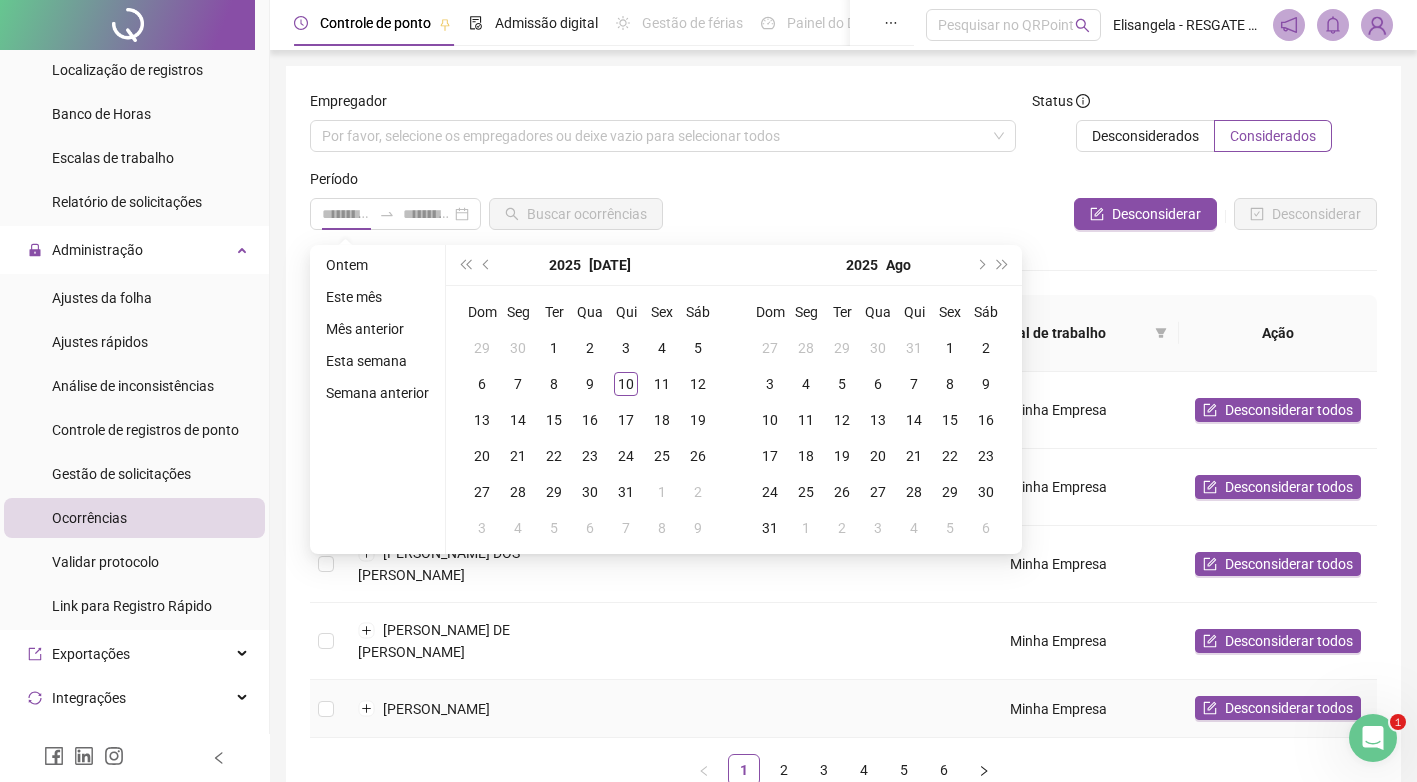 click at bounding box center (638, 709) 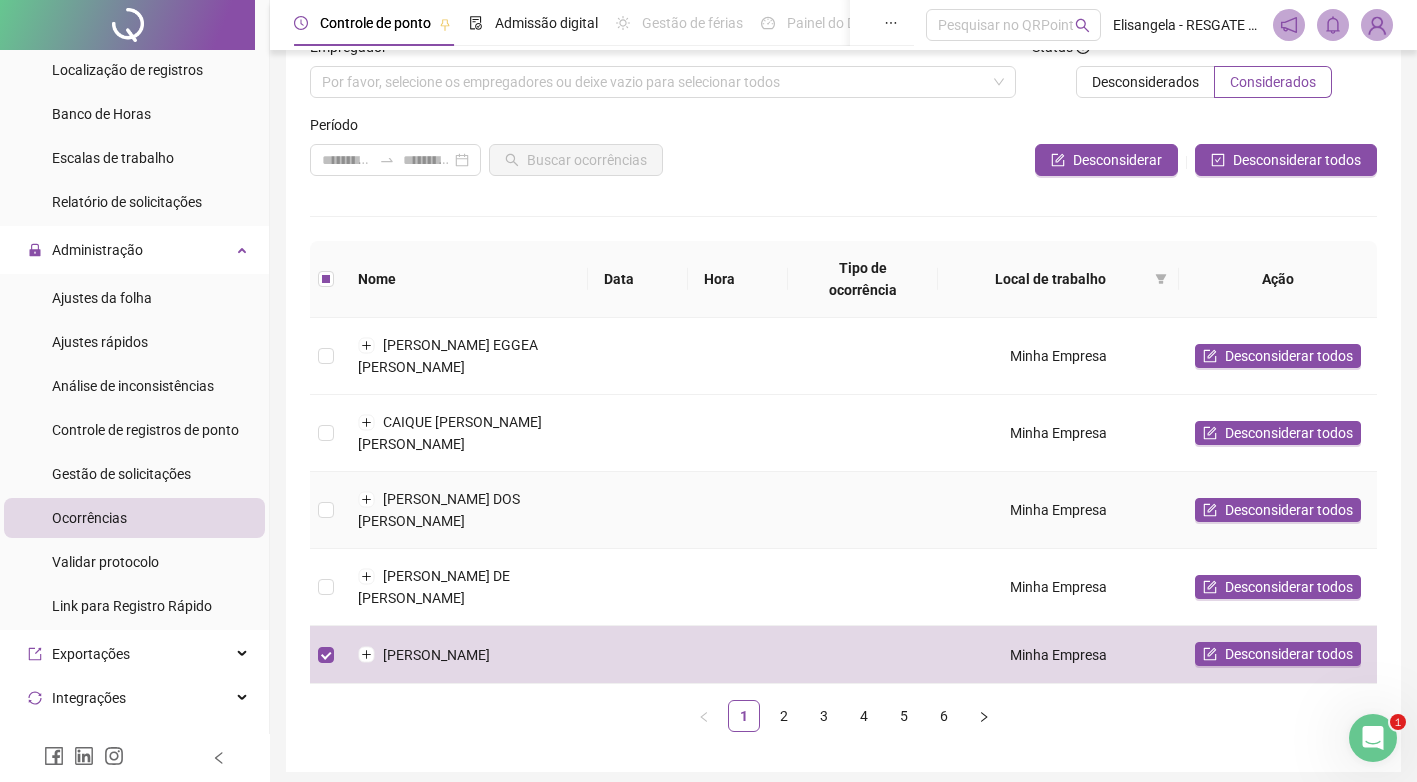 scroll, scrollTop: 89, scrollLeft: 0, axis: vertical 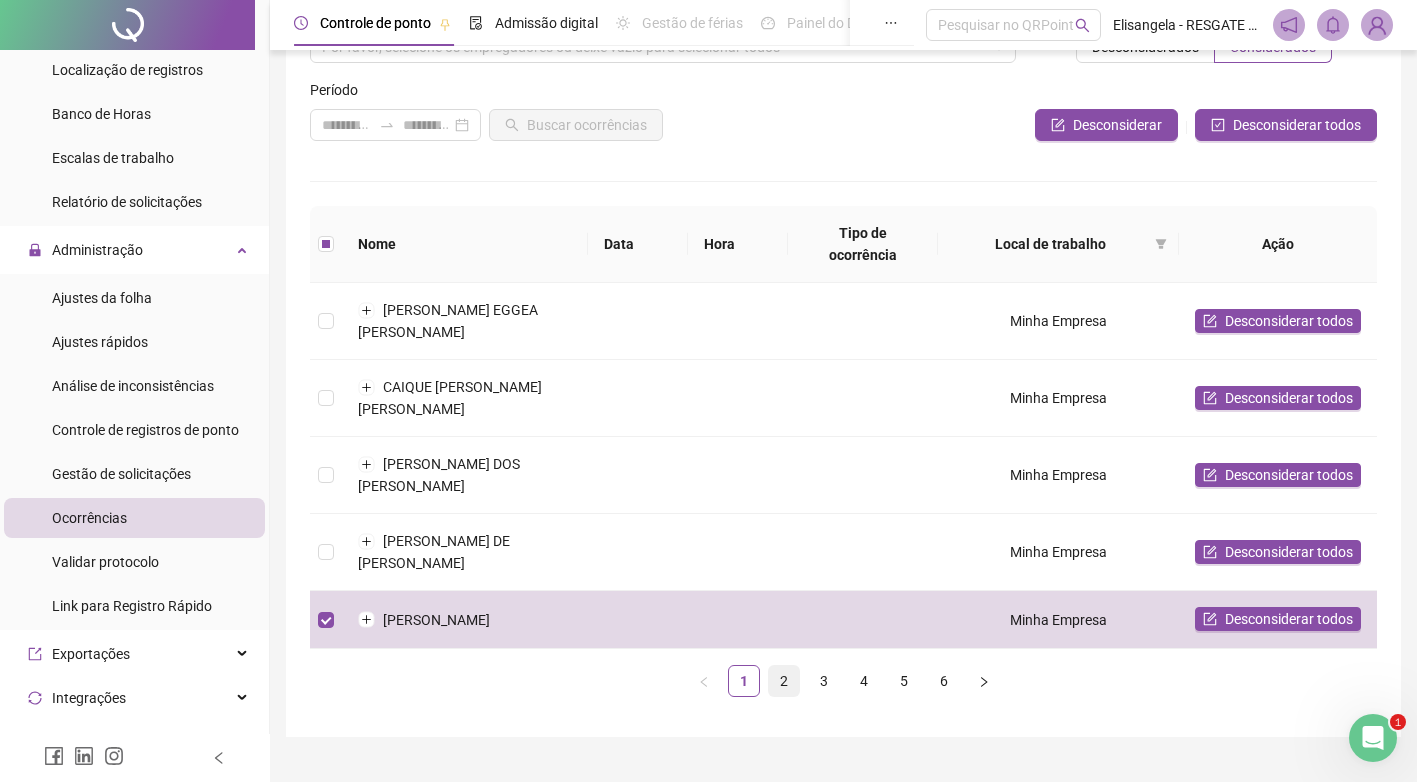 click on "2" at bounding box center (784, 681) 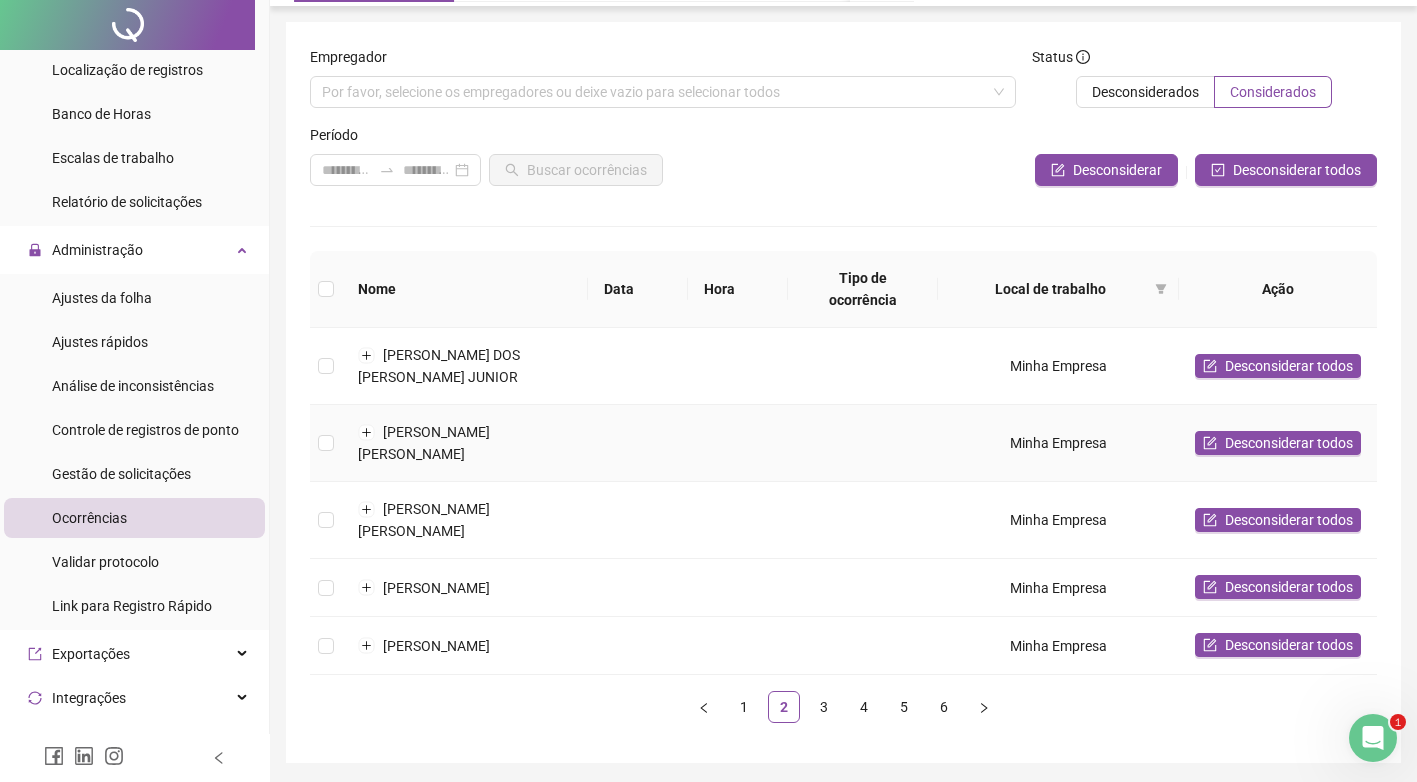 scroll, scrollTop: 70, scrollLeft: 0, axis: vertical 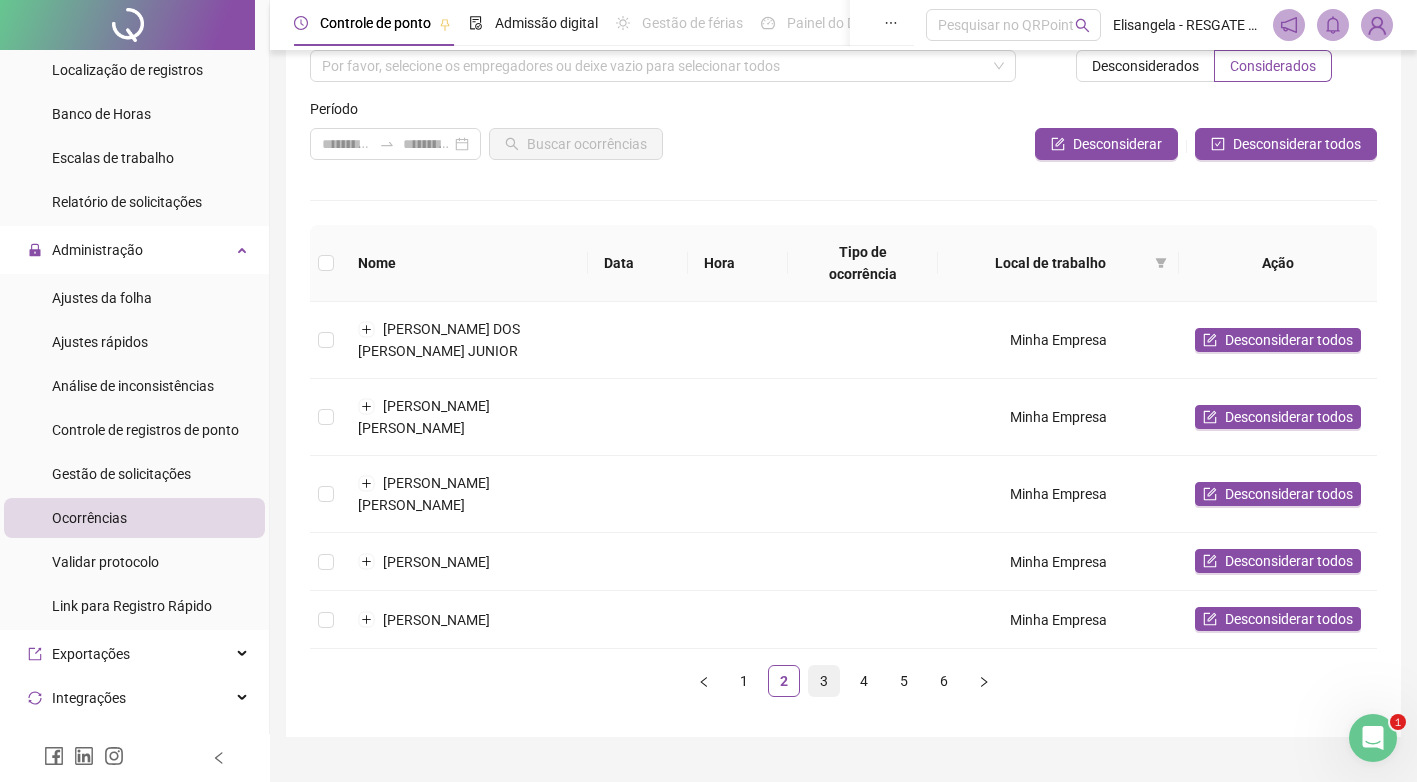 click on "3" at bounding box center (824, 681) 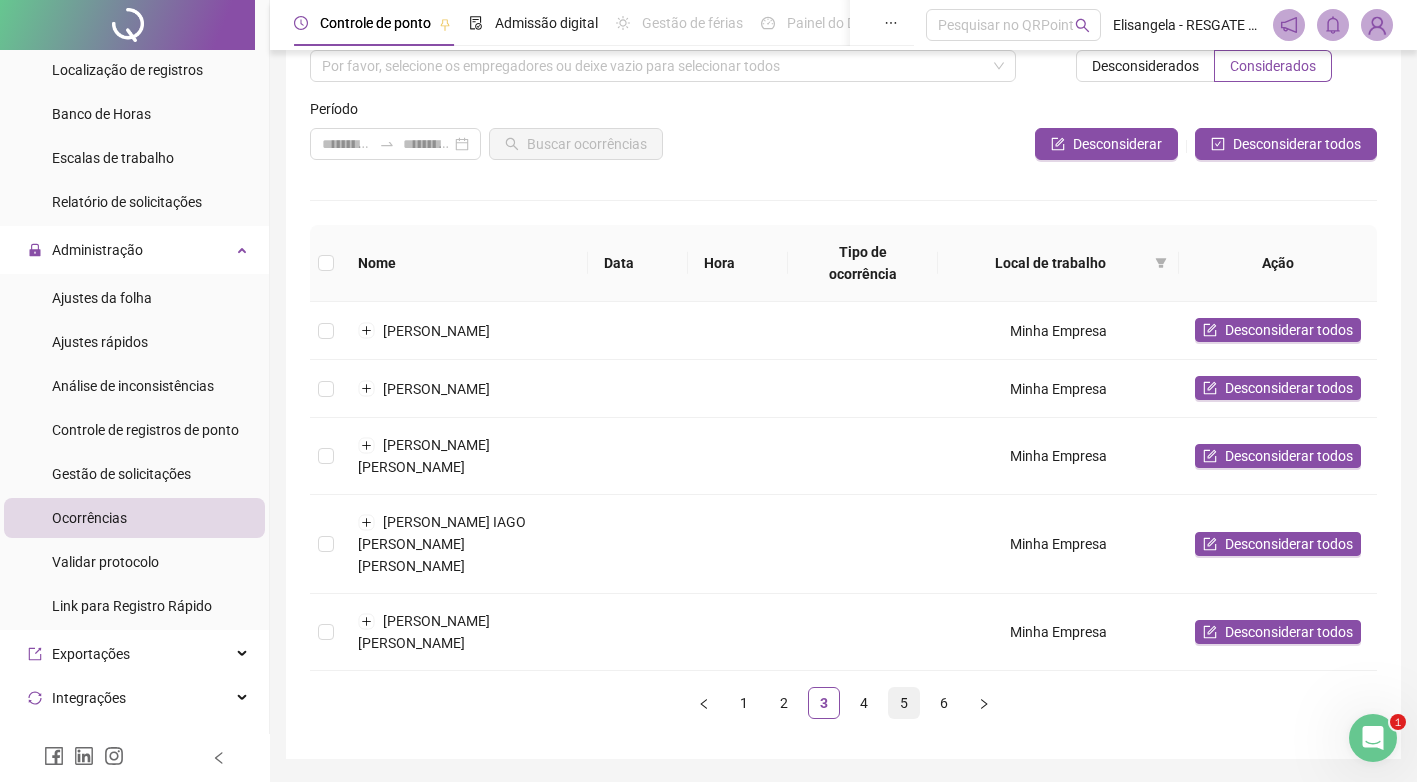 click on "5" at bounding box center [904, 703] 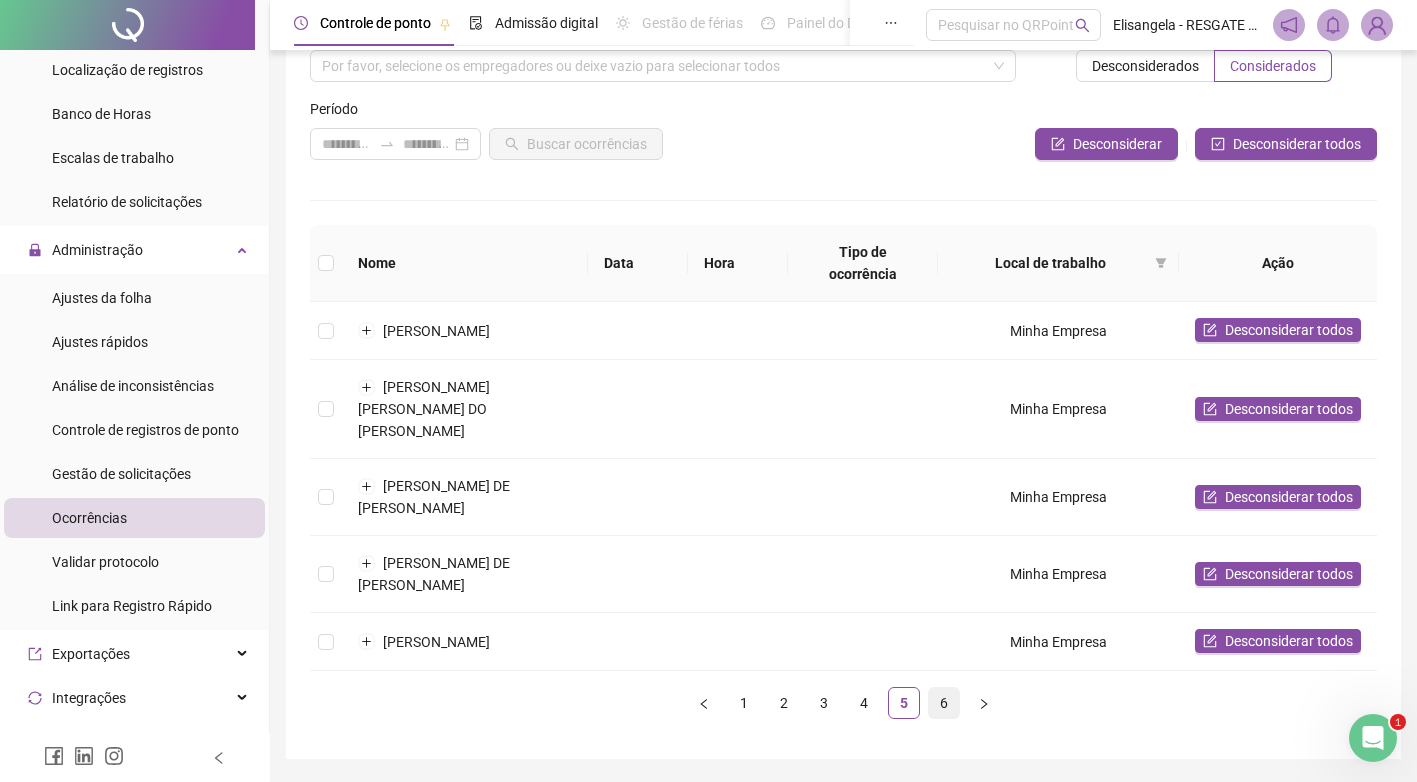 click on "6" at bounding box center [944, 703] 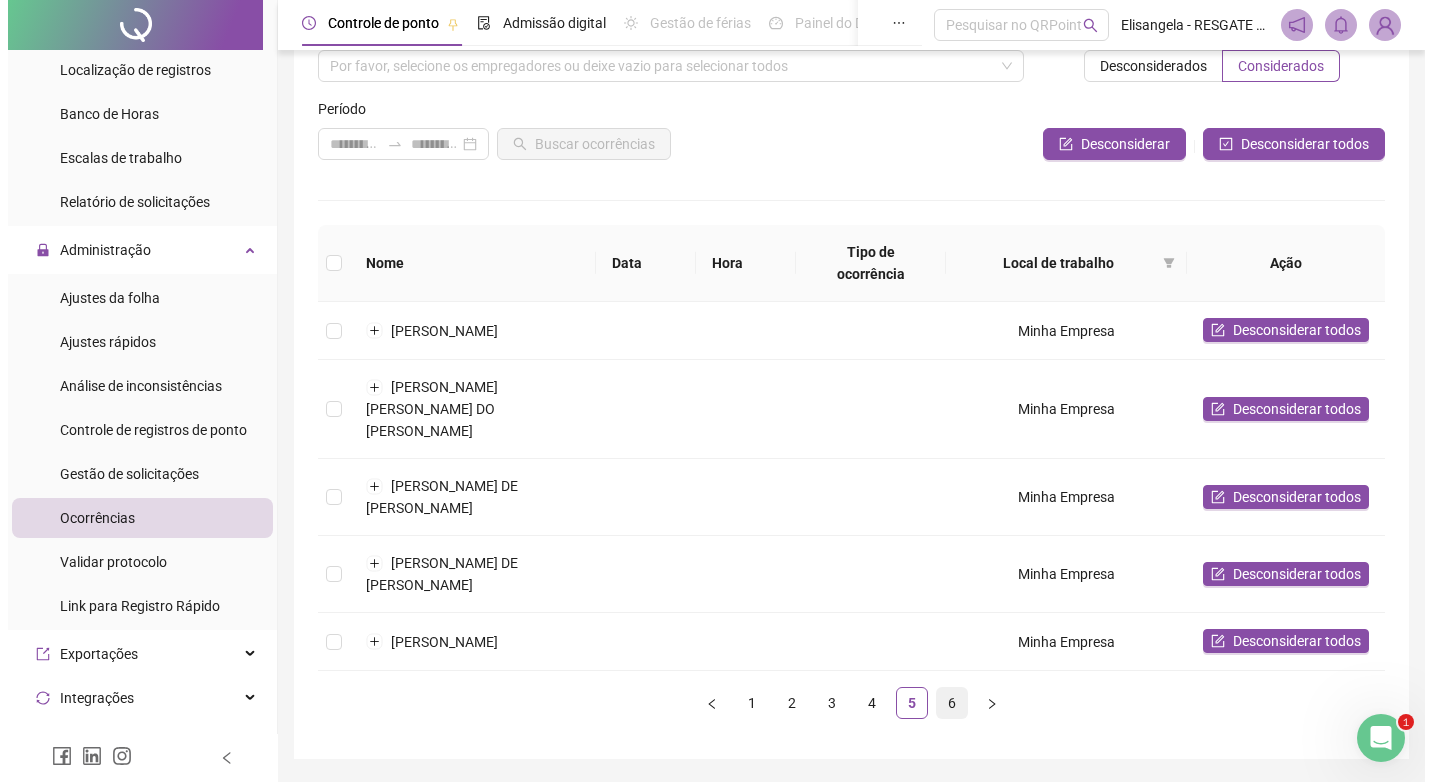 scroll, scrollTop: 0, scrollLeft: 0, axis: both 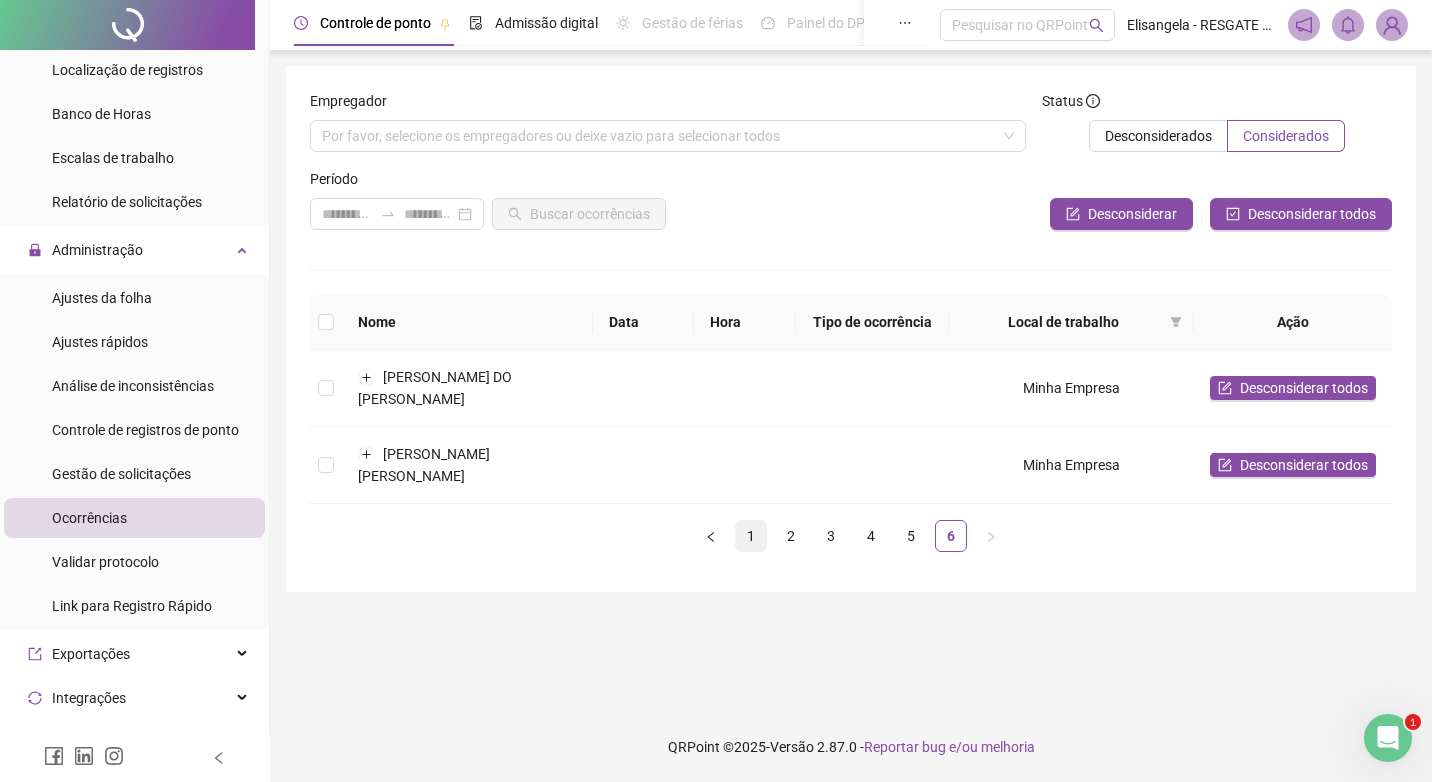 click on "1" at bounding box center (751, 536) 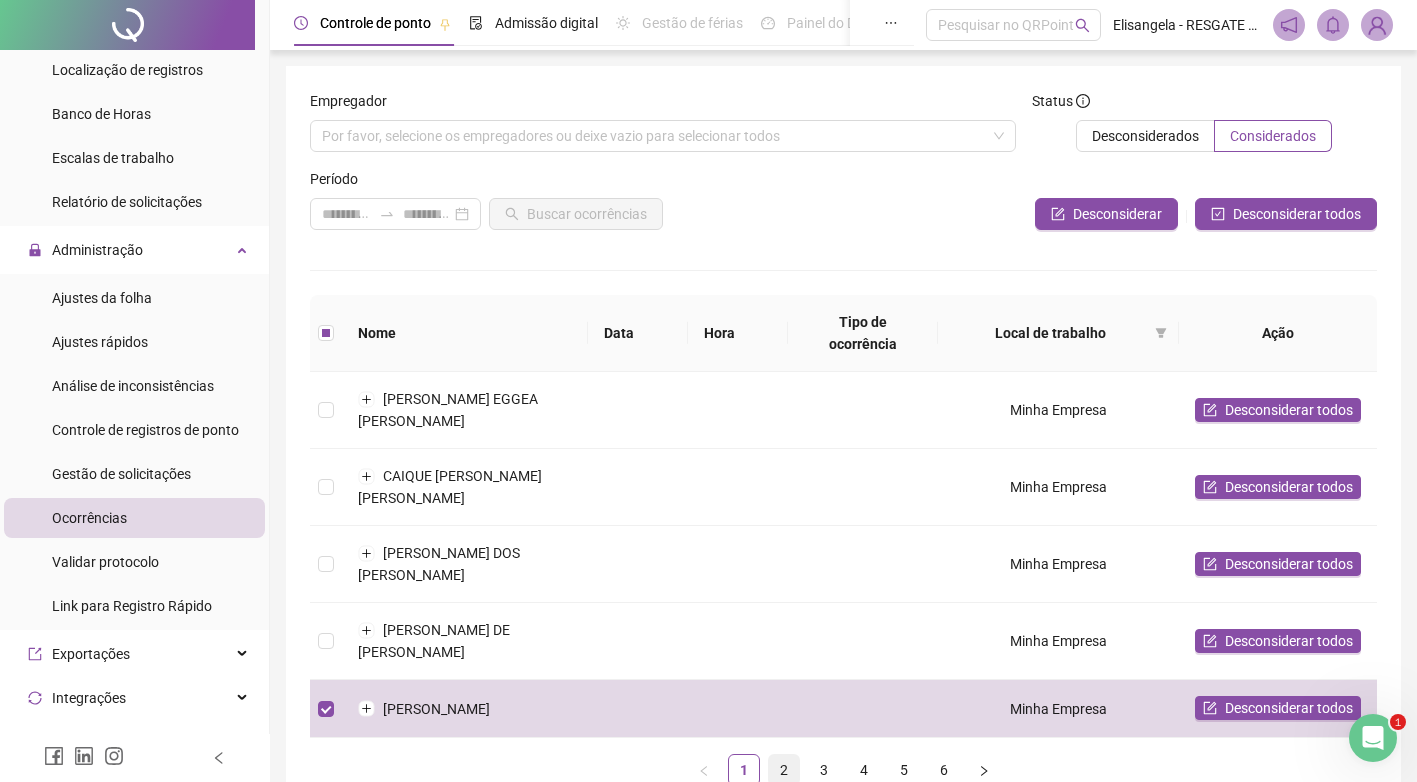 click on "2" at bounding box center [784, 770] 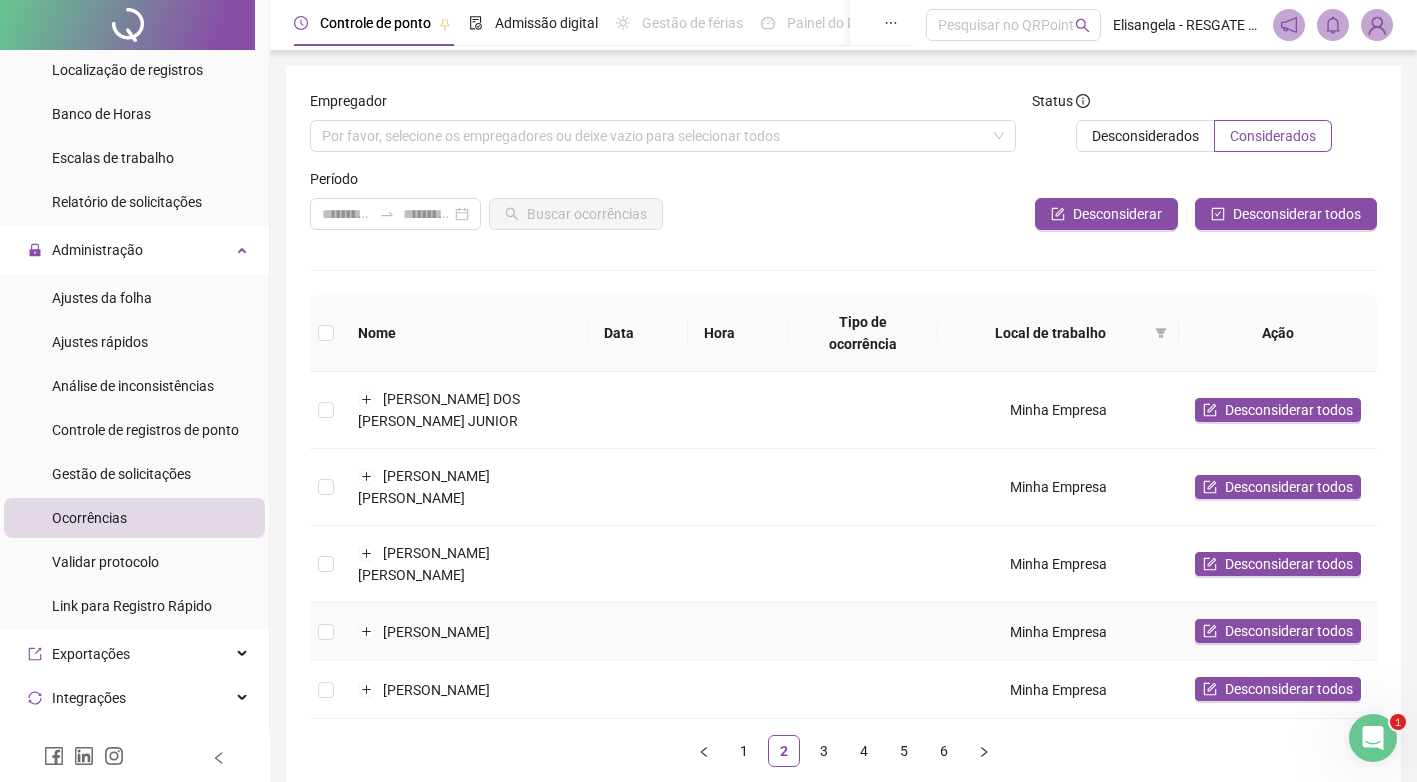 click on "[PERSON_NAME]" at bounding box center (465, 632) 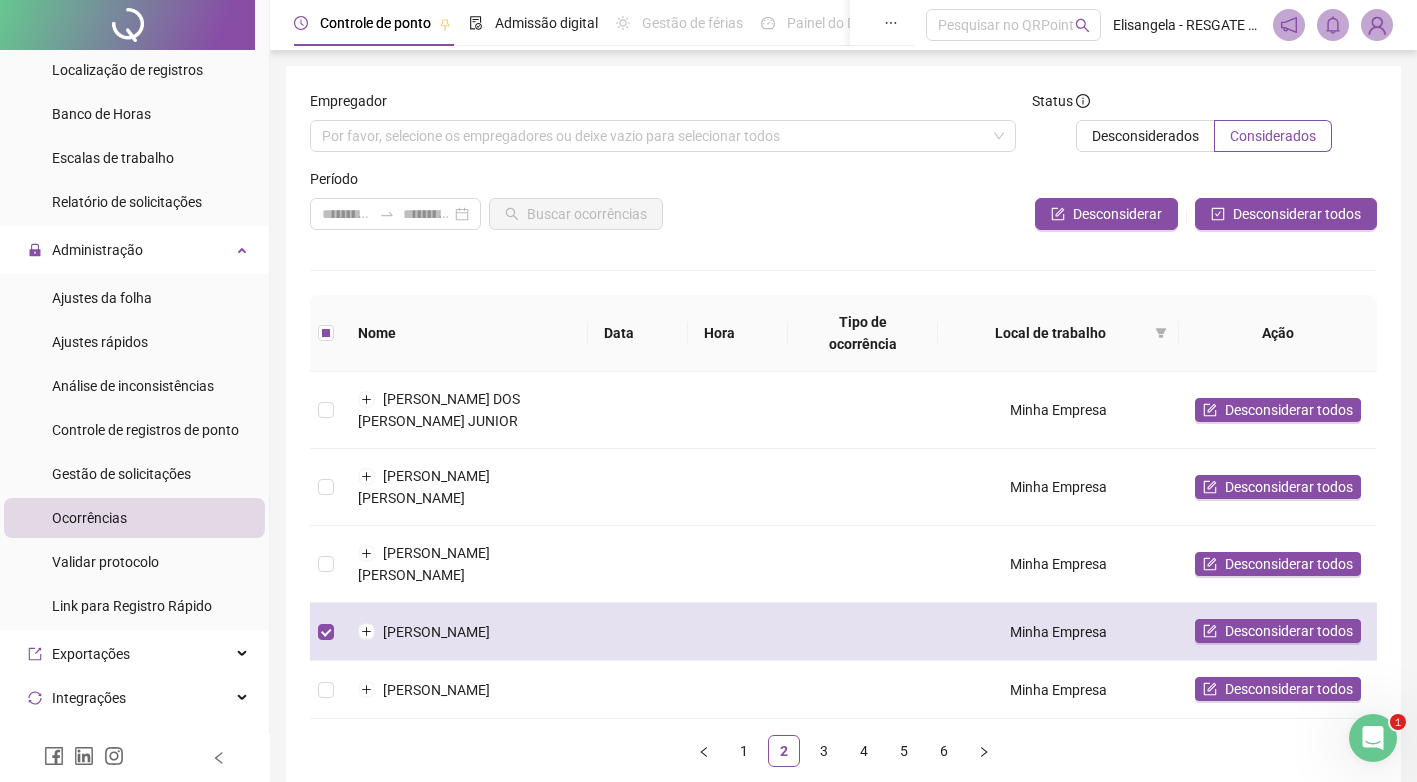 click on "[PERSON_NAME]" at bounding box center (465, 632) 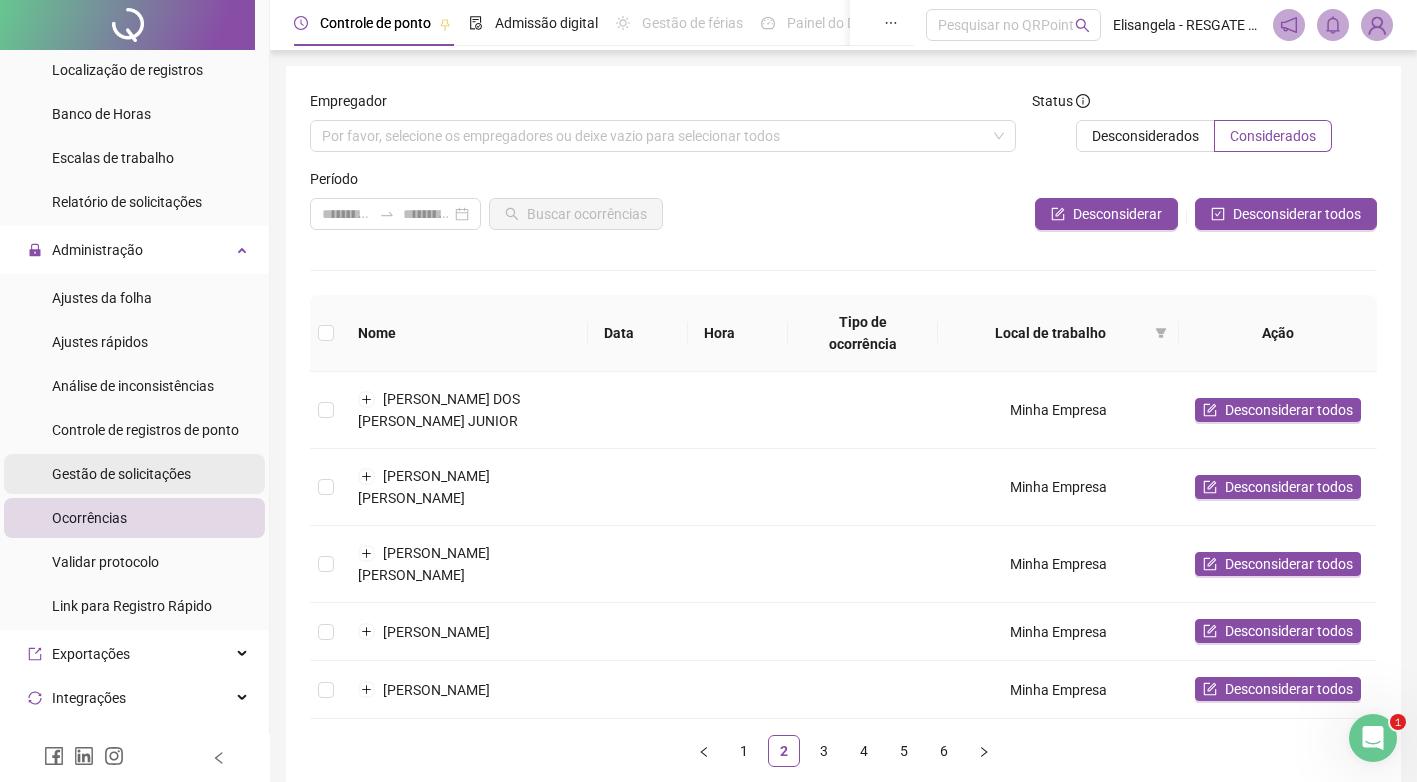 click on "Gestão de solicitações" at bounding box center (121, 474) 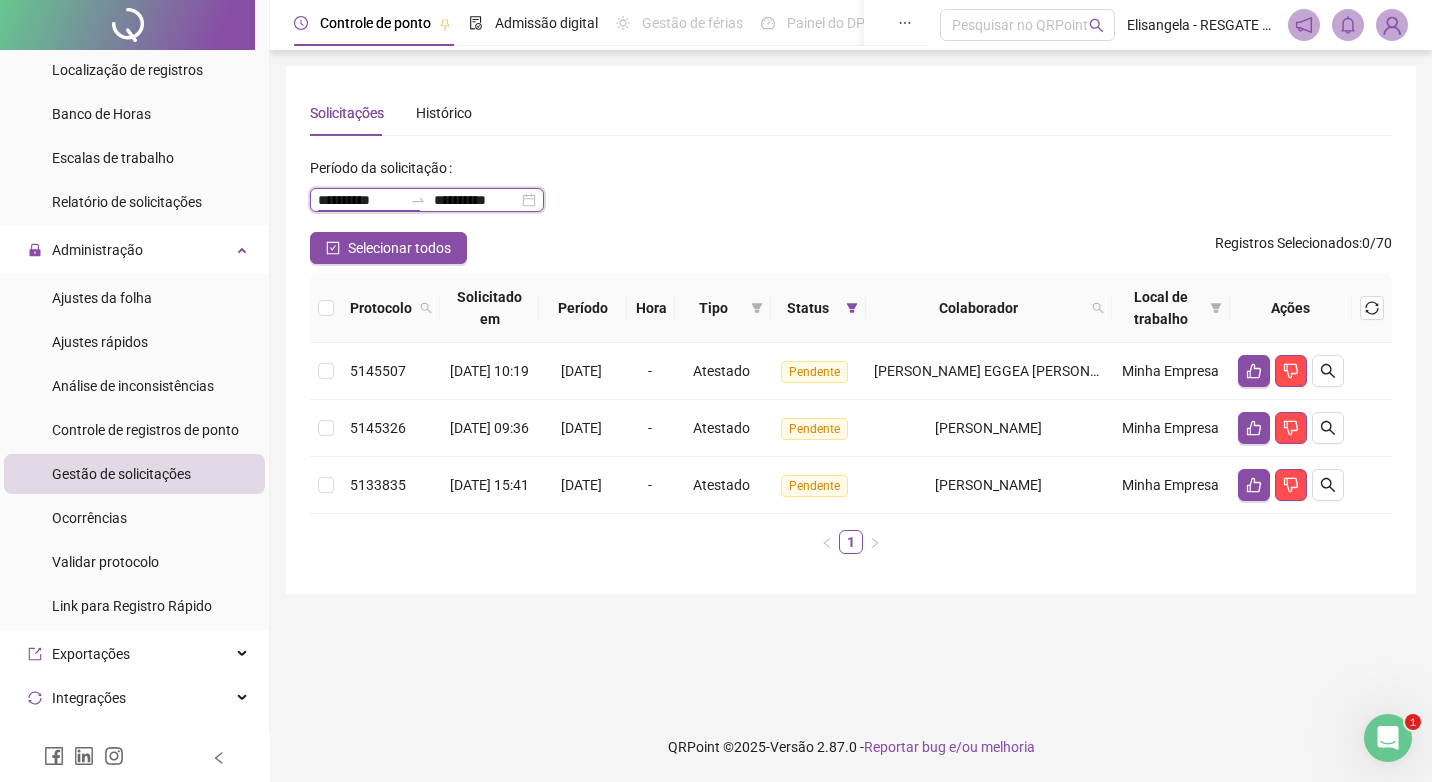 click on "**********" at bounding box center [360, 200] 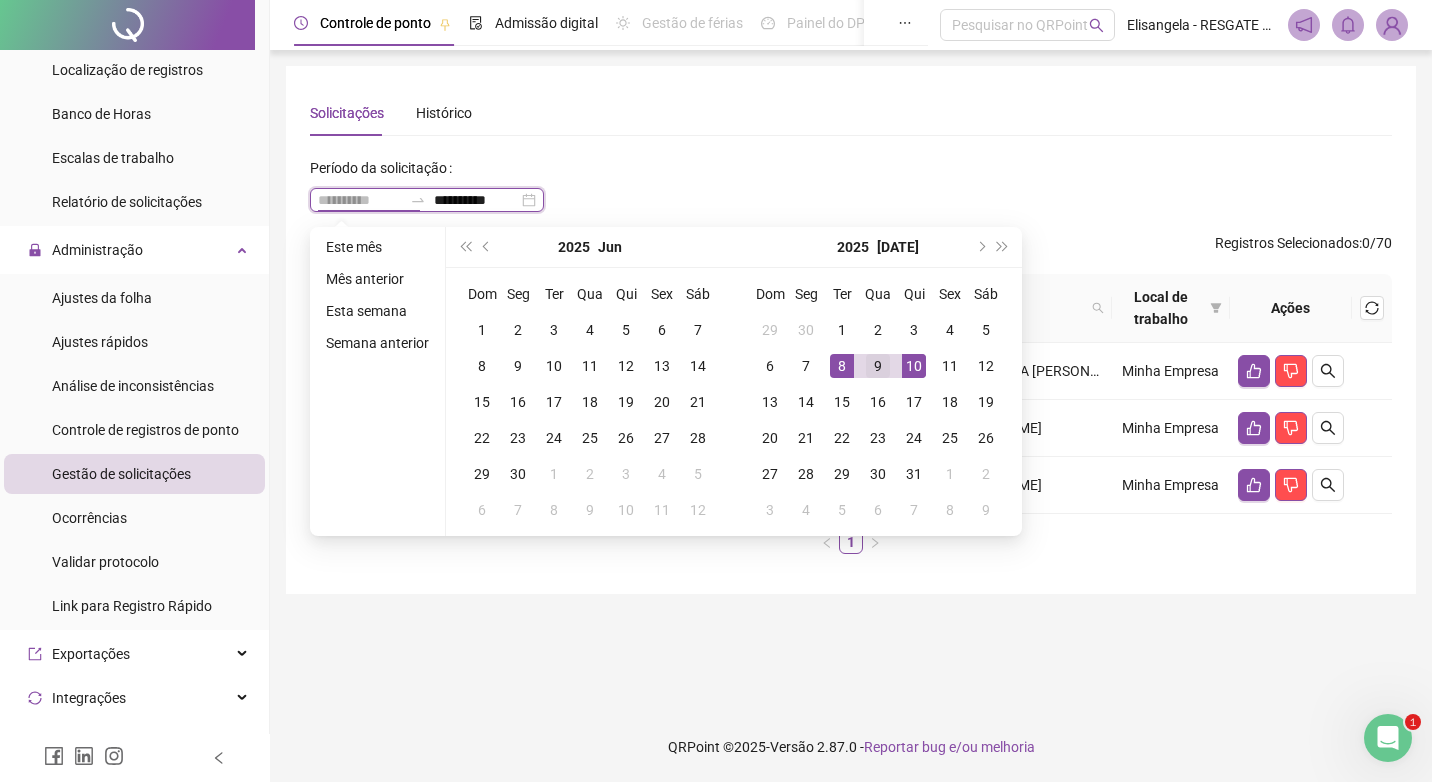 type on "**********" 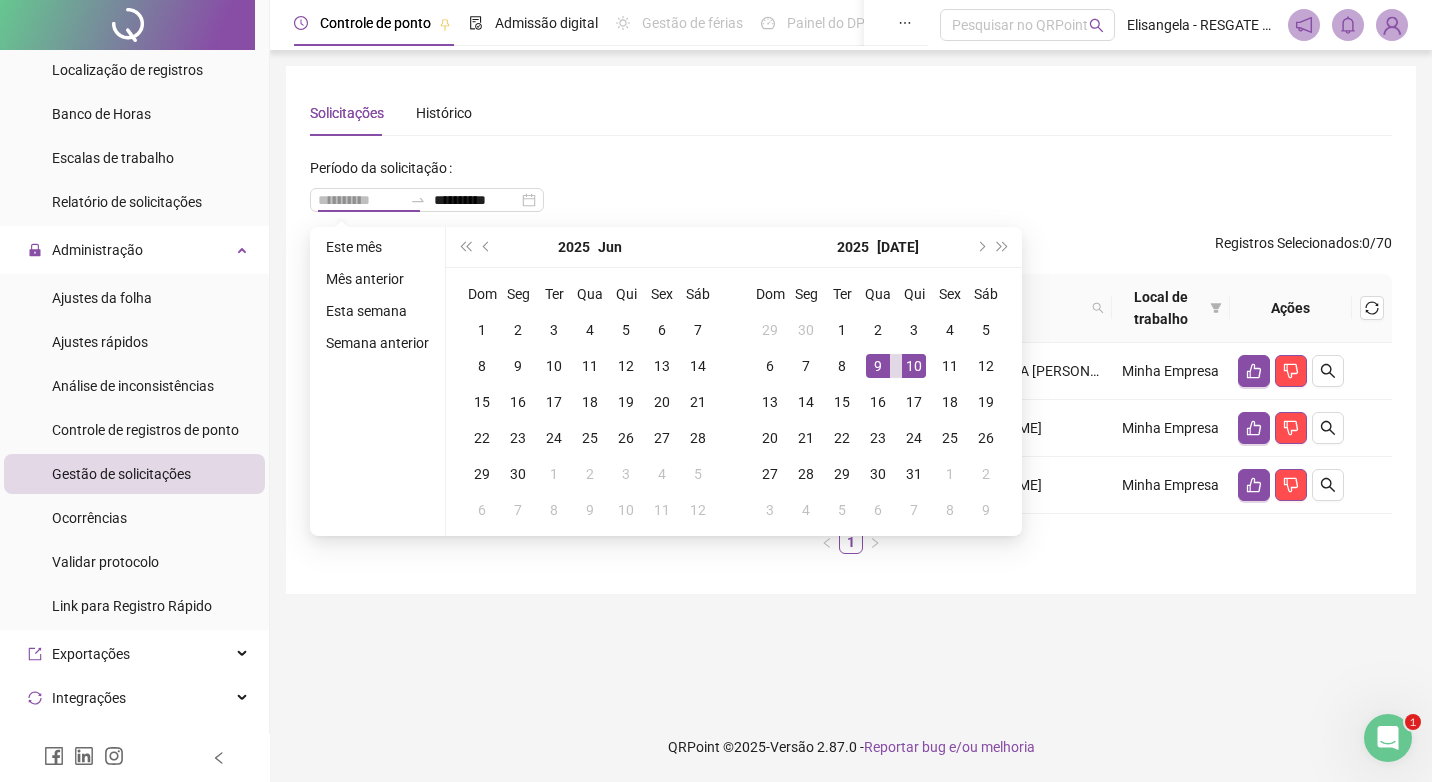 click on "9" at bounding box center (878, 366) 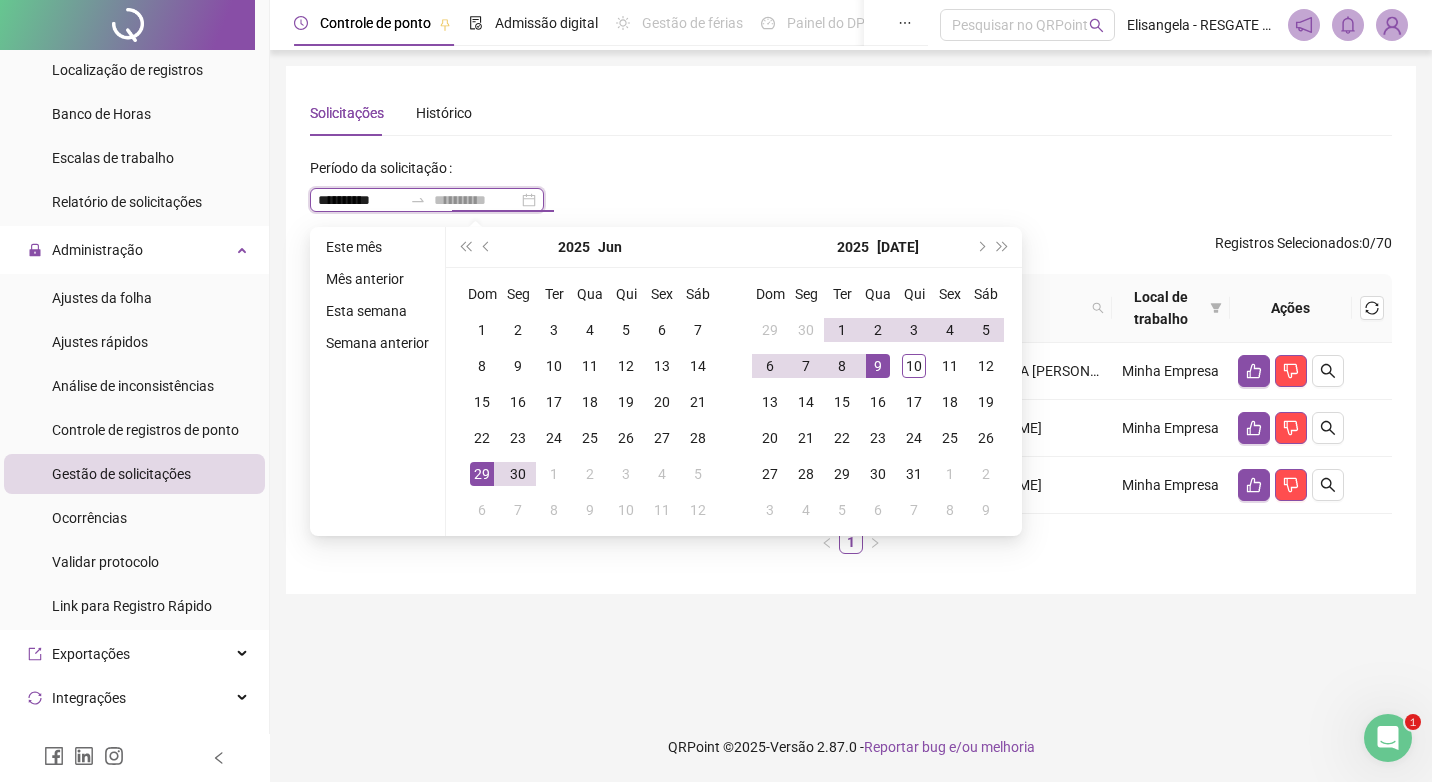 type on "**********" 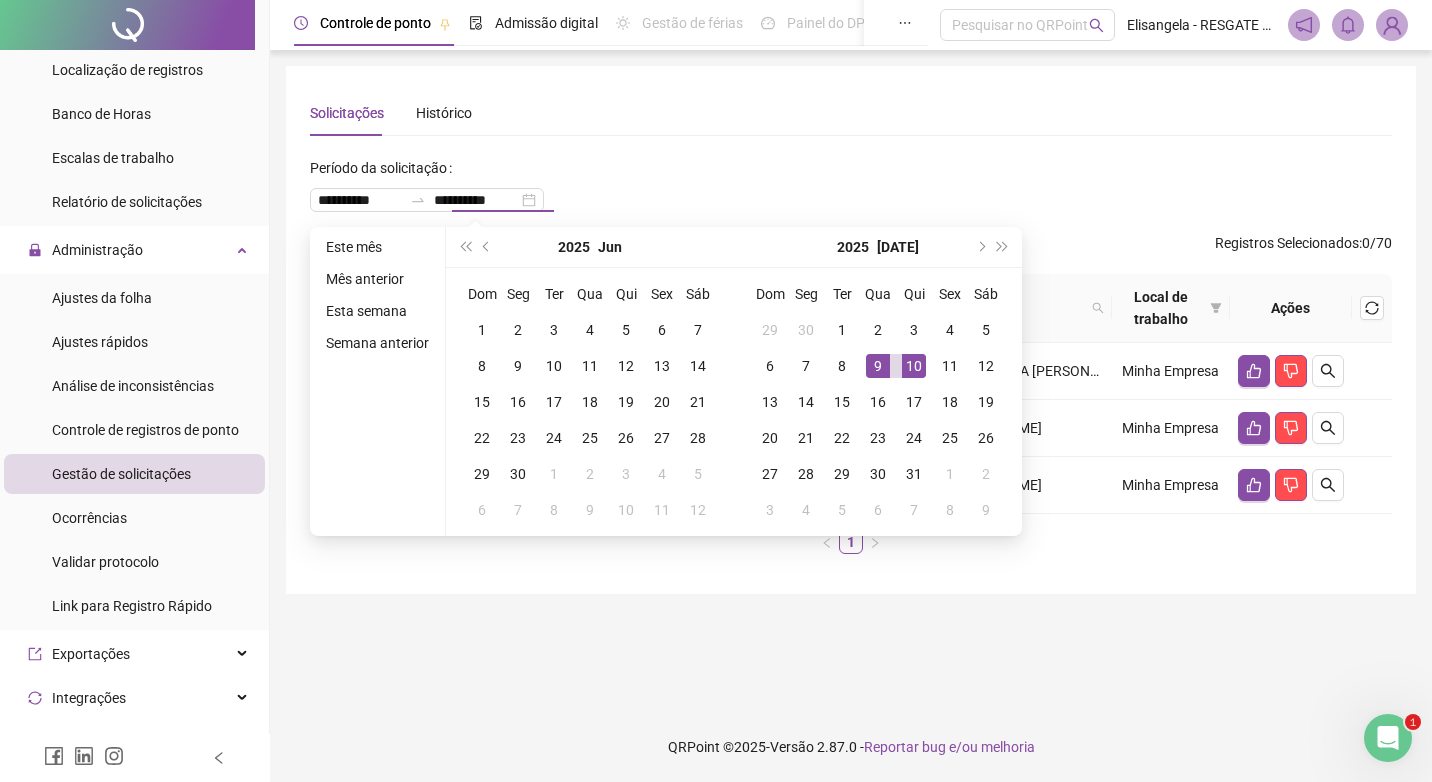 click on "**********" at bounding box center (851, 192) 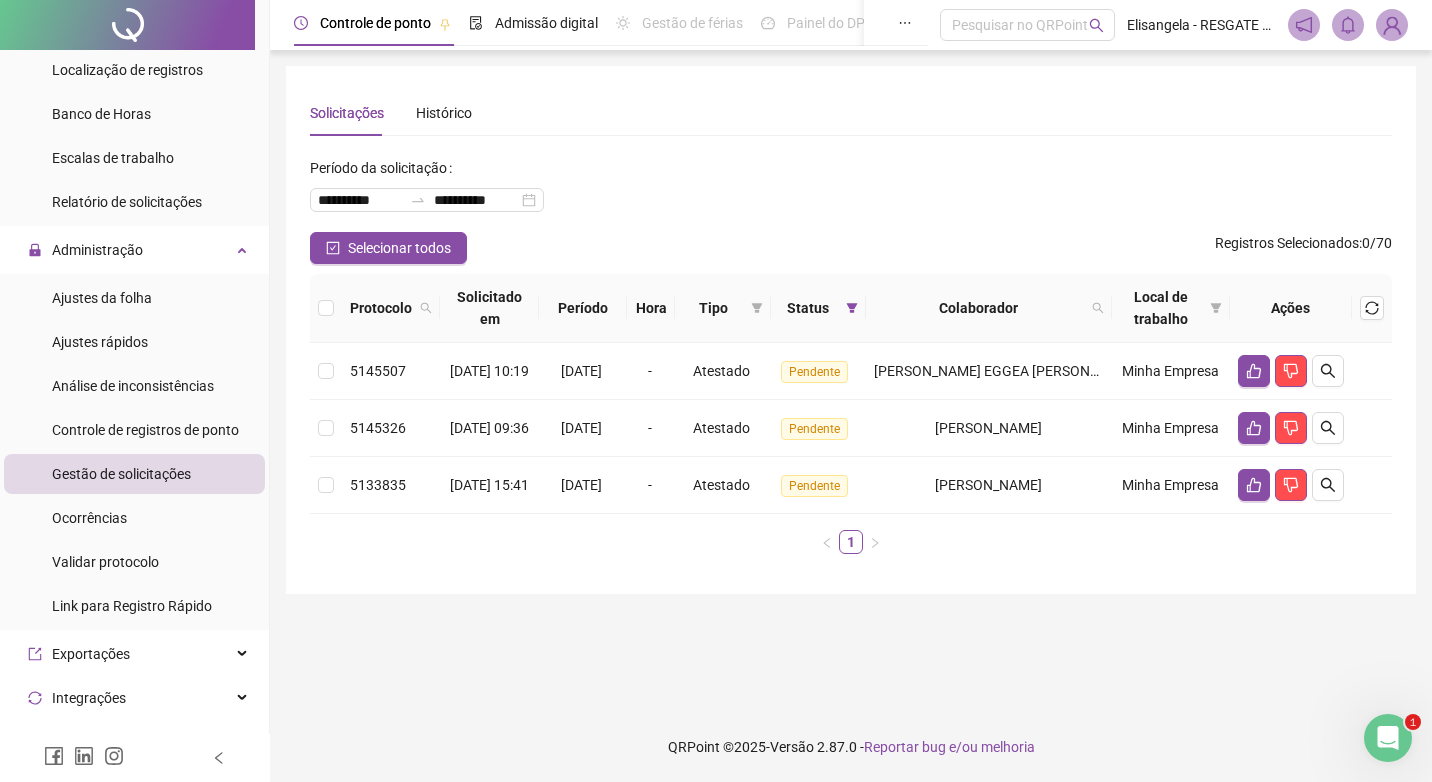 click on "1" at bounding box center (851, 542) 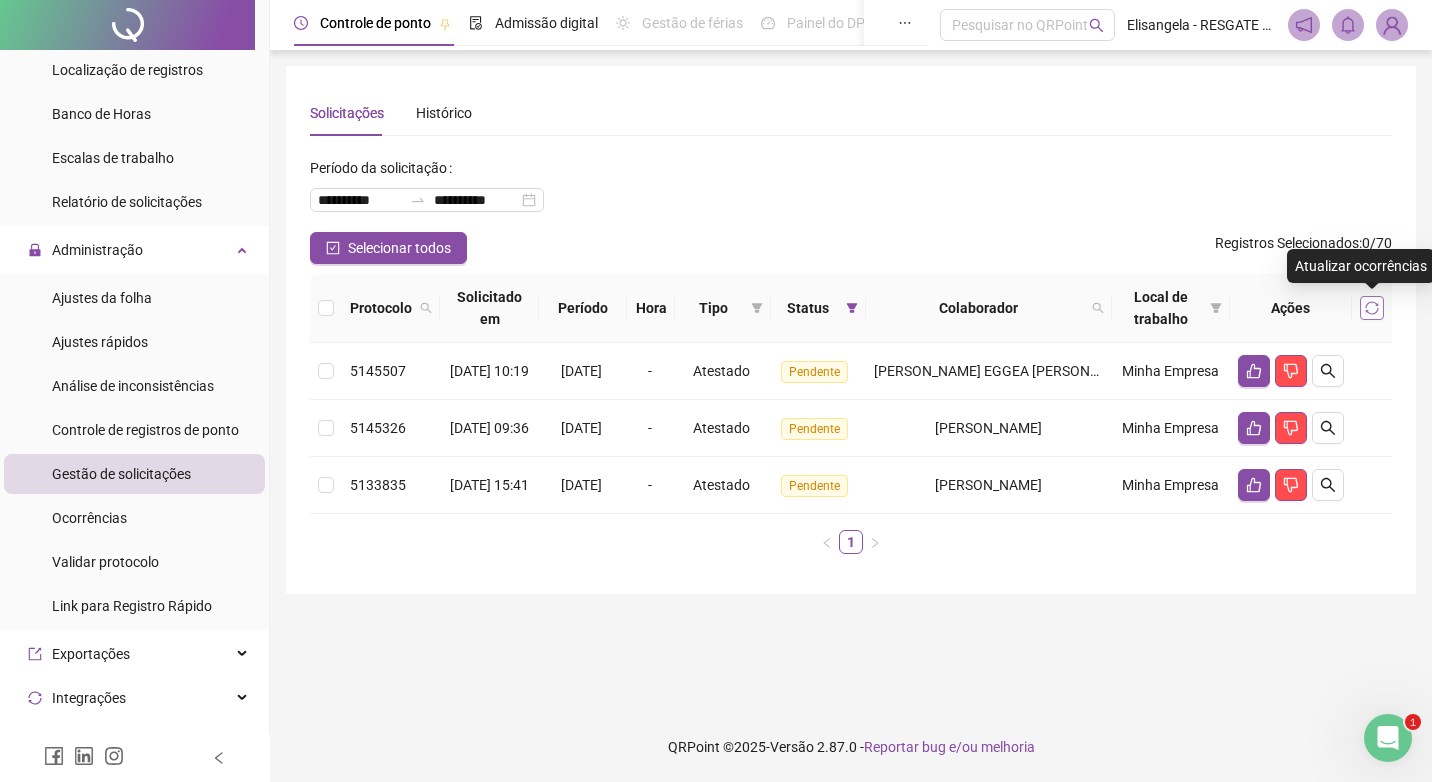 click 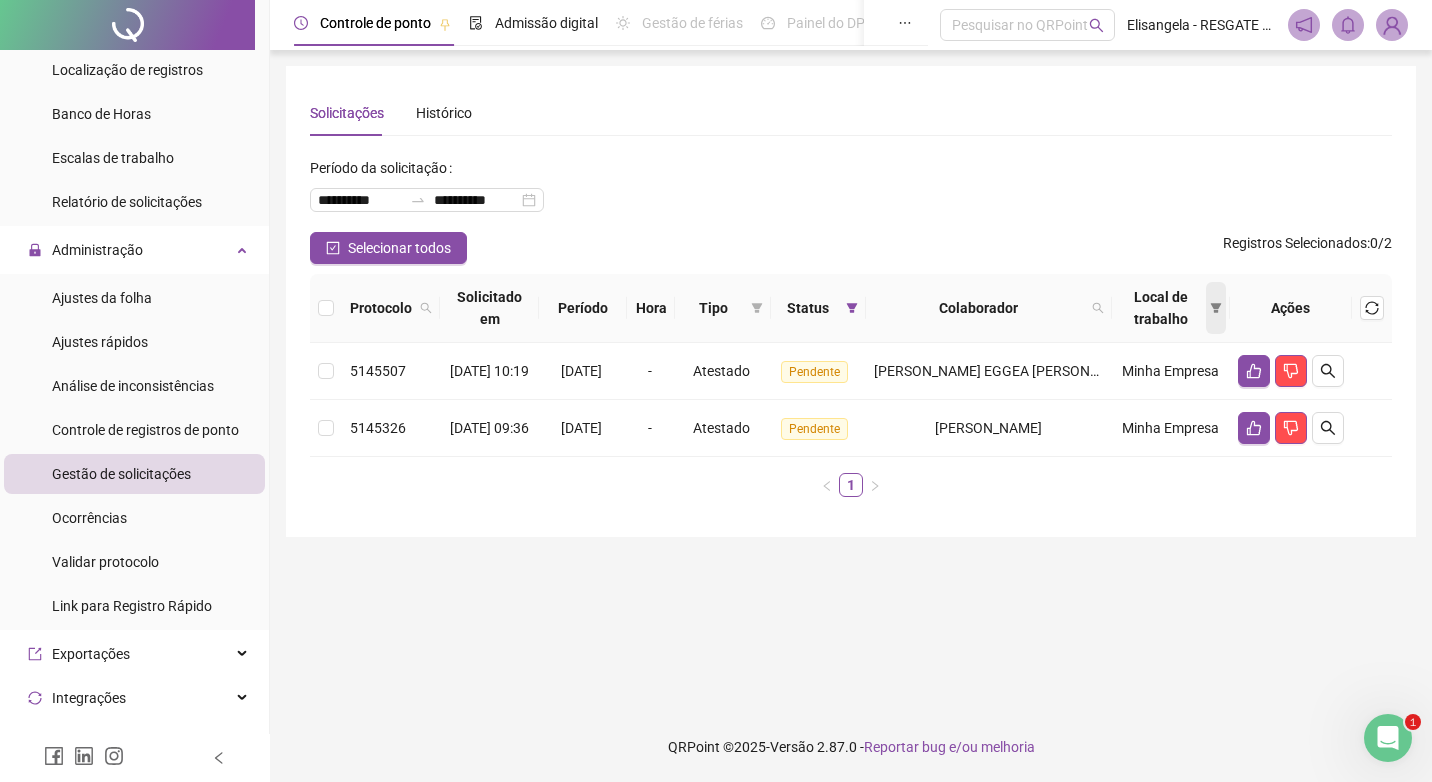 click 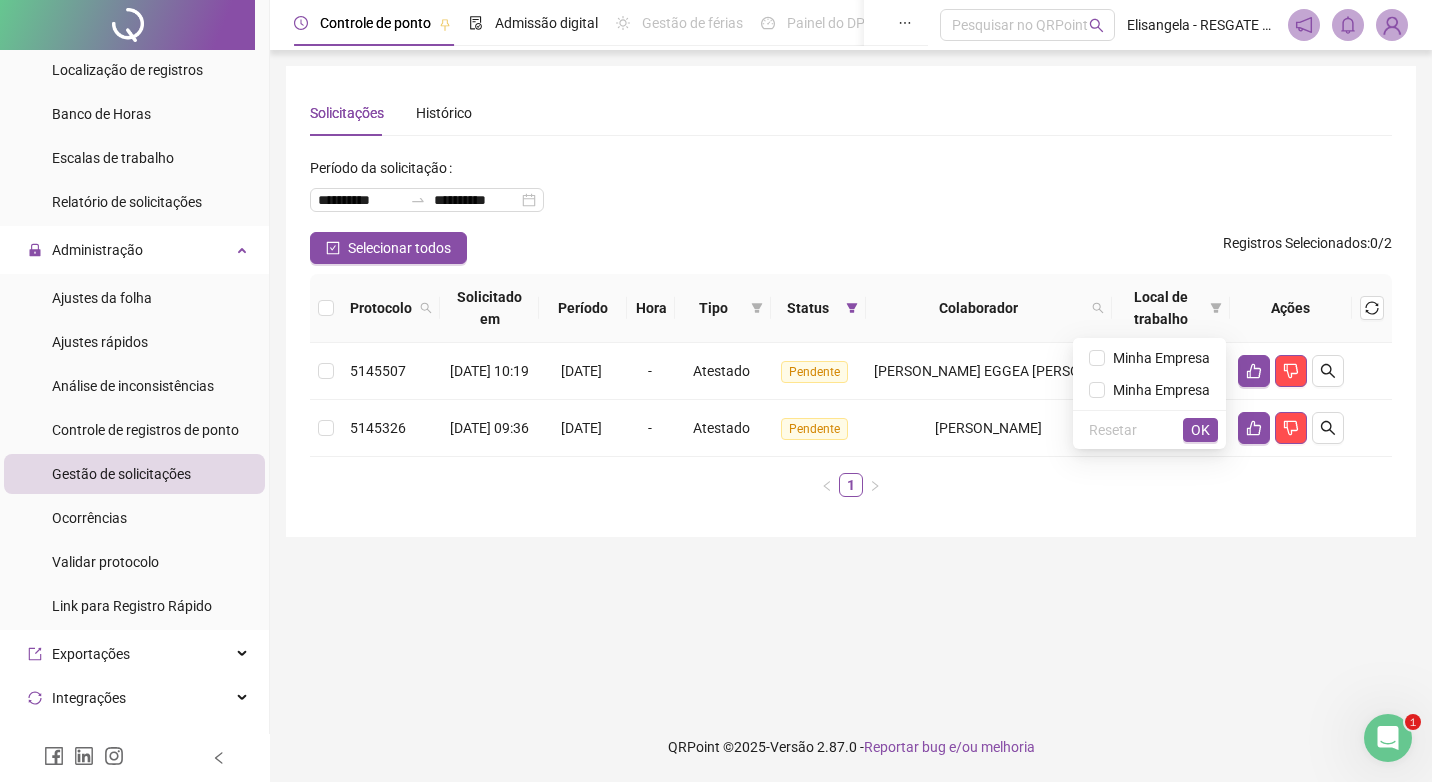 click on "**********" at bounding box center [851, 192] 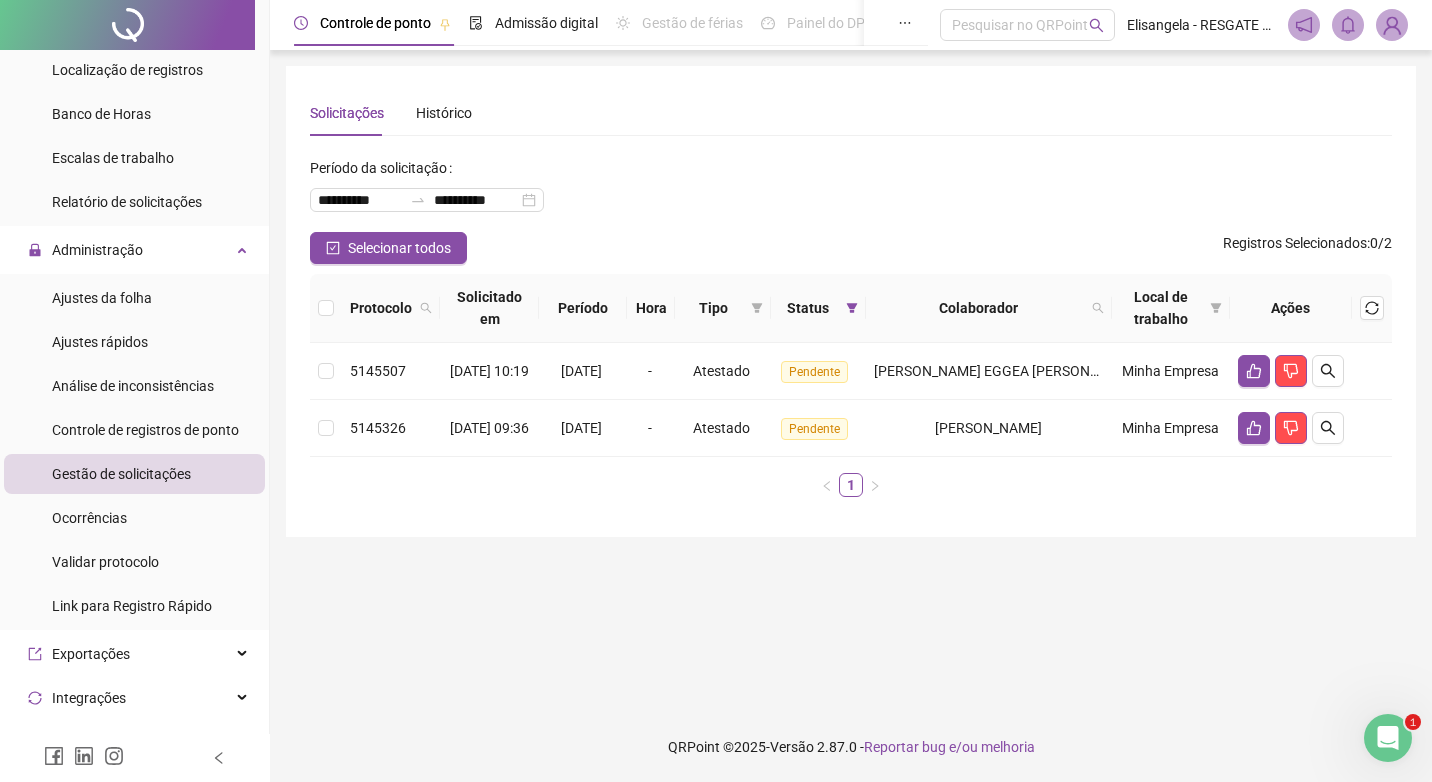 click on "Ações" at bounding box center (1291, 308) 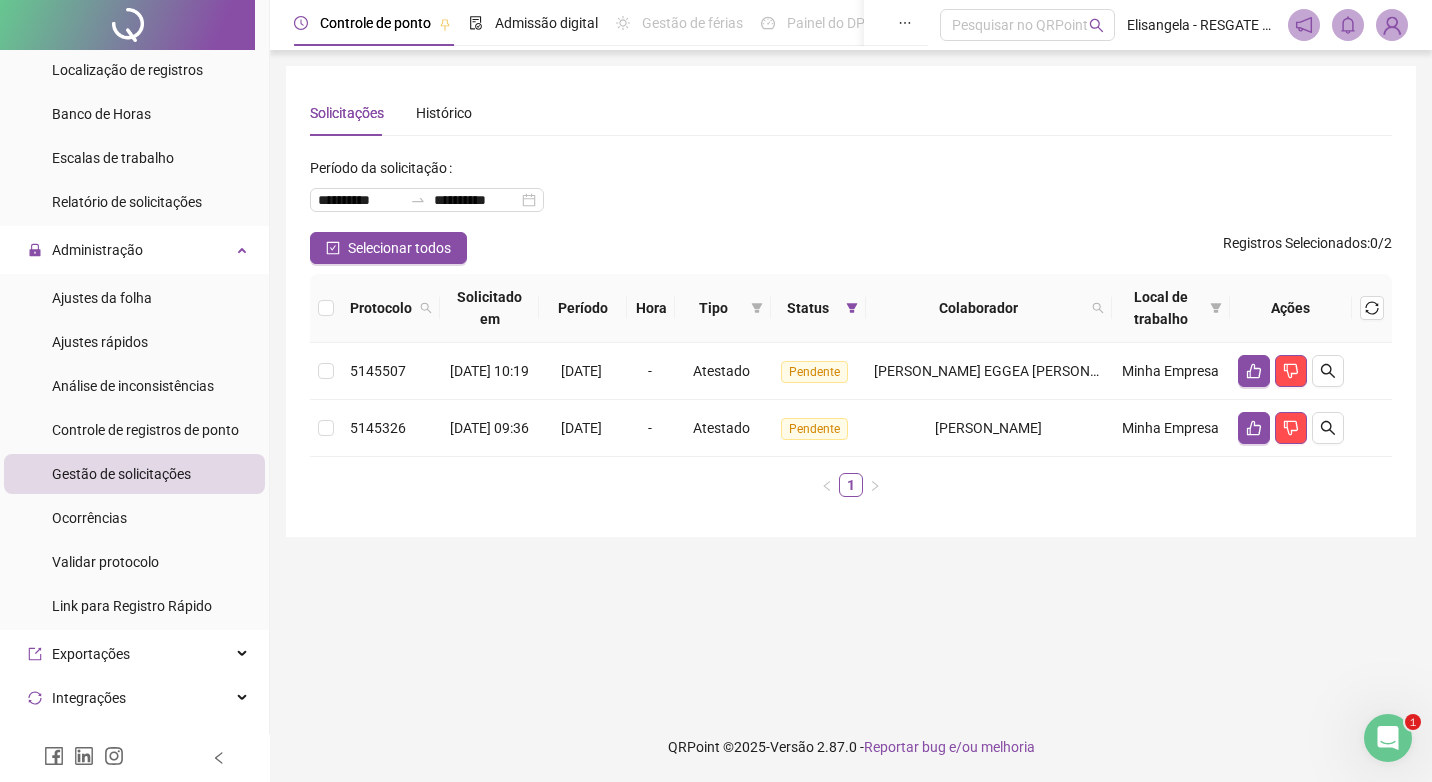 click on "**********" at bounding box center (851, 192) 